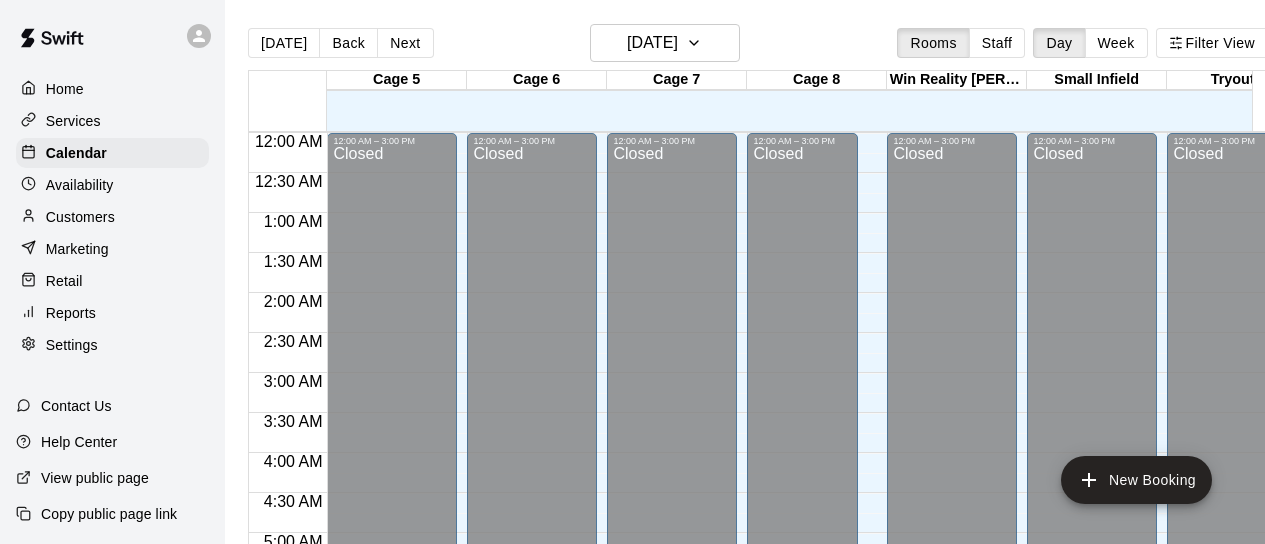 scroll, scrollTop: 0, scrollLeft: 0, axis: both 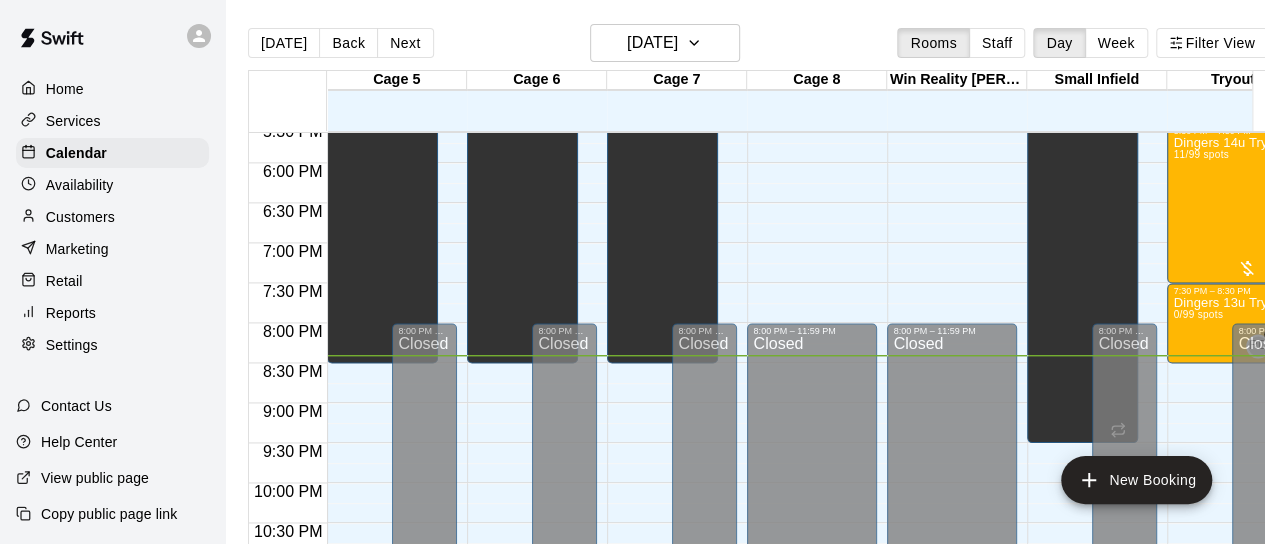 click on "Customers" at bounding box center [80, 217] 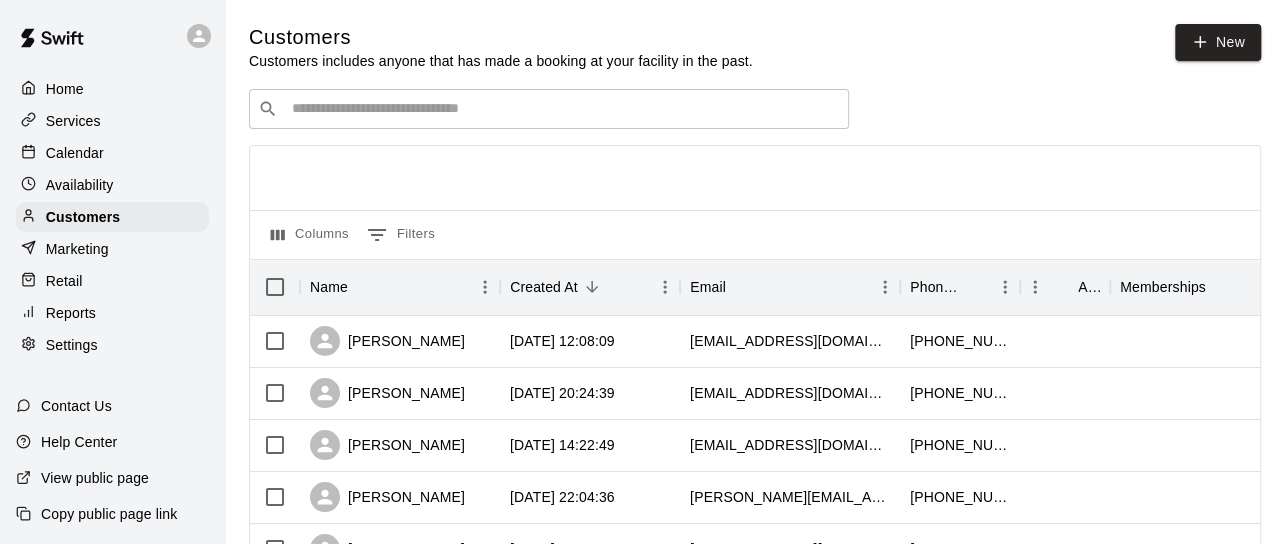 click at bounding box center [563, 109] 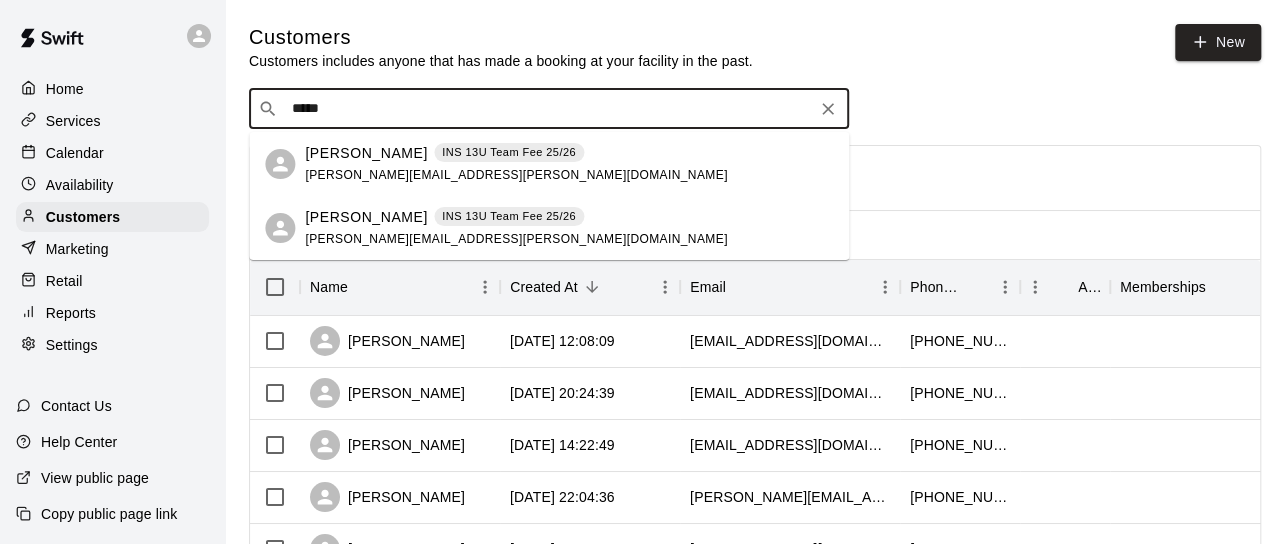 type on "*****" 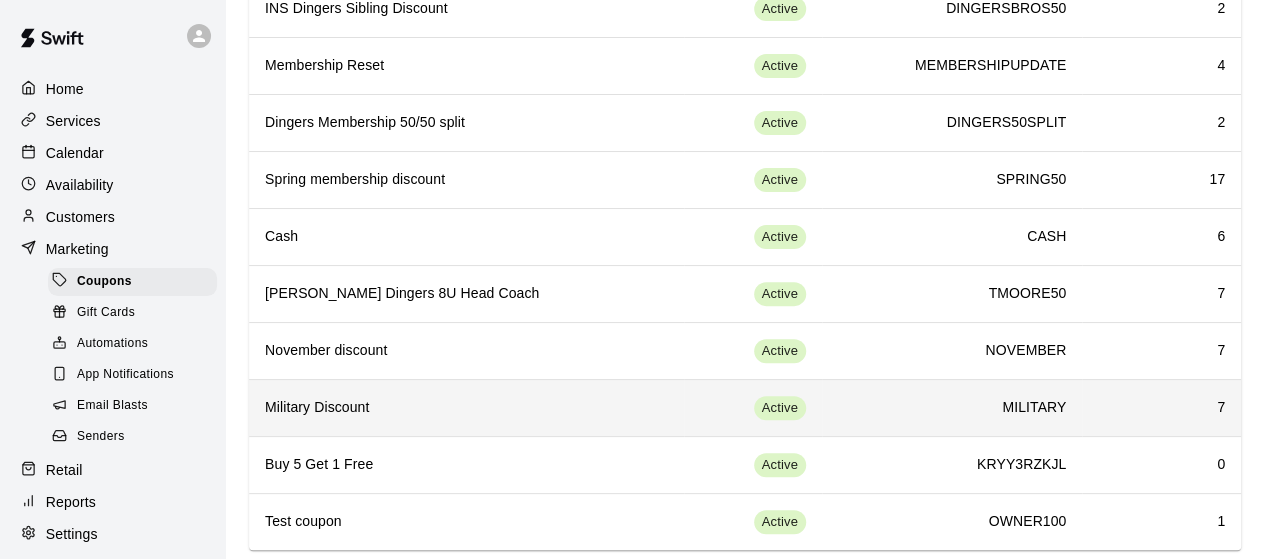 scroll, scrollTop: 216, scrollLeft: 0, axis: vertical 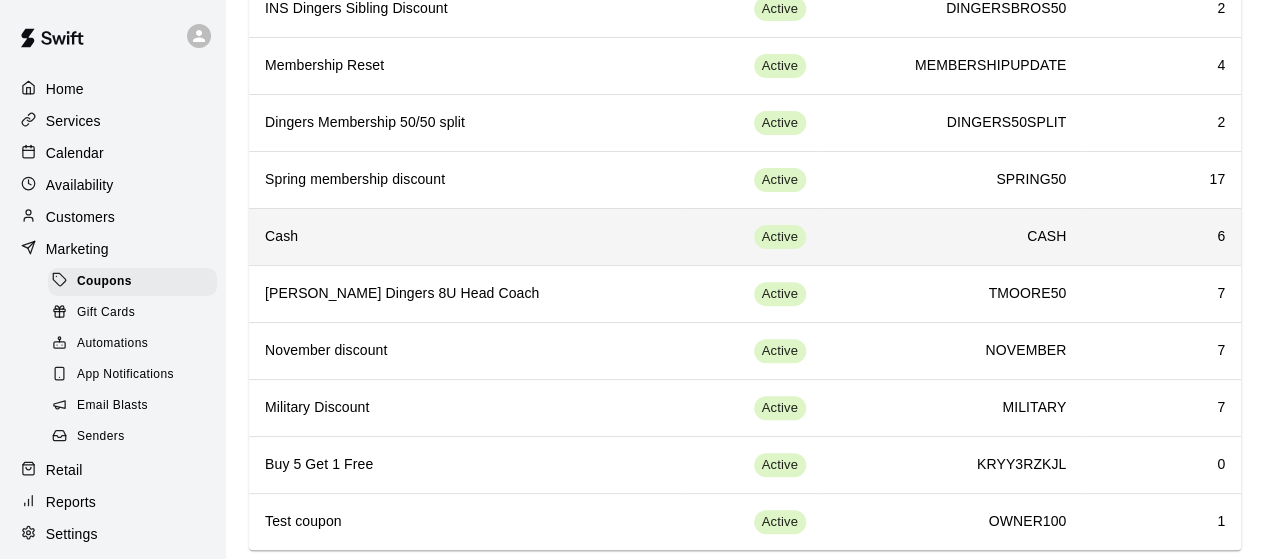 click on "Cash" at bounding box center (466, 237) 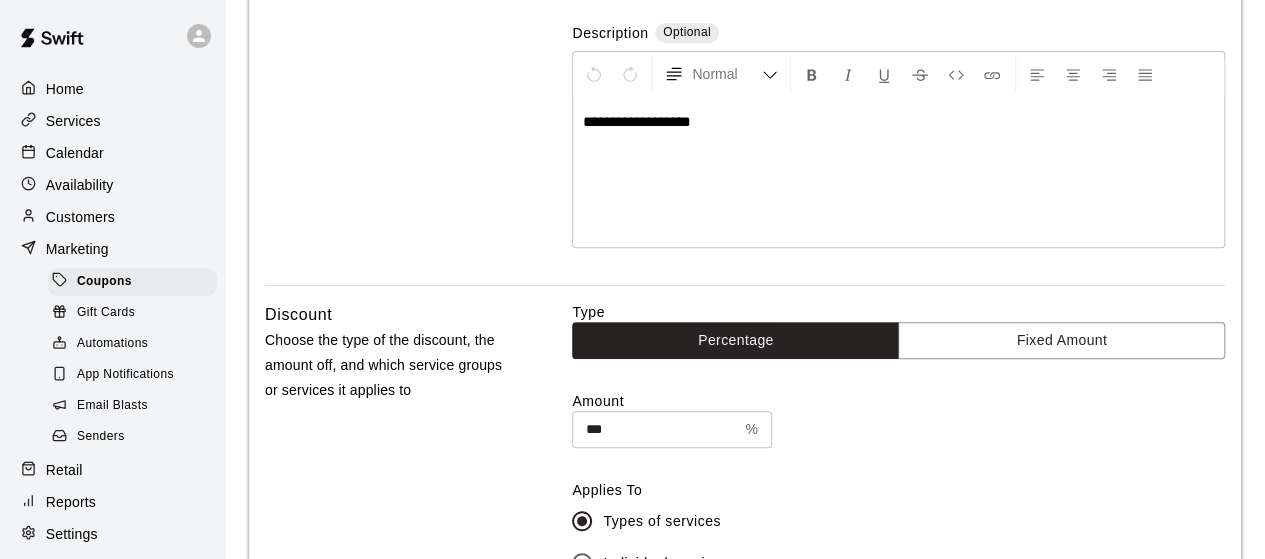 scroll, scrollTop: 247, scrollLeft: 0, axis: vertical 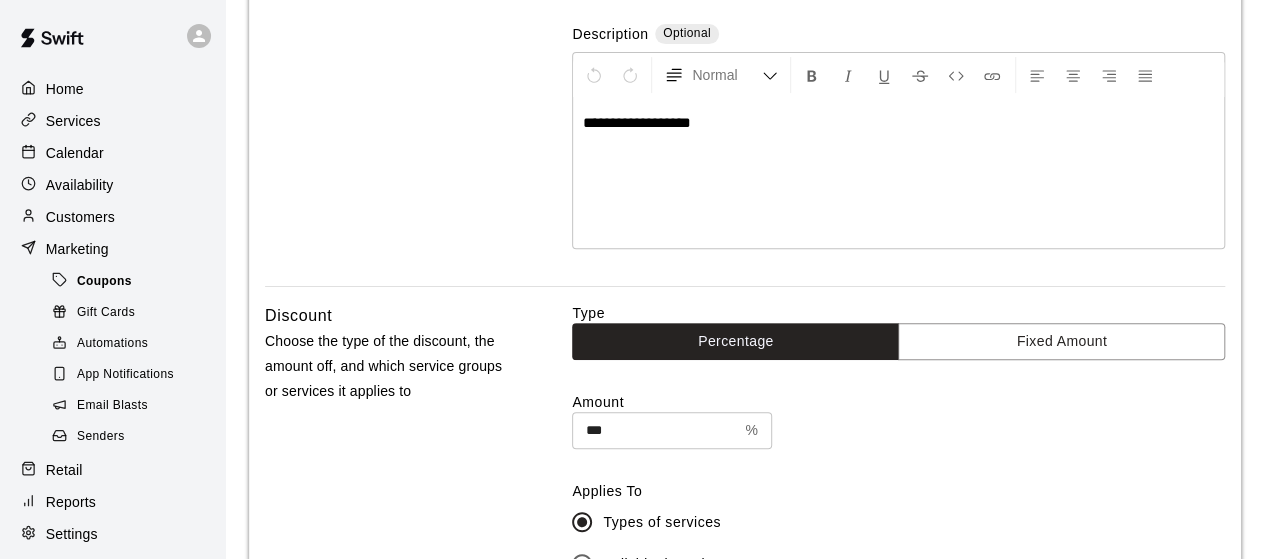 click on "Coupons" at bounding box center [104, 282] 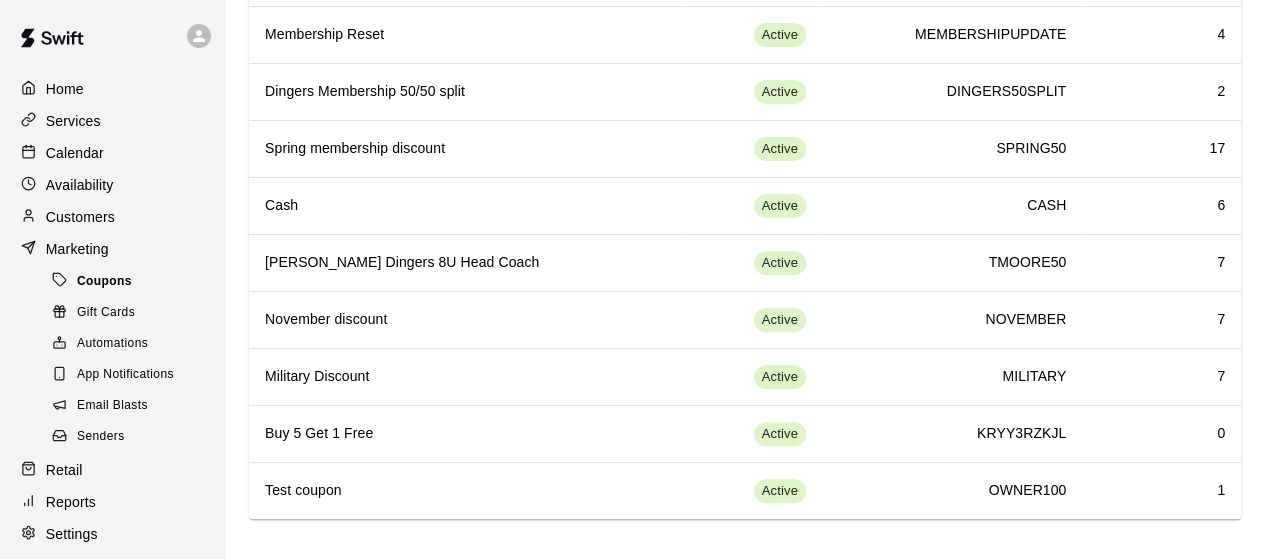 scroll, scrollTop: 0, scrollLeft: 0, axis: both 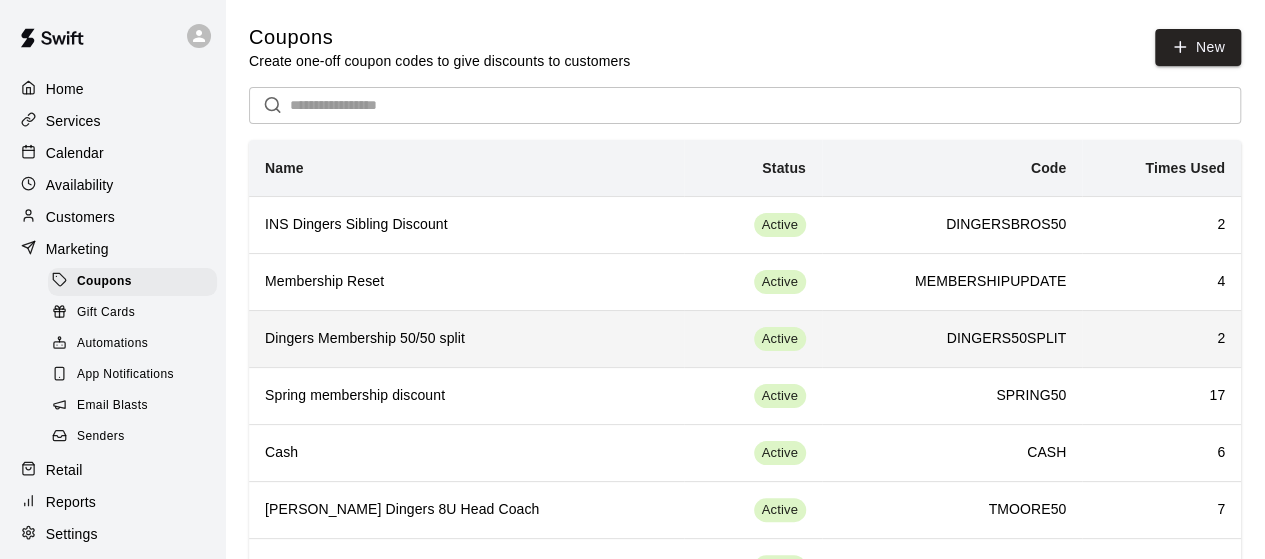 click on "DINGERS50SPLIT" at bounding box center (952, 339) 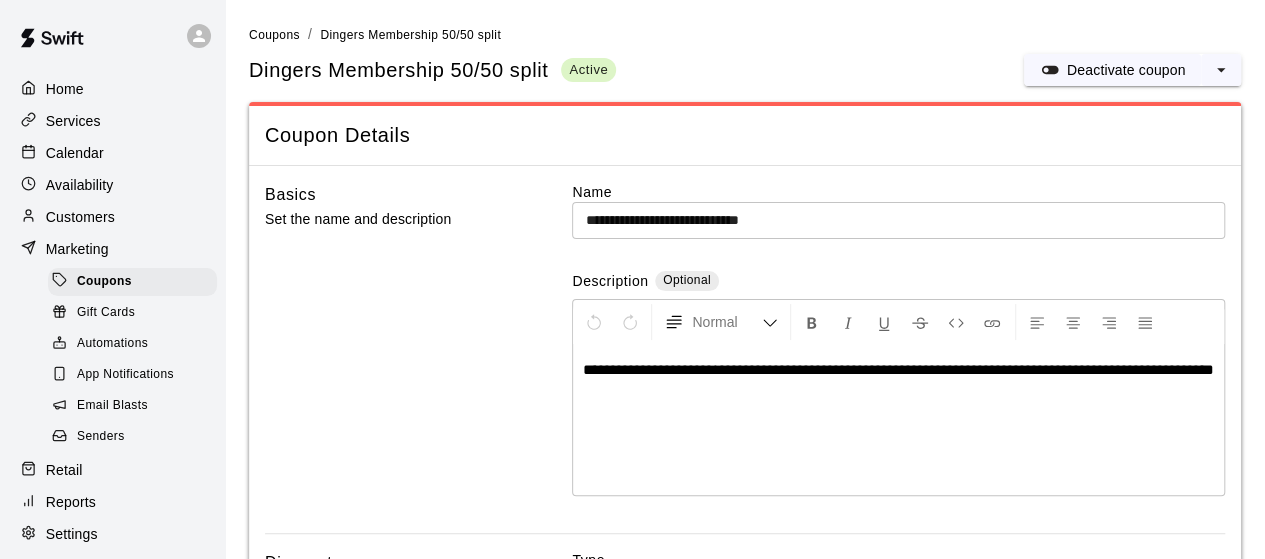 click on "**********" at bounding box center [898, 220] 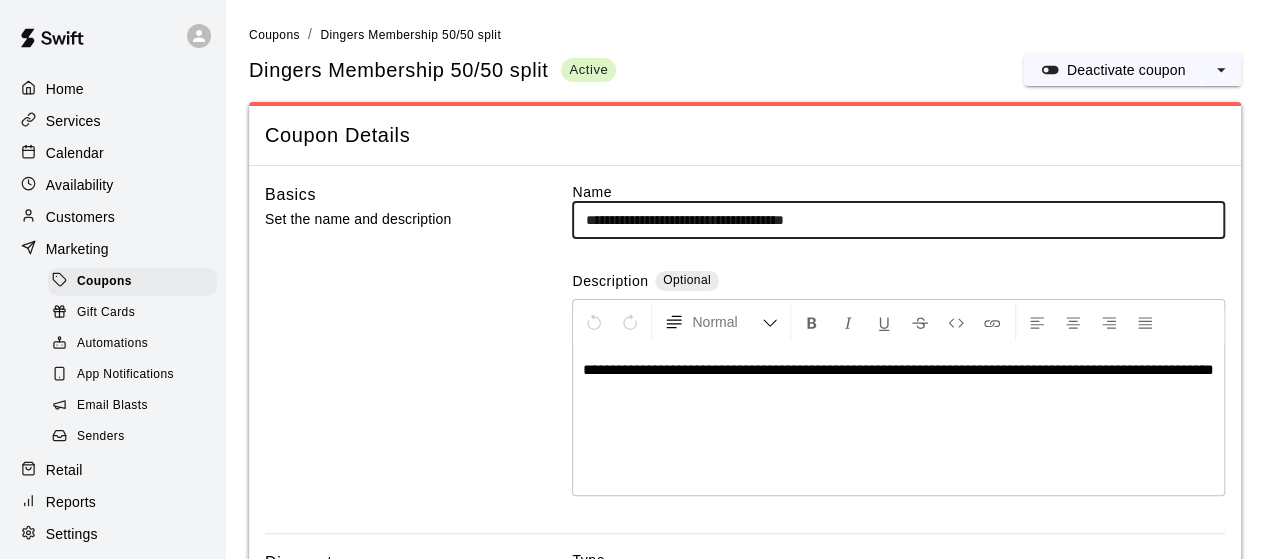 type on "**********" 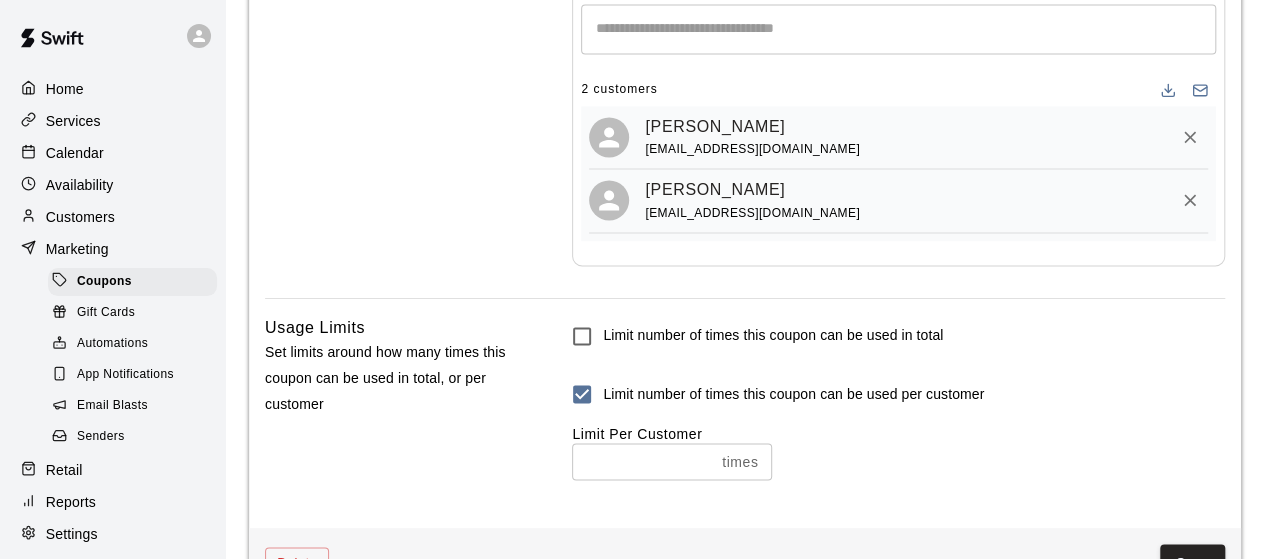 scroll, scrollTop: 1452, scrollLeft: 0, axis: vertical 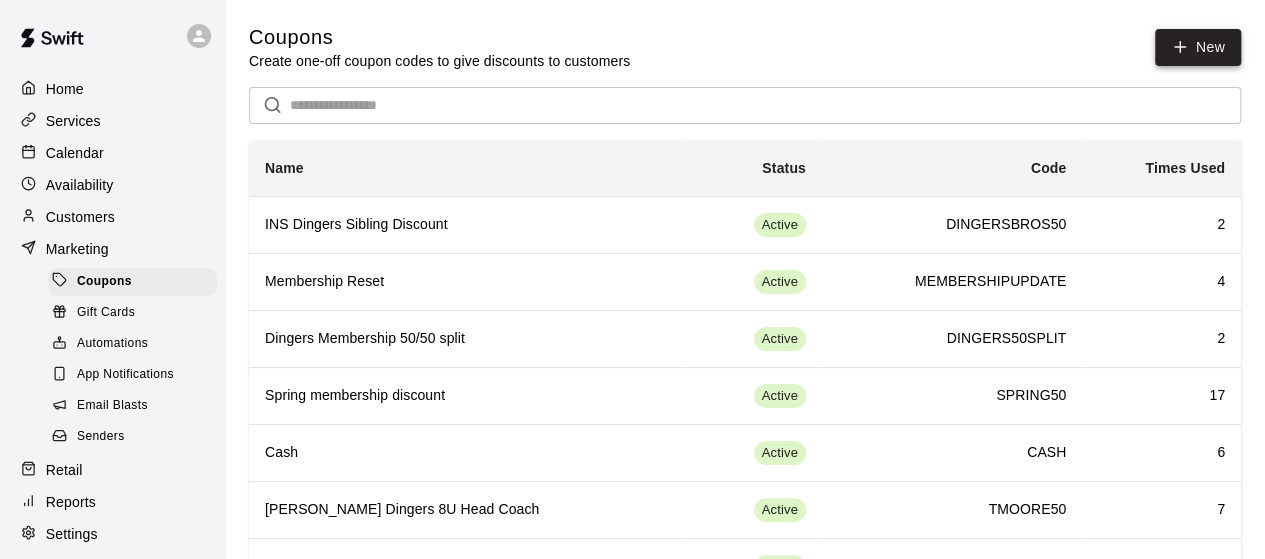 click on "New" at bounding box center [1198, 47] 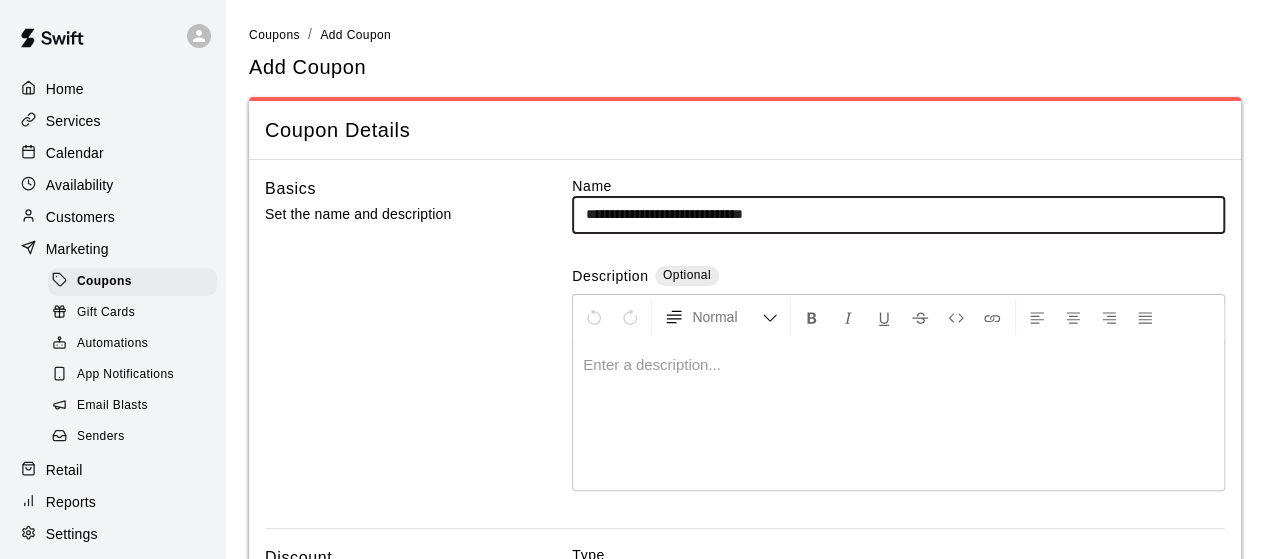 type on "**********" 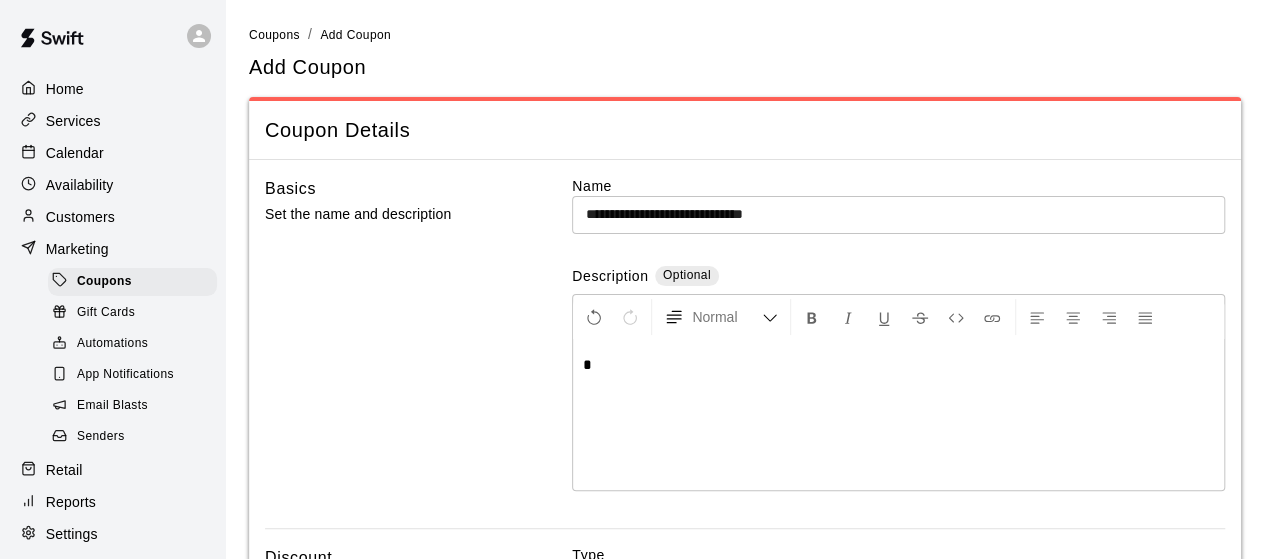 type 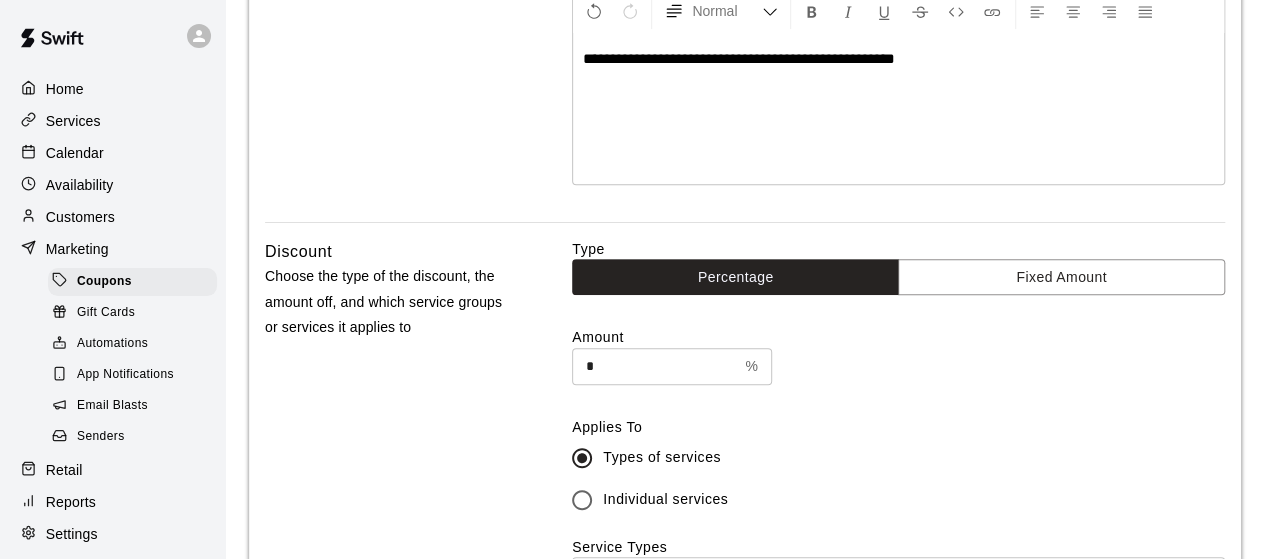 scroll, scrollTop: 327, scrollLeft: 0, axis: vertical 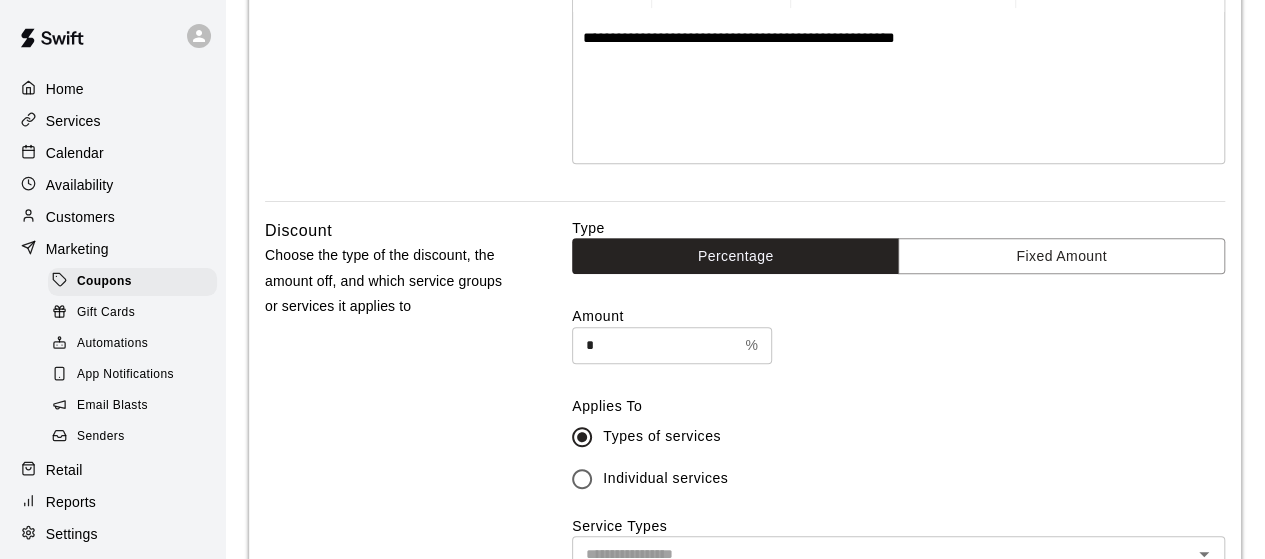click on "*" at bounding box center (654, 345) 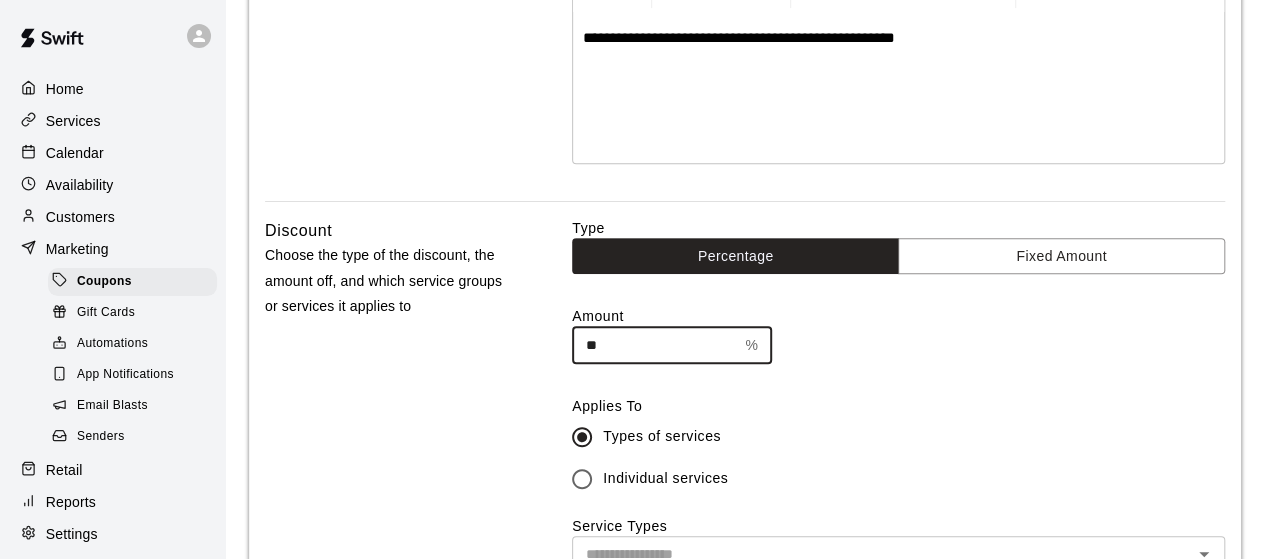 type on "**" 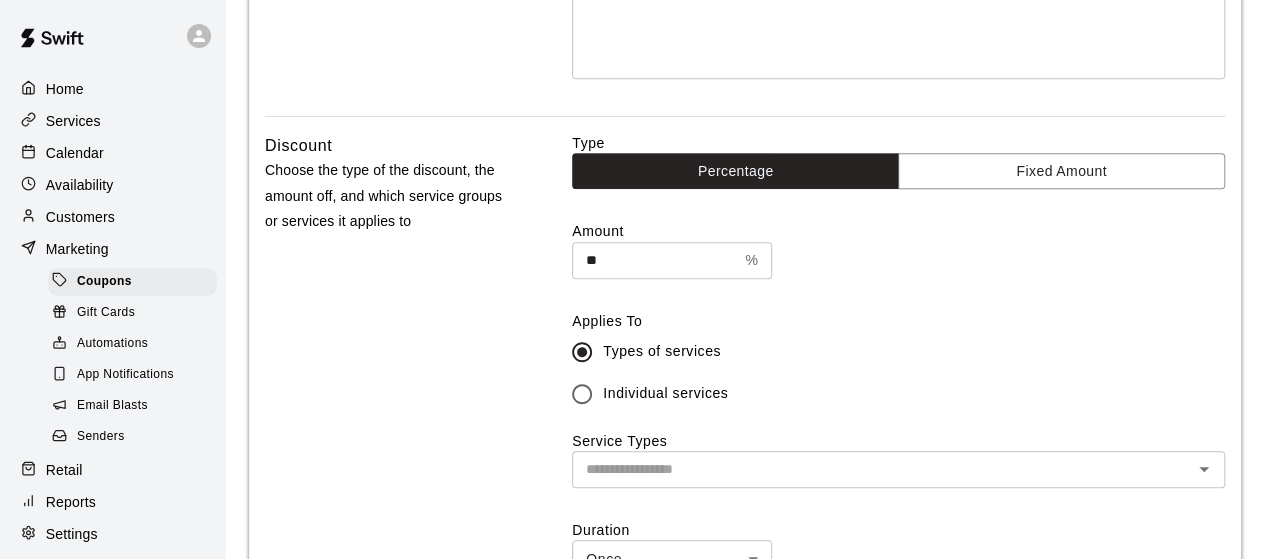 scroll, scrollTop: 480, scrollLeft: 0, axis: vertical 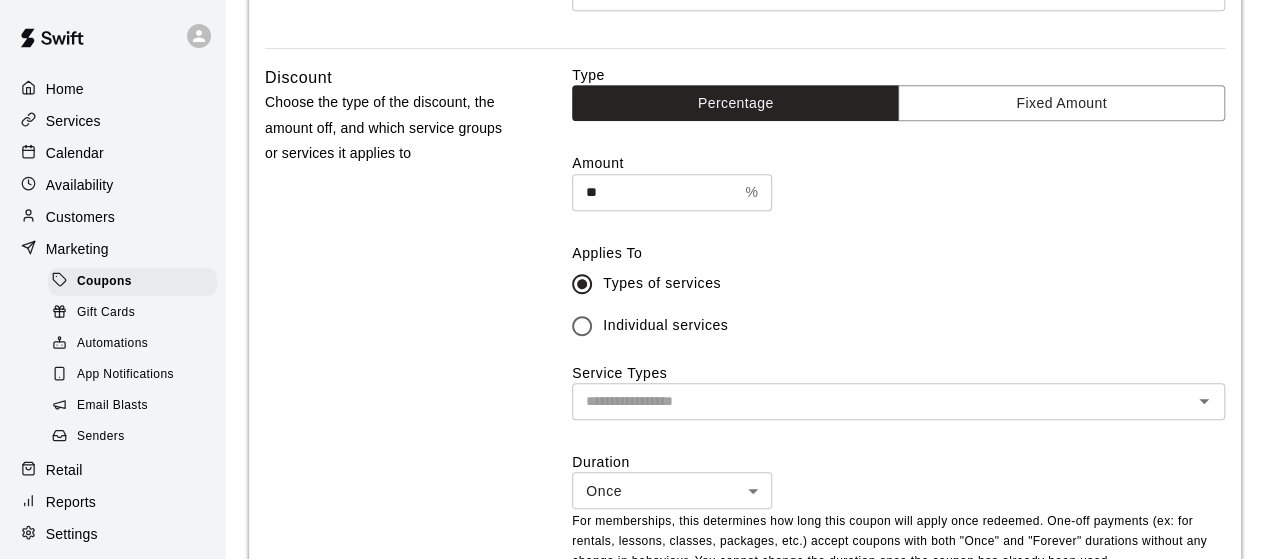 click at bounding box center [882, 401] 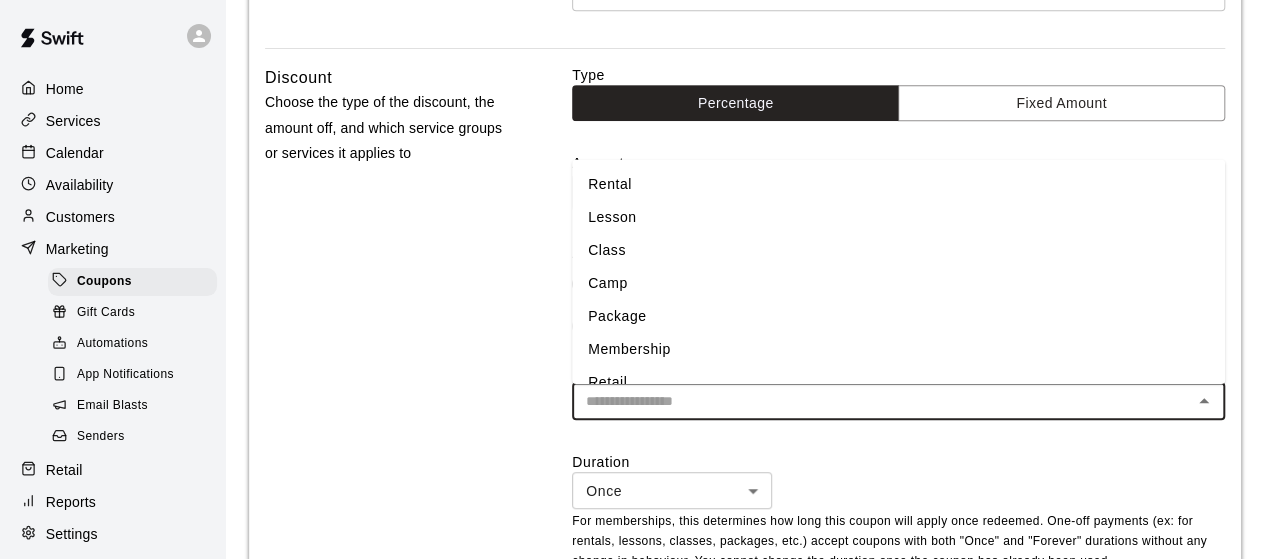 click on "Membership" at bounding box center [898, 349] 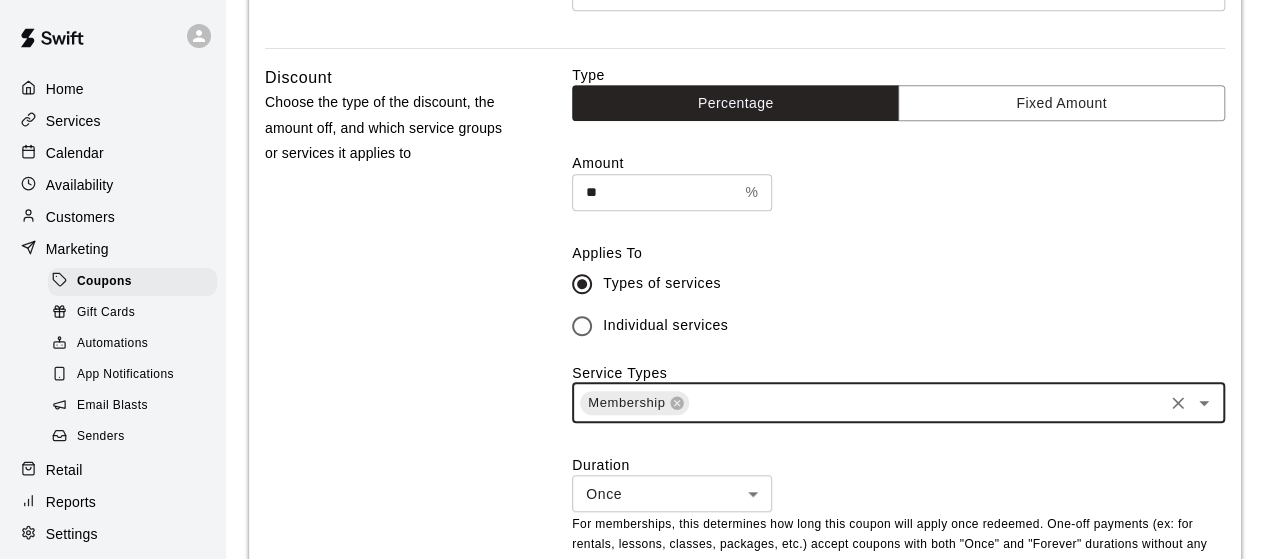scroll, scrollTop: 483, scrollLeft: 0, axis: vertical 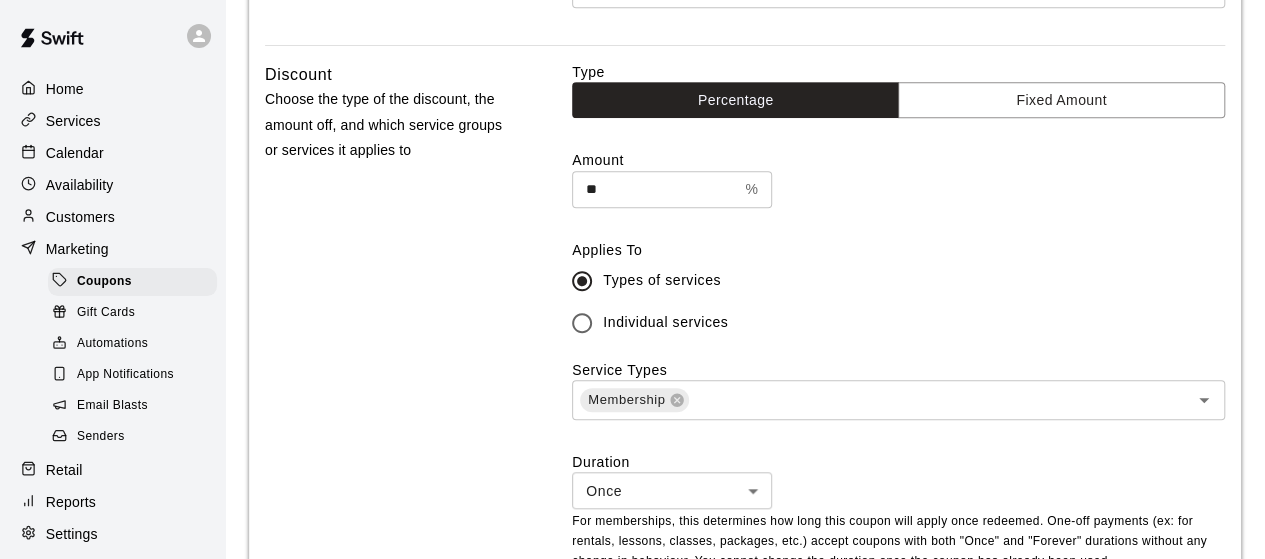drag, startPoint x: 345, startPoint y: 267, endPoint x: 819, endPoint y: 254, distance: 474.17822 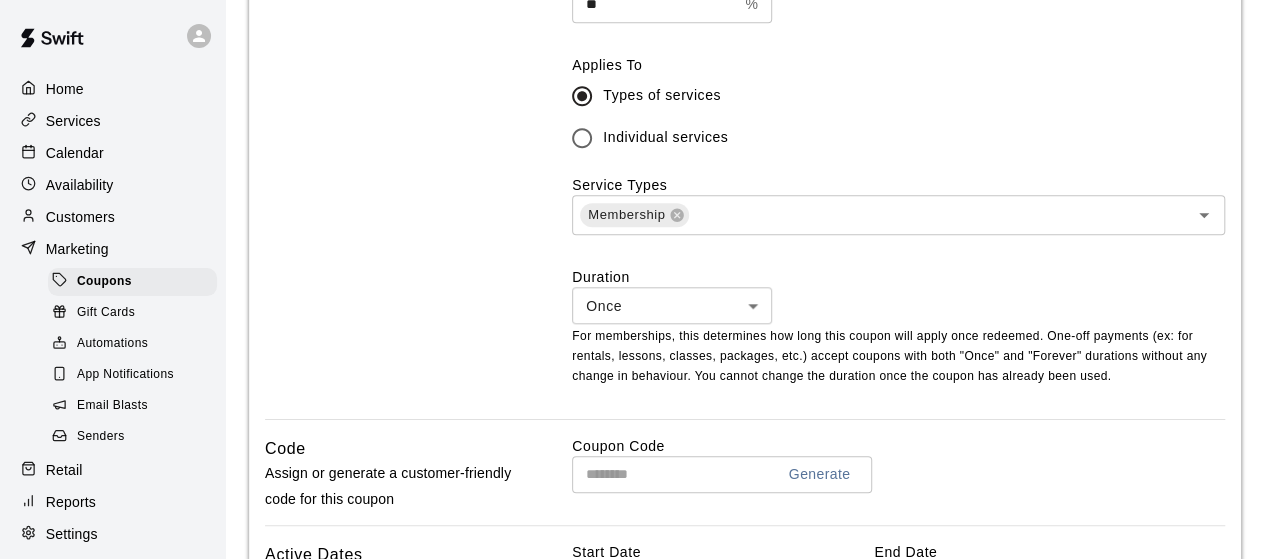 scroll, scrollTop: 670, scrollLeft: 0, axis: vertical 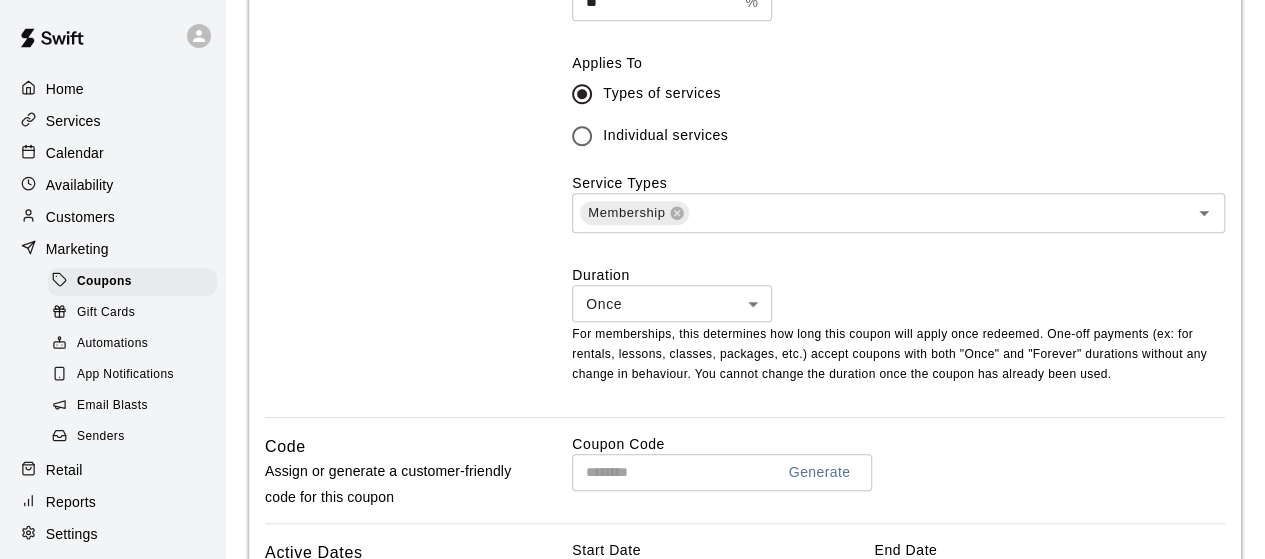 click on "**********" at bounding box center (632, 199) 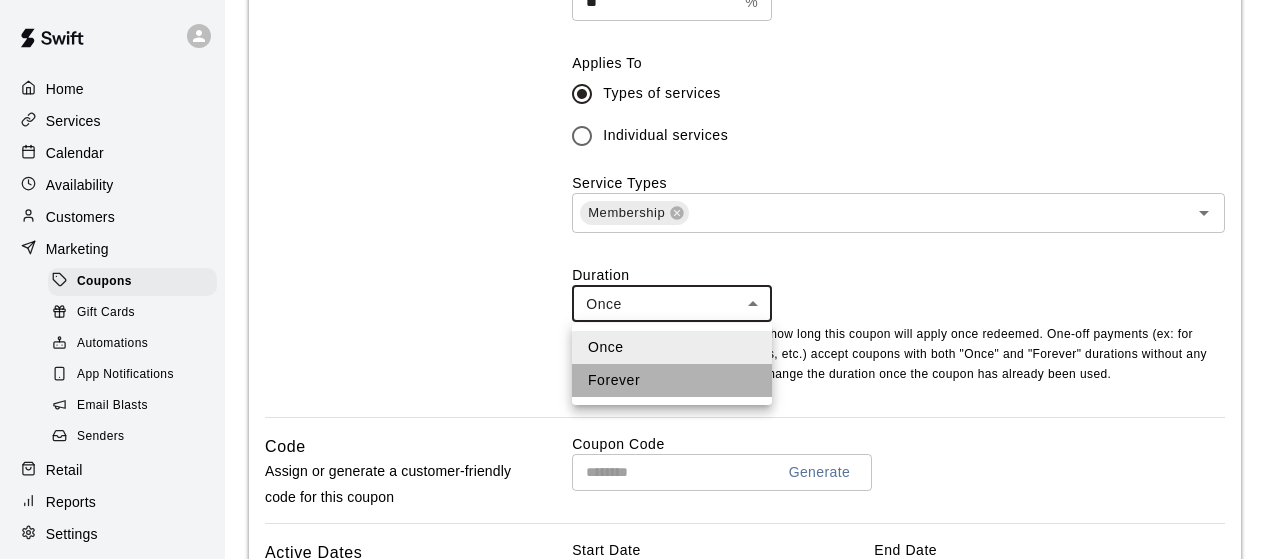 click on "Forever" at bounding box center [672, 380] 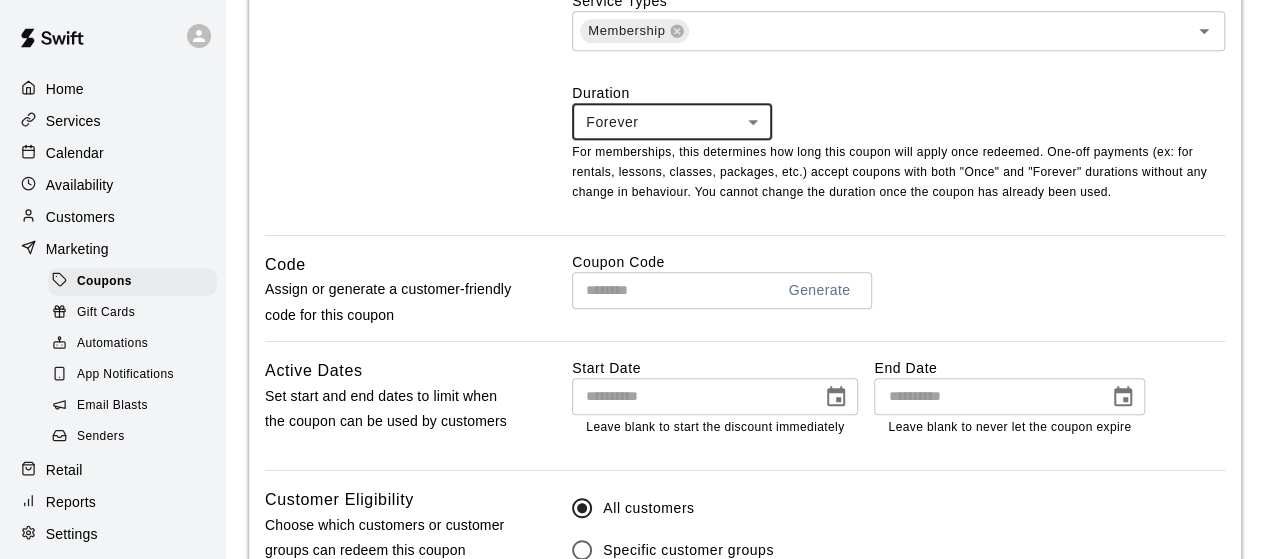 scroll, scrollTop: 852, scrollLeft: 0, axis: vertical 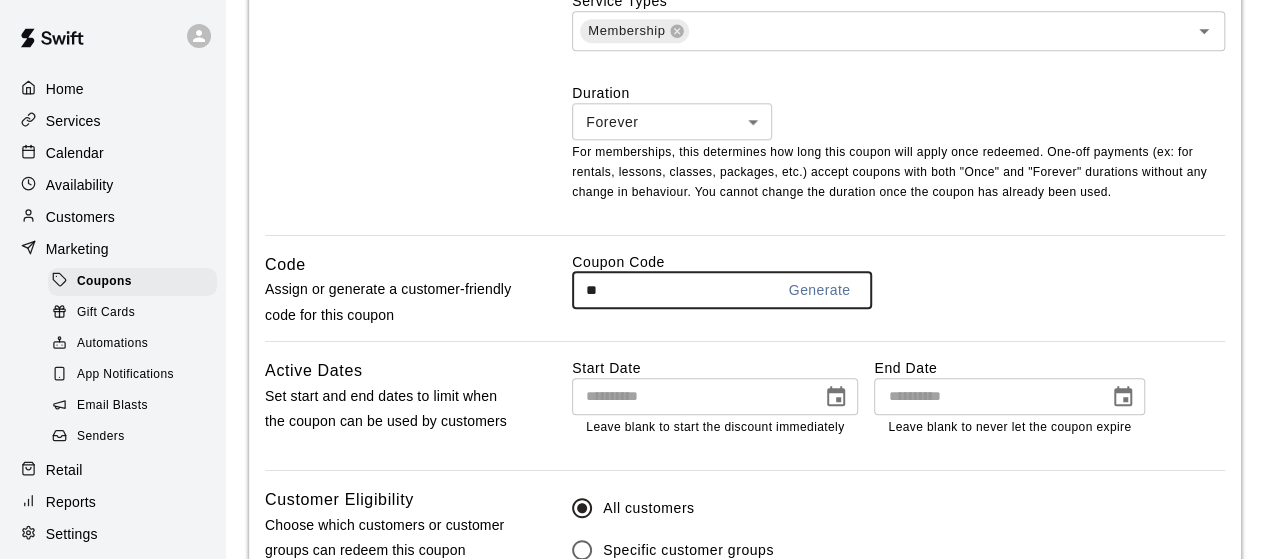 type on "*" 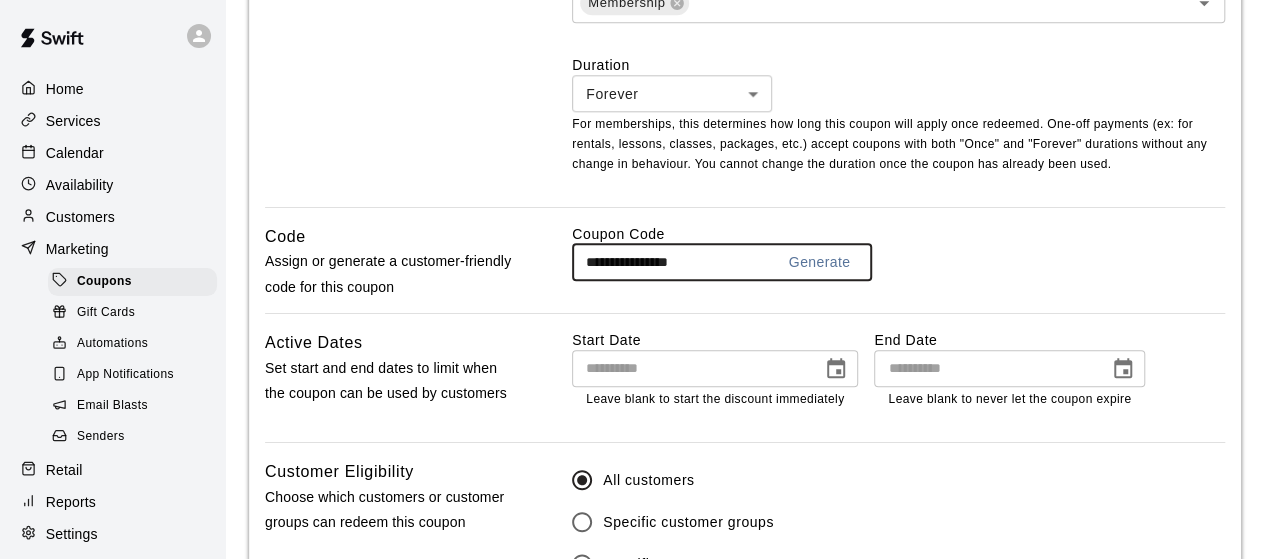scroll, scrollTop: 904, scrollLeft: 0, axis: vertical 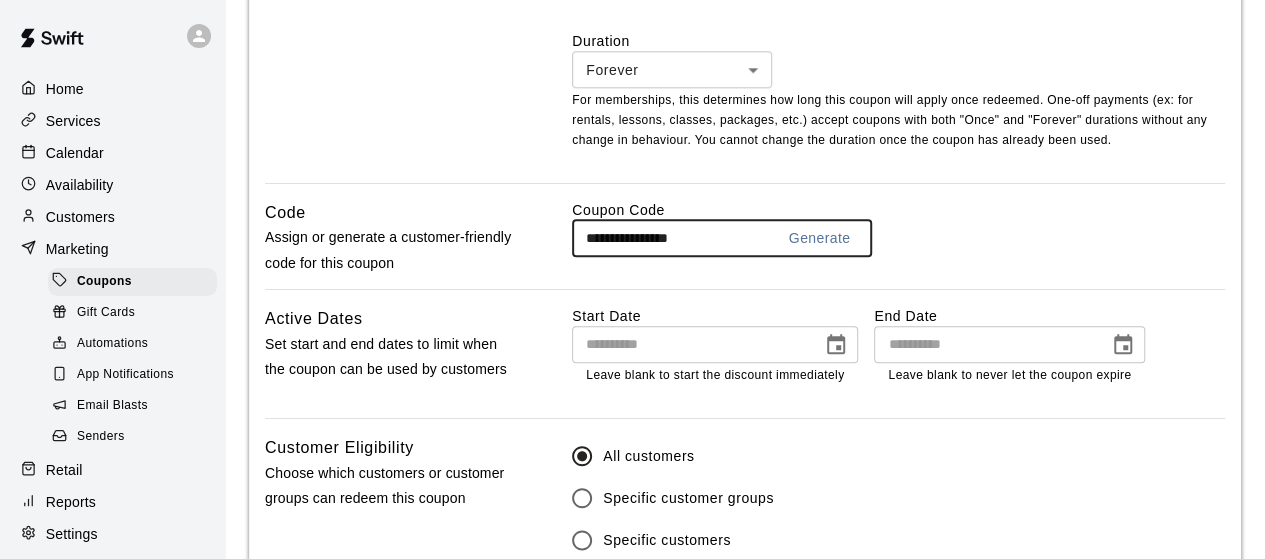 type on "**********" 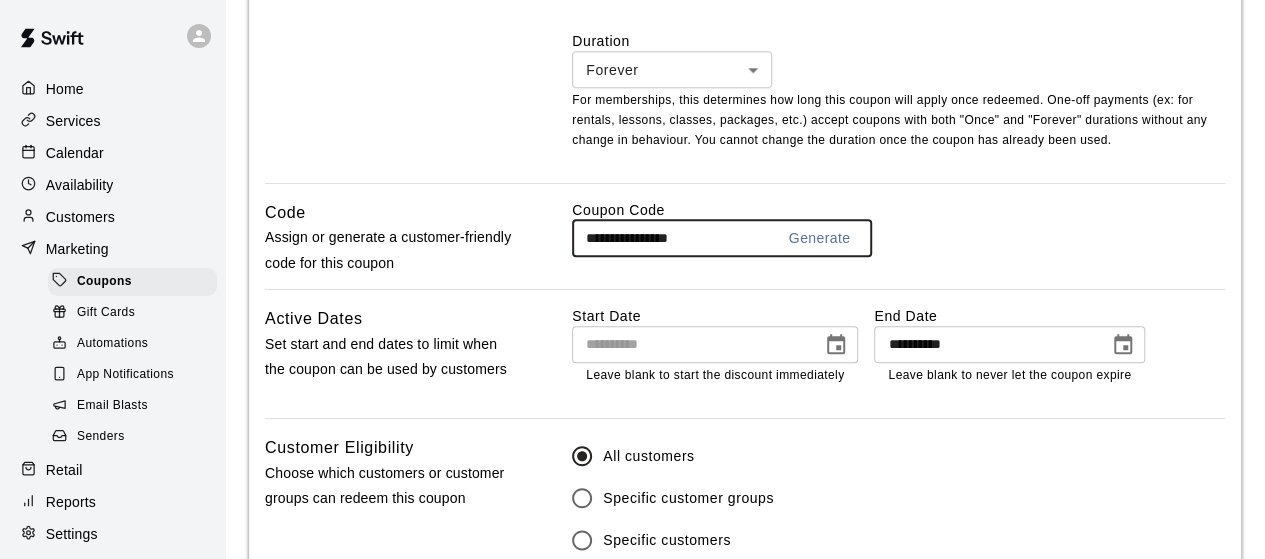 click on "**********" at bounding box center (984, 344) 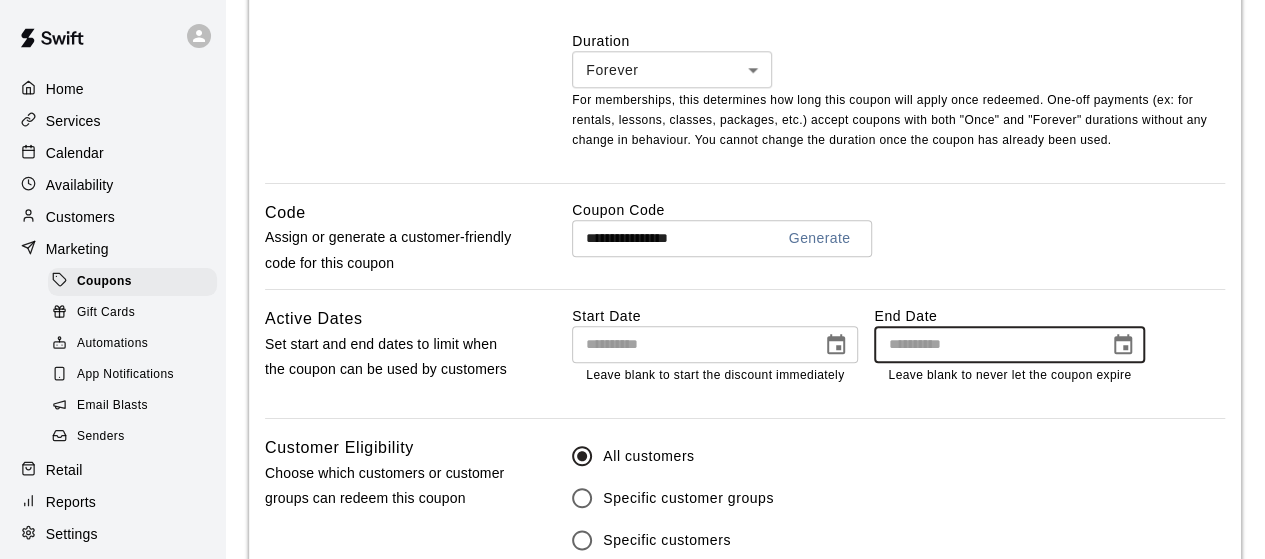click 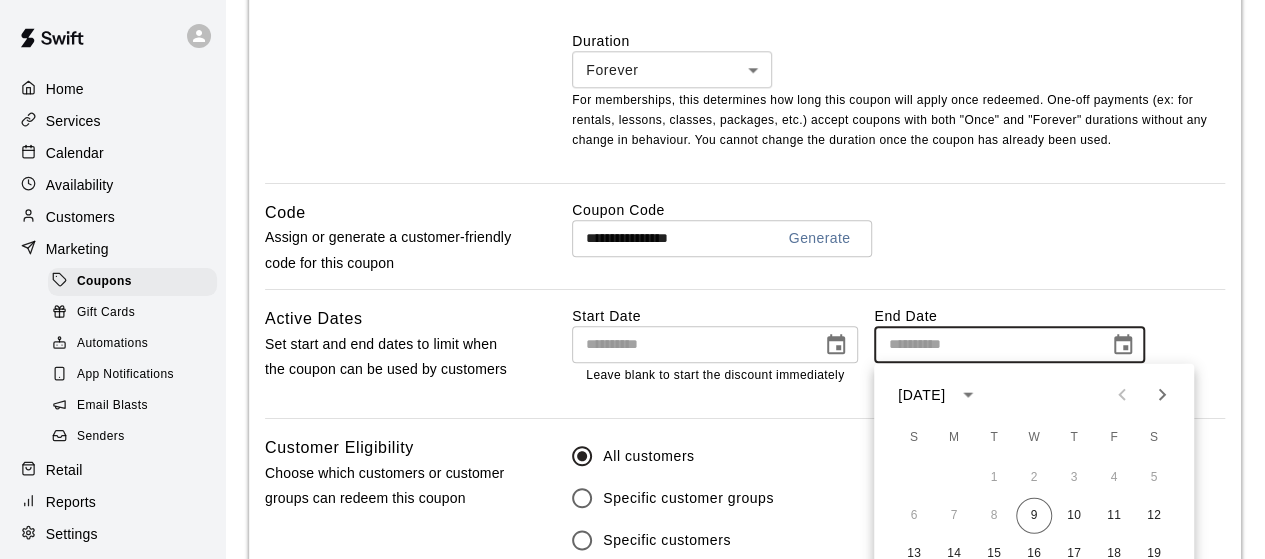 click on "July 2025" at bounding box center (921, 394) 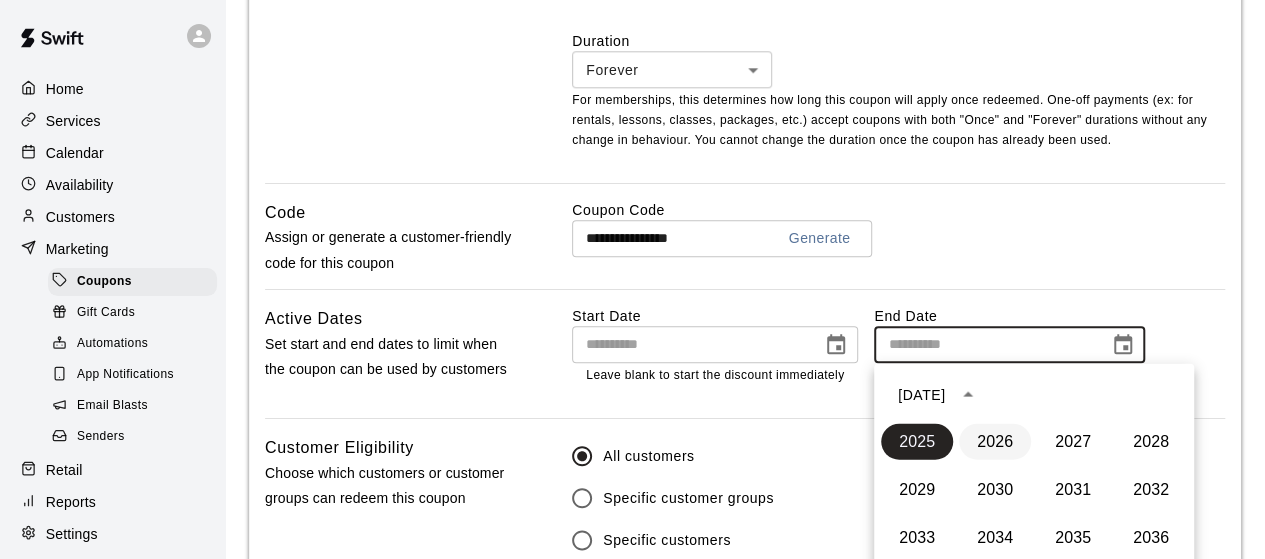 click on "2026" at bounding box center (995, 441) 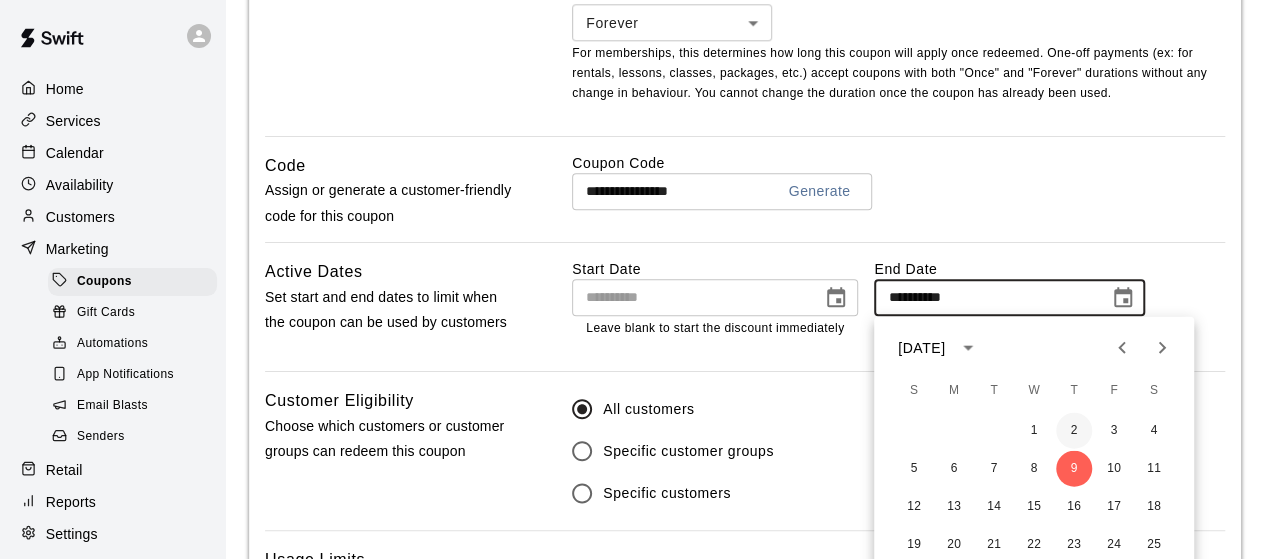 scroll, scrollTop: 958, scrollLeft: 0, axis: vertical 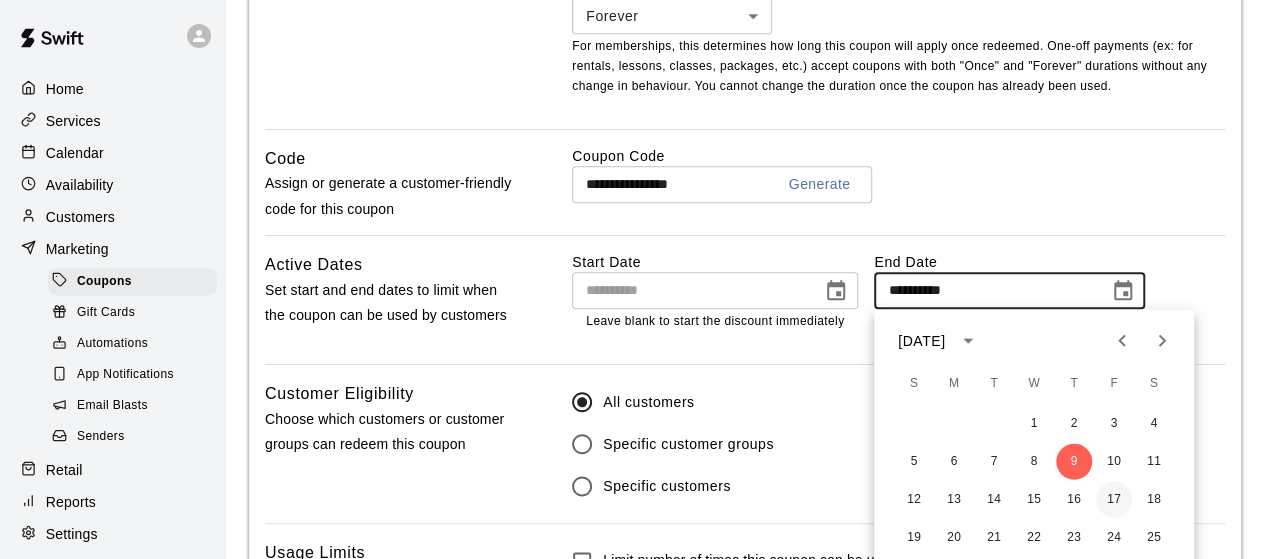 click on "17" at bounding box center (1114, 499) 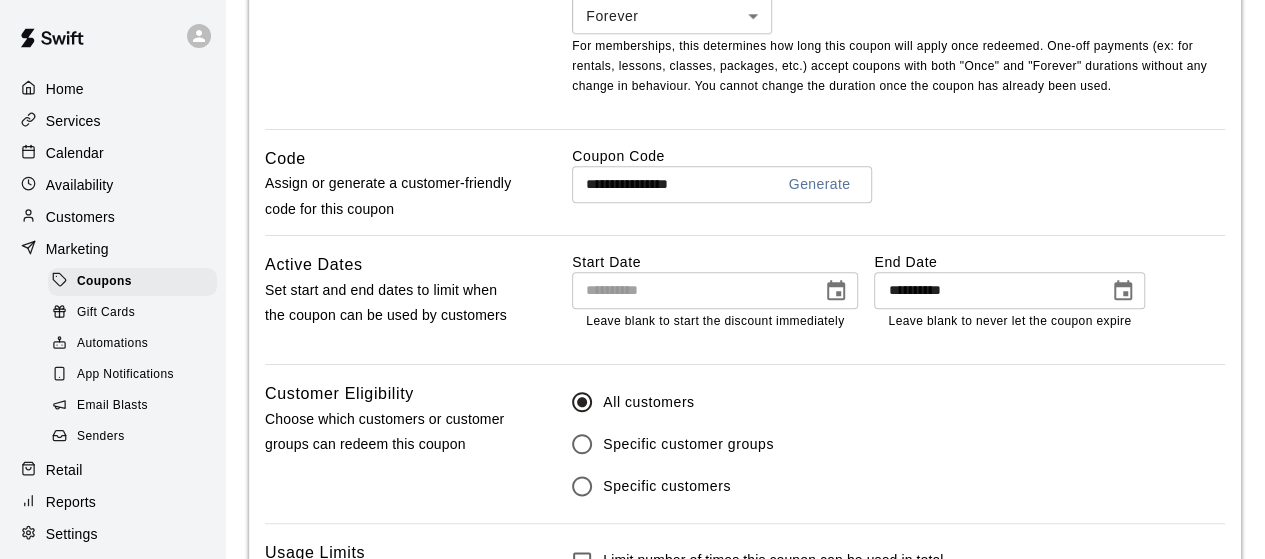 click on "All customers Specific customer groups Specific customers" at bounding box center [898, 444] 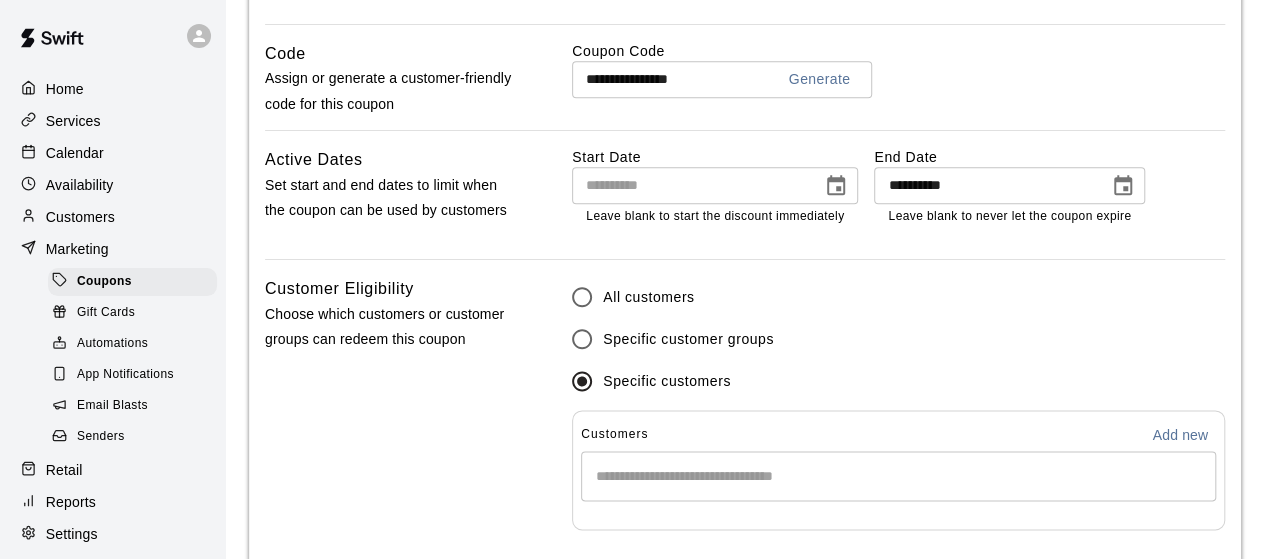 scroll, scrollTop: 1065, scrollLeft: 0, axis: vertical 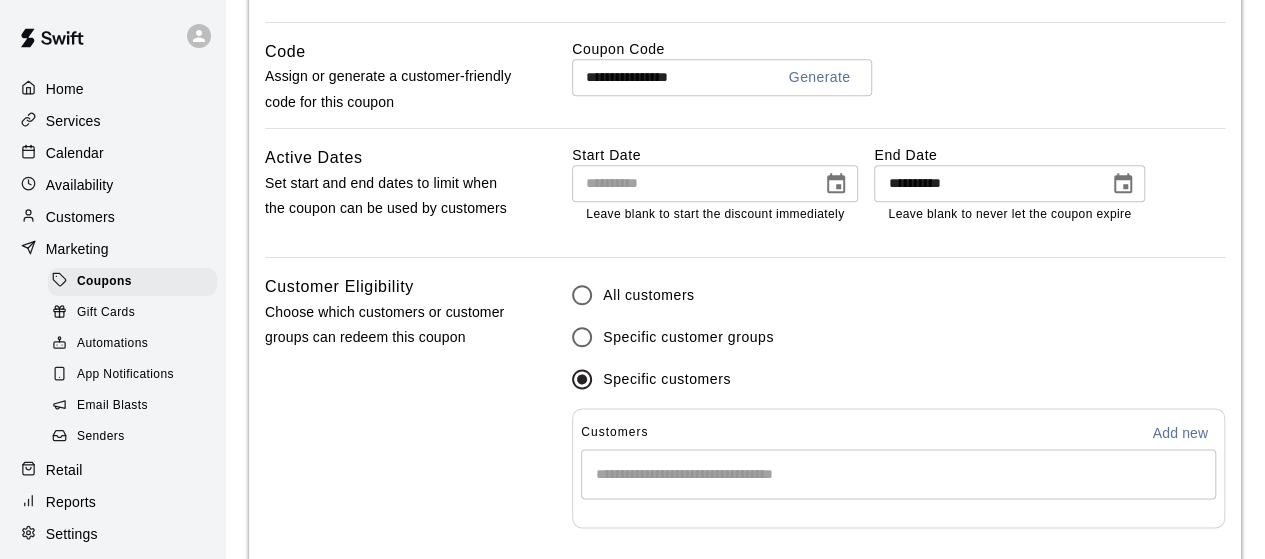 click at bounding box center [898, 474] 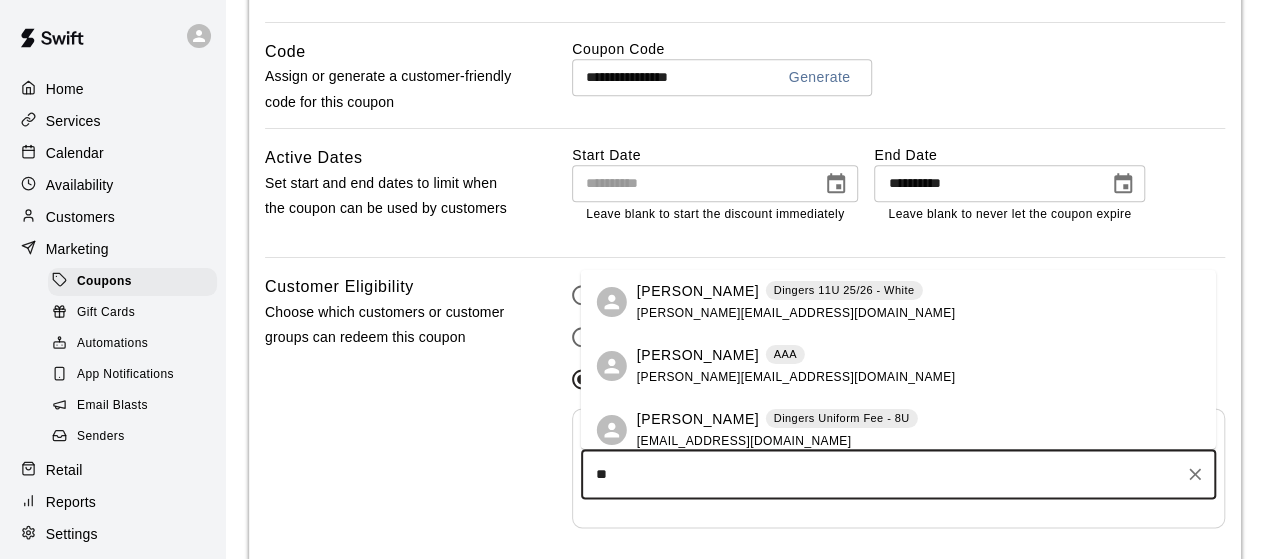 type on "*" 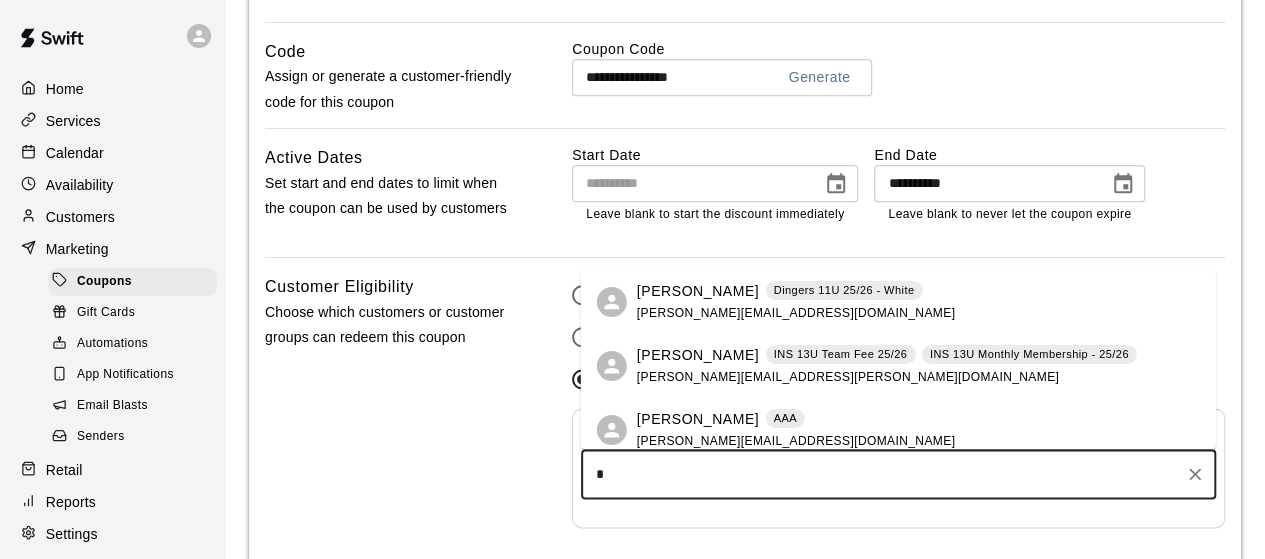 type 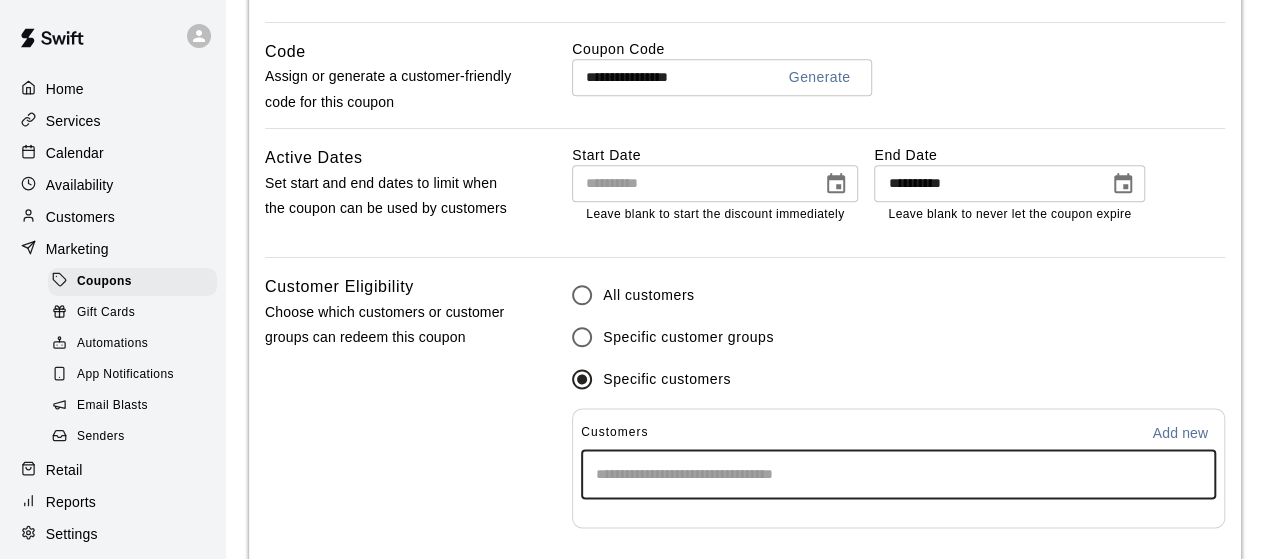 scroll, scrollTop: 1322, scrollLeft: 0, axis: vertical 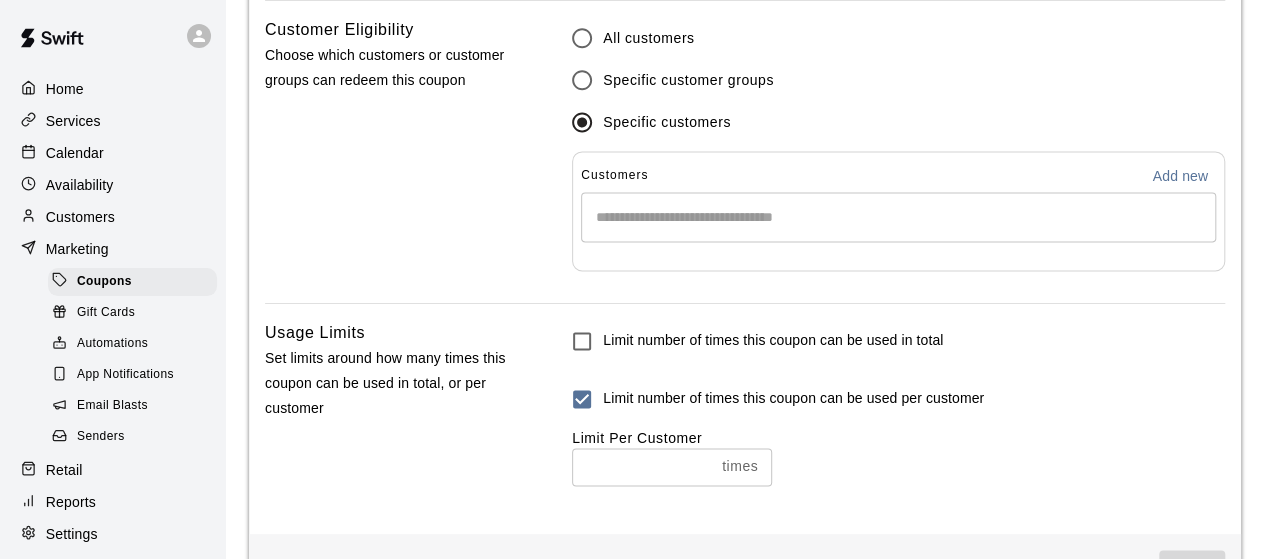 click at bounding box center (643, 466) 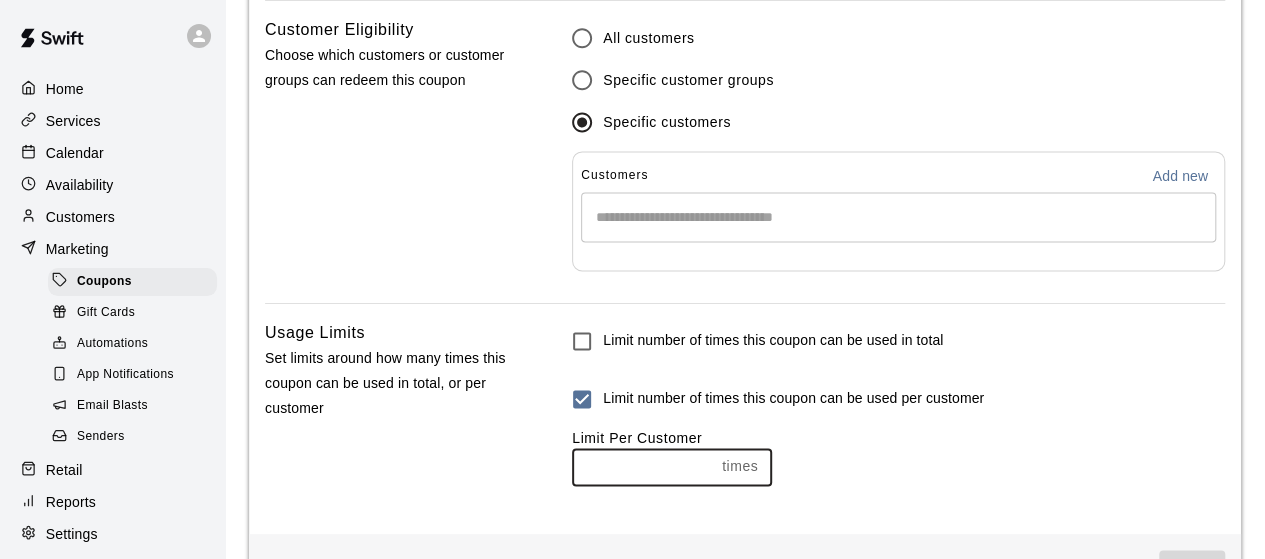 type on "**" 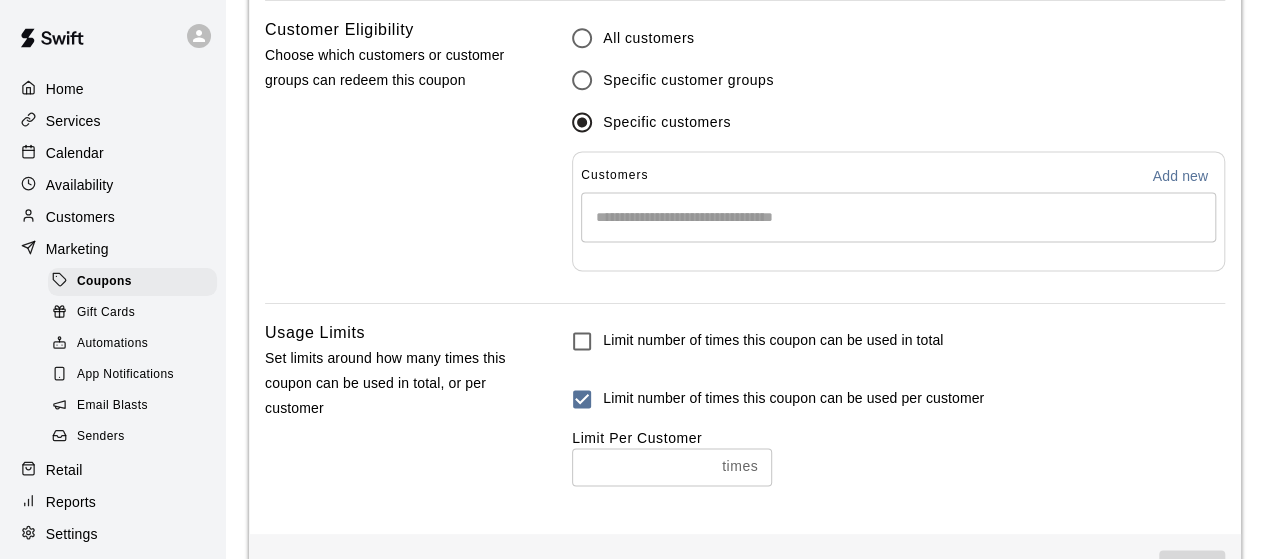 click at bounding box center (898, 217) 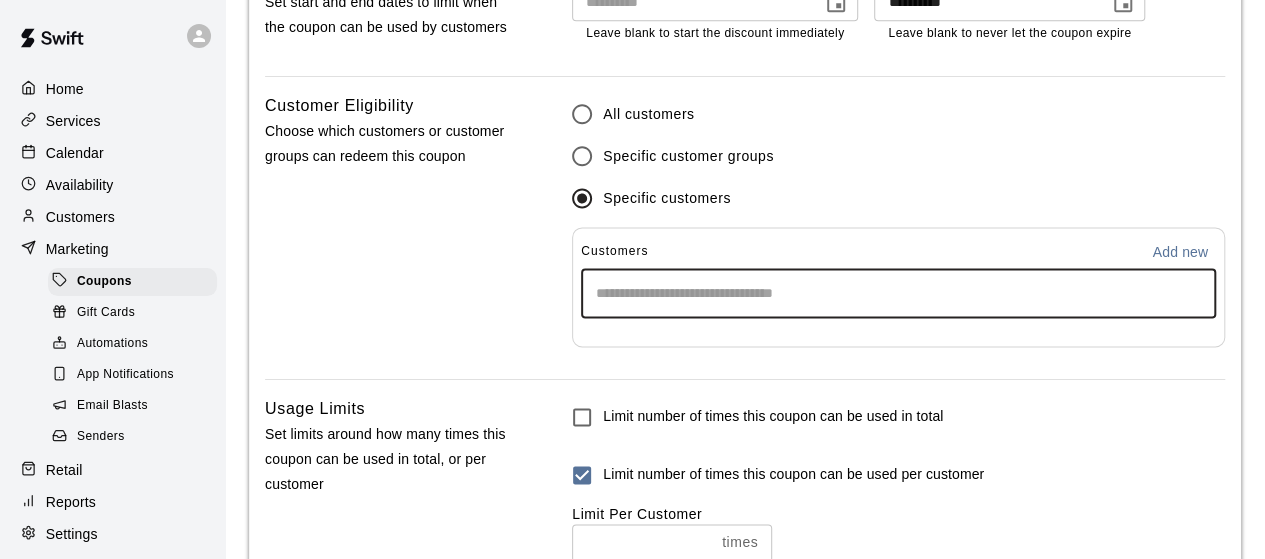 click at bounding box center [898, 293] 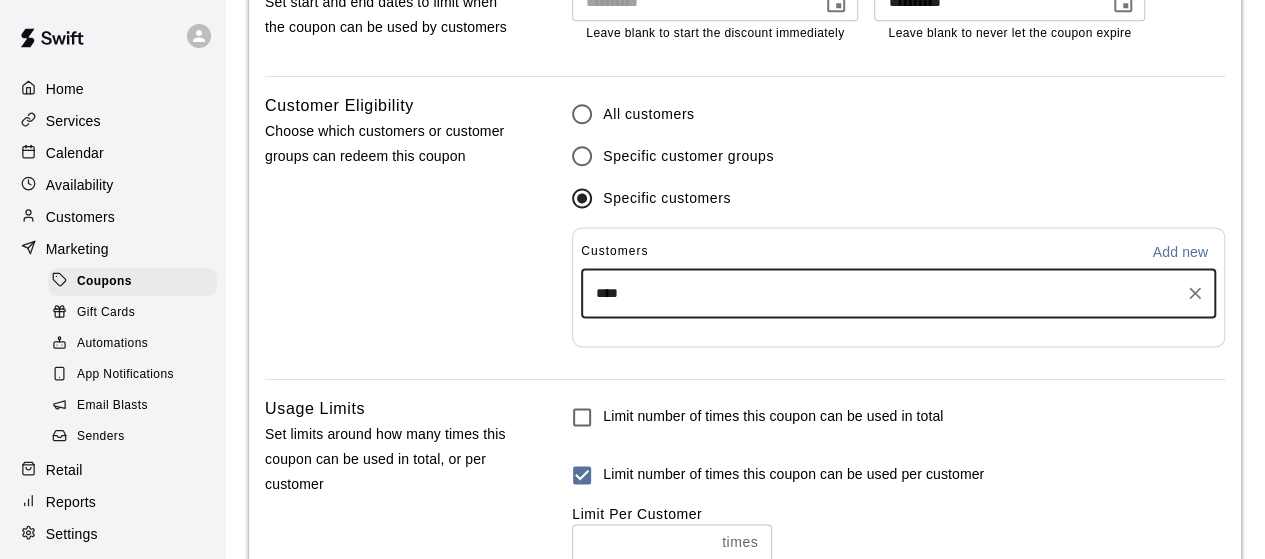 type on "*****" 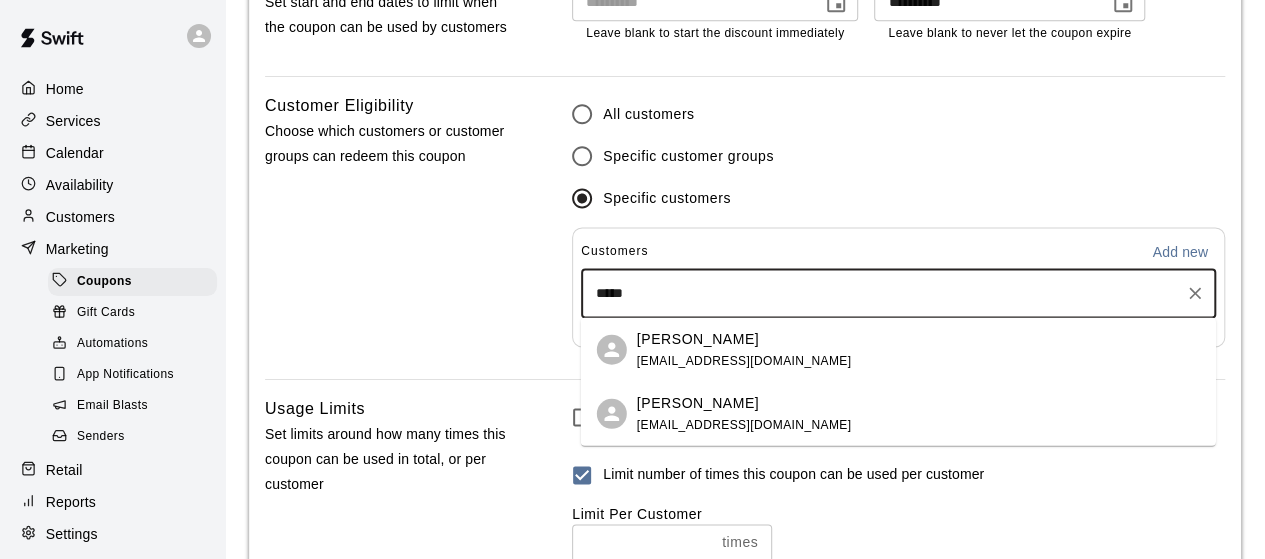 click on "Tim Choate" at bounding box center [698, 338] 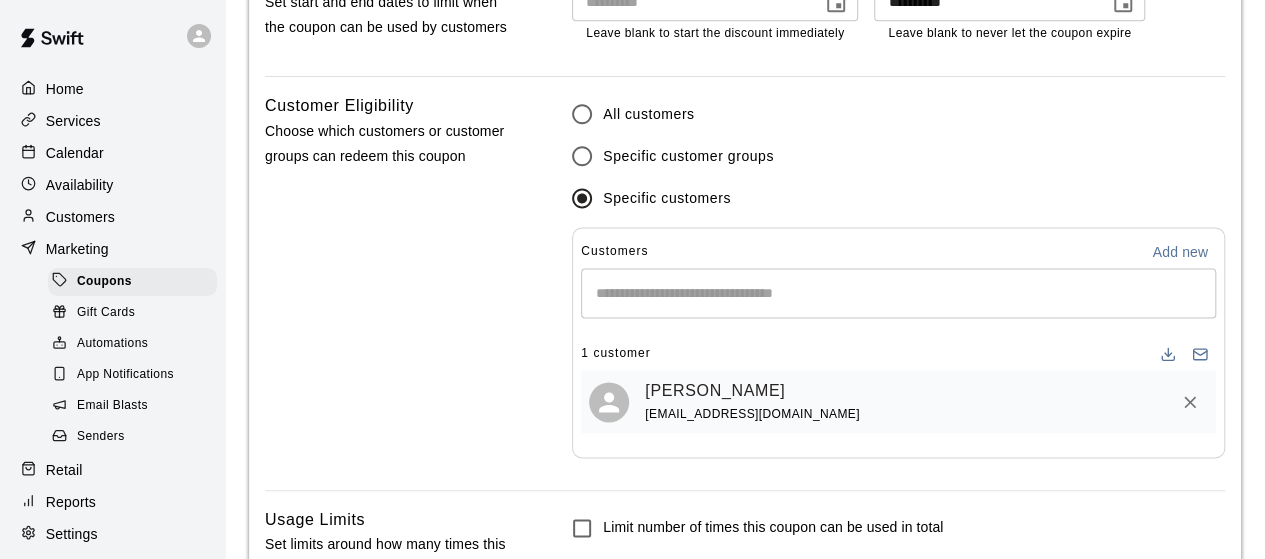 click at bounding box center (898, 293) 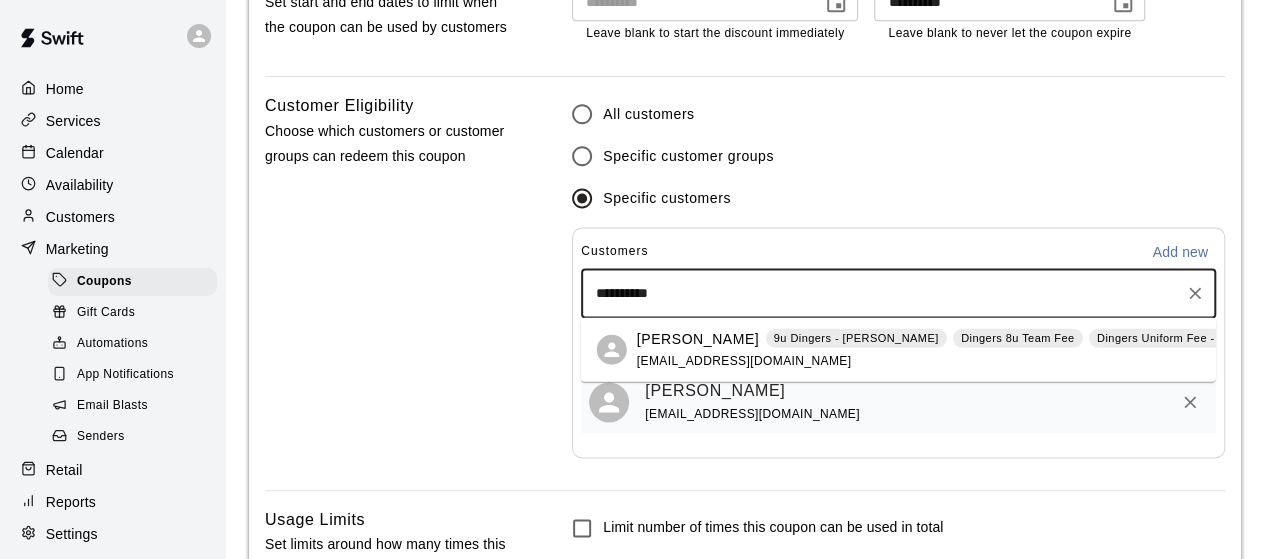 type on "**********" 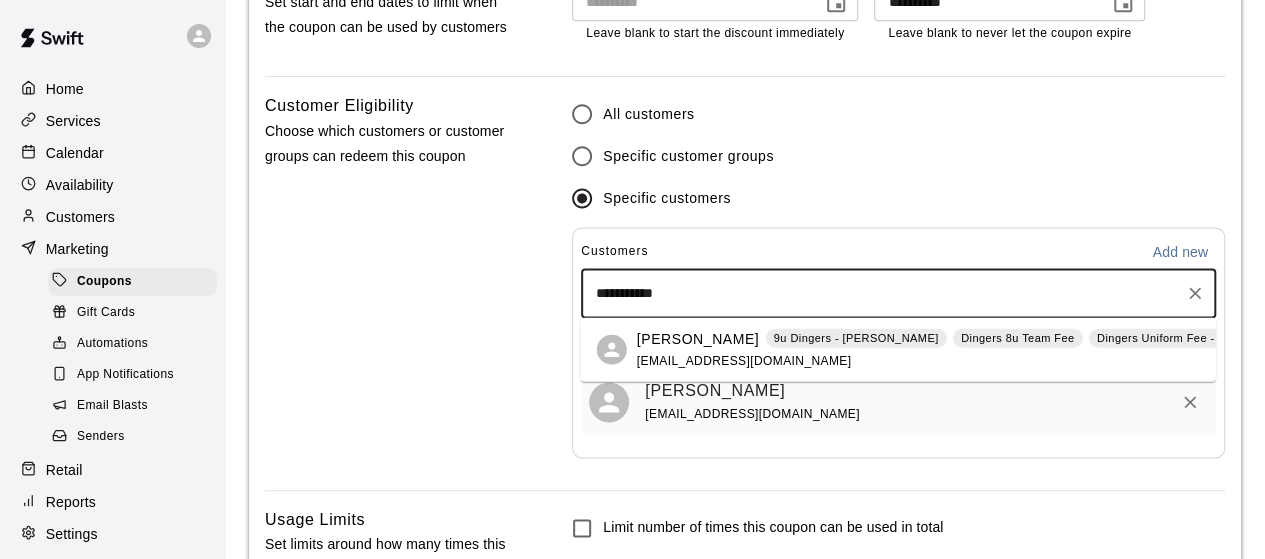 click on "Taylor Moore 9u Dingers - Taylor Moore Dingers 8u Team Fee Dingers Uniform Fee - 8U taylormoore0822@gmail.com" at bounding box center [939, 349] 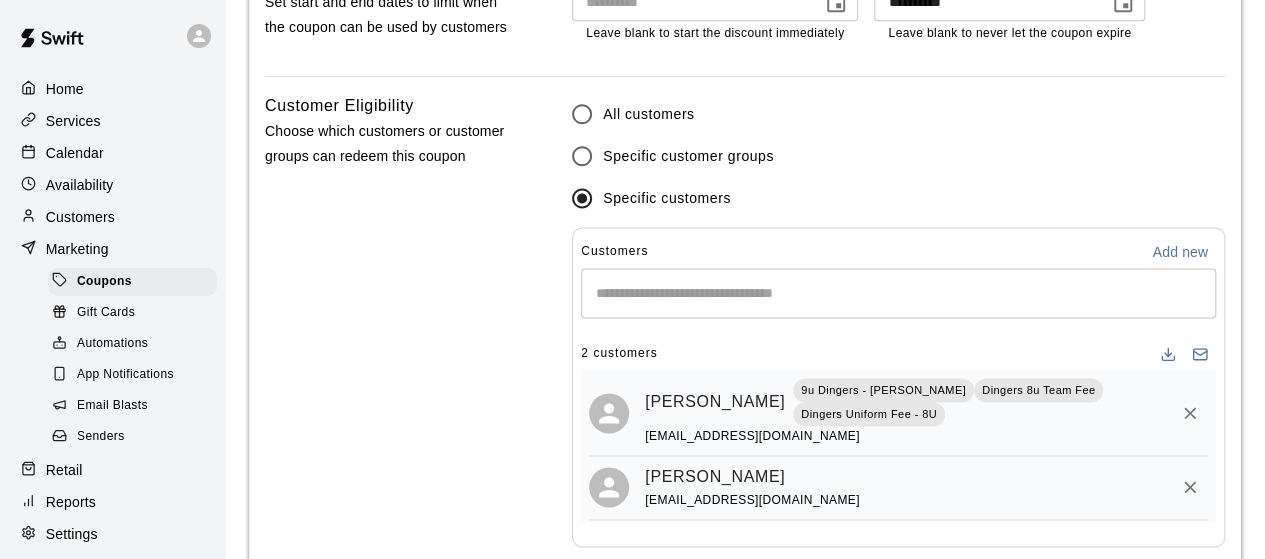 click at bounding box center (898, 293) 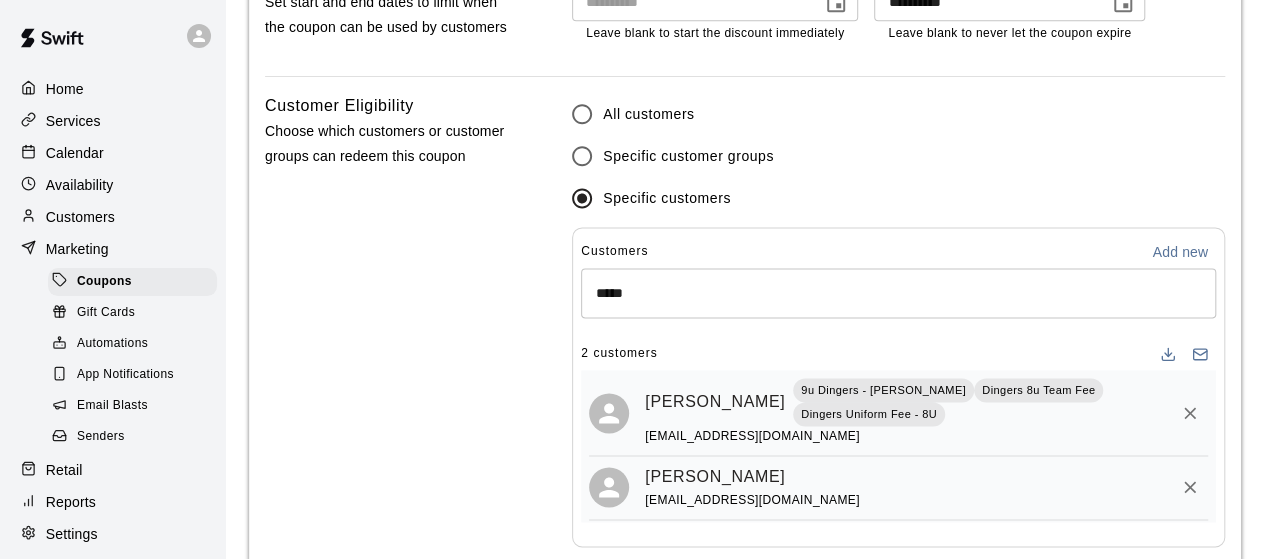 click on "2   customers" at bounding box center (619, 354) 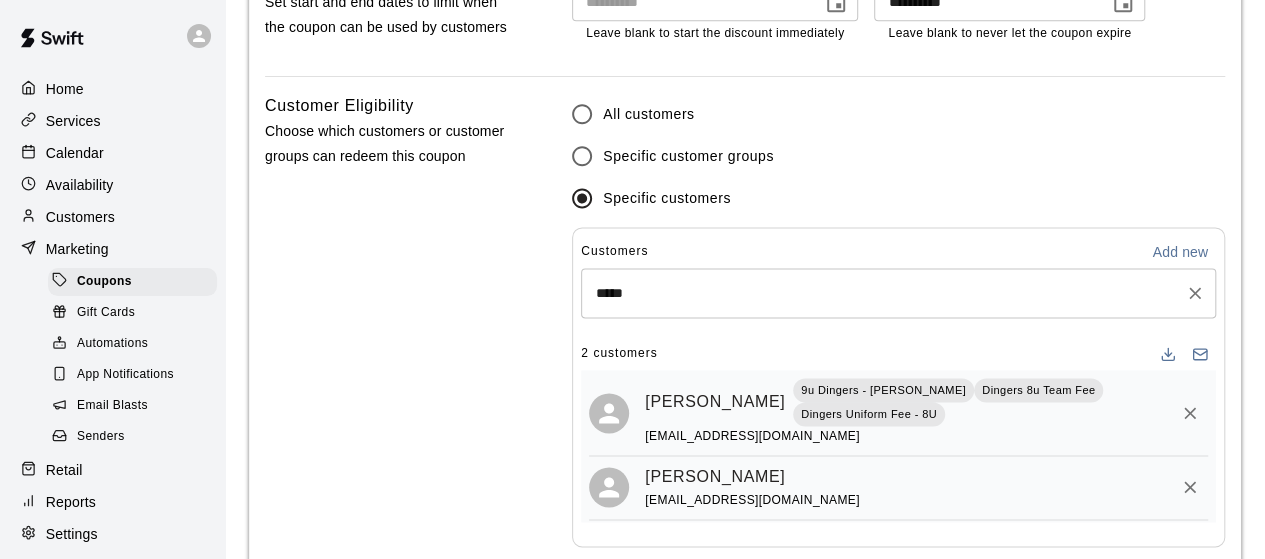 click on "*****" at bounding box center (883, 293) 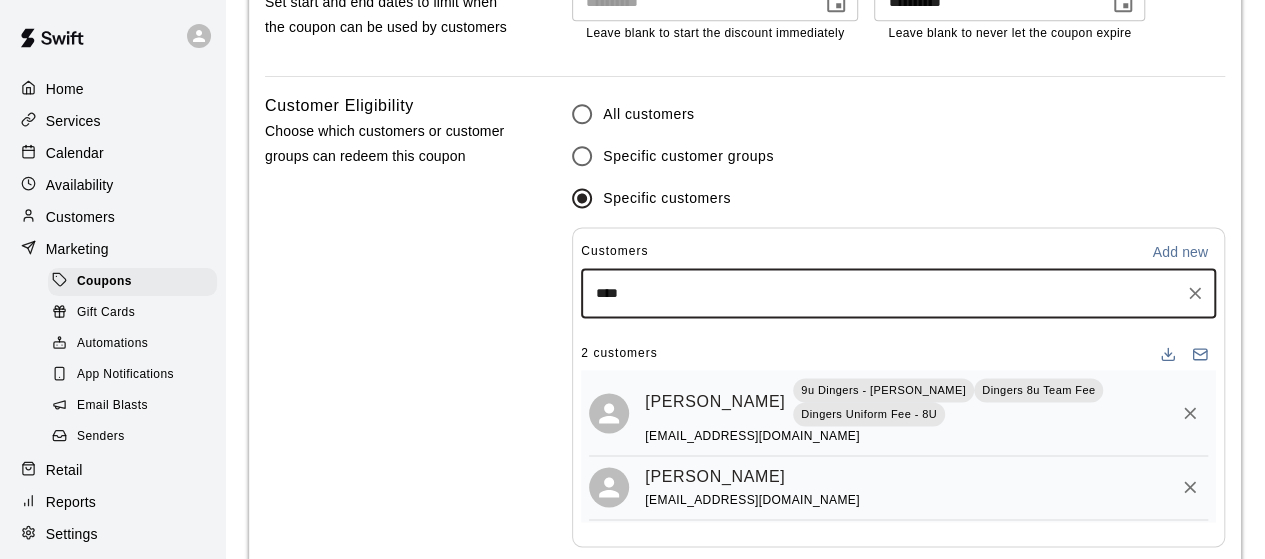 type on "***" 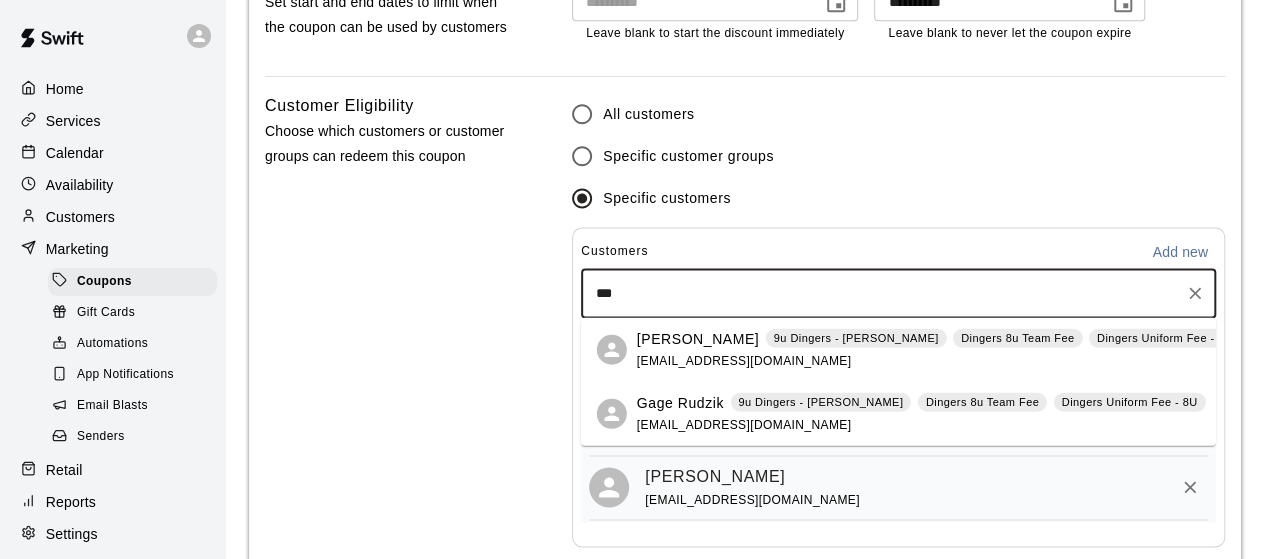 click on "Deborah Rudzik 9u Dingers - Taylor Moore Dingers 8u Team Fee Dingers Uniform Fee - 8U debrudzik@gmail.com" at bounding box center [898, 349] 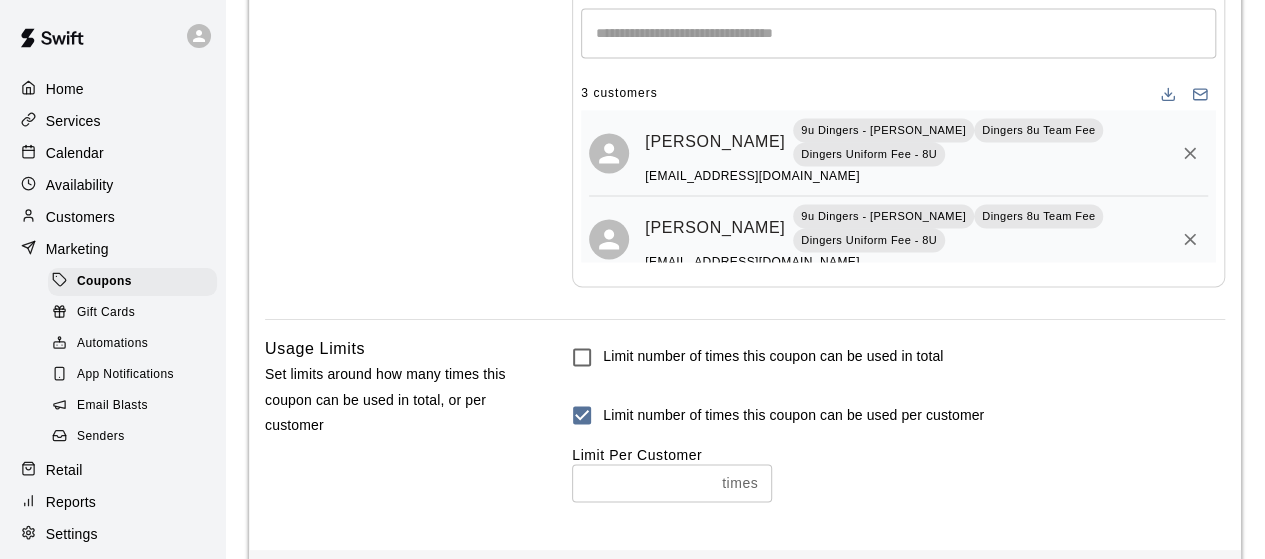 scroll, scrollTop: 1507, scrollLeft: 0, axis: vertical 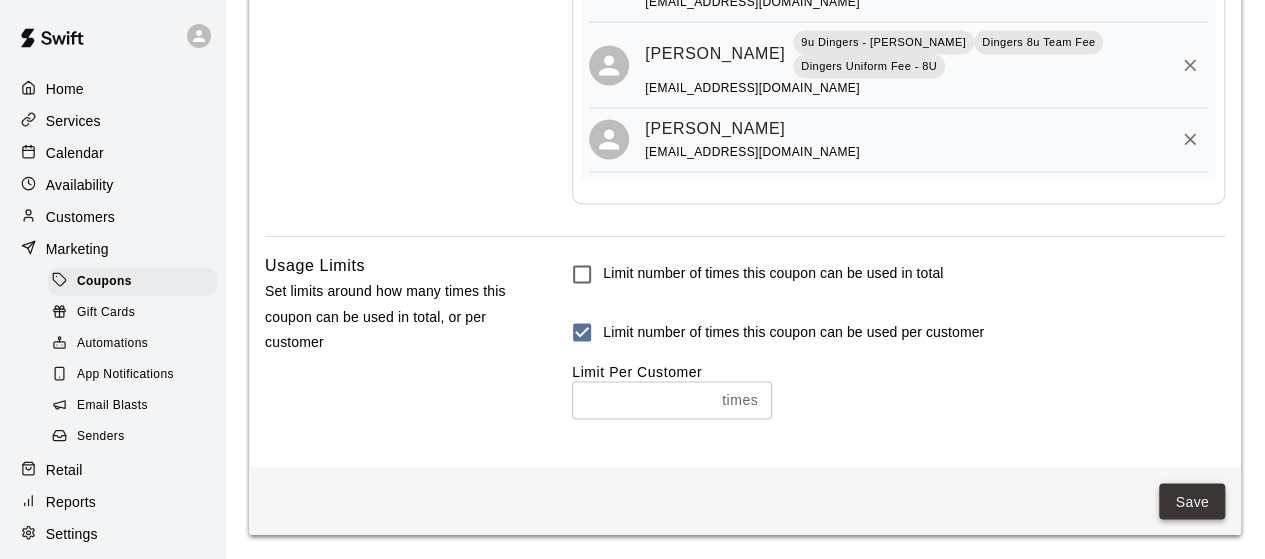 click on "Save" at bounding box center [1192, 501] 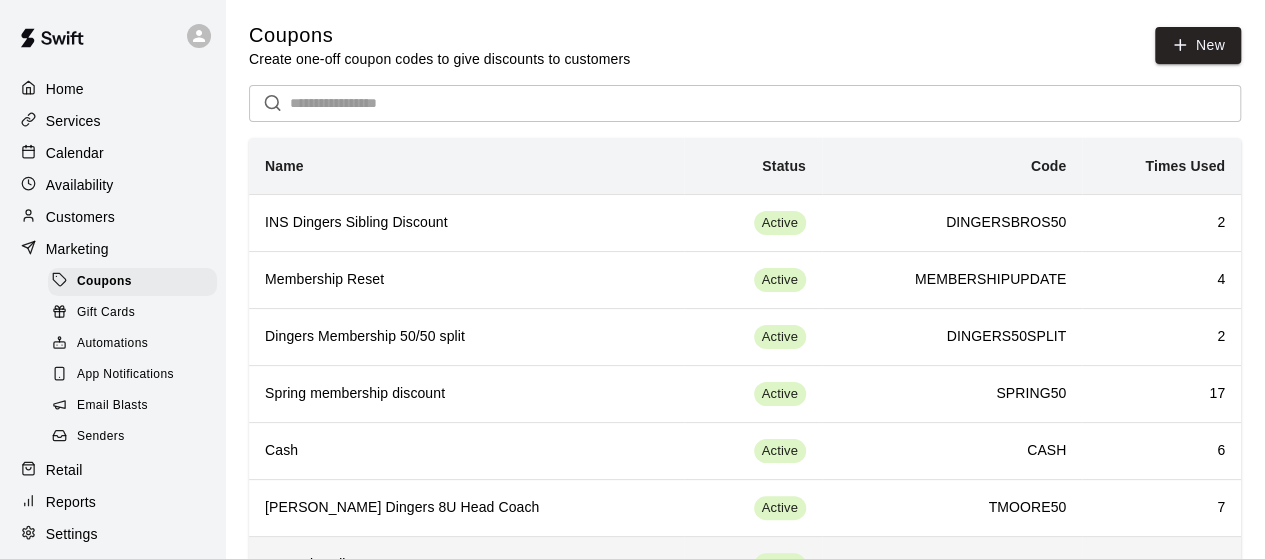 scroll, scrollTop: 0, scrollLeft: 0, axis: both 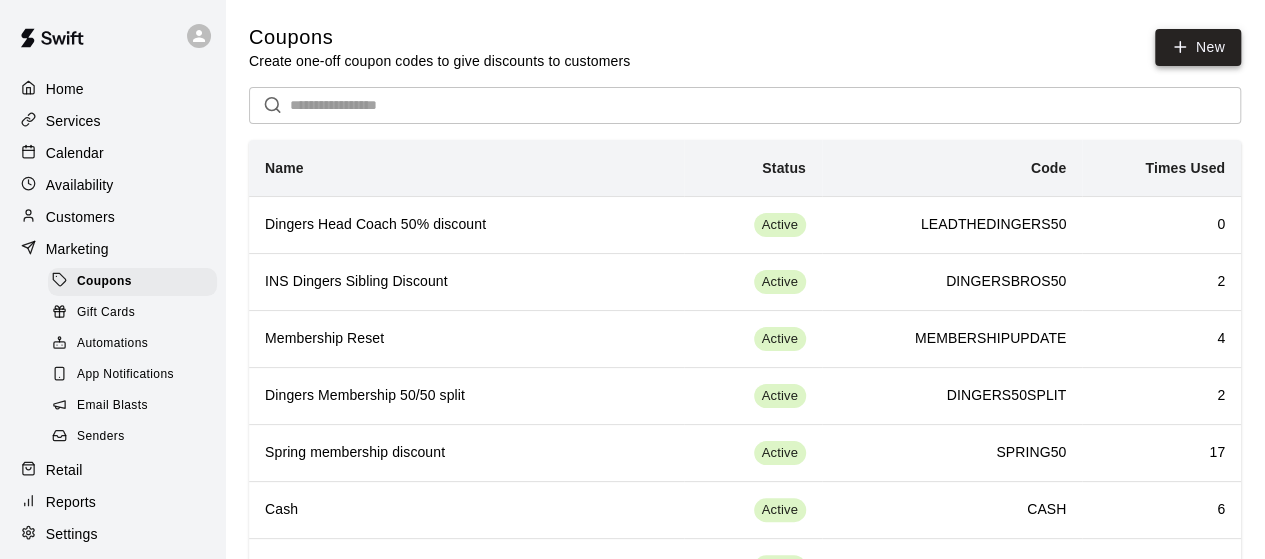 click on "New" at bounding box center (1198, 47) 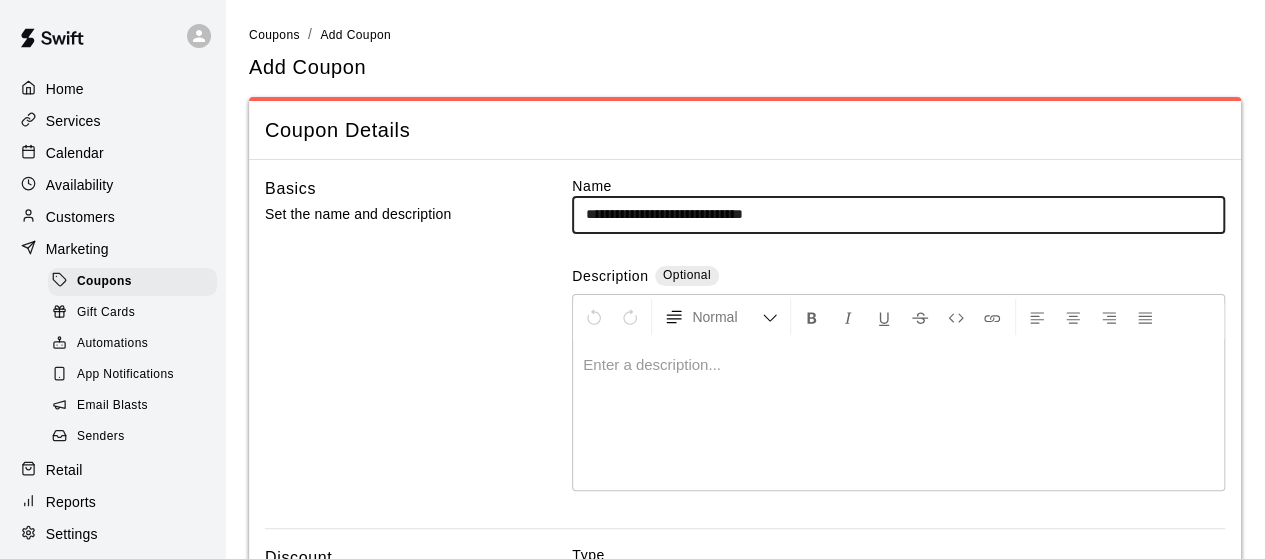 type on "**********" 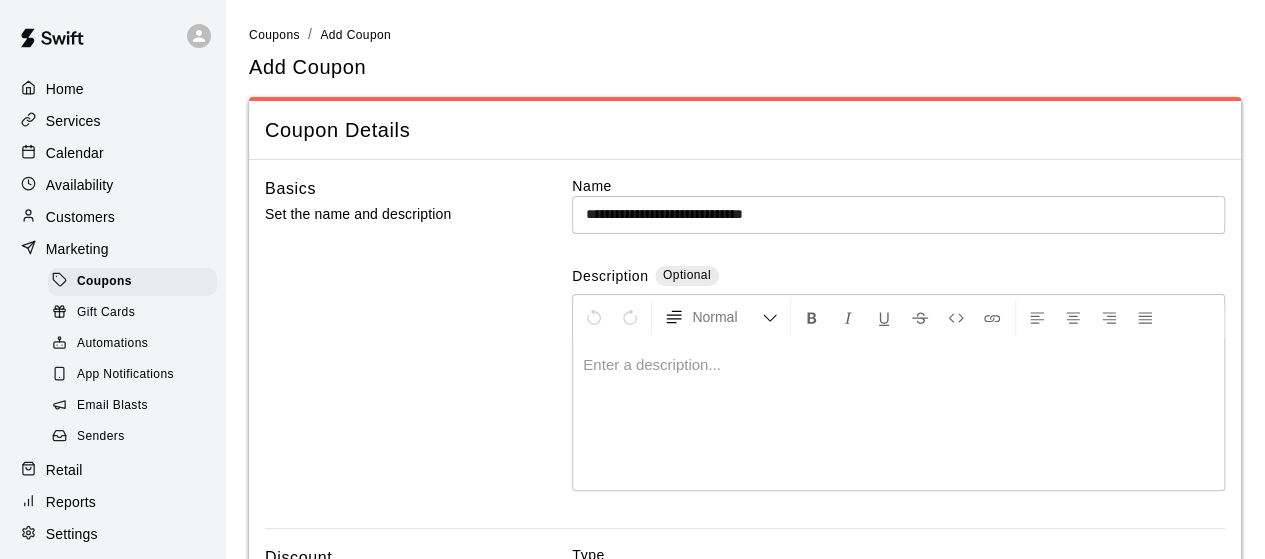 type 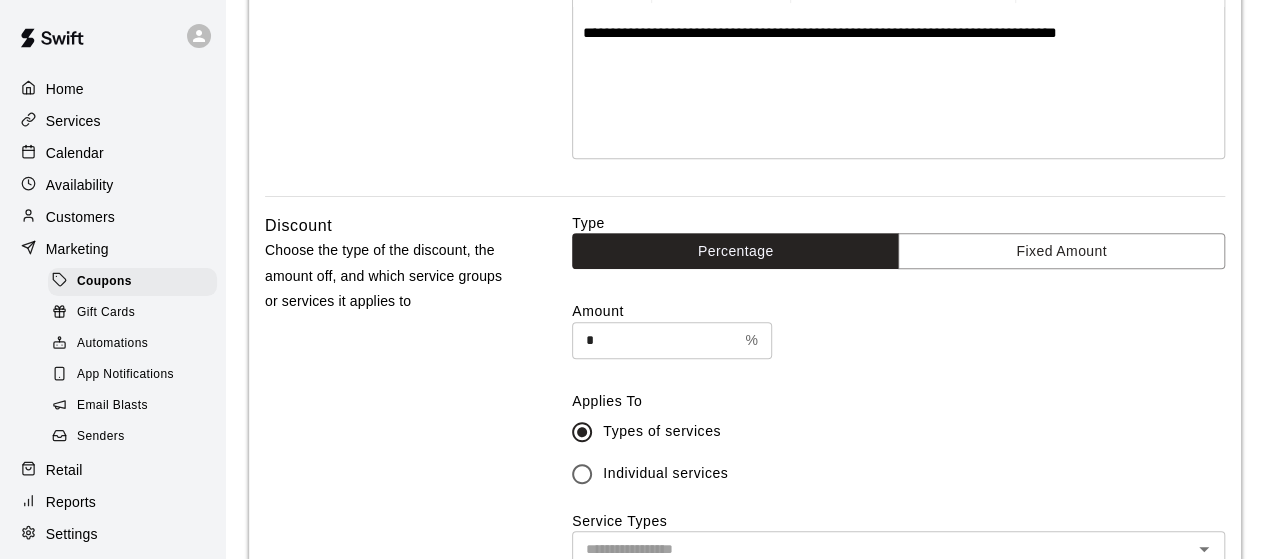 scroll, scrollTop: 356, scrollLeft: 0, axis: vertical 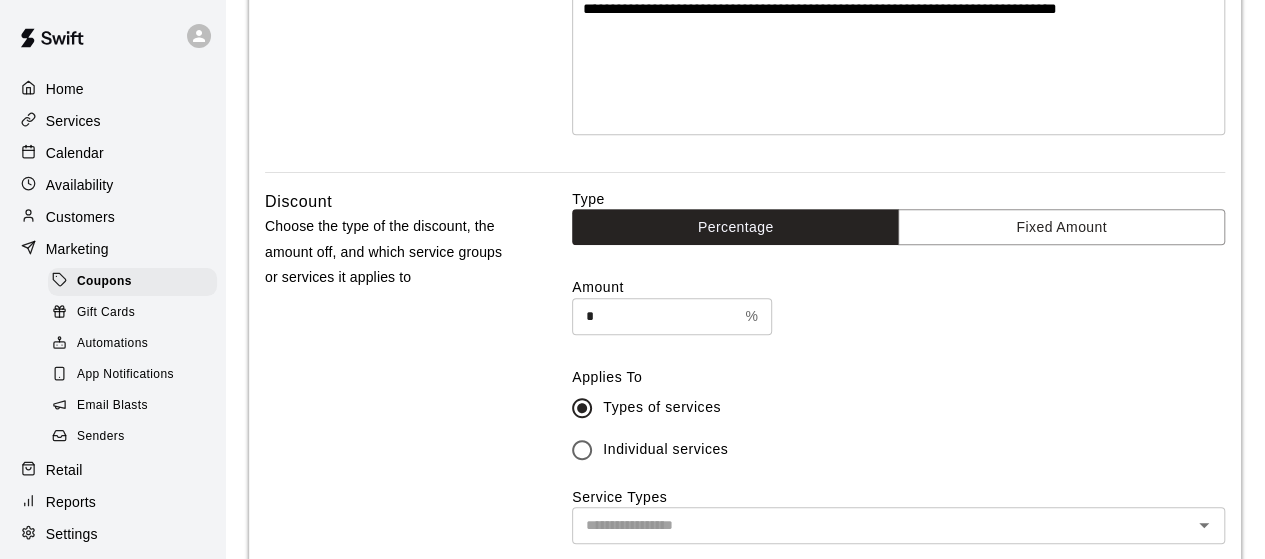 click on "*" at bounding box center (654, 316) 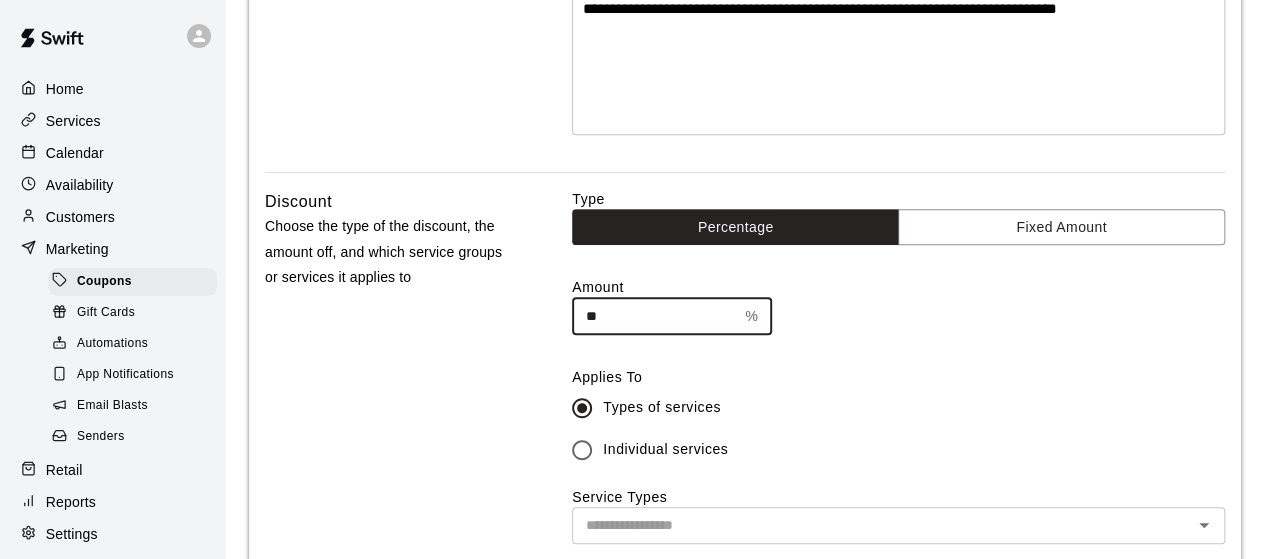 type on "**" 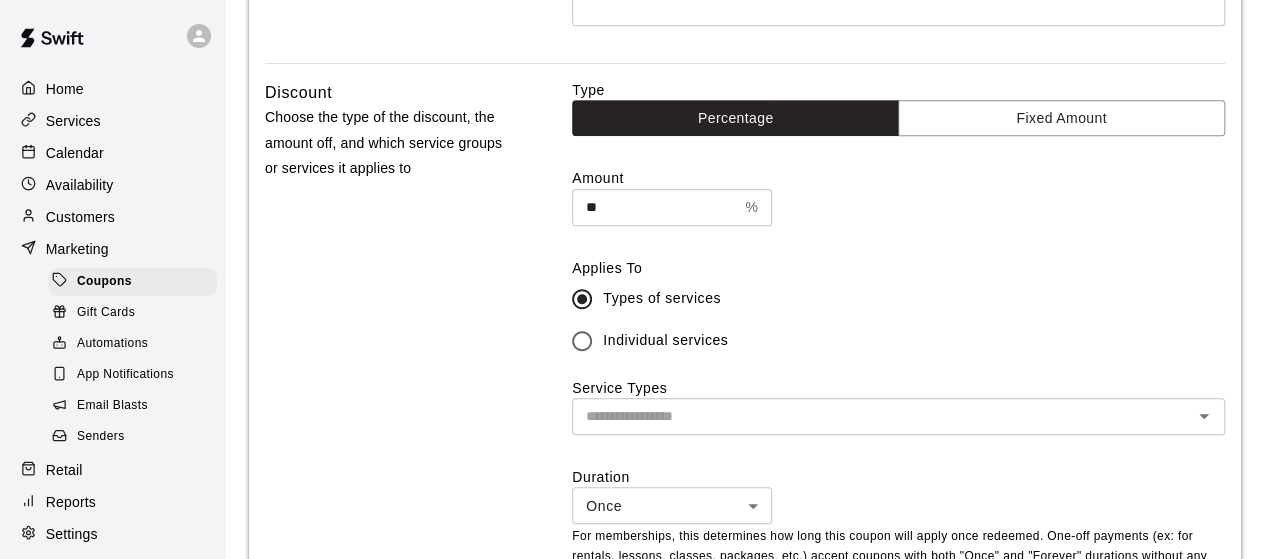 scroll, scrollTop: 483, scrollLeft: 0, axis: vertical 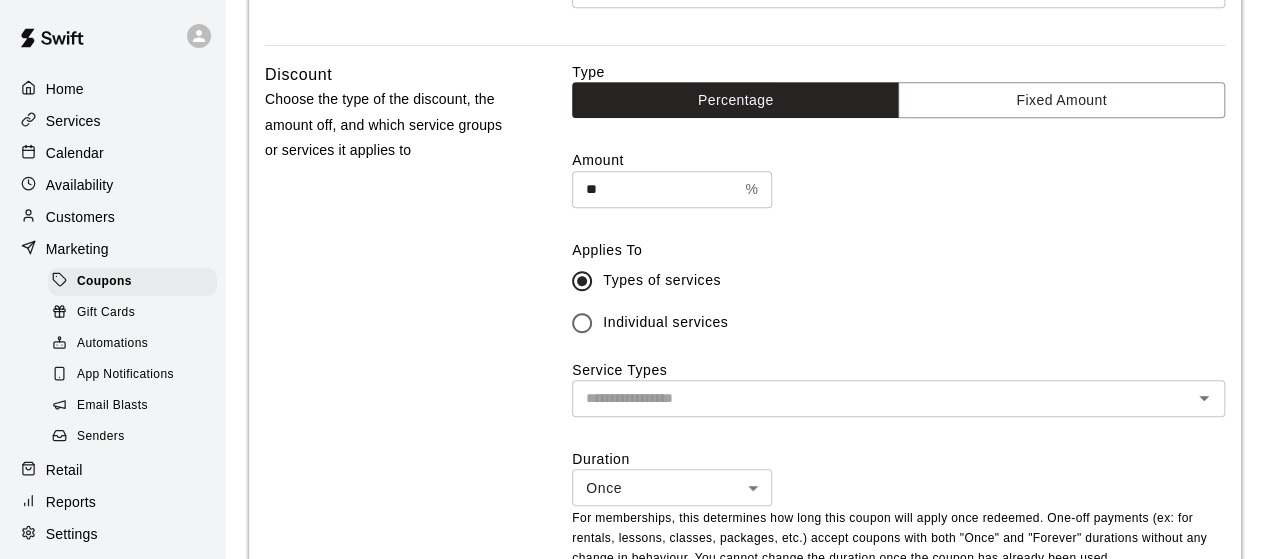 click at bounding box center (882, 398) 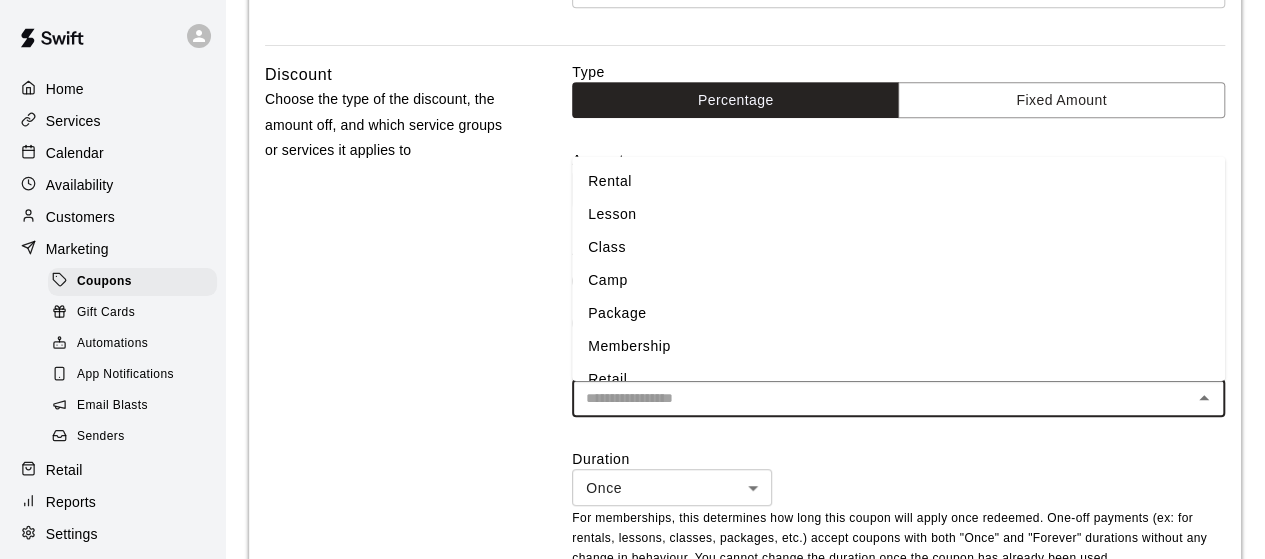 click on "Membership" at bounding box center (898, 346) 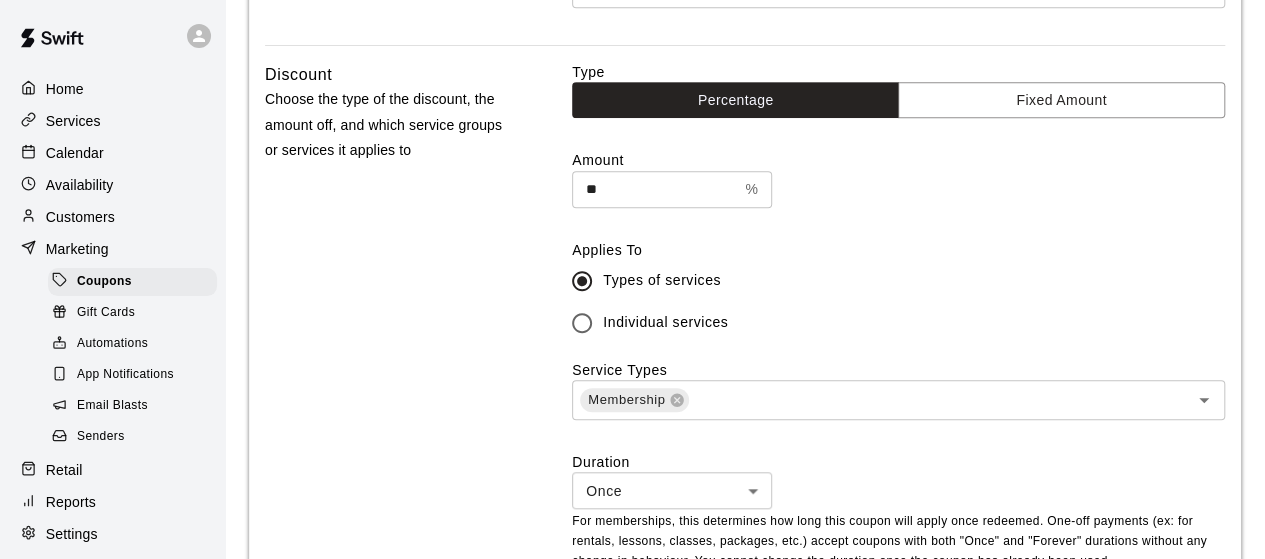 click on "Discount Choose the type of the discount, the amount off, and which service groups or services it applies to" at bounding box center (390, 333) 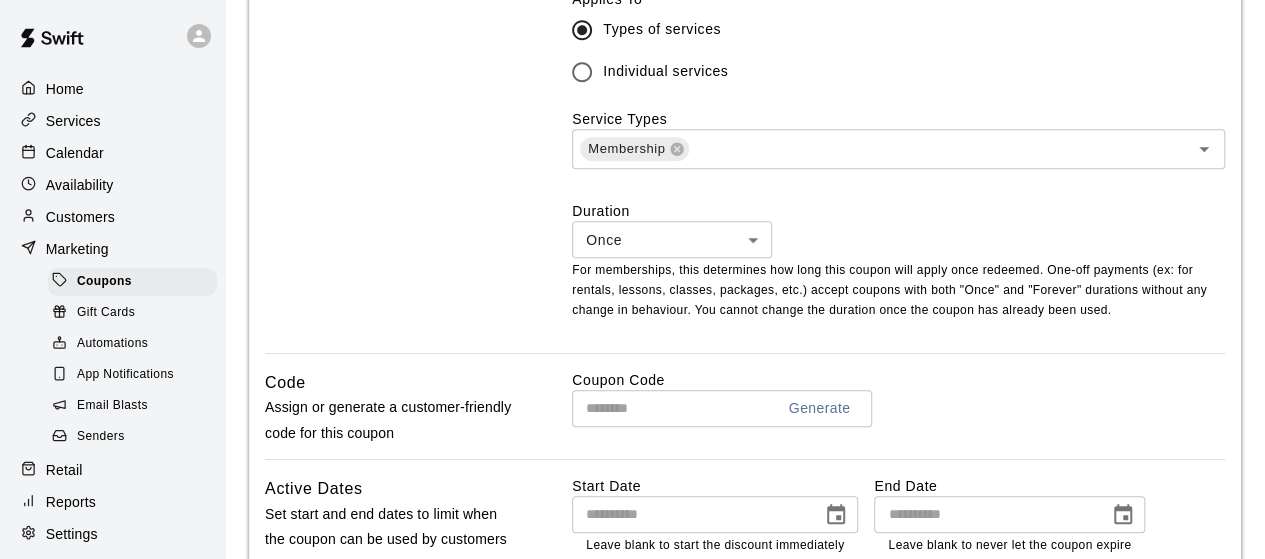 scroll, scrollTop: 735, scrollLeft: 0, axis: vertical 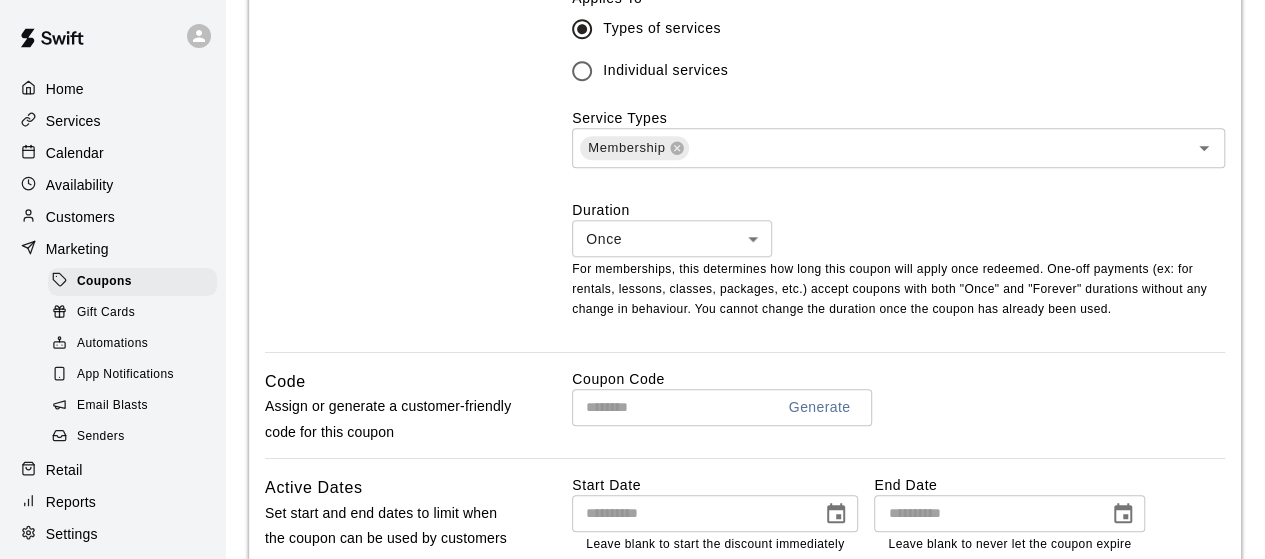 click on "**********" at bounding box center [632, 134] 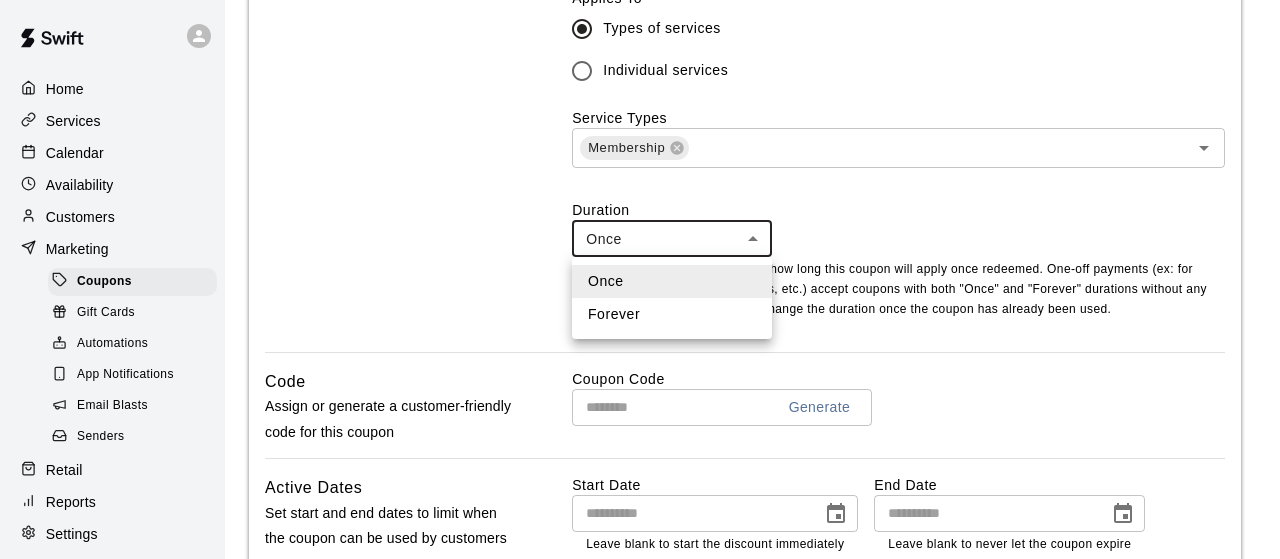 click on "Forever" at bounding box center (672, 314) 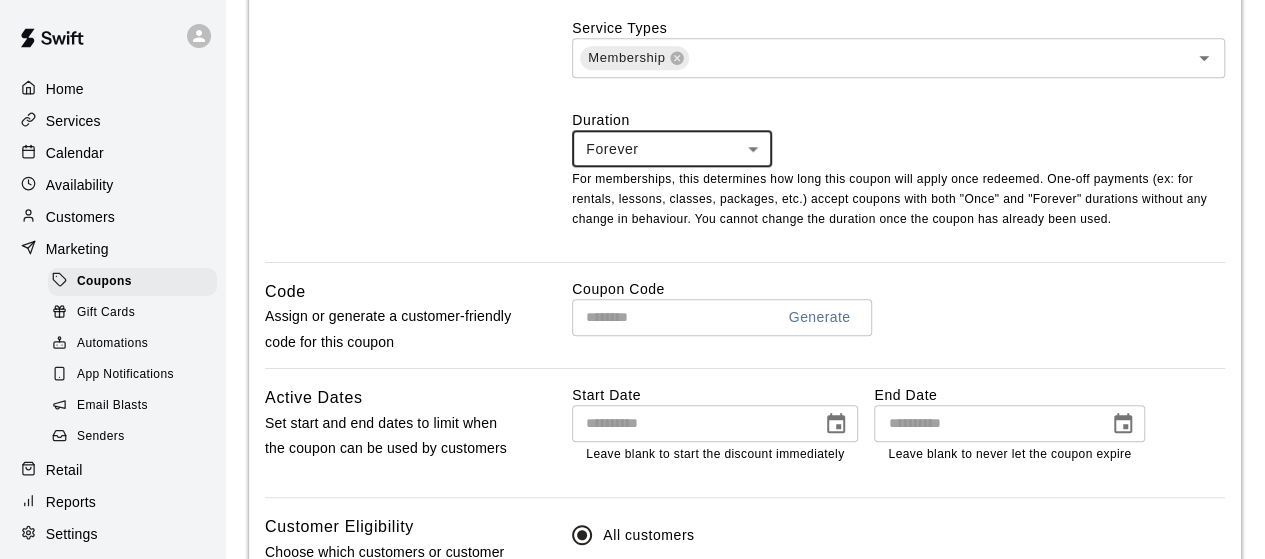 scroll, scrollTop: 850, scrollLeft: 0, axis: vertical 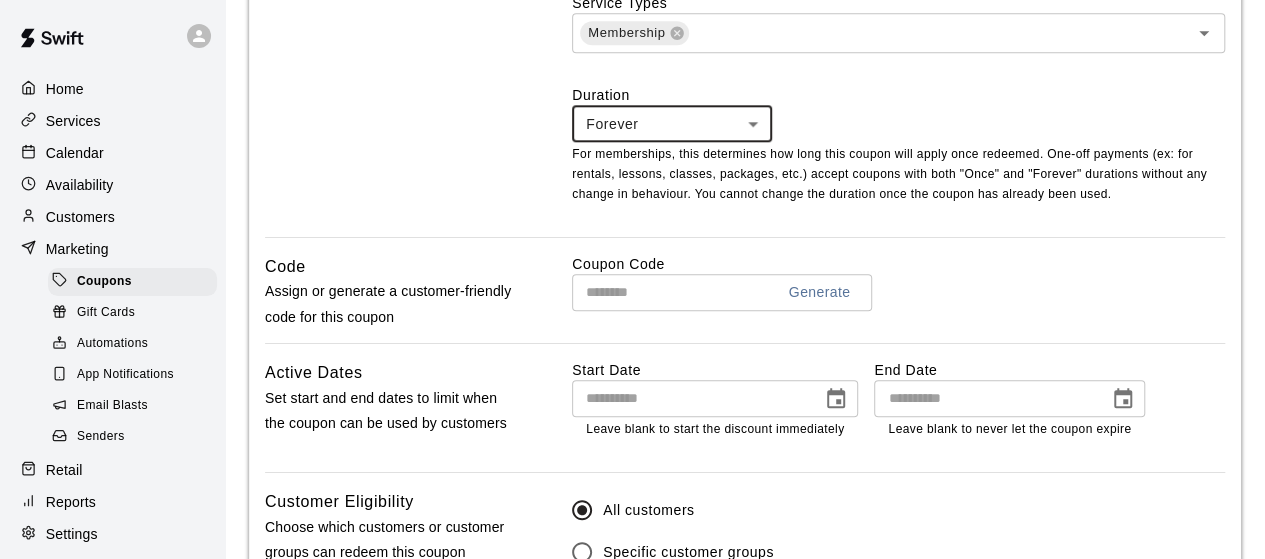 click on "Code Assign or generate a customer-friendly code for this coupon" at bounding box center [390, 298] 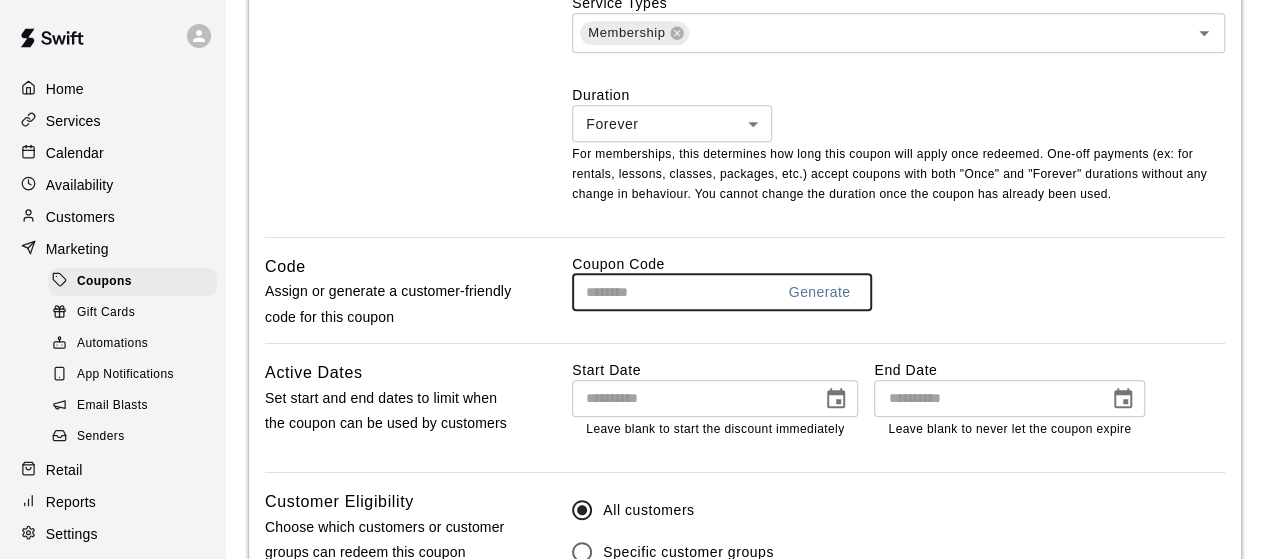 click at bounding box center (665, 292) 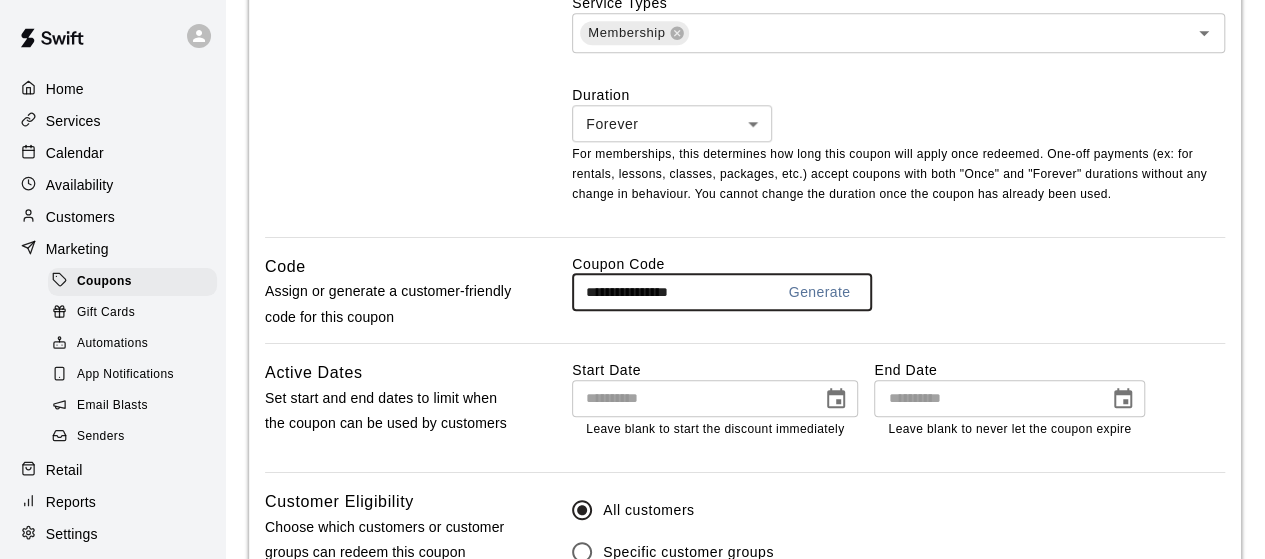 type on "**********" 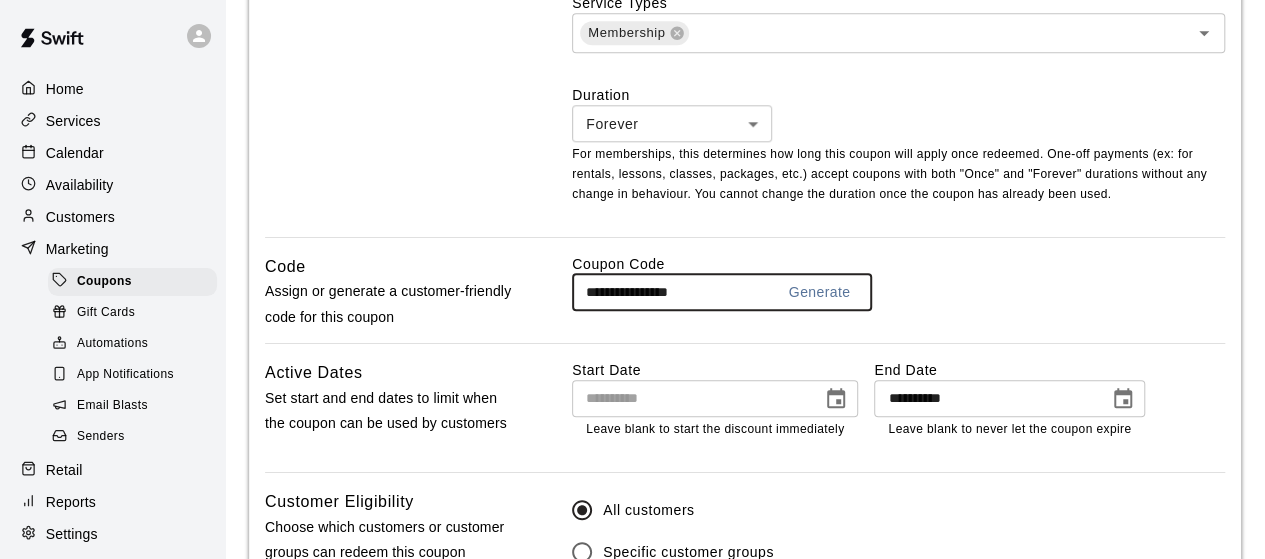 click on "**********" at bounding box center (984, 398) 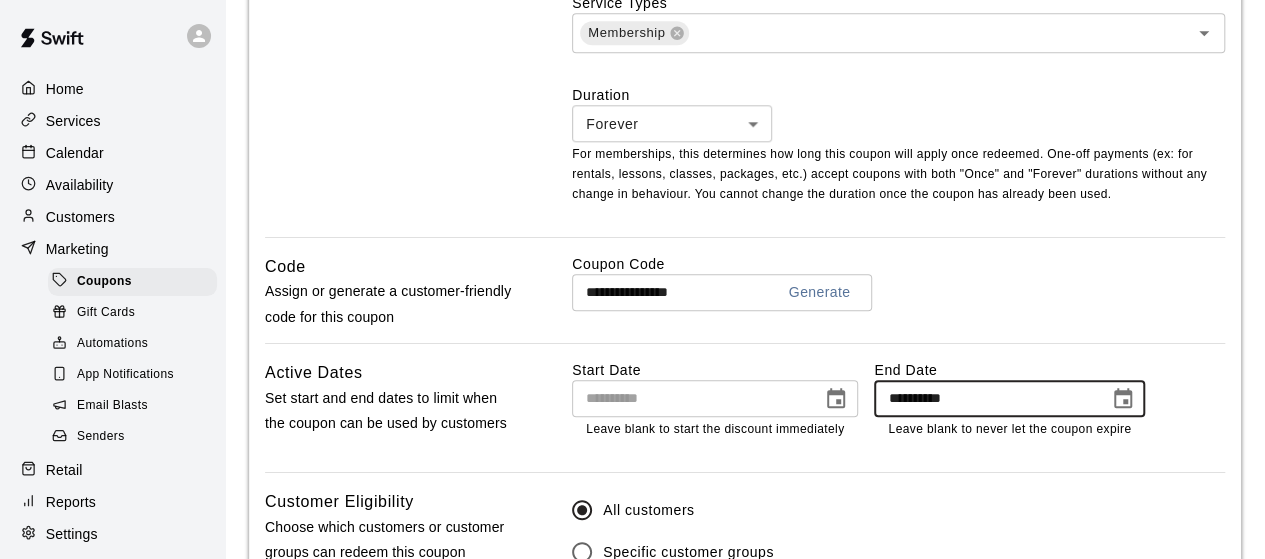 type on "**********" 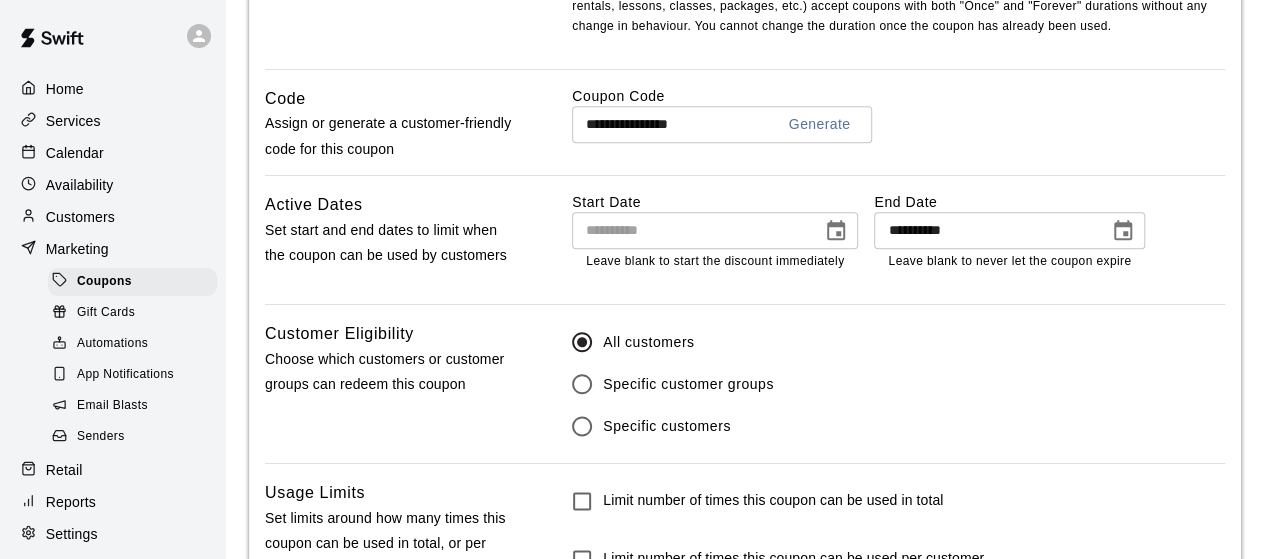 scroll, scrollTop: 1020, scrollLeft: 0, axis: vertical 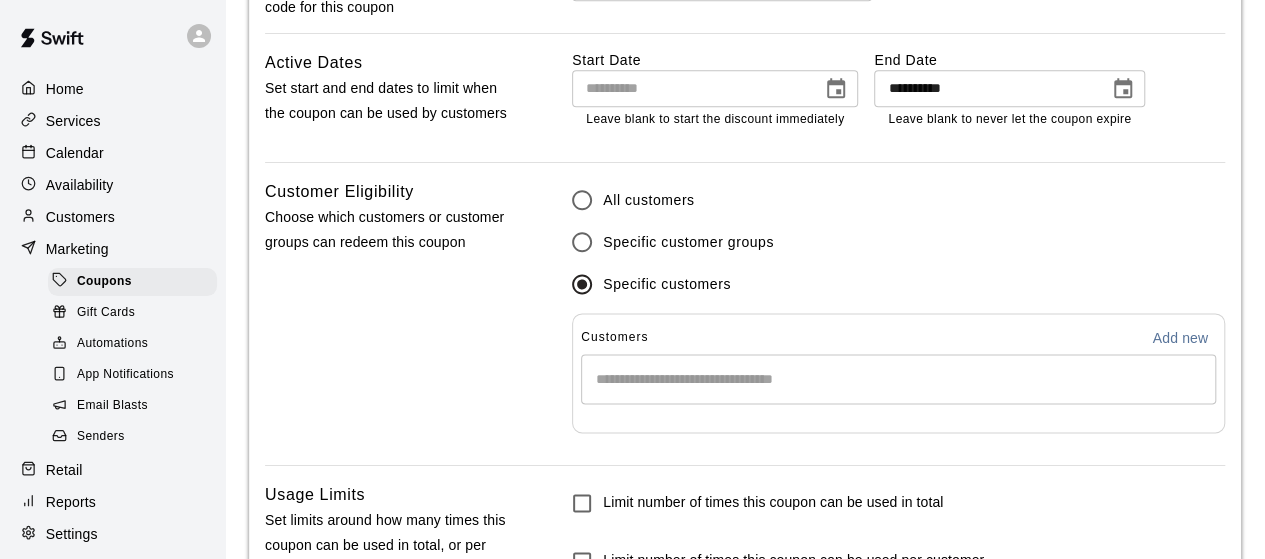 click at bounding box center (898, 379) 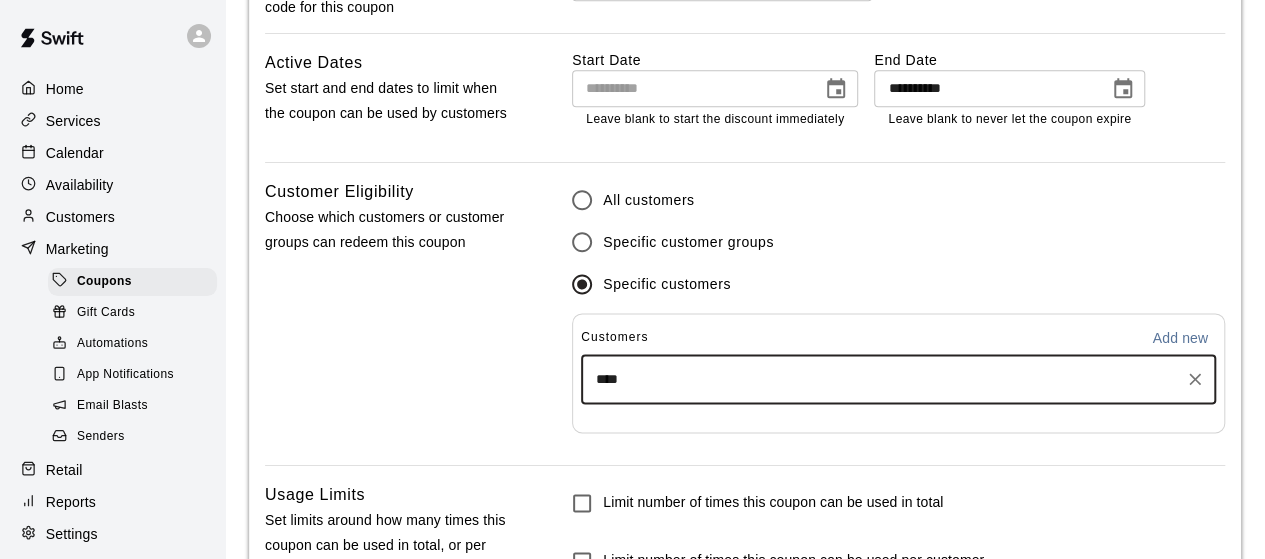 type on "*****" 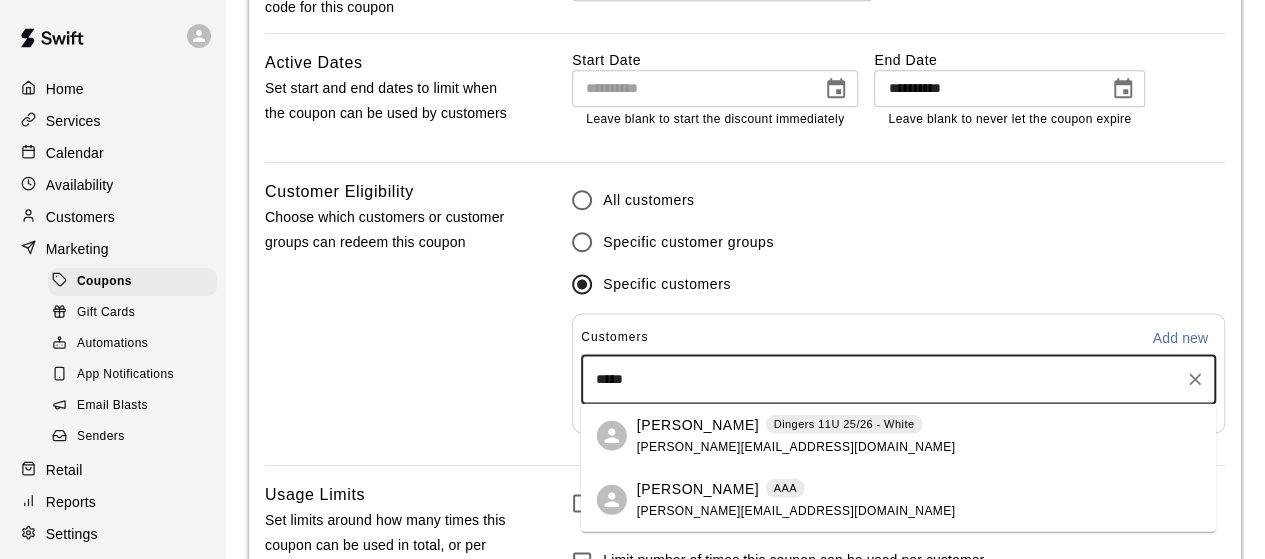 click on "[PERSON_NAME]" at bounding box center (698, 424) 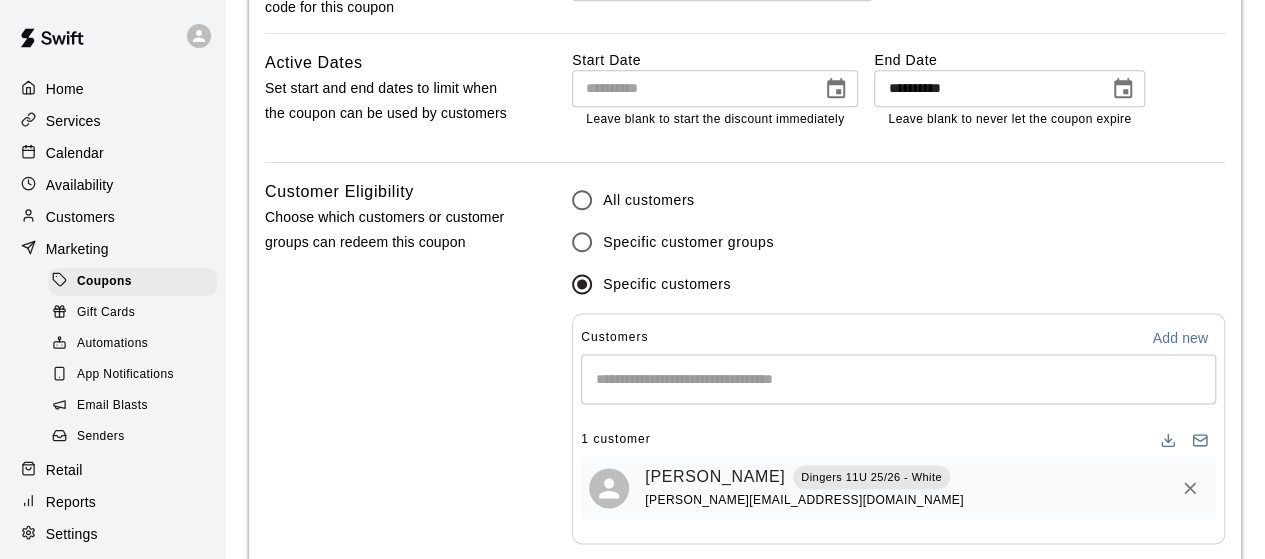 click on "​" at bounding box center [898, 379] 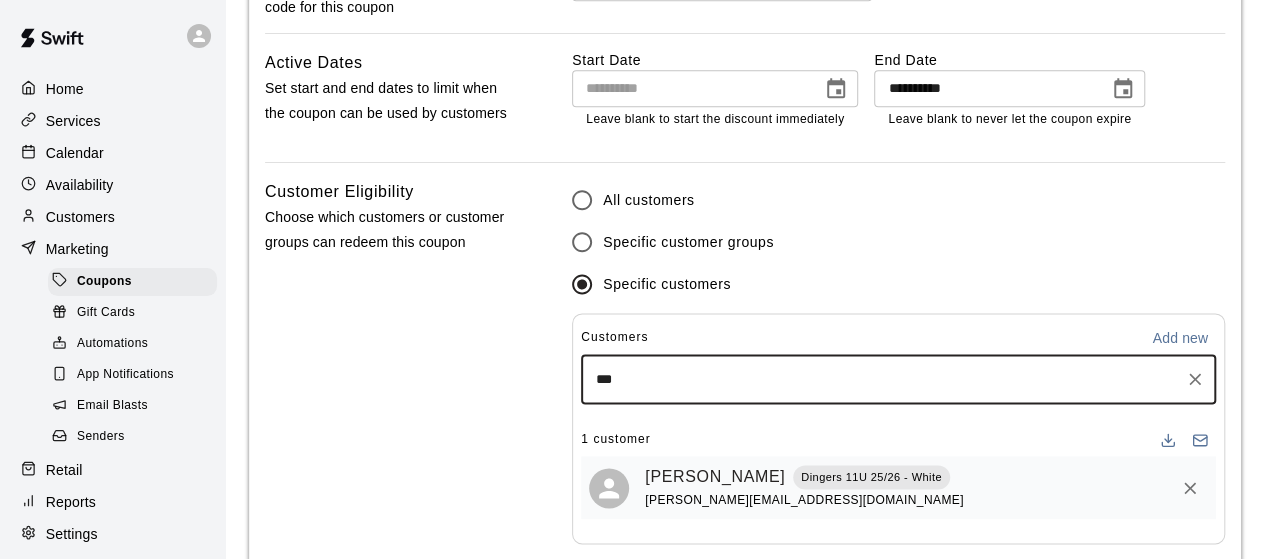 type on "****" 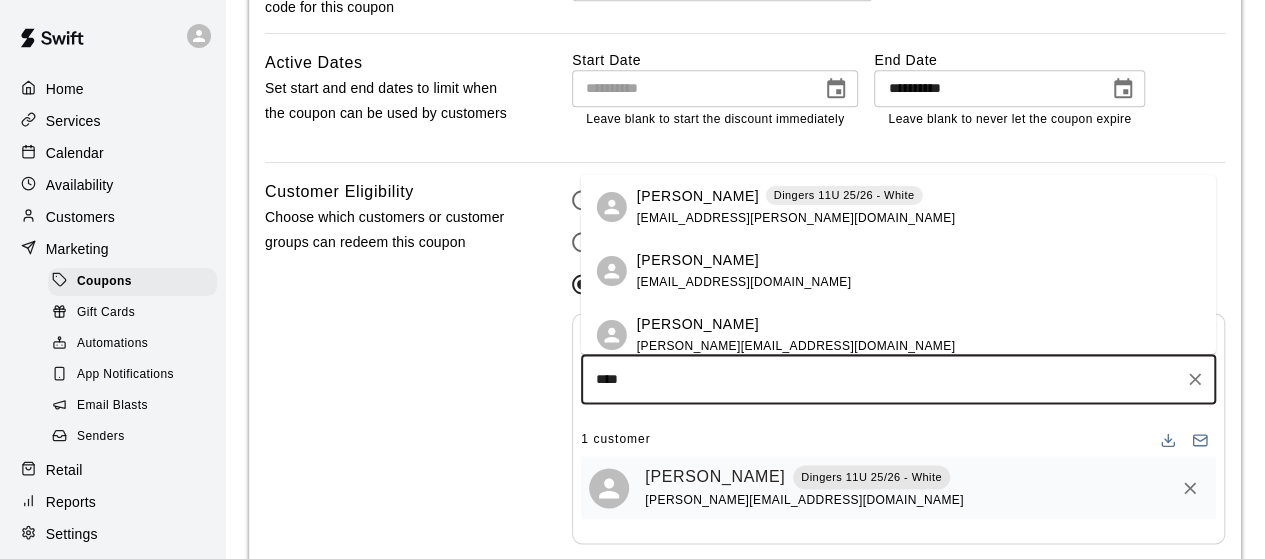 click on "Weston Geigle Dingers 11U 25/26 - White weston.geigle@gmail.com" at bounding box center (796, 206) 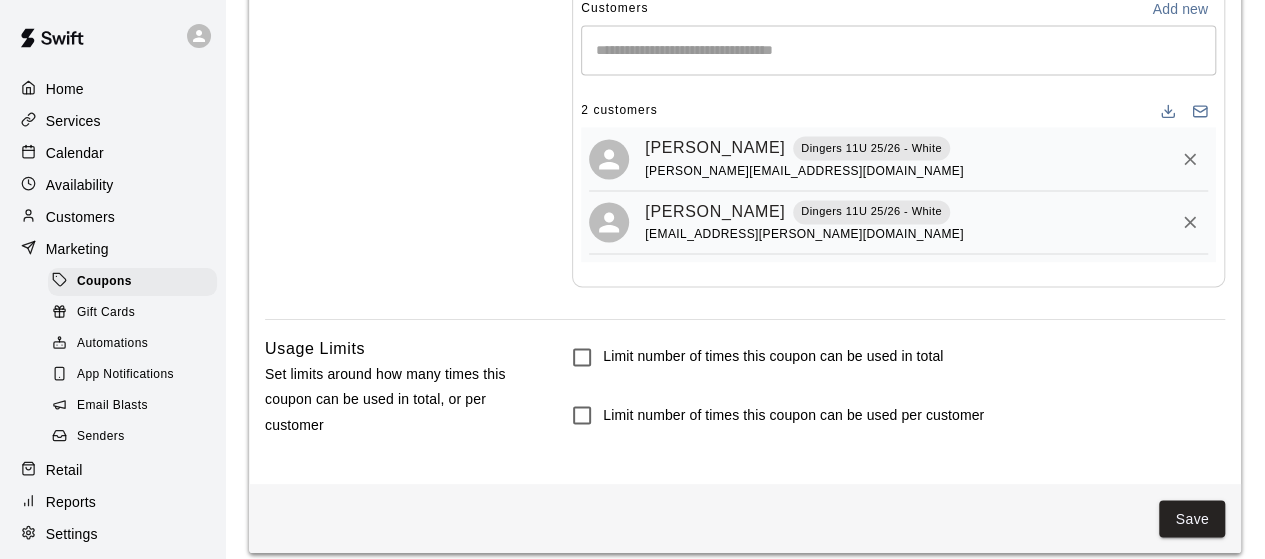 scroll, scrollTop: 1490, scrollLeft: 0, axis: vertical 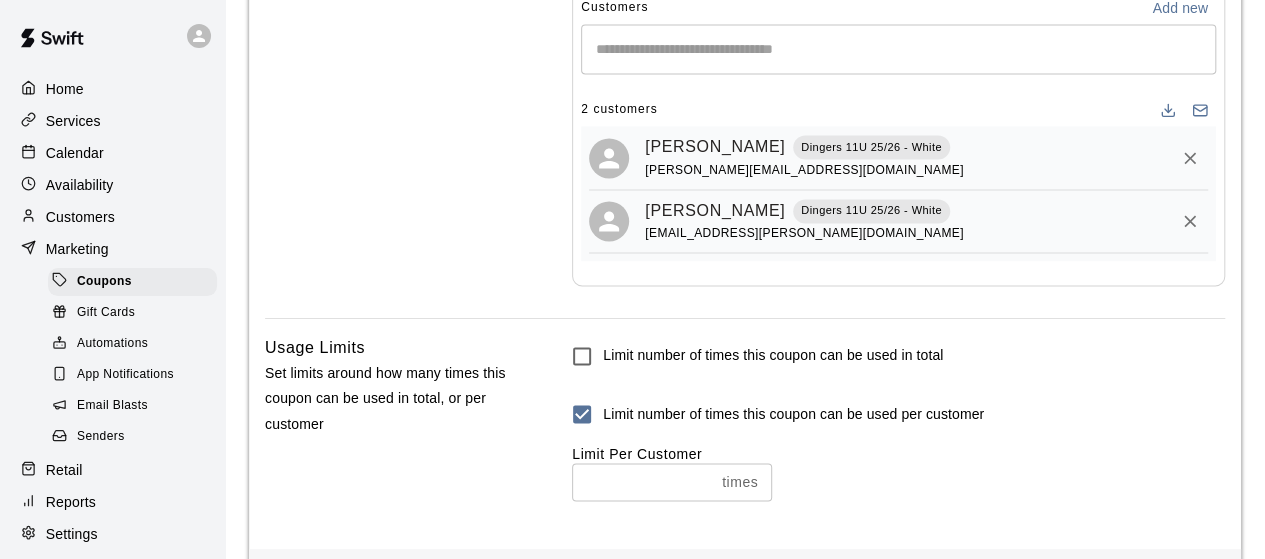 click at bounding box center [643, 481] 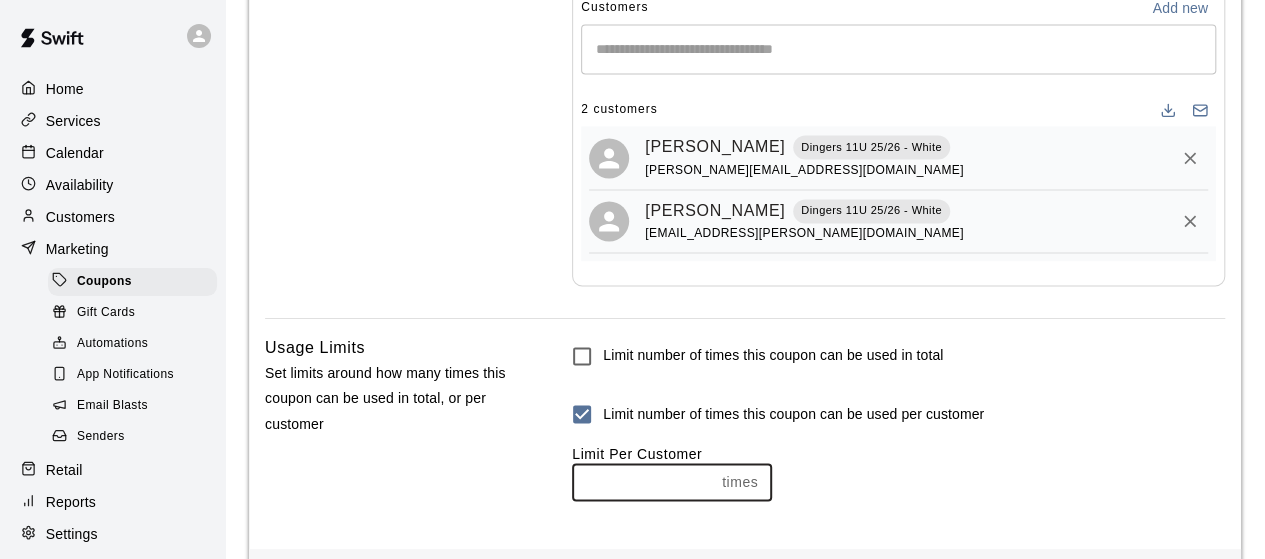 type on "**" 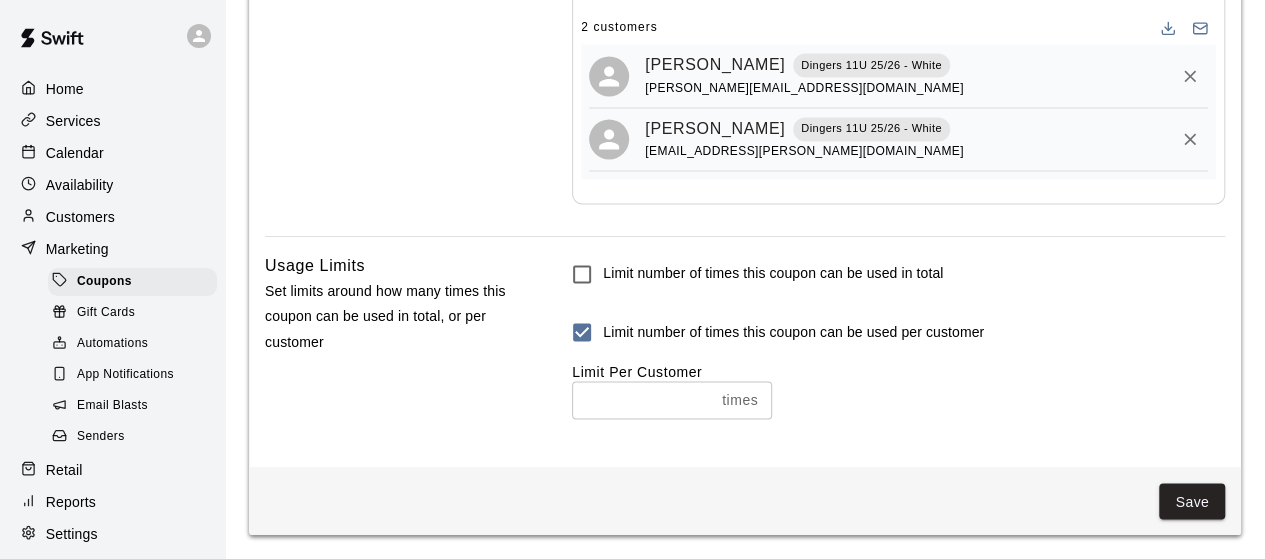 scroll, scrollTop: 1578, scrollLeft: 0, axis: vertical 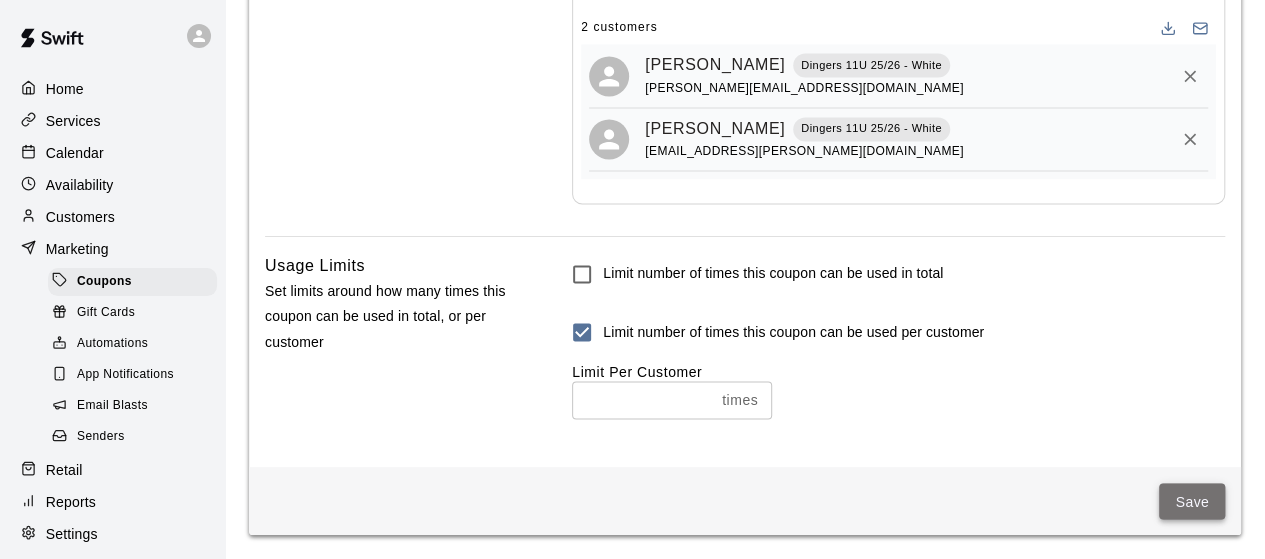 click on "Save" at bounding box center (1192, 501) 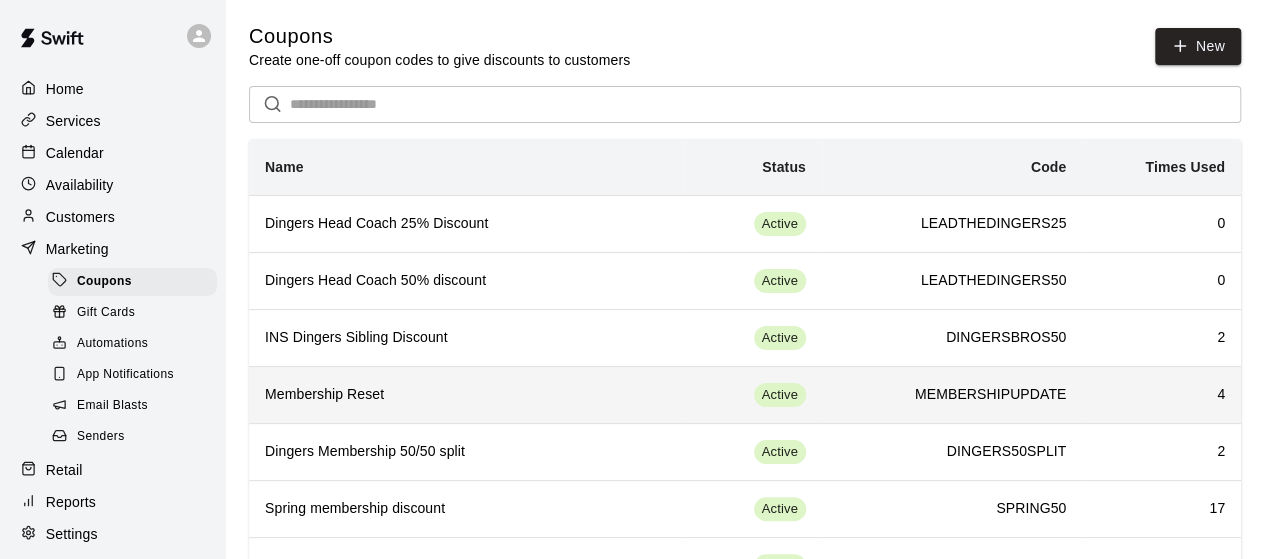 scroll, scrollTop: 0, scrollLeft: 0, axis: both 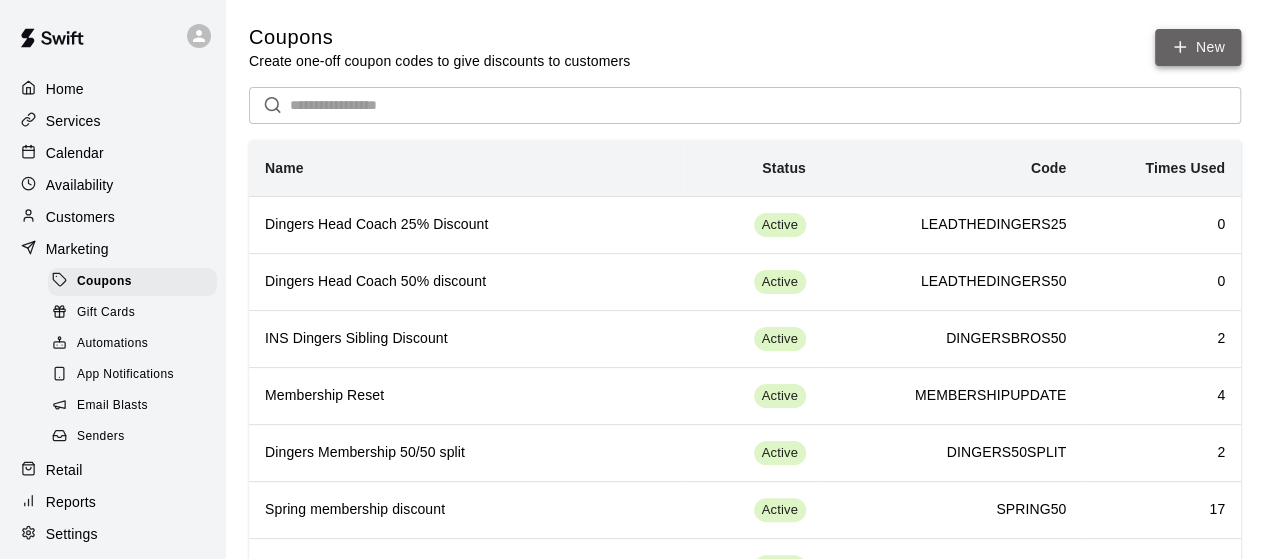 click on "New" at bounding box center [1198, 47] 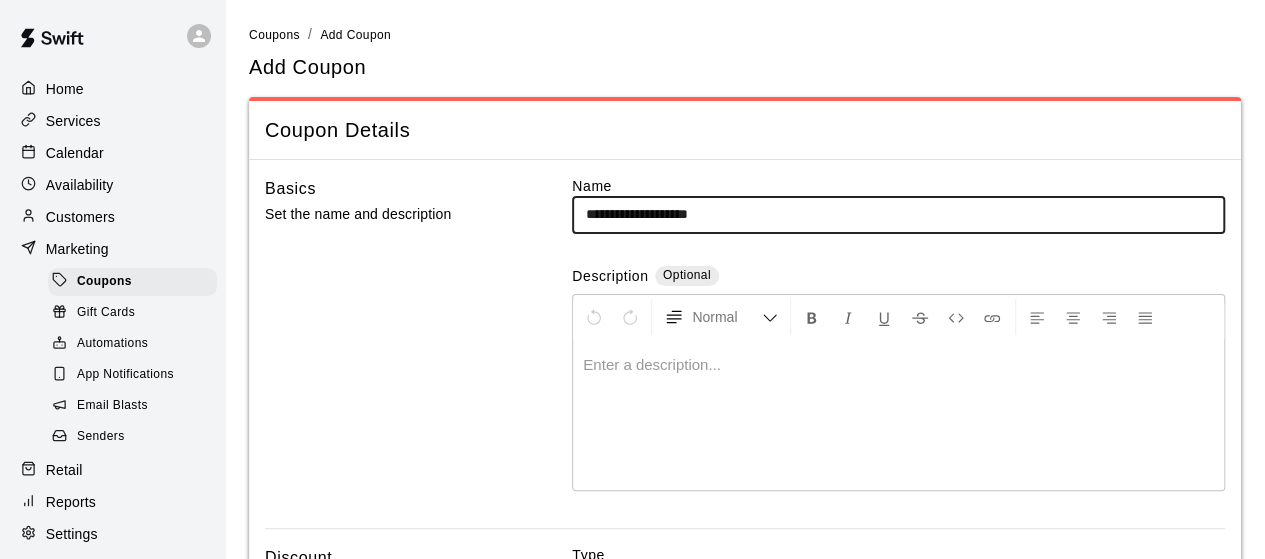 type on "**********" 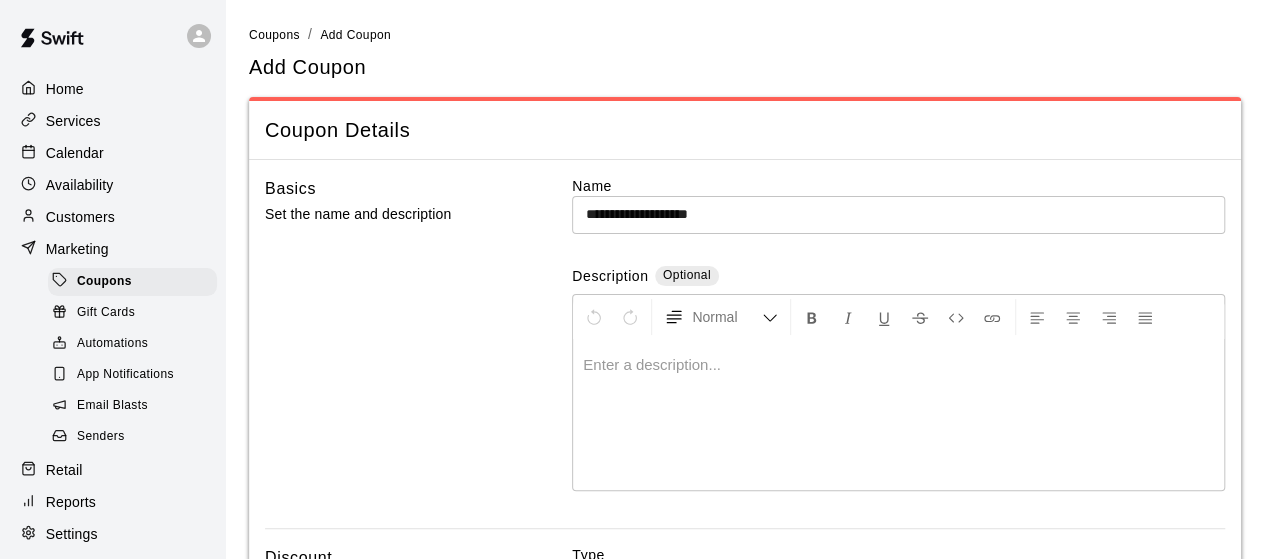 type 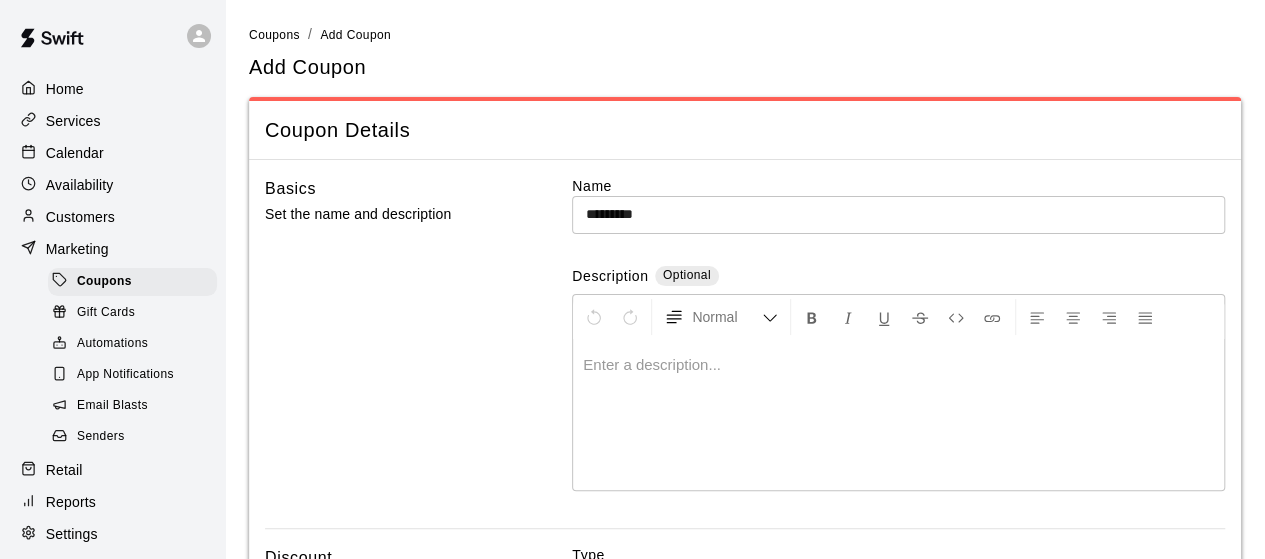 click on "********" at bounding box center (898, 214) 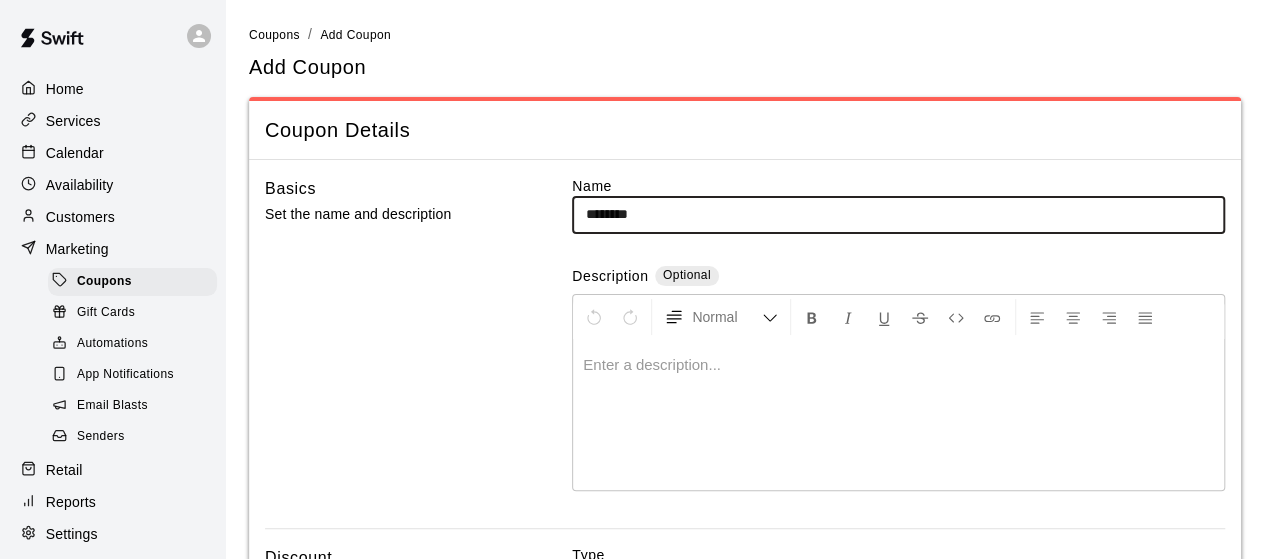 click on "********" at bounding box center (898, 214) 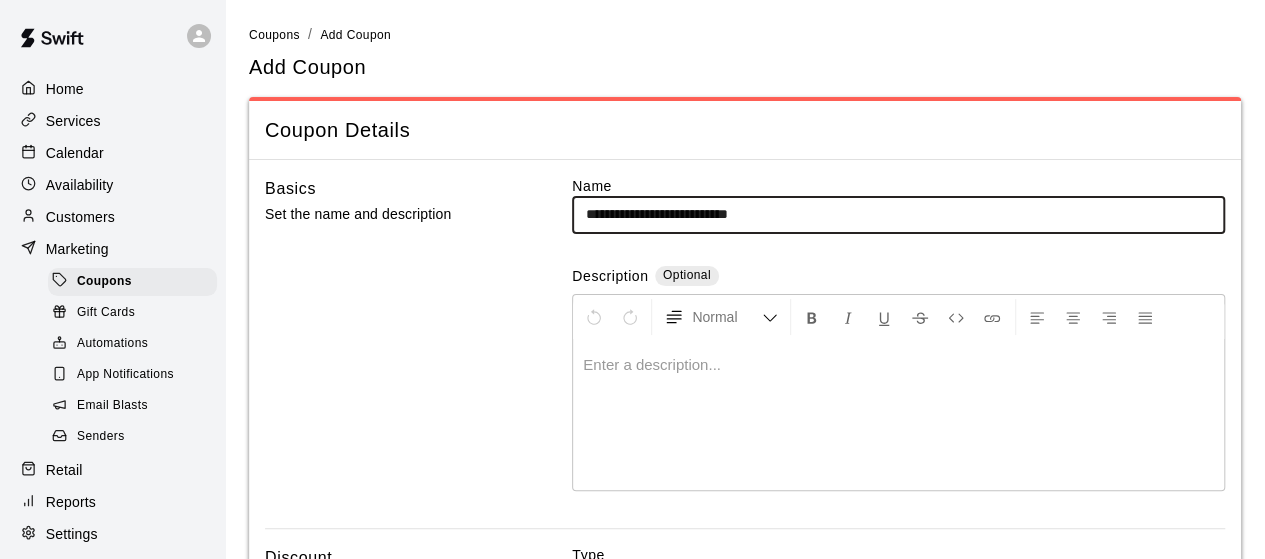 type on "**********" 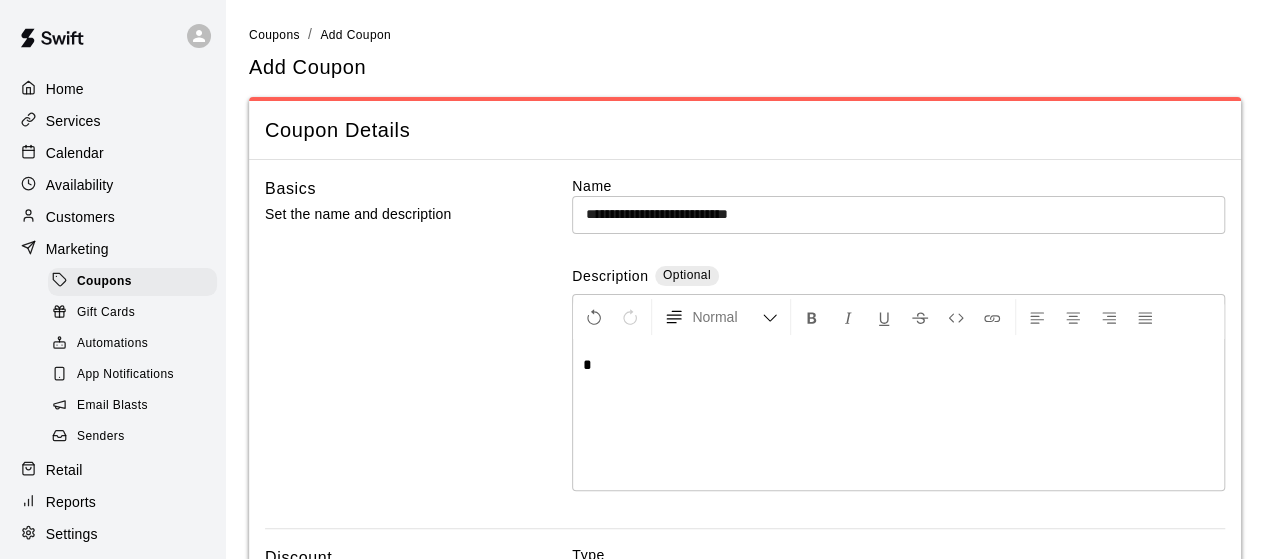 type 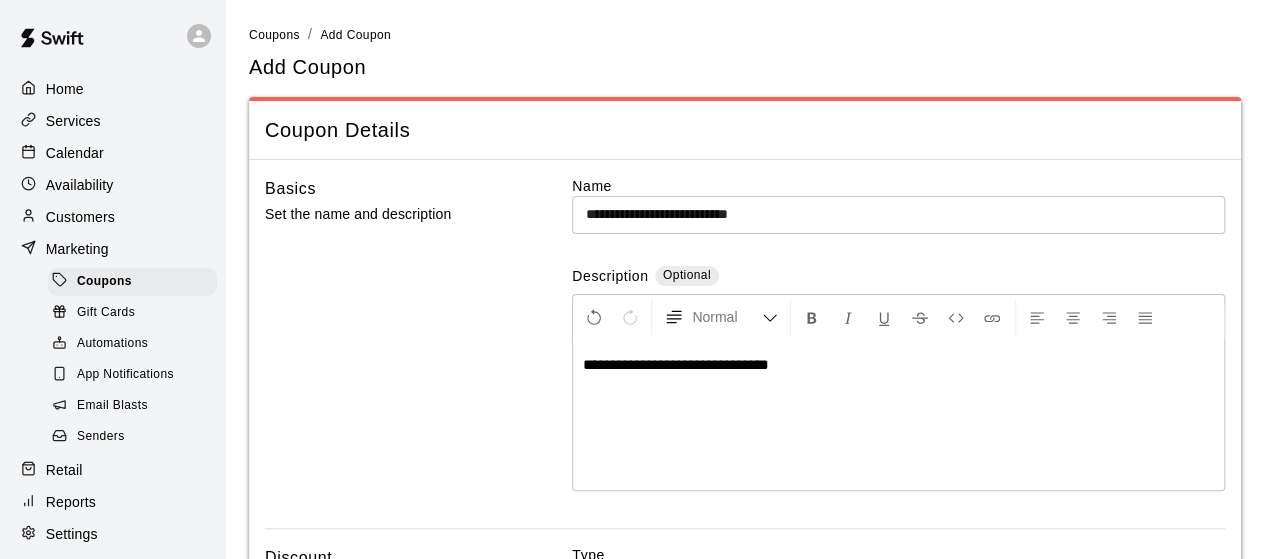 click on "**********" at bounding box center [898, 214] 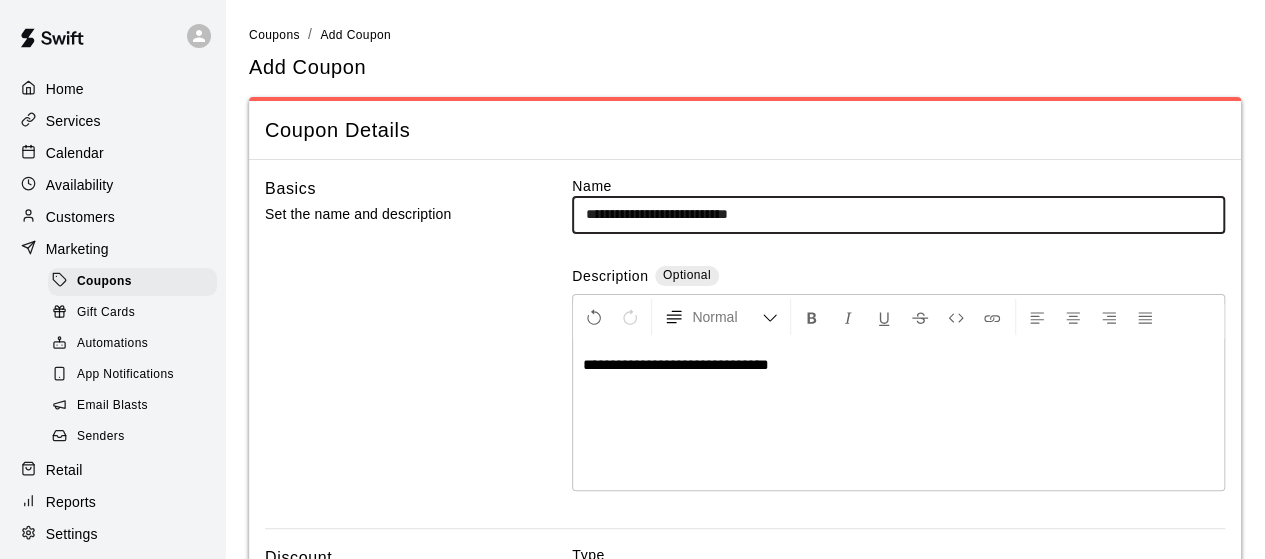 click on "**********" at bounding box center [898, 214] 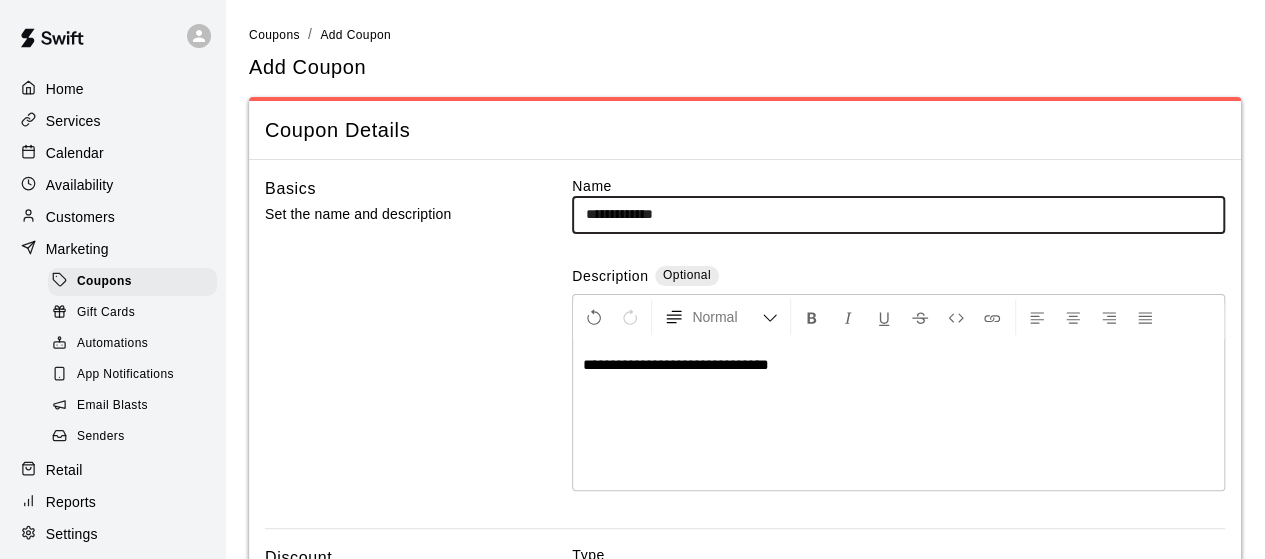type on "**********" 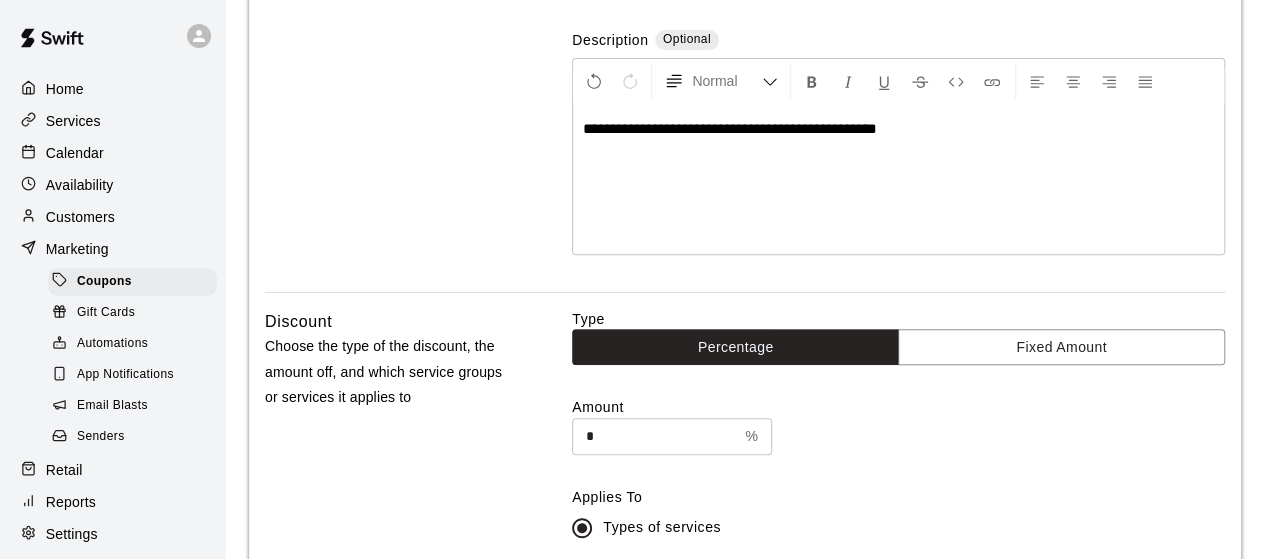scroll, scrollTop: 262, scrollLeft: 0, axis: vertical 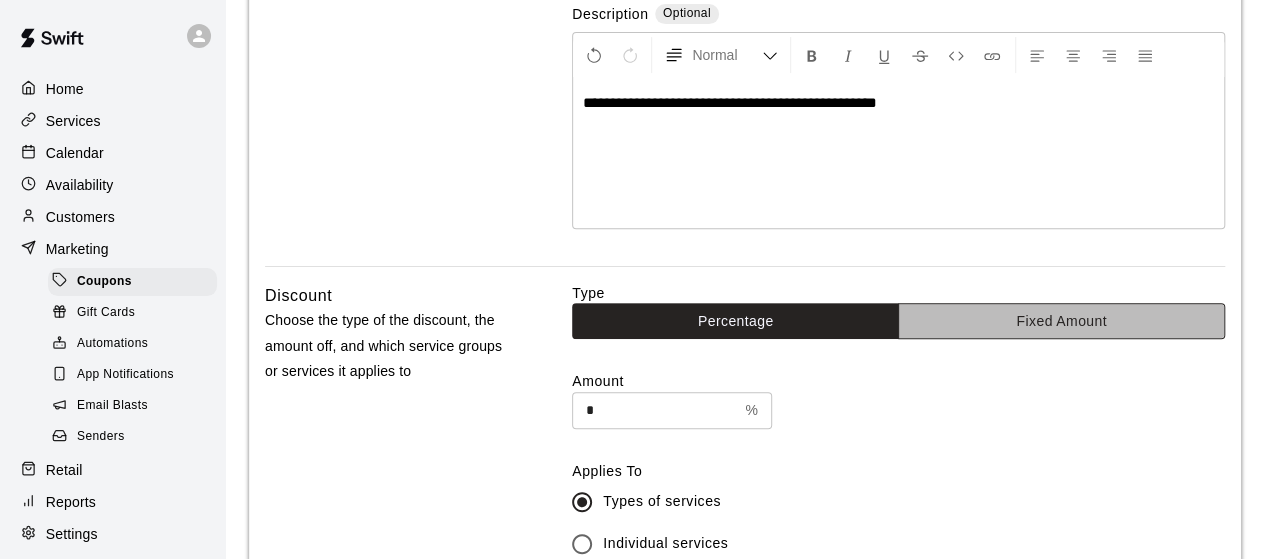 click on "Fixed Amount" at bounding box center [1061, 321] 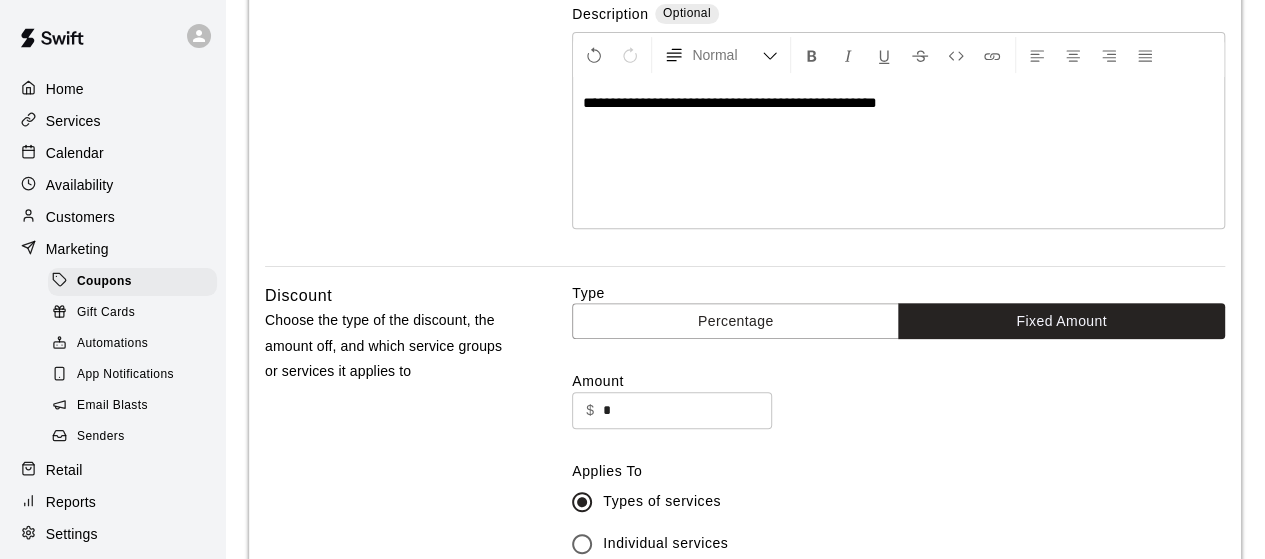 click on "*" at bounding box center [688, 410] 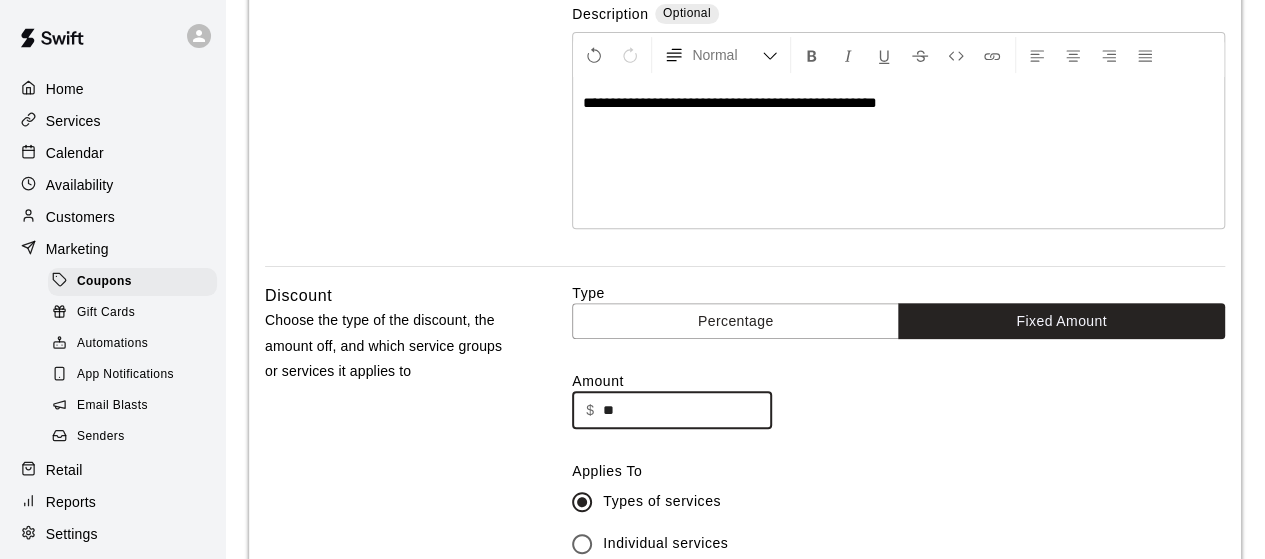 type on "**" 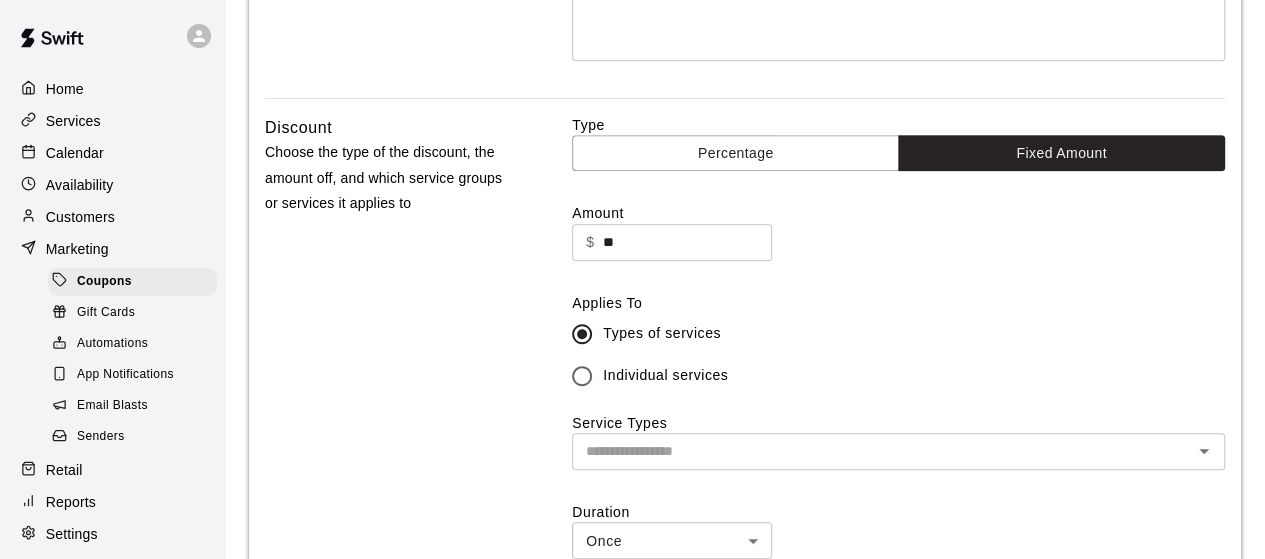 scroll, scrollTop: 457, scrollLeft: 0, axis: vertical 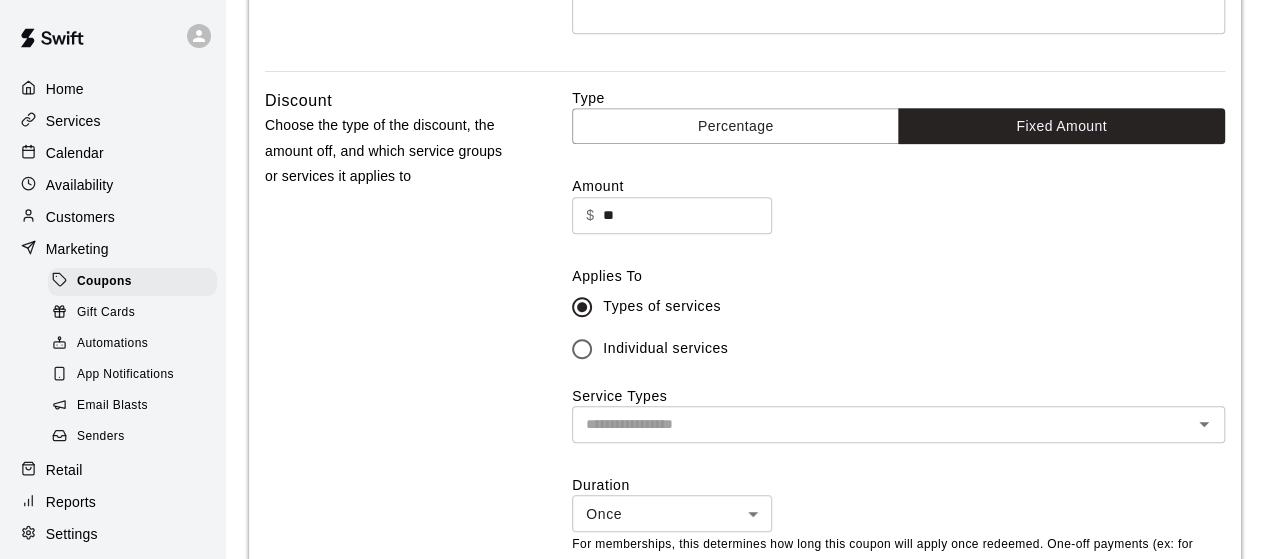 click at bounding box center [882, 424] 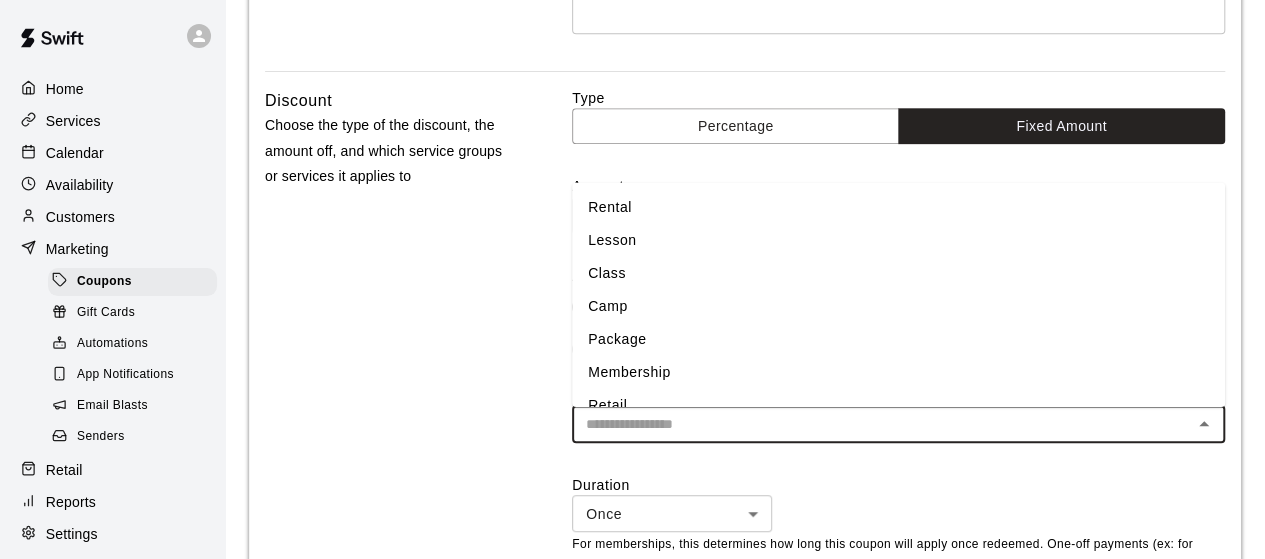 click on "Membership" at bounding box center [898, 372] 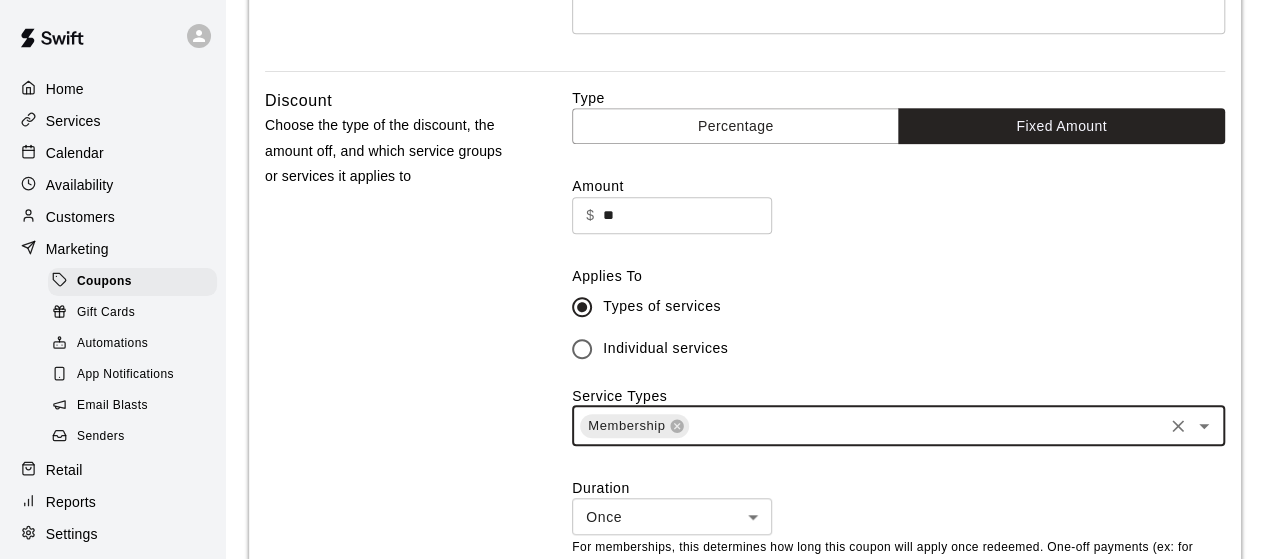 click on "Discount Choose the type of the discount, the amount off, and which service groups or services it applies to" at bounding box center [390, 359] 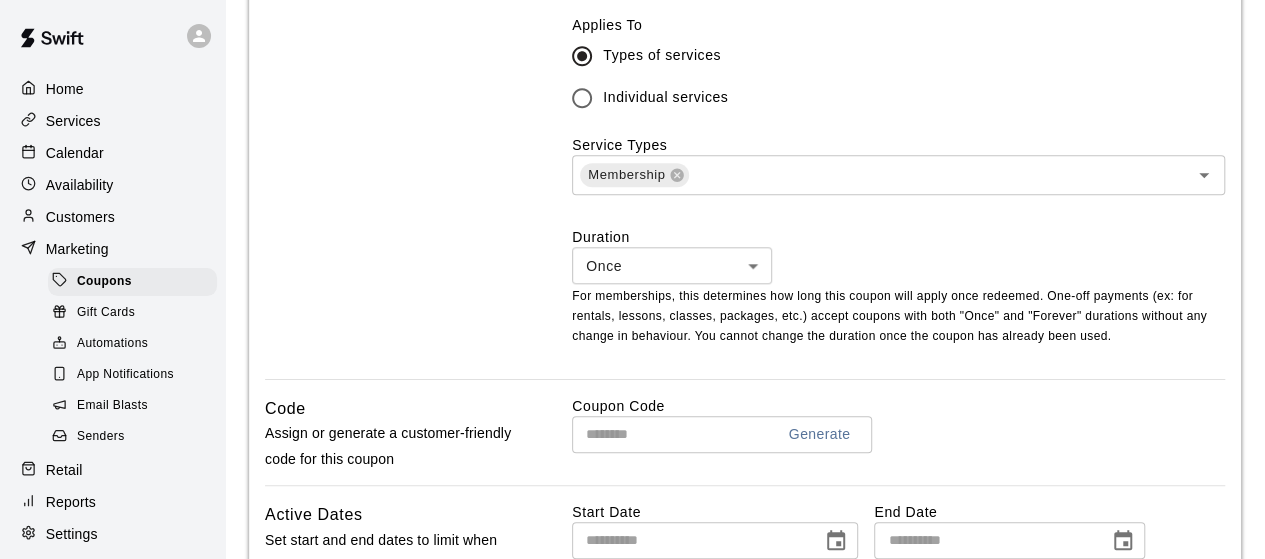 scroll, scrollTop: 709, scrollLeft: 0, axis: vertical 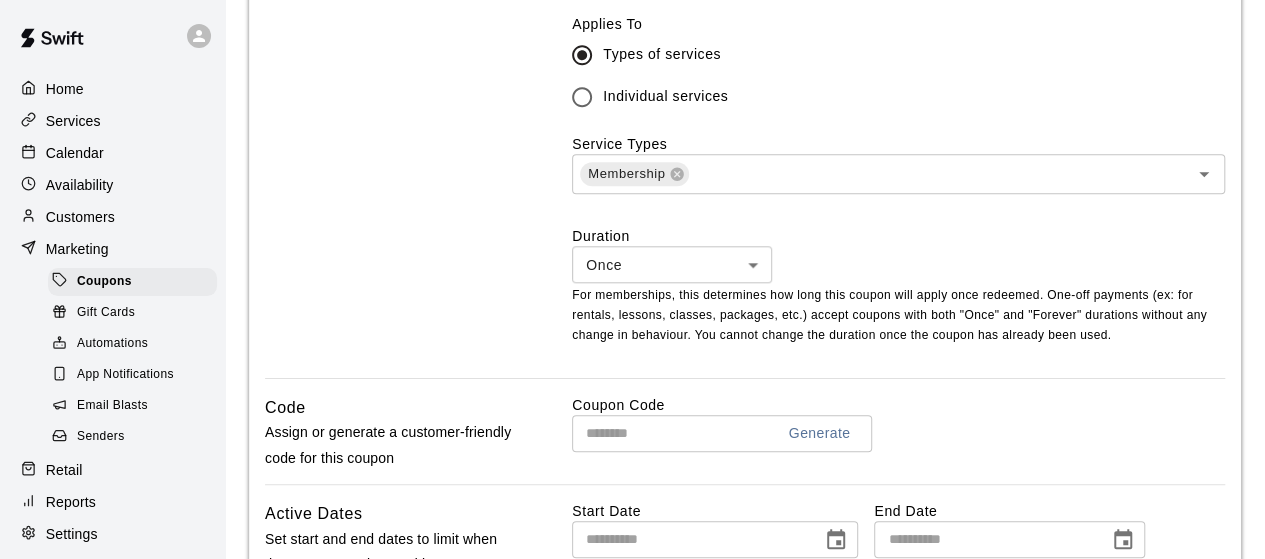 click on "**********" at bounding box center (632, 160) 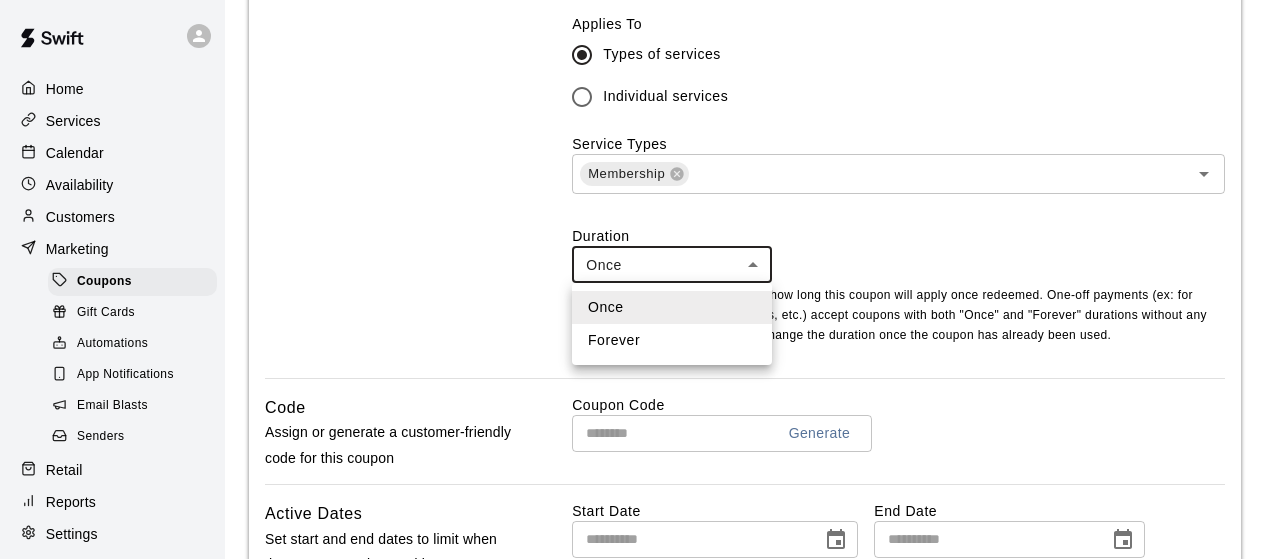 click on "Forever" at bounding box center [672, 340] 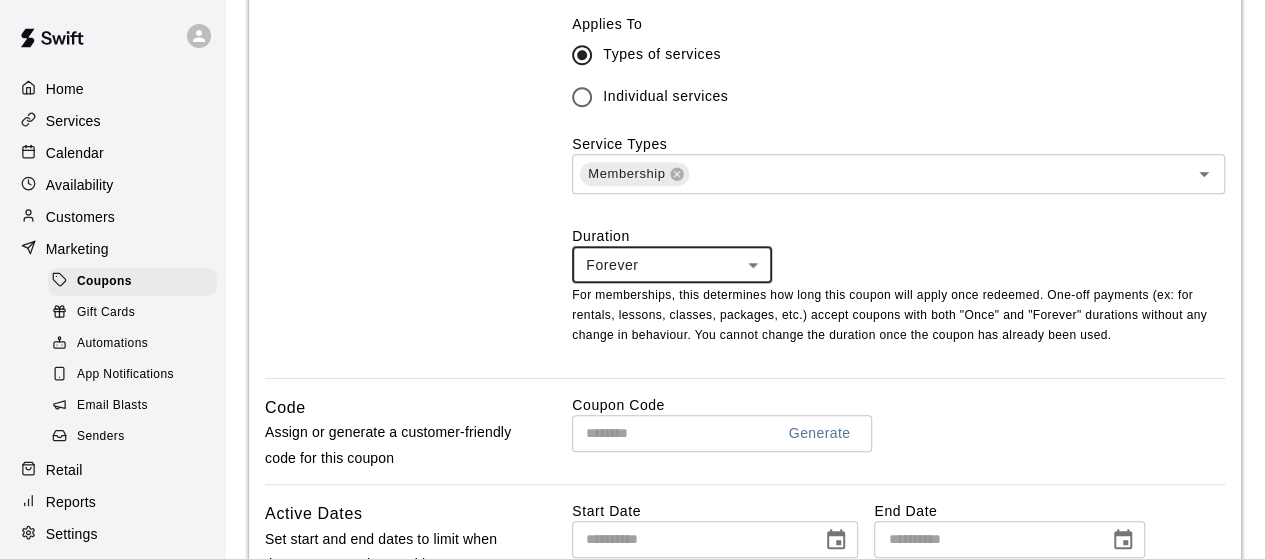 click on "Discount Choose the type of the discount, the amount off, and which service groups or services it applies to" at bounding box center [390, 107] 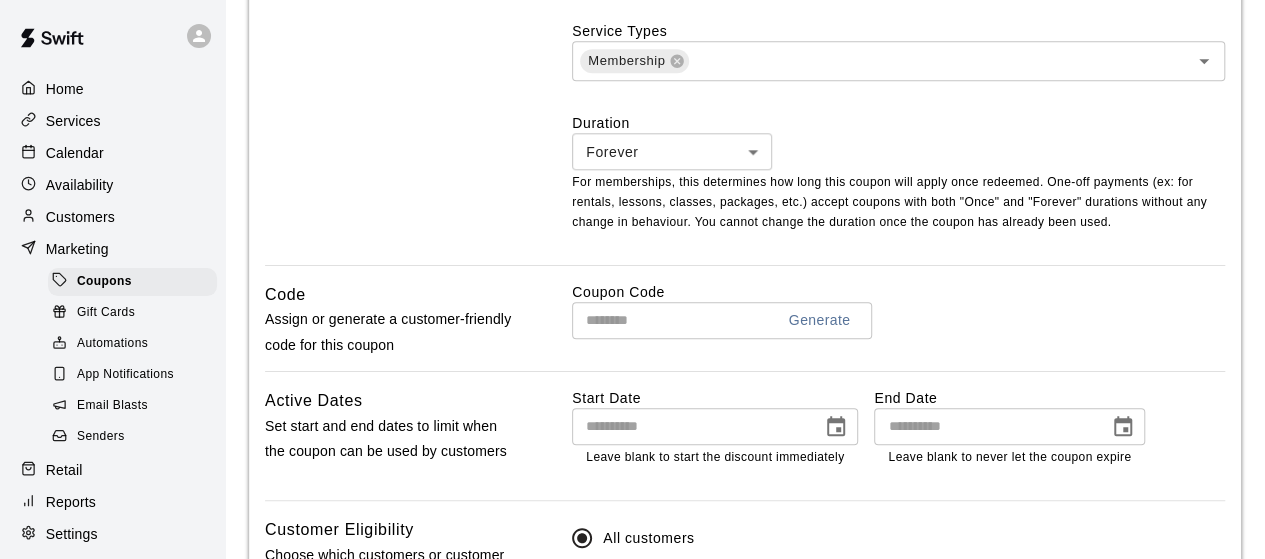 scroll, scrollTop: 822, scrollLeft: 0, axis: vertical 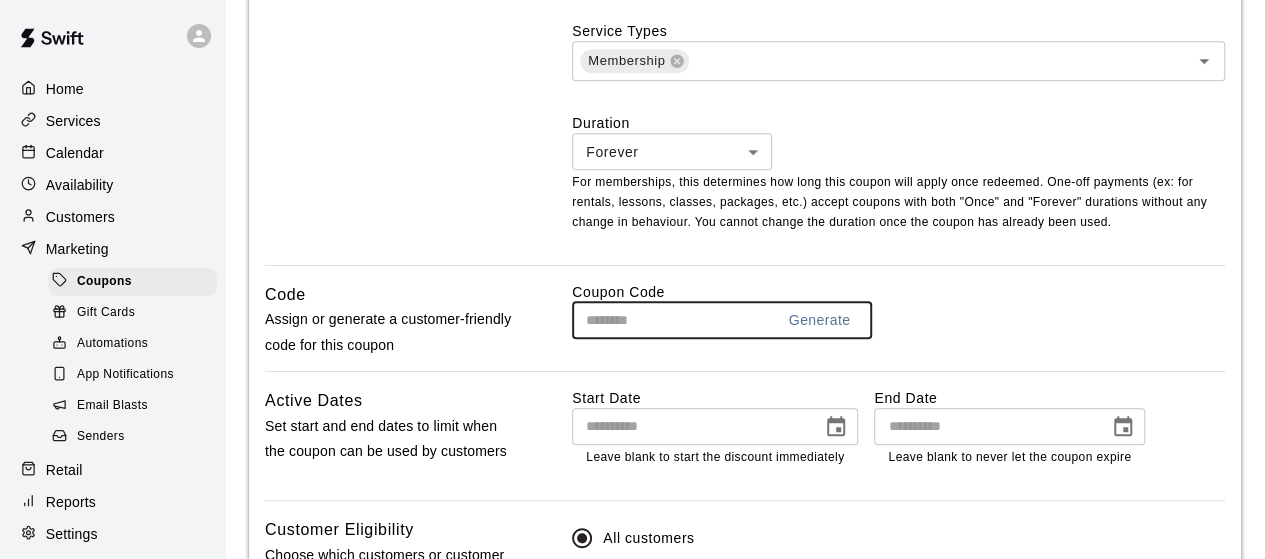 click on "Generate" at bounding box center (820, 320) 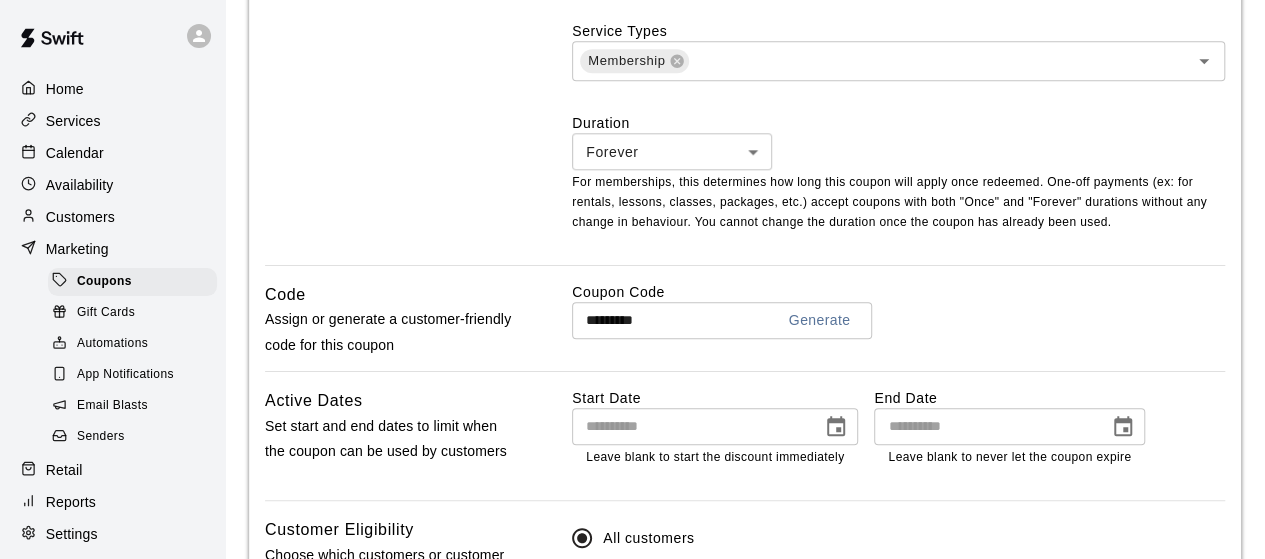 click on "*********" at bounding box center [665, 320] 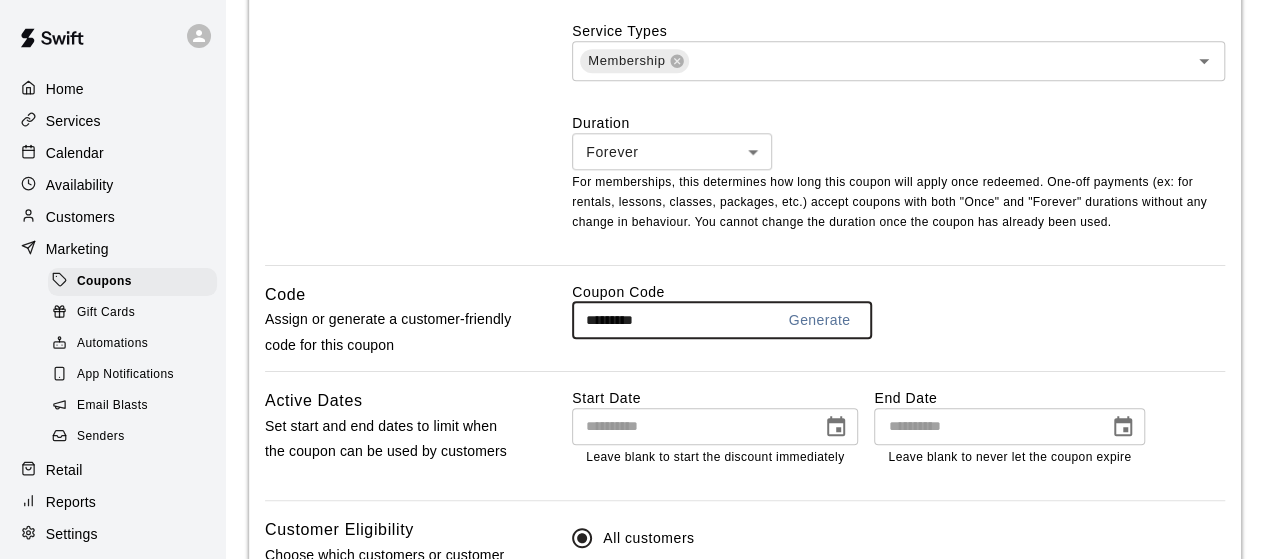 drag, startPoint x: 715, startPoint y: 325, endPoint x: 485, endPoint y: 284, distance: 233.62576 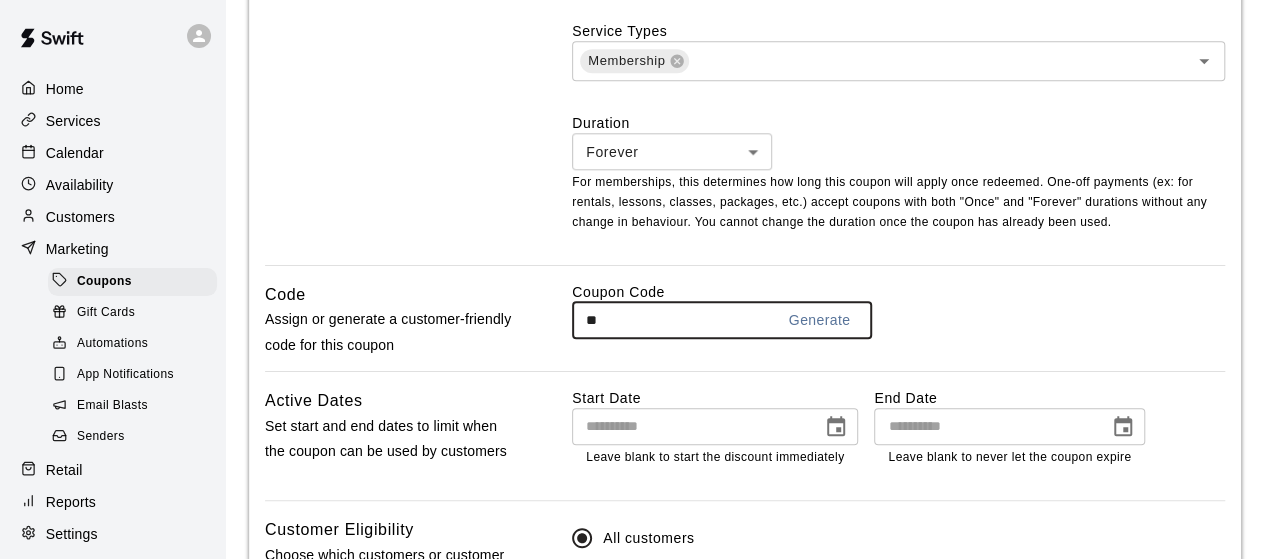 type on "*" 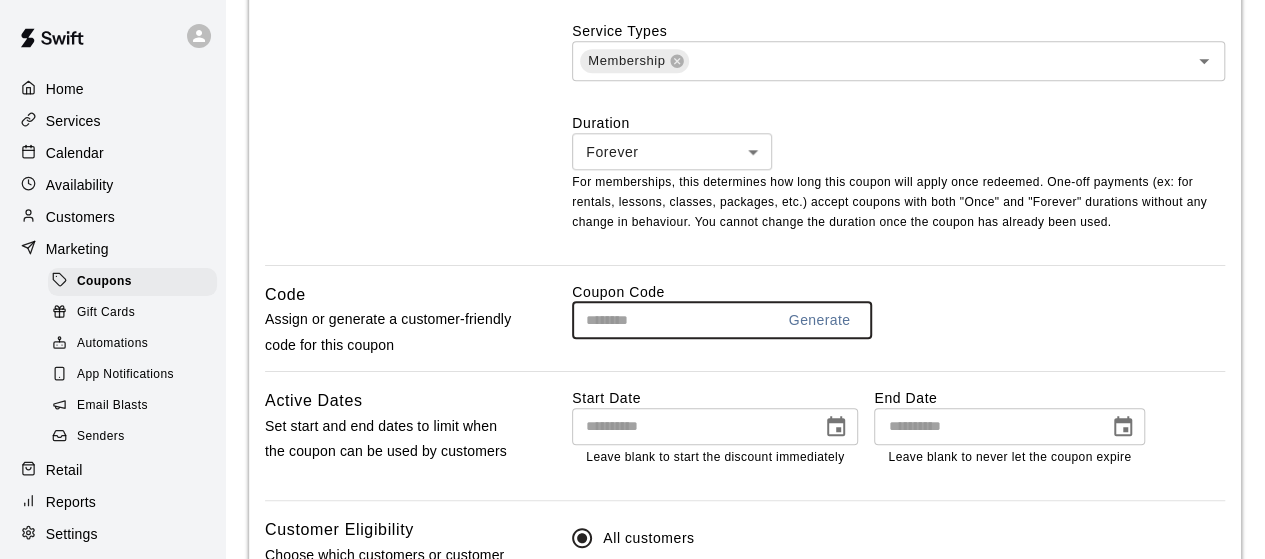 click on "Generate" at bounding box center (820, 320) 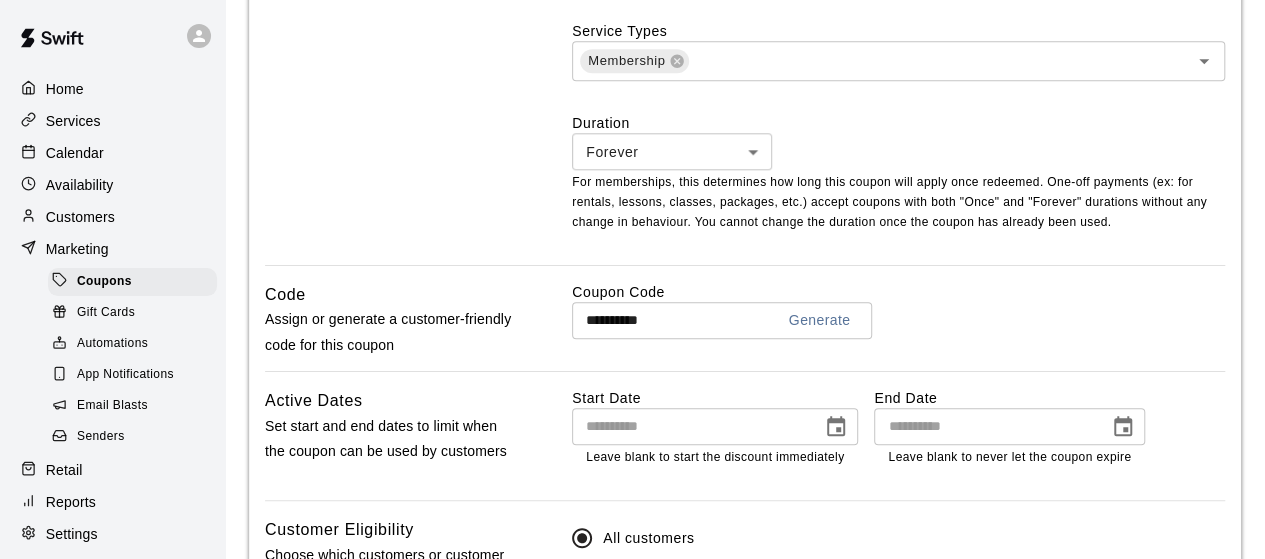 click at bounding box center [984, 426] 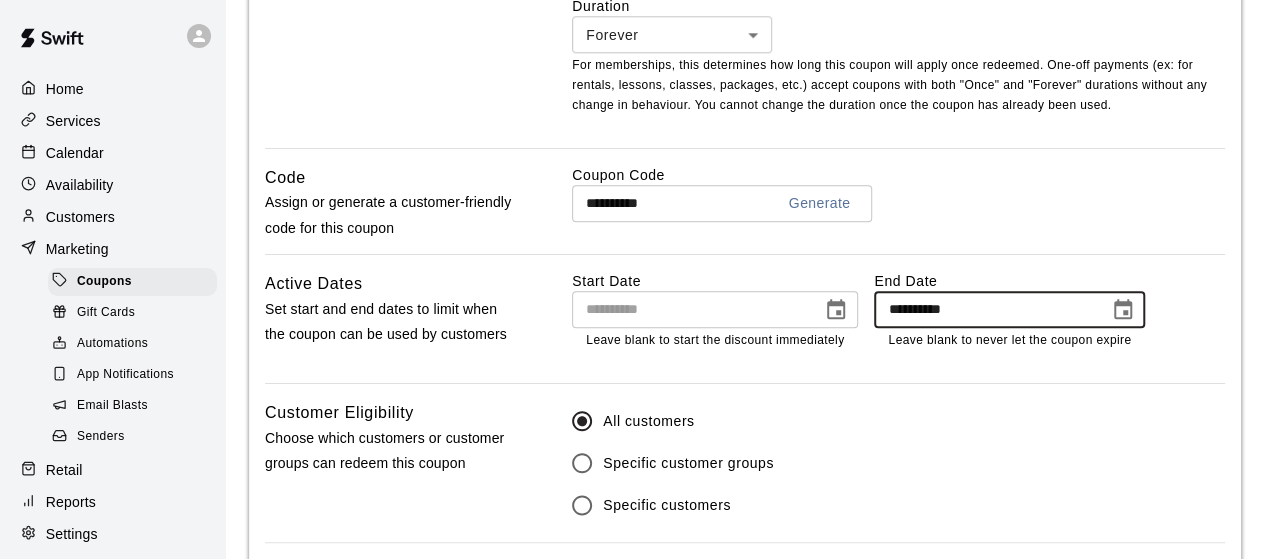 scroll, scrollTop: 940, scrollLeft: 0, axis: vertical 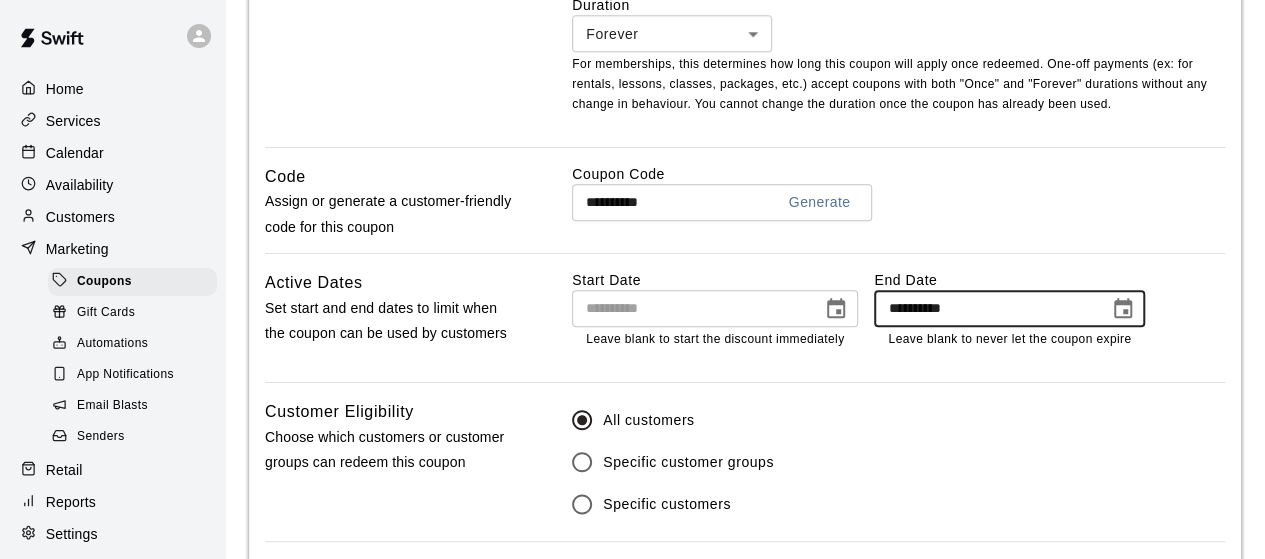 type on "**********" 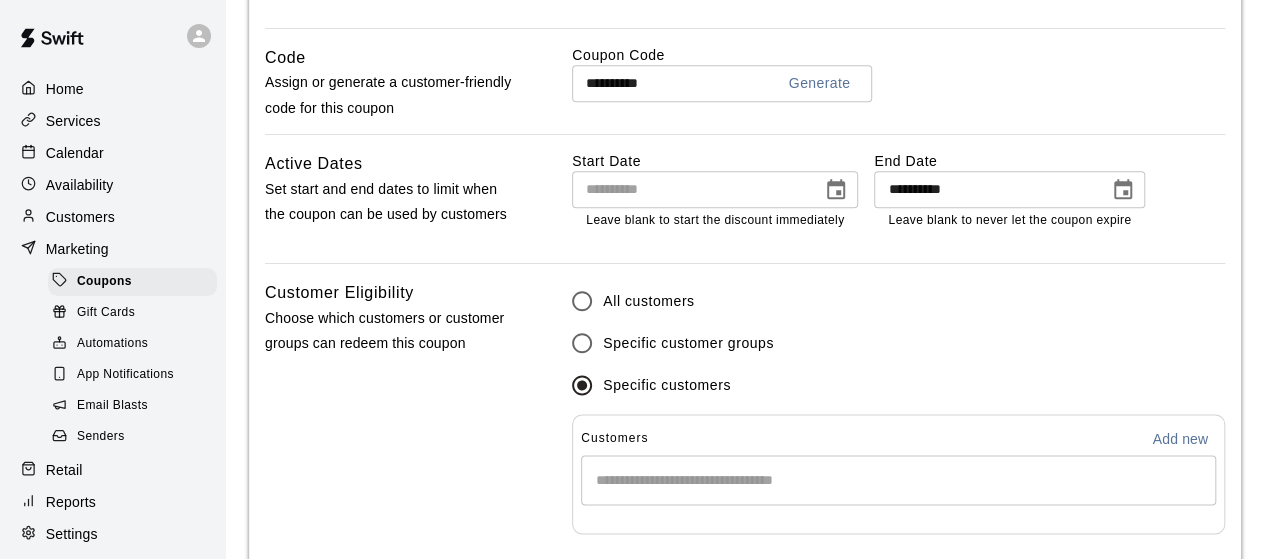 scroll, scrollTop: 1060, scrollLeft: 0, axis: vertical 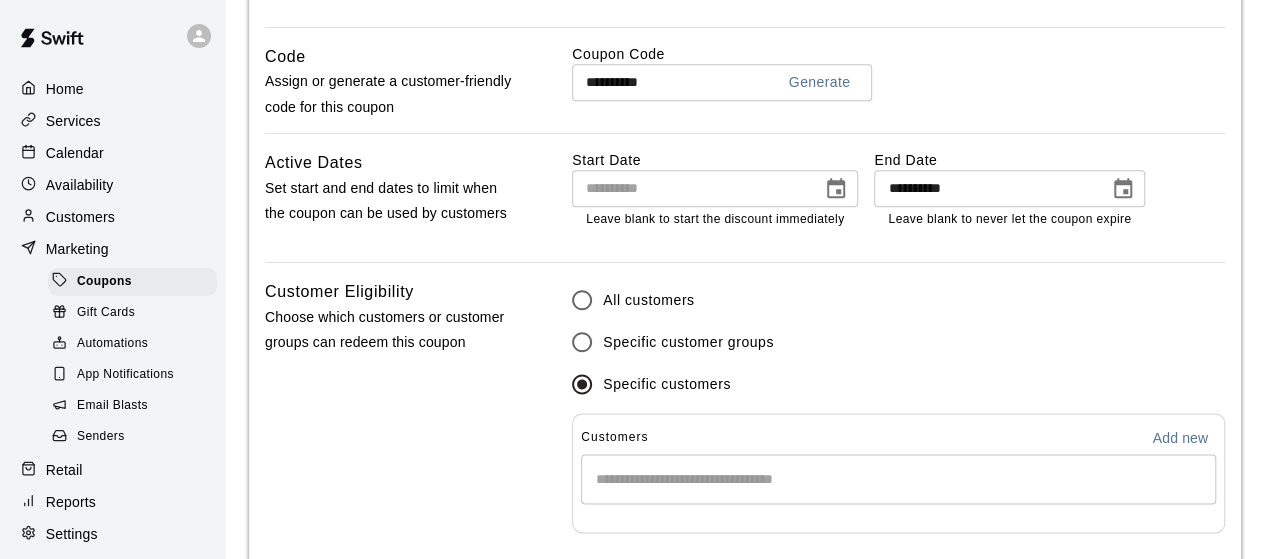click at bounding box center (898, 479) 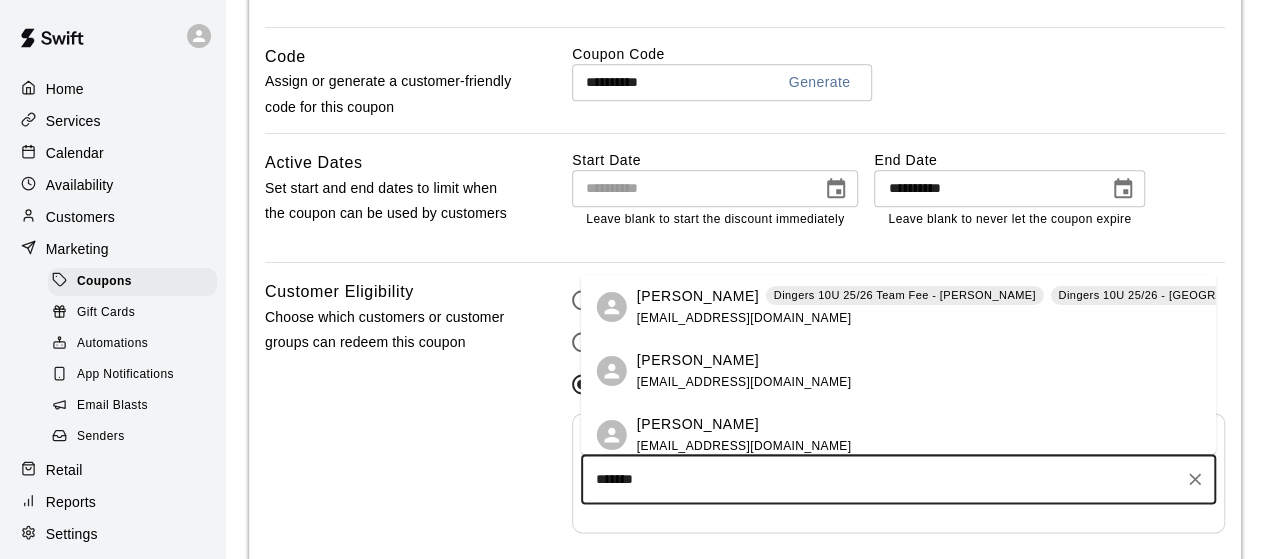 type on "********" 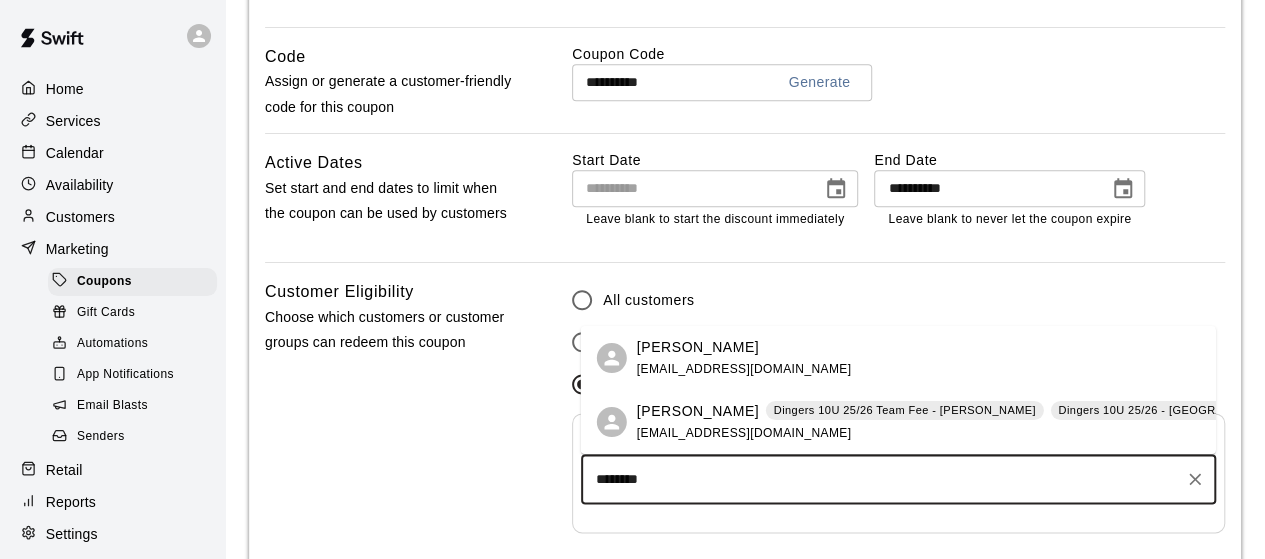 click on "Ashley Dickey" at bounding box center (698, 410) 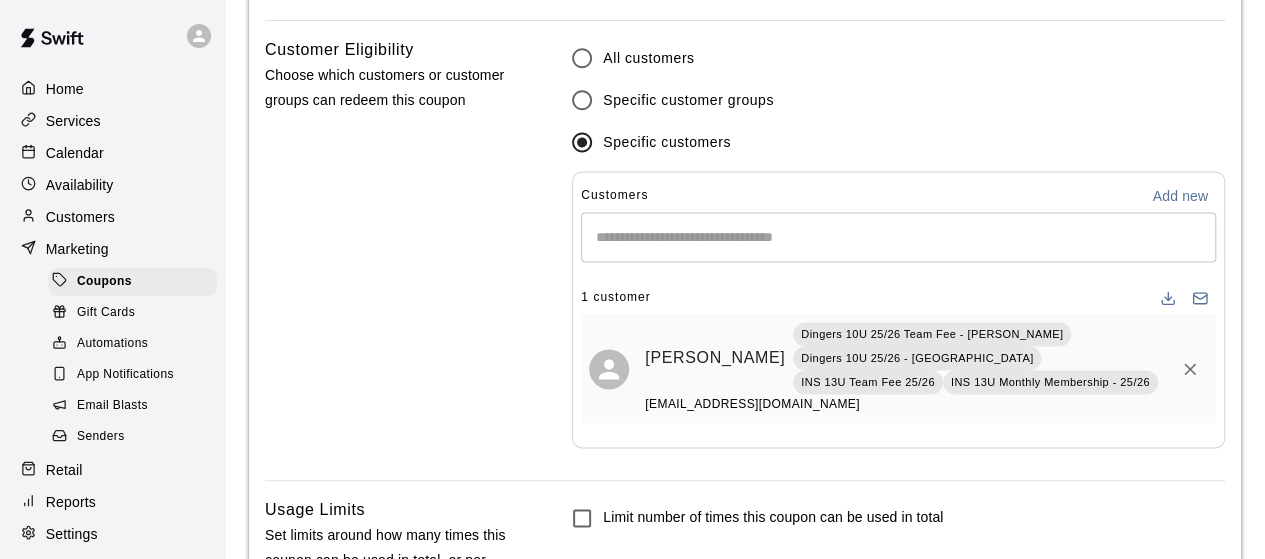 scroll, scrollTop: 1302, scrollLeft: 0, axis: vertical 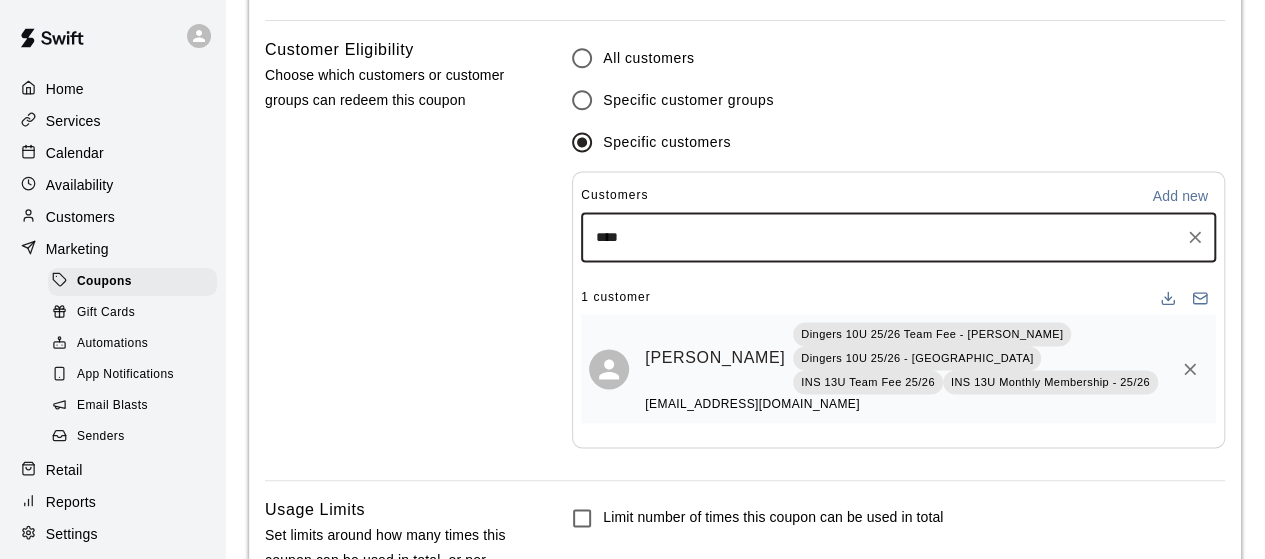 type on "*****" 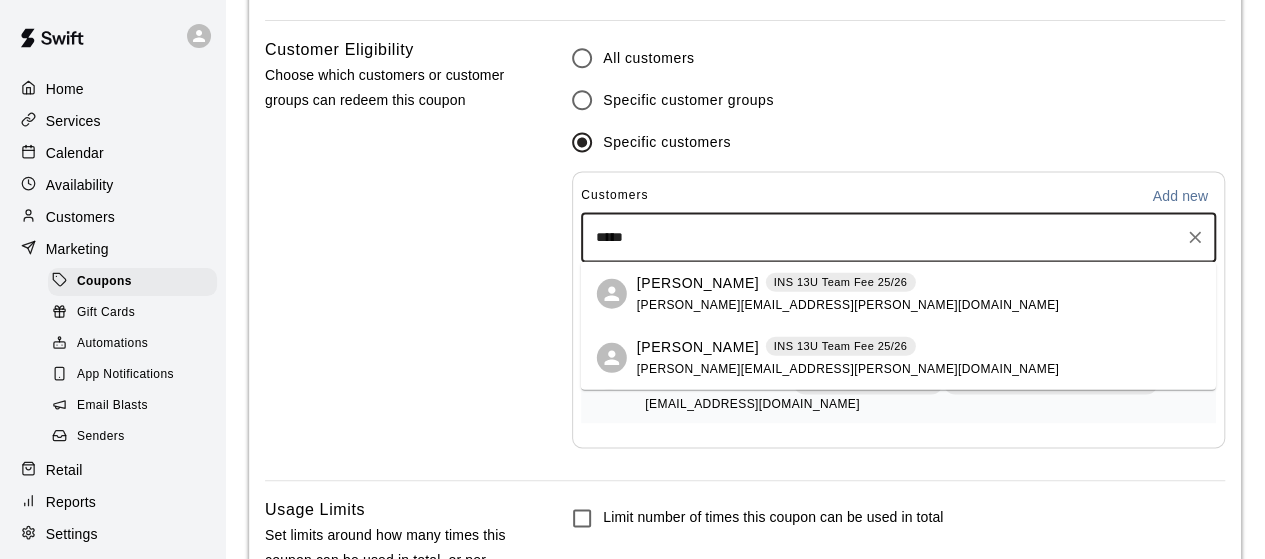click on "Clifford Stallings" at bounding box center (698, 282) 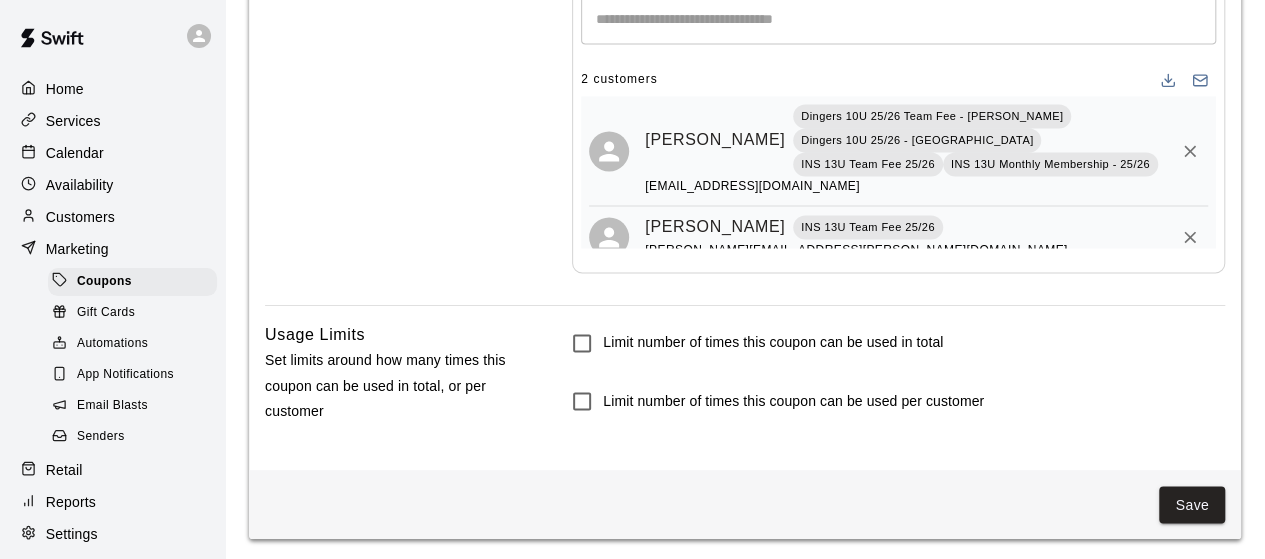 scroll, scrollTop: 1522, scrollLeft: 0, axis: vertical 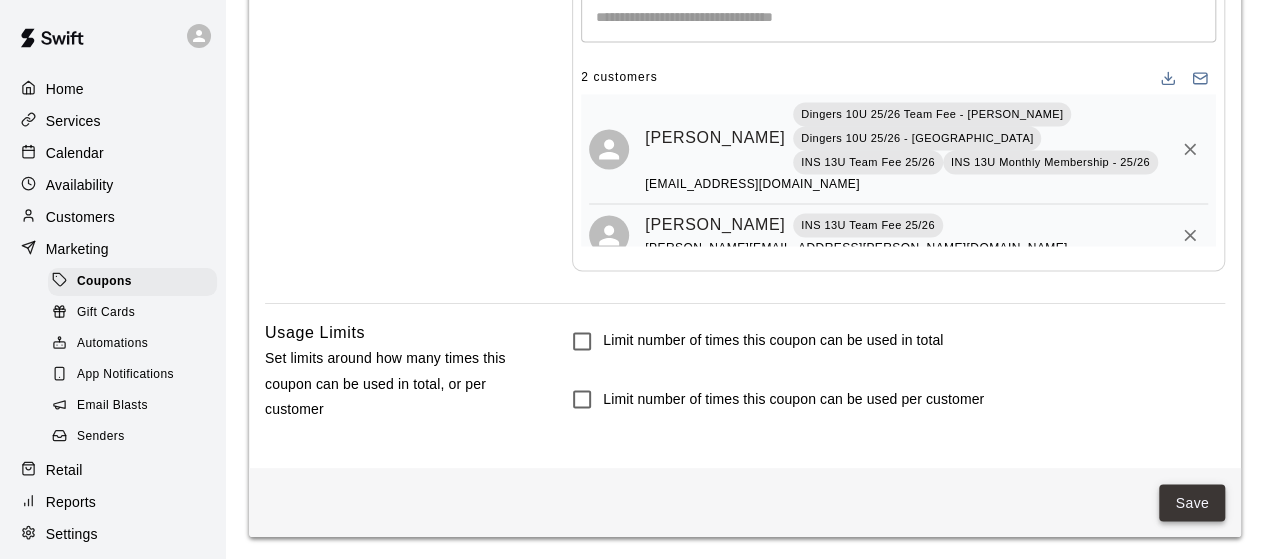 click on "Save" at bounding box center (1192, 502) 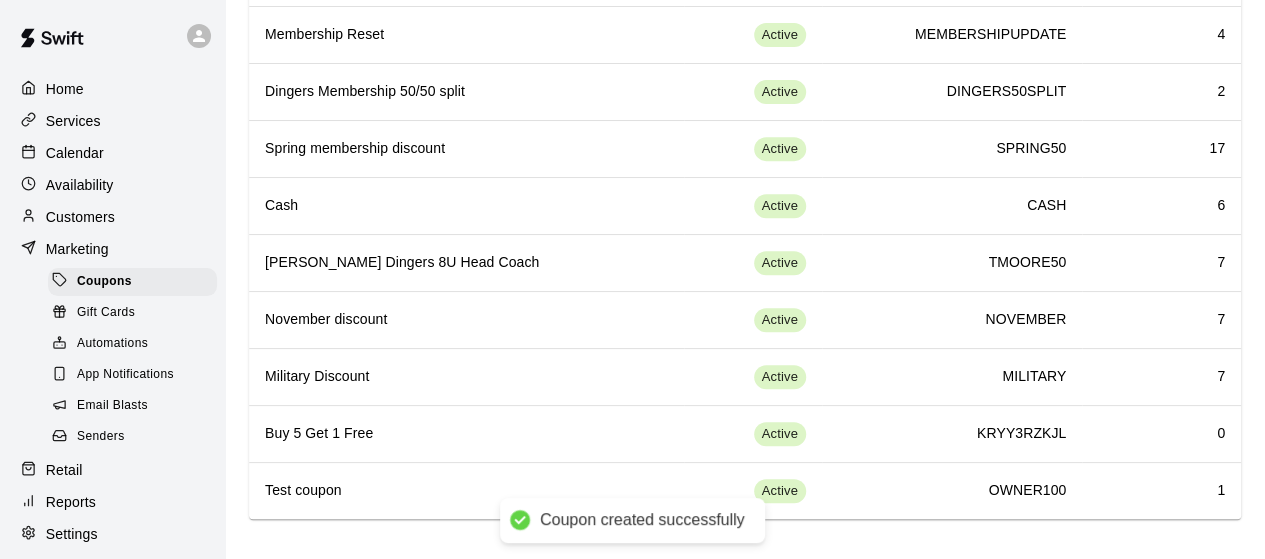 scroll, scrollTop: 0, scrollLeft: 0, axis: both 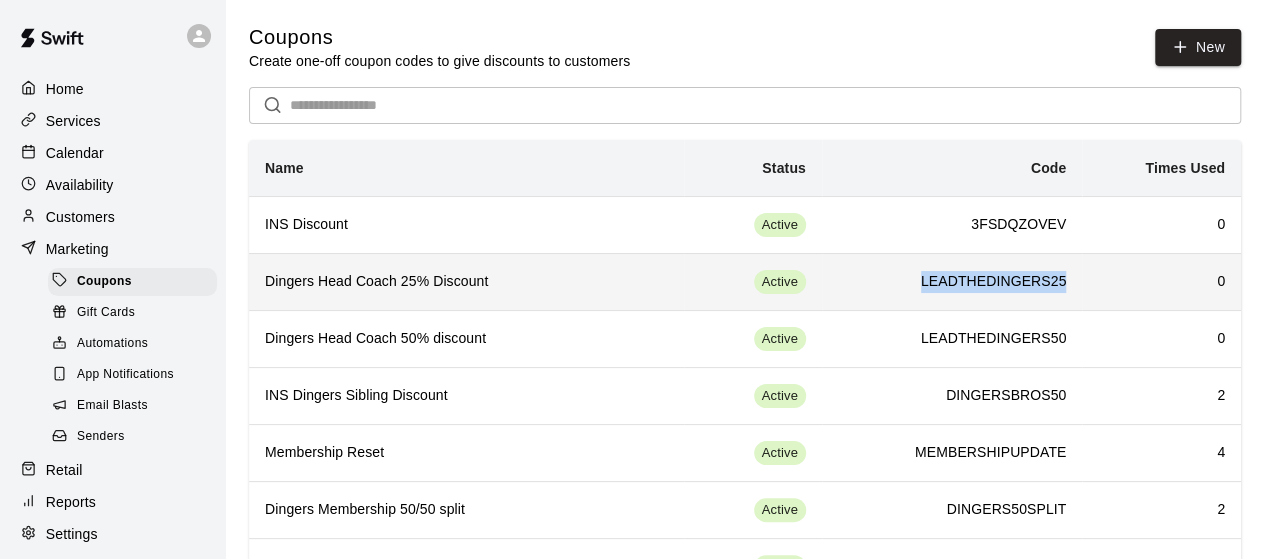 drag, startPoint x: 1069, startPoint y: 283, endPoint x: 904, endPoint y: 282, distance: 165.00304 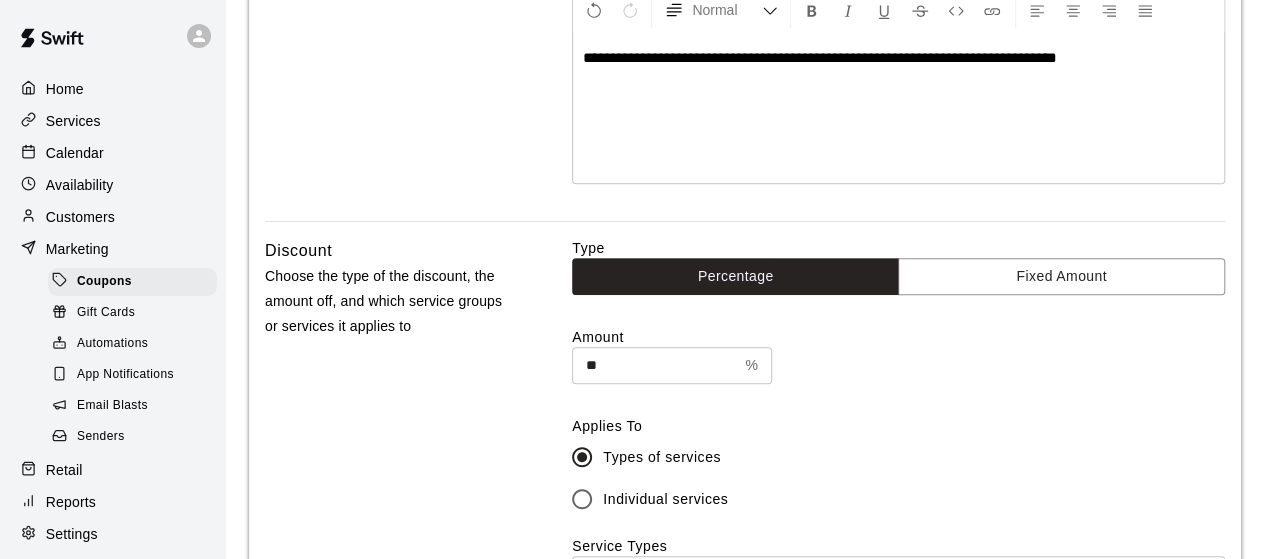 click on "Amount ** % ​" at bounding box center [898, 355] 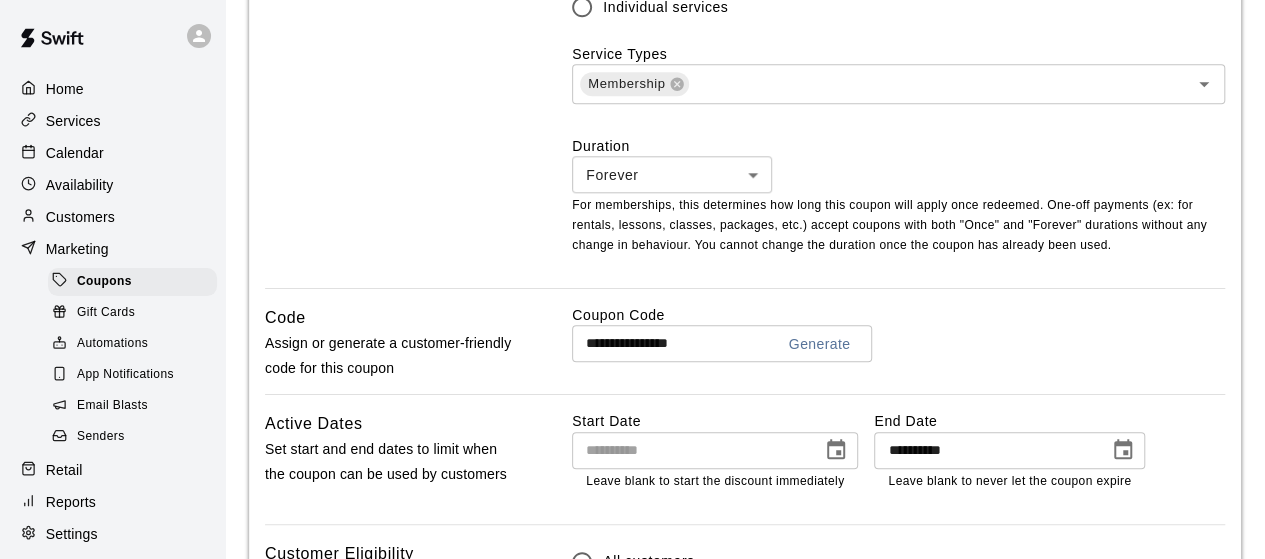 scroll, scrollTop: 826, scrollLeft: 0, axis: vertical 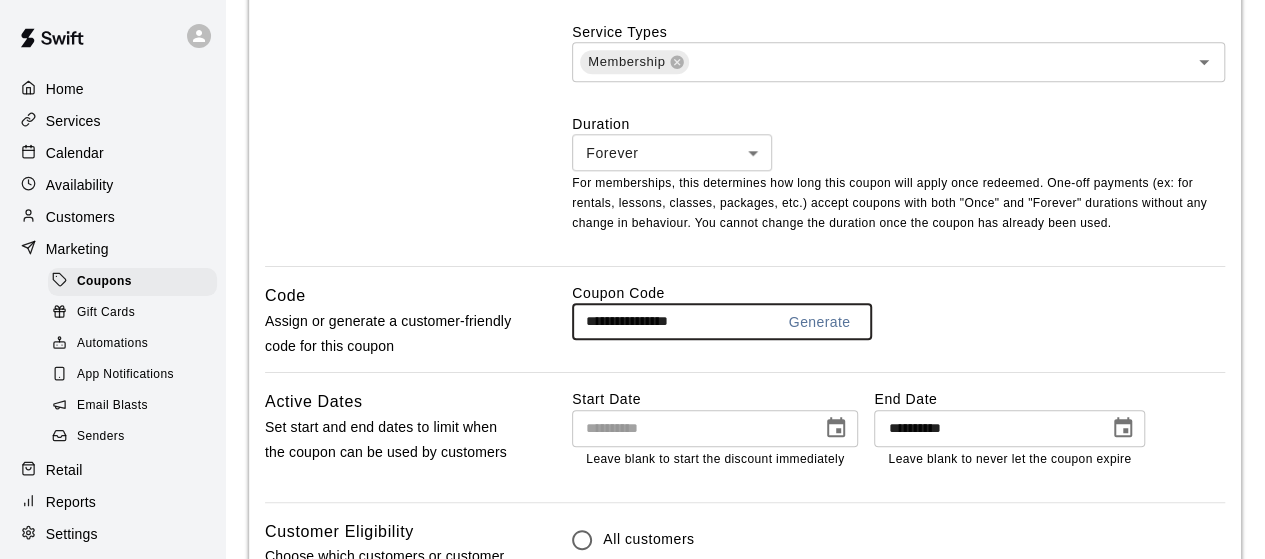 drag, startPoint x: 746, startPoint y: 325, endPoint x: 579, endPoint y: 325, distance: 167 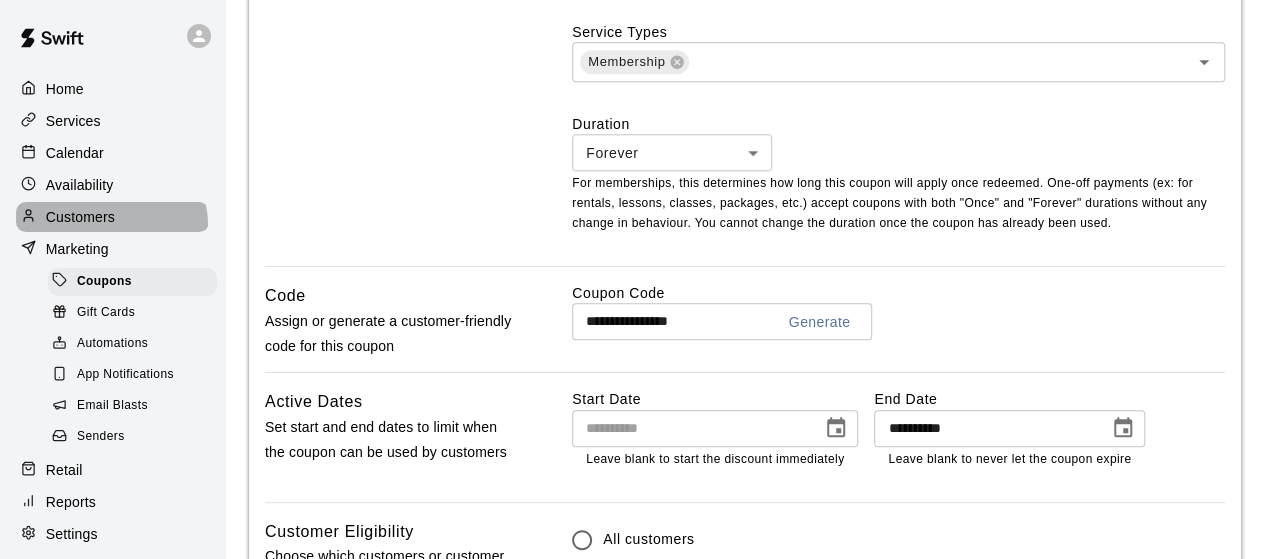 click on "Customers" at bounding box center [80, 217] 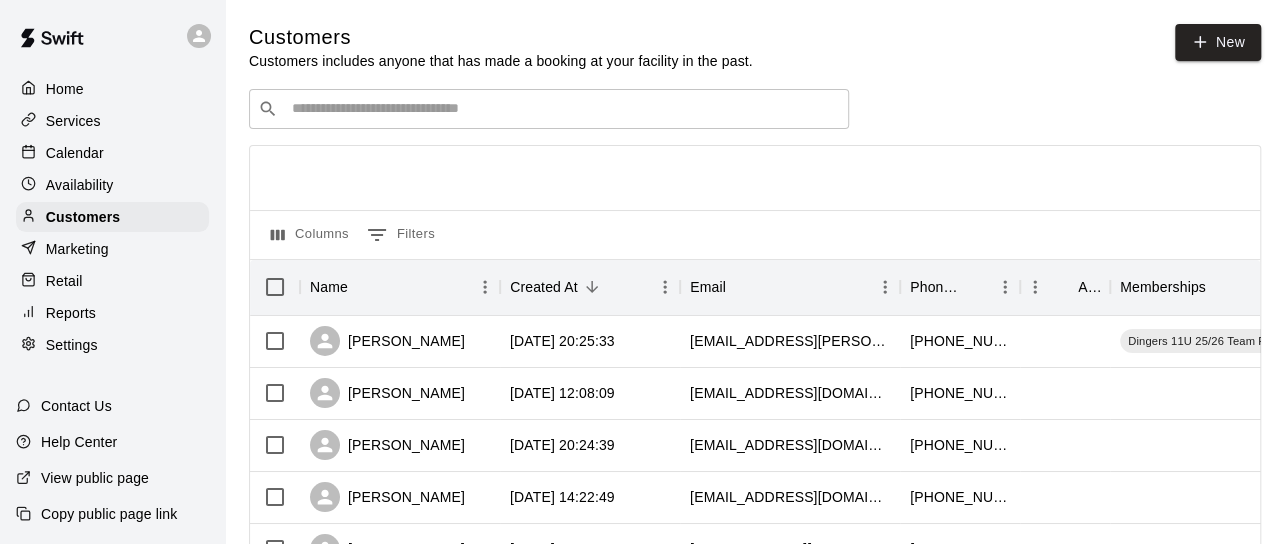 click at bounding box center (563, 109) 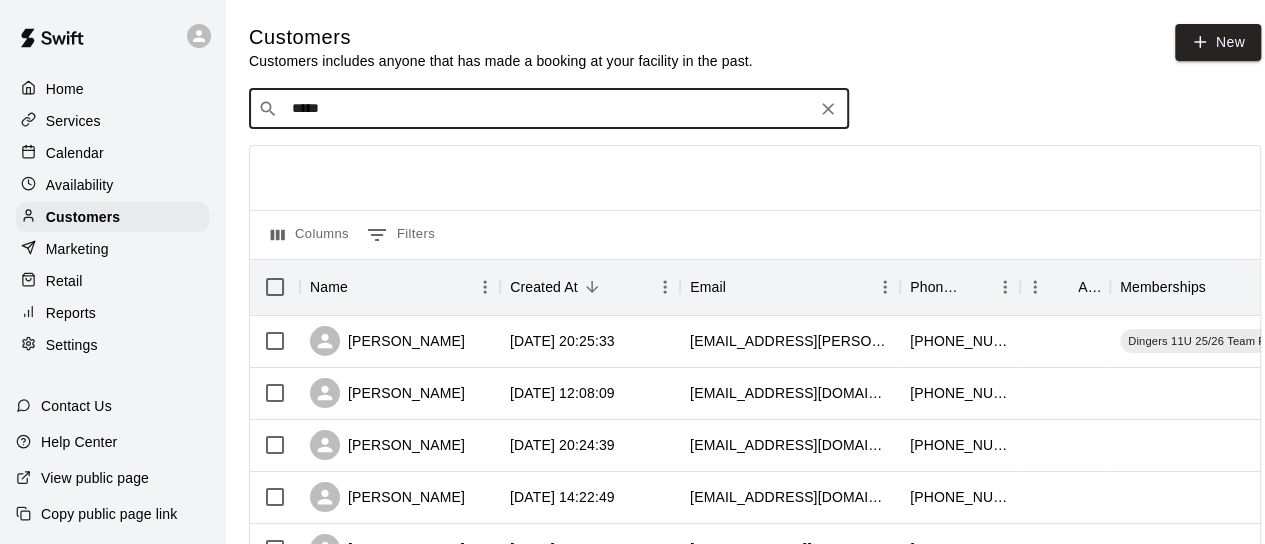 type on "******" 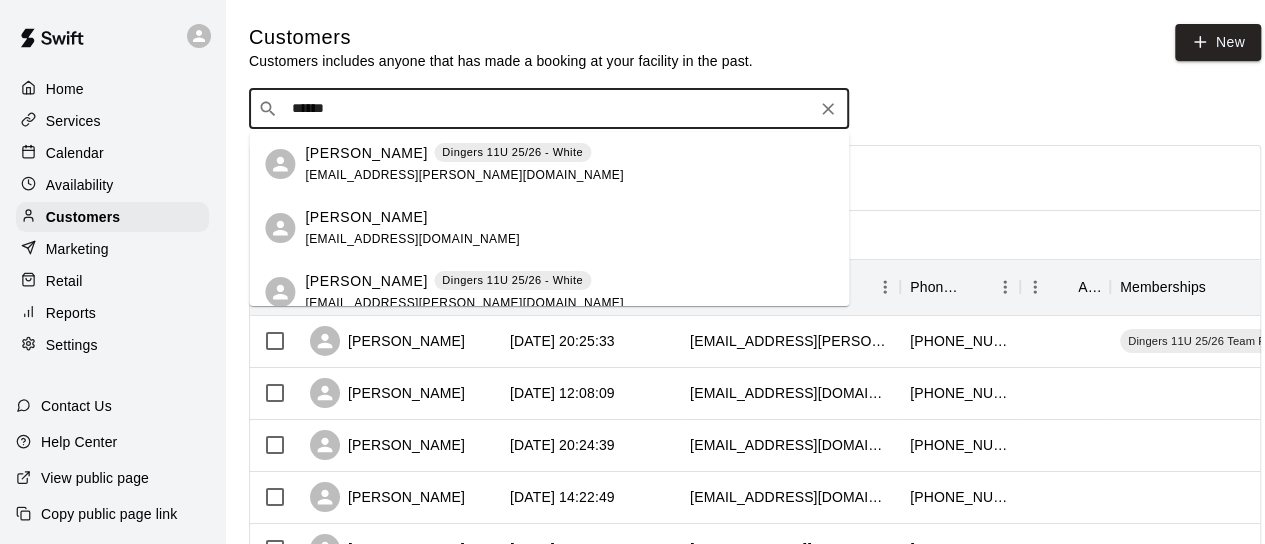 click on "Weston Geigle Dingers 11U 25/26 - White weston.geigle@gmail.com" at bounding box center (464, 164) 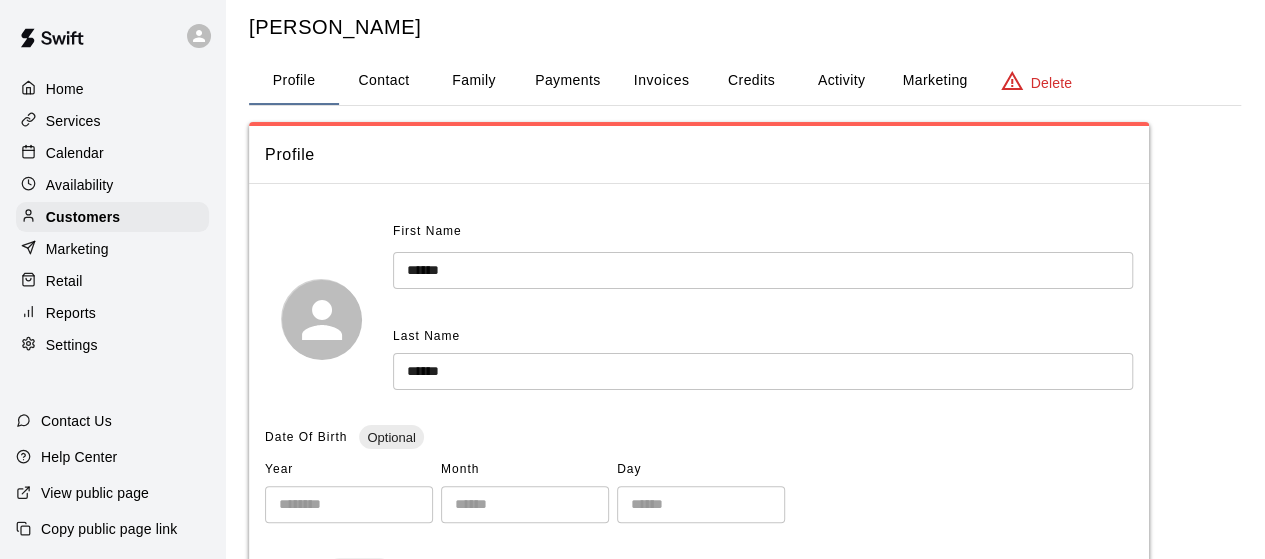 scroll, scrollTop: 46, scrollLeft: 0, axis: vertical 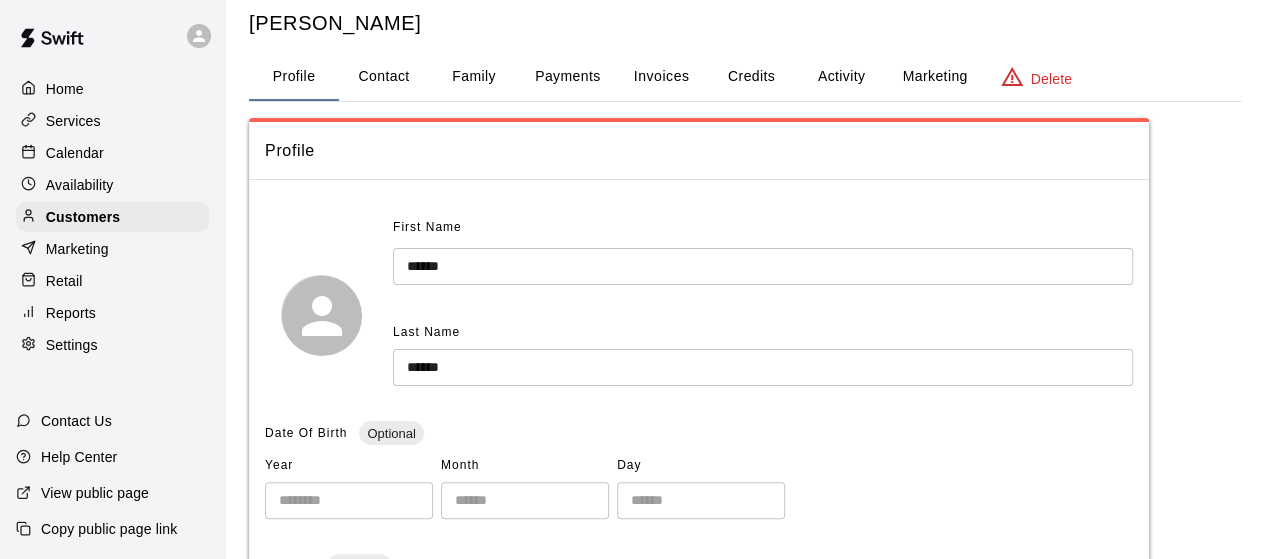 click on "Activity" at bounding box center (841, 77) 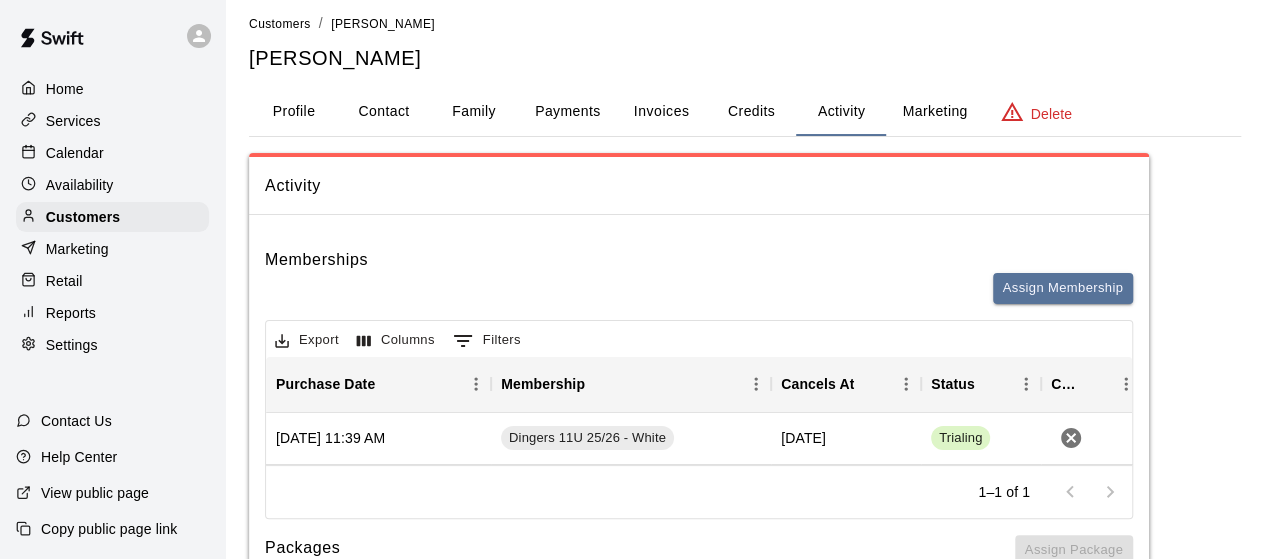 scroll, scrollTop: 0, scrollLeft: 0, axis: both 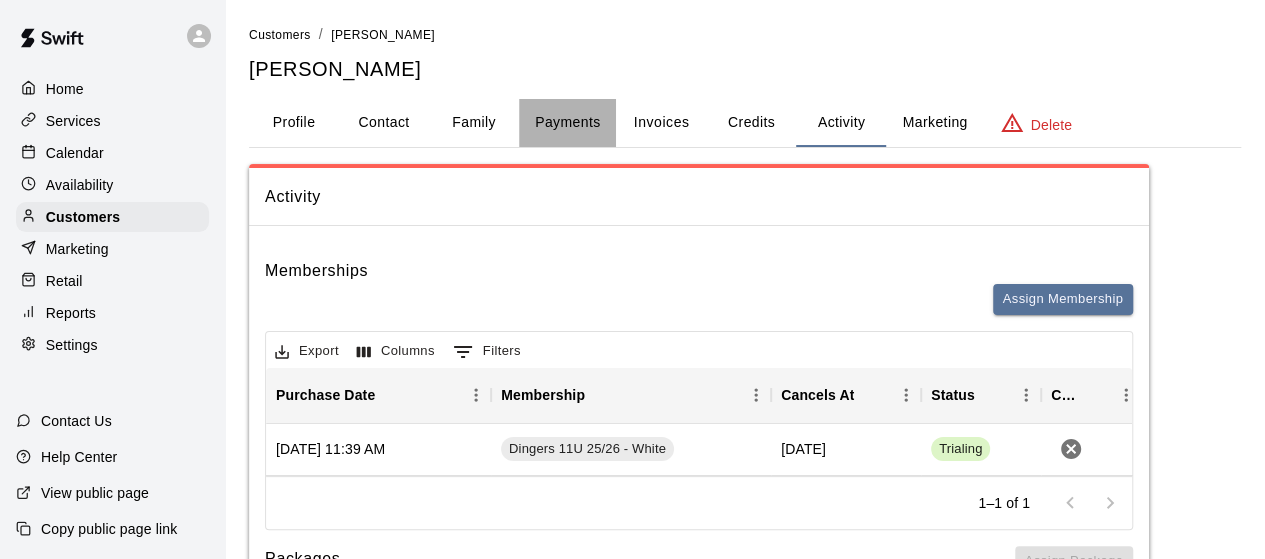 click on "Payments" at bounding box center [567, 123] 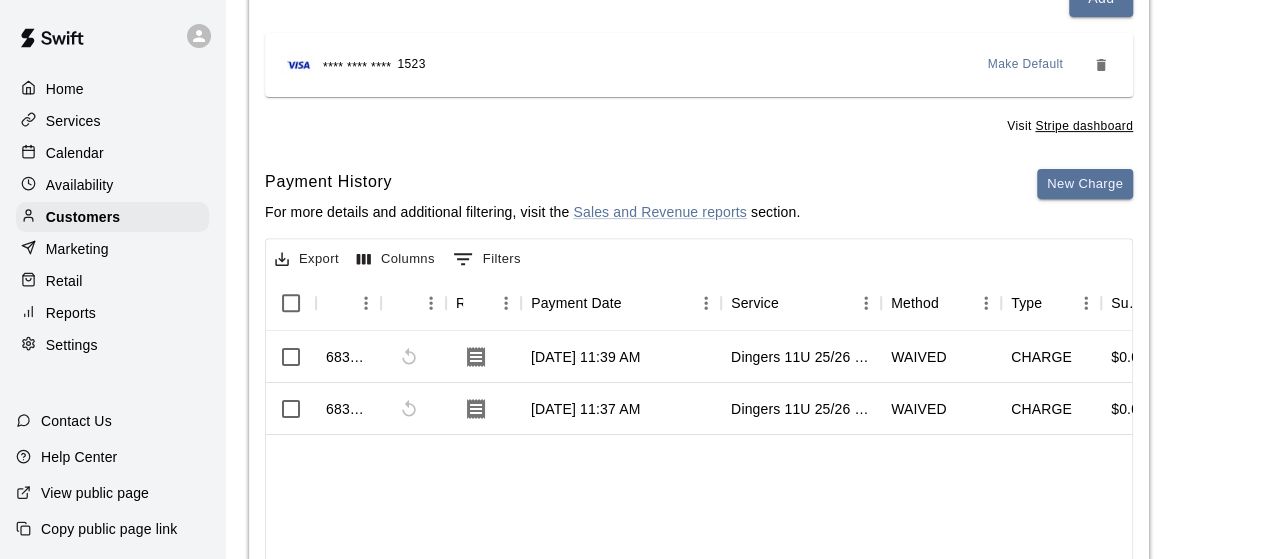 scroll, scrollTop: 278, scrollLeft: 0, axis: vertical 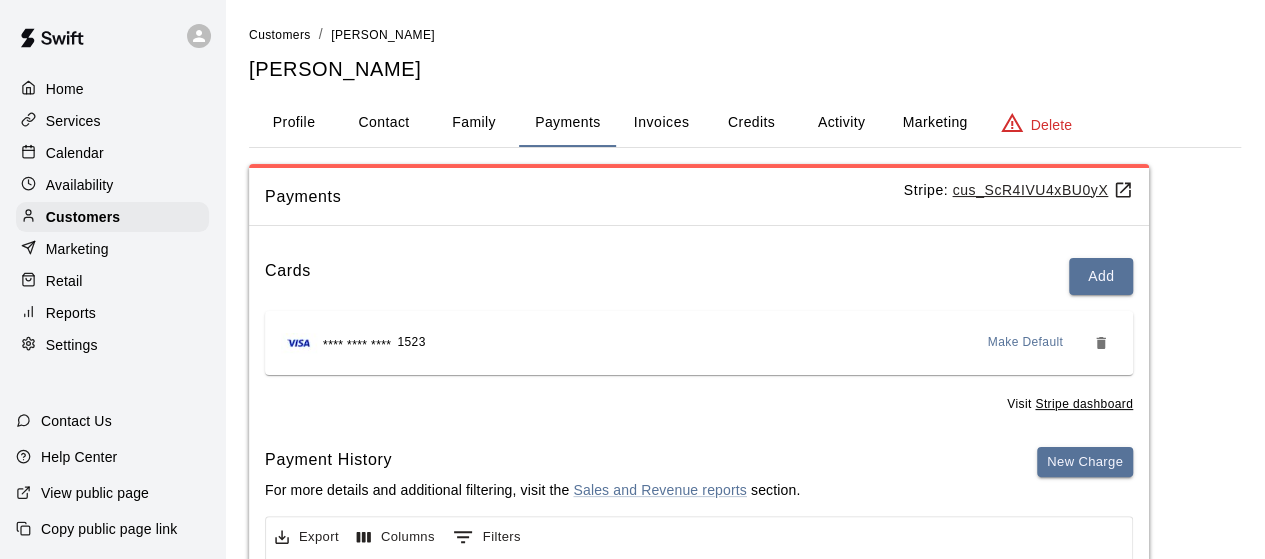 click on "Activity" at bounding box center (841, 123) 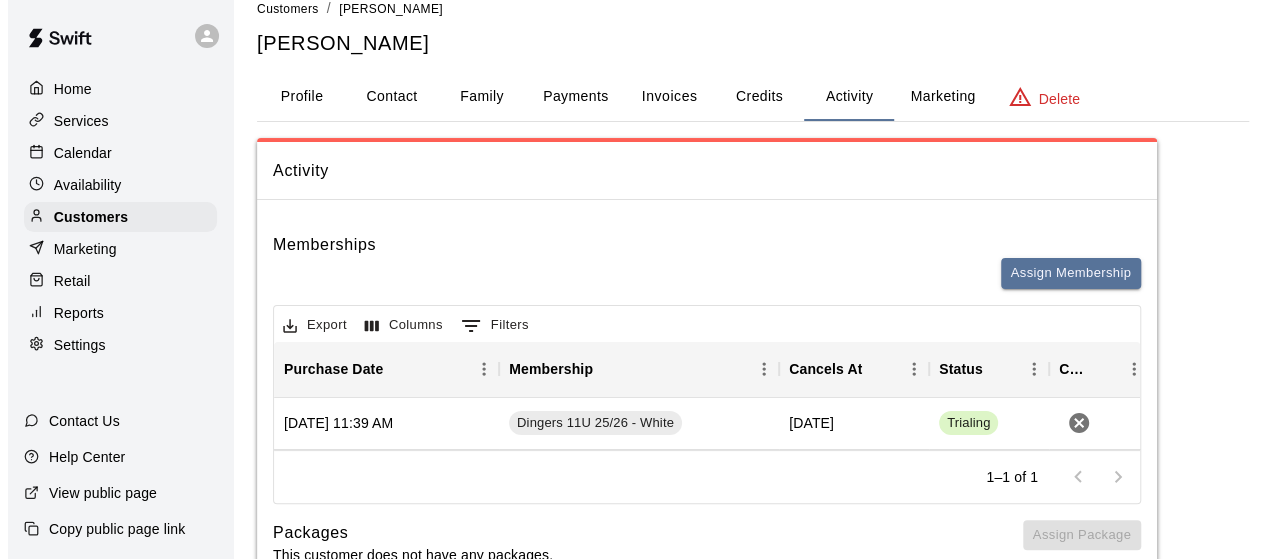 scroll, scrollTop: 20, scrollLeft: 0, axis: vertical 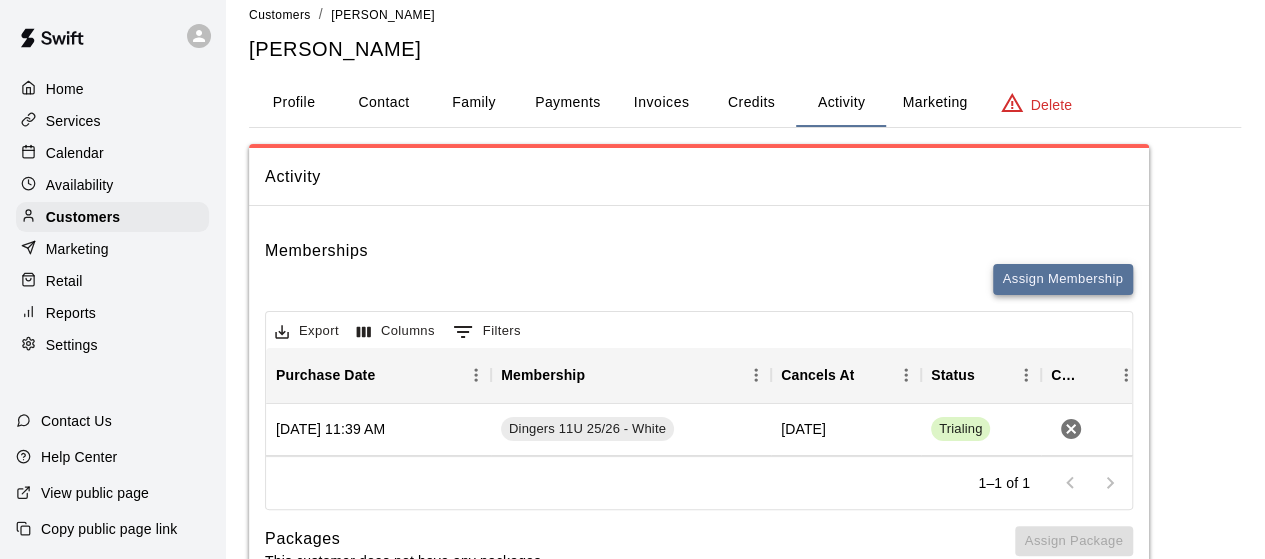click on "Assign Membership" at bounding box center (1063, 279) 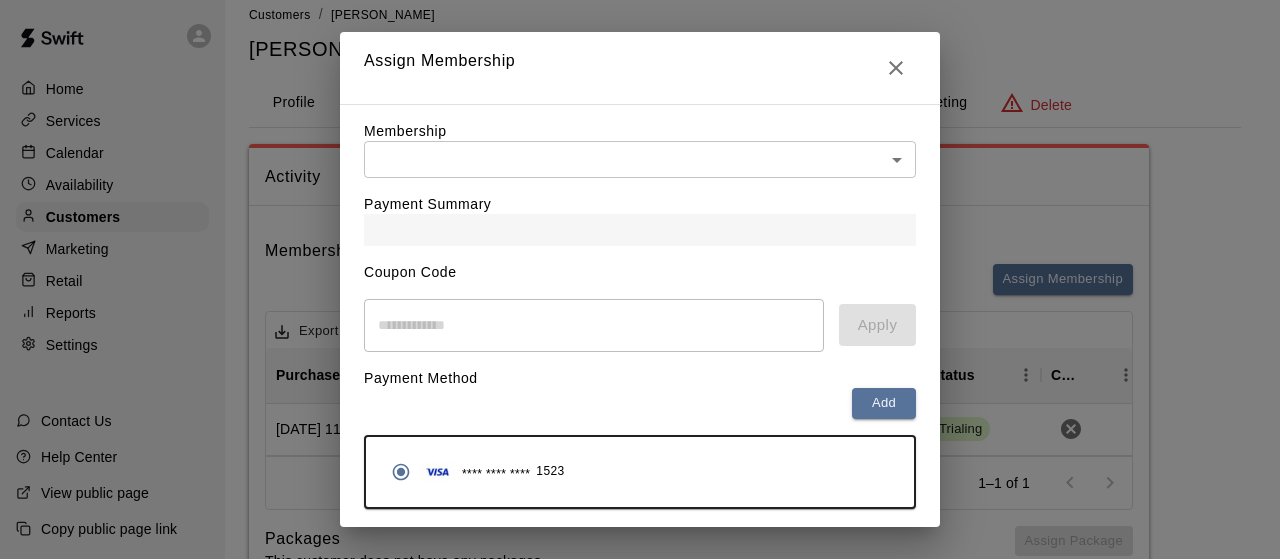 click on "Home Services Calendar Availability Customers Marketing Retail Reports Settings Contact Us Help Center View public page Copy public page link Customers / Weston Geigle Weston Geigle Profile Contact Family Payments Invoices Credits Activity Marketing Delete Activity Memberships Assign Membership Export Columns 0 Filters Purchase Date Membership Cancels At Status Cancel July 05, 2025 11:39 AM Dingers 11U 25/26 - White June 30, 2026 Trialing 1–1 of 1 Packages This customer does not have any packages. Assign Package Bookings This customer has no bookings. Swift - Edit Customer Hide chevron-down Assign Membership Membership ​ ​ Payment Summary Coupon Code ​ Apply Payment Method   Add **** **** **** 1523 Cancel Assign membership" at bounding box center [640, 354] 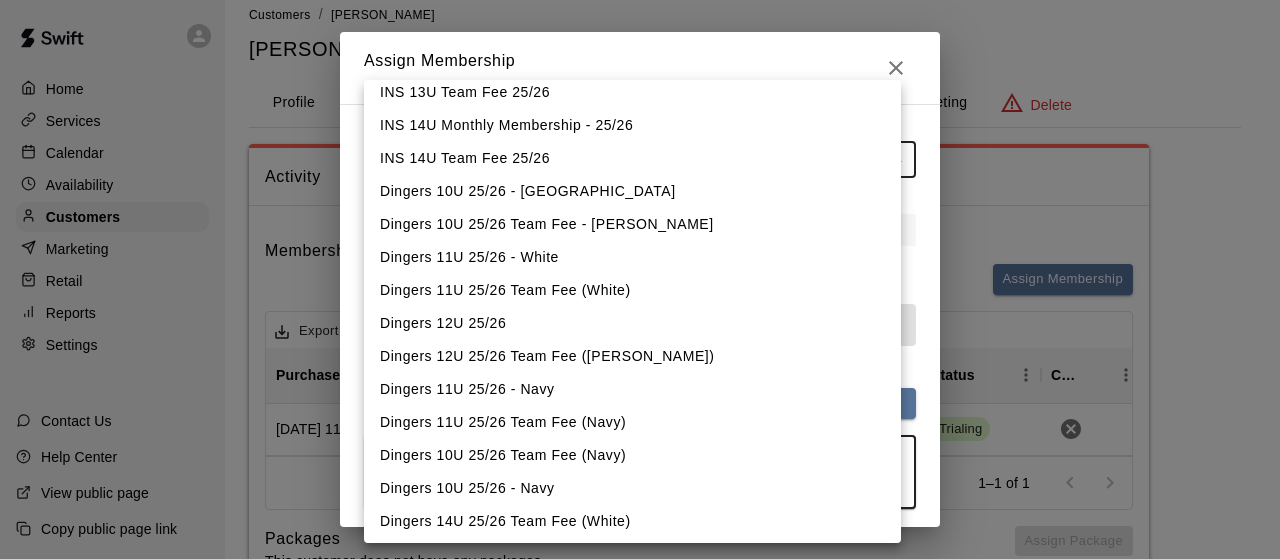 scroll, scrollTop: 1272, scrollLeft: 0, axis: vertical 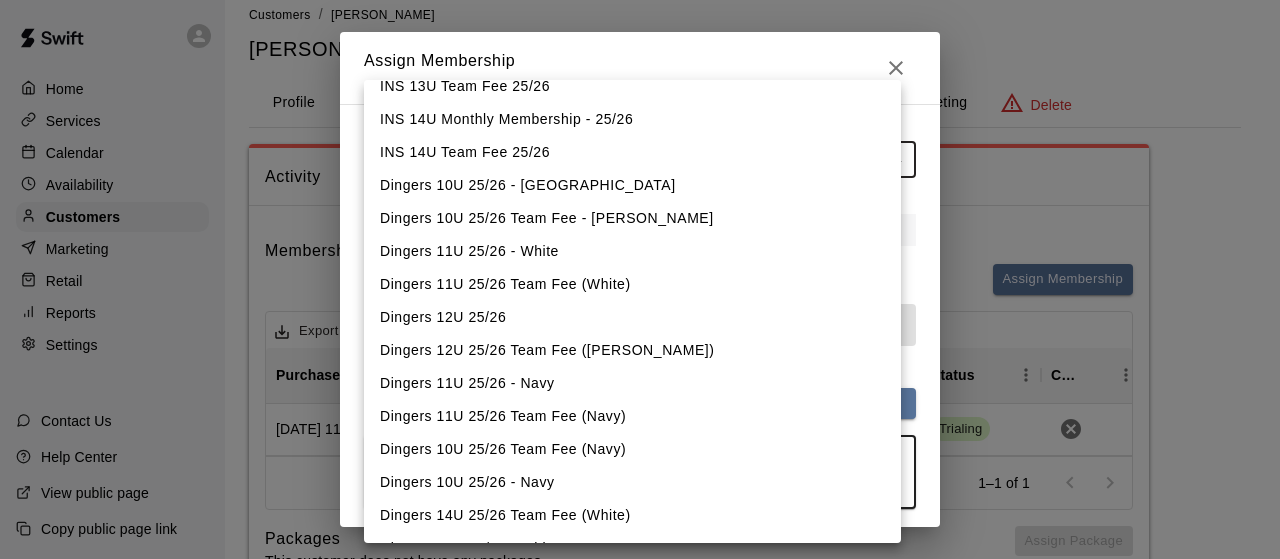 click on "Dingers 11U 25/26 Team Fee (White)" at bounding box center [632, 284] 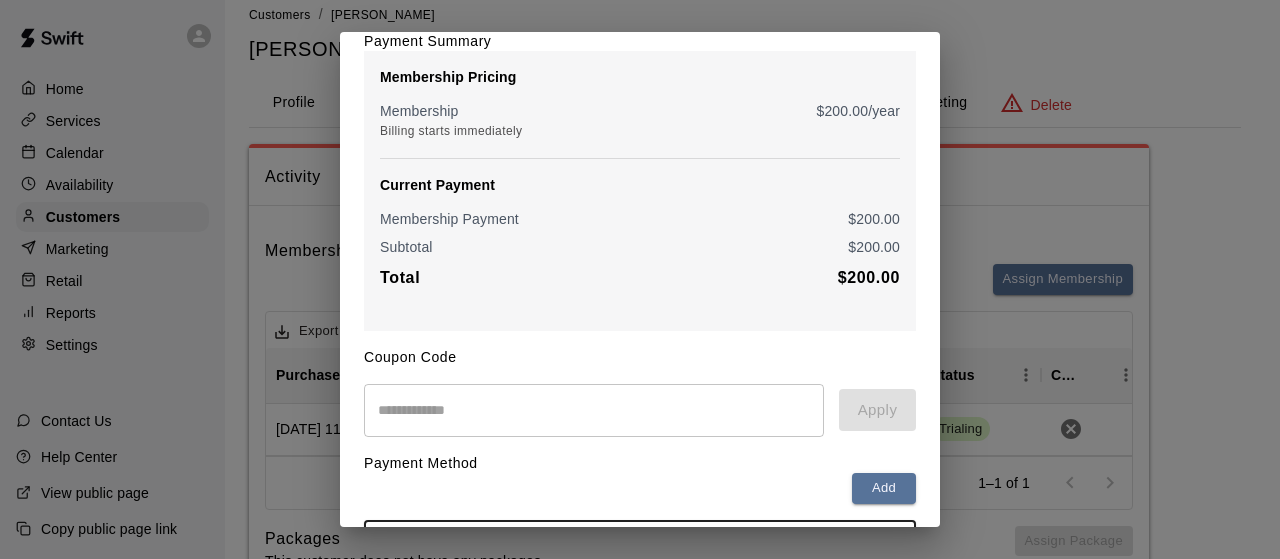 scroll, scrollTop: 316, scrollLeft: 0, axis: vertical 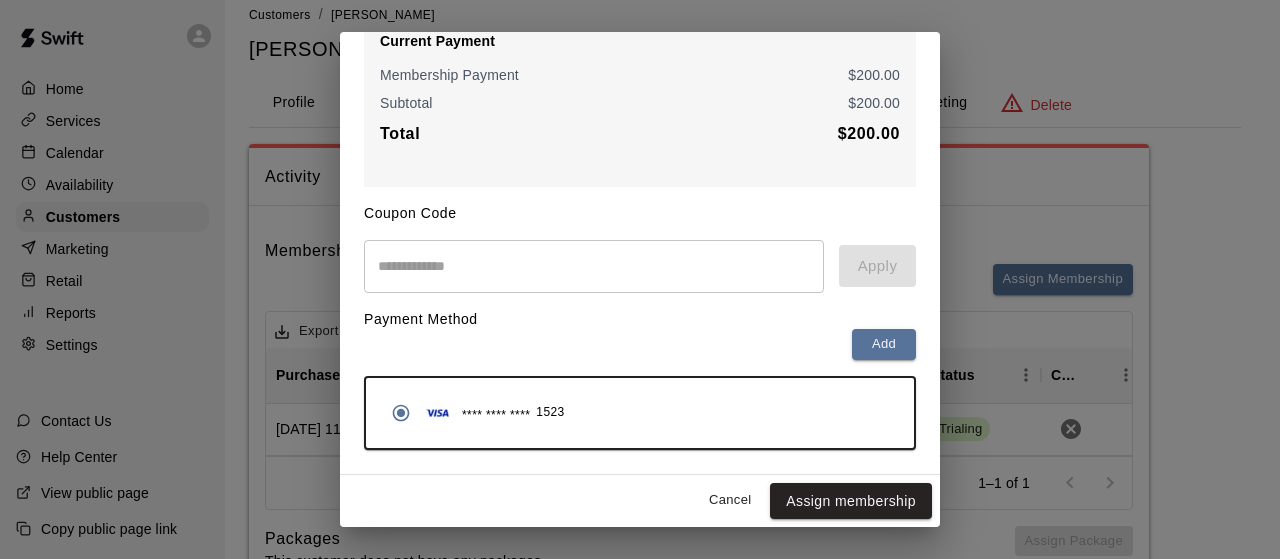 click on "**********" at bounding box center [640, 279] 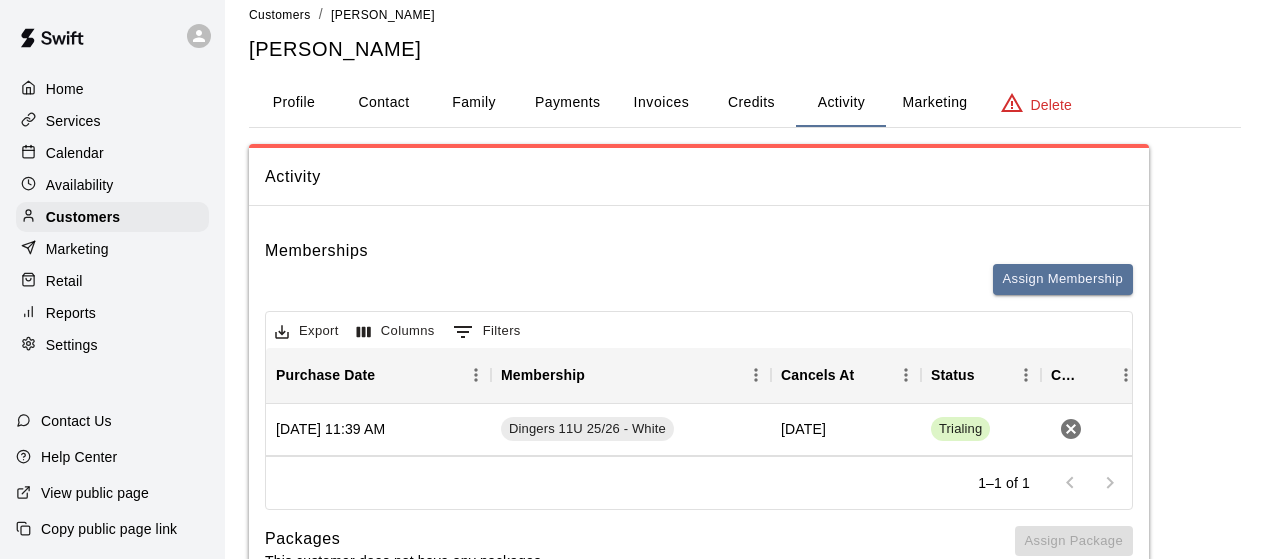 scroll, scrollTop: 64, scrollLeft: 0, axis: vertical 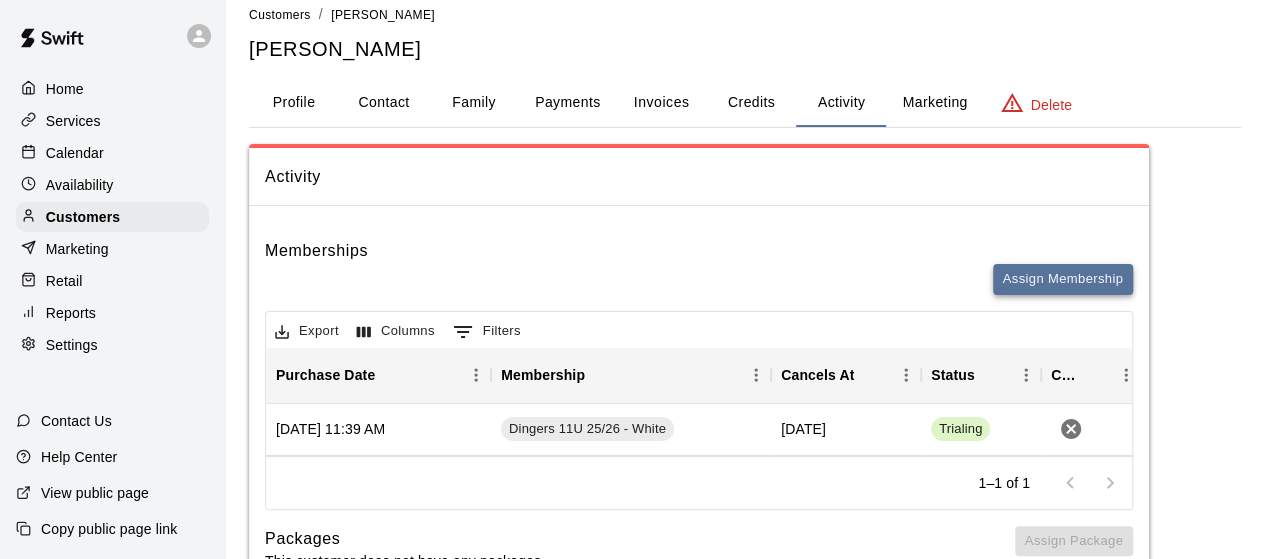 click on "Assign Membership" at bounding box center (1063, 279) 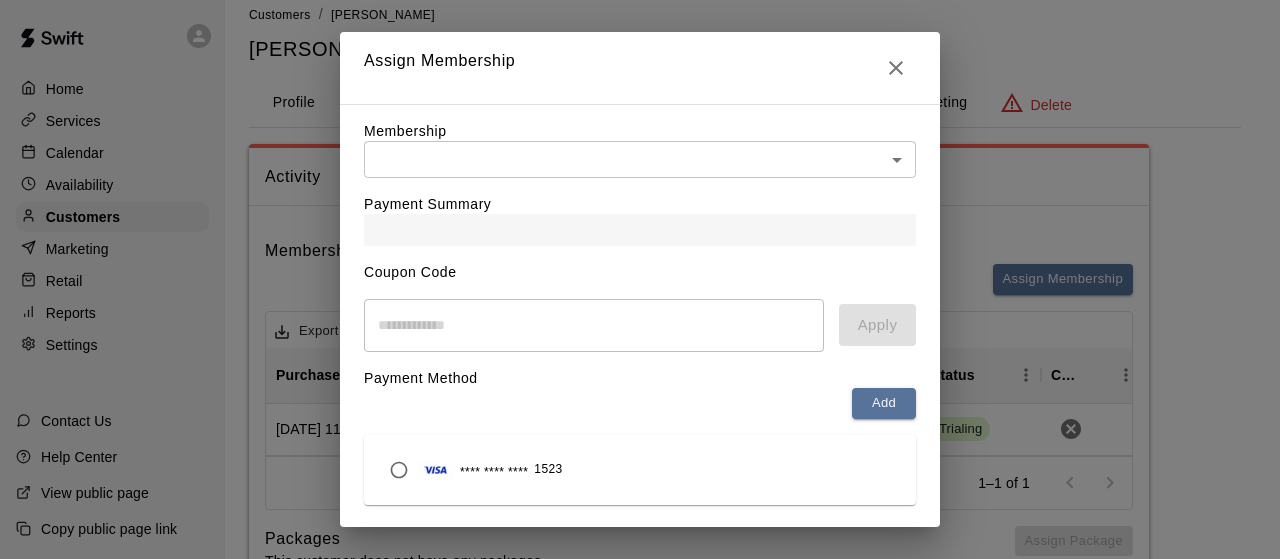 click on "Home Services Calendar Availability Customers Marketing Retail Reports Settings Contact Us Help Center View public page Copy public page link Customers / Weston Geigle Weston Geigle Profile Contact Family Payments Invoices Credits Activity Marketing Delete Activity Memberships Assign Membership Export Columns 0 Filters Purchase Date Membership Cancels At Status Cancel July 05, 2025 11:39 AM Dingers 11U 25/26 - White June 30, 2026 Trialing 1–1 of 1 Packages This customer does not have any packages. Assign Package Bookings This customer has no bookings. Swift - Edit Customer Hide chevron-down Assign Membership Membership ​ ​ Payment Summary Coupon Code ​ Apply Payment Method   Add **** **** **** 1523 Cancel Assign membership" at bounding box center [640, 354] 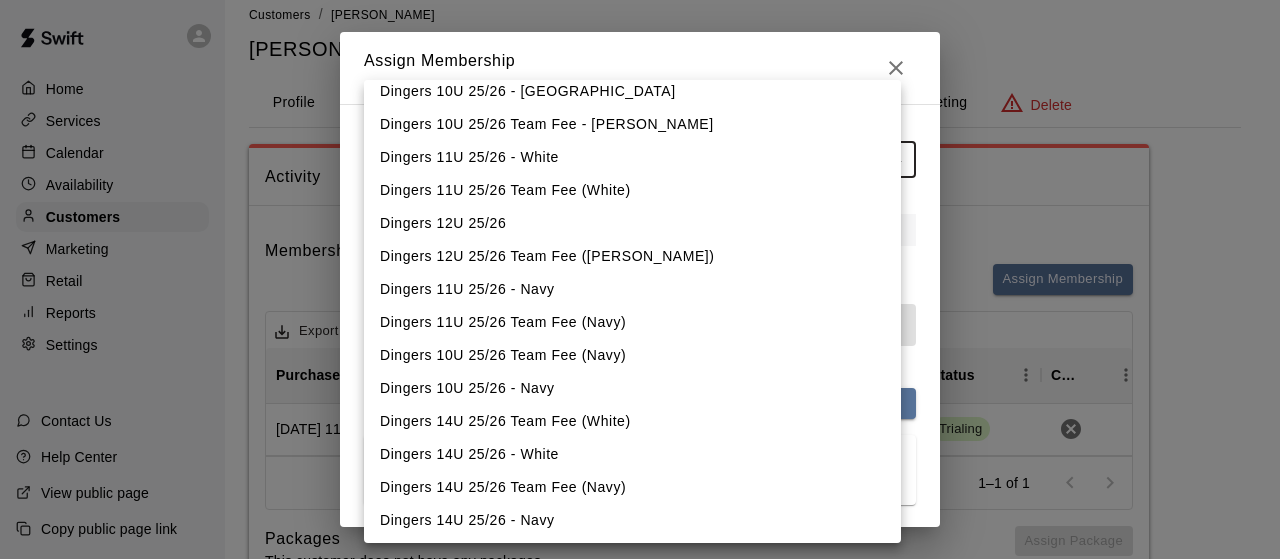 scroll, scrollTop: 1368, scrollLeft: 0, axis: vertical 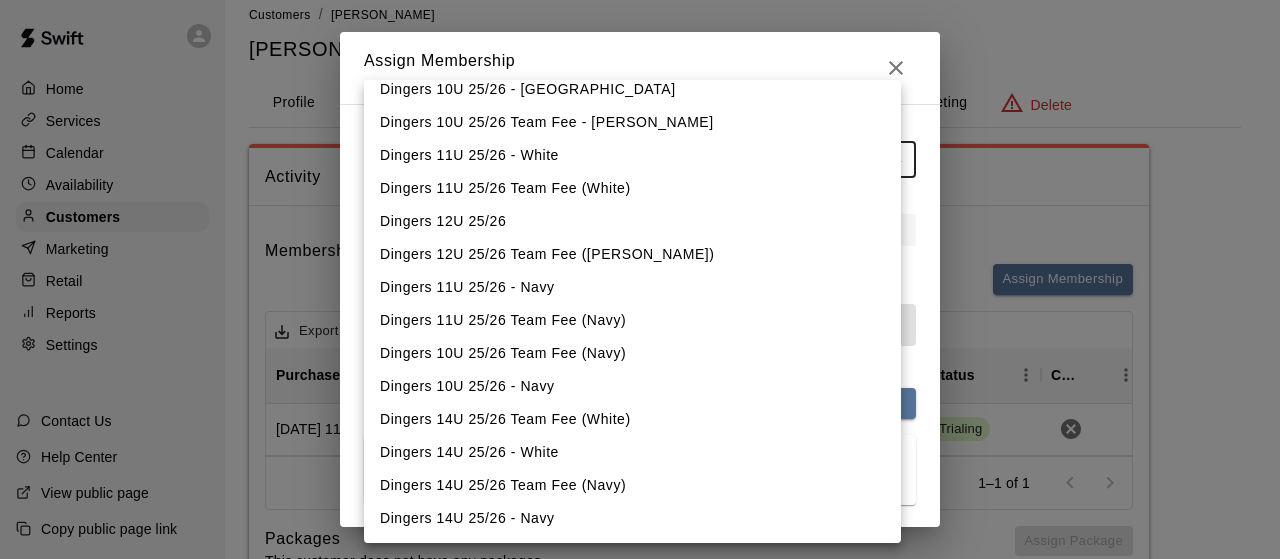 click on "Dingers 11U 25/26 Team Fee (White)" at bounding box center [632, 188] 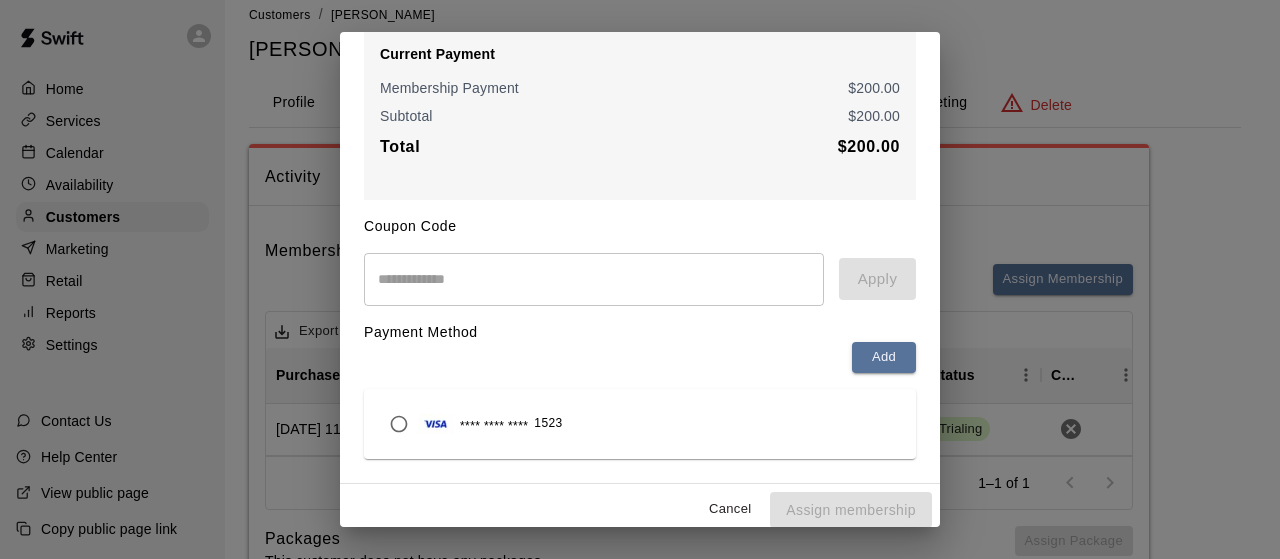 scroll, scrollTop: 312, scrollLeft: 0, axis: vertical 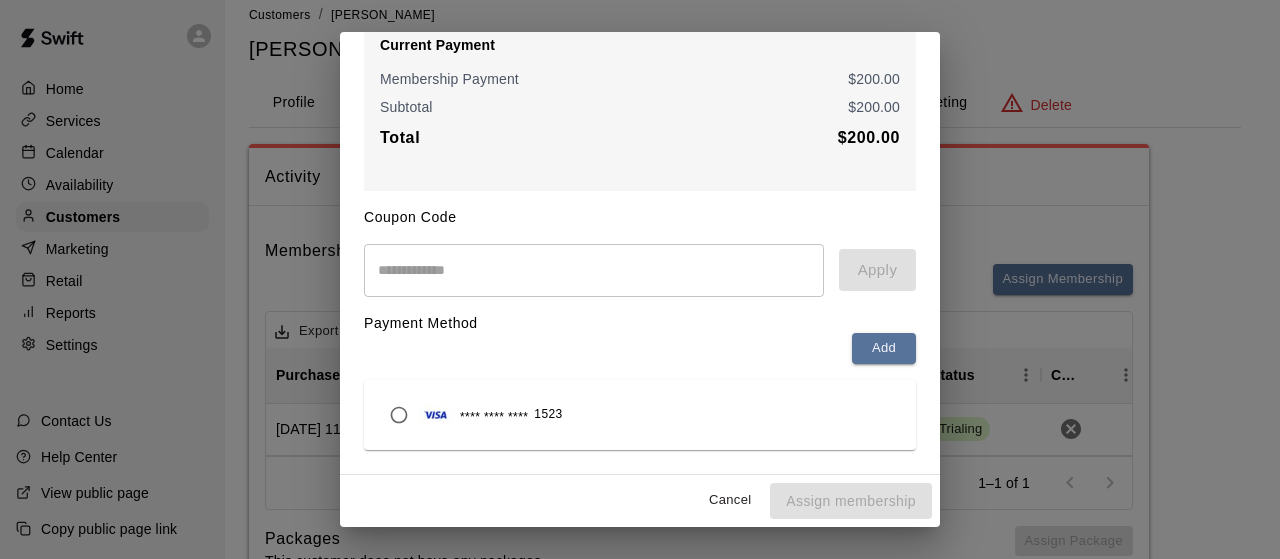 click on "**** **** **** 1523" at bounding box center (471, 415) 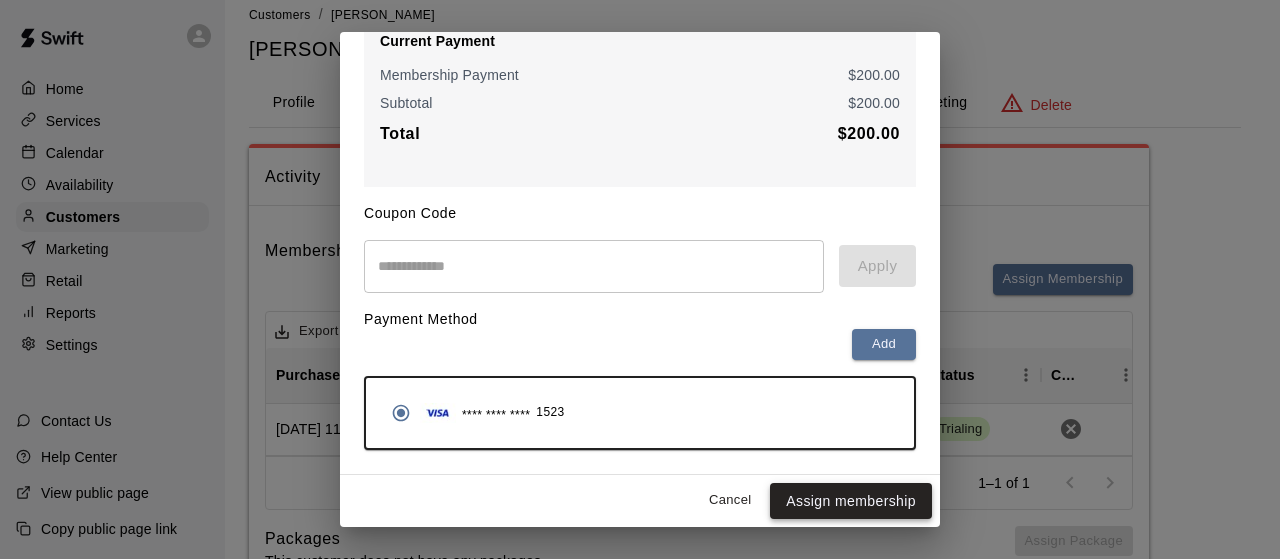 click on "Assign membership" at bounding box center (851, 501) 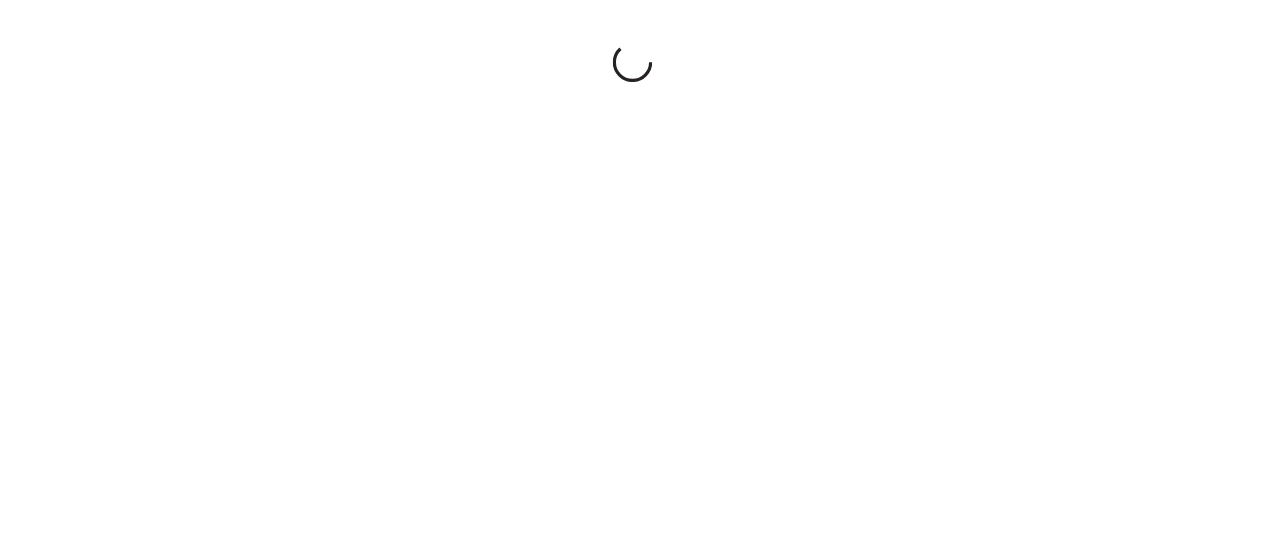 scroll, scrollTop: 0, scrollLeft: 0, axis: both 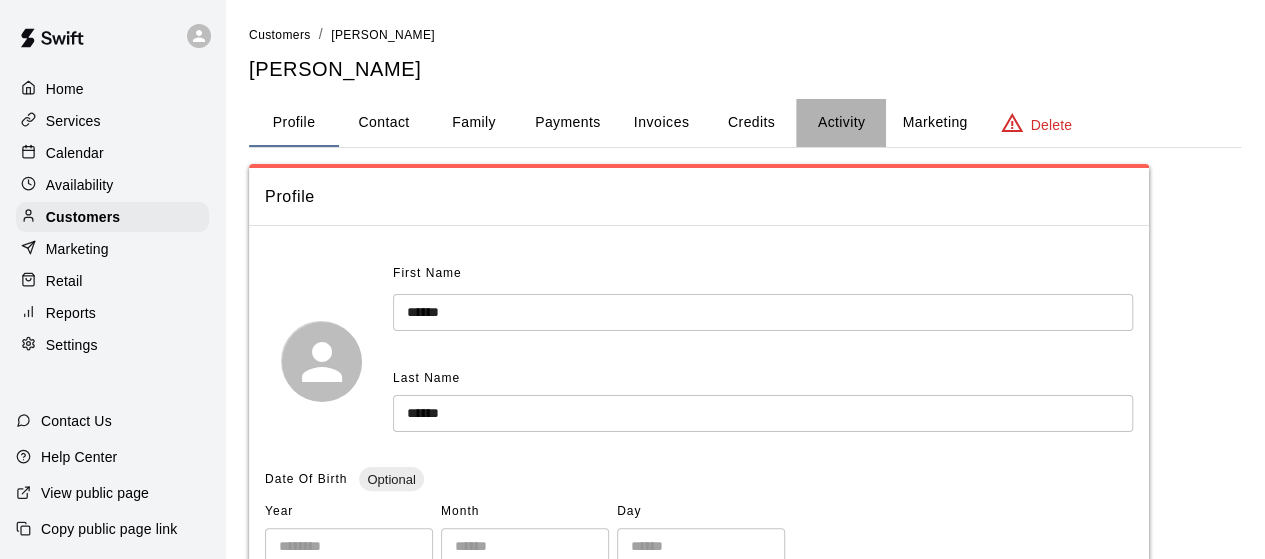 click on "Activity" at bounding box center [841, 123] 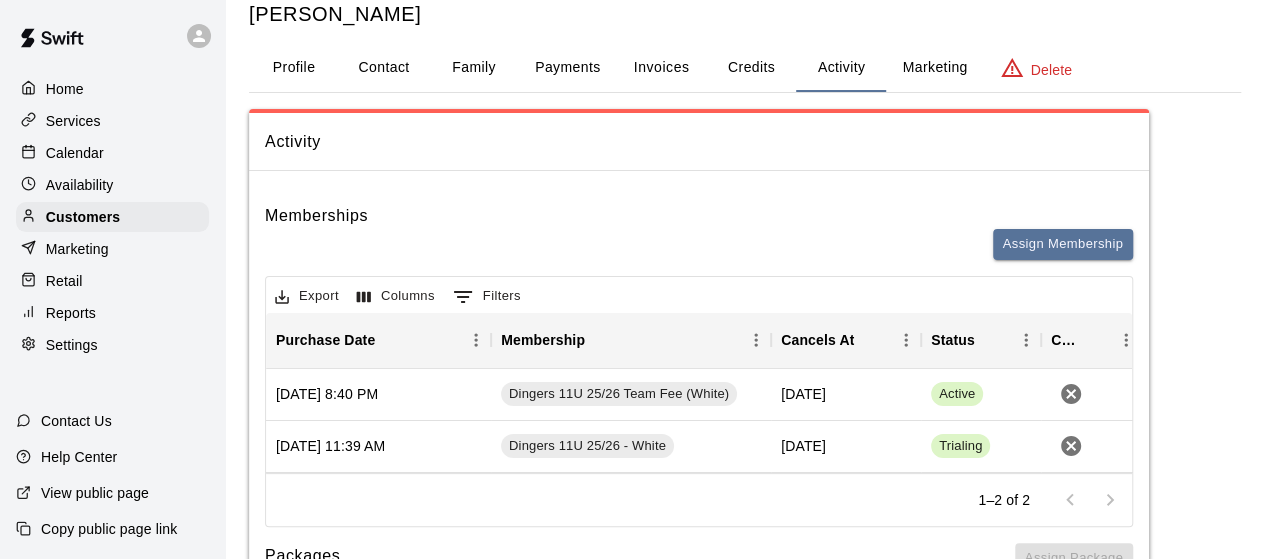 scroll, scrollTop: 56, scrollLeft: 0, axis: vertical 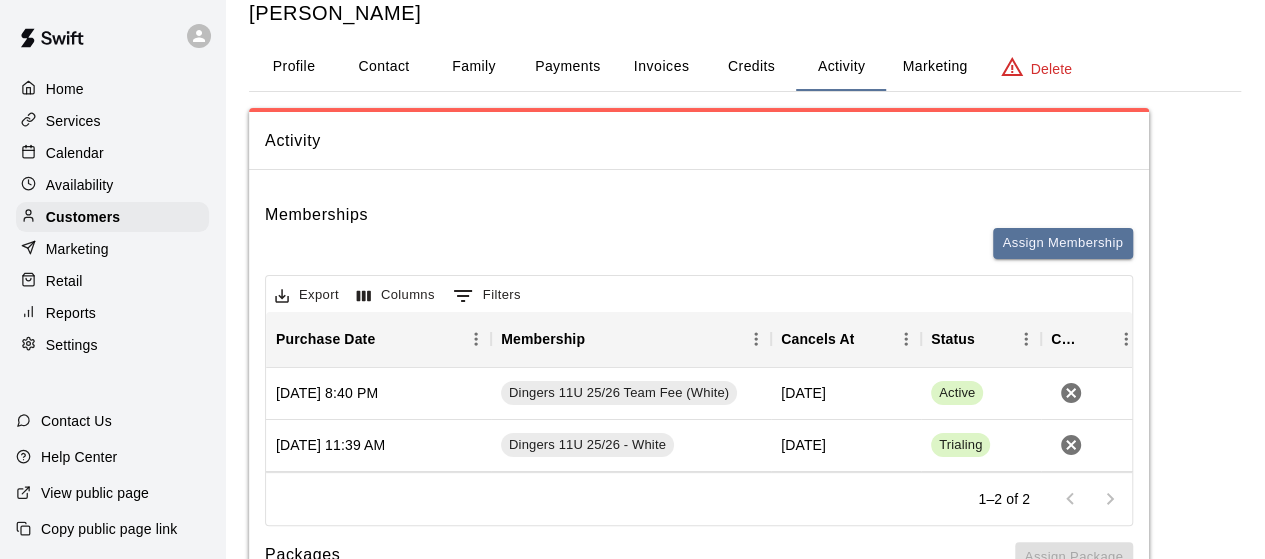 click on "Payments" at bounding box center [567, 67] 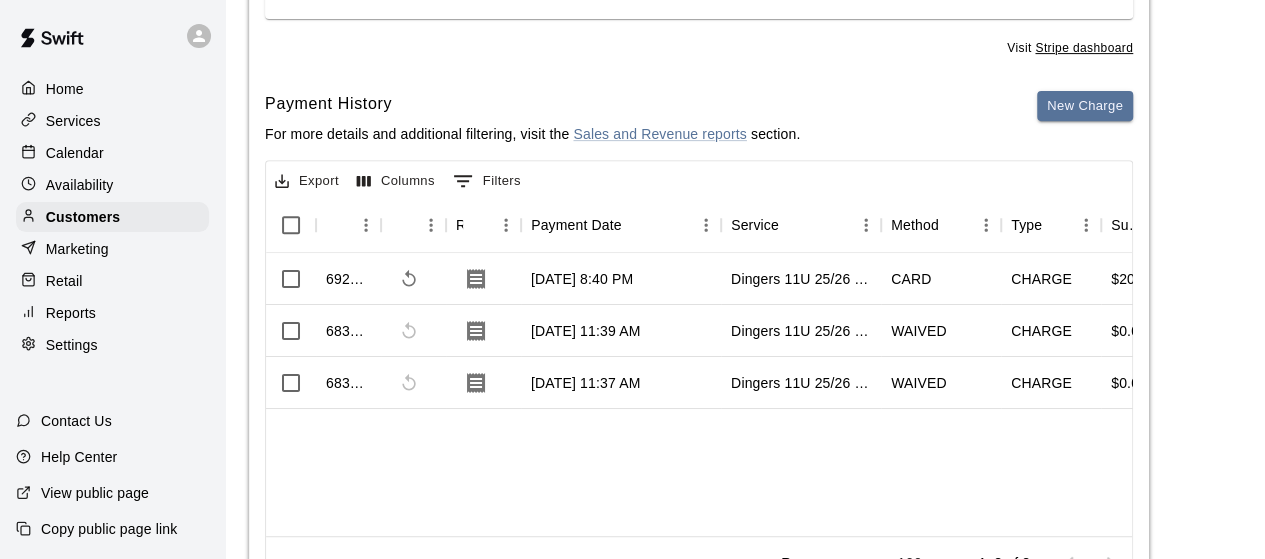 scroll, scrollTop: 356, scrollLeft: 0, axis: vertical 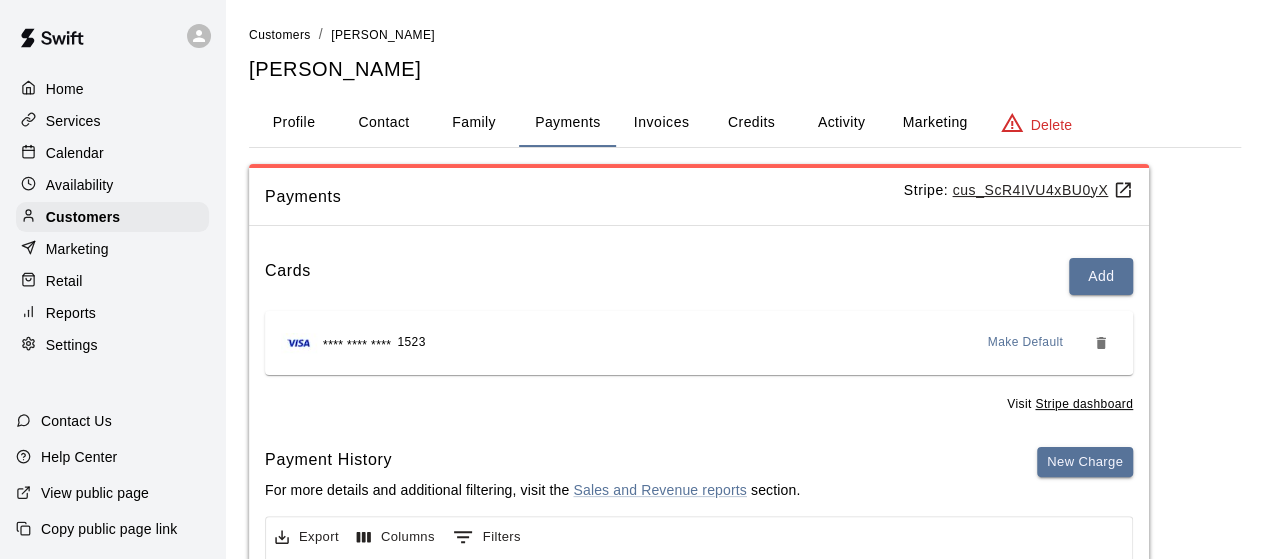 click on "Activity" at bounding box center (841, 123) 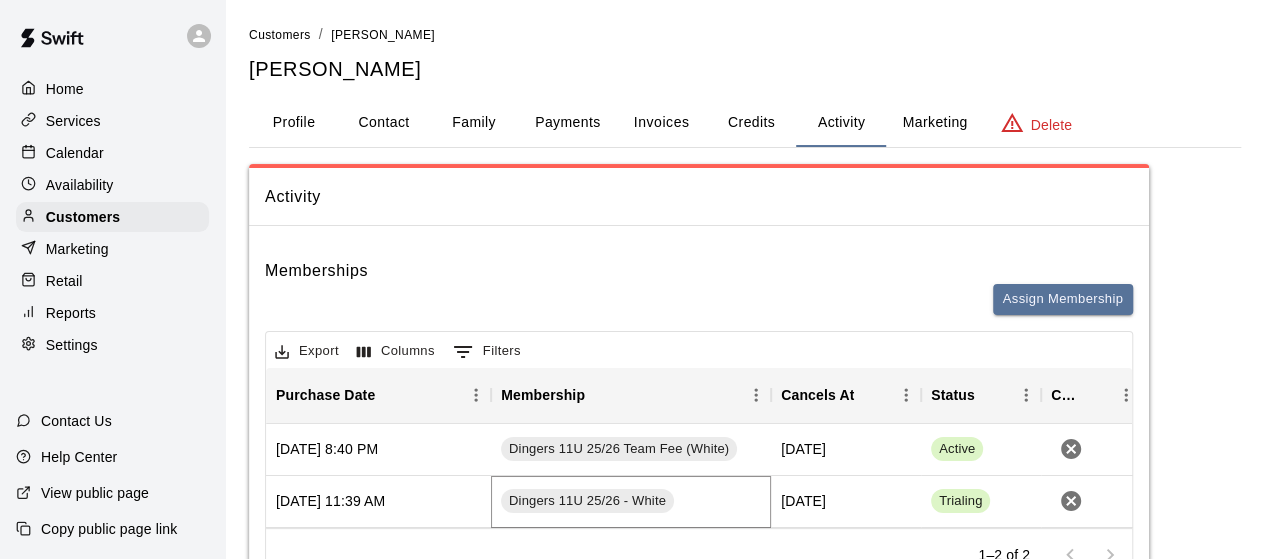 click on "Dingers 11U 25/26 - White" at bounding box center [587, 501] 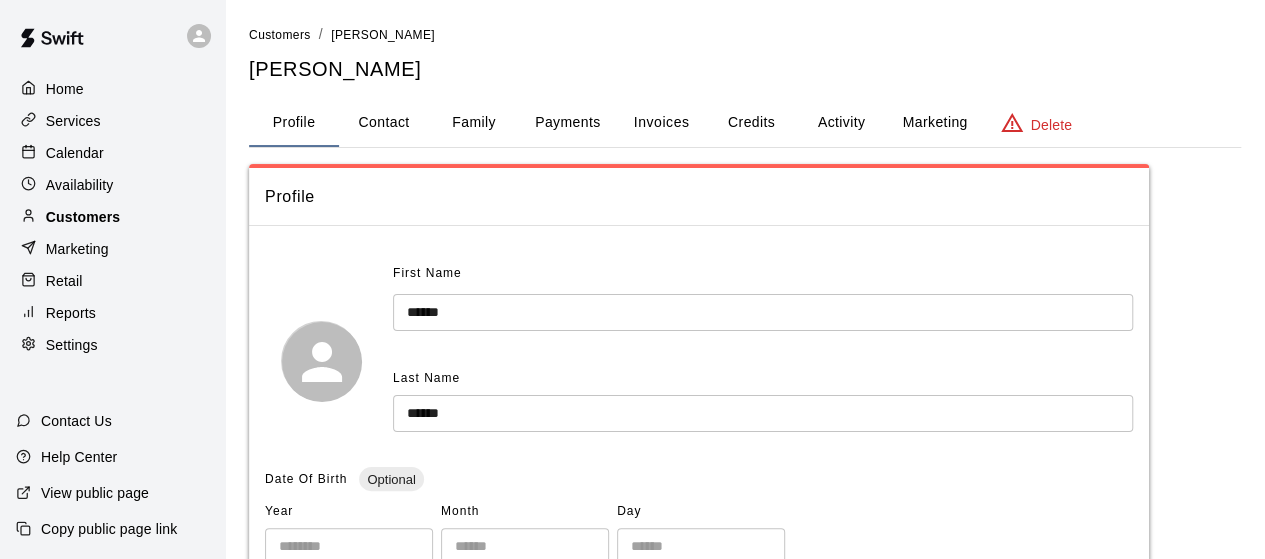 click on "Customers" at bounding box center (112, 217) 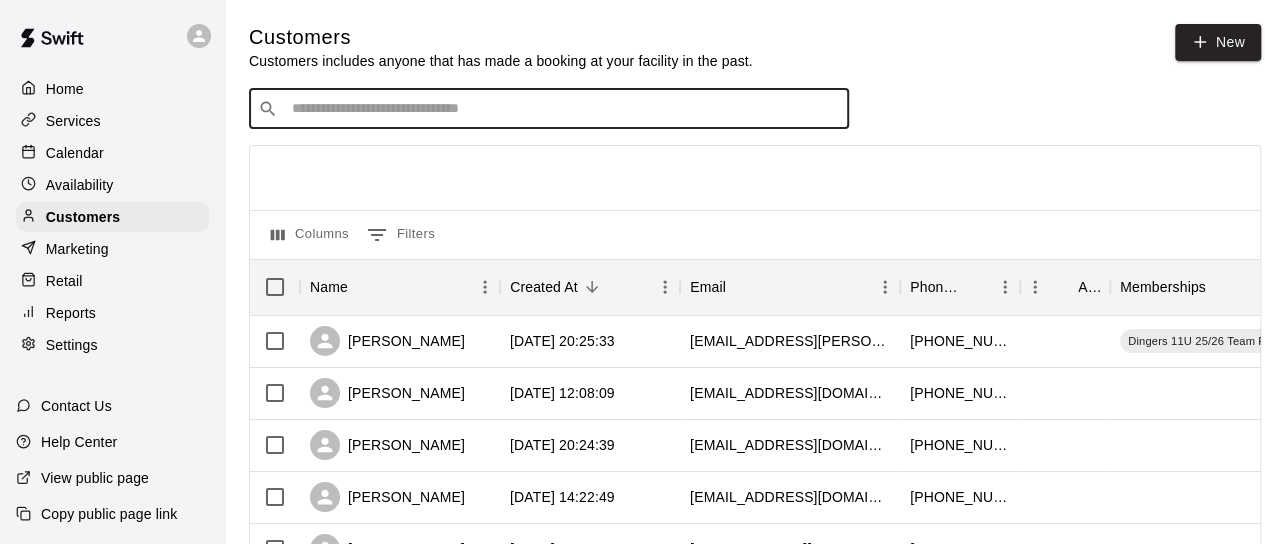 click at bounding box center [563, 109] 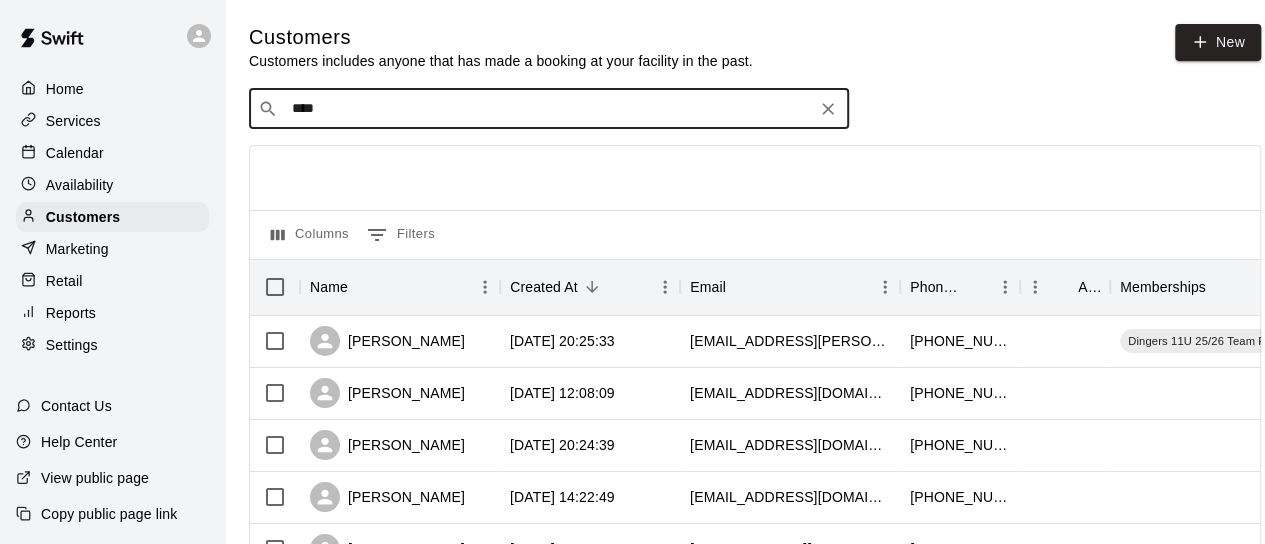 type on "*****" 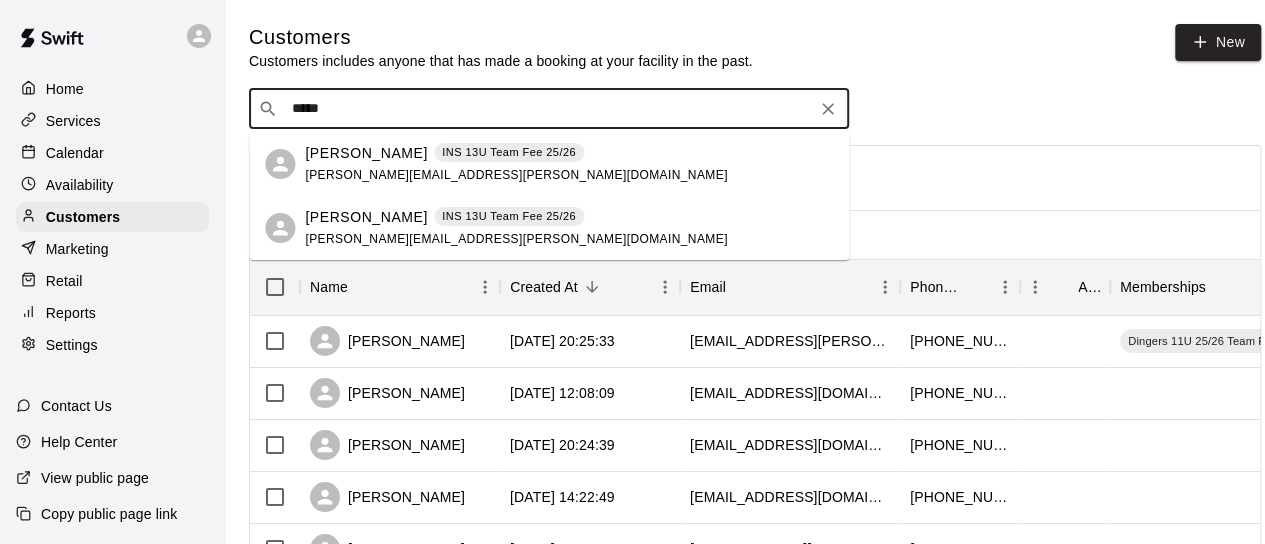 click on "[PERSON_NAME]" at bounding box center (366, 153) 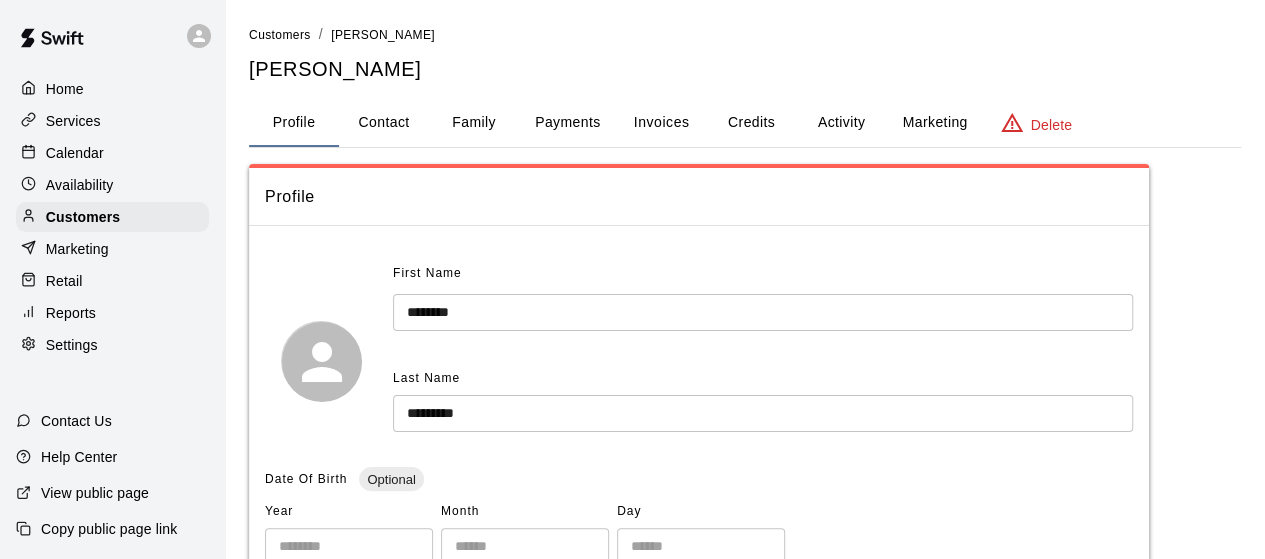 click on "Activity" at bounding box center [841, 123] 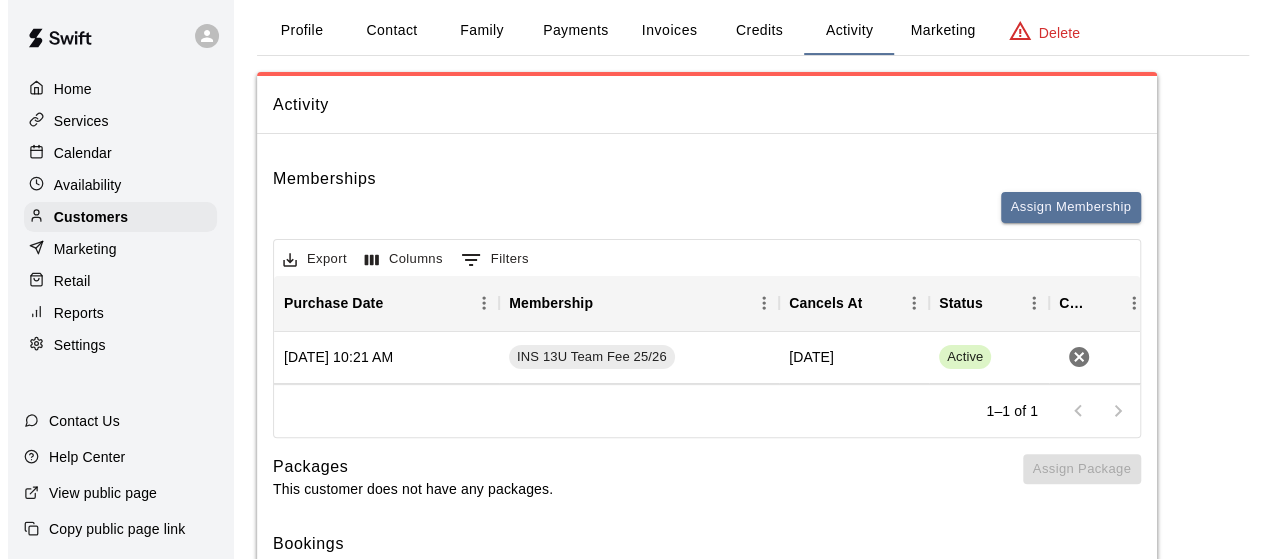 scroll, scrollTop: 114, scrollLeft: 0, axis: vertical 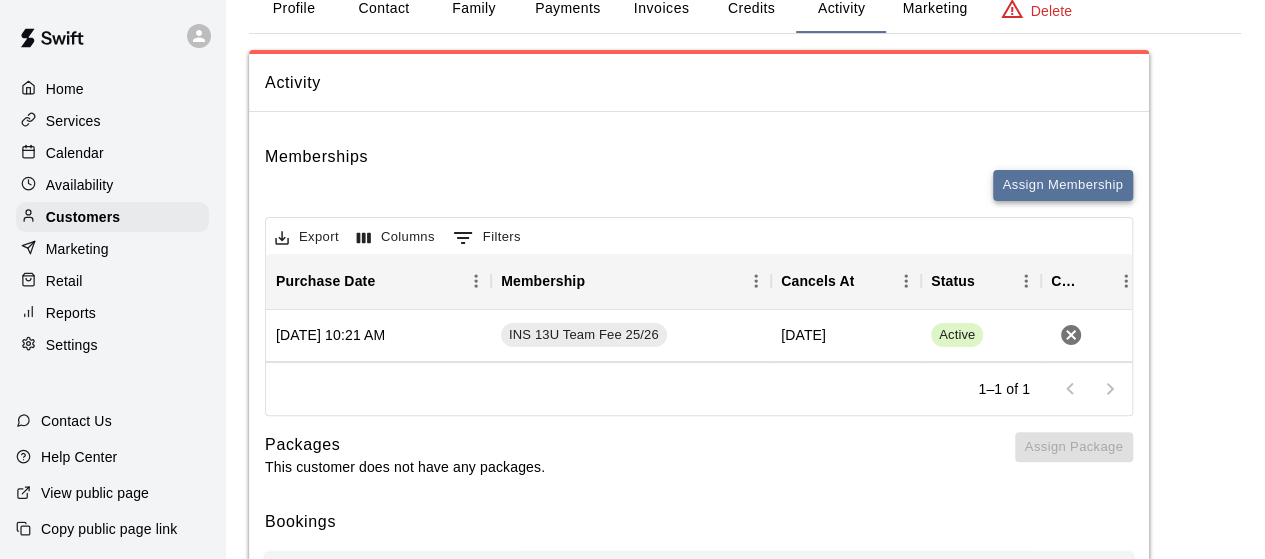 click on "Assign Membership" at bounding box center [1063, 185] 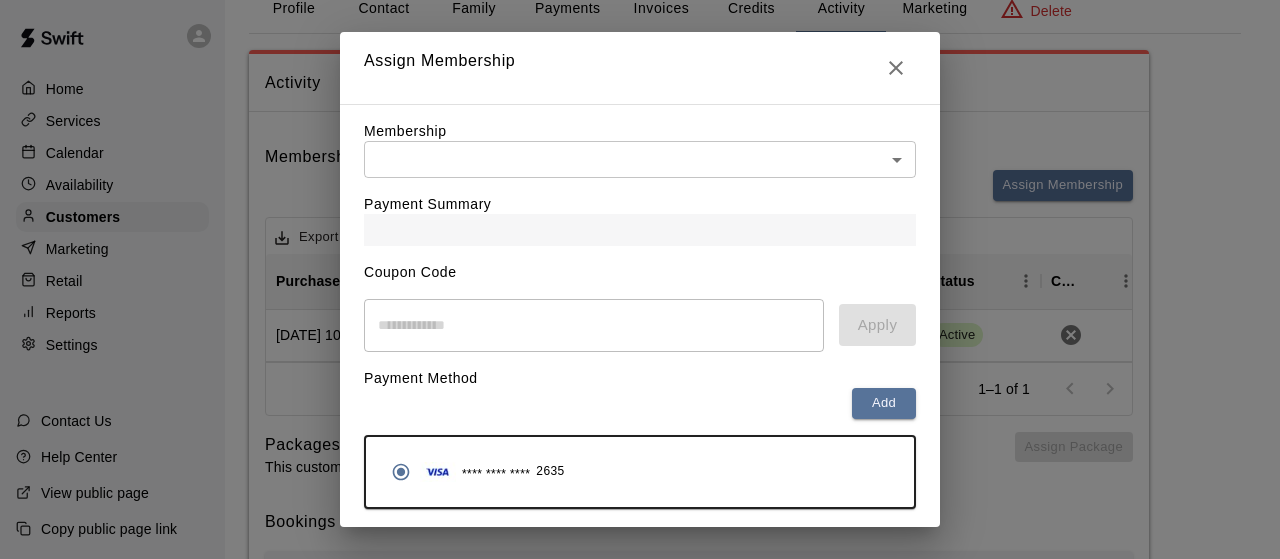 click on "Home Services Calendar Availability Customers Marketing Retail Reports Settings Contact Us Help Center View public page Copy public page link Customers / Clifford Stallings Clifford Stallings Profile Contact Family Payments Invoices Credits Activity Marketing Delete Activity Memberships Assign Membership Export Columns 0 Filters Purchase Date Membership Cancels At Status Cancel June 27, 2025 10:21 AM INS 13U Team Fee 25/26 July 08, 2026 Active 1–1 of 1 Packages This customer does not have any packages. Assign Package Bookings Booking Date   Service For Amount Paid Payment Method Credits Used Attendance Status Participating Staff July 03, 2025 2:00 PM Hitting Lesson John Stallings 0 N/A Unknown Eric Harrington Amy Stallings June 25, 2025 3:30 PM Pitching Lesson John Stallings 40 Card N/A Unknown Aaron Ledbetter June 24, 2025 2:30 PM Pitching Lesson John Stallings 40 Card N/A Unknown Eric Harrington June 18, 2025 4:30 PM Pitching Lesson John Stallings 50 Card N/A Unknown Aaron Ledbetter June 17, 2025 2:30 PM" at bounding box center [640, 692] 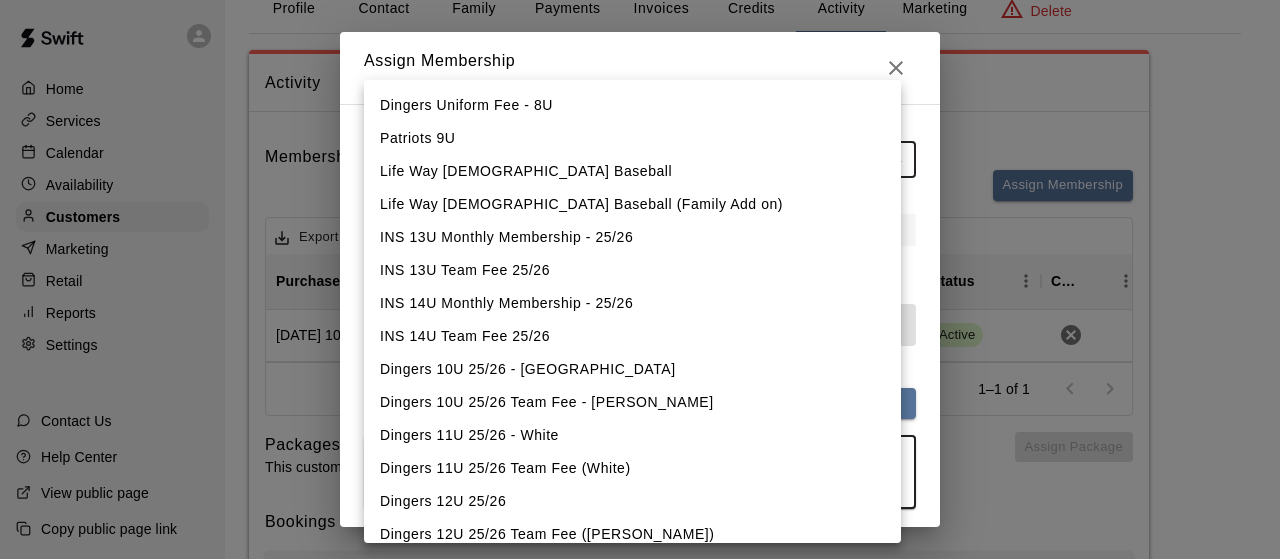 scroll, scrollTop: 1086, scrollLeft: 0, axis: vertical 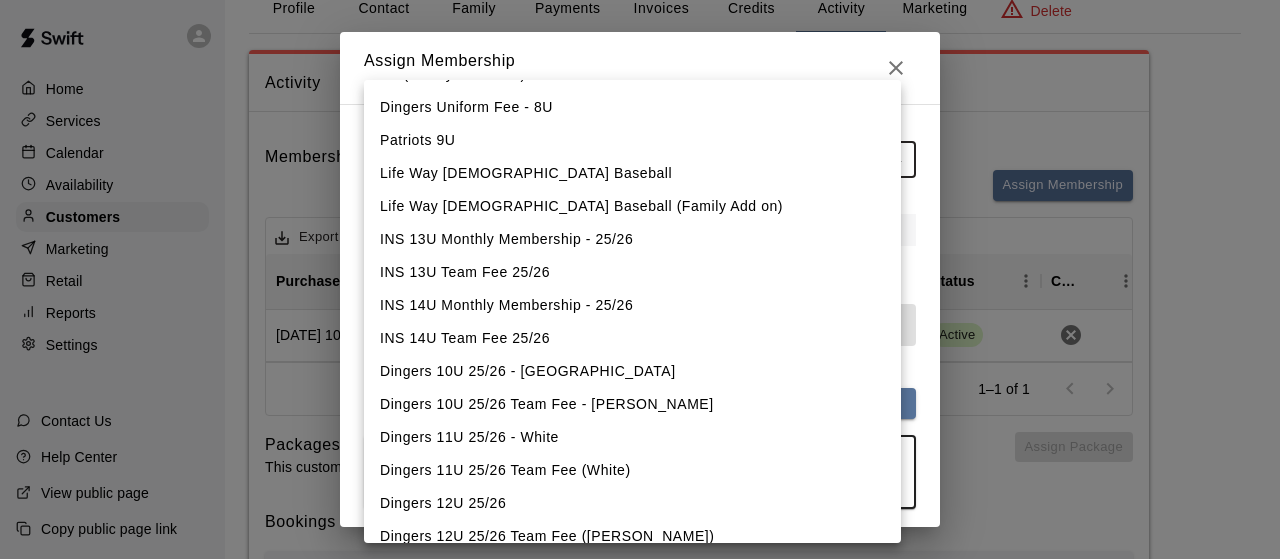 click on "INS 13U Monthly Membership - 25/26" at bounding box center [632, 239] 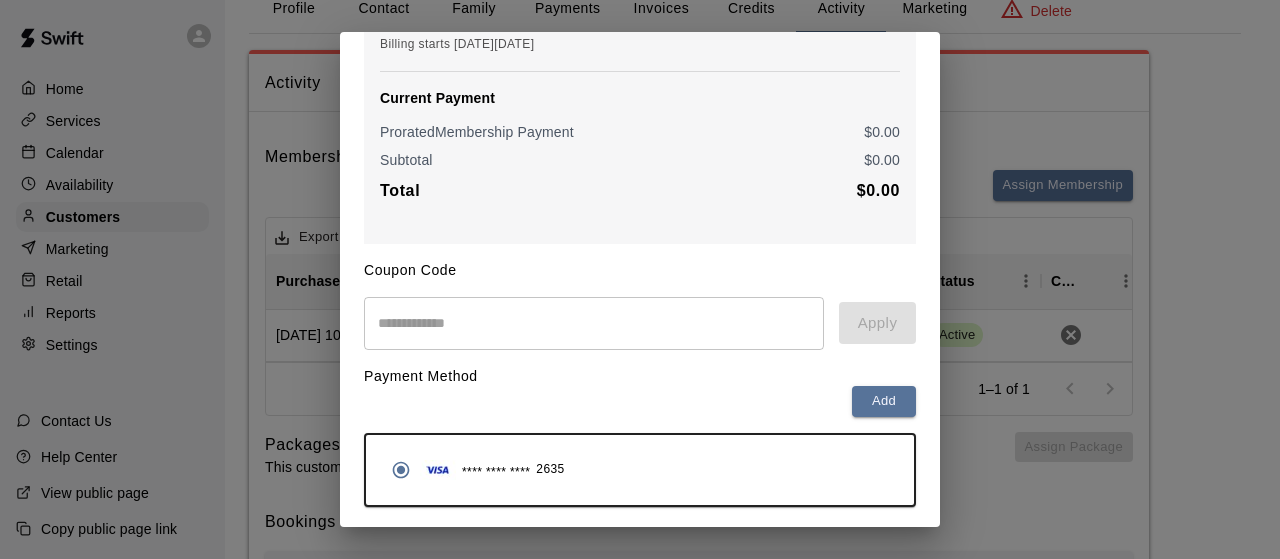 scroll, scrollTop: 316, scrollLeft: 0, axis: vertical 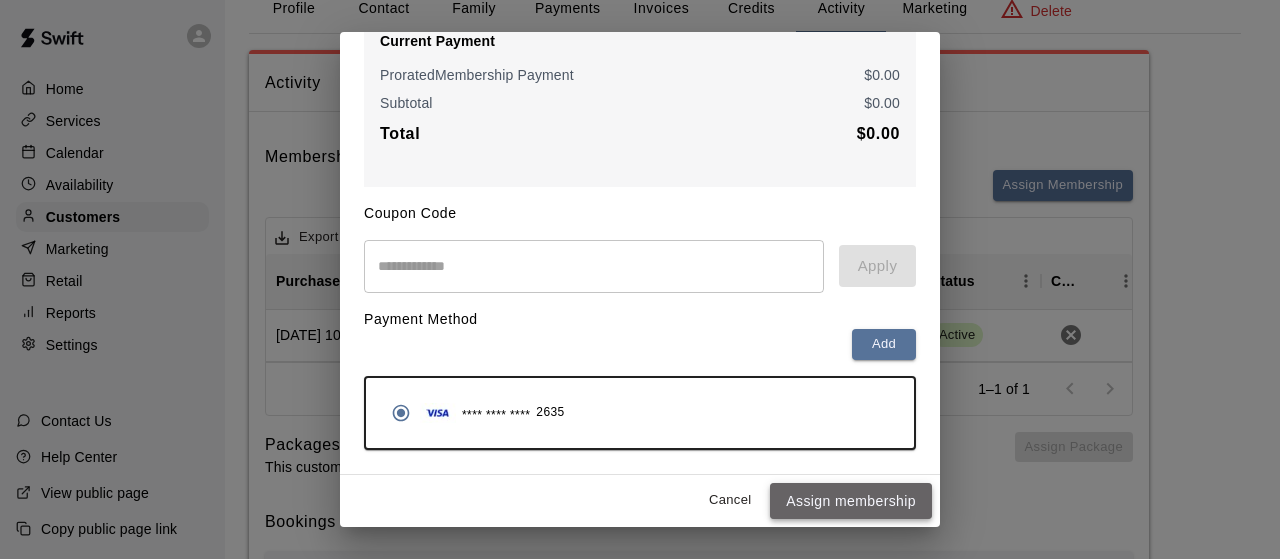 click on "Assign membership" at bounding box center [851, 501] 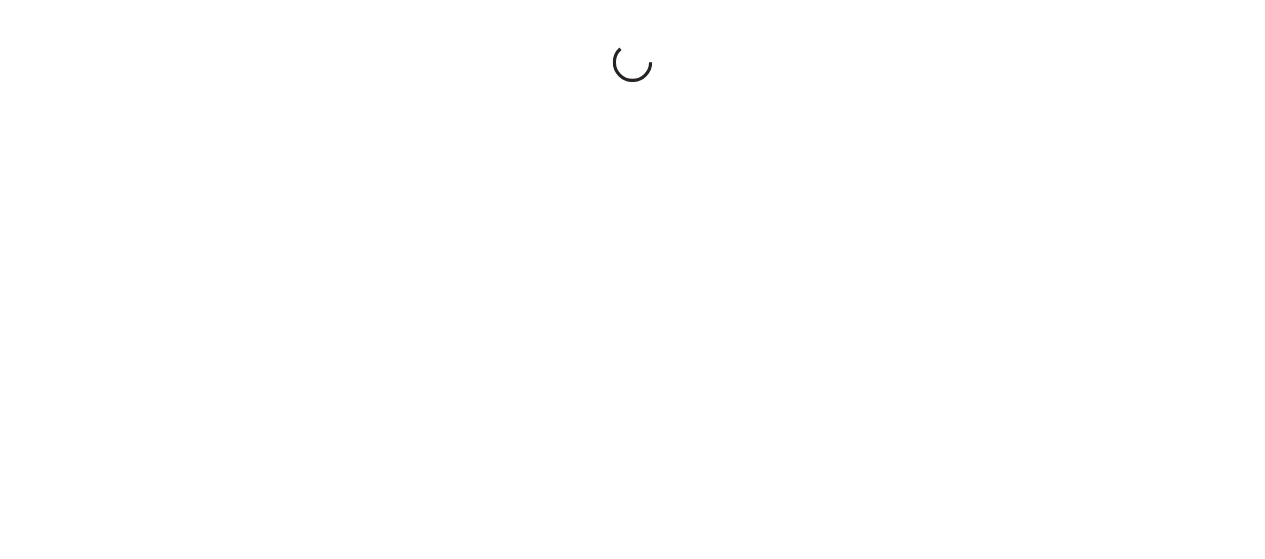 scroll, scrollTop: 0, scrollLeft: 0, axis: both 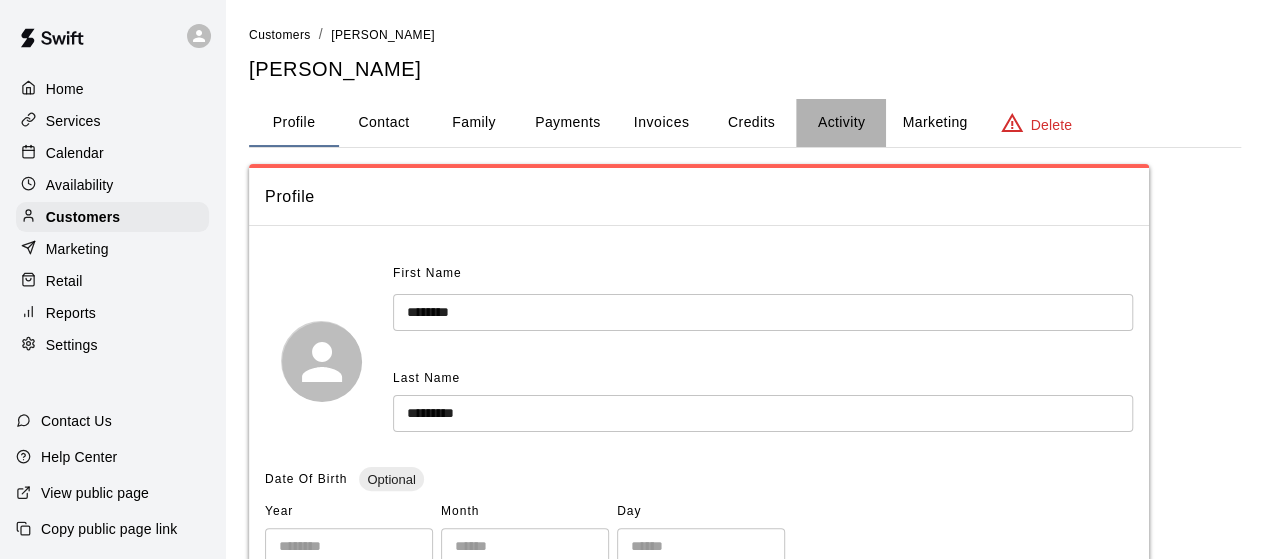 click on "Activity" at bounding box center [841, 123] 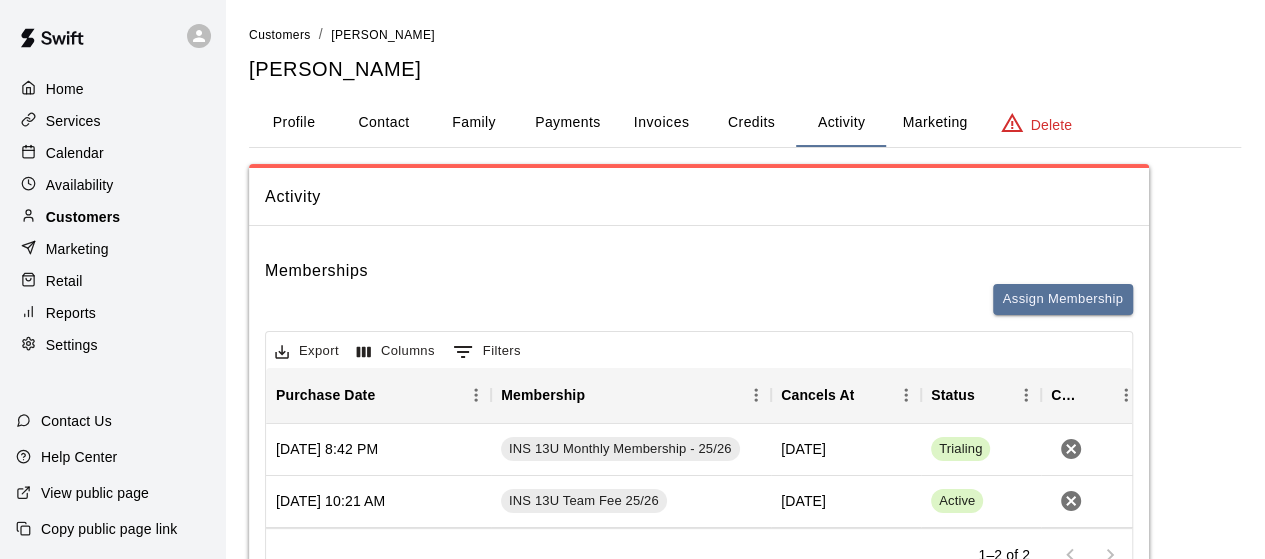 click on "Customers" at bounding box center [83, 217] 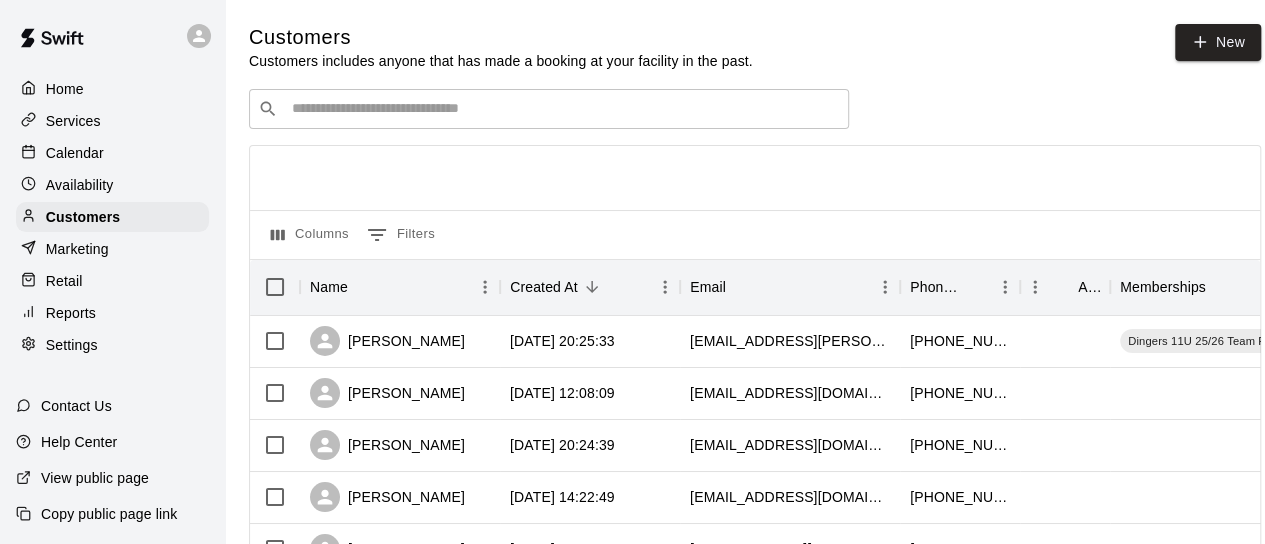 click at bounding box center [563, 109] 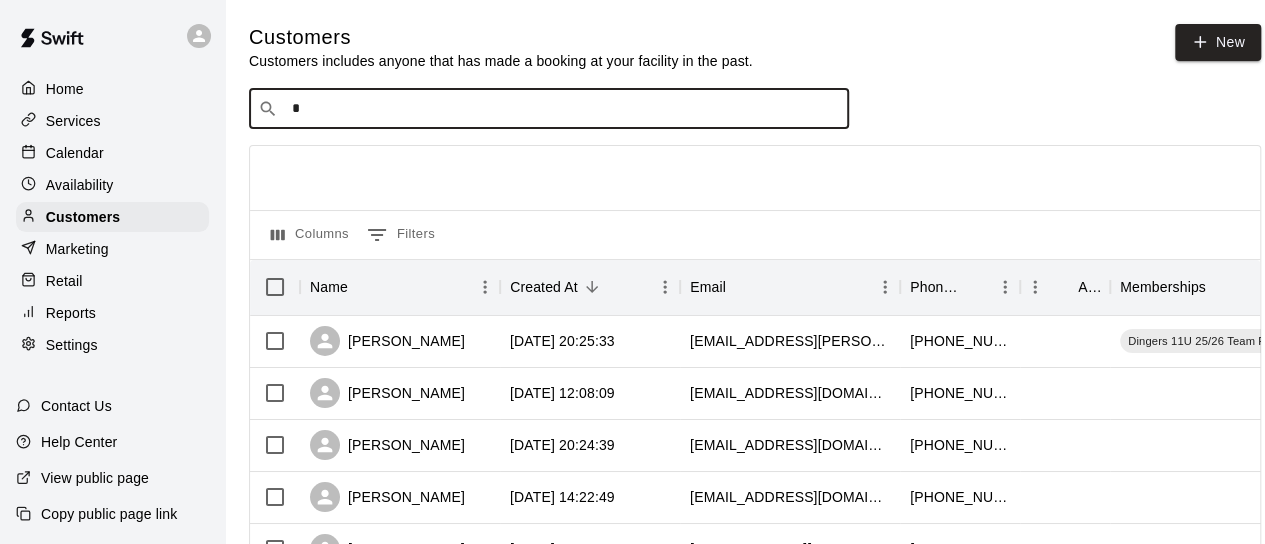 drag, startPoint x: 334, startPoint y: 108, endPoint x: 334, endPoint y: 82, distance: 26 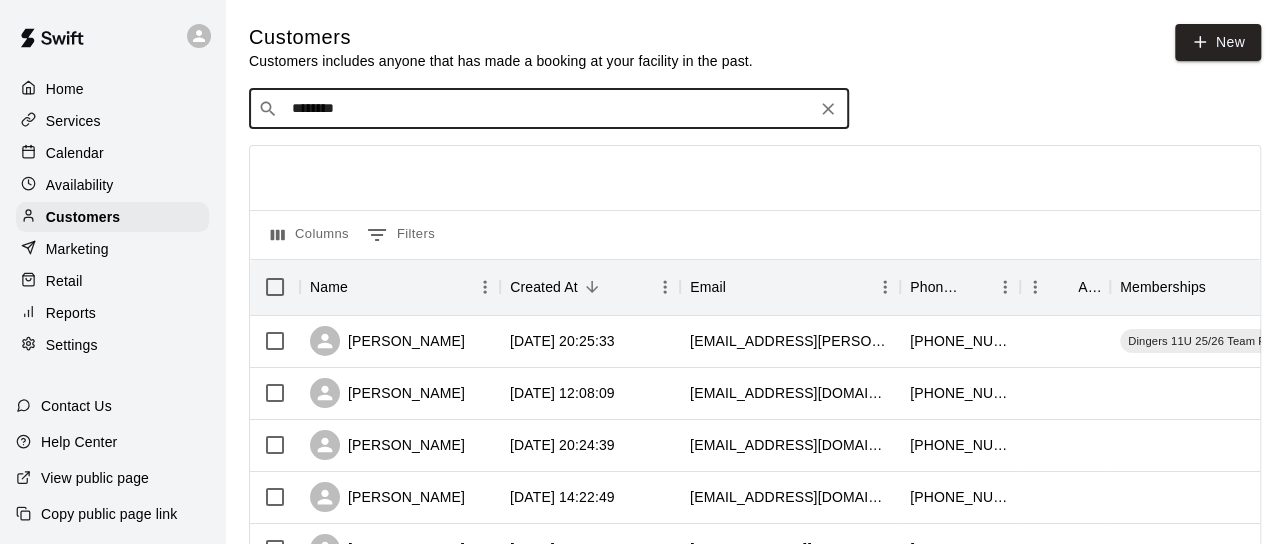 click on "​ ******** ​" at bounding box center (549, 109) 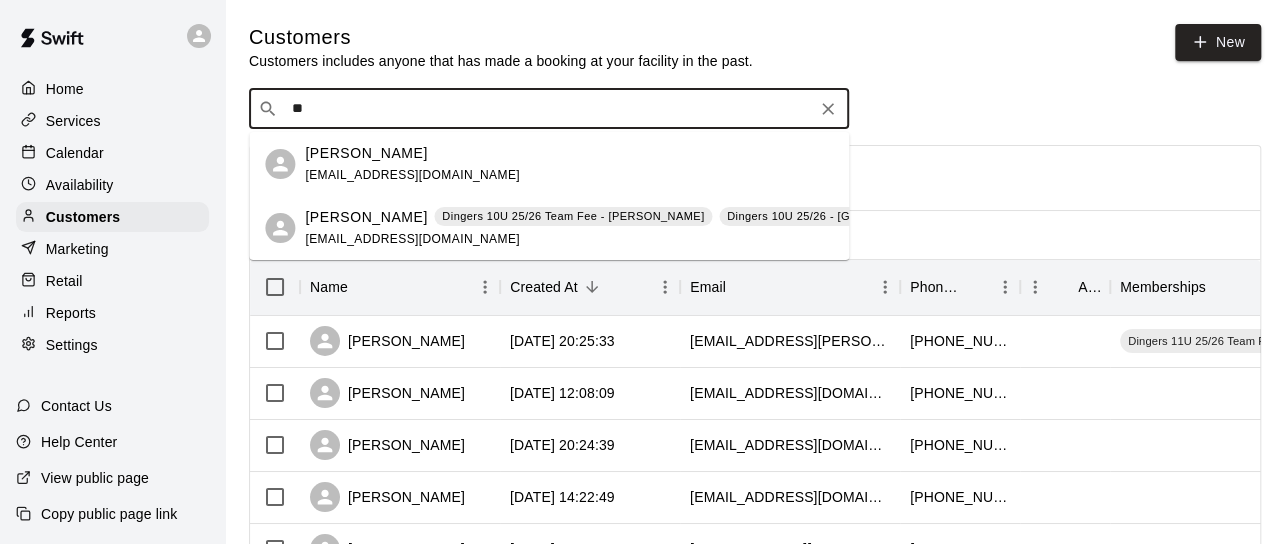 type on "*" 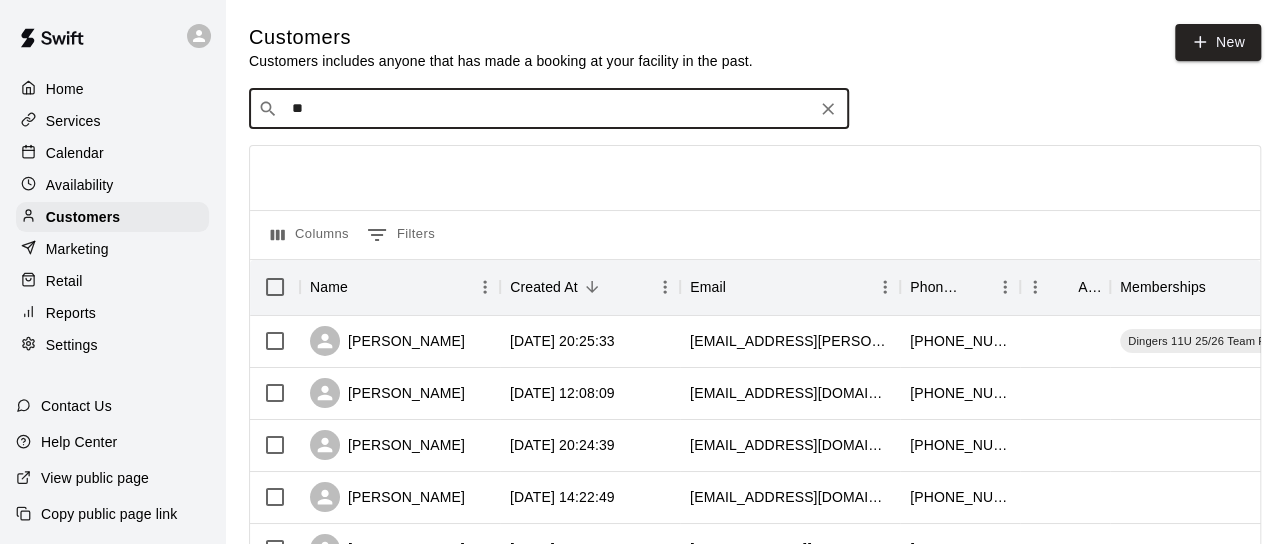 type on "***" 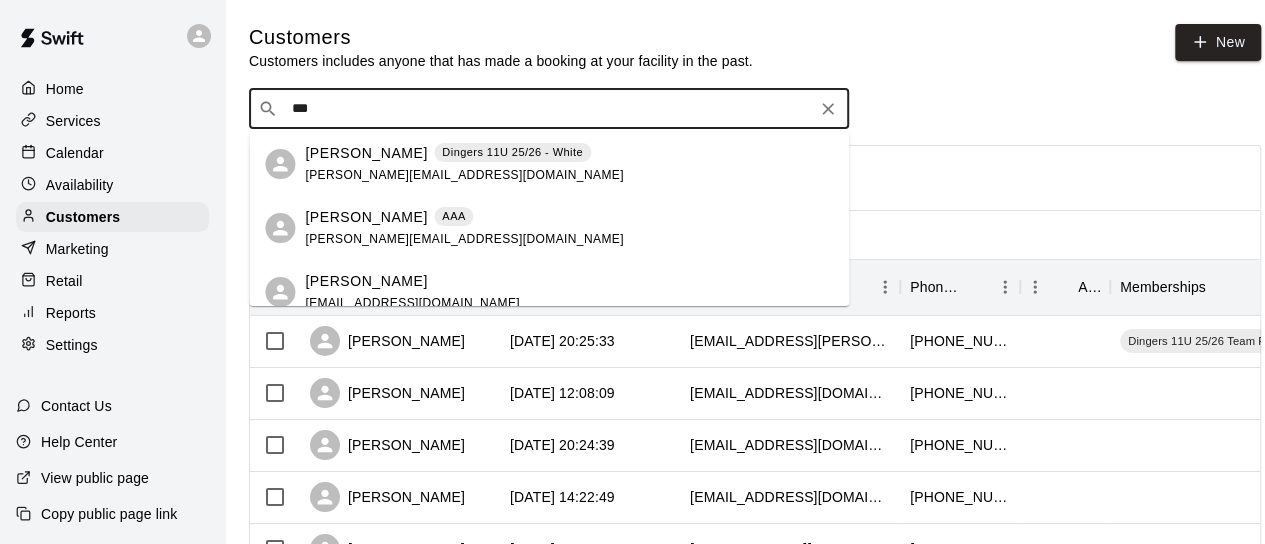 click on "Joe Proto Dingers 11U 25/26 - White joe.proto@yahoo.com" at bounding box center (464, 164) 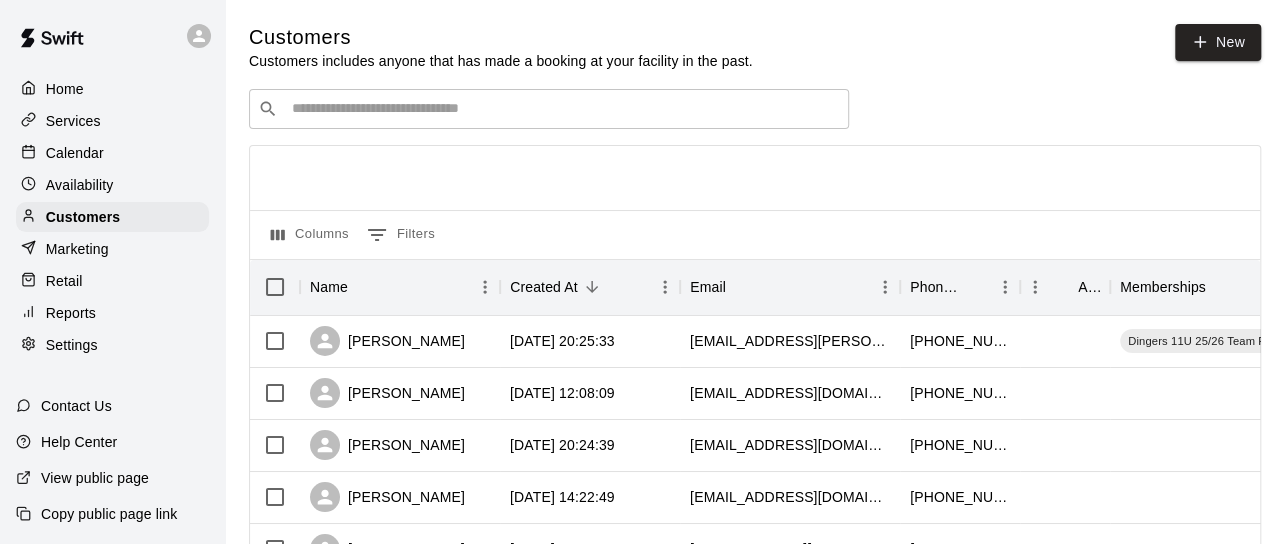 click on "​ ​" at bounding box center (549, 109) 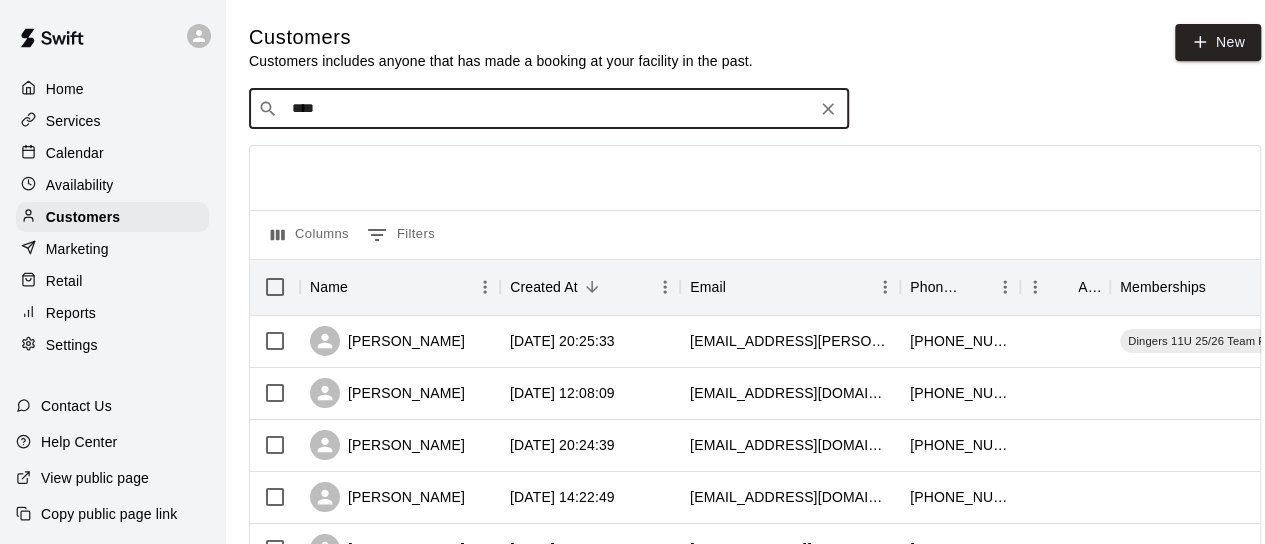 type on "*****" 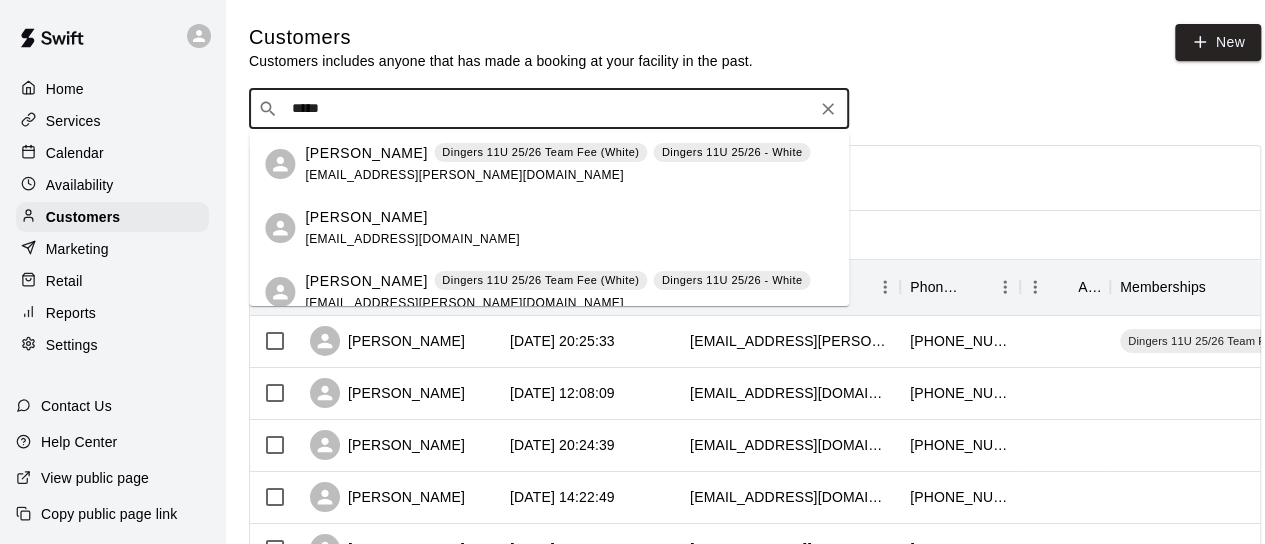 click on "[PERSON_NAME]" at bounding box center (366, 153) 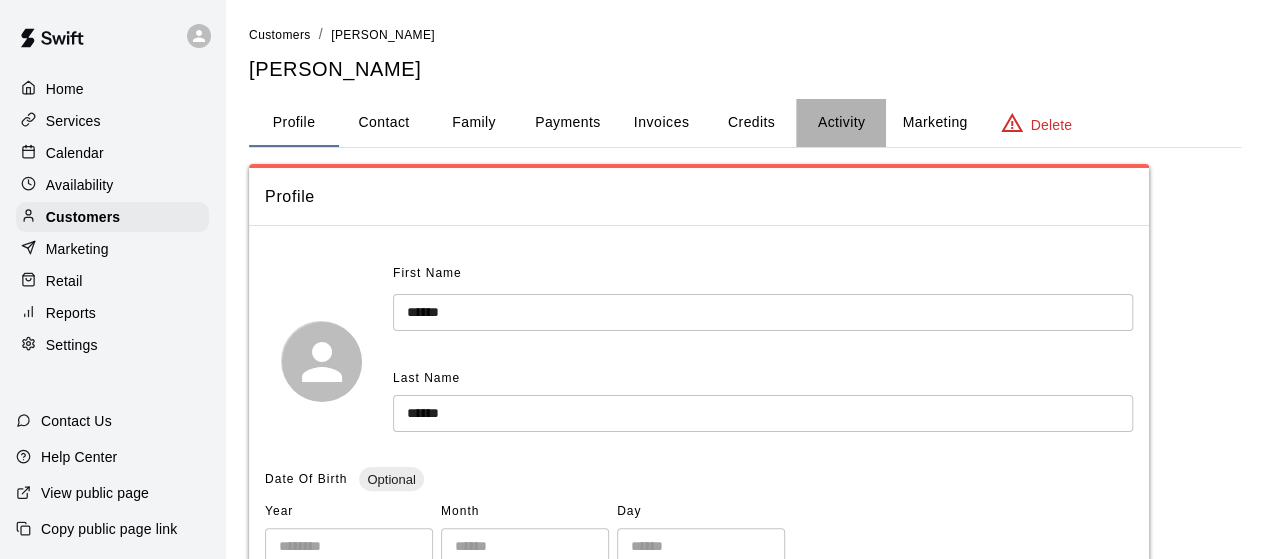 click on "Activity" at bounding box center (841, 123) 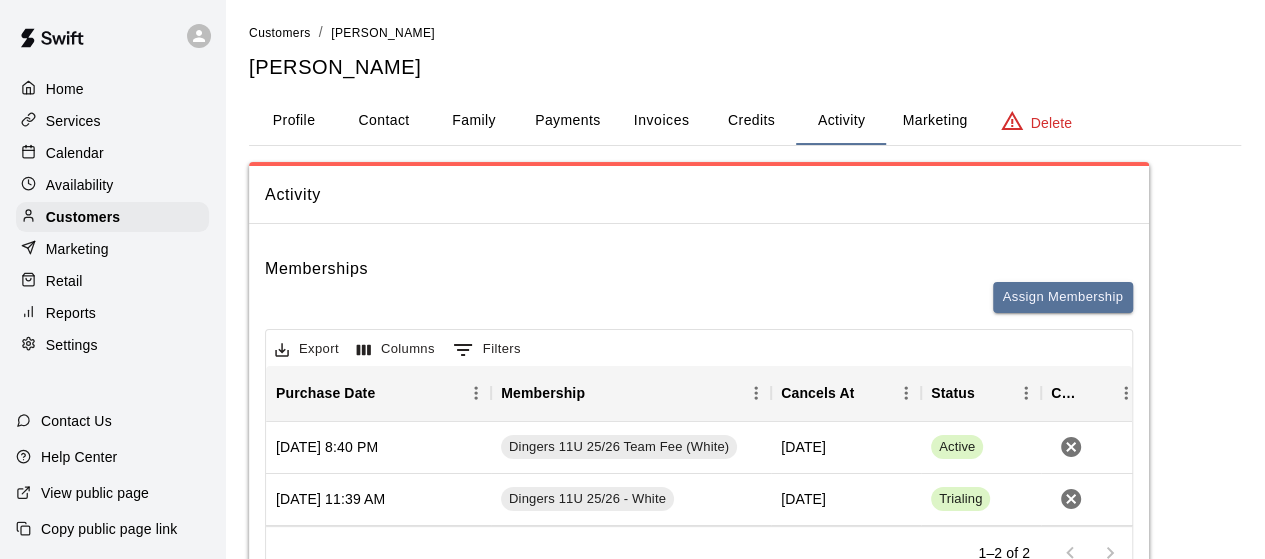 scroll, scrollTop: 0, scrollLeft: 0, axis: both 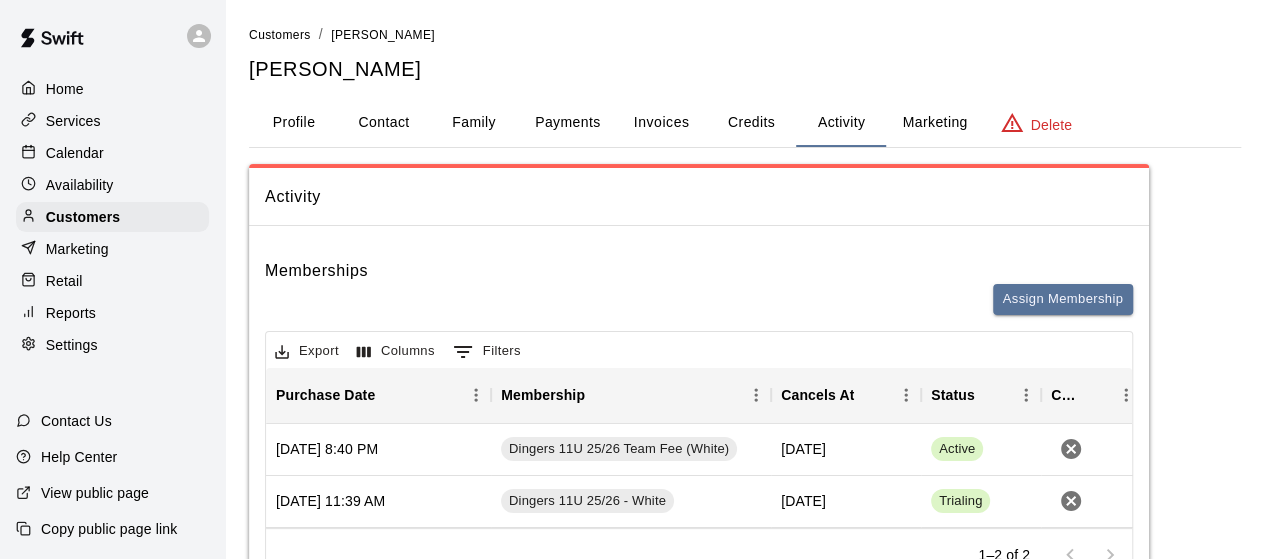 click on "Profile" at bounding box center [294, 123] 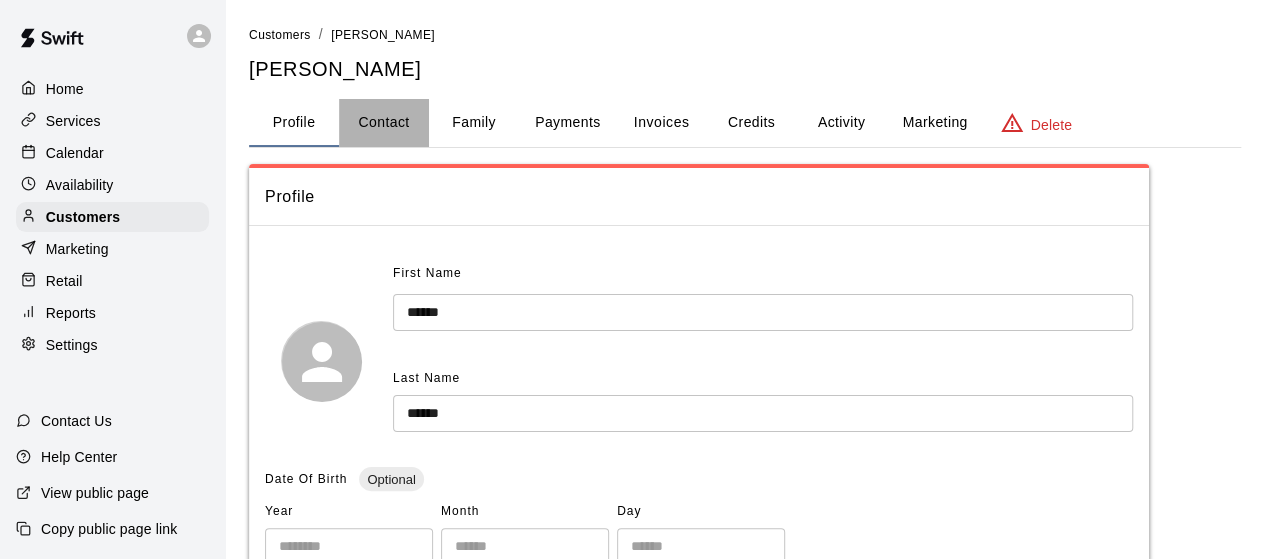 click on "Contact" at bounding box center (384, 123) 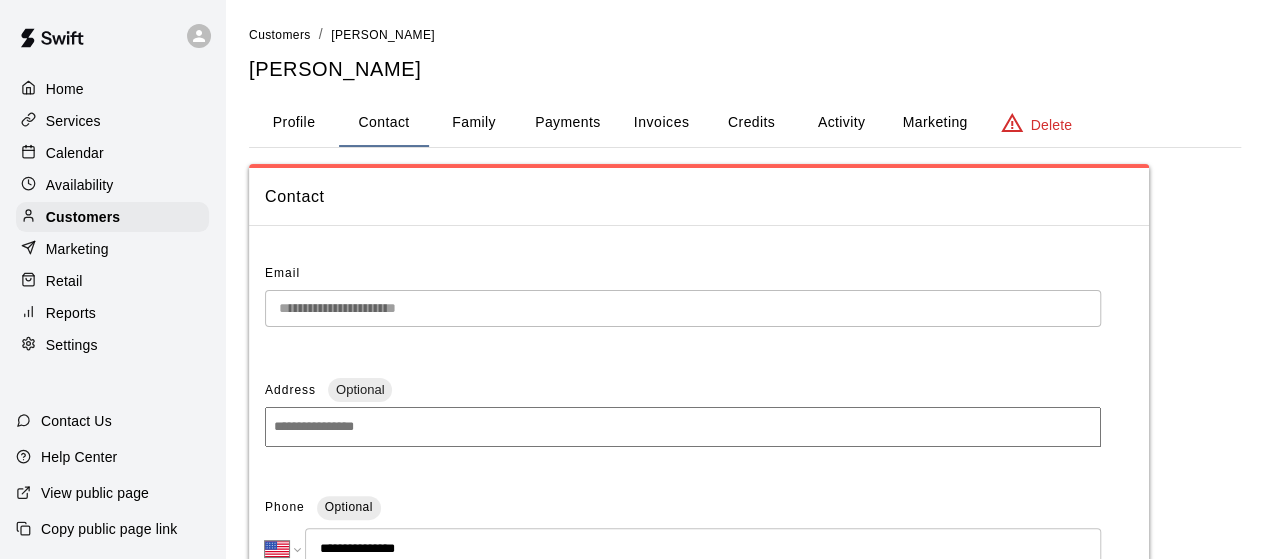 click on "Services" at bounding box center (73, 121) 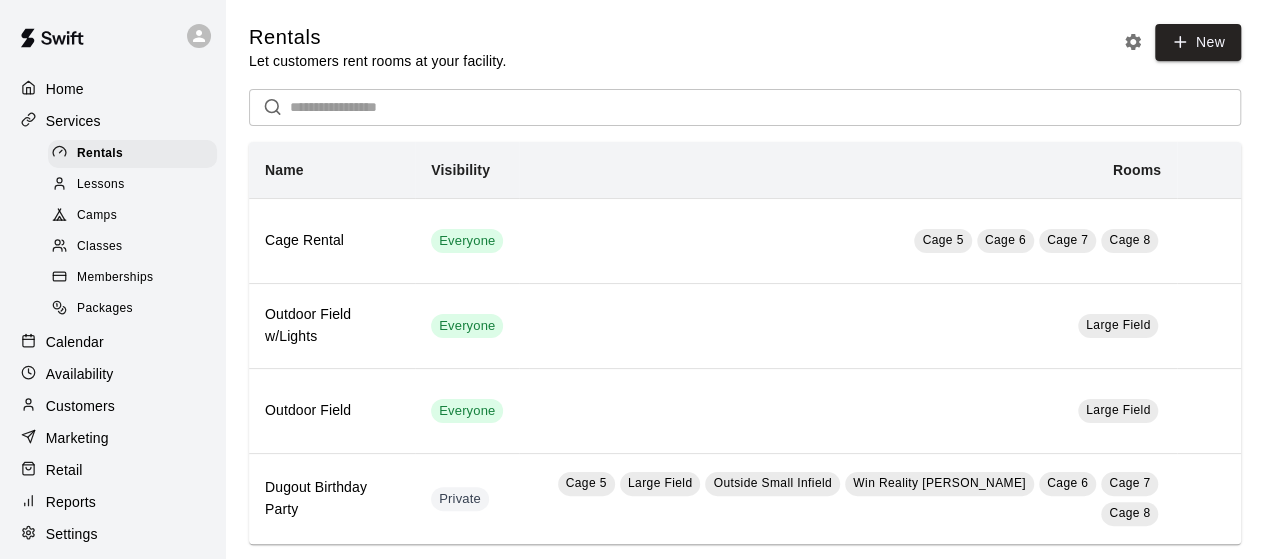 click on "Memberships" at bounding box center (115, 278) 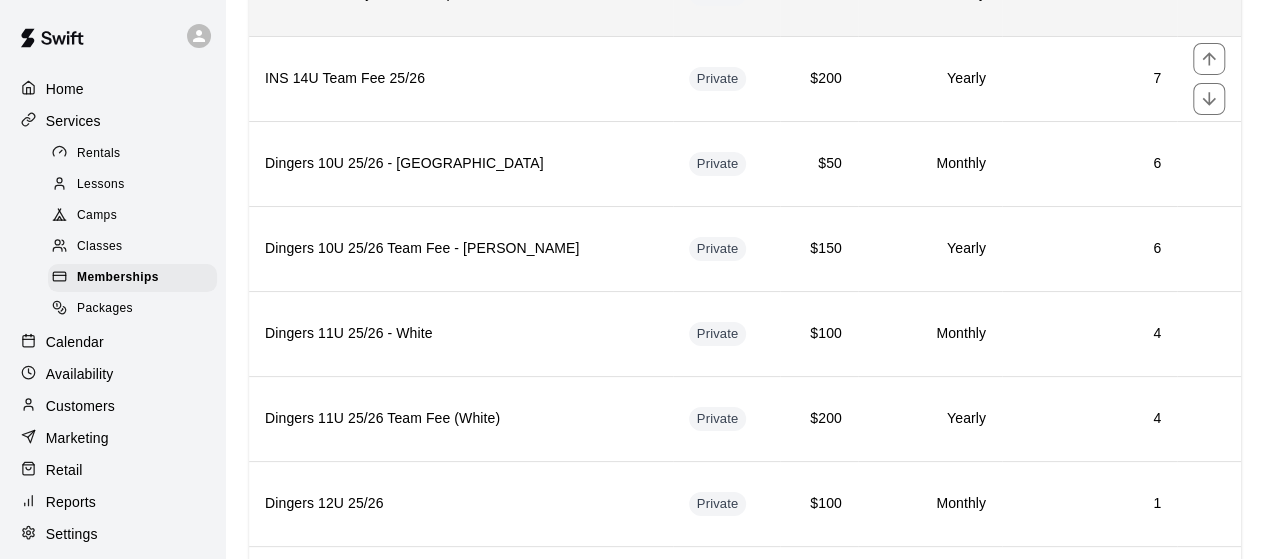 scroll, scrollTop: 3563, scrollLeft: 0, axis: vertical 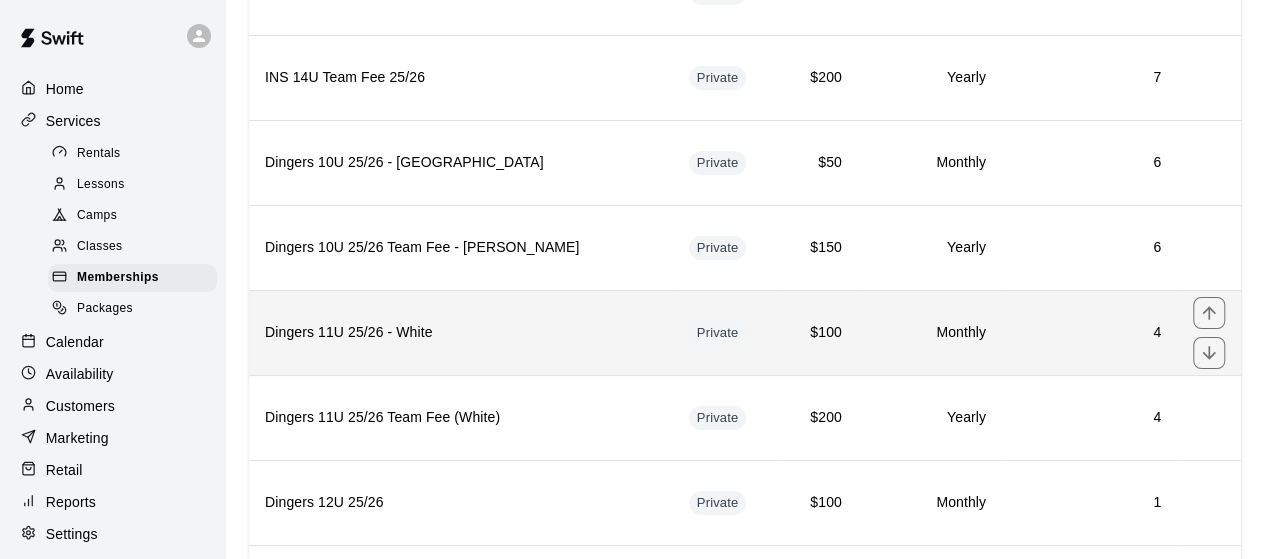 click on "Dingers 11U 25/26 - White" at bounding box center [461, 332] 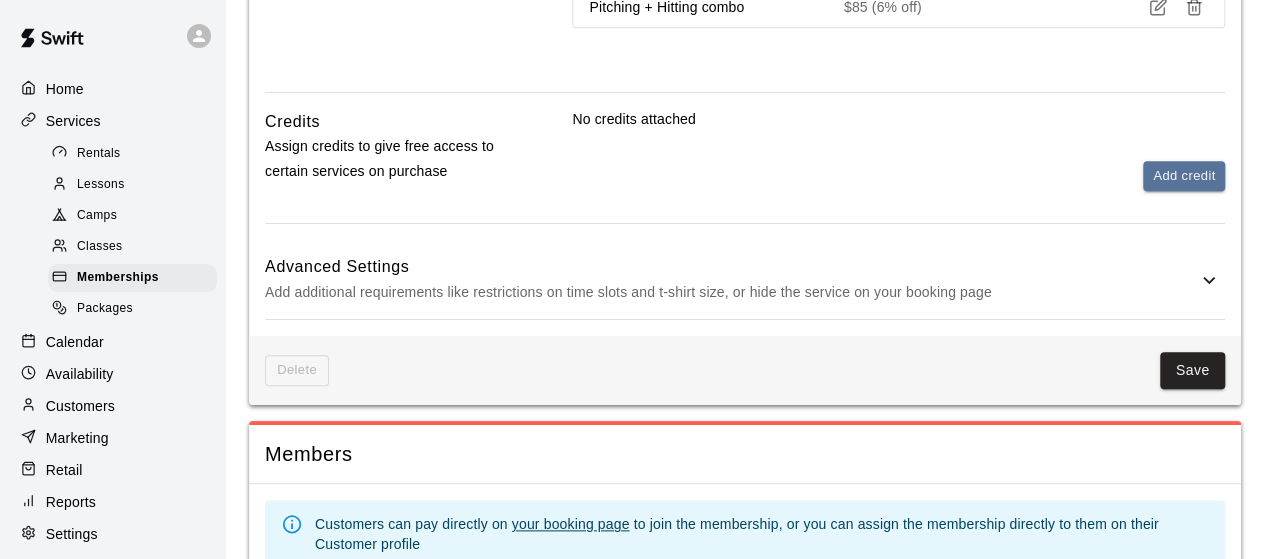 scroll, scrollTop: 869, scrollLeft: 0, axis: vertical 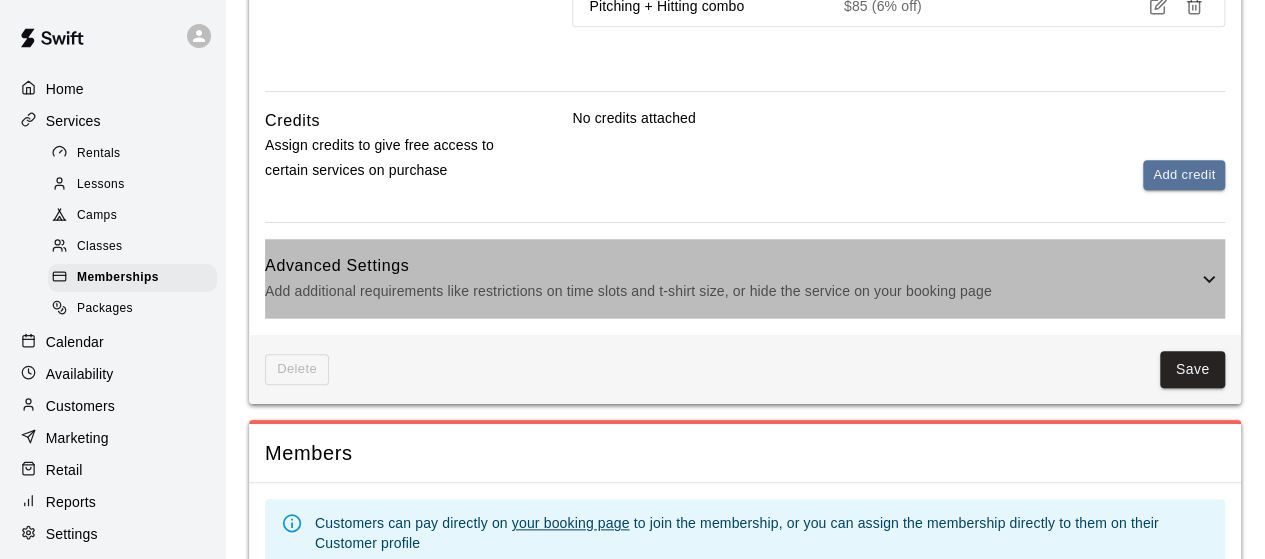 click 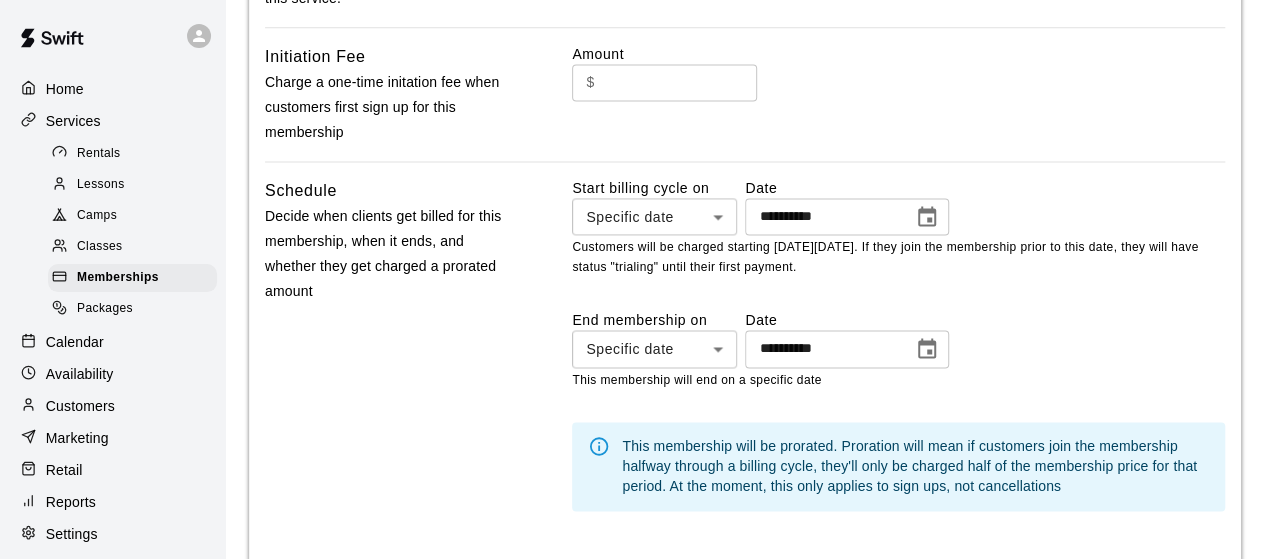 scroll, scrollTop: 1384, scrollLeft: 0, axis: vertical 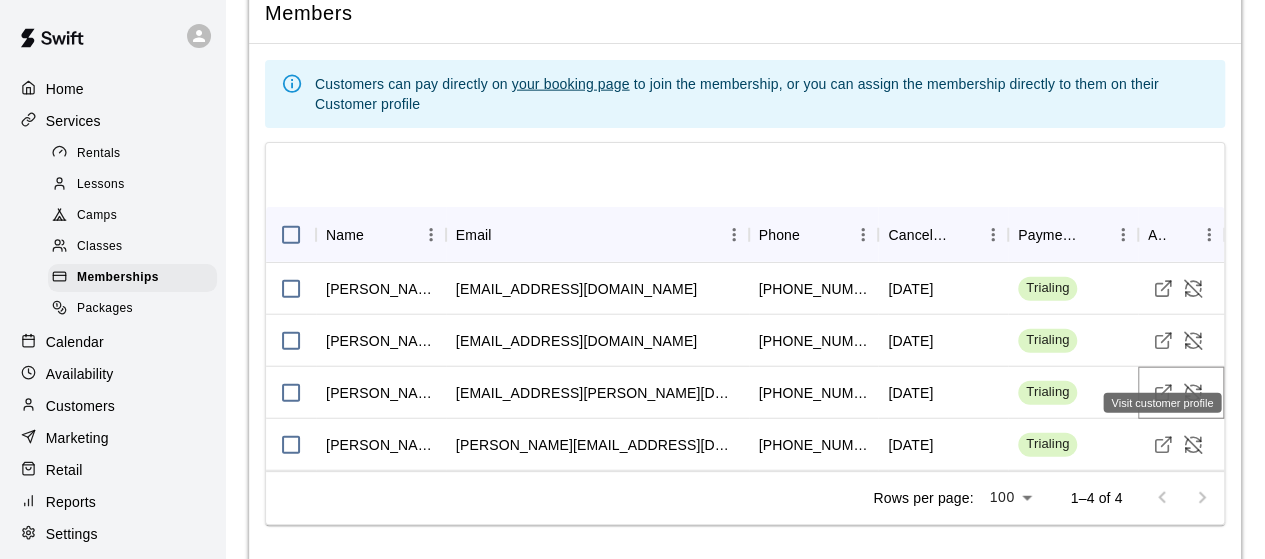 click 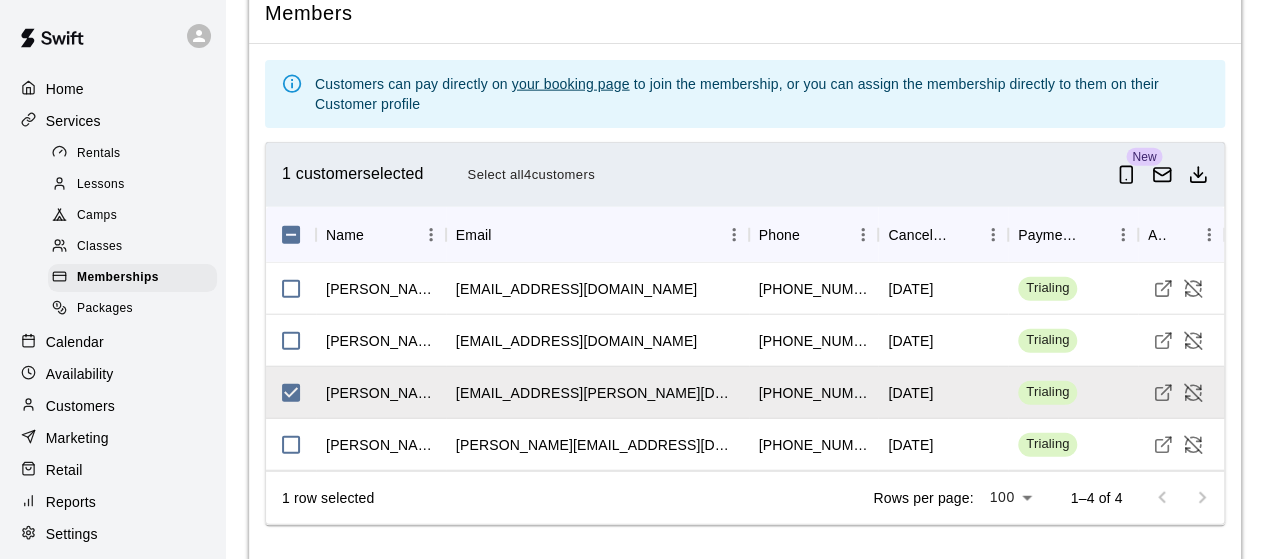 click on "Marketing" at bounding box center (77, 438) 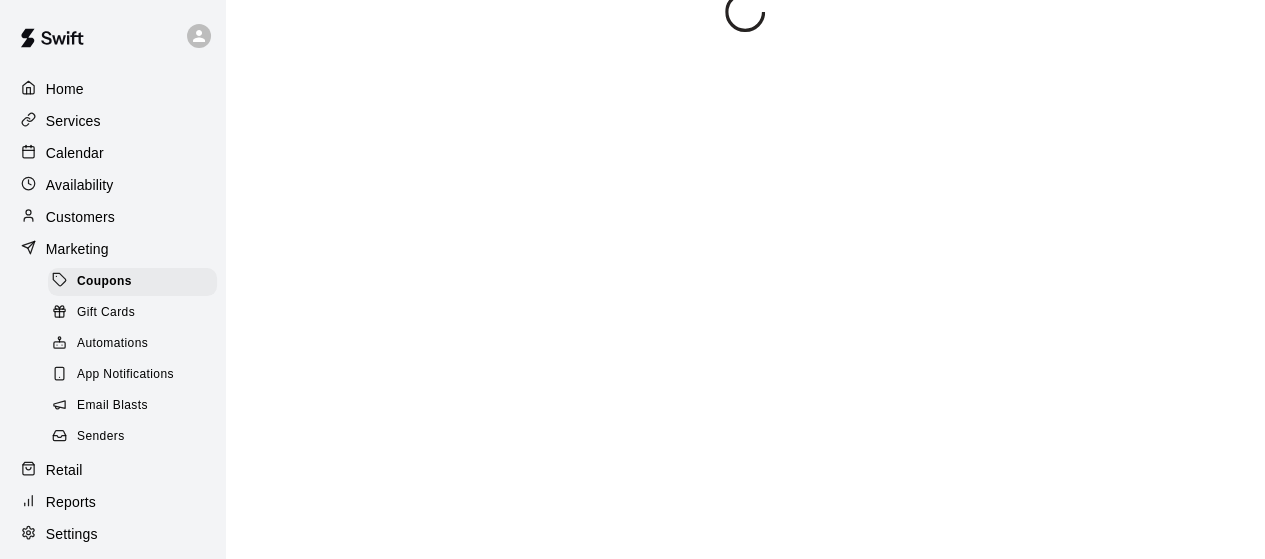 scroll, scrollTop: 0, scrollLeft: 0, axis: both 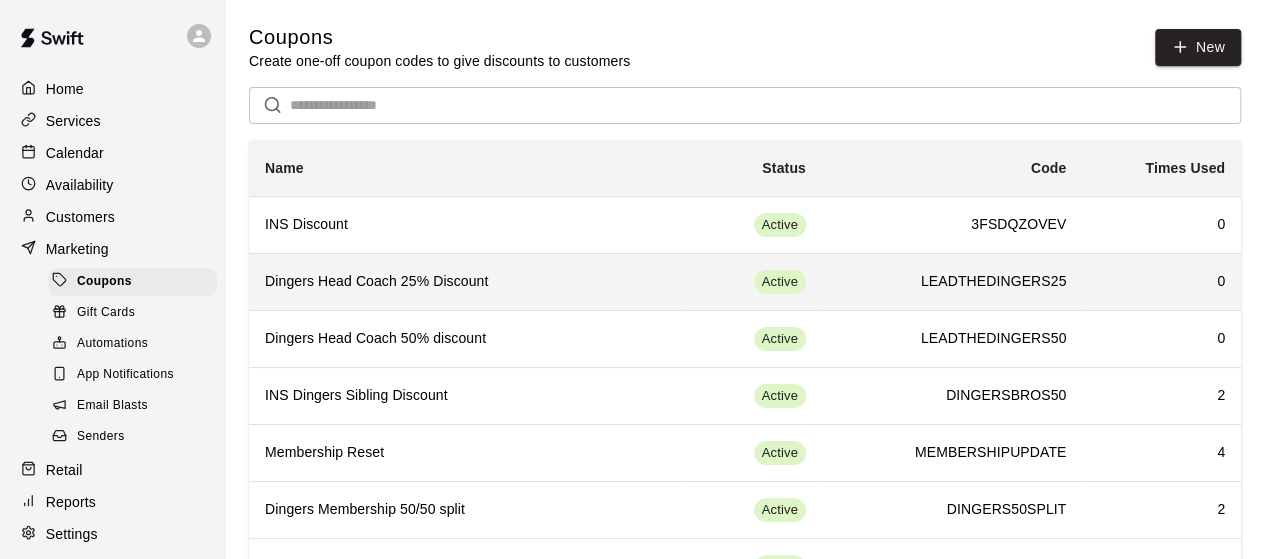 click on "LEADTHEDINGERS25" at bounding box center [952, 281] 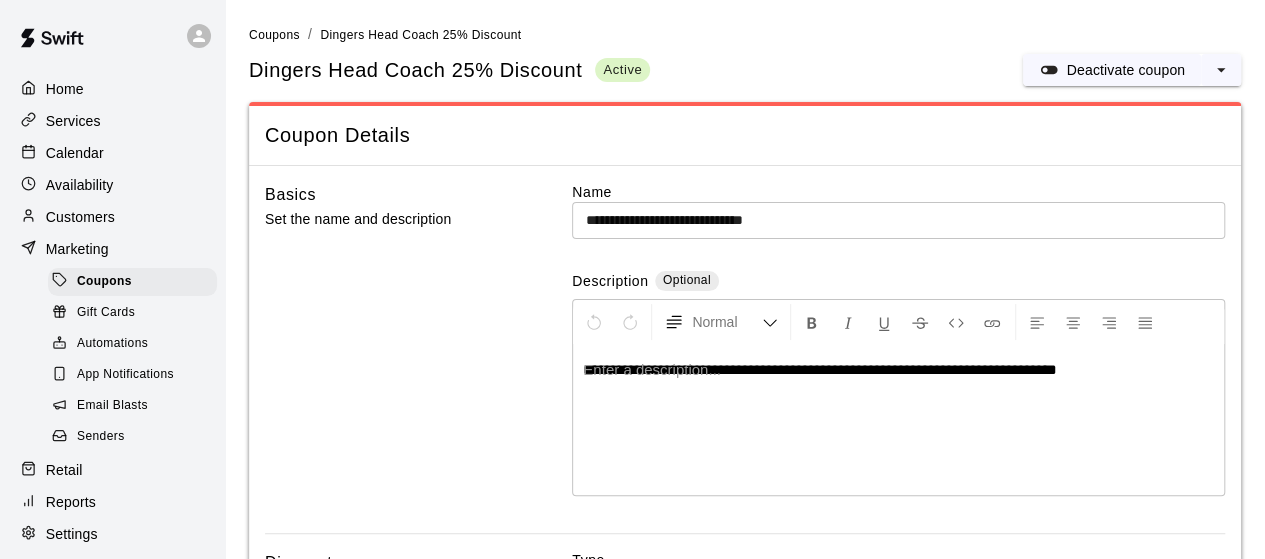 type on "**********" 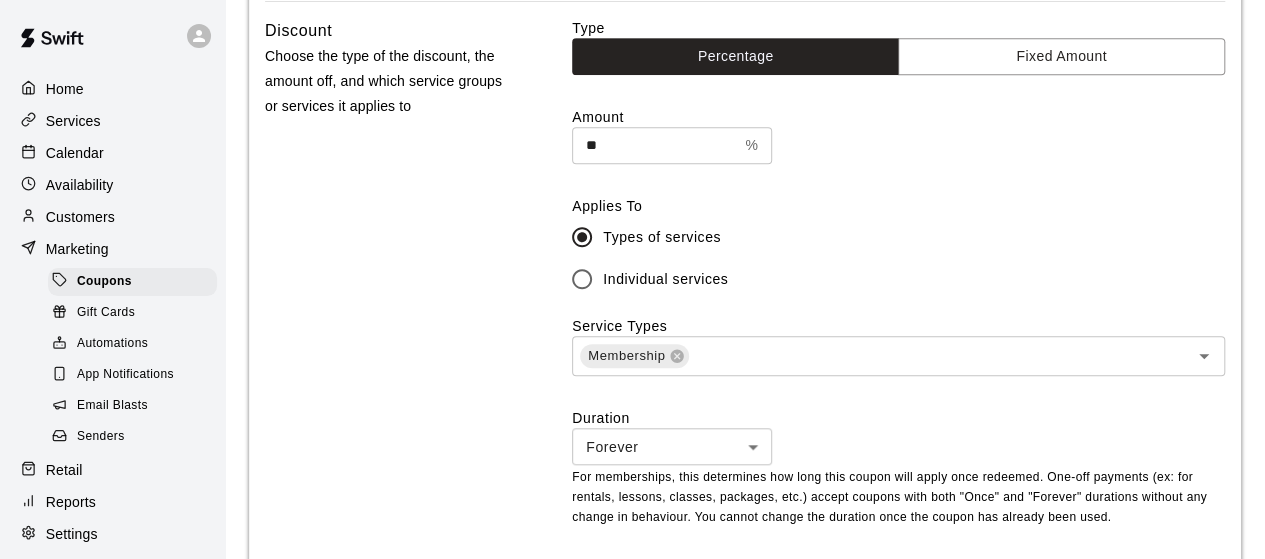 click on "Type Percentage Fixed Amount Amount ** % ​ Applies To Types of services Individual services Service Types Membership ​ Duration Forever ******* ​ For memberships, this determines how long this coupon will apply once
redeemed. One-off payments (ex: for rentals, lessons, classes, packages,
etc.) accept coupons with both "Once" and "Forever"
durations without any change in behaviour. You cannot change the duration once the coupon has already been used." at bounding box center (898, 289) 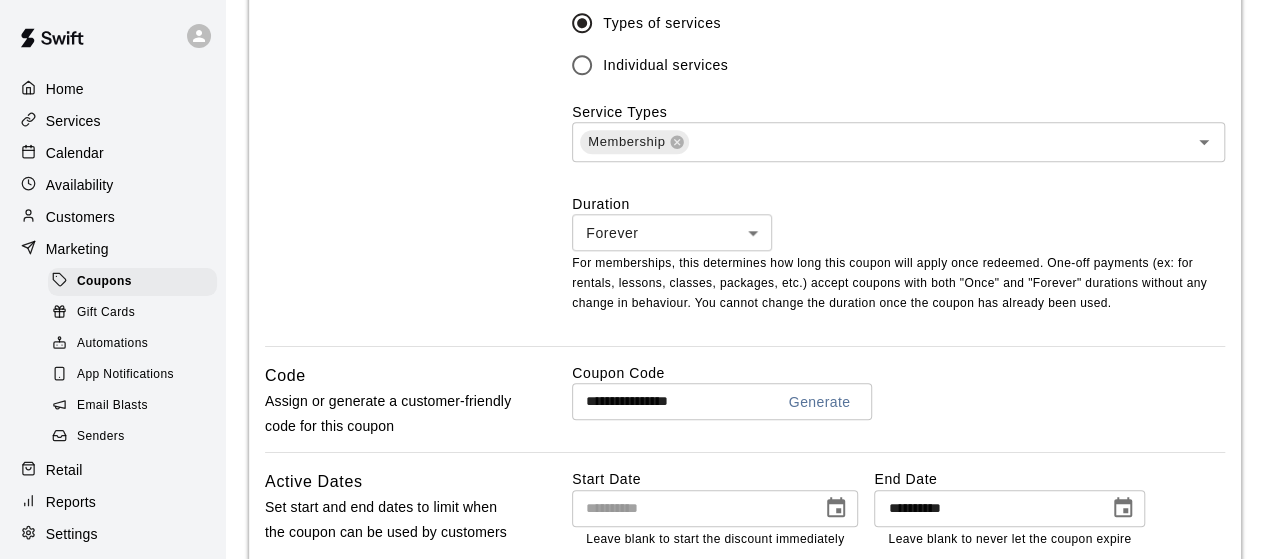 scroll, scrollTop: 778, scrollLeft: 0, axis: vertical 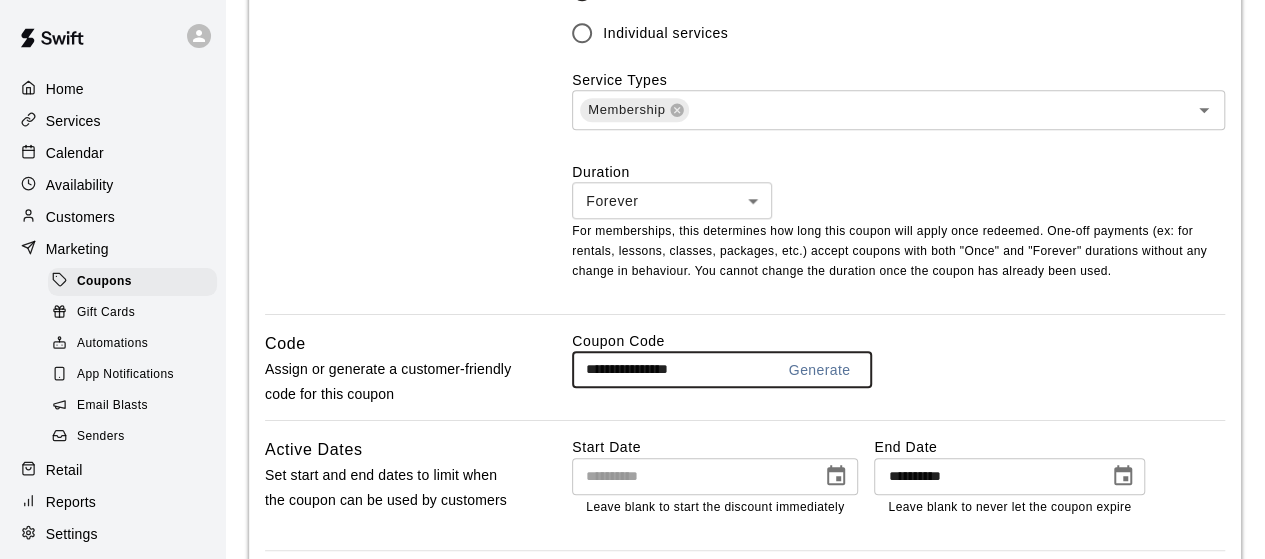 drag, startPoint x: 750, startPoint y: 367, endPoint x: 556, endPoint y: 341, distance: 195.73451 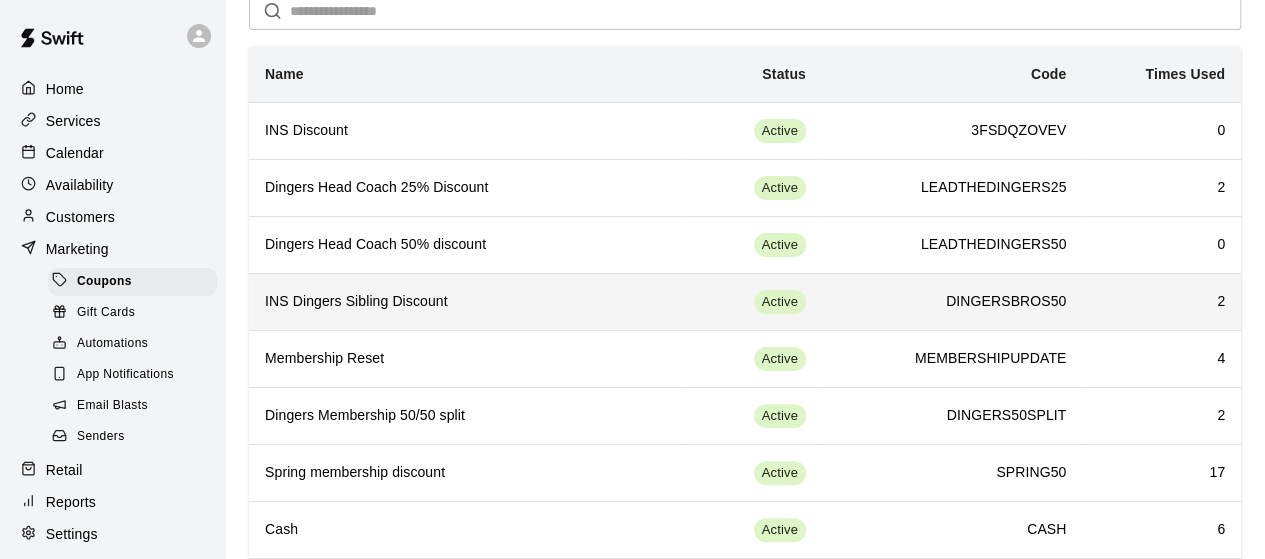 scroll, scrollTop: 127, scrollLeft: 0, axis: vertical 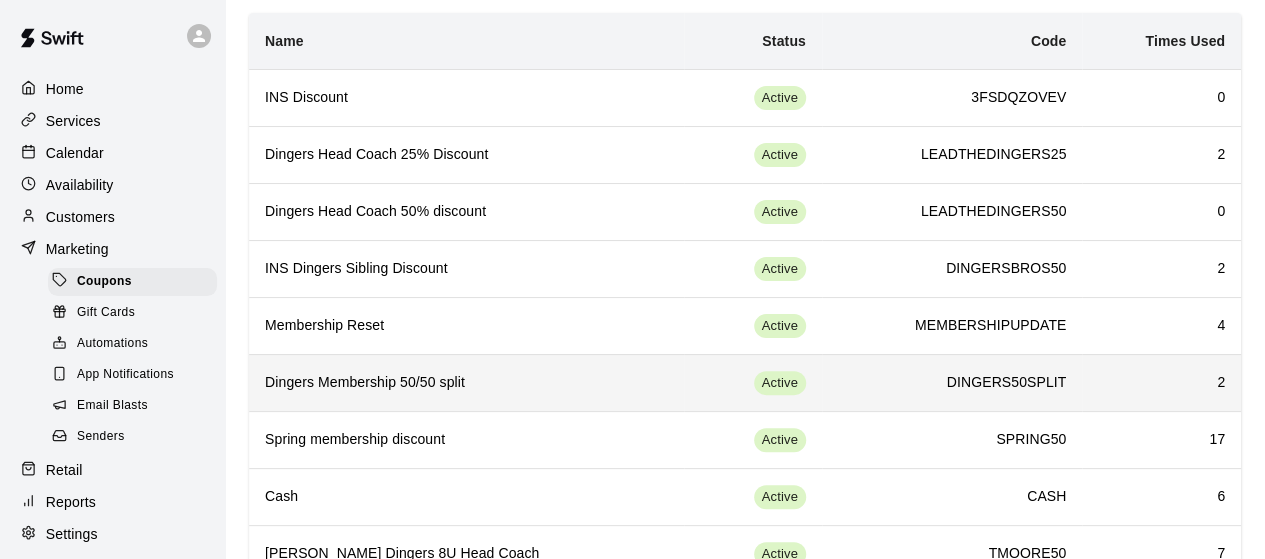 click on "DINGERS50SPLIT" at bounding box center [952, 382] 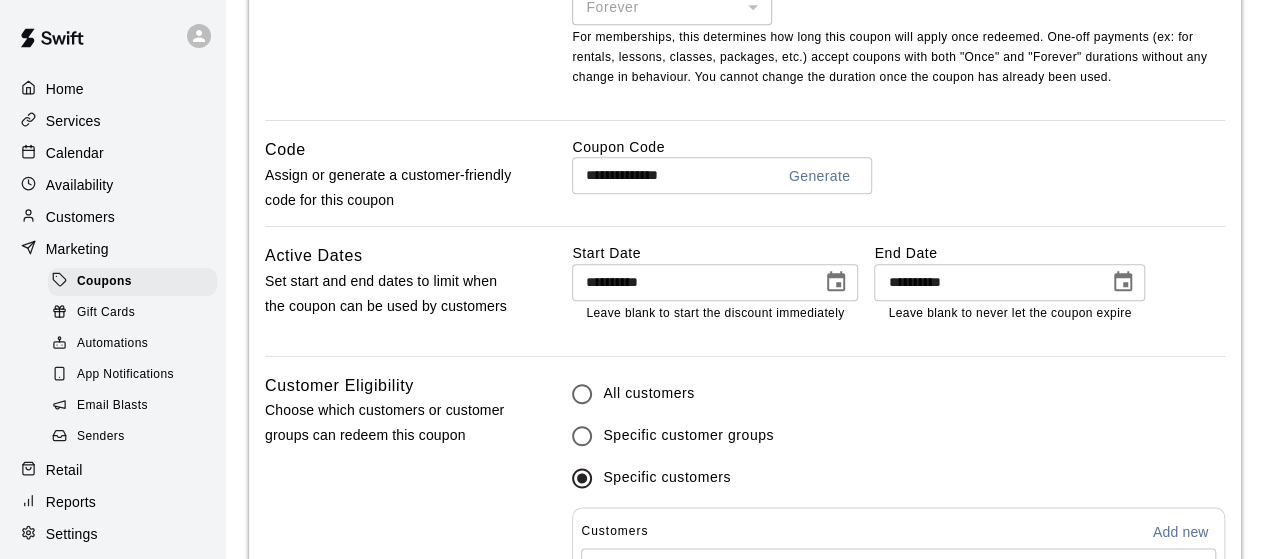 scroll, scrollTop: 968, scrollLeft: 0, axis: vertical 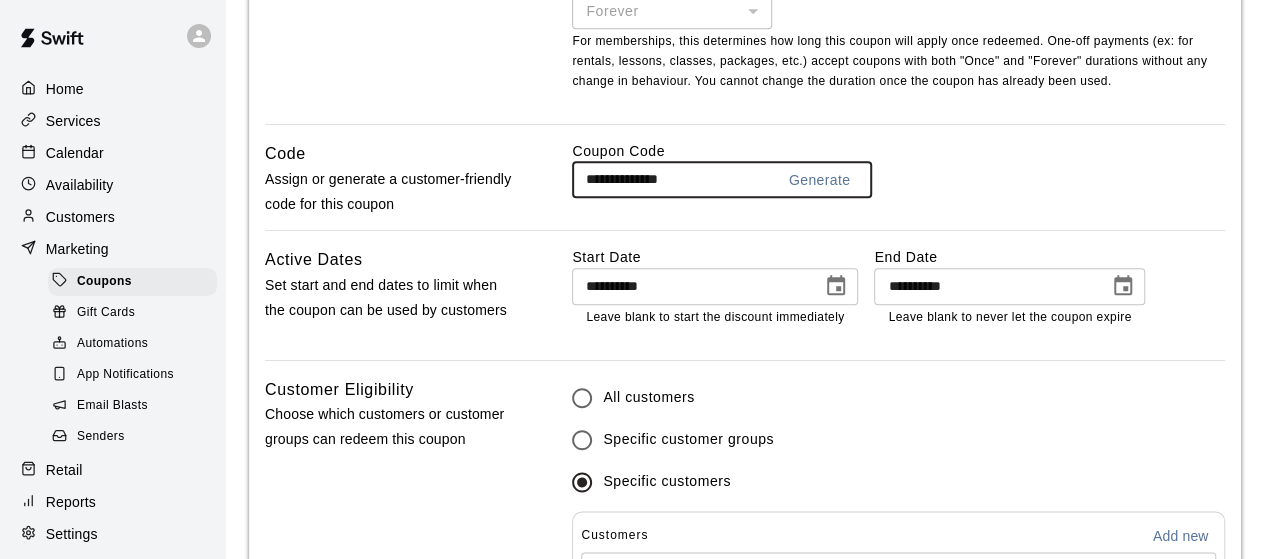 drag, startPoint x: 744, startPoint y: 183, endPoint x: 574, endPoint y: 195, distance: 170.423 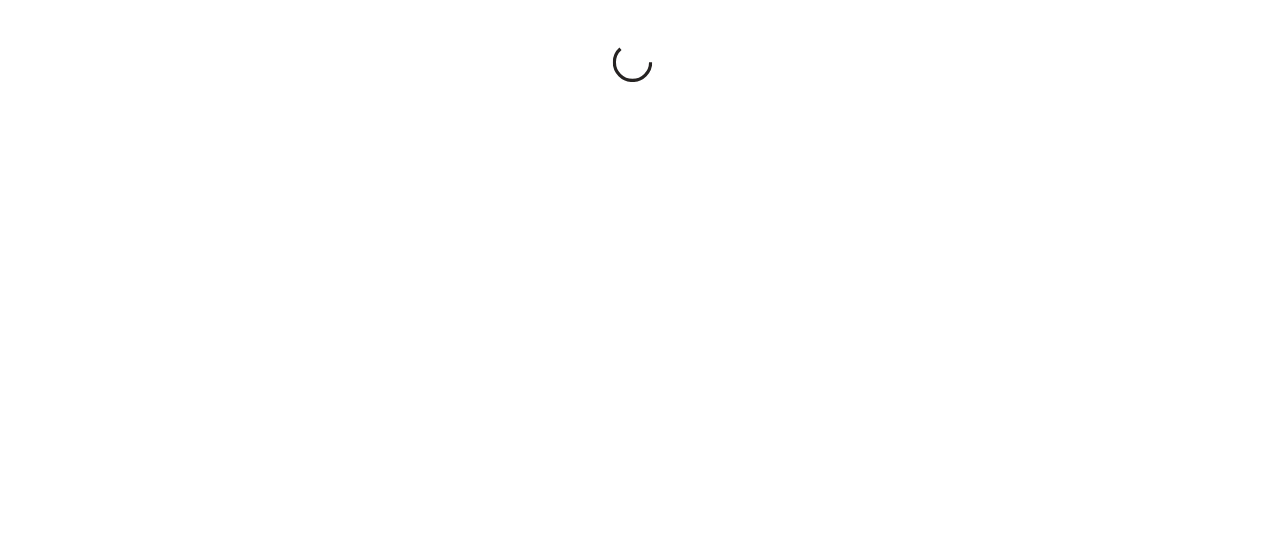 scroll, scrollTop: 0, scrollLeft: 0, axis: both 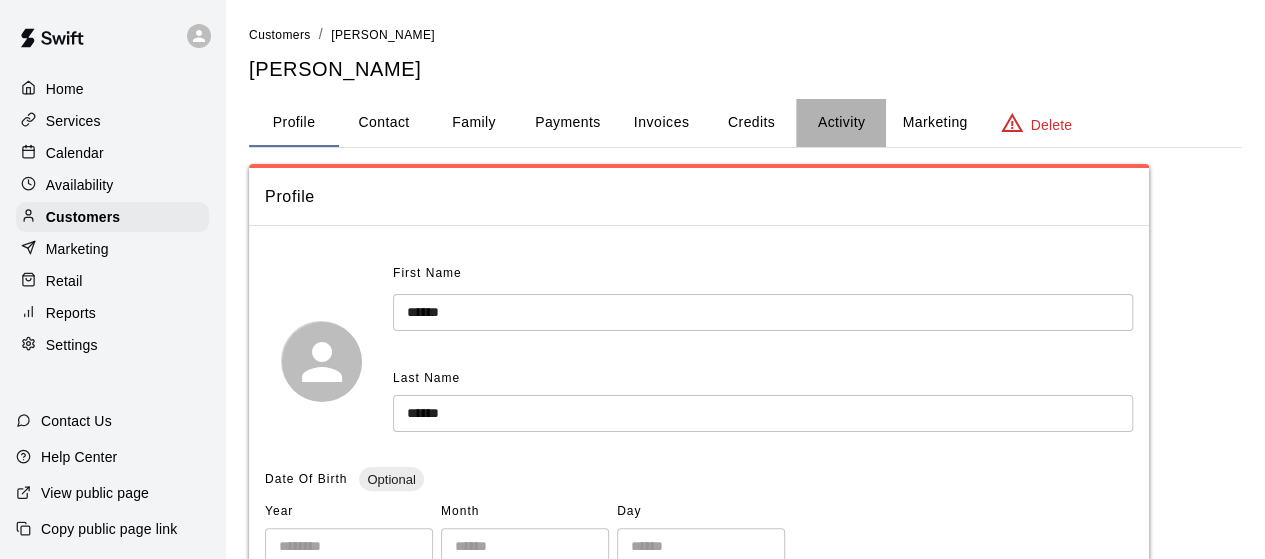click on "Activity" at bounding box center [841, 123] 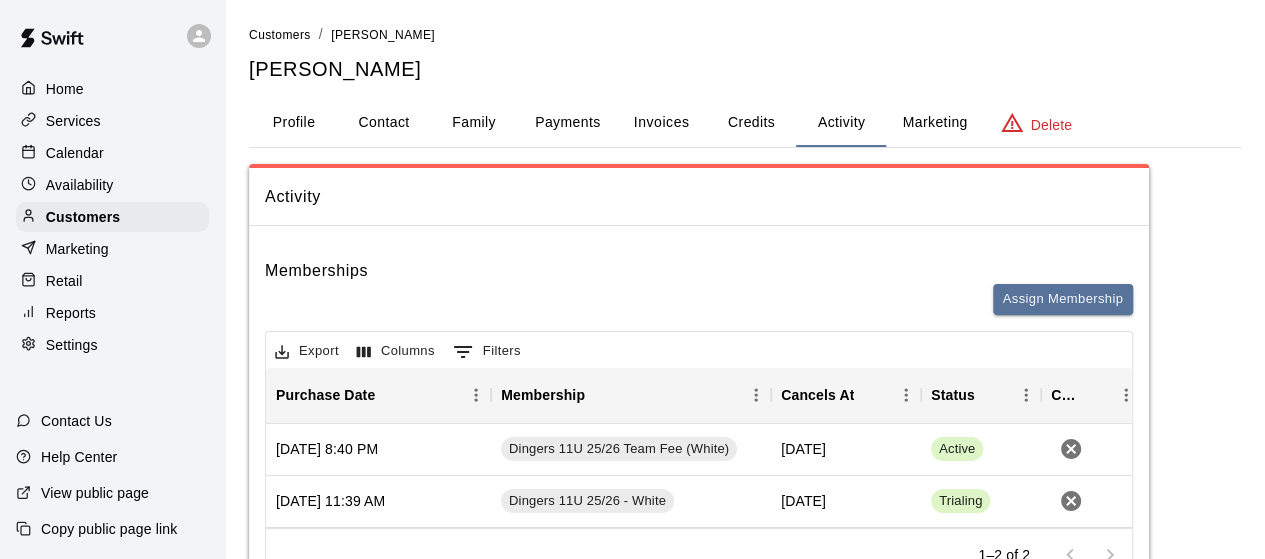 scroll, scrollTop: 6, scrollLeft: 0, axis: vertical 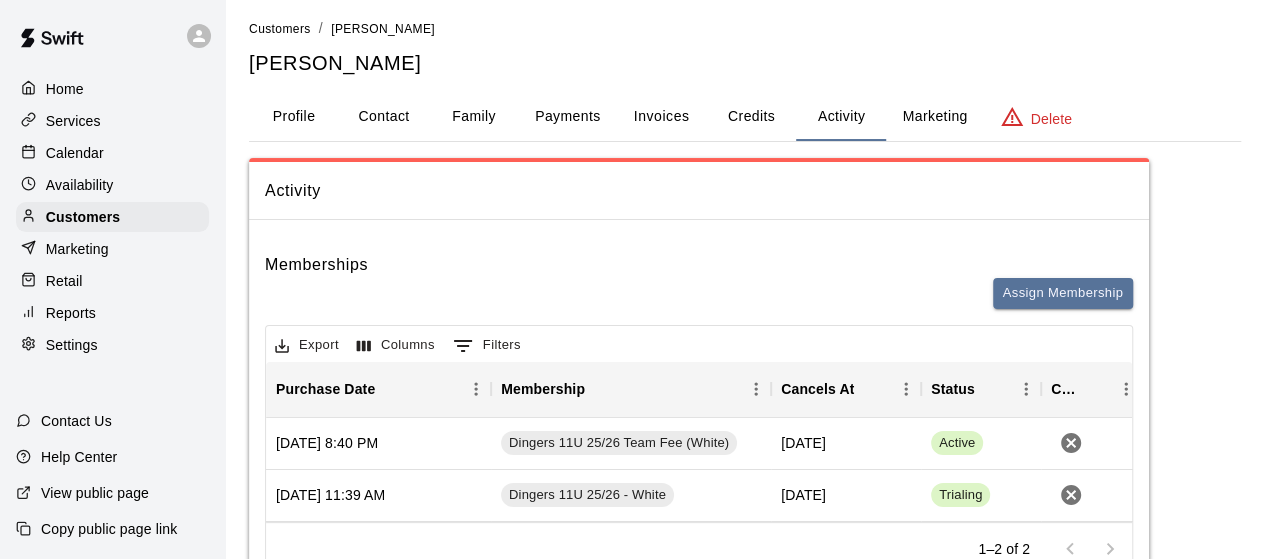 click on "Payments" at bounding box center (567, 117) 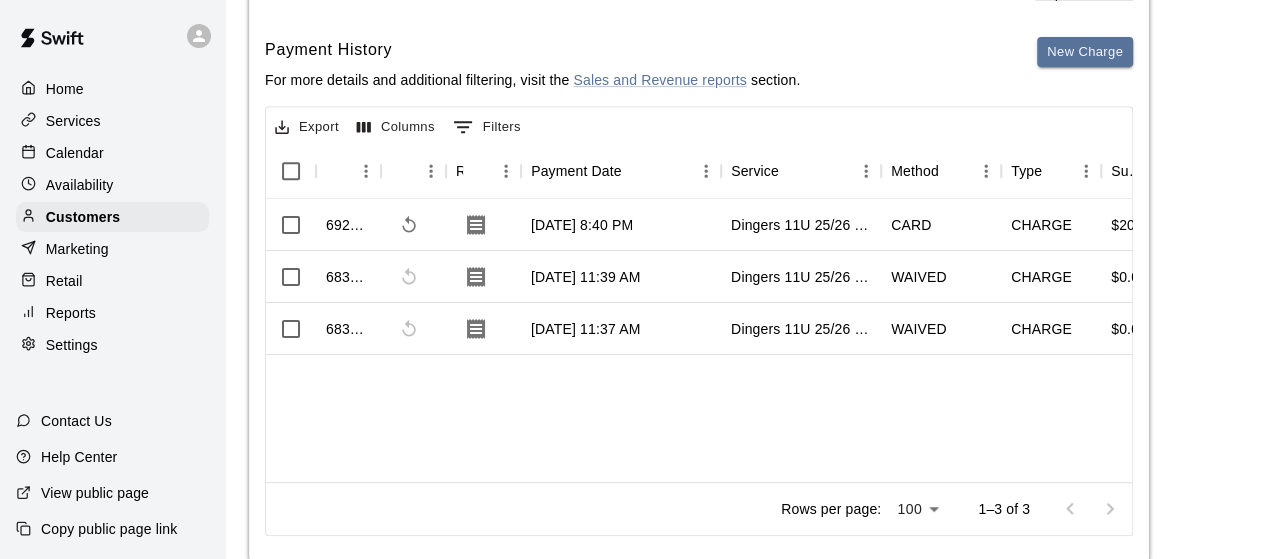 scroll, scrollTop: 410, scrollLeft: 0, axis: vertical 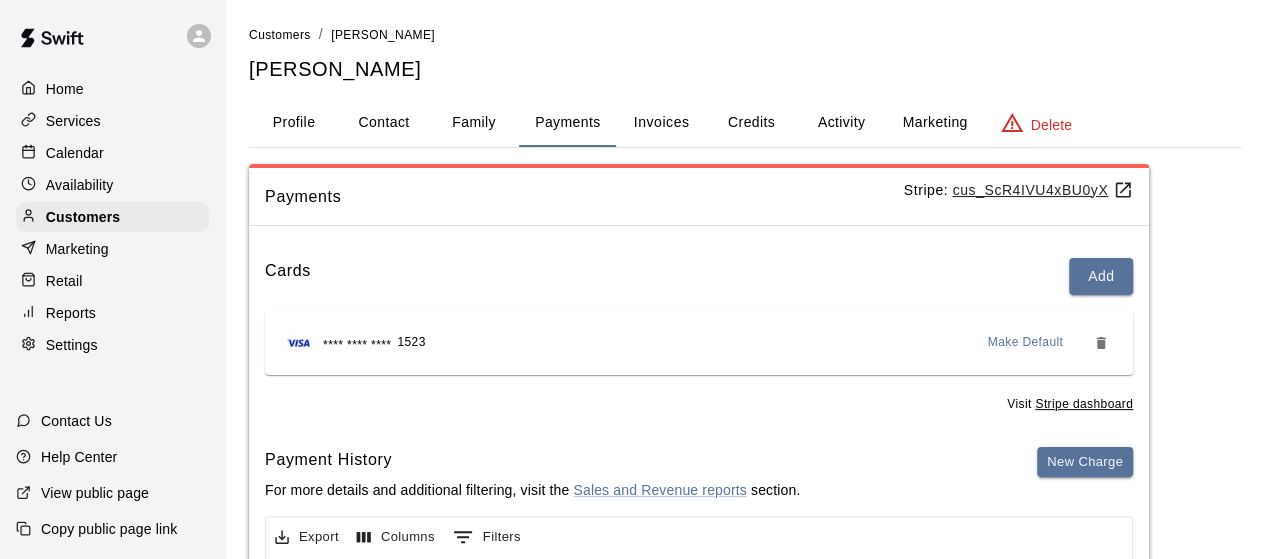 click on "Activity" at bounding box center (841, 123) 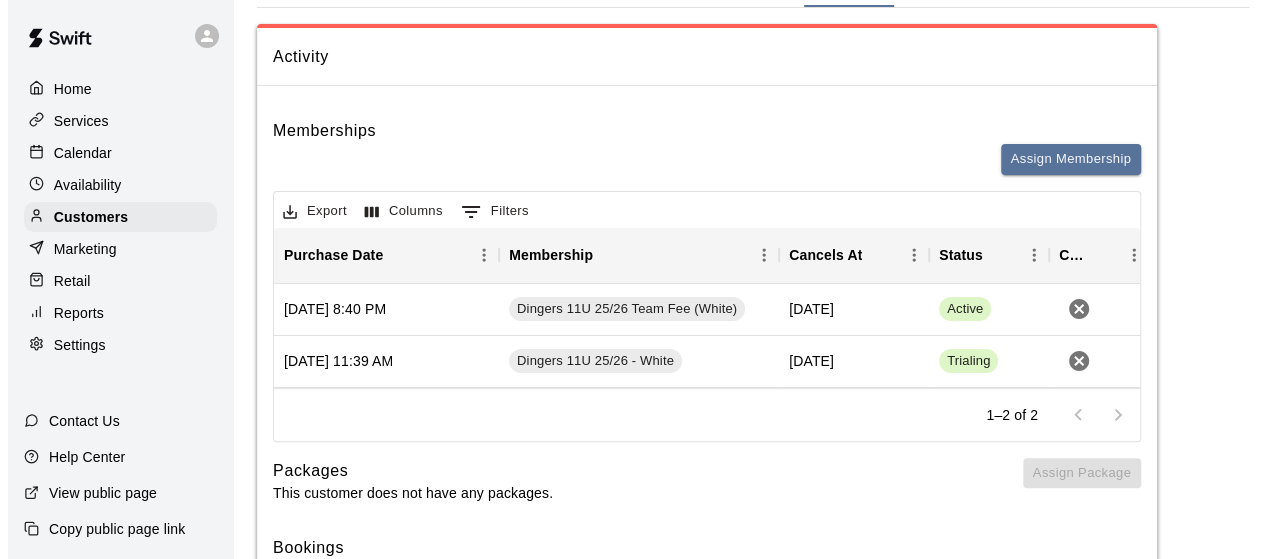 scroll, scrollTop: 140, scrollLeft: 0, axis: vertical 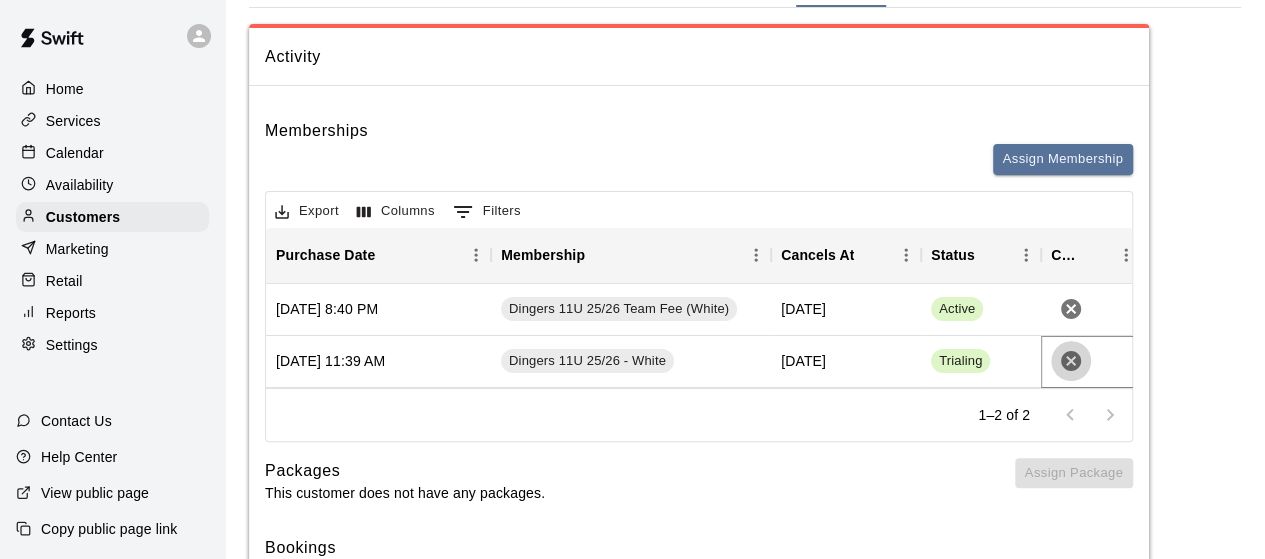 click 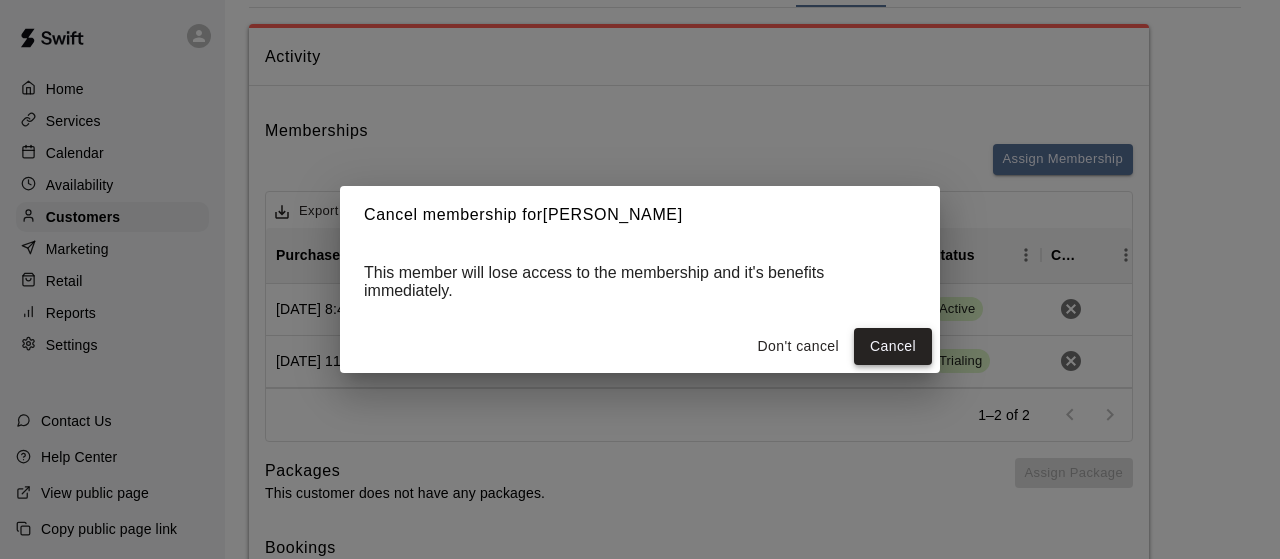 click on "Cancel" at bounding box center [893, 346] 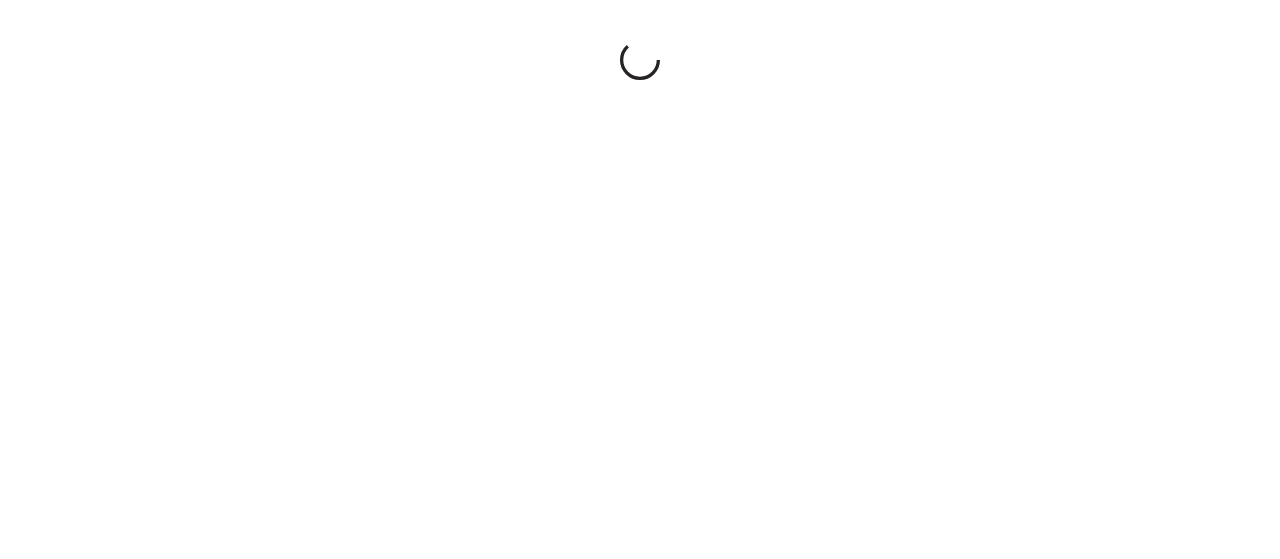 scroll, scrollTop: 0, scrollLeft: 0, axis: both 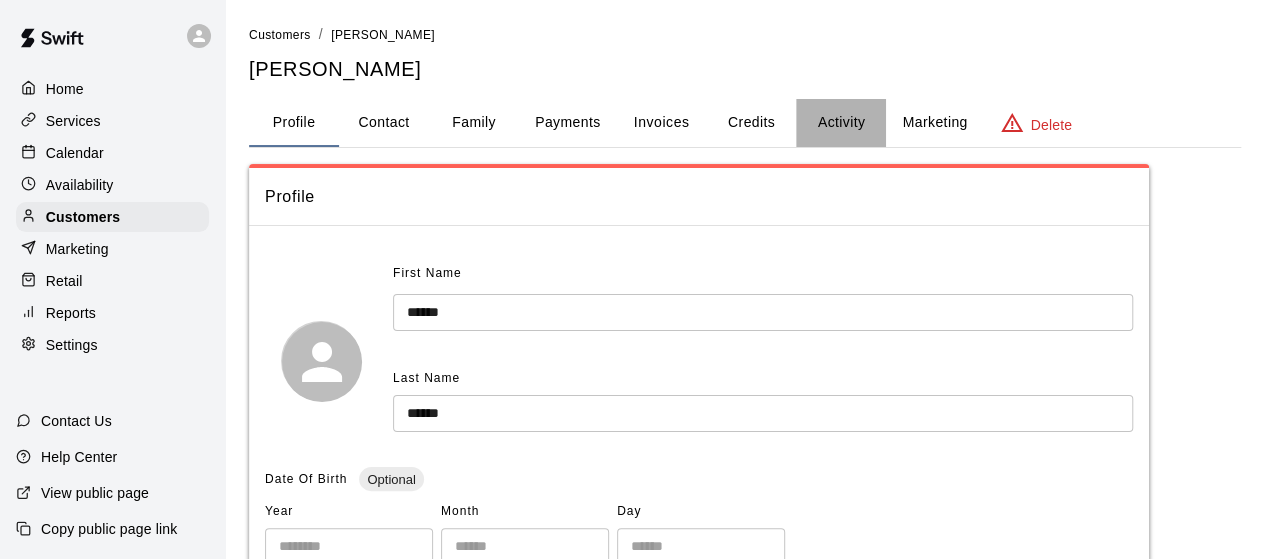 click on "Activity" at bounding box center [841, 123] 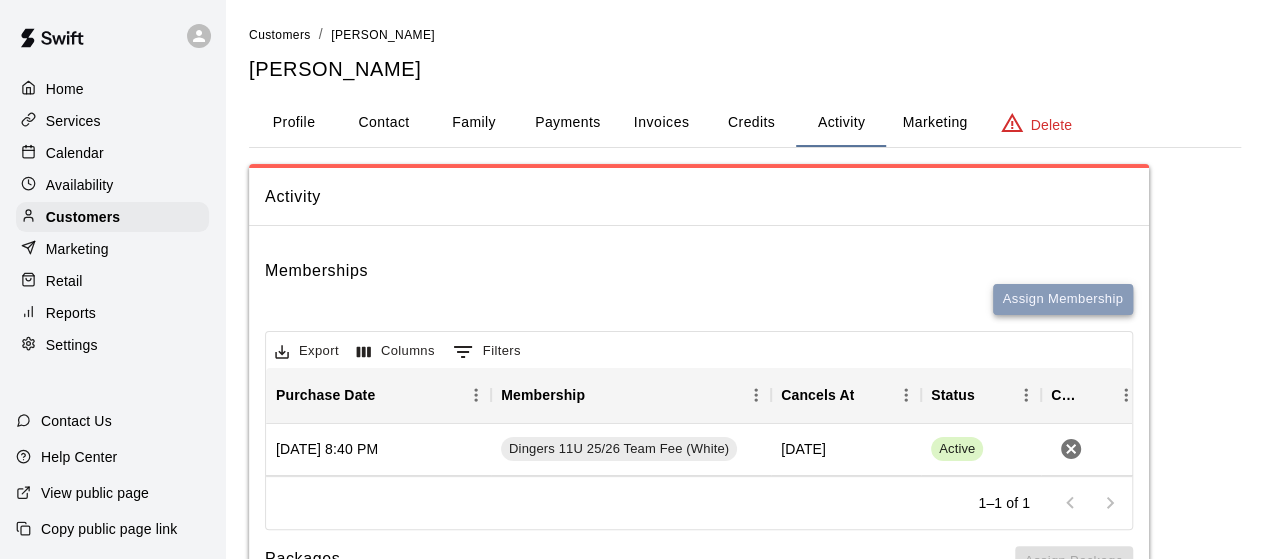 click on "Assign Membership" at bounding box center [1063, 299] 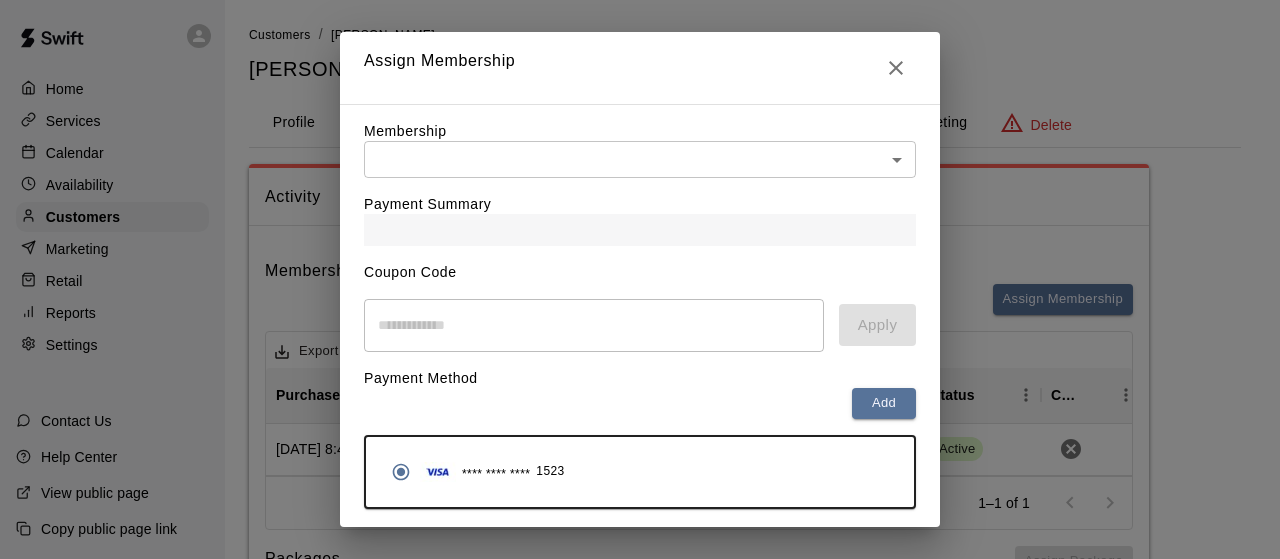 click on "Home Services Calendar Availability Customers Marketing Retail Reports Settings Contact Us Help Center View public page Copy public page link Customers / Weston Geigle Weston Geigle Profile Contact Family Payments Invoices Credits Activity Marketing Delete Activity Memberships Assign Membership Export Columns 0 Filters Purchase Date Membership Cancels At Status Cancel July 09, 2025 8:40 PM Dingers 11U 25/26 Team Fee (White) June 01, 2026 Active 1–1 of 1 Packages This customer does not have any packages. Assign Package Bookings This customer has no bookings. /customers/244807 Hide chevron-down Assign Membership Membership ​ ​ Payment Summary Coupon Code ​ Apply Payment Method   Add **** **** **** 1523 Cancel Assign membership" at bounding box center [640, 374] 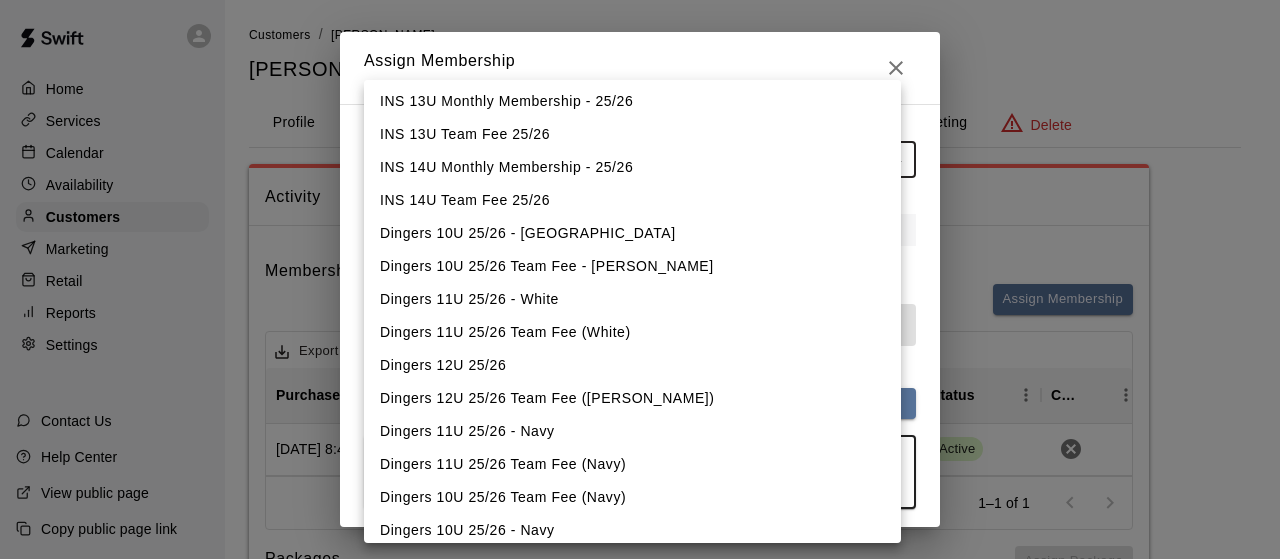 scroll, scrollTop: 1225, scrollLeft: 0, axis: vertical 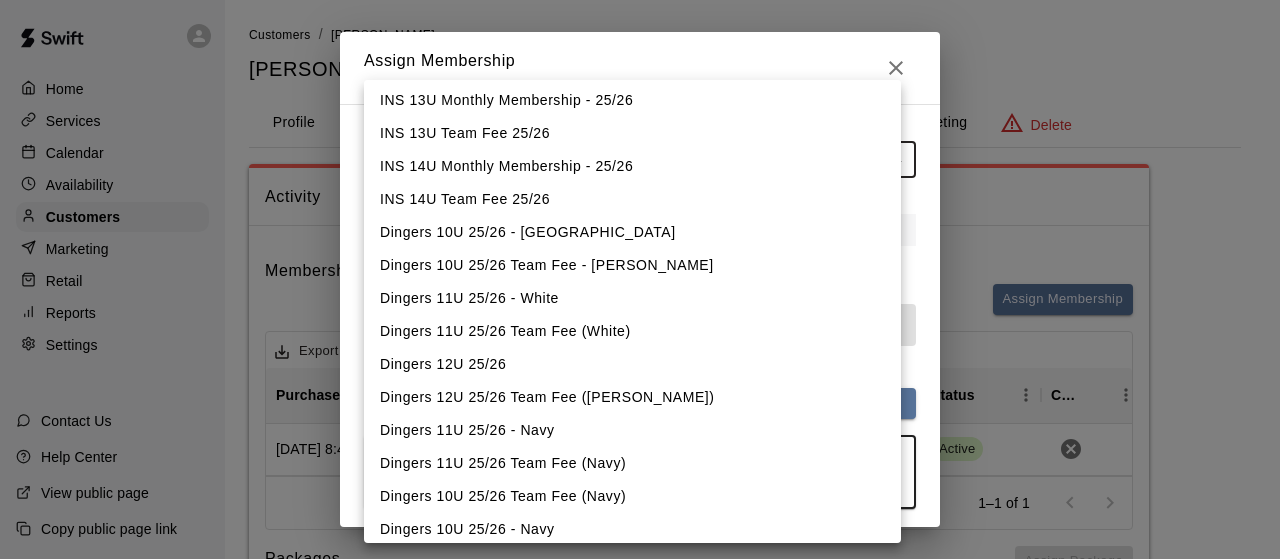 click on "Dingers 11U 25/26 - White" at bounding box center (632, 298) 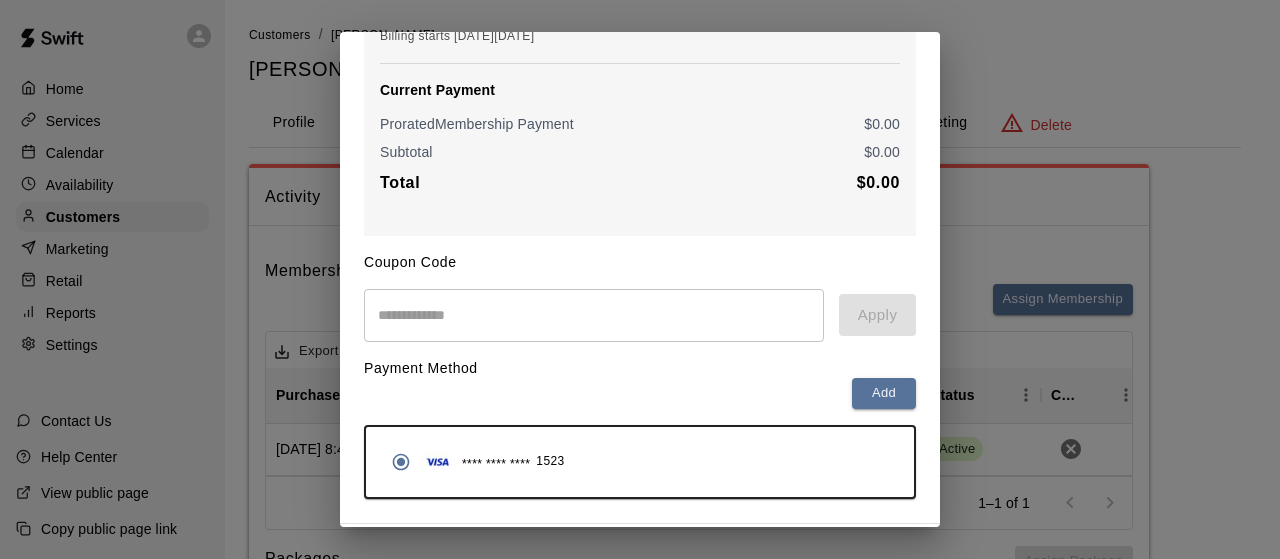 scroll, scrollTop: 262, scrollLeft: 0, axis: vertical 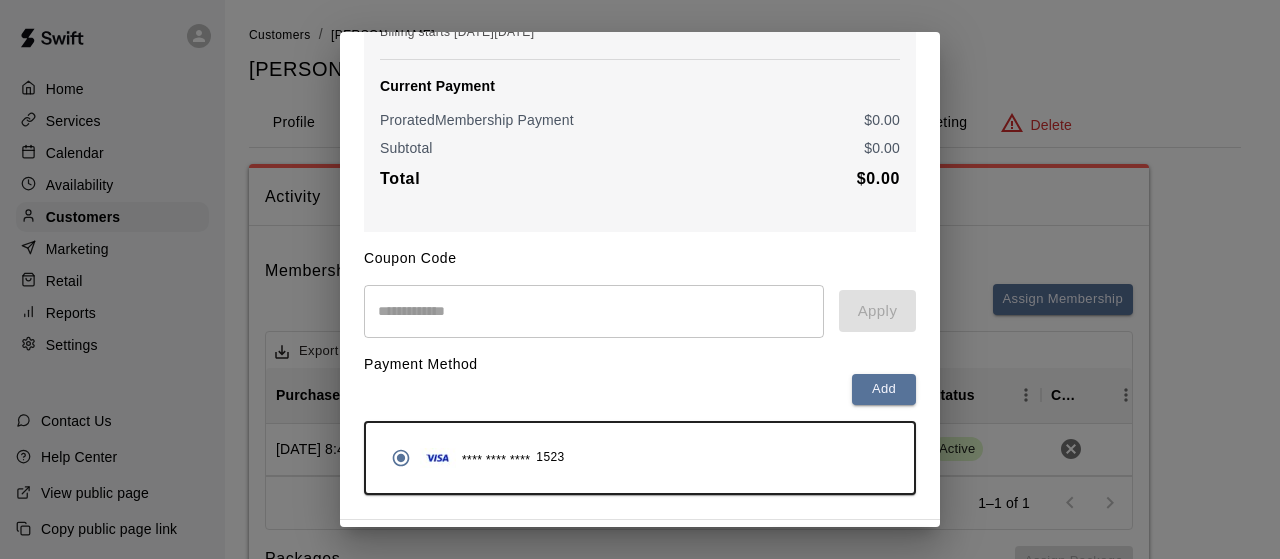 click at bounding box center (594, 311) 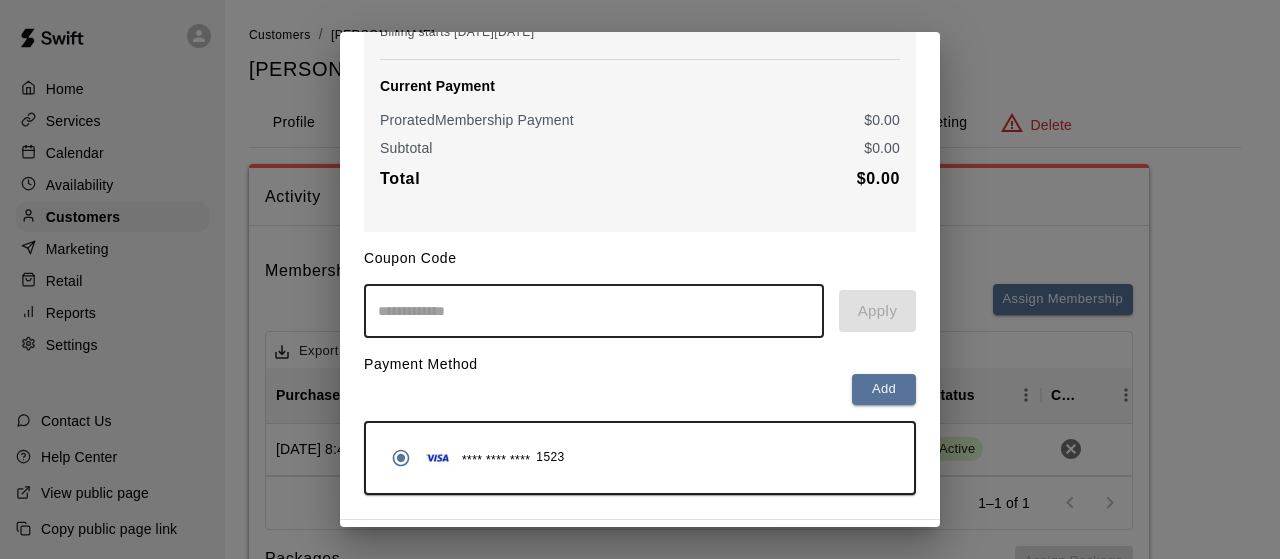 paste on "**********" 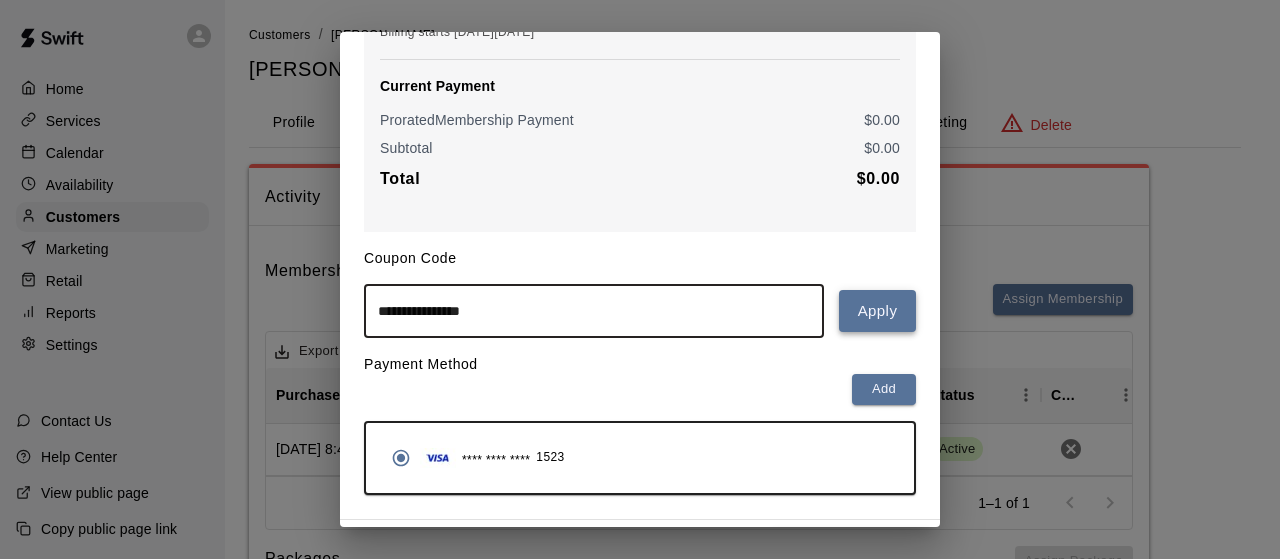 type on "**********" 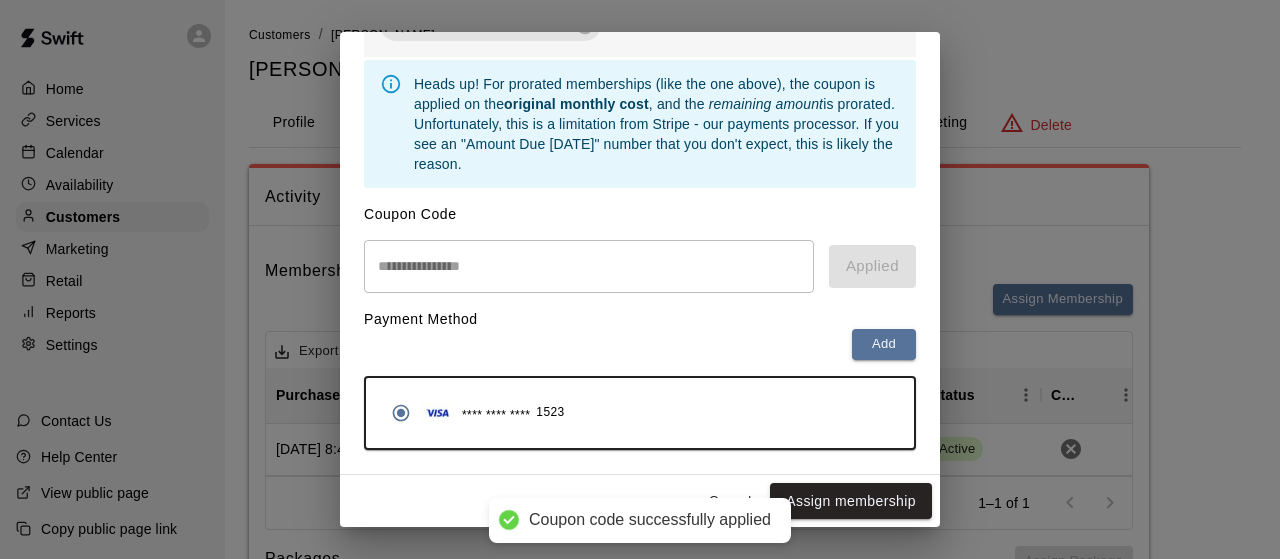 scroll, scrollTop: 470, scrollLeft: 0, axis: vertical 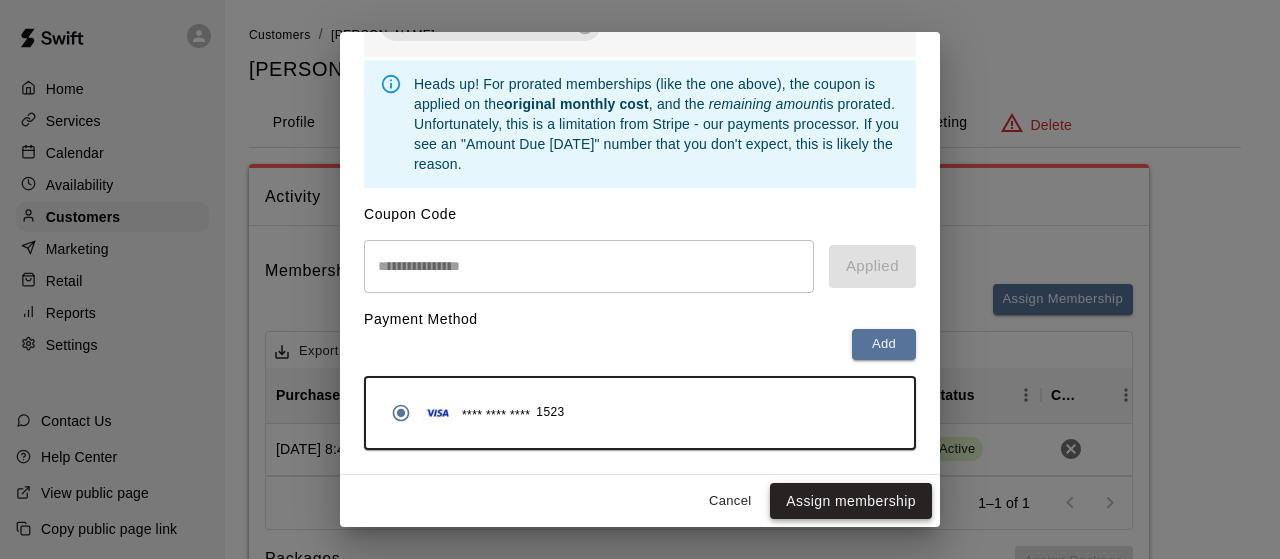 click on "Assign membership" at bounding box center [851, 501] 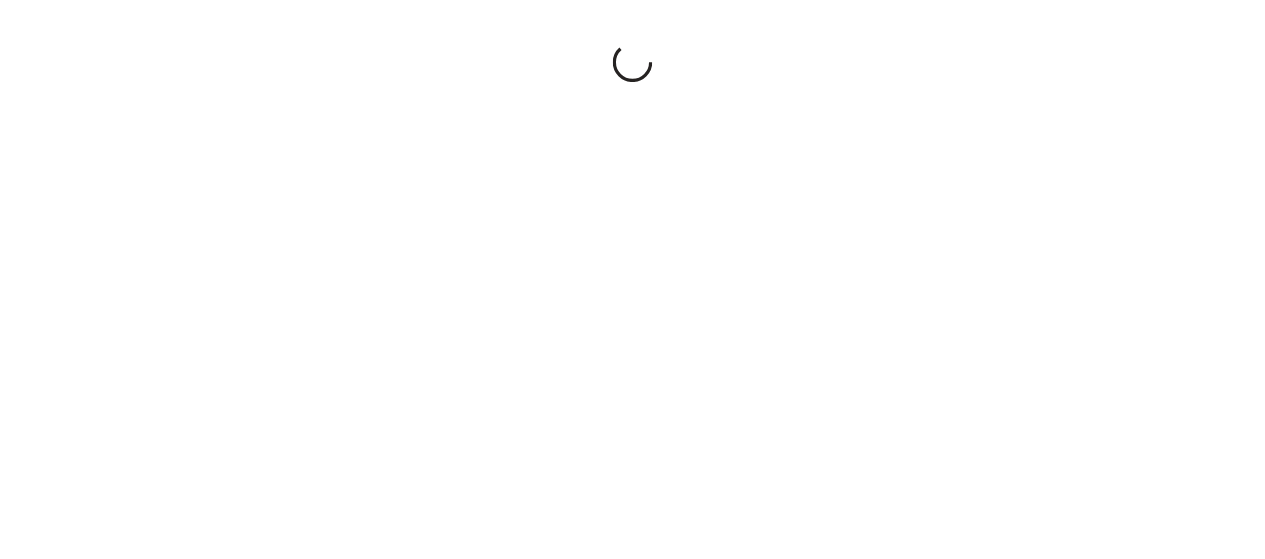 scroll, scrollTop: 0, scrollLeft: 0, axis: both 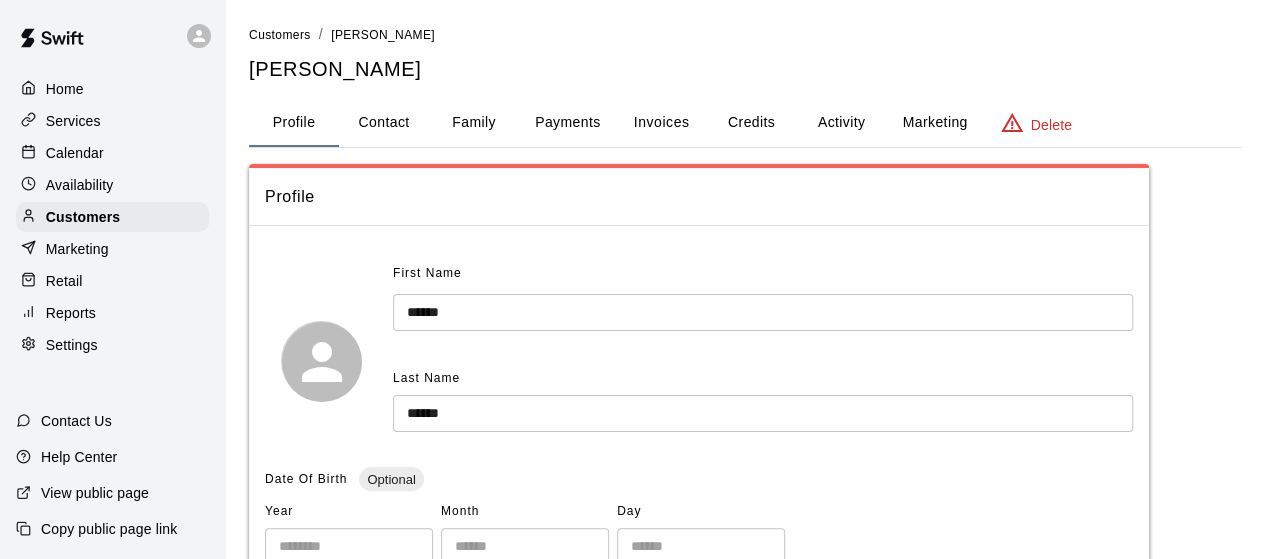 click on "Activity" at bounding box center (841, 123) 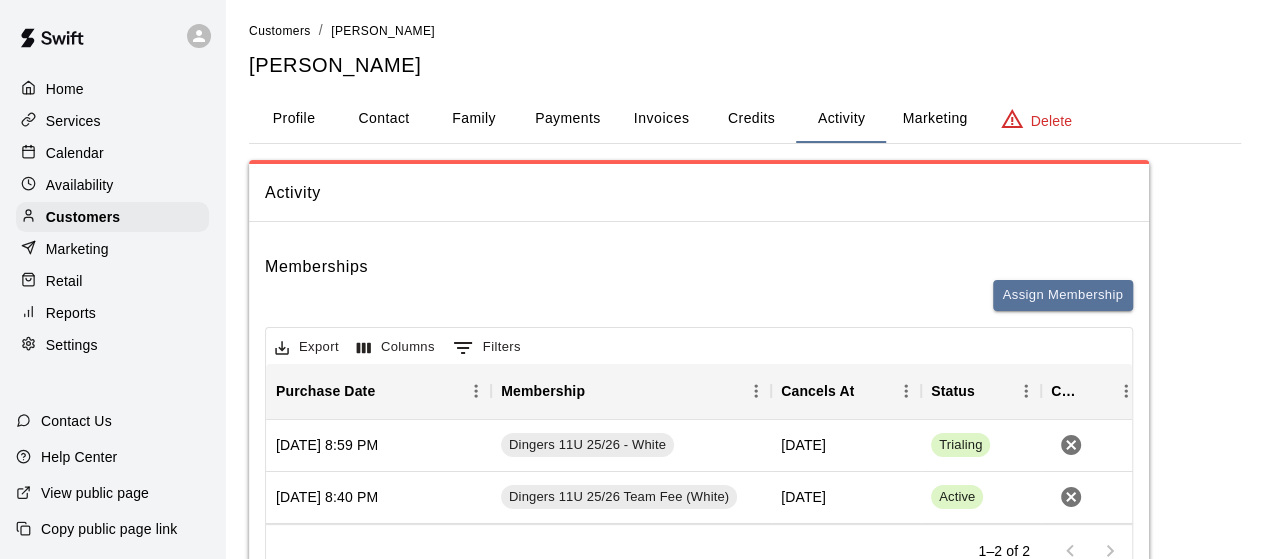 scroll, scrollTop: 0, scrollLeft: 0, axis: both 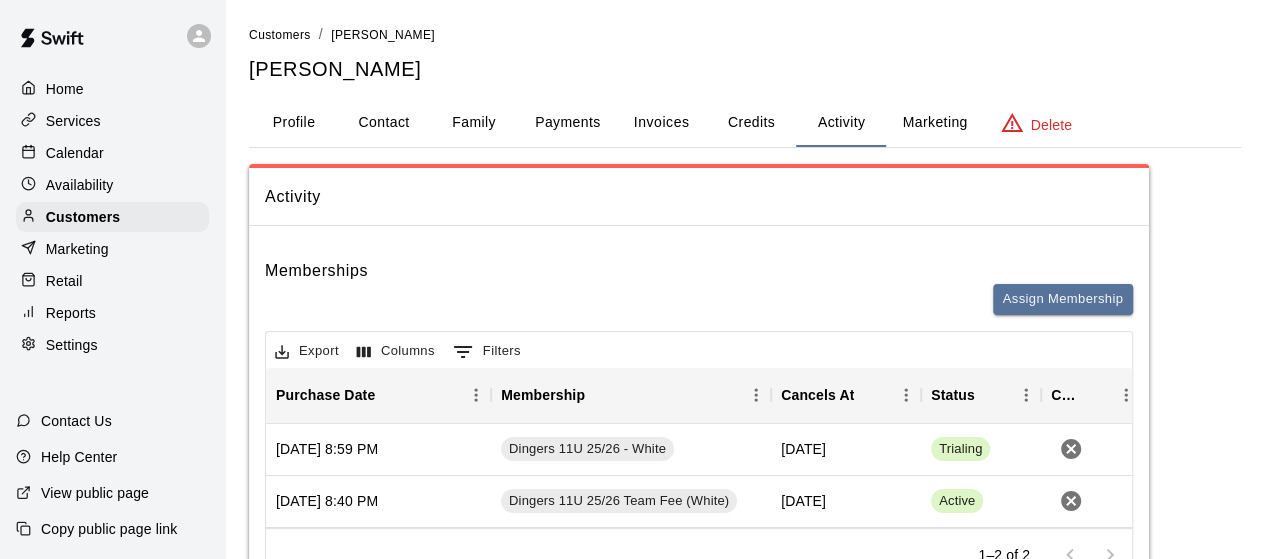 click on "Services" at bounding box center [73, 121] 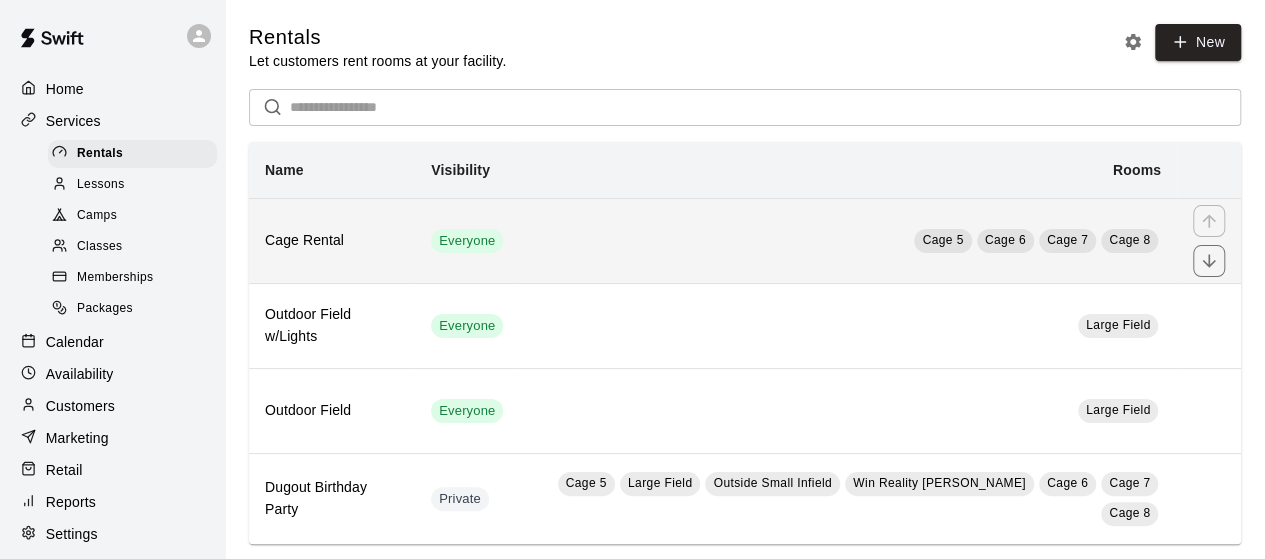 scroll, scrollTop: 15, scrollLeft: 0, axis: vertical 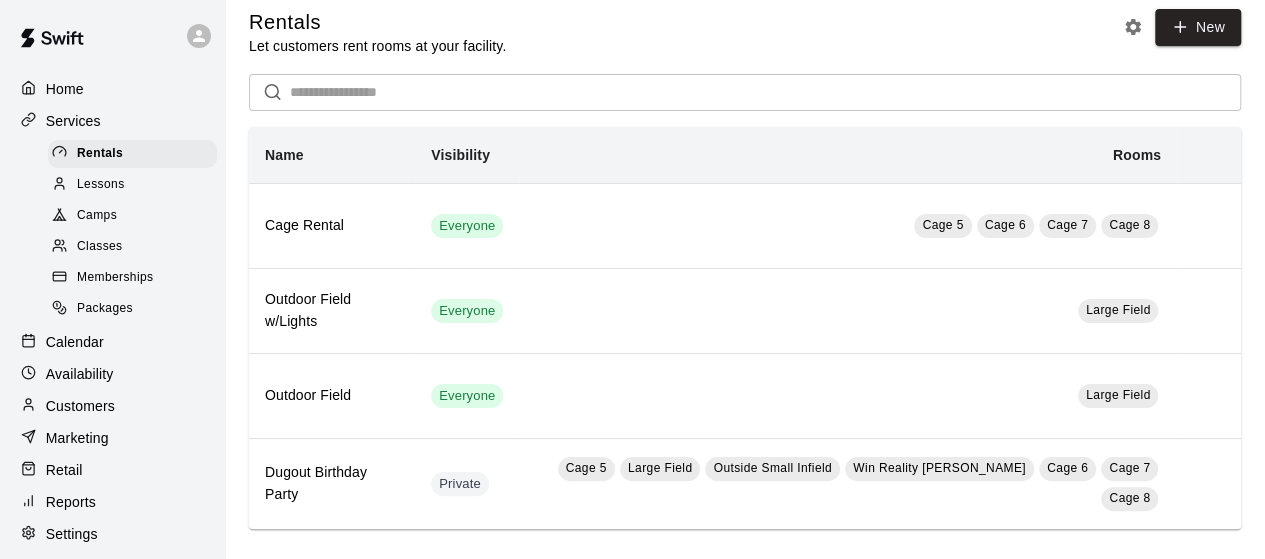 click on "Memberships" at bounding box center (115, 278) 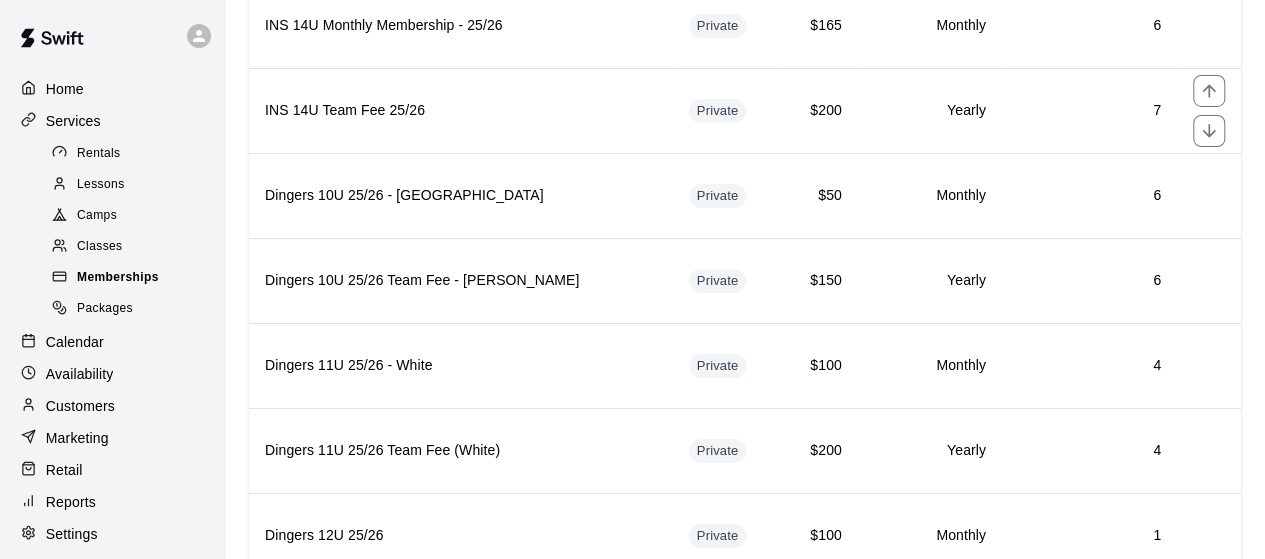 scroll, scrollTop: 3588, scrollLeft: 0, axis: vertical 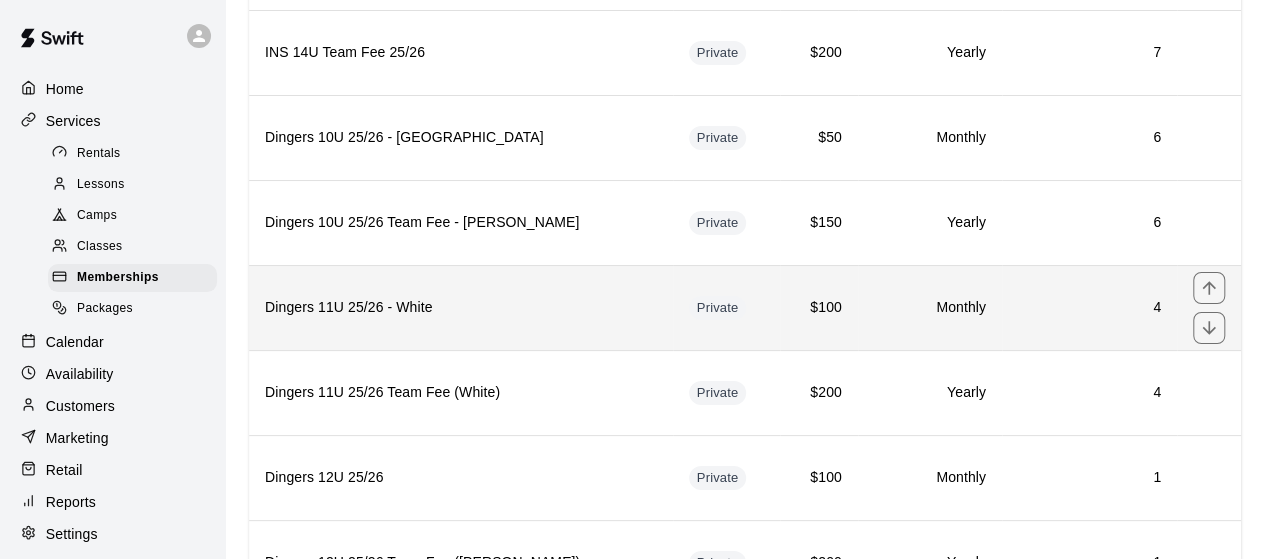 click on "Dingers 11U 25/26 - White" at bounding box center [461, 307] 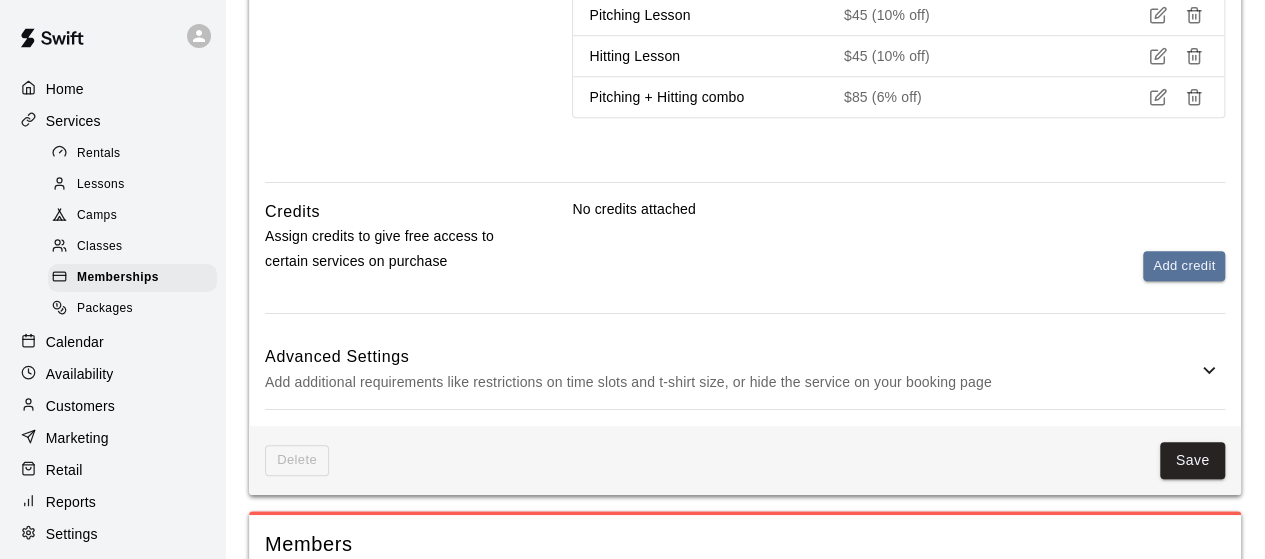 scroll, scrollTop: 778, scrollLeft: 0, axis: vertical 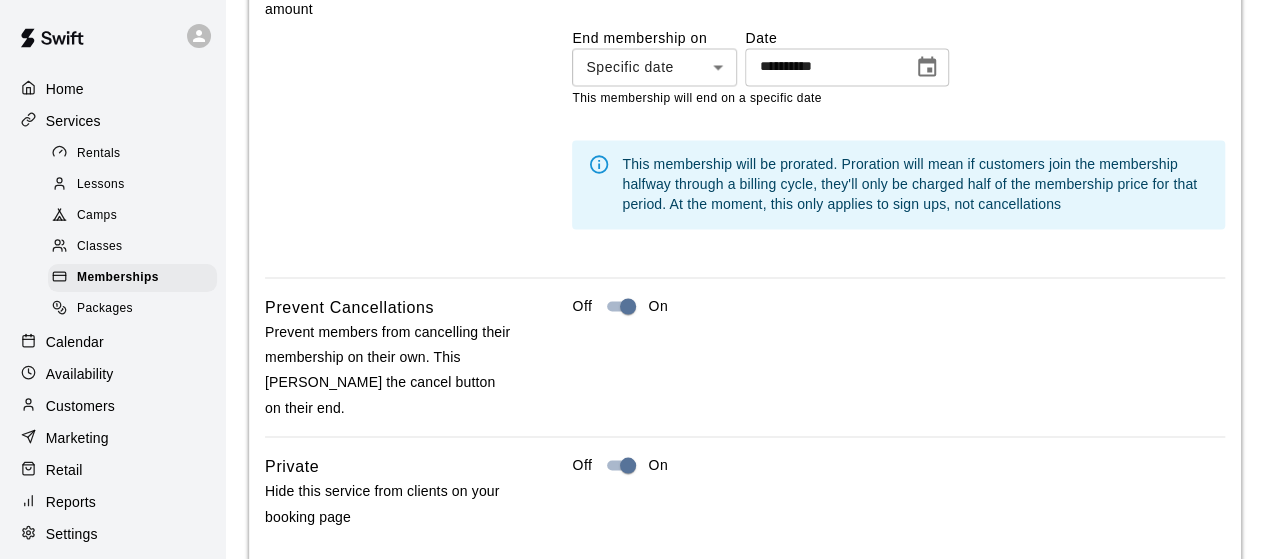 click on "**********" at bounding box center [822, 66] 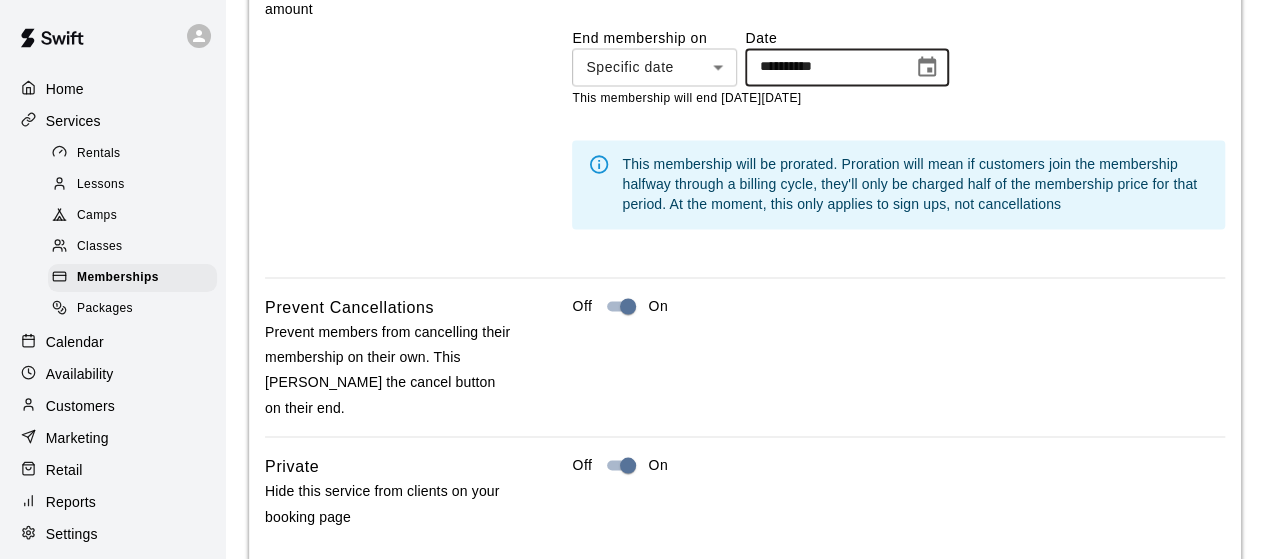 type on "**********" 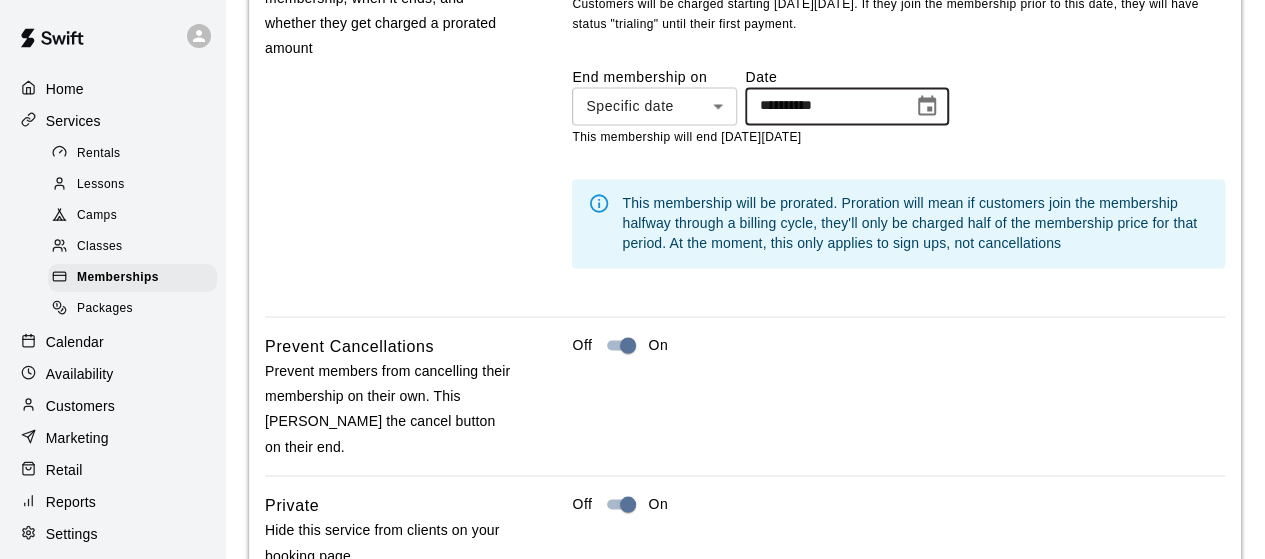 scroll, scrollTop: 1632, scrollLeft: 0, axis: vertical 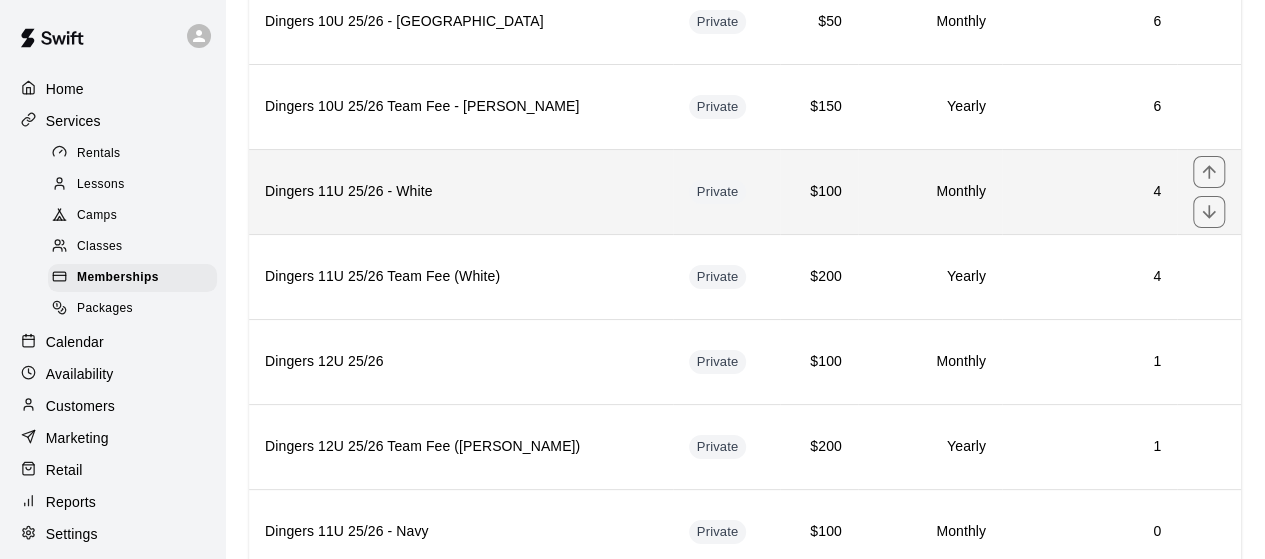 click on "Dingers 11U 25/26 - White" at bounding box center [461, 191] 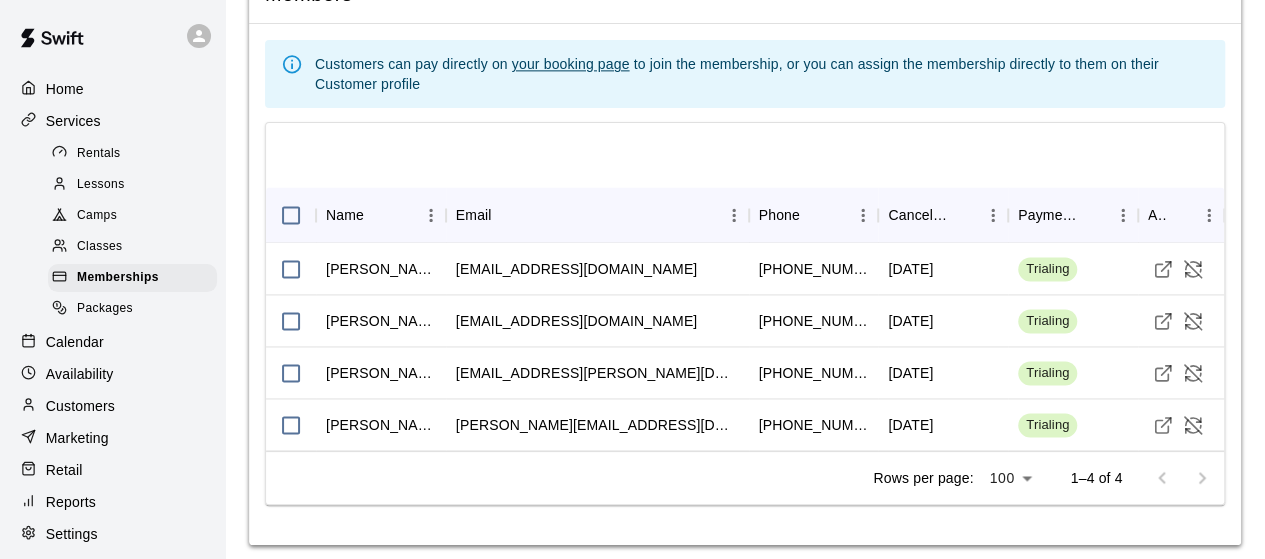 scroll, scrollTop: 1332, scrollLeft: 0, axis: vertical 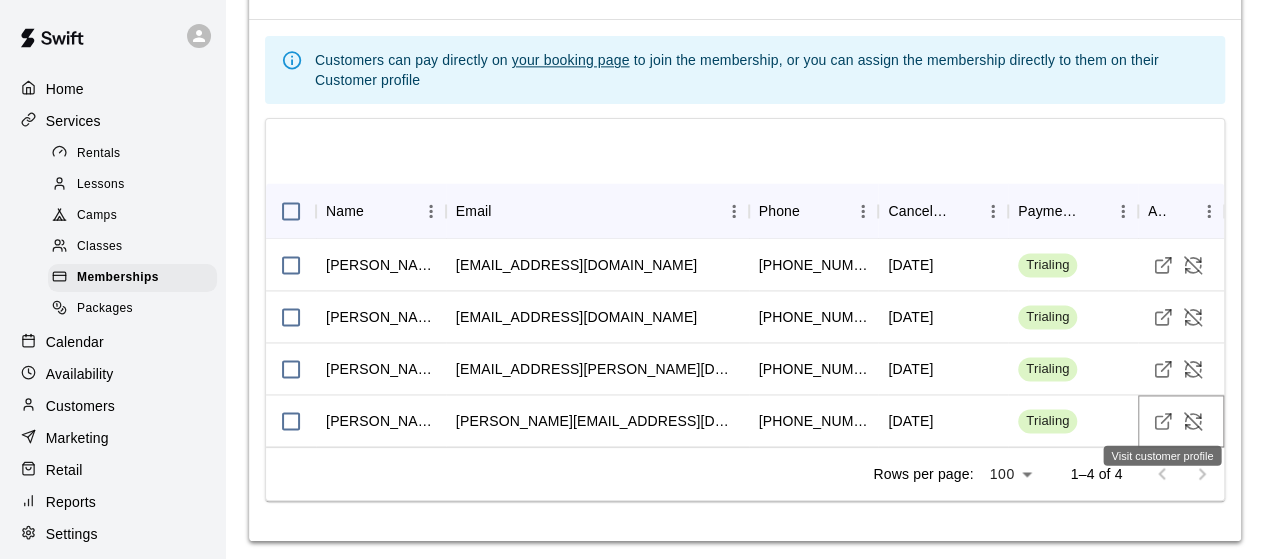 click 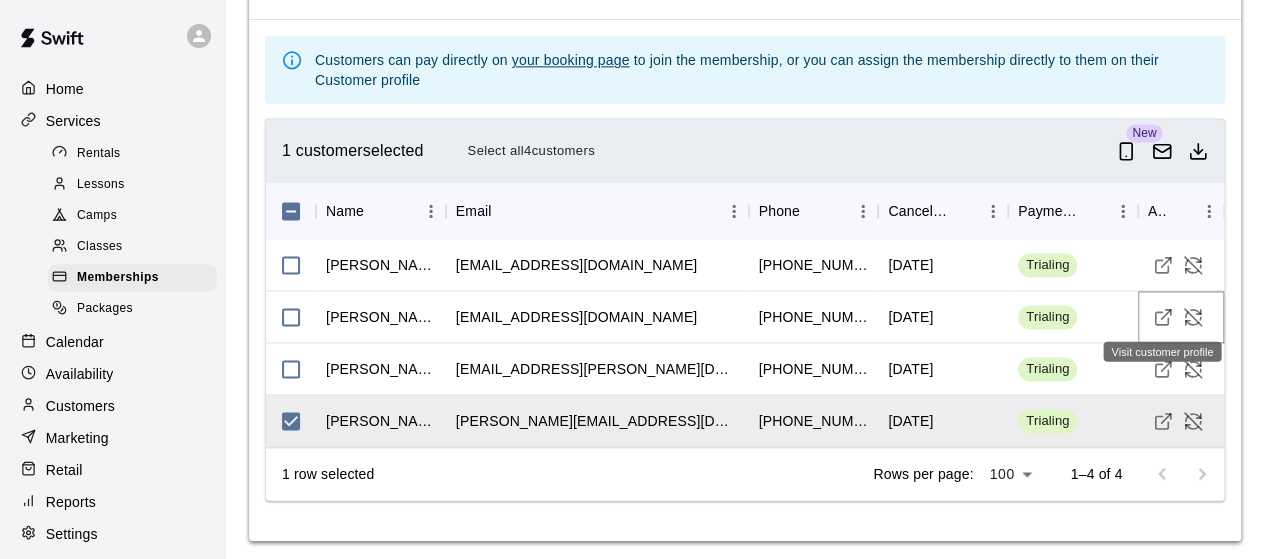 click 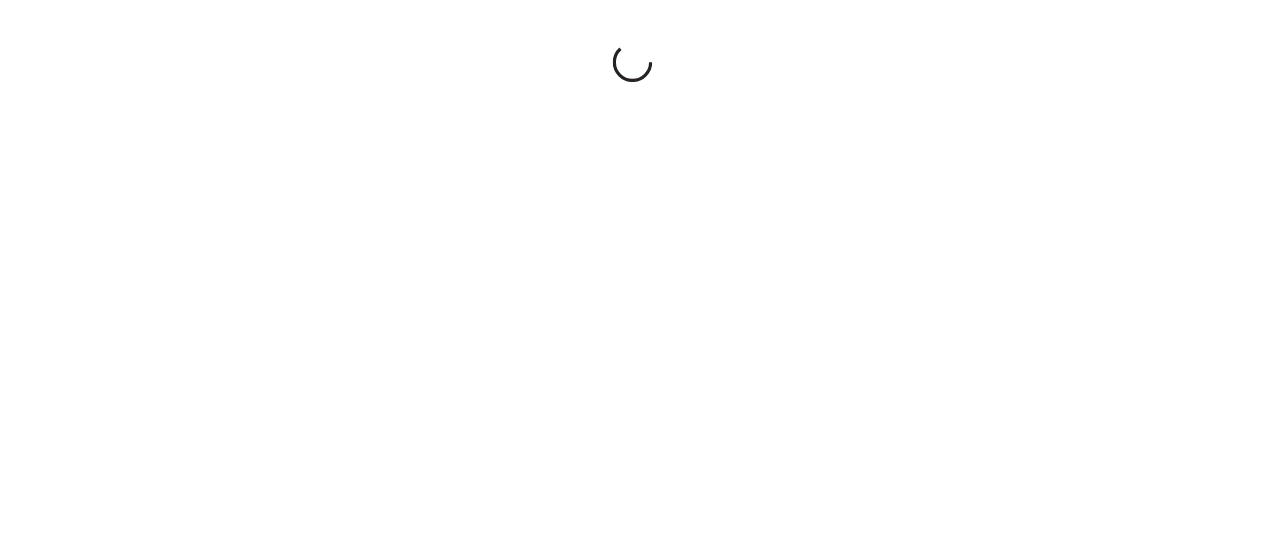 scroll, scrollTop: 0, scrollLeft: 0, axis: both 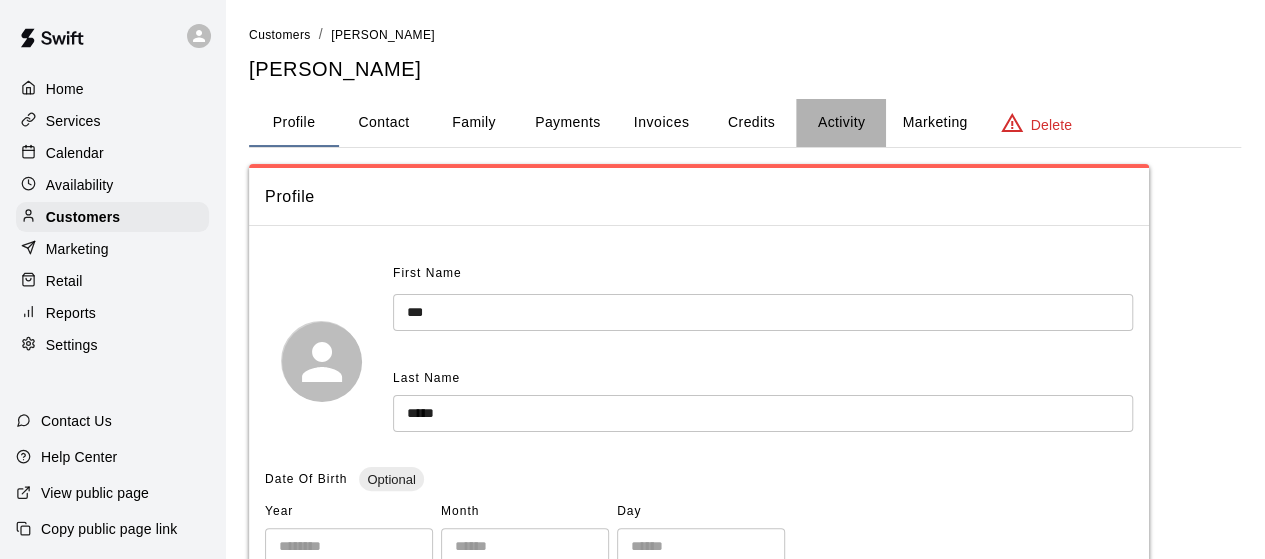 click on "Activity" at bounding box center (841, 123) 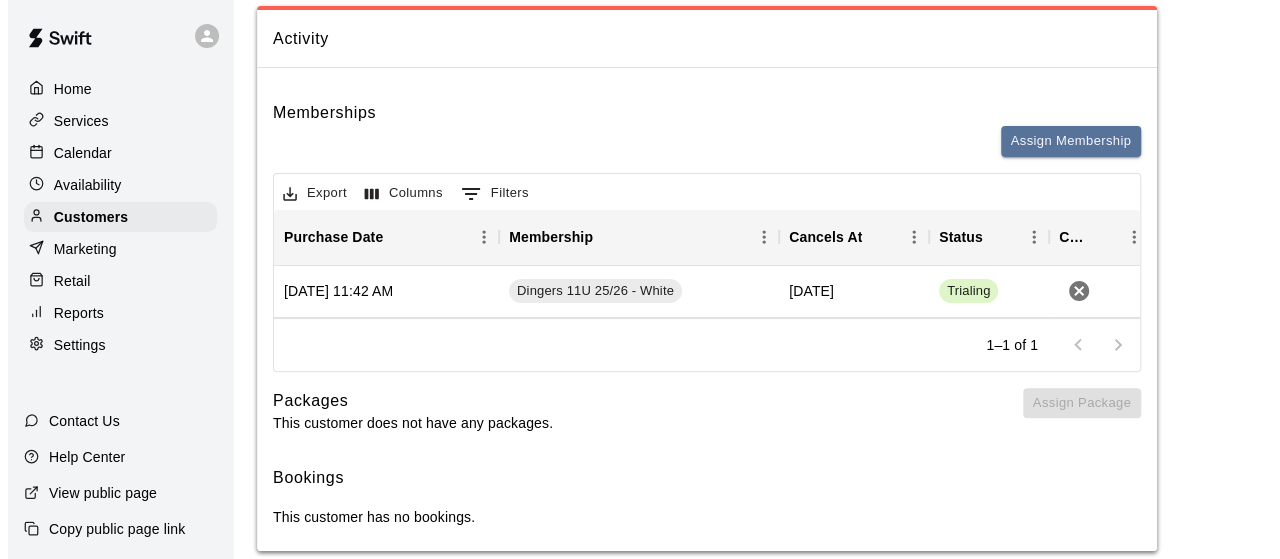 scroll, scrollTop: 159, scrollLeft: 0, axis: vertical 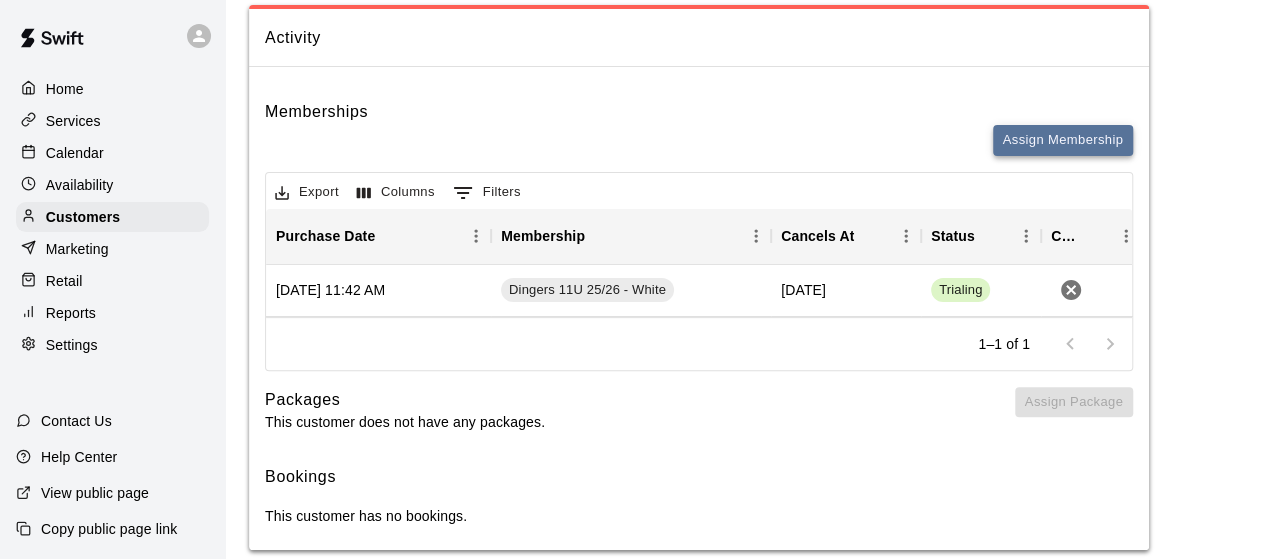 click on "Assign Membership" at bounding box center [1063, 140] 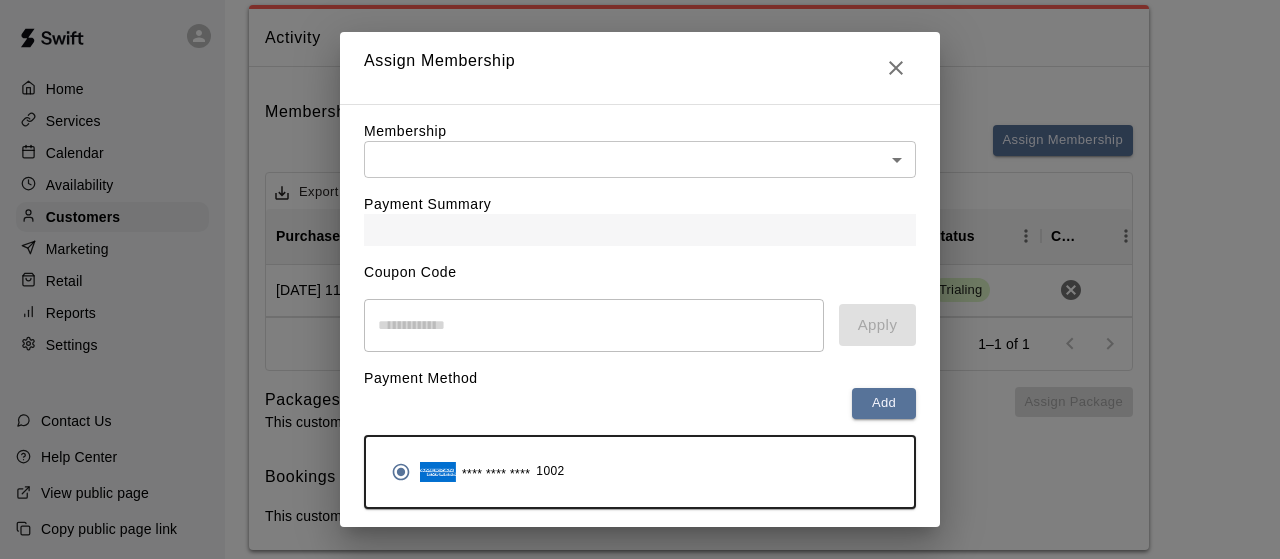 click on "Home Services Calendar Availability Customers Marketing Retail Reports Settings Contact Us Help Center View public page Copy public page link Customers / [PERSON_NAME] [PERSON_NAME] Profile Contact Family Payments Invoices Credits Activity Marketing Delete Activity Memberships Assign Membership Export Columns 0 Filters Purchase Date Membership Cancels At Status Cancel [DATE] 11:42 AM Dingers 11U 25/26 - White [DATE] Trialing 1–1 of 1 Packages This customer does not have any packages. Assign Package Bookings This customer has no bookings. /customers/244932 Hide chevron-down Assign Membership Membership ​ ​ Payment Summary Coupon Code ​ Apply Payment Method   Add **** **** **** 1002 Cancel Assign membership" at bounding box center [640, 215] 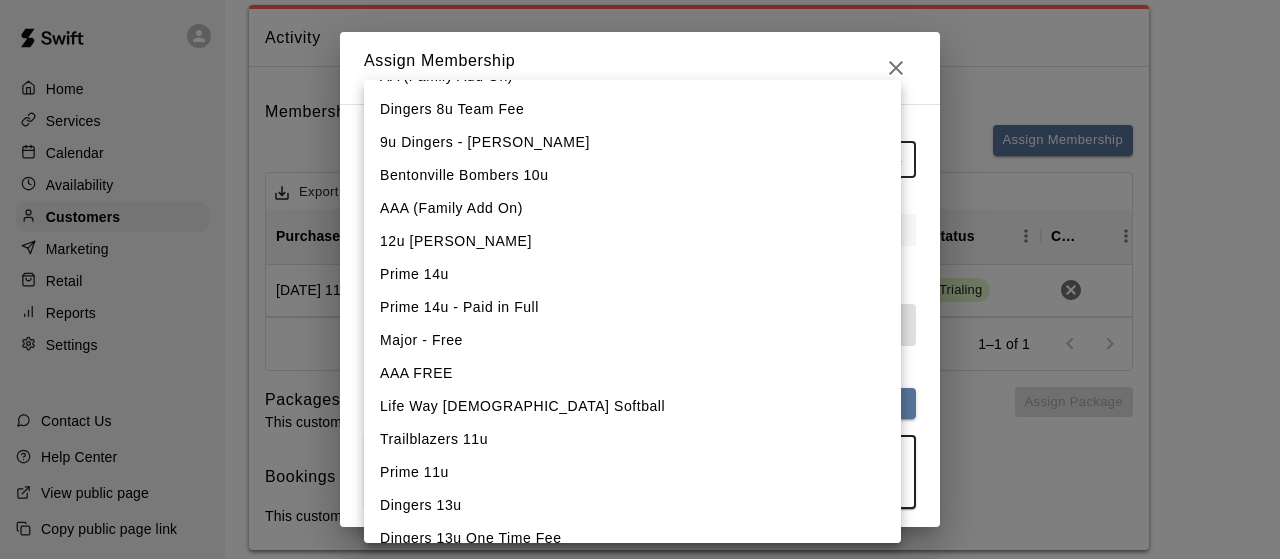 scroll, scrollTop: 506, scrollLeft: 0, axis: vertical 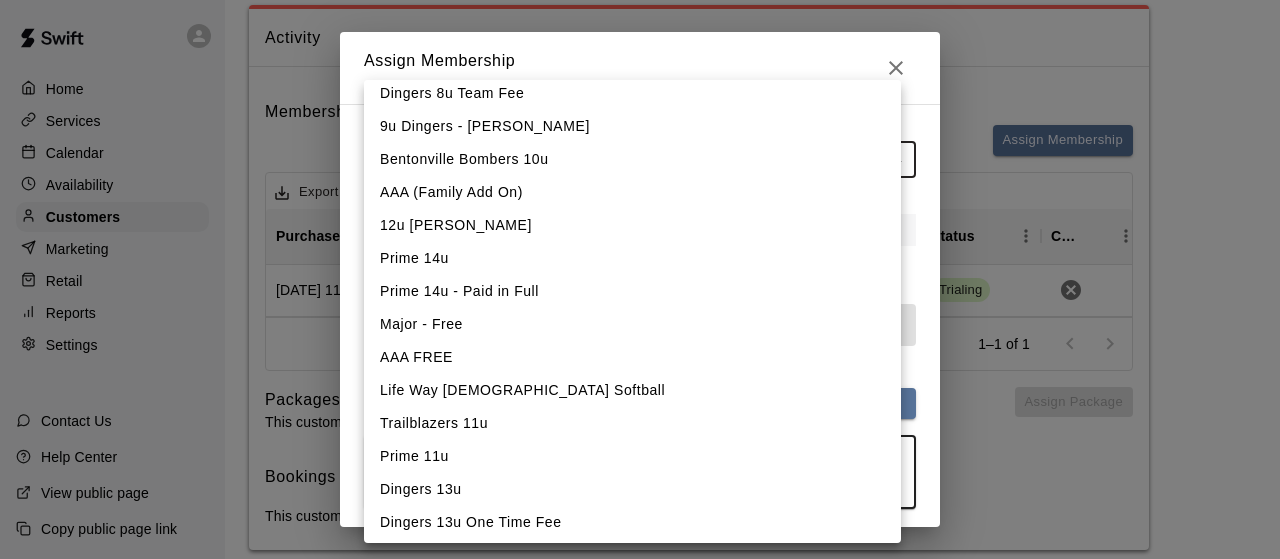 click at bounding box center (640, 279) 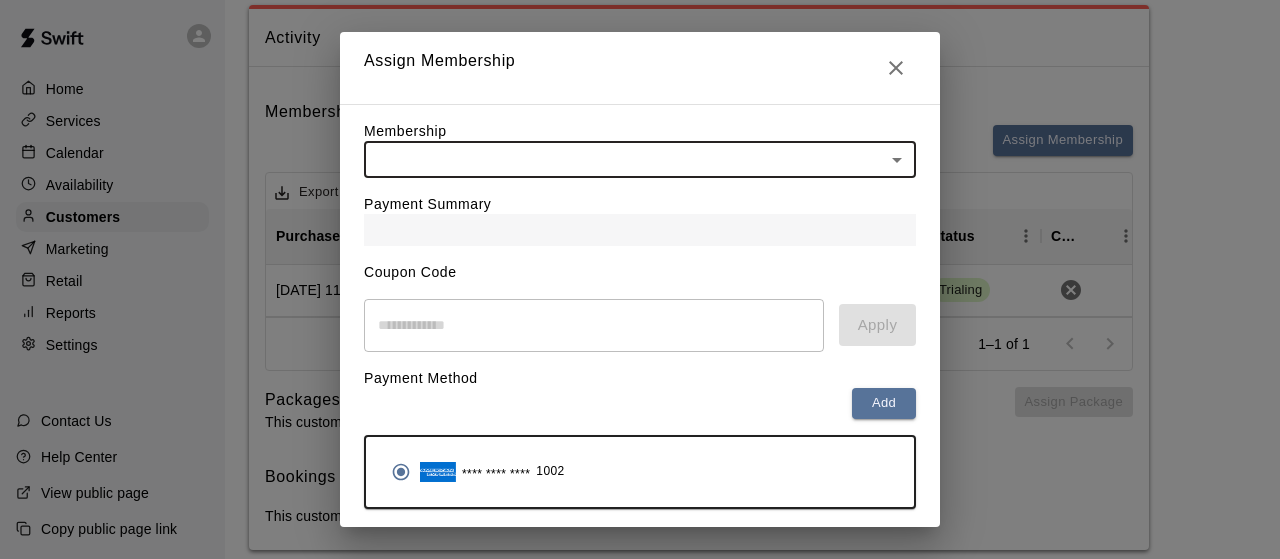 click 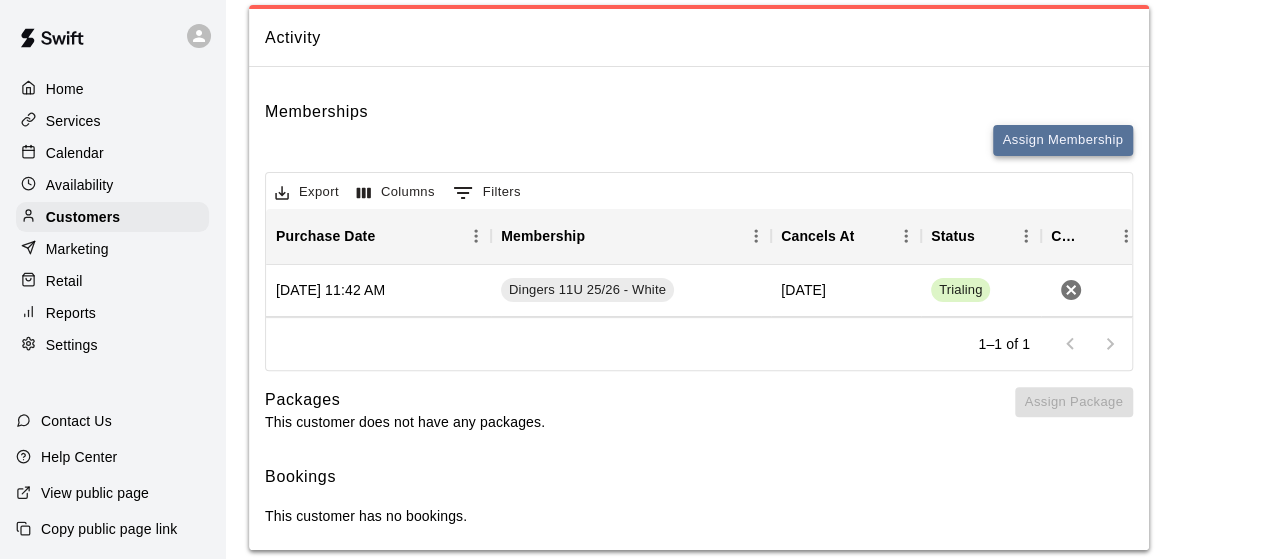 click on "Assign Membership" at bounding box center (1063, 140) 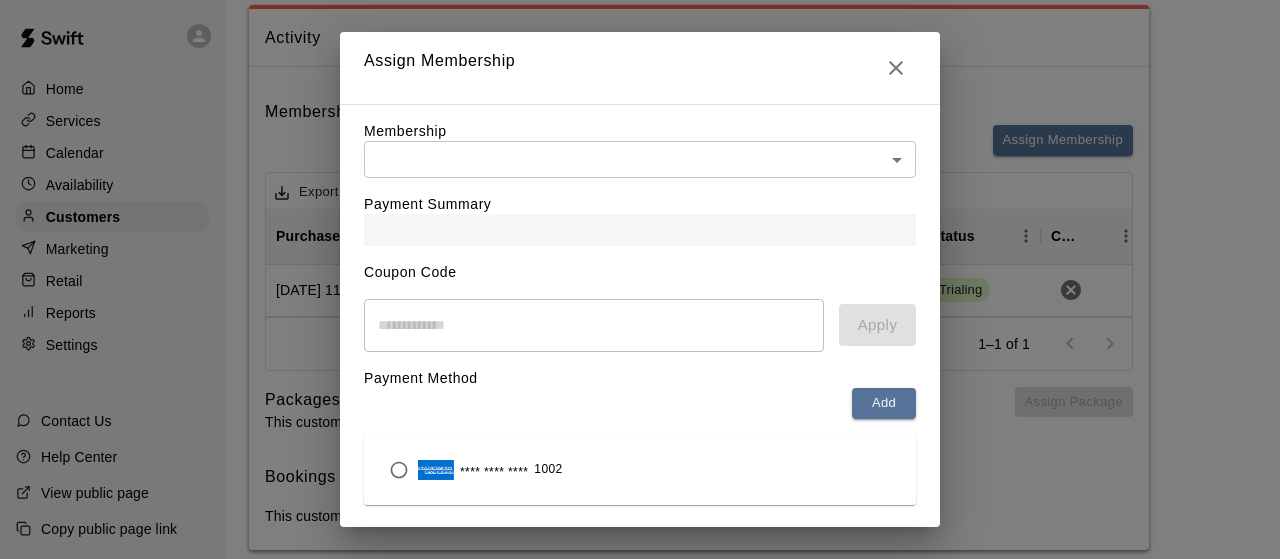 click on "Home Services Calendar Availability Customers Marketing Retail Reports Settings Contact Us Help Center View public page Copy public page link Customers / Joe Proto Joe Proto Profile Contact Family Payments Invoices Credits Activity Marketing Delete Activity Memberships Assign Membership Export Columns 0 Filters Purchase Date Membership Cancels At Status Cancel July 05, 2025 11:42 AM Dingers 11U 25/26 - White June 30, 2026 Trialing 1–1 of 1 Packages This customer does not have any packages. Assign Package Bookings This customer has no bookings. /customers/244932 Hide chevron-down Assign Membership Membership ​ ​ Payment Summary Coupon Code ​ Apply Payment Method   Add **** **** **** 1002 Cancel Assign membership" at bounding box center (640, 215) 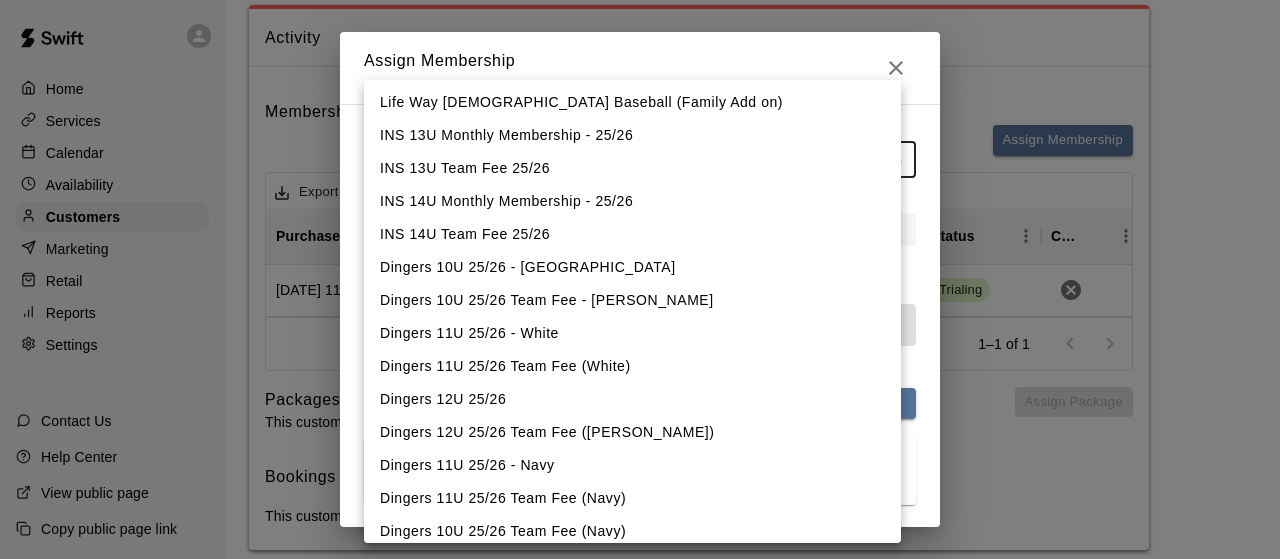 scroll, scrollTop: 1226, scrollLeft: 0, axis: vertical 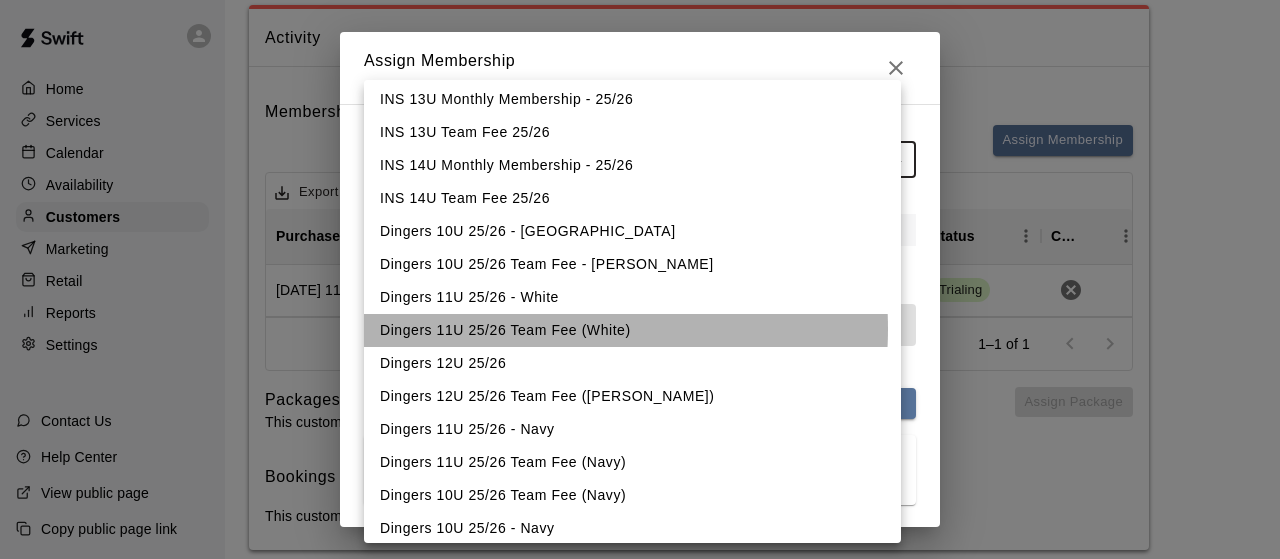click on "Dingers 11U 25/26 Team Fee (White)" at bounding box center (632, 330) 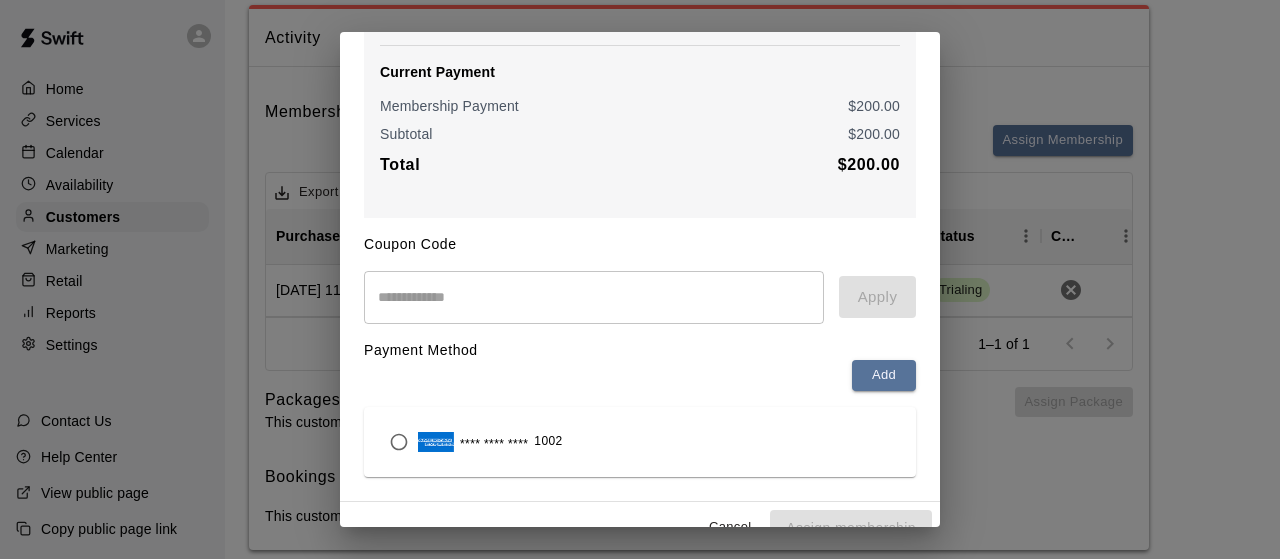 scroll, scrollTop: 312, scrollLeft: 0, axis: vertical 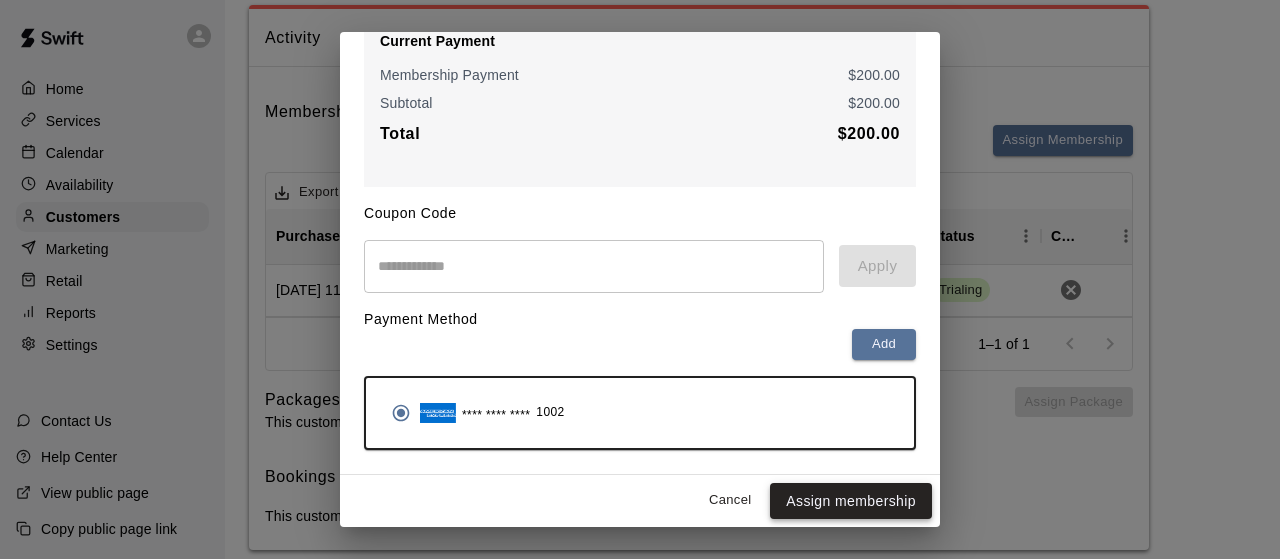 click on "Assign membership" at bounding box center [851, 501] 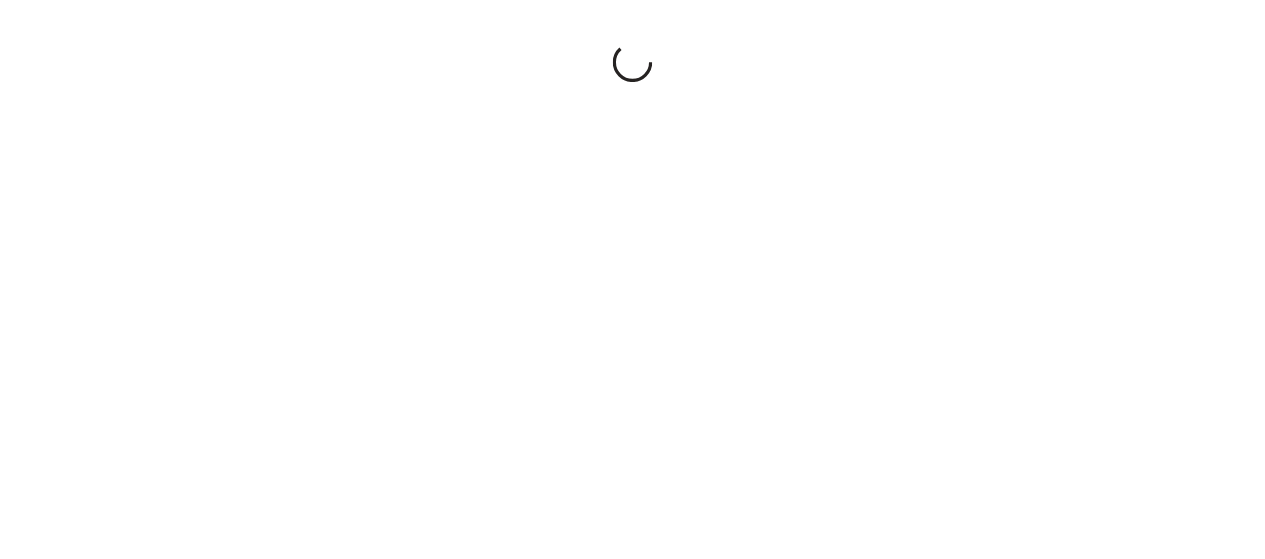 scroll, scrollTop: 0, scrollLeft: 0, axis: both 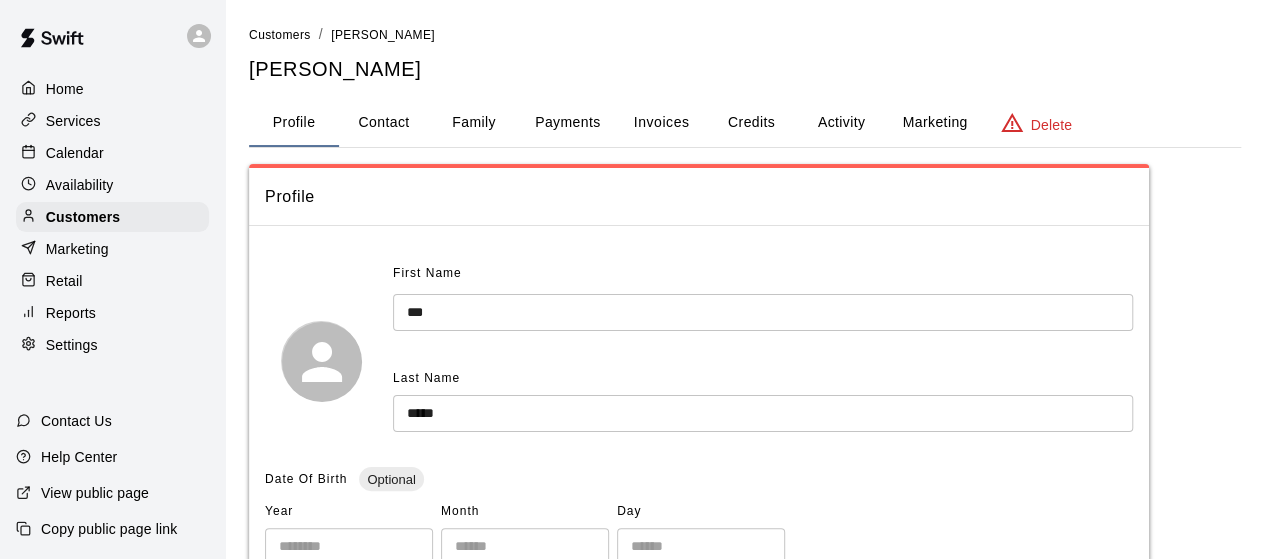 click on "Activity" at bounding box center [841, 123] 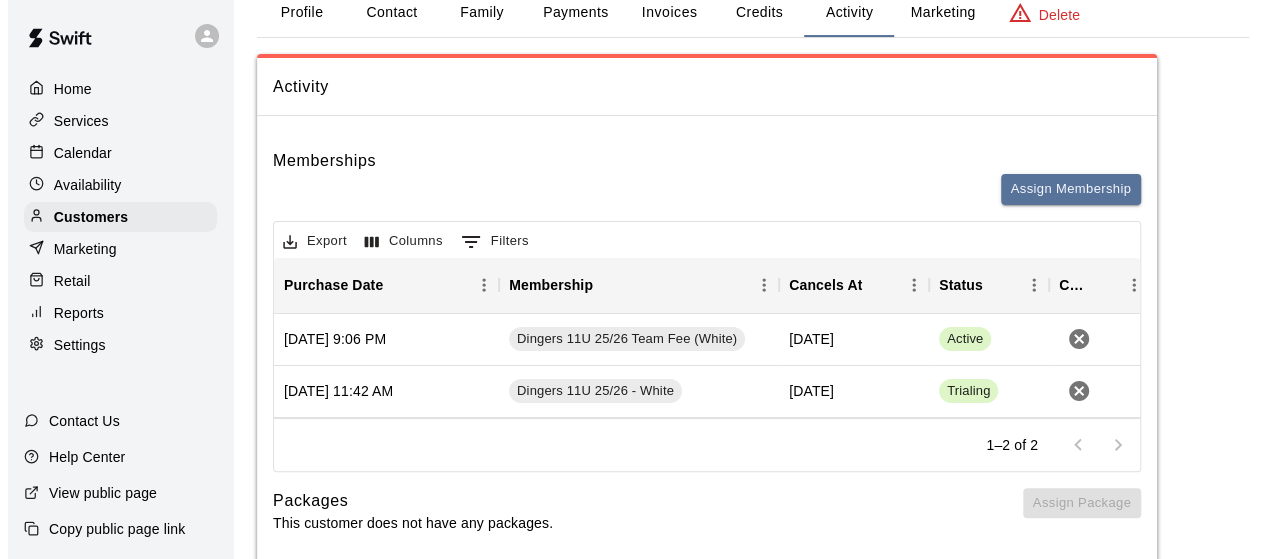 scroll, scrollTop: 110, scrollLeft: 0, axis: vertical 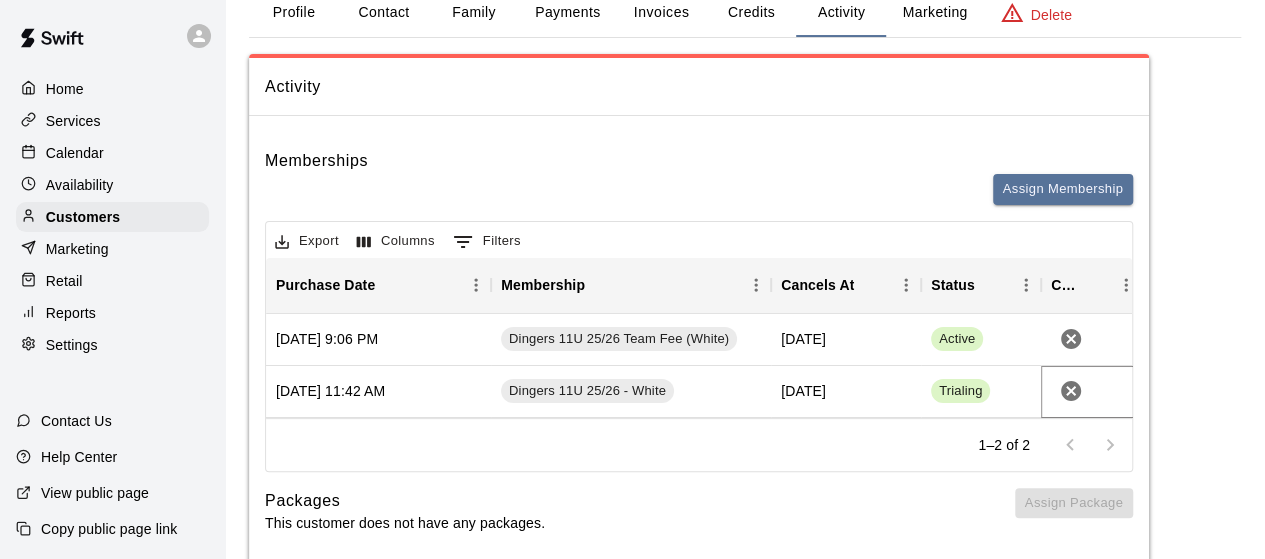 click 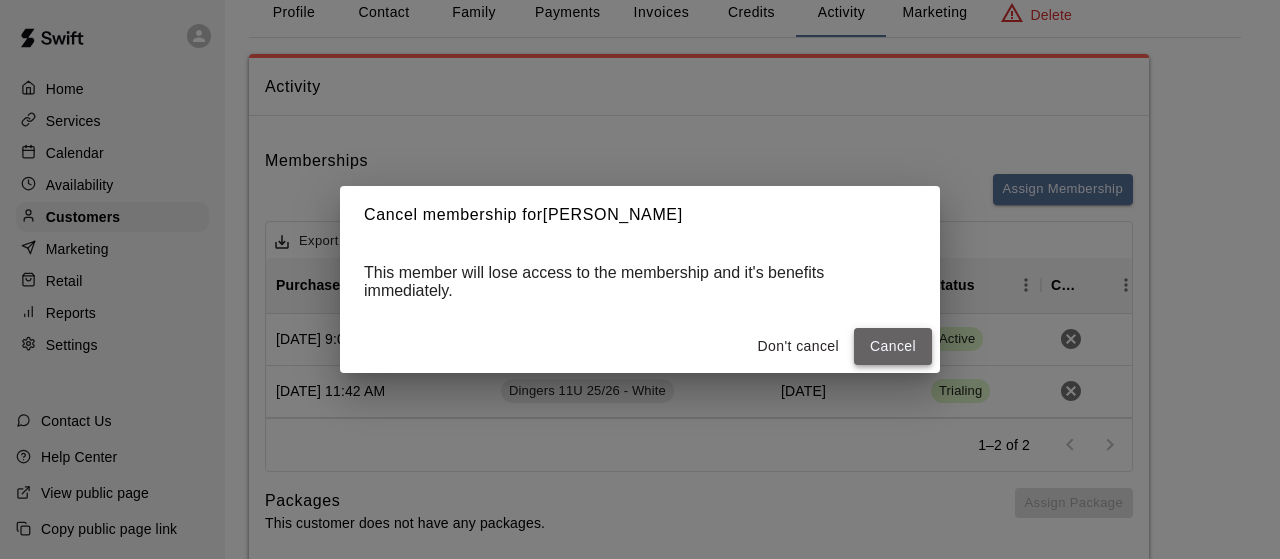 click on "Cancel" at bounding box center (893, 346) 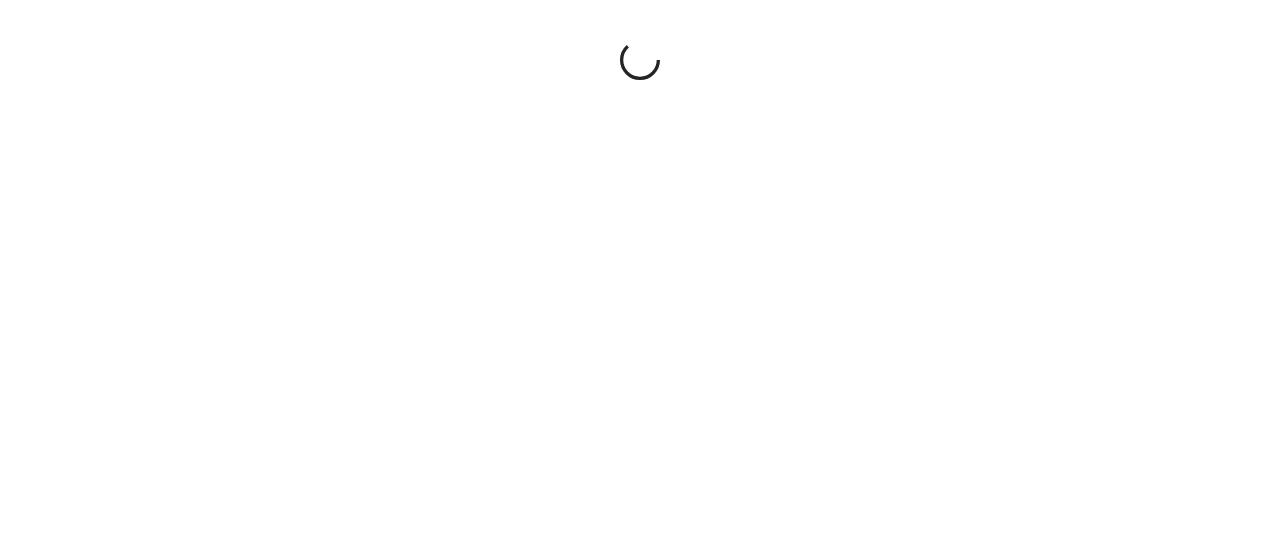 scroll, scrollTop: 0, scrollLeft: 0, axis: both 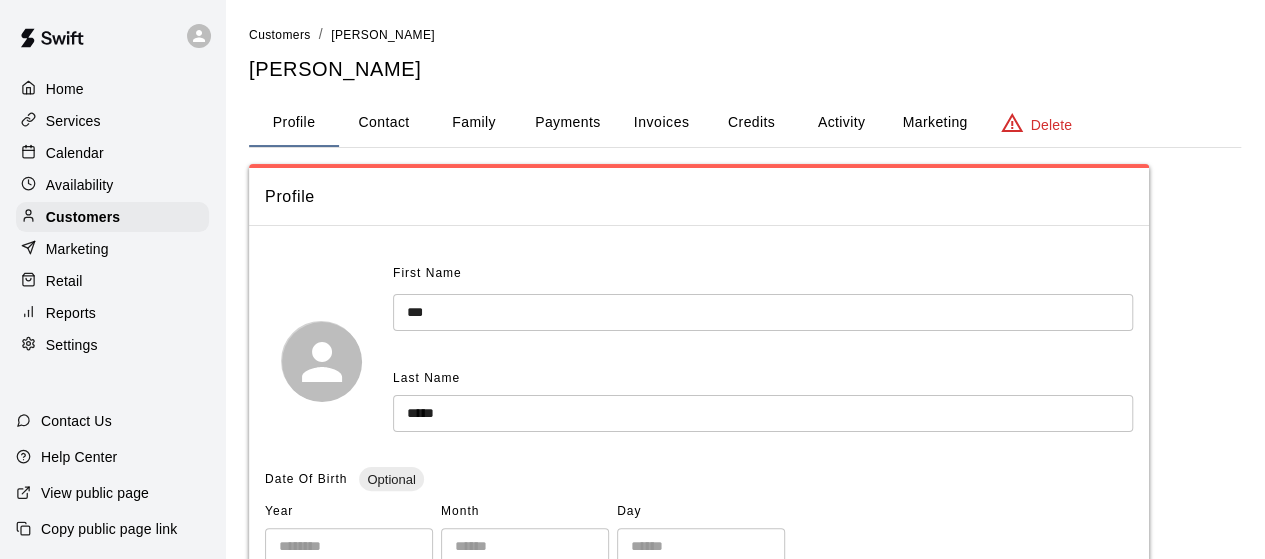 click on "Activity" at bounding box center (841, 123) 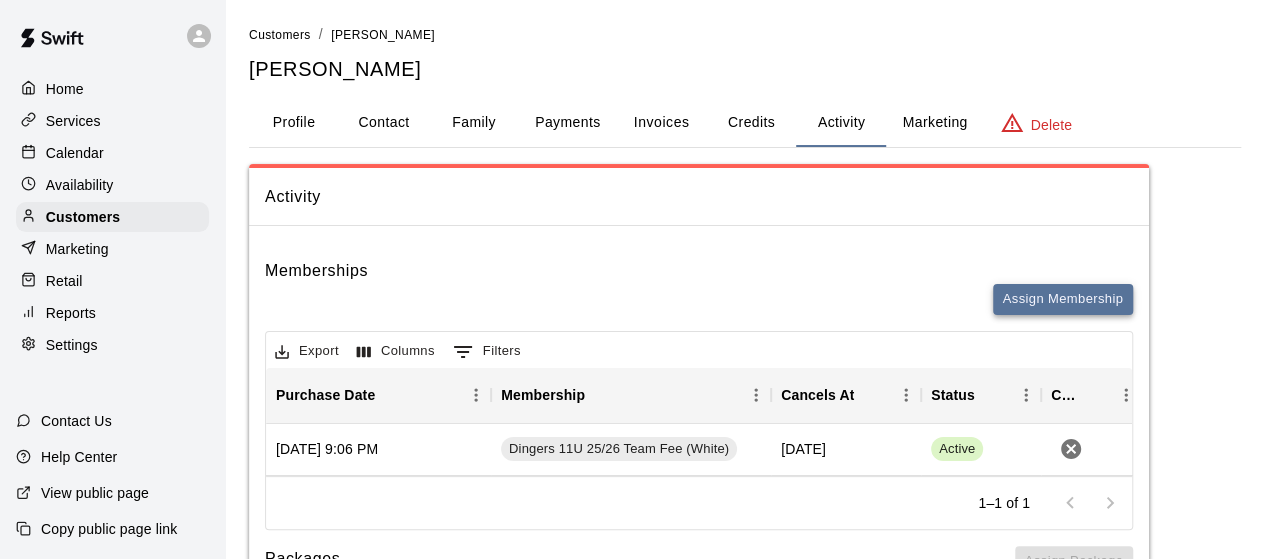 click on "Assign Membership" at bounding box center (1063, 299) 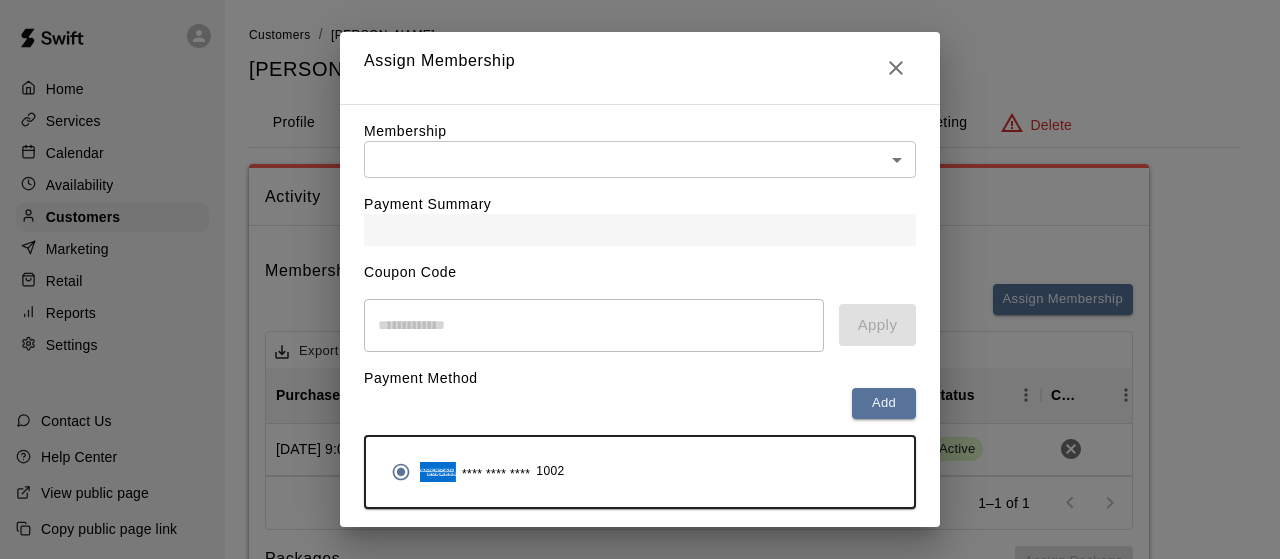 click on "Home Services Calendar Availability Customers Marketing Retail Reports Settings Contact Us Help Center View public page Copy public page link Customers / [PERSON_NAME] [PERSON_NAME] Profile Contact Family Payments Invoices Credits Activity Marketing Delete Activity Memberships Assign Membership Export Columns 0 Filters Purchase Date Membership Cancels At Status Cancel [DATE] 9:06 PM Dingers 11U 25/26 Team Fee (White) [DATE] Active 1–1 of 1 Packages This customer does not have any packages. Assign Package Bookings This customer has no bookings. /customers/244932 Hide chevron-down Assign Membership Membership ​ ​ Payment Summary Coupon Code ​ Apply Payment Method   Add **** **** **** 1002 Cancel Assign membership" at bounding box center (640, 374) 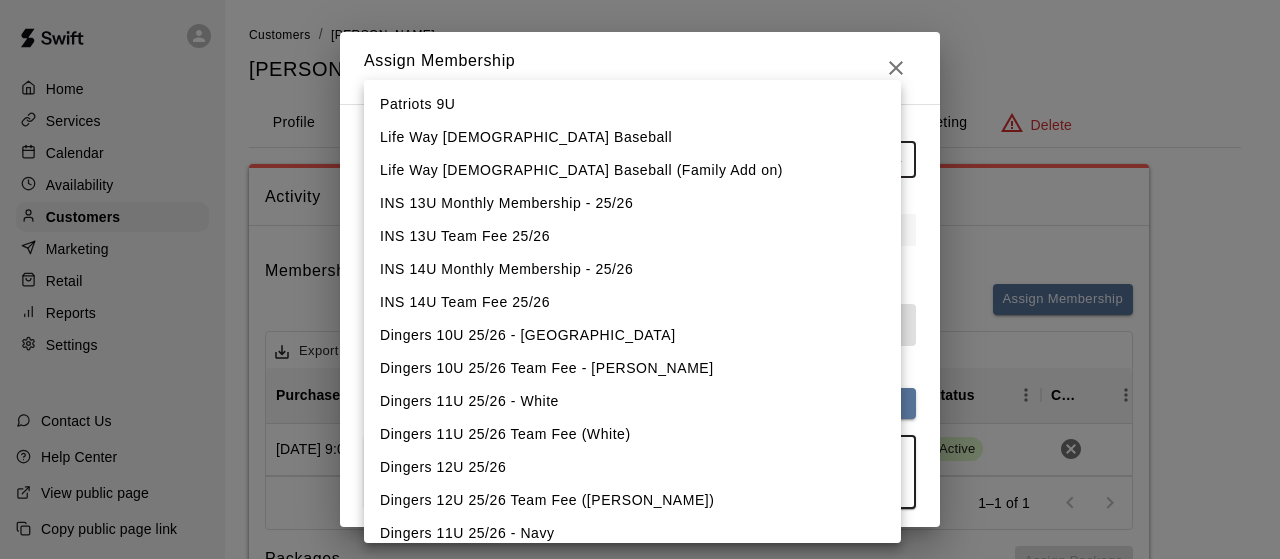scroll, scrollTop: 1122, scrollLeft: 0, axis: vertical 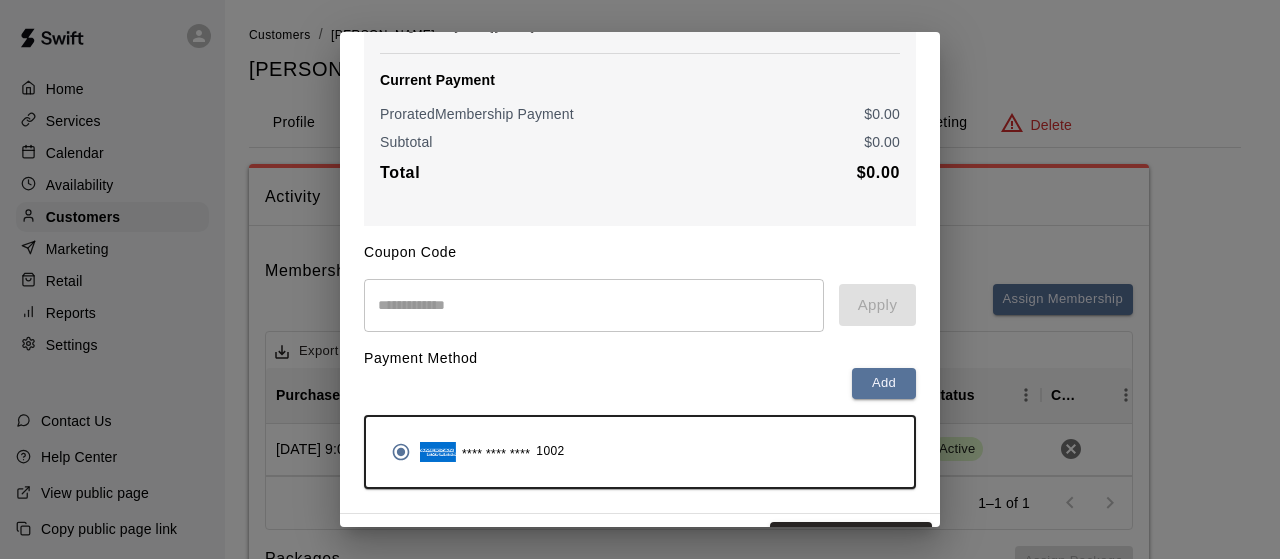 click at bounding box center (594, 305) 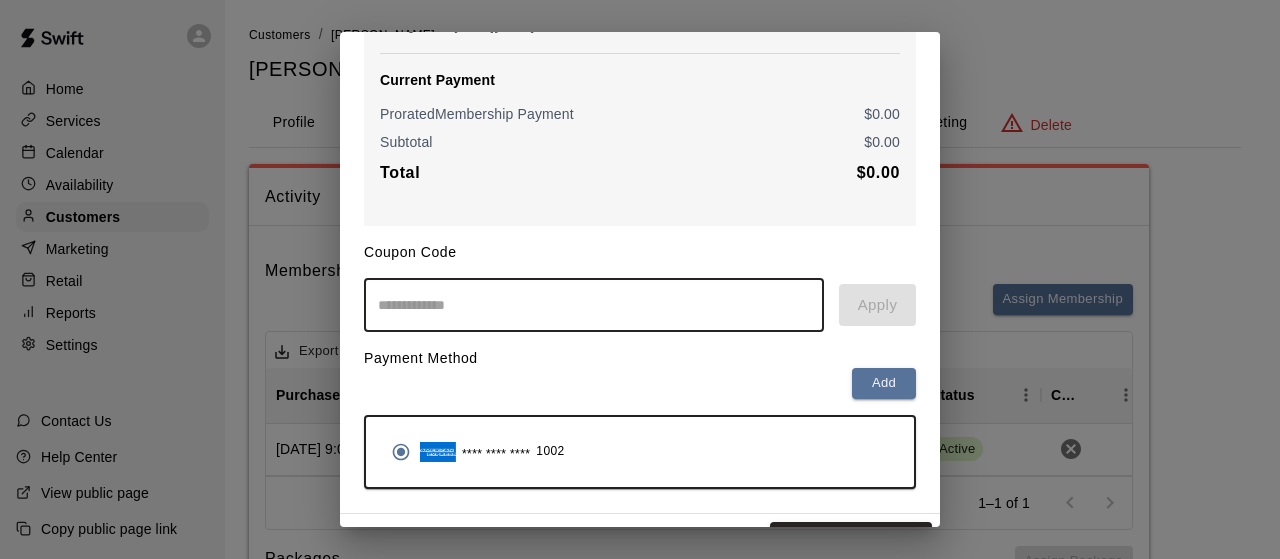 paste on "**********" 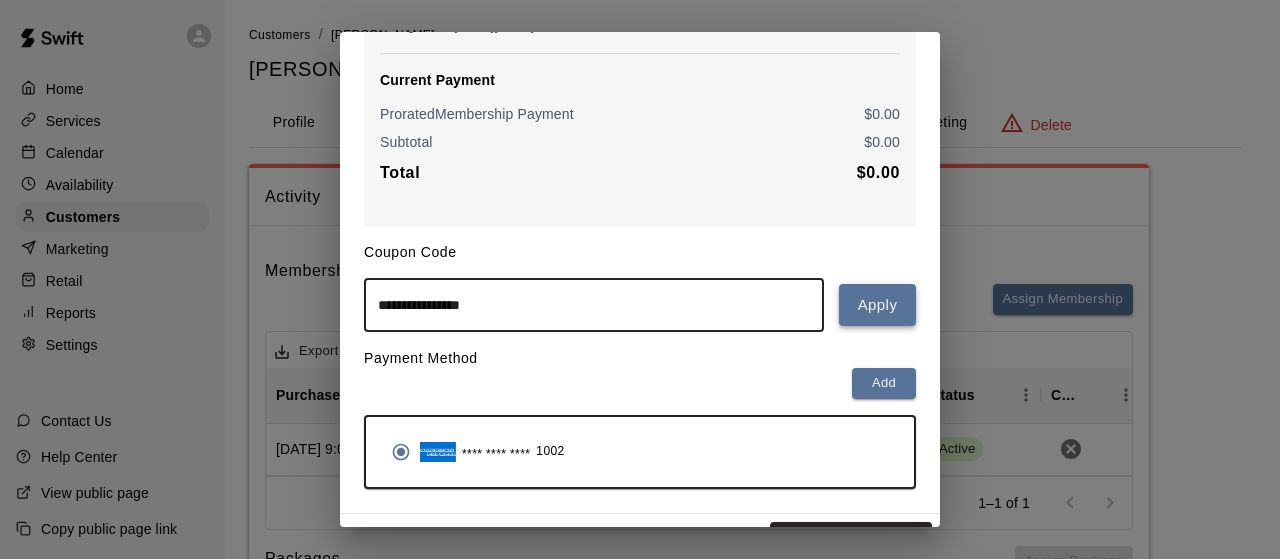 type on "**********" 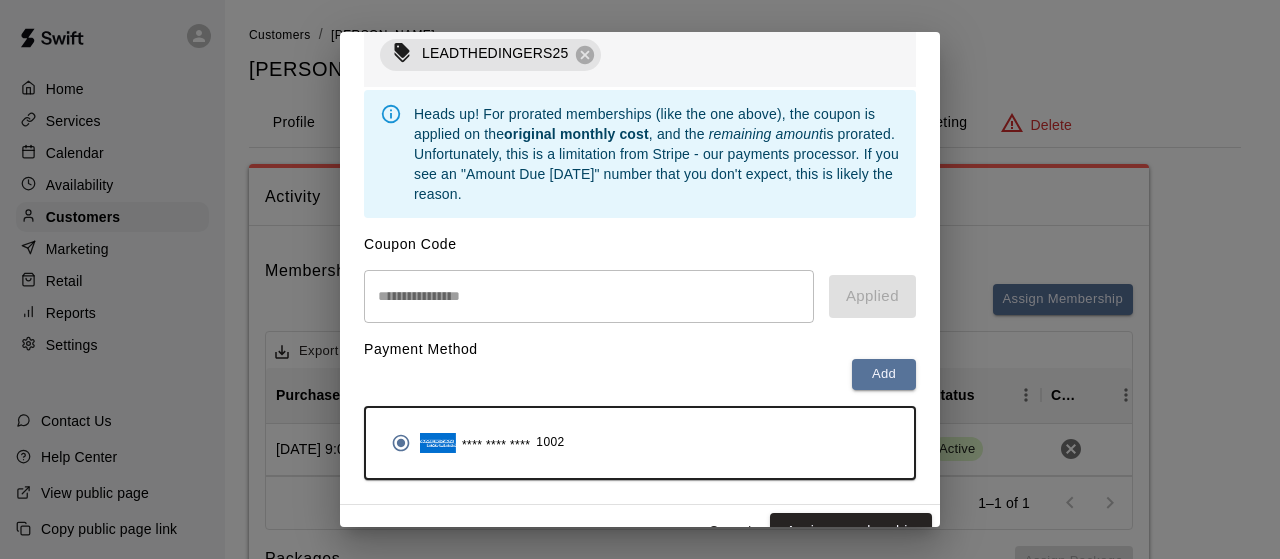 scroll, scrollTop: 470, scrollLeft: 0, axis: vertical 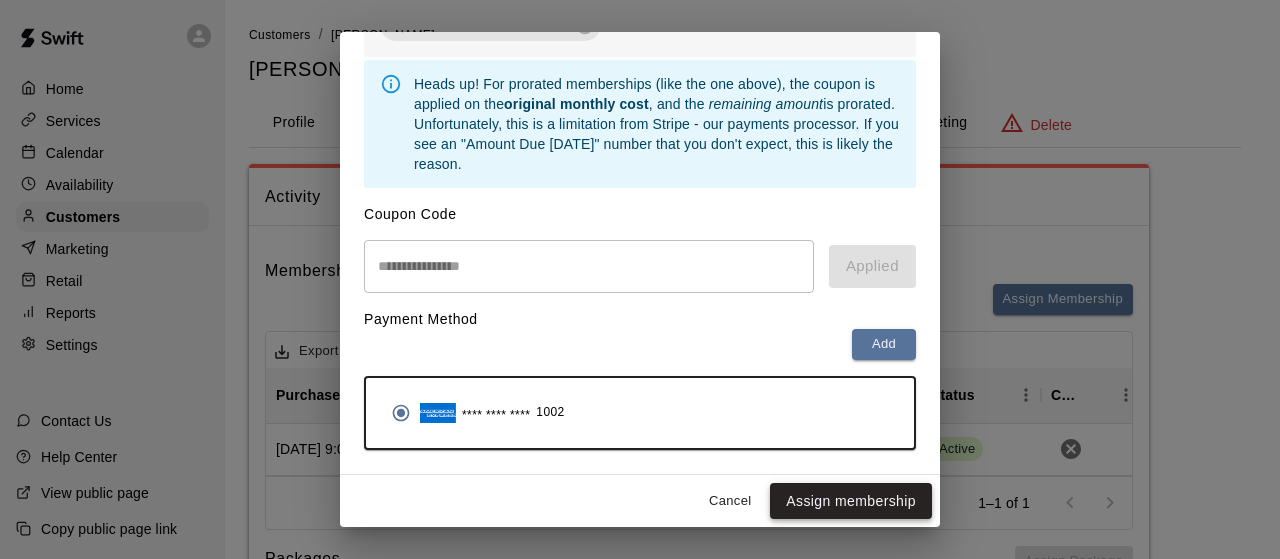 click on "Assign membership" at bounding box center (851, 501) 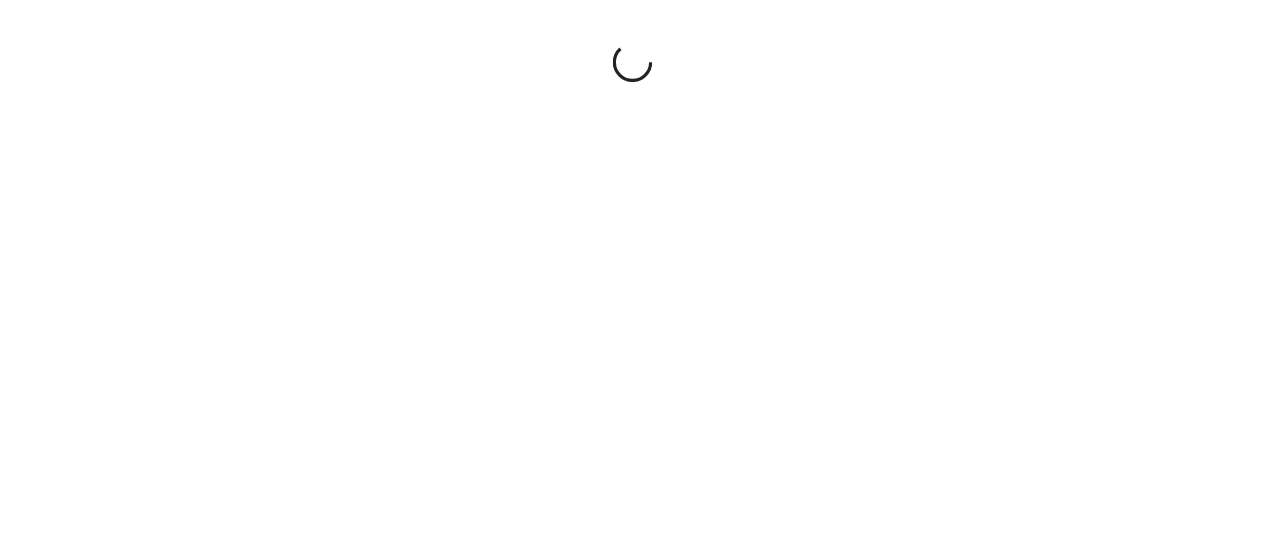scroll, scrollTop: 0, scrollLeft: 0, axis: both 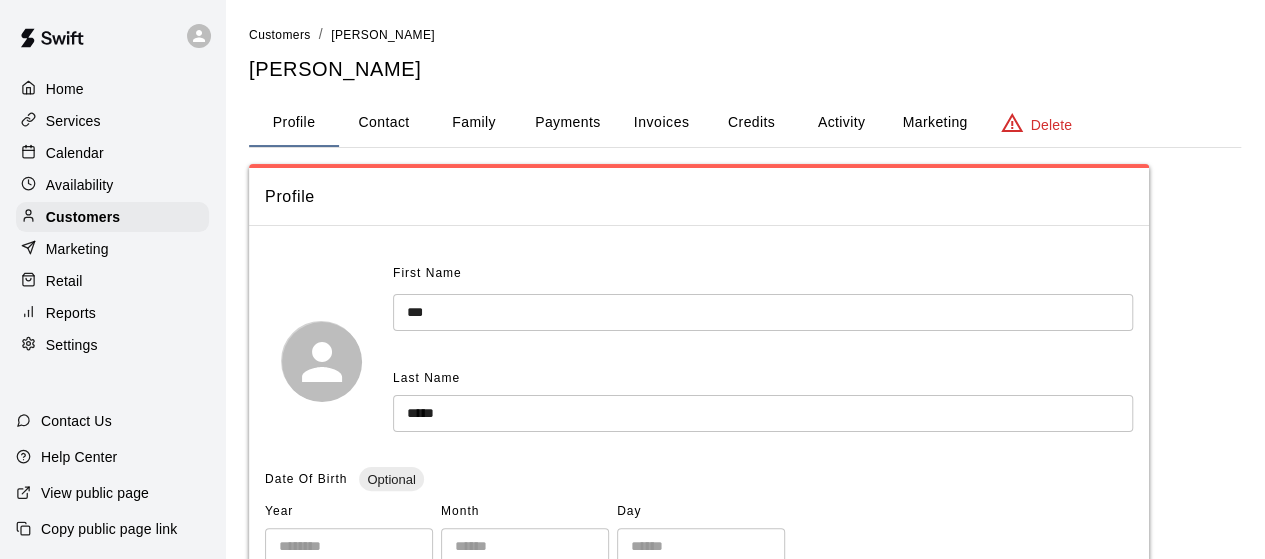 click on "Activity" at bounding box center (841, 123) 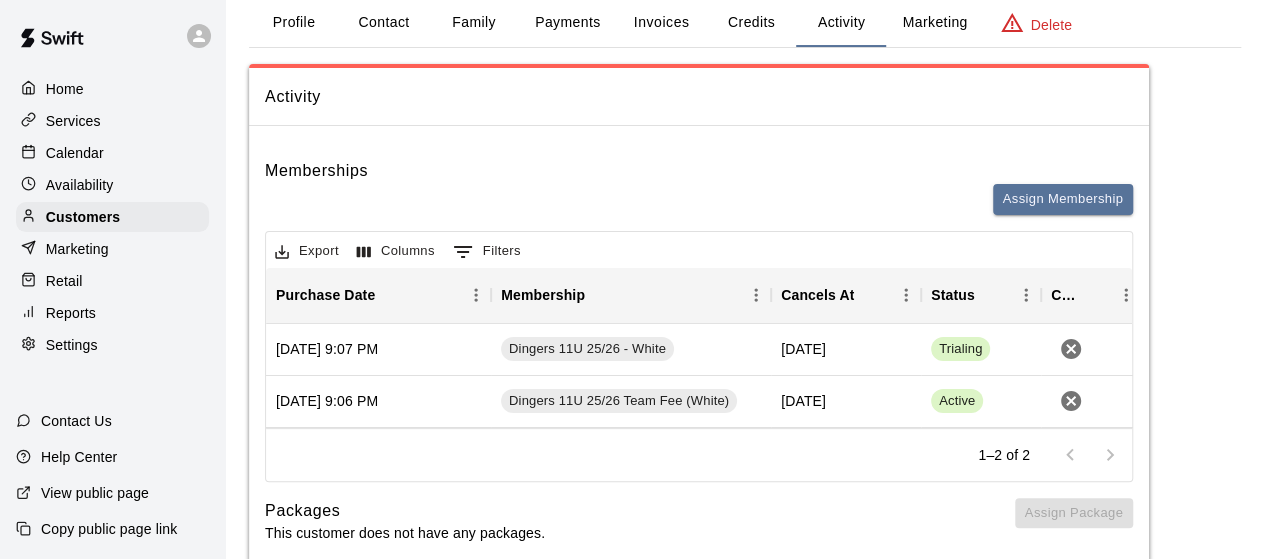 scroll, scrollTop: 106, scrollLeft: 0, axis: vertical 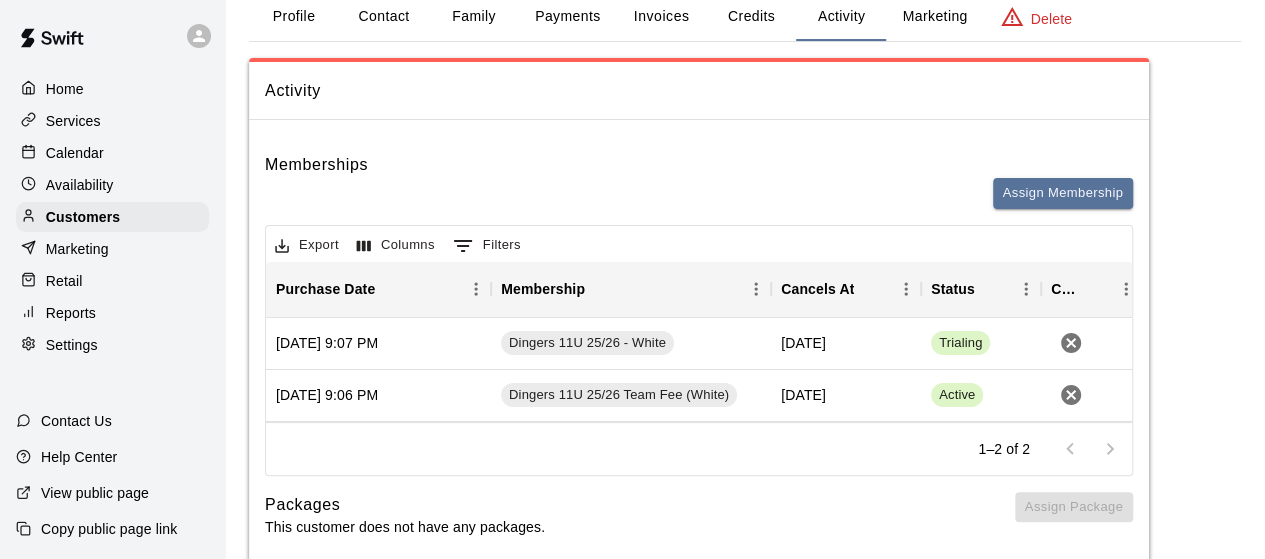 click on "Payments" at bounding box center (567, 17) 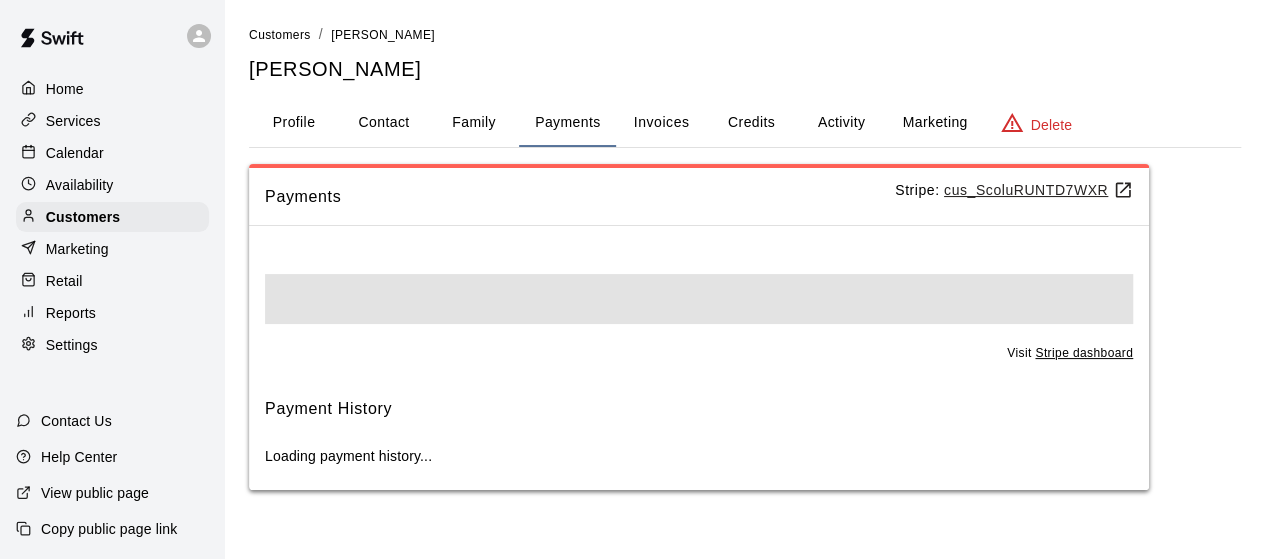 scroll, scrollTop: 0, scrollLeft: 0, axis: both 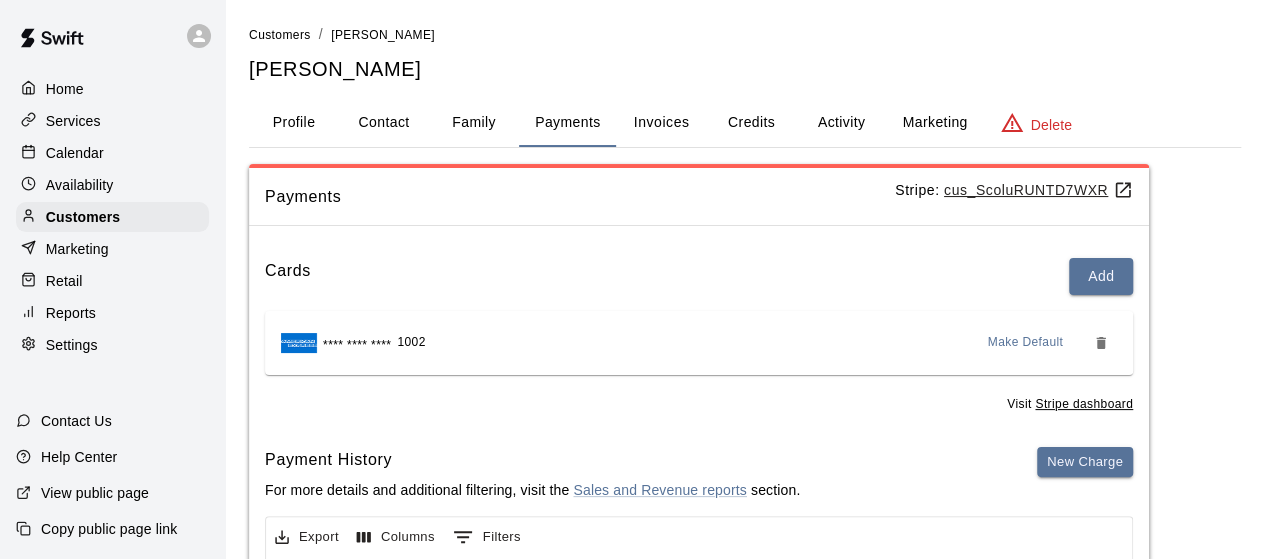 click on "**** **** **** 1002 Make Default" at bounding box center [699, 343] 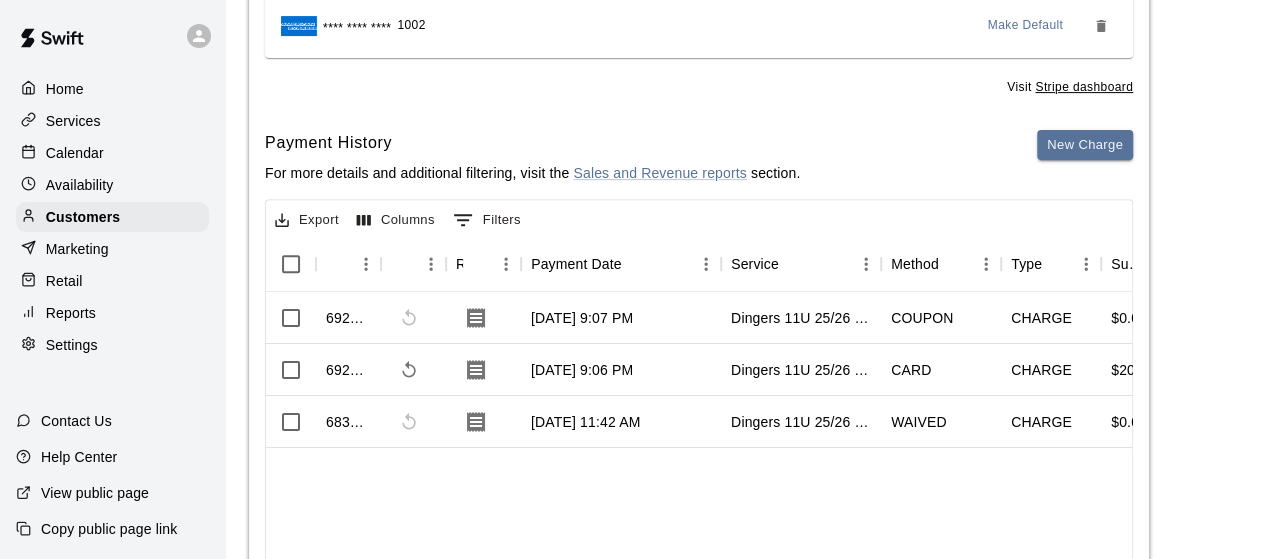scroll, scrollTop: 319, scrollLeft: 0, axis: vertical 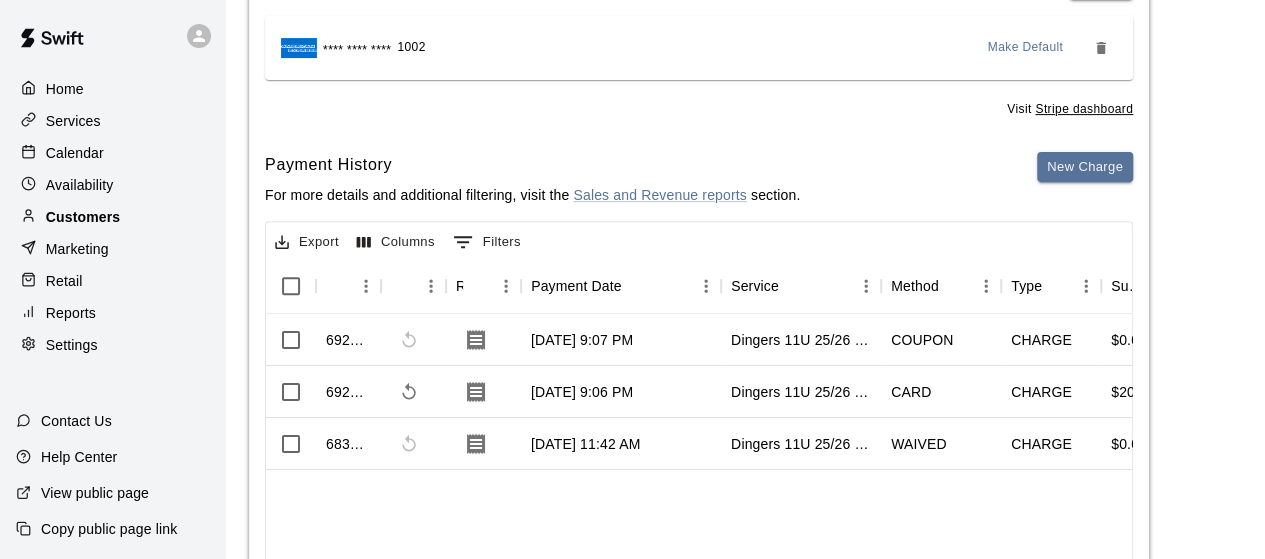 click on "Customers" at bounding box center [83, 217] 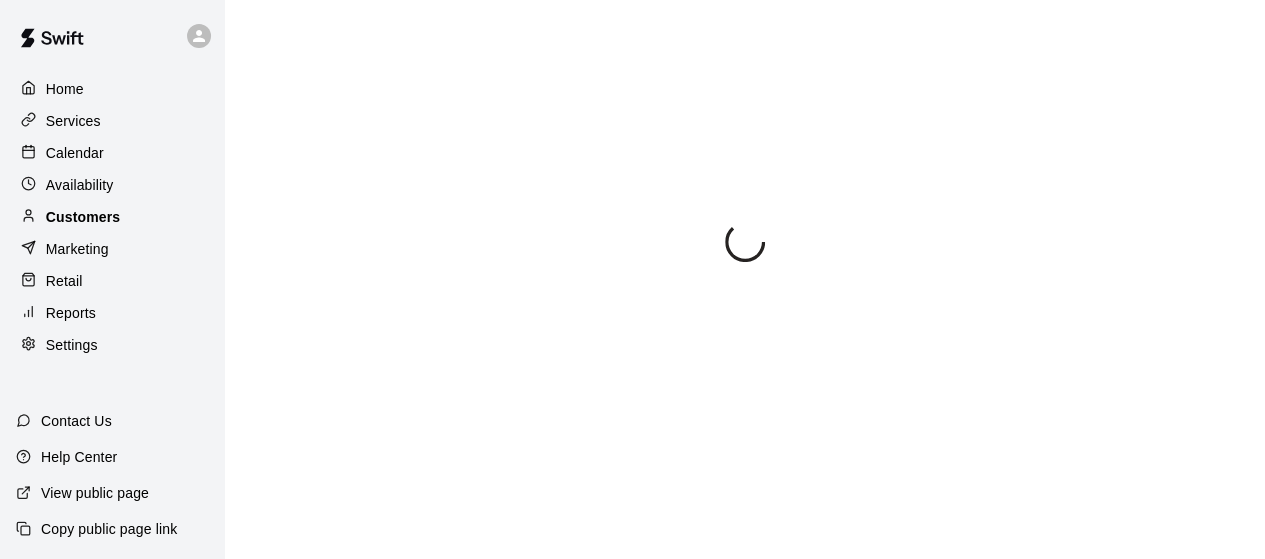 scroll, scrollTop: 0, scrollLeft: 0, axis: both 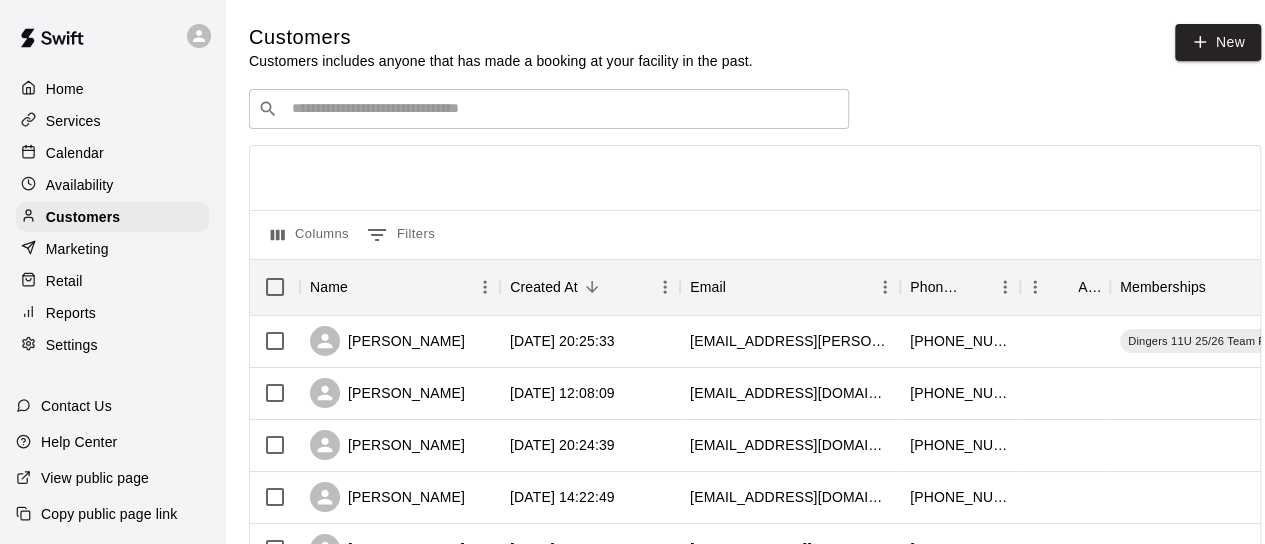 click at bounding box center [563, 109] 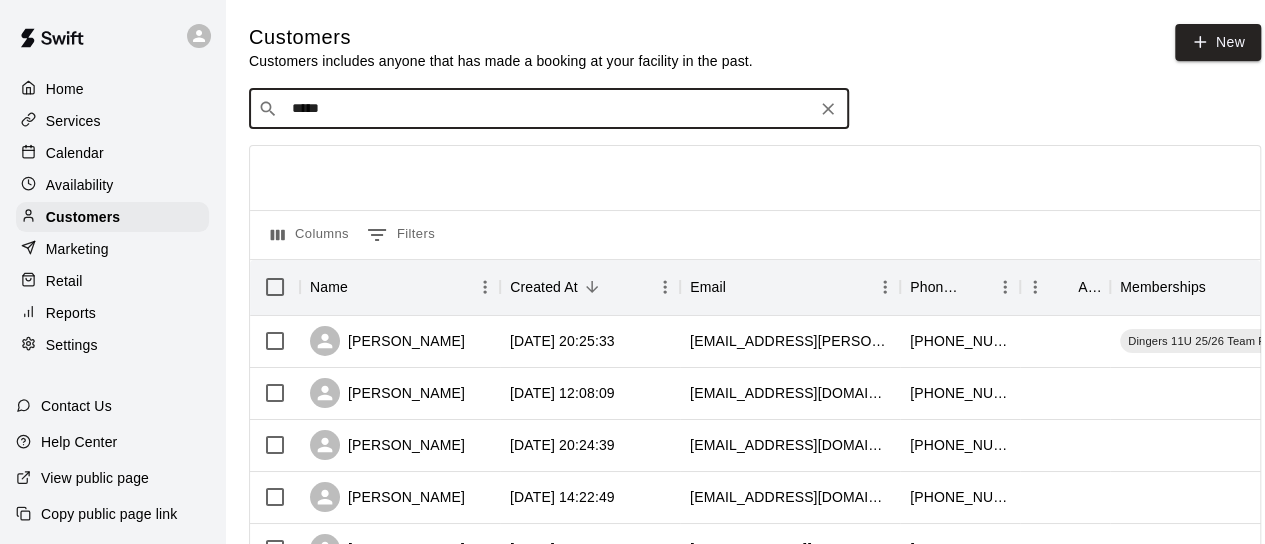 type on "******" 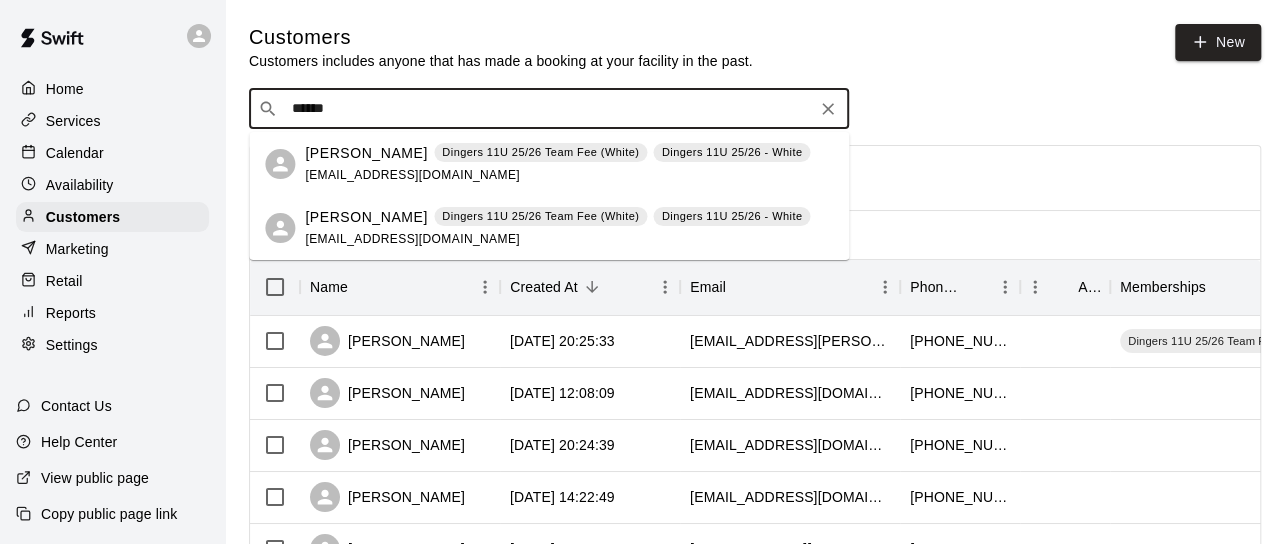 click on "[PERSON_NAME]" at bounding box center (366, 153) 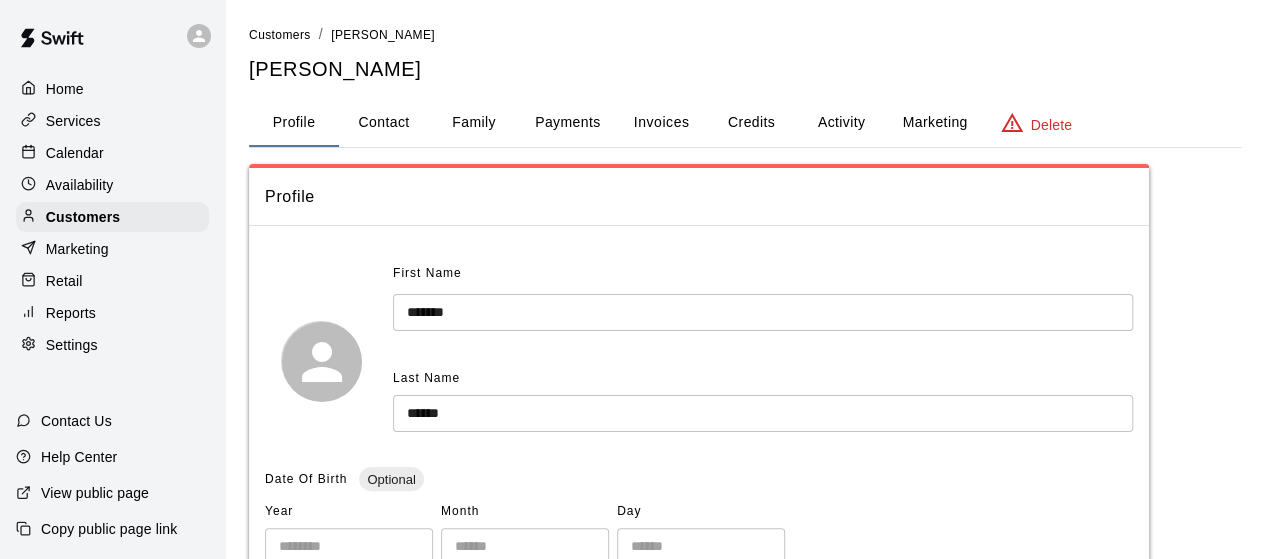 click on "Activity" at bounding box center [841, 123] 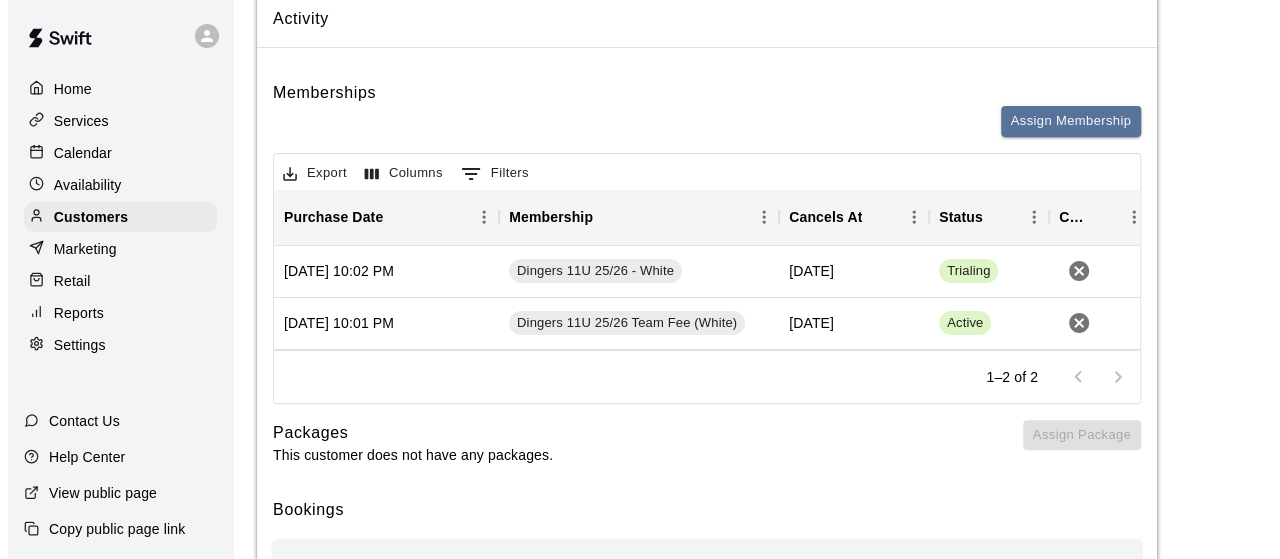 scroll, scrollTop: 179, scrollLeft: 0, axis: vertical 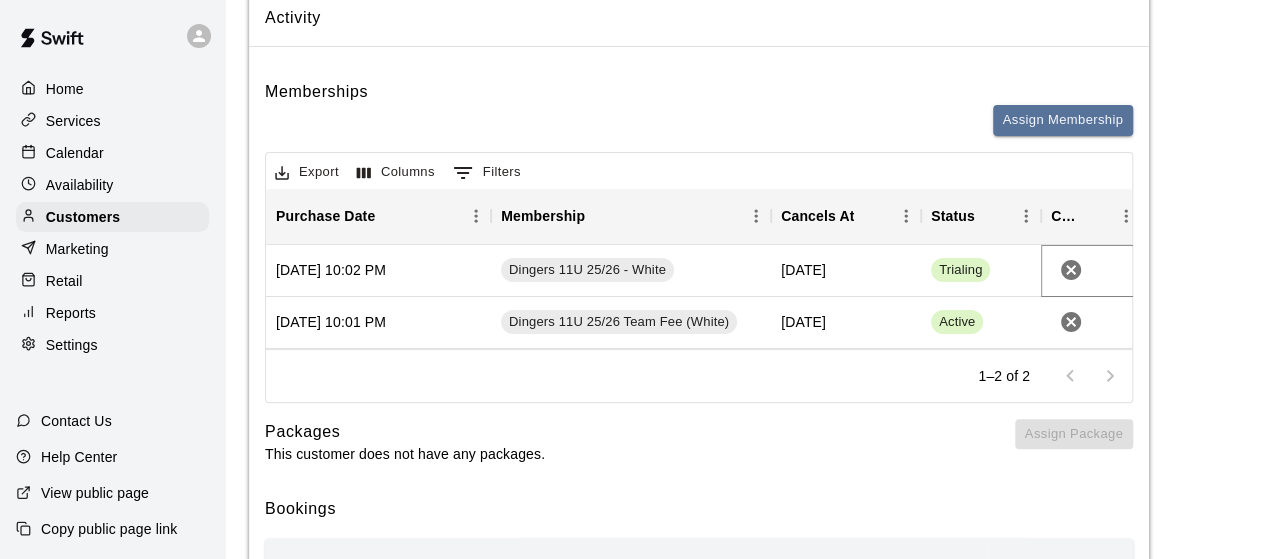 click 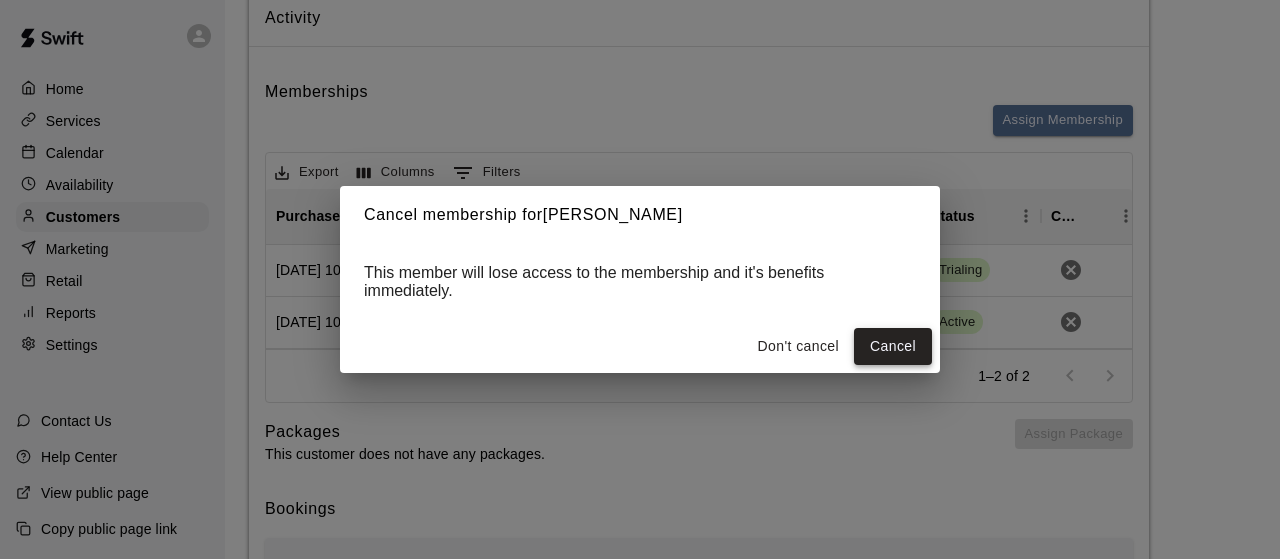 click on "Cancel" at bounding box center [893, 346] 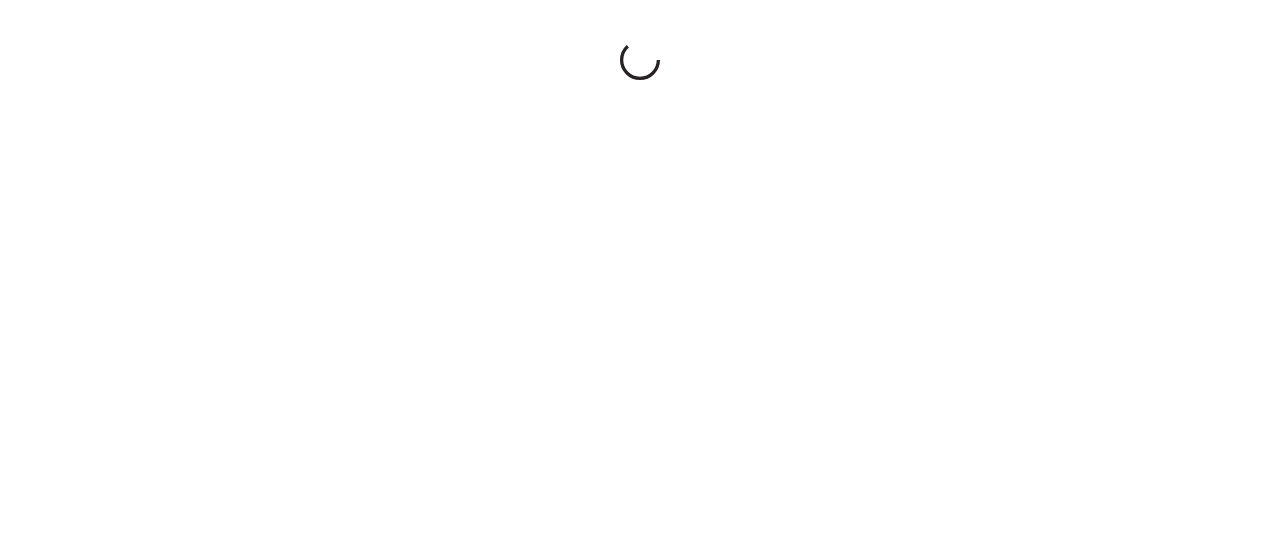 scroll, scrollTop: 0, scrollLeft: 0, axis: both 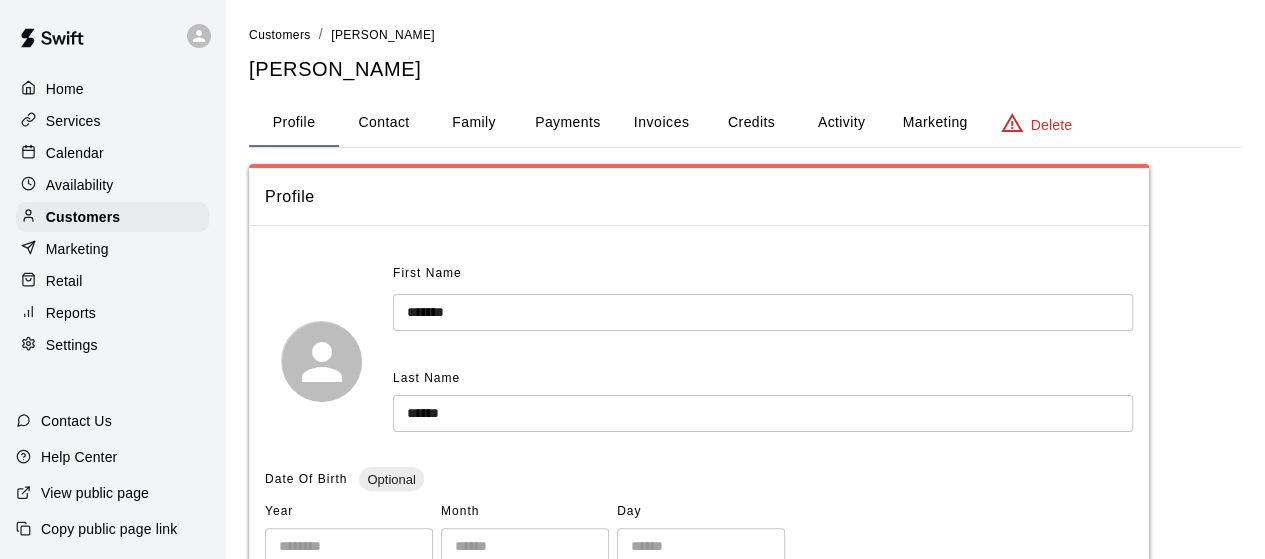 click on "Activity" at bounding box center (841, 123) 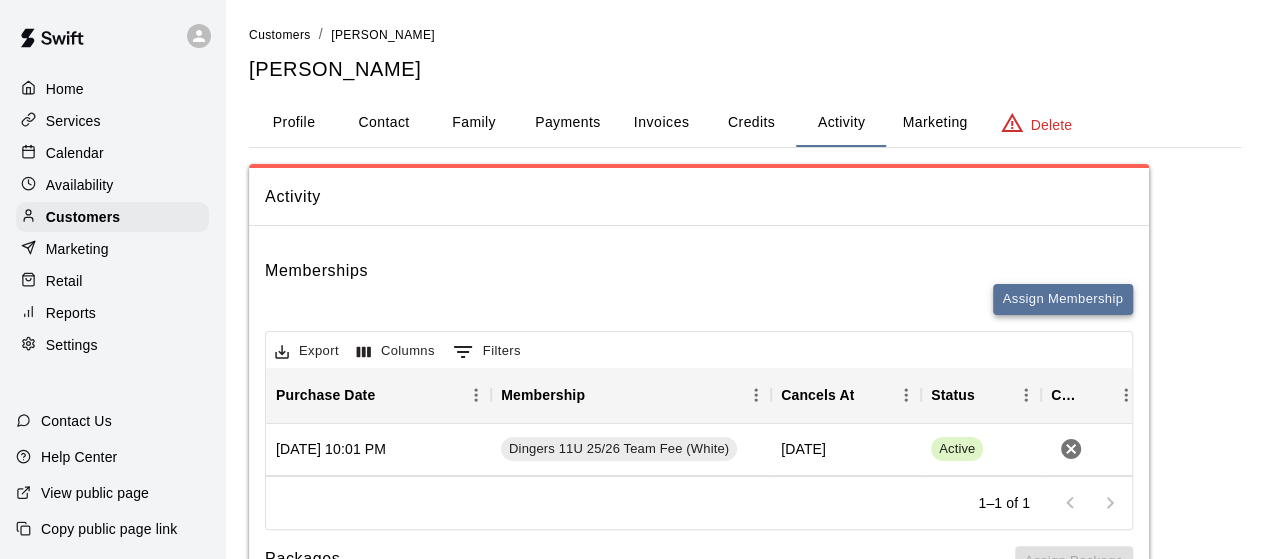 click on "Assign Membership" at bounding box center [1063, 299] 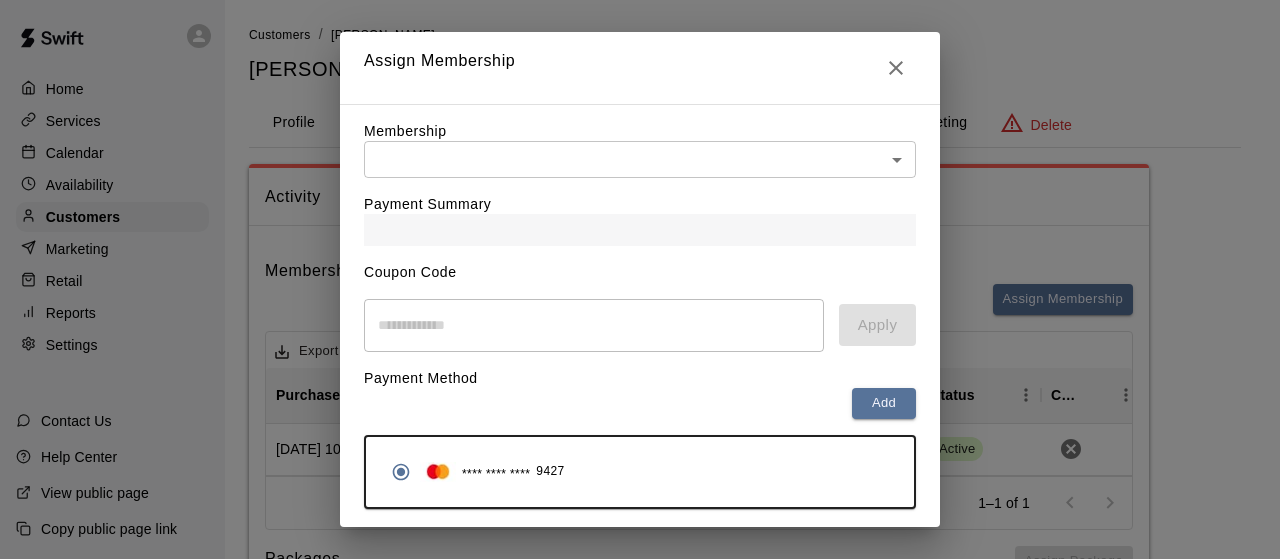 click on "Home Services Calendar Availability Customers Marketing Retail Reports Settings Contact Us Help Center View public page Copy public page link Customers / [PERSON_NAME]  [PERSON_NAME]  Profile Contact Family Payments Invoices Credits Activity Marketing Delete Activity Memberships Assign Membership Export Columns 0 Filters Purchase Date Membership Cancels At Status Cancel [DATE] 10:01 PM Dingers 11U 25/26 Team Fee (White) [DATE] Active 1–1 of 1 Packages This customer does not have any packages. Assign Package Bookings Booking Date   Service For Amount Paid Payment Method Credits Used Attendance Status Participating Staff [DATE] 3:00 PM Pitching Lesson [PERSON_NAME]  45 Card N/A Unknown [PERSON_NAME] [DATE] 5:30 PM Dingers 11u Tryouts [PERSON_NAME]  N/A N/A N/A Unknown [PERSON_NAME] [PERSON_NAME] [DATE] 7:00 PM Dingers 10u Tryouts [PERSON_NAME]  N/A N/A N/A Unknown [PERSON_NAME] [PERSON_NAME] [PERSON_NAME] [DATE] 2:30 PM Pitching Lesson [PERSON_NAME]  0 N/A" at bounding box center [640, 852] 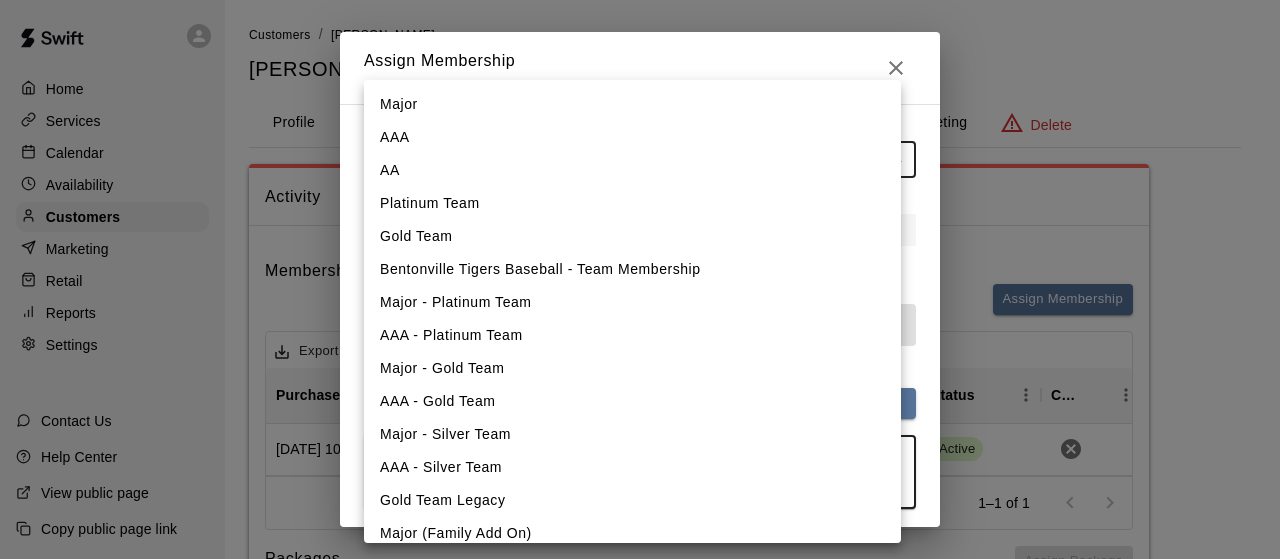 type 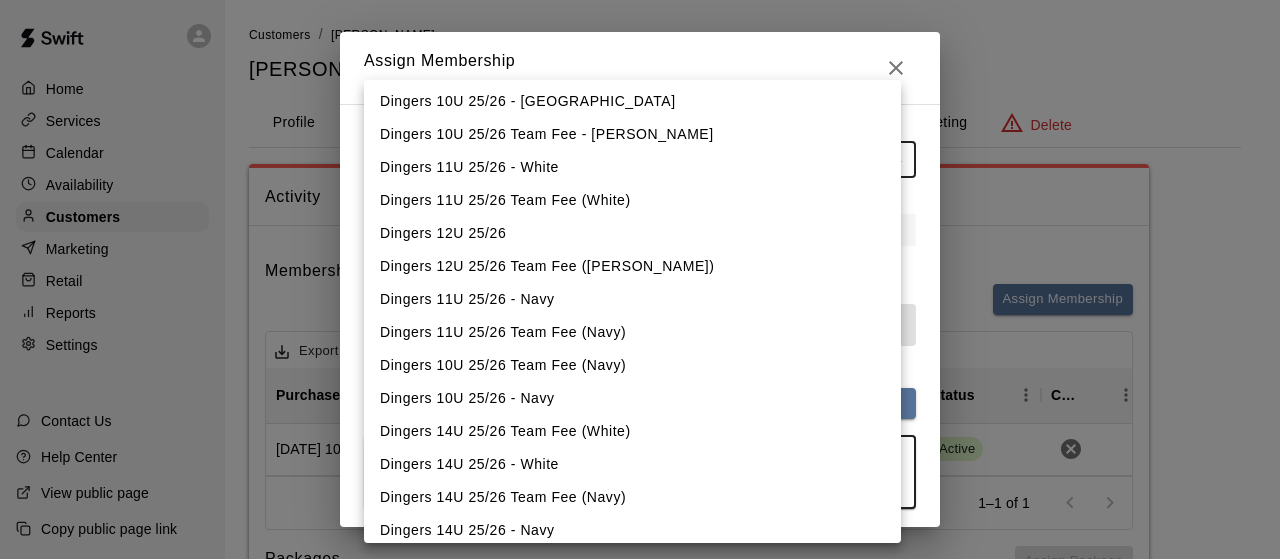 scroll, scrollTop: 1353, scrollLeft: 0, axis: vertical 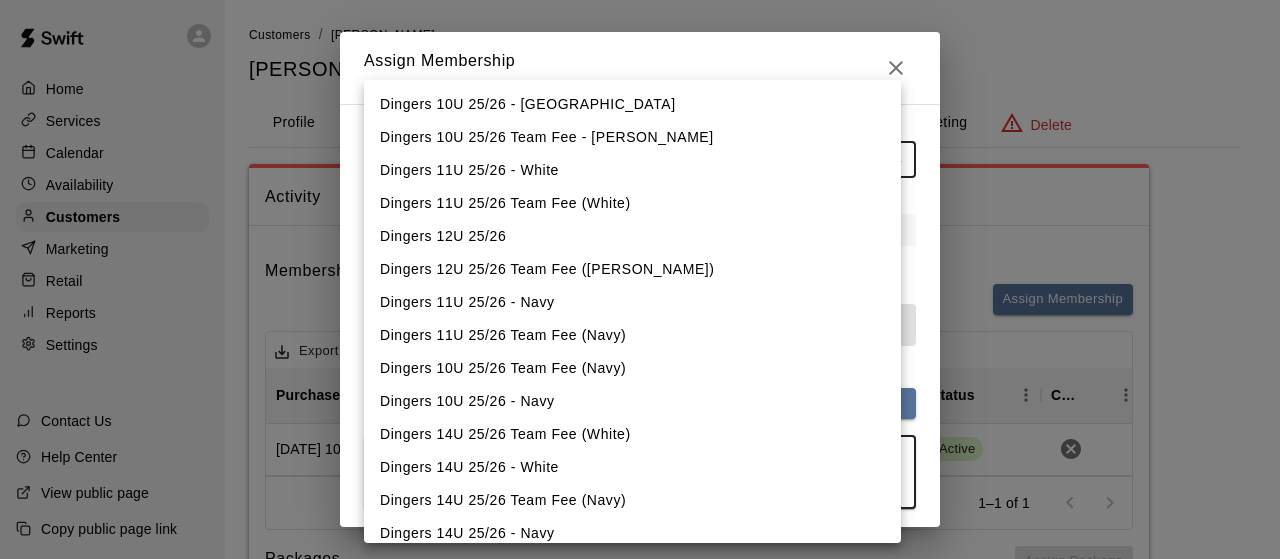 click on "Dingers 11U 25/26 - White" at bounding box center (632, 170) 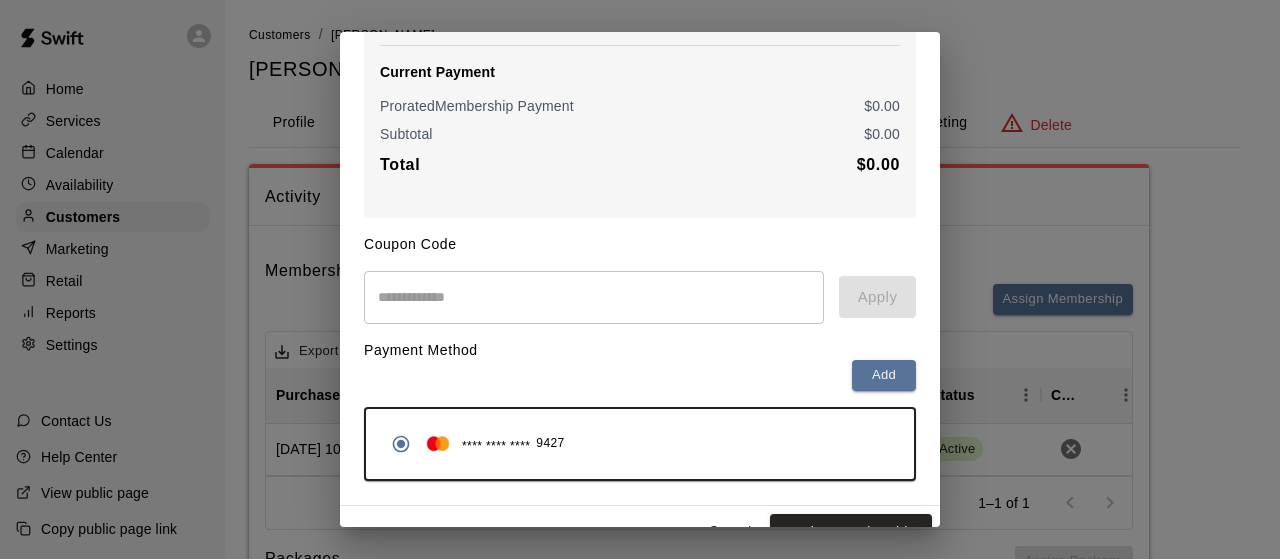 scroll, scrollTop: 277, scrollLeft: 0, axis: vertical 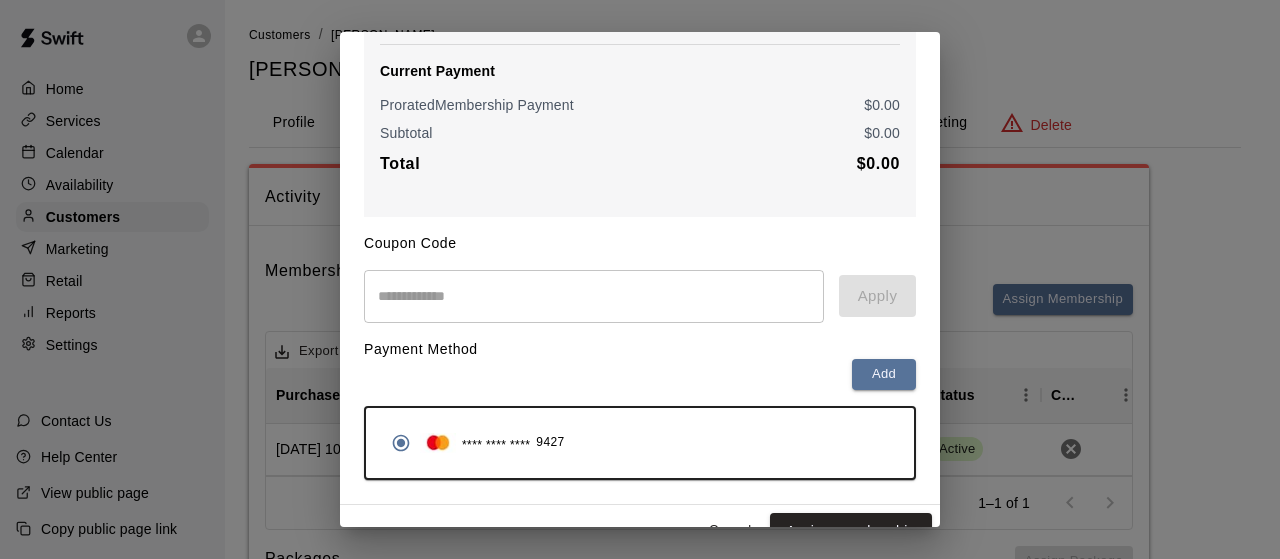 click at bounding box center (594, 296) 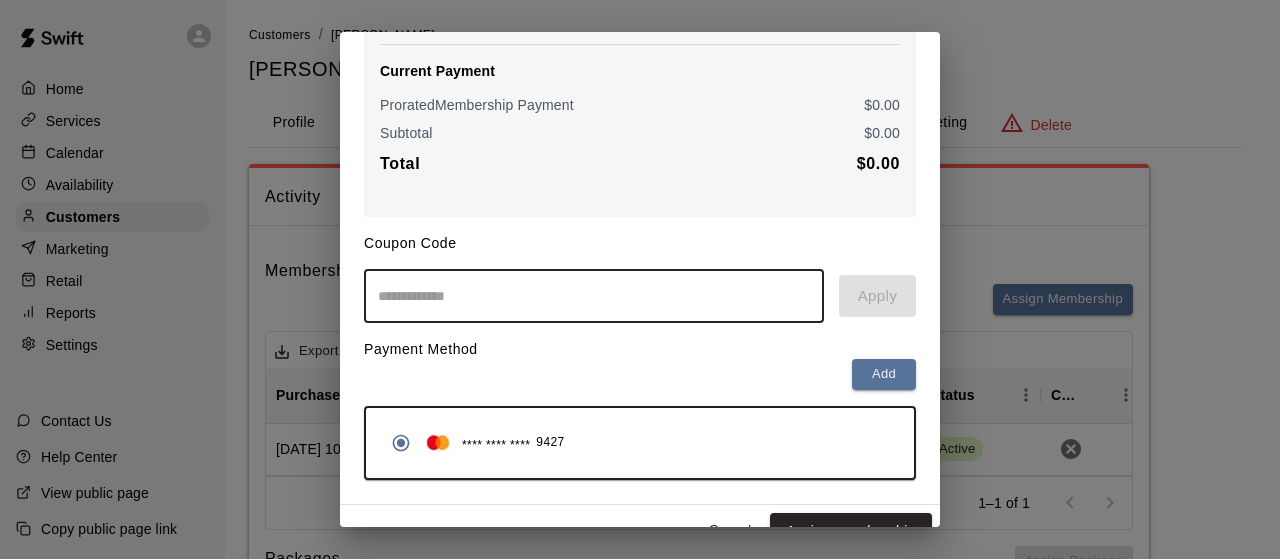 paste on "**********" 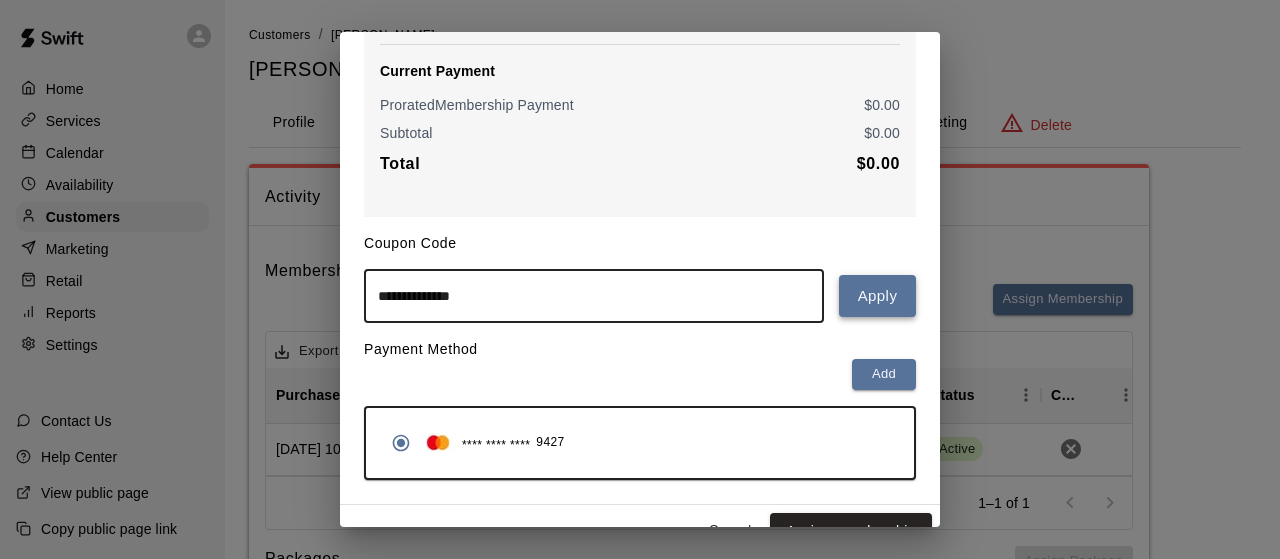 type on "**********" 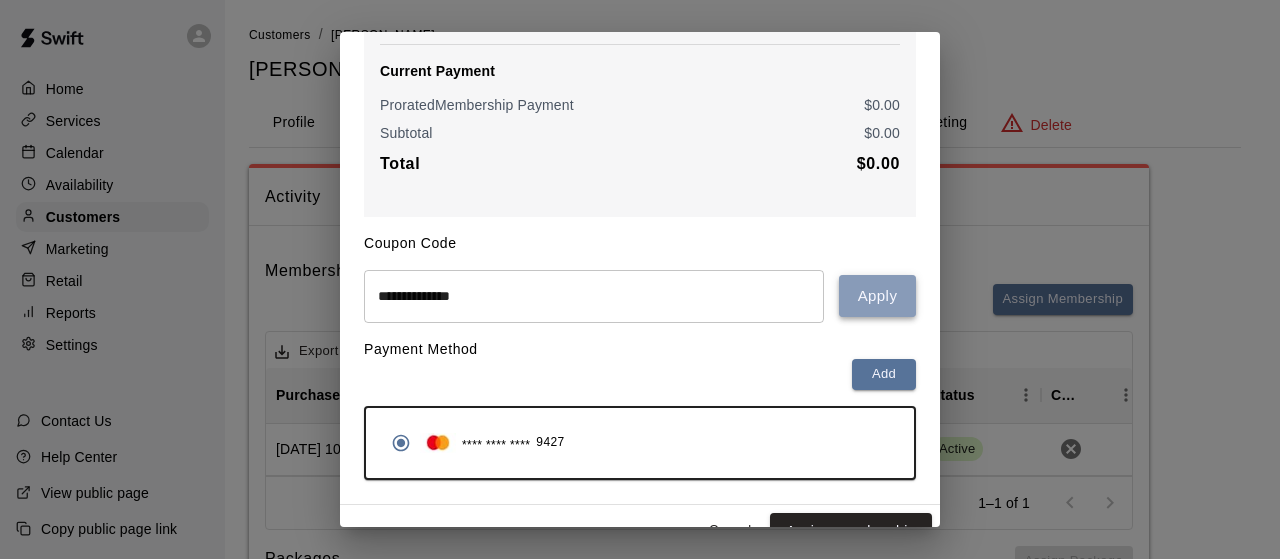 click on "Apply" at bounding box center (877, 296) 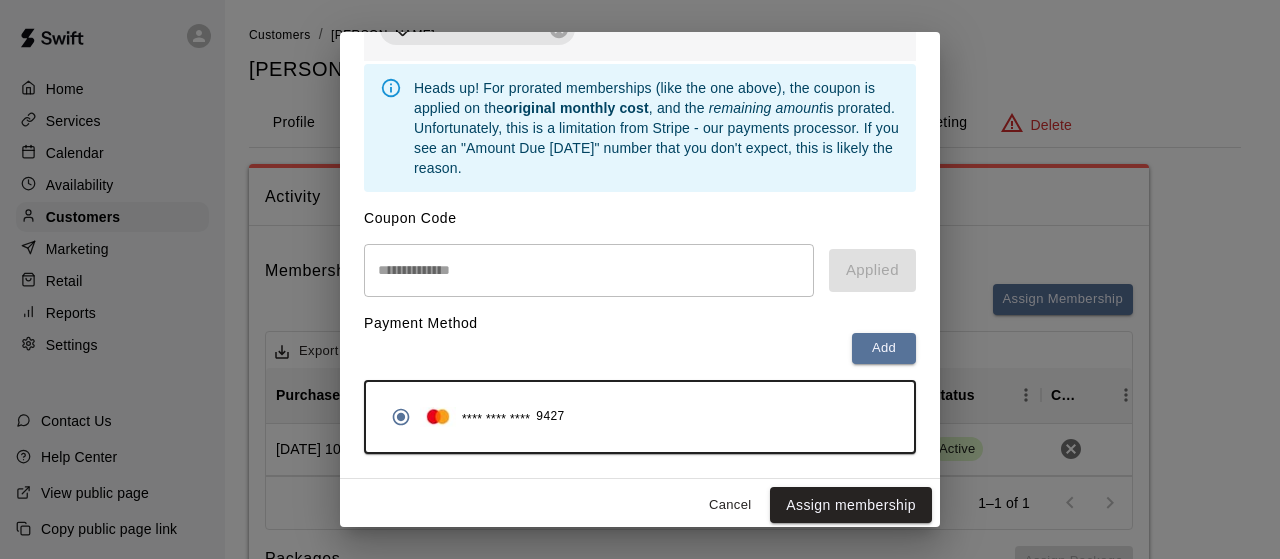 scroll, scrollTop: 470, scrollLeft: 0, axis: vertical 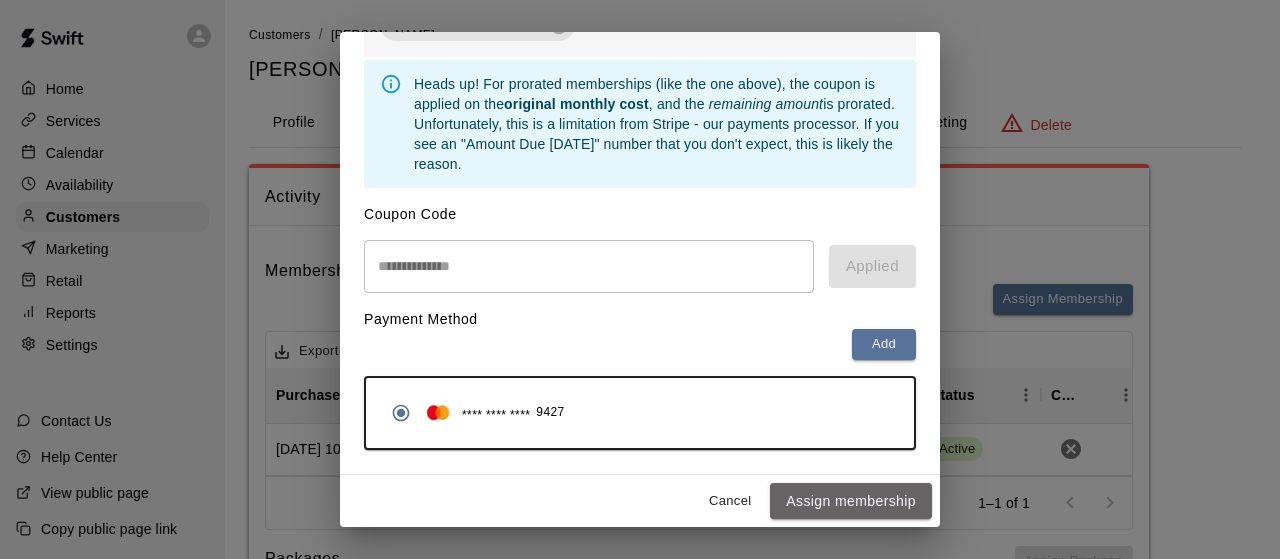 click on "Assign membership" at bounding box center (851, 501) 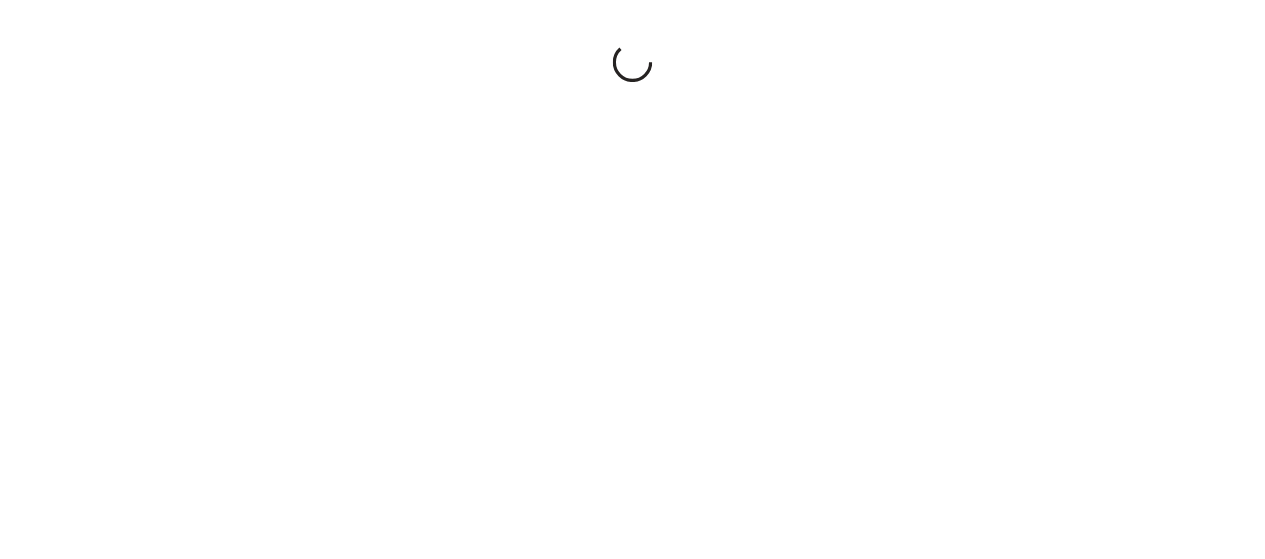scroll, scrollTop: 0, scrollLeft: 0, axis: both 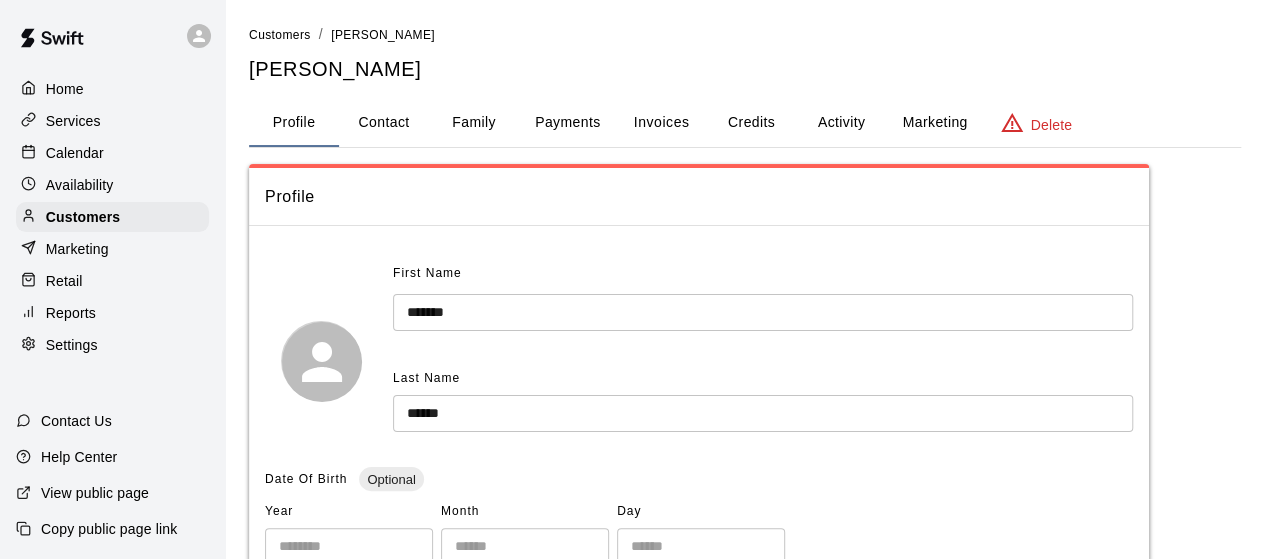 click on "Activity" at bounding box center [841, 123] 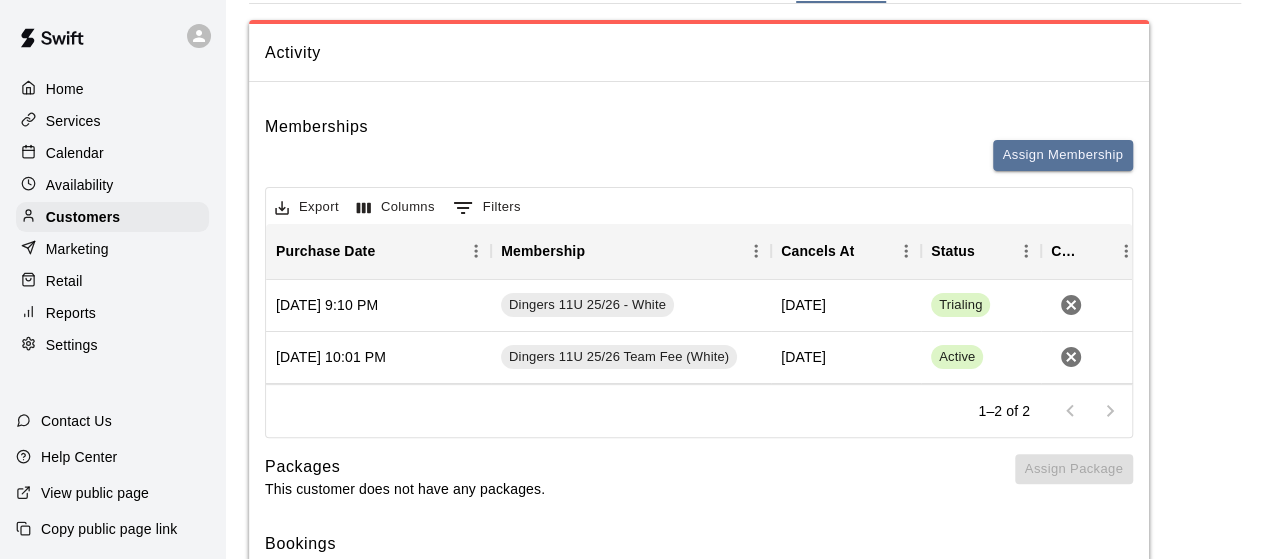scroll, scrollTop: 145, scrollLeft: 0, axis: vertical 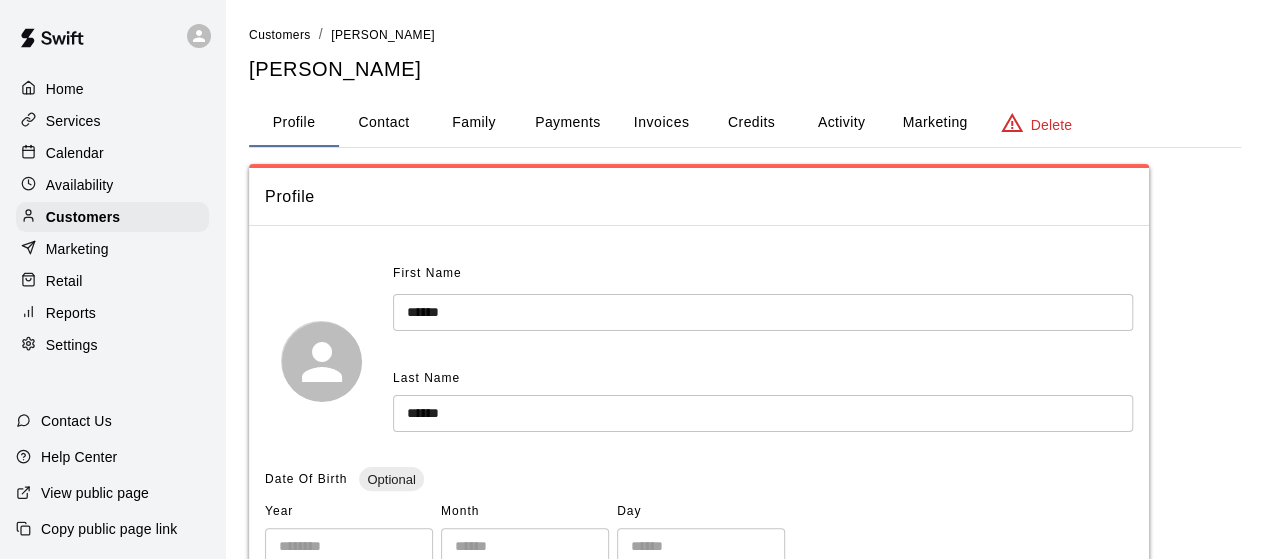 click on "Activity" at bounding box center (841, 123) 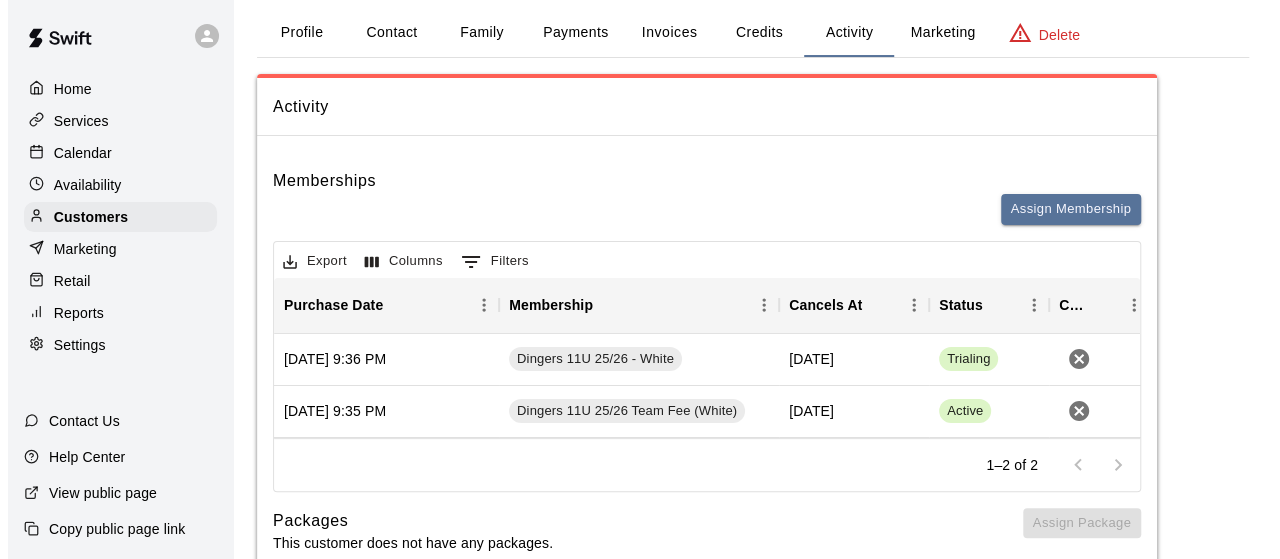 scroll, scrollTop: 110, scrollLeft: 0, axis: vertical 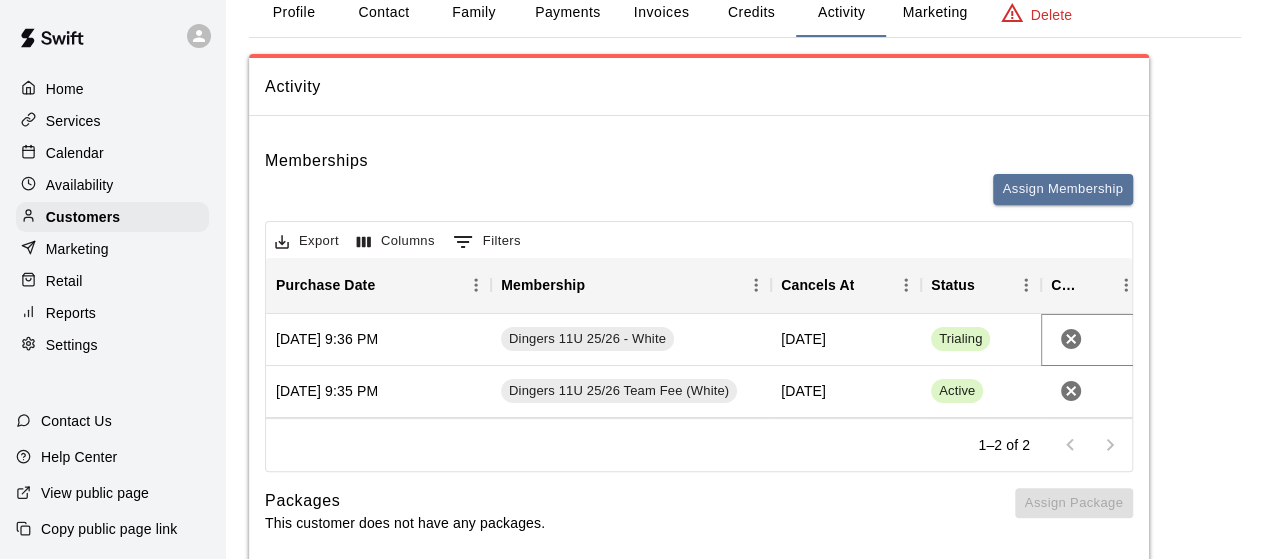 click 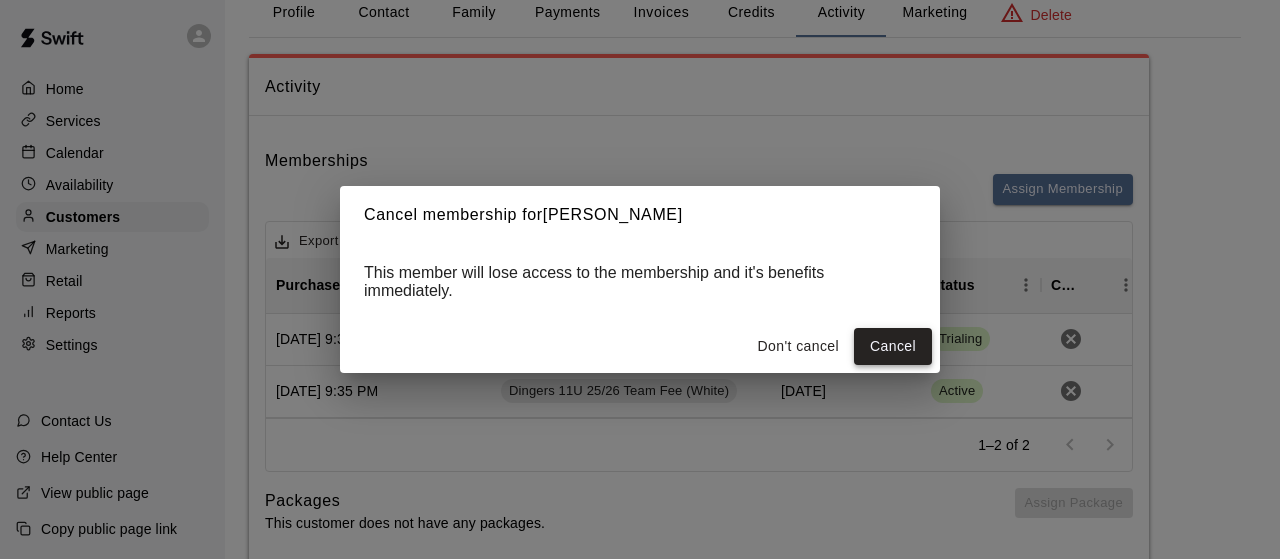 click on "Cancel" at bounding box center (893, 346) 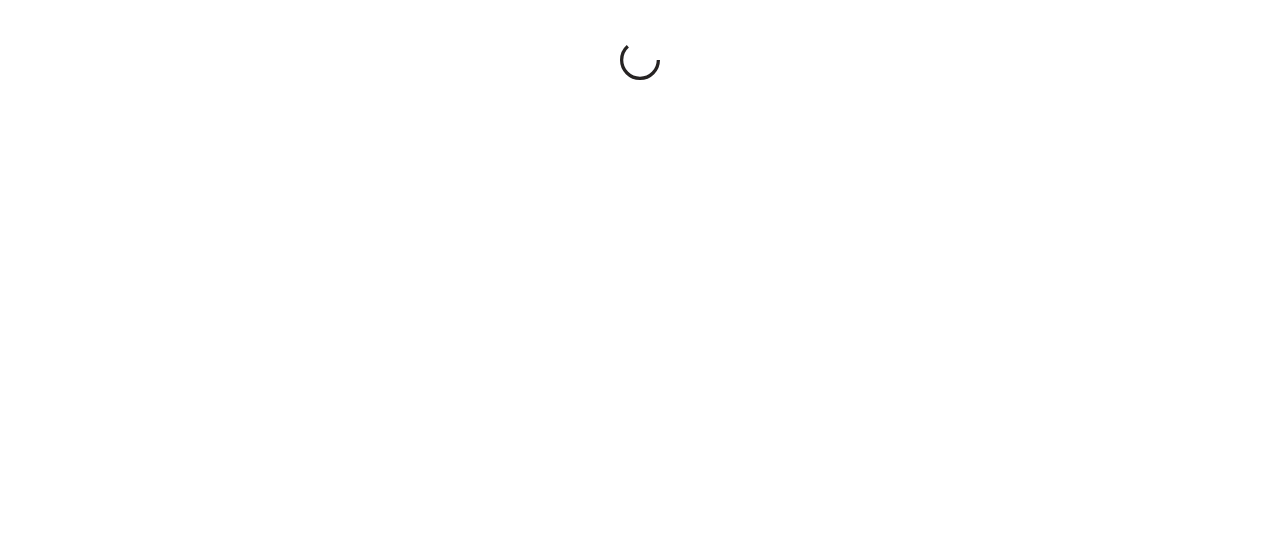 scroll, scrollTop: 0, scrollLeft: 0, axis: both 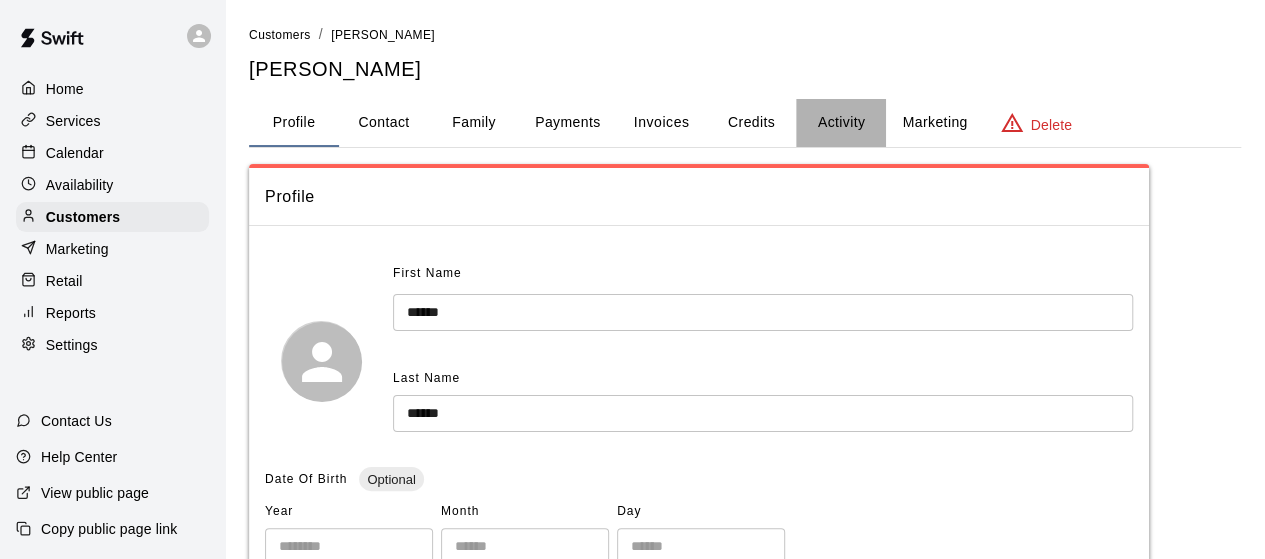click on "Activity" at bounding box center [841, 123] 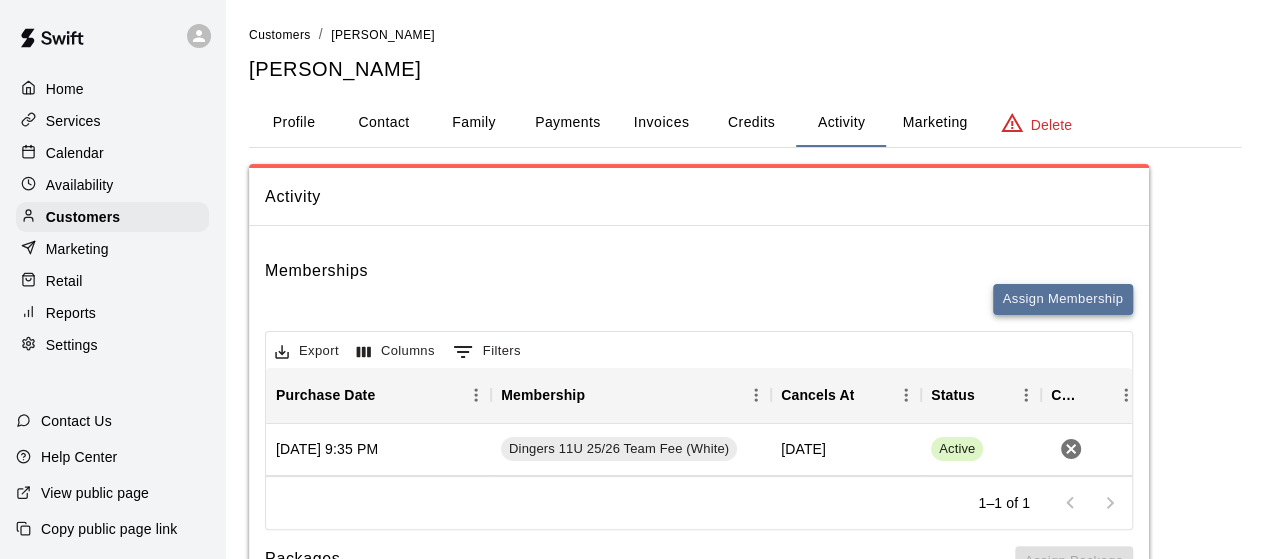 click on "Assign Membership" at bounding box center (1063, 299) 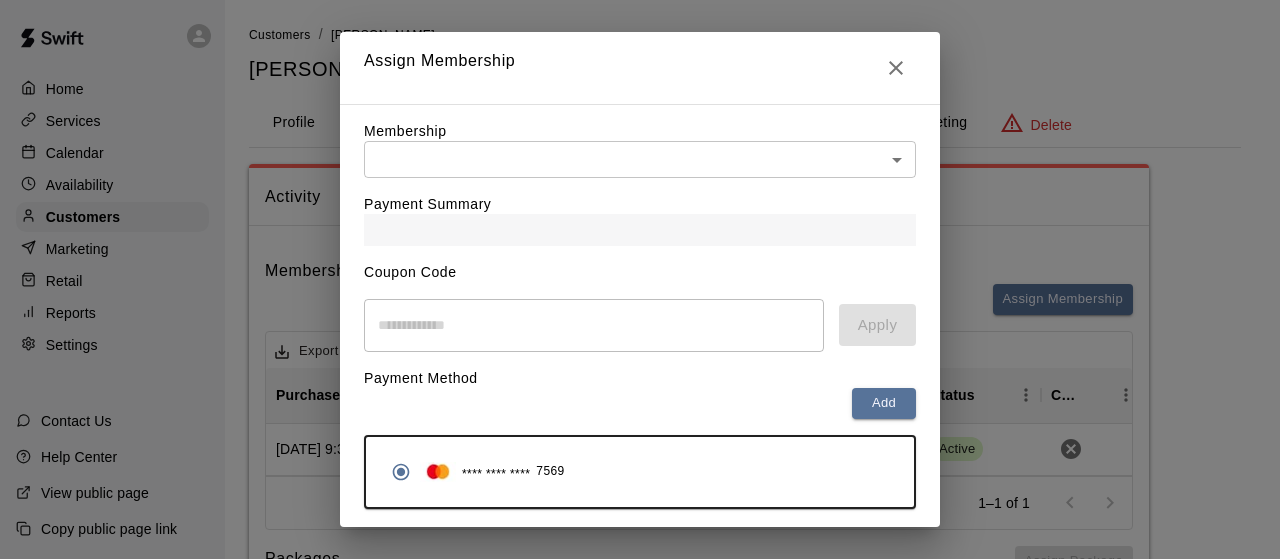 click on "Home Services Calendar Availability Customers Marketing Retail Reports Settings Contact Us Help Center View public page Copy public page link Customers / Camden Davitt Camden Davitt Profile Contact Family Payments Invoices Credits Activity Marketing Delete Activity Memberships Assign Membership Export Columns 0 Filters Purchase Date Membership Cancels At Status Cancel June 29, 2025 9:35 PM Dingers 11U 25/26 Team Fee (White) June 01, 2026 Active 1–1 of 1 Packages This customer does not have any packages. Assign Package Bookings Booking Date   Service For Amount Paid Payment Method Credits Used Attendance Status Participating Staff January 20, 2025 11:00 AM Camp - Don Thomas Camden Davitt 0 N/A Unknown Matthew Jones Randy Dickey Rows per page: 10 ** 1–1 of 1 /customers/161937 Hide chevron-down Assign Membership Membership ​ ​ Payment Summary Coupon Code ​ Apply Payment Method   Add **** **** **** 7569 Cancel Assign membership" at bounding box center [640, 477] 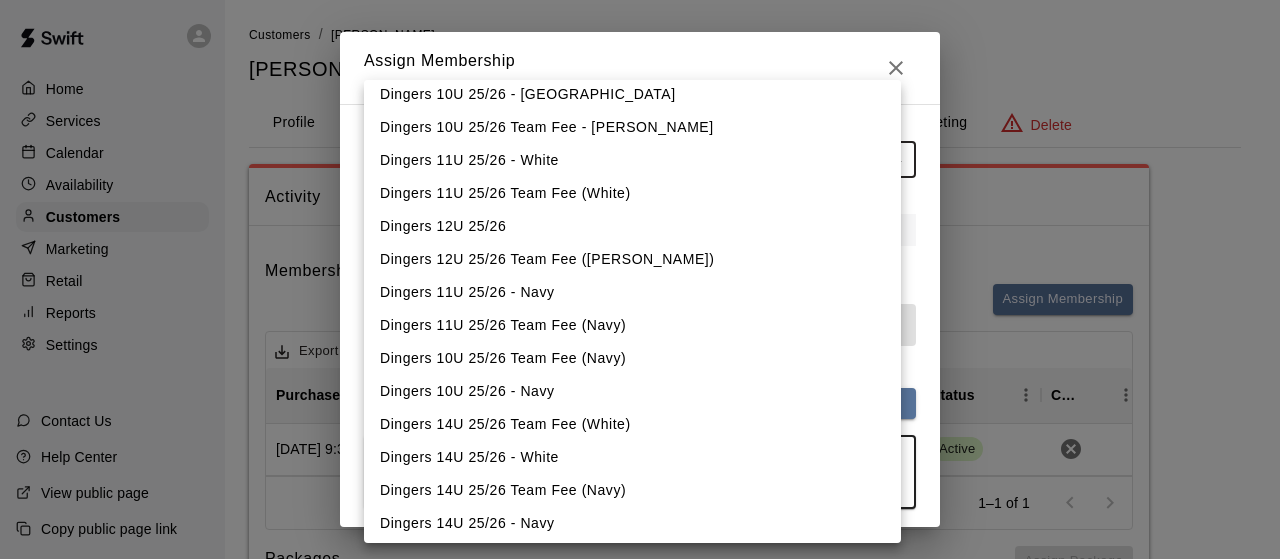 scroll, scrollTop: 1368, scrollLeft: 0, axis: vertical 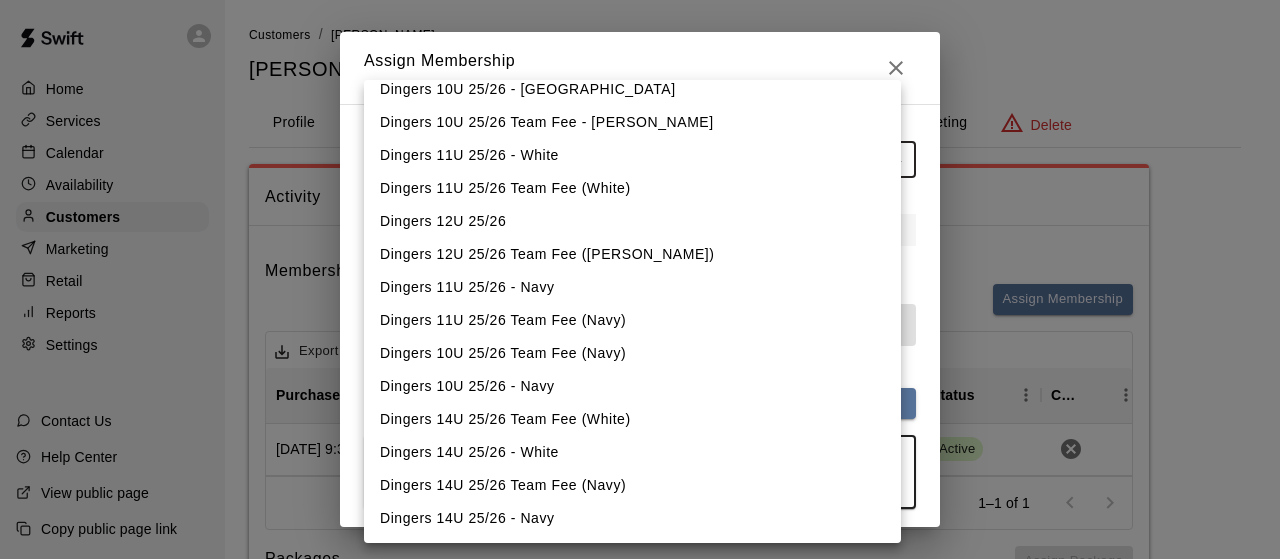click on "Dingers 11U 25/26 - White" at bounding box center (632, 155) 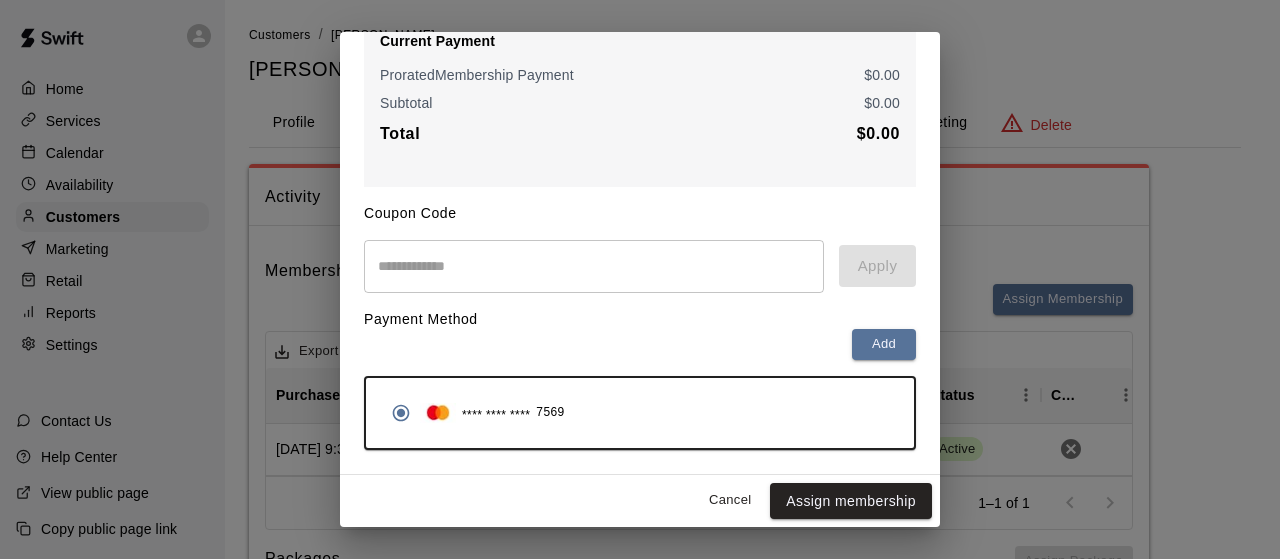 scroll, scrollTop: 316, scrollLeft: 0, axis: vertical 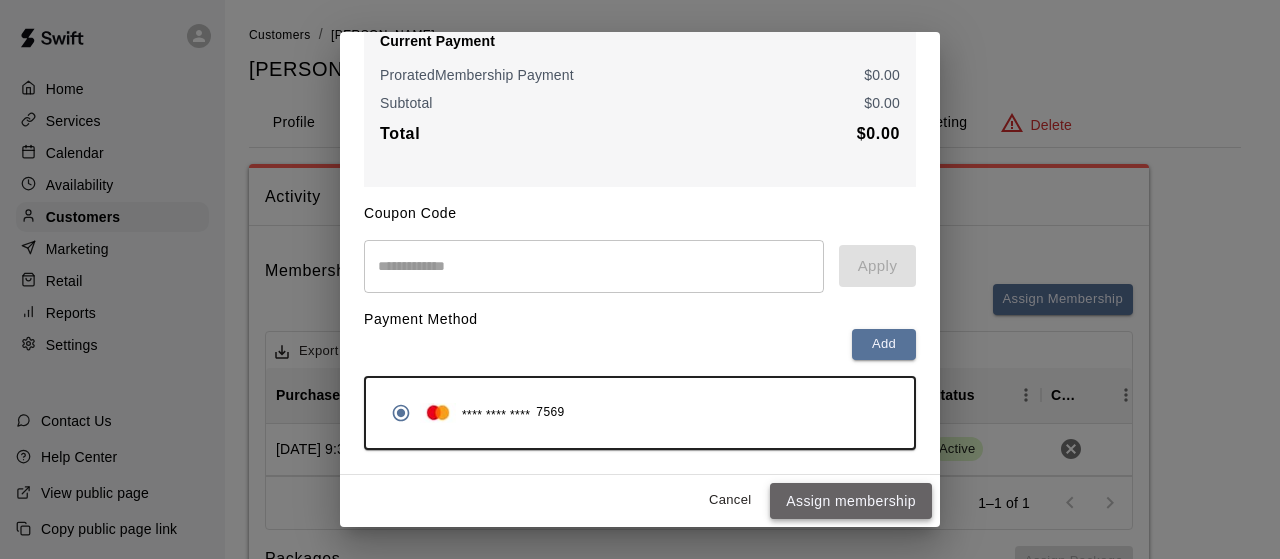 click on "Assign membership" at bounding box center [851, 501] 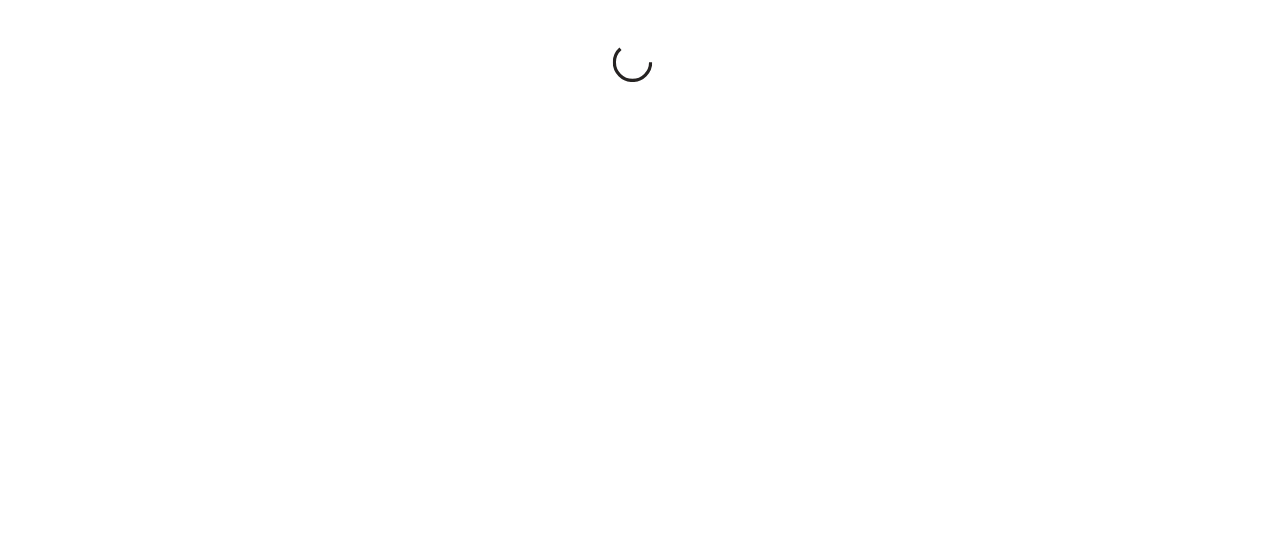 scroll, scrollTop: 0, scrollLeft: 0, axis: both 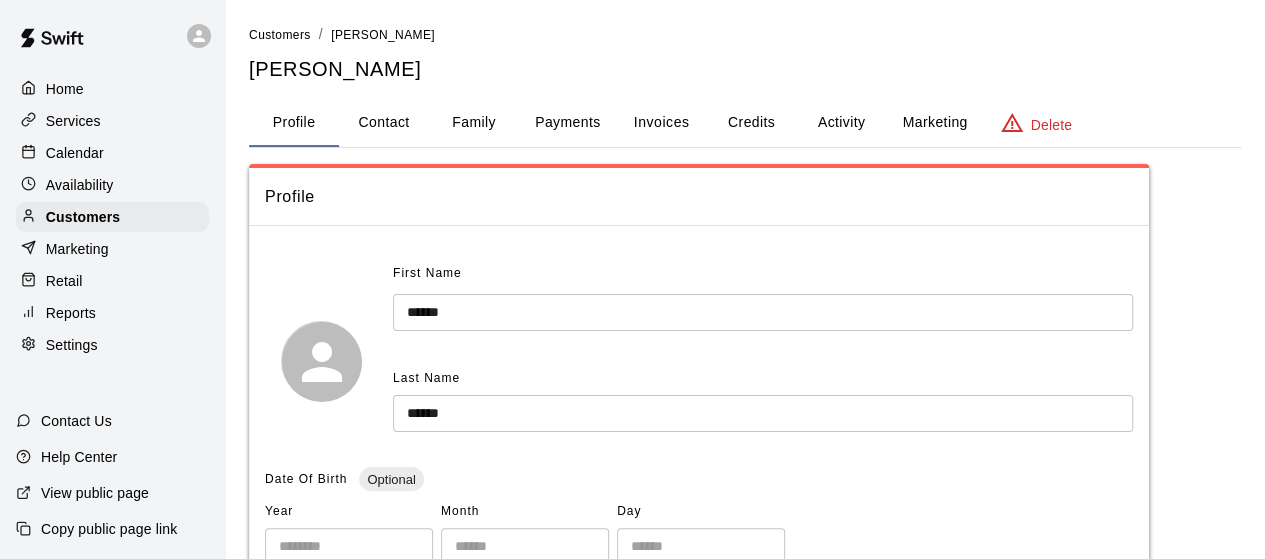 click on "Activity" at bounding box center (841, 123) 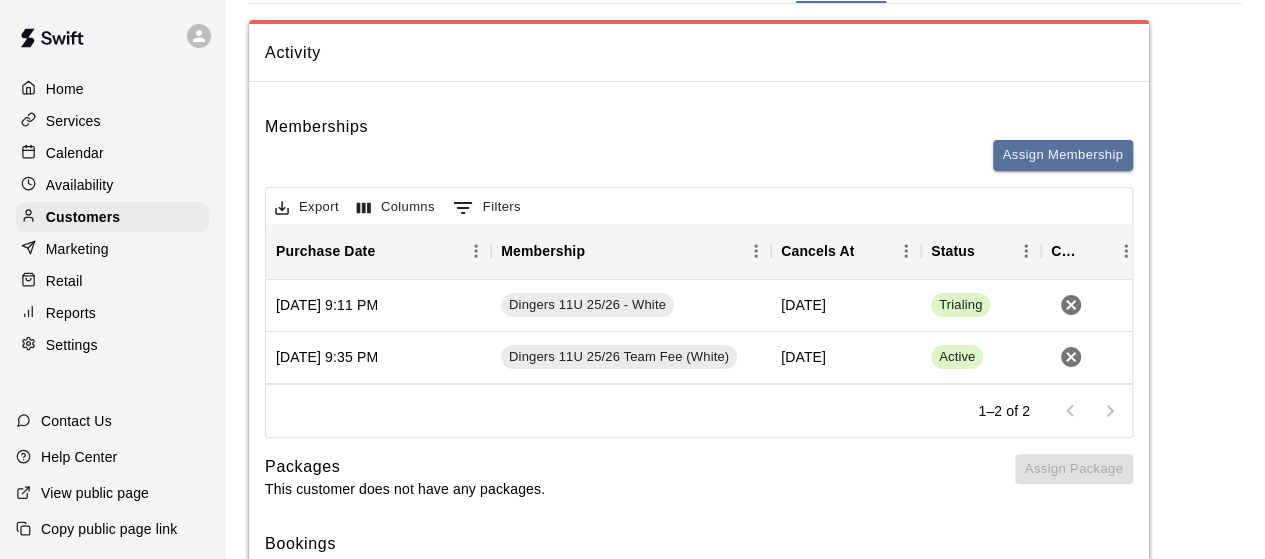 scroll, scrollTop: 0, scrollLeft: 0, axis: both 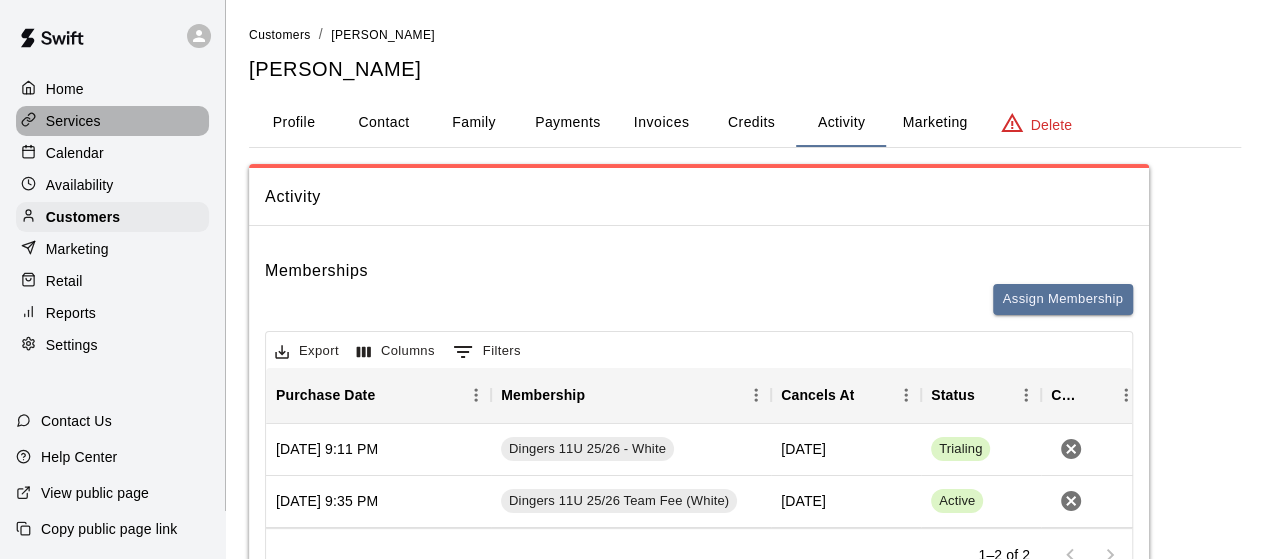 click on "Services" at bounding box center [73, 121] 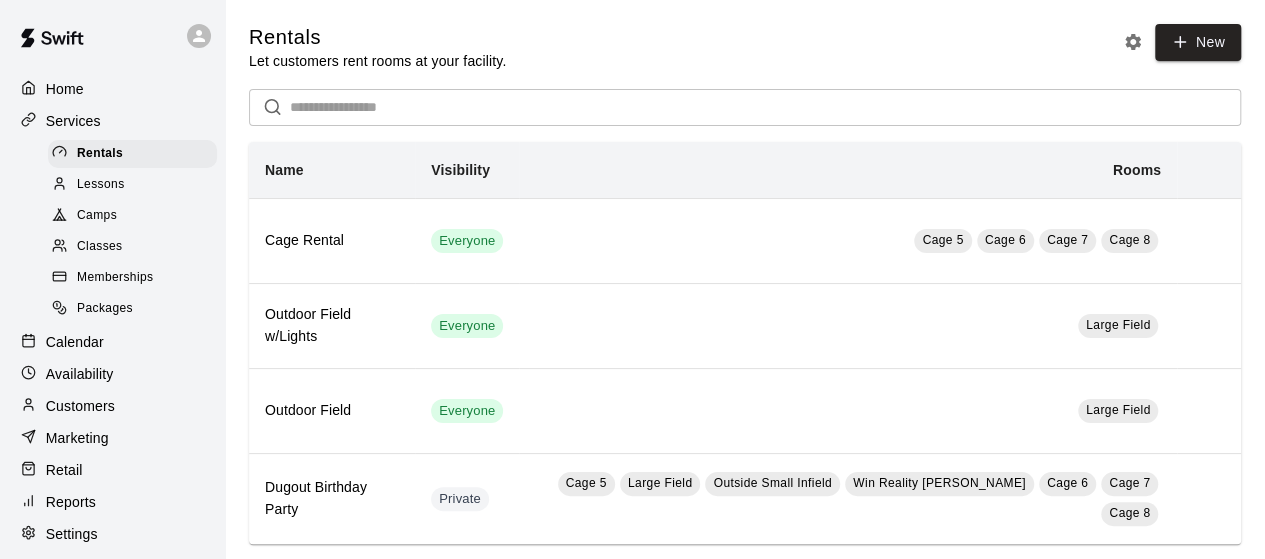 click on "Memberships" at bounding box center [115, 278] 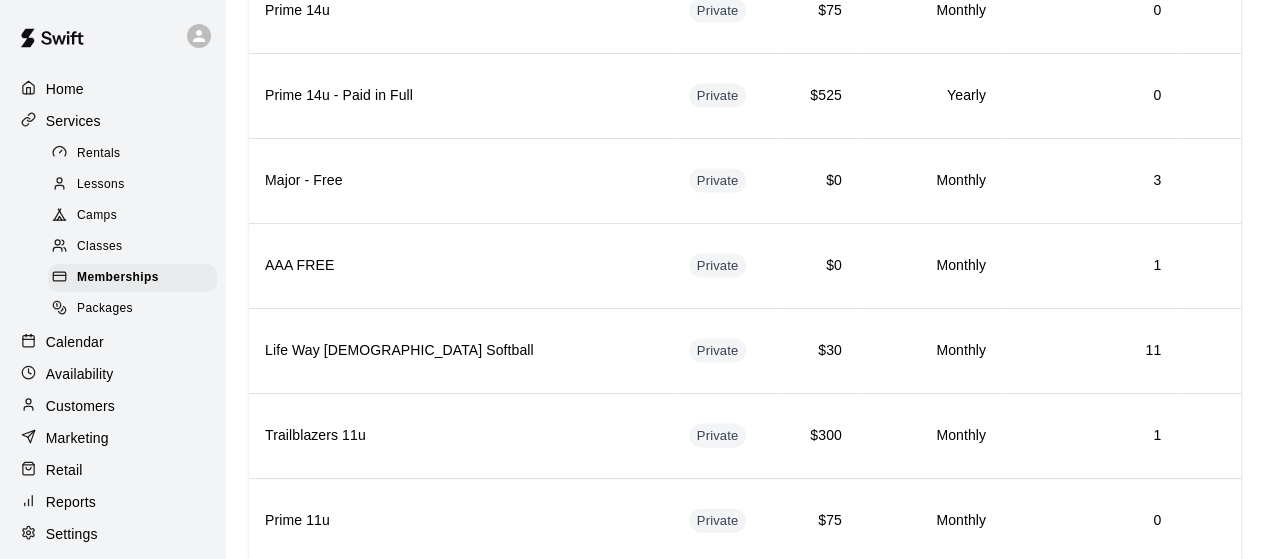 scroll, scrollTop: 1930, scrollLeft: 0, axis: vertical 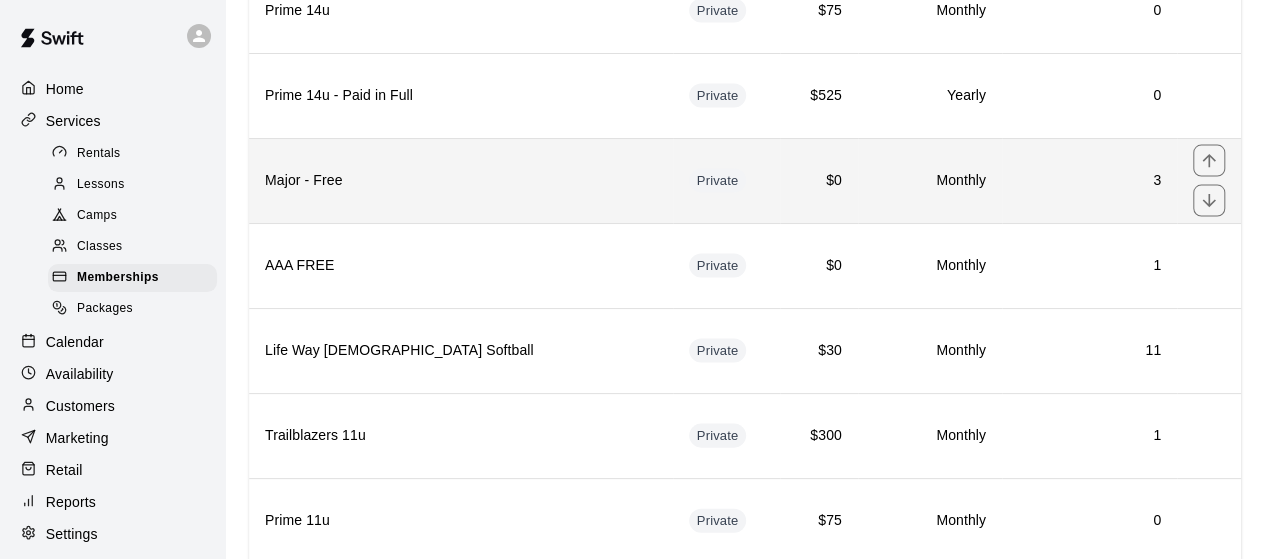 click on "Major - Free" at bounding box center (461, 180) 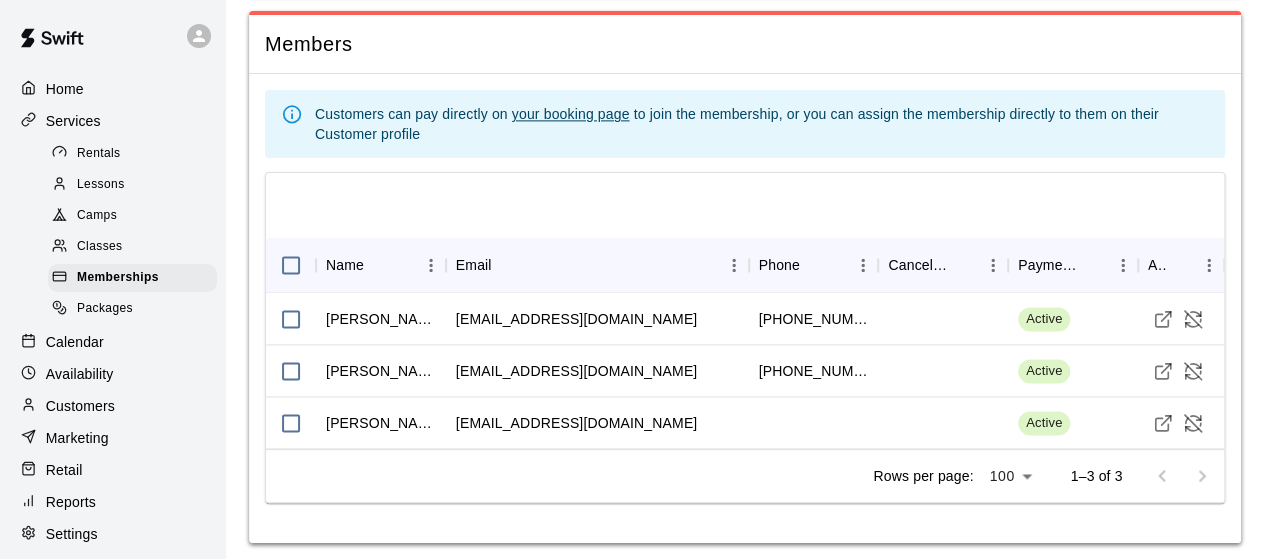 scroll, scrollTop: 1303, scrollLeft: 0, axis: vertical 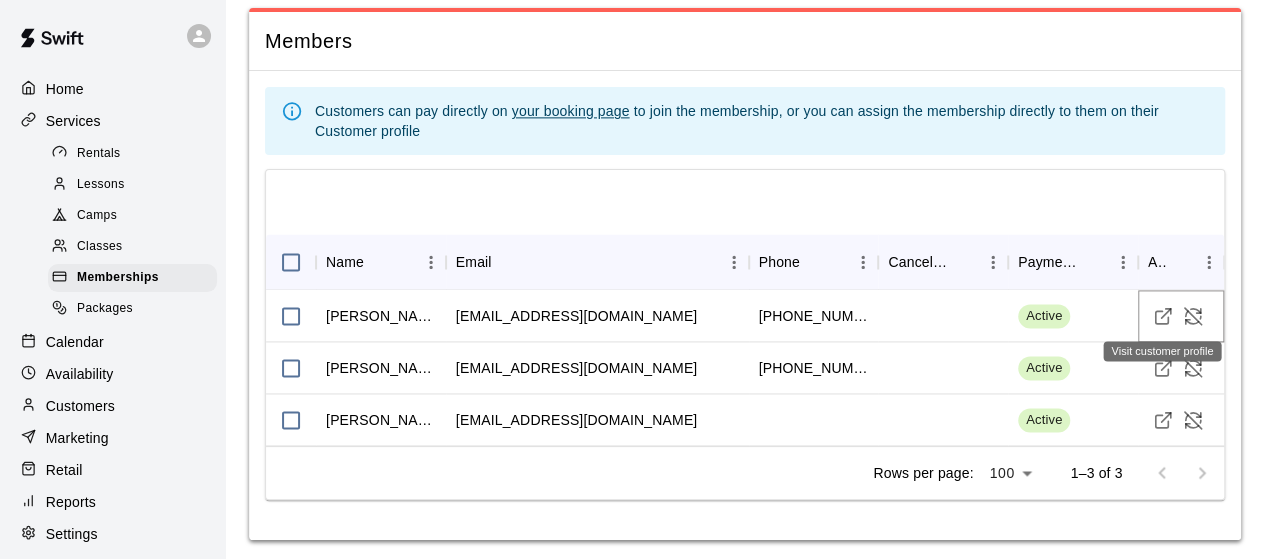 click 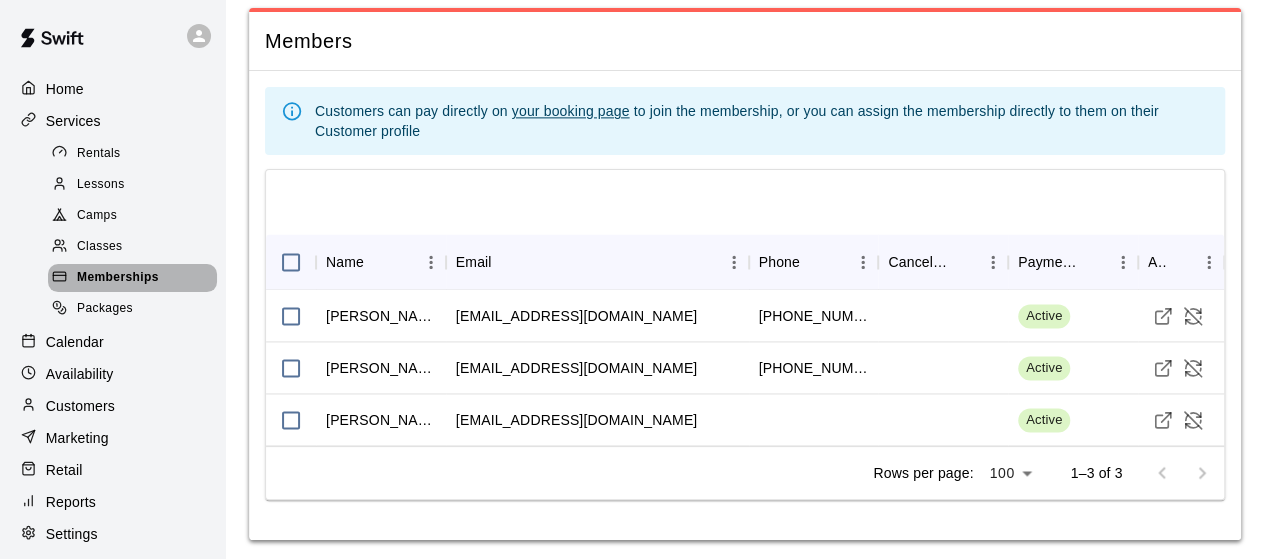 click on "Memberships" at bounding box center (118, 278) 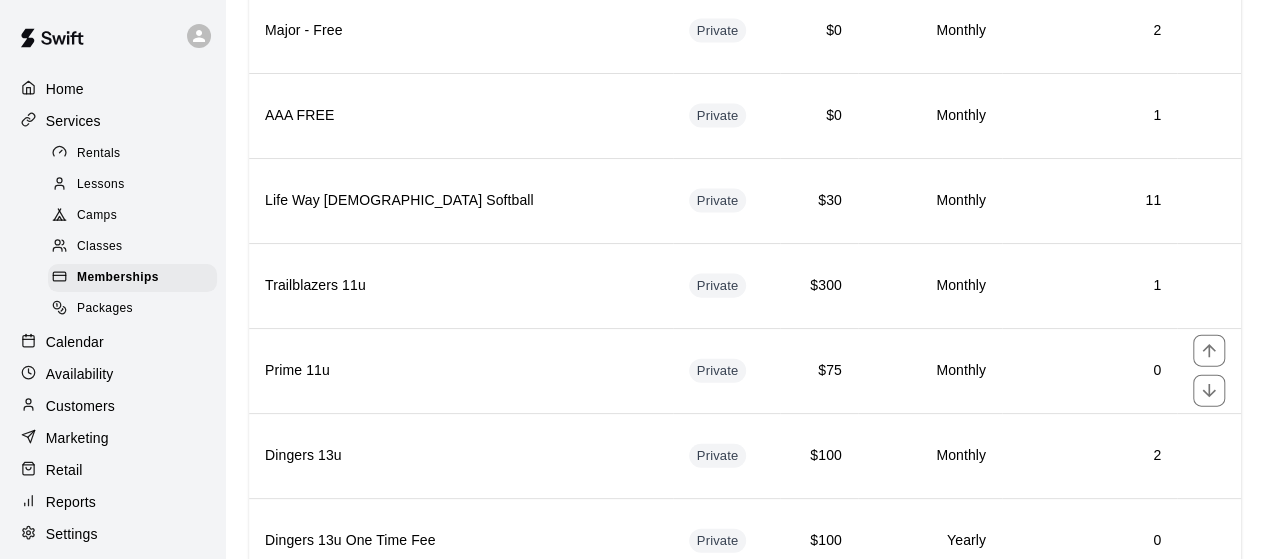 scroll, scrollTop: 2086, scrollLeft: 0, axis: vertical 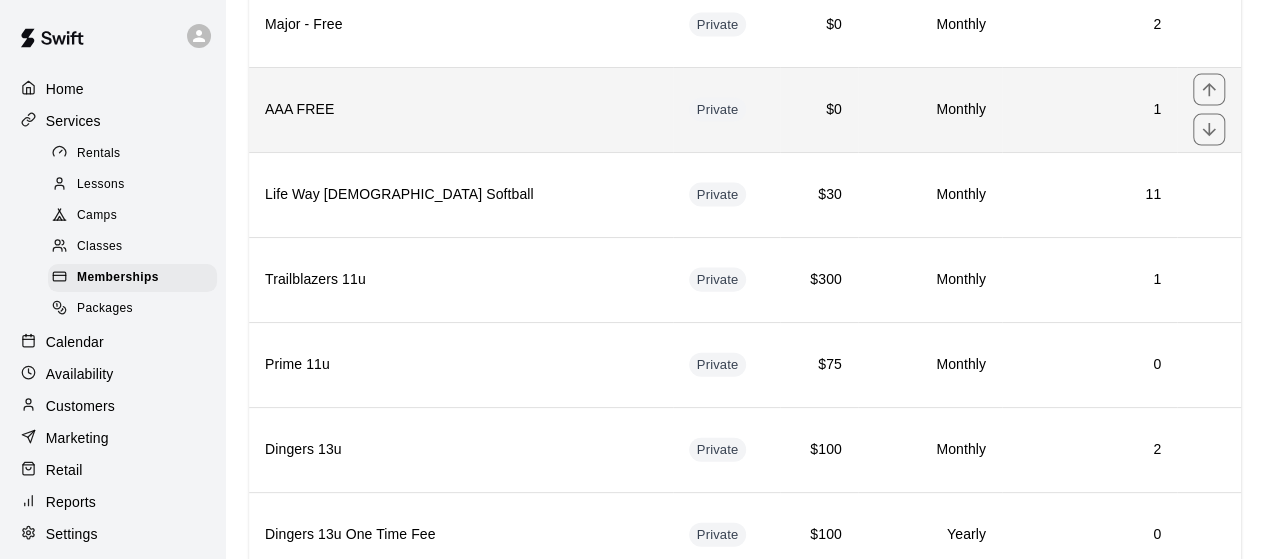 click on "AAA FREE" at bounding box center [461, 110] 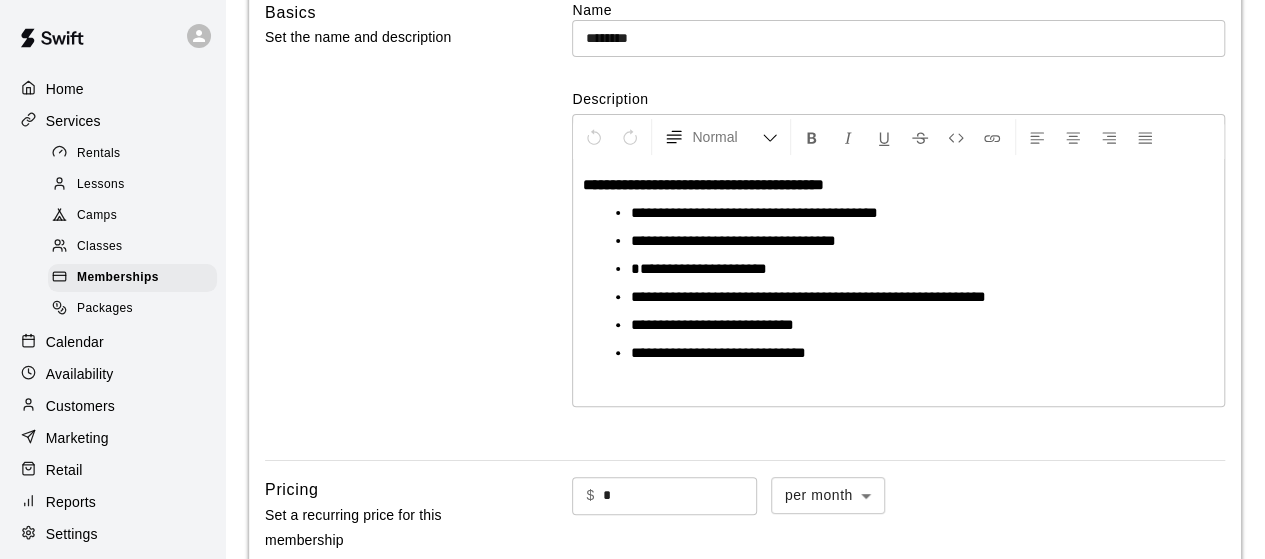 scroll, scrollTop: 0, scrollLeft: 0, axis: both 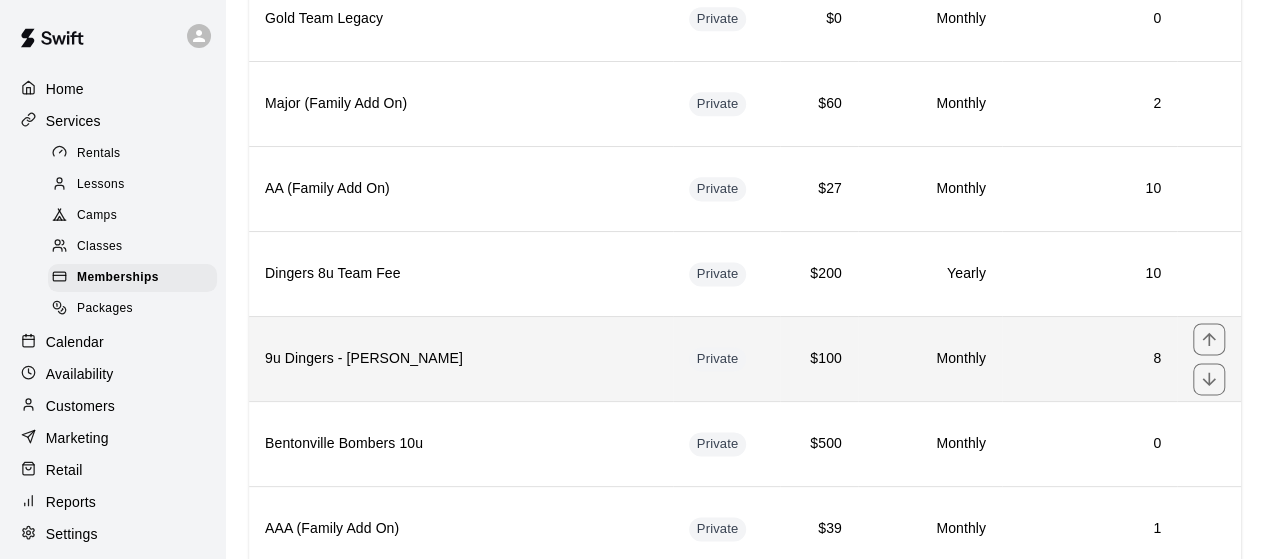 click on "9u Dingers - Taylor Moore" at bounding box center [461, 358] 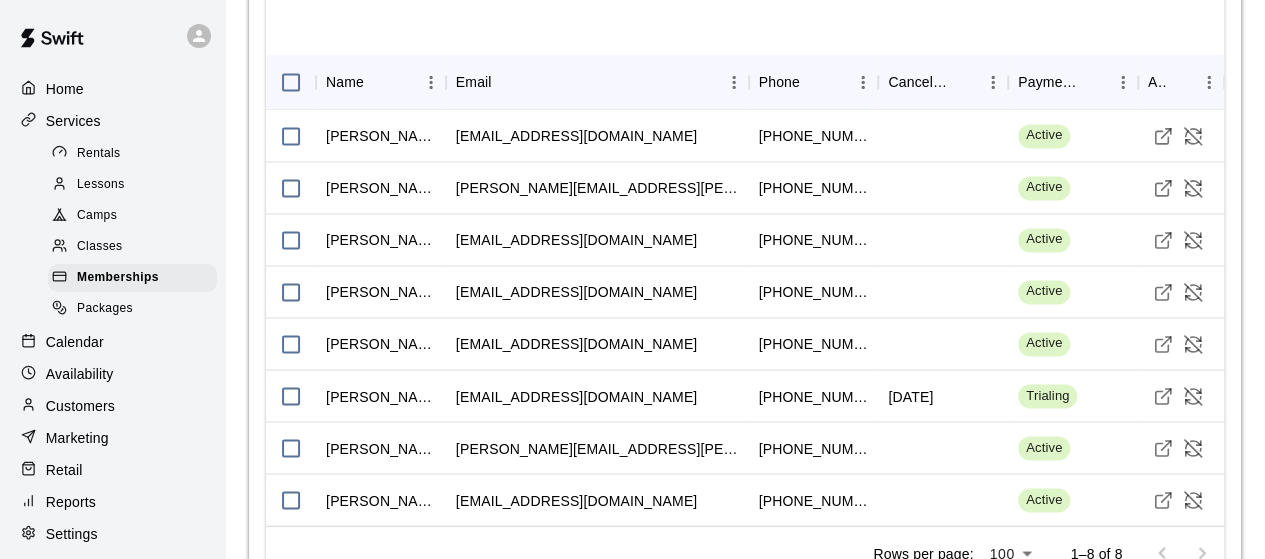 scroll, scrollTop: 1522, scrollLeft: 0, axis: vertical 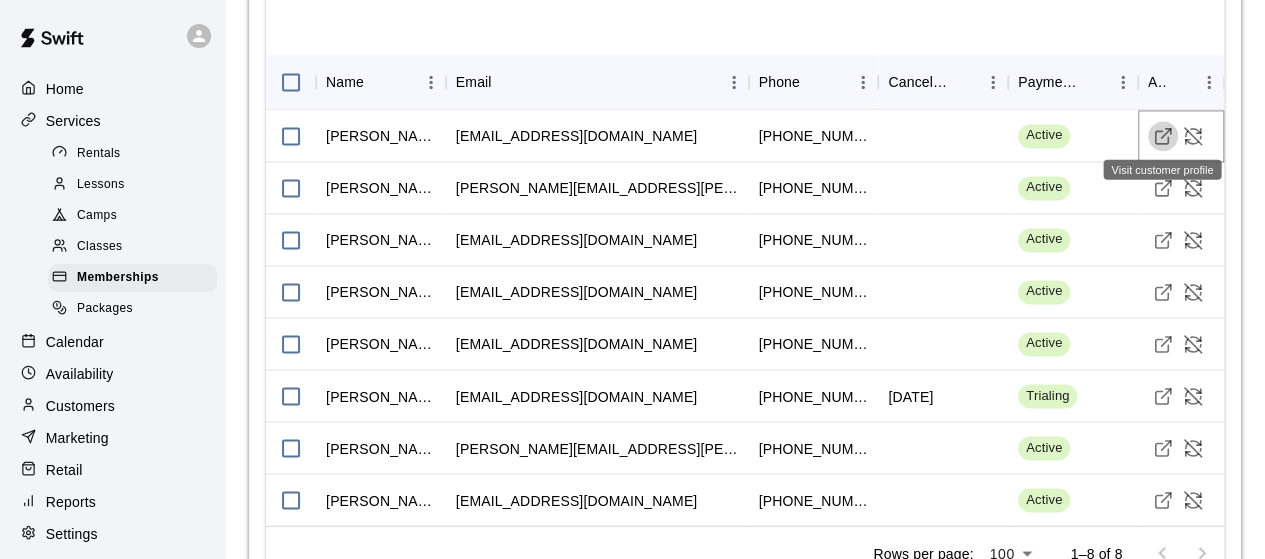 click 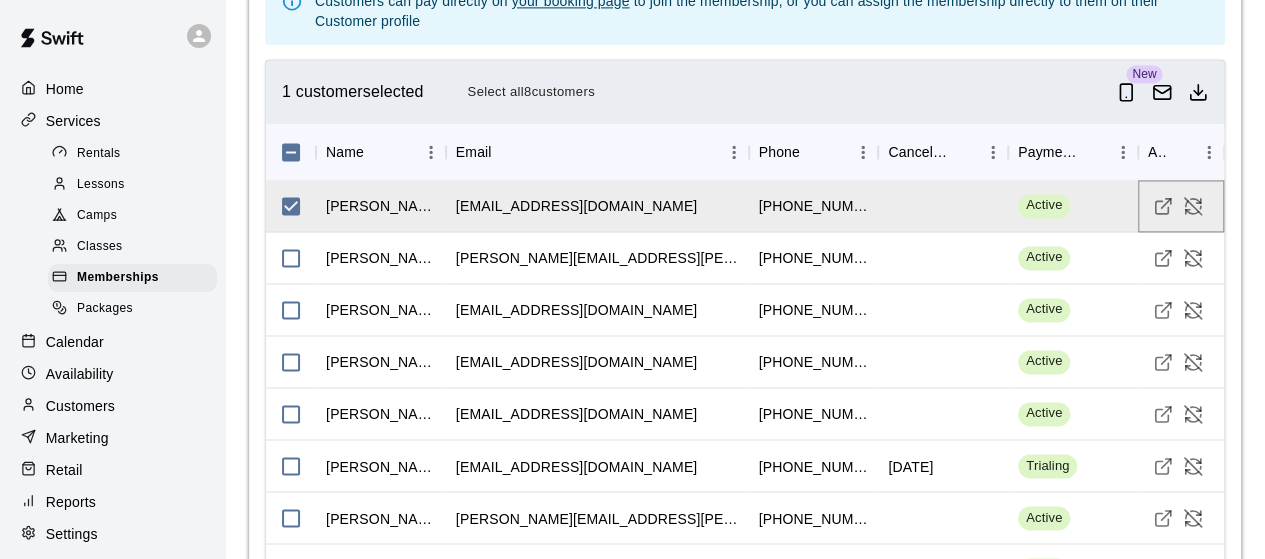 scroll, scrollTop: 1449, scrollLeft: 0, axis: vertical 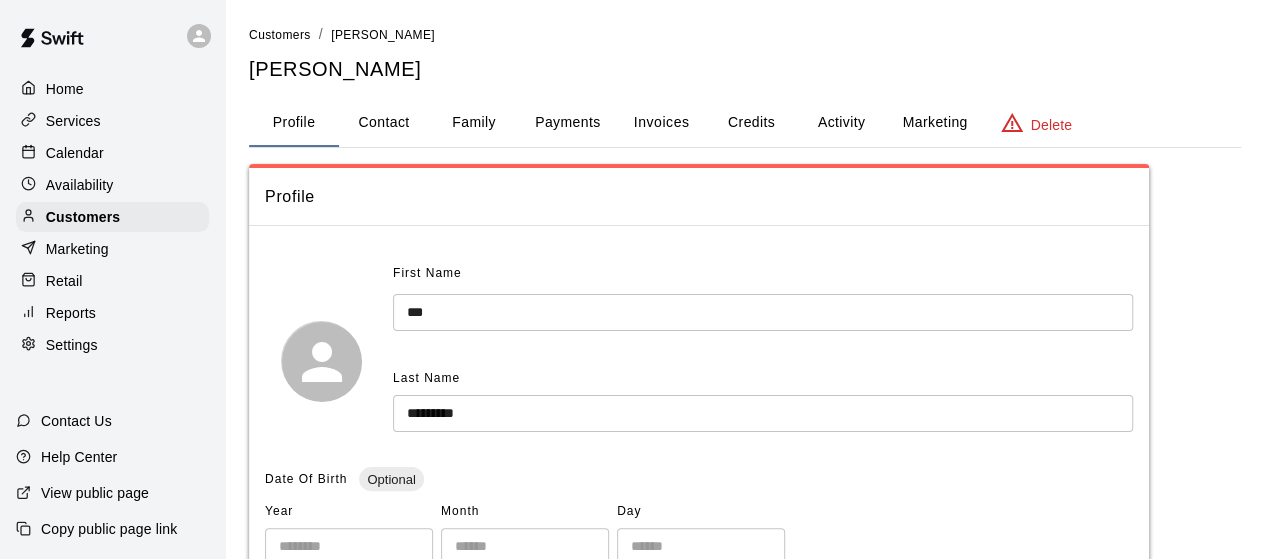 click on "Activity" at bounding box center [841, 123] 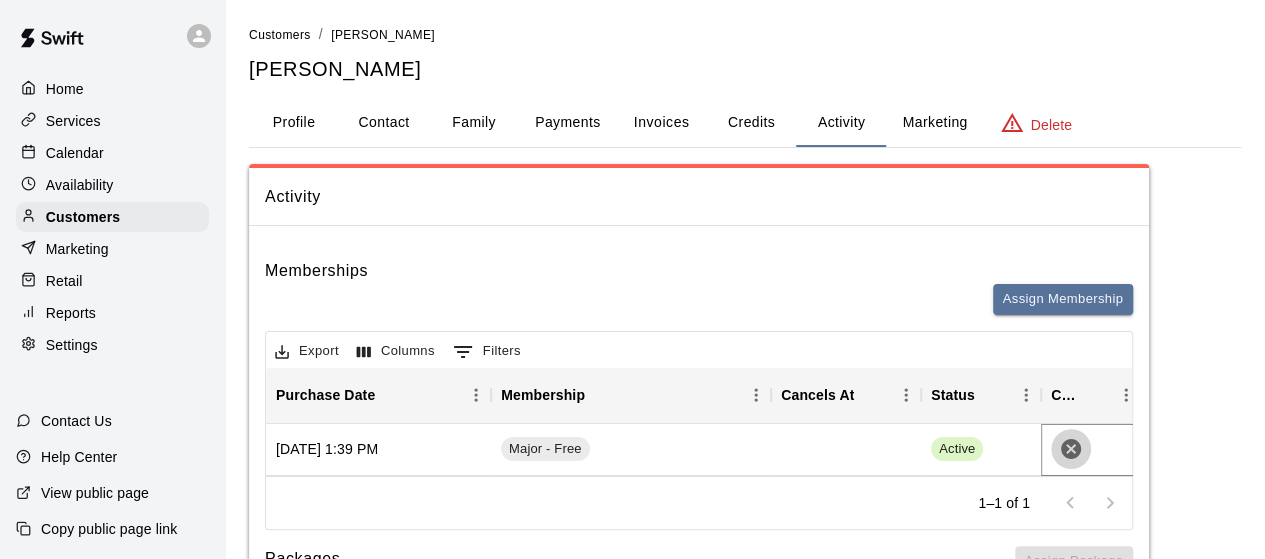 click 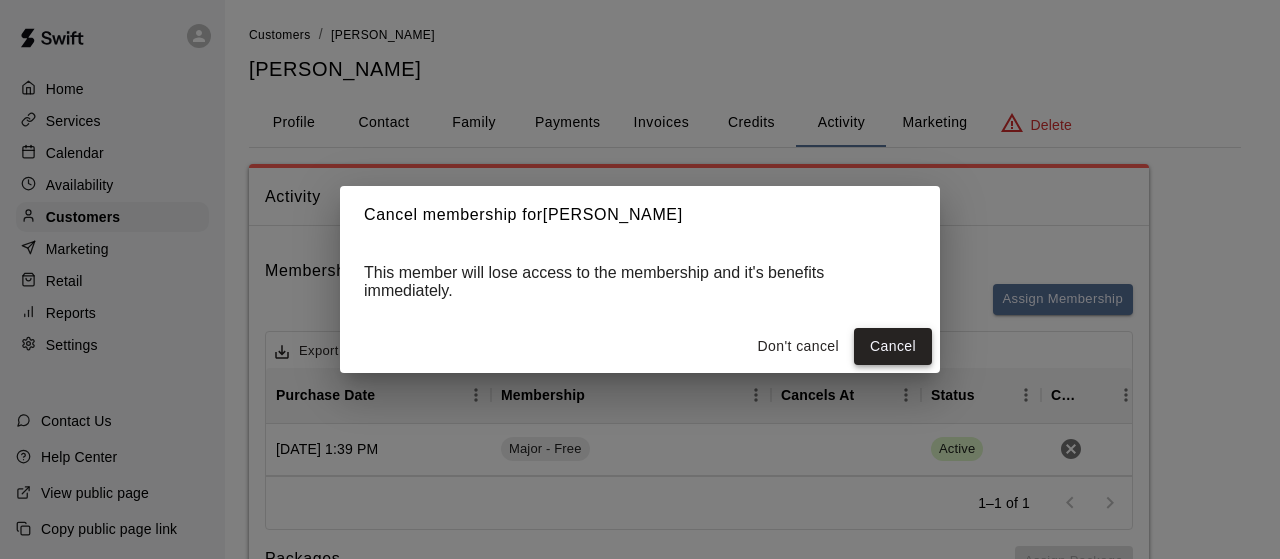 click on "Cancel" at bounding box center (893, 346) 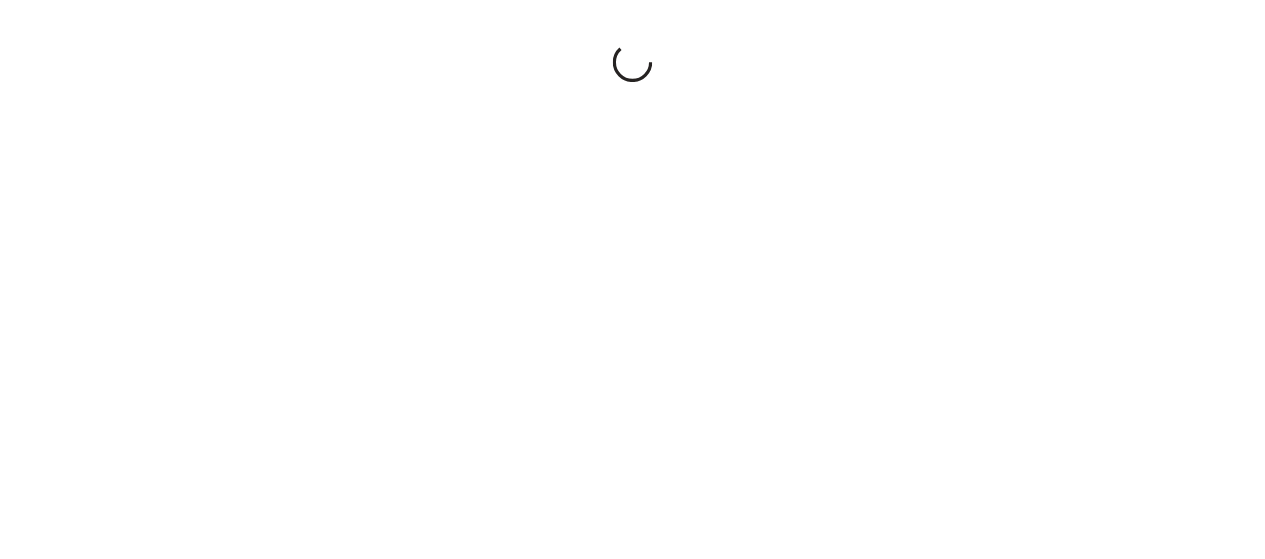 scroll, scrollTop: 0, scrollLeft: 0, axis: both 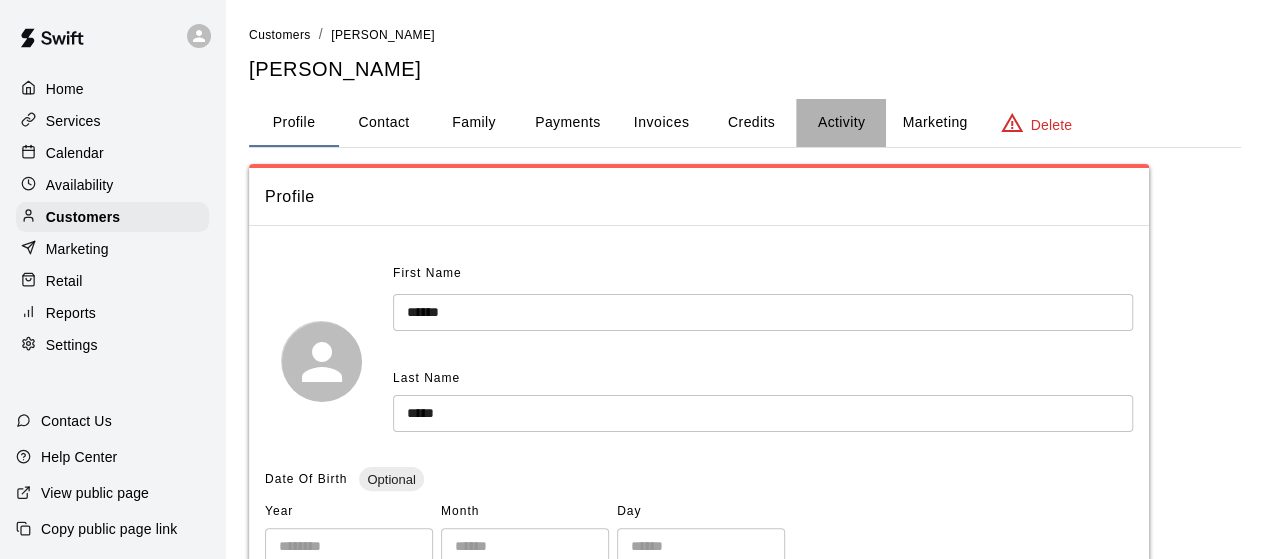 click on "Activity" at bounding box center [841, 123] 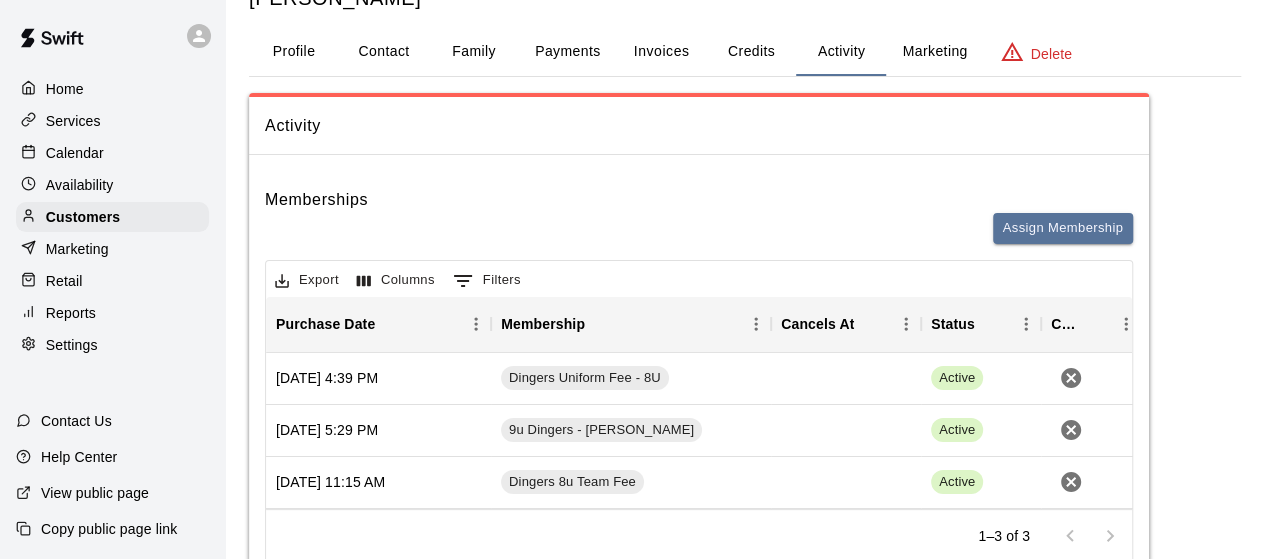 scroll, scrollTop: 70, scrollLeft: 0, axis: vertical 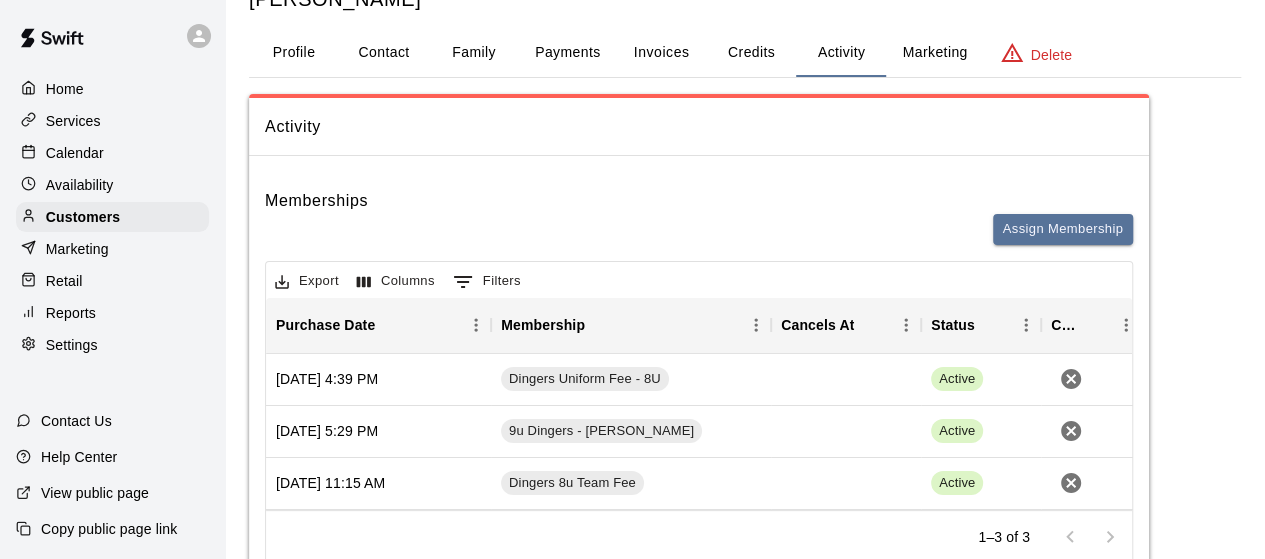 click on "Services" at bounding box center [73, 121] 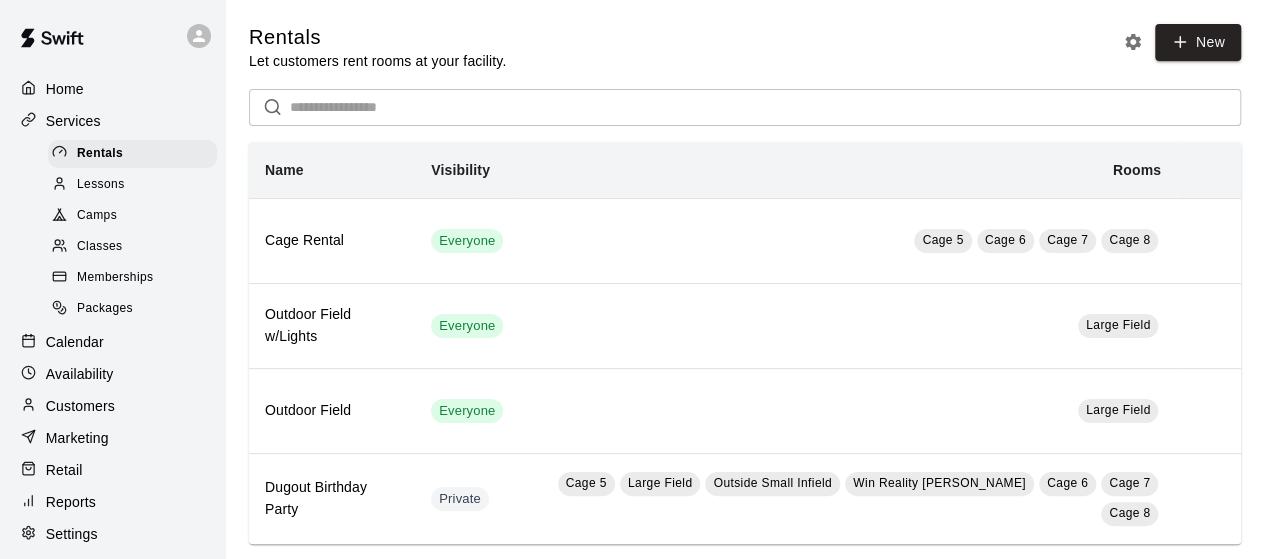 click on "Memberships" at bounding box center [115, 278] 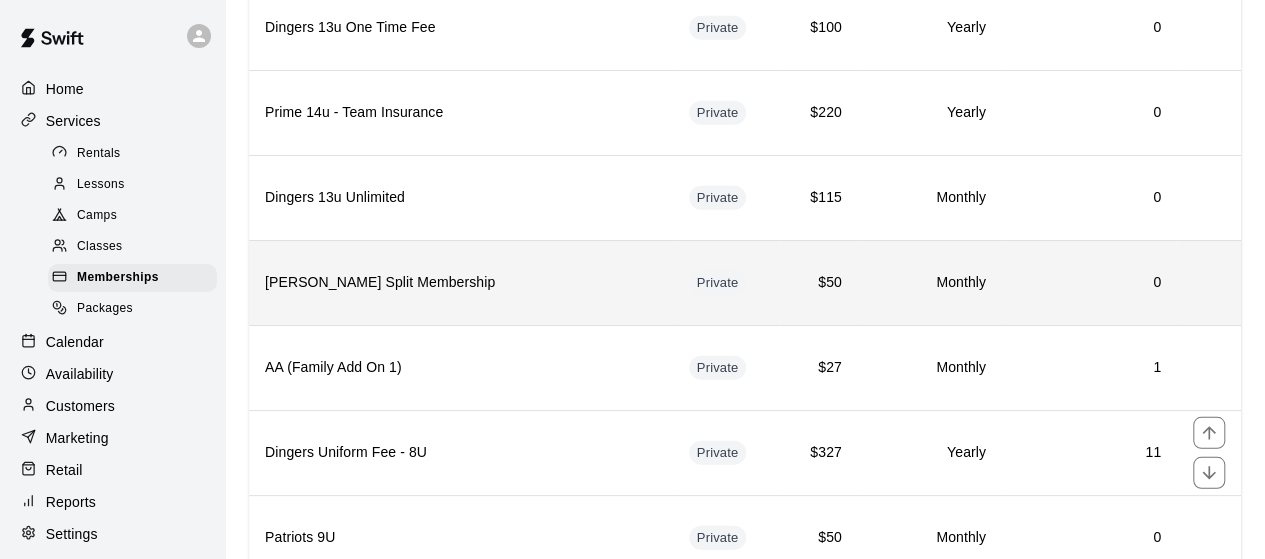 scroll, scrollTop: 2569, scrollLeft: 0, axis: vertical 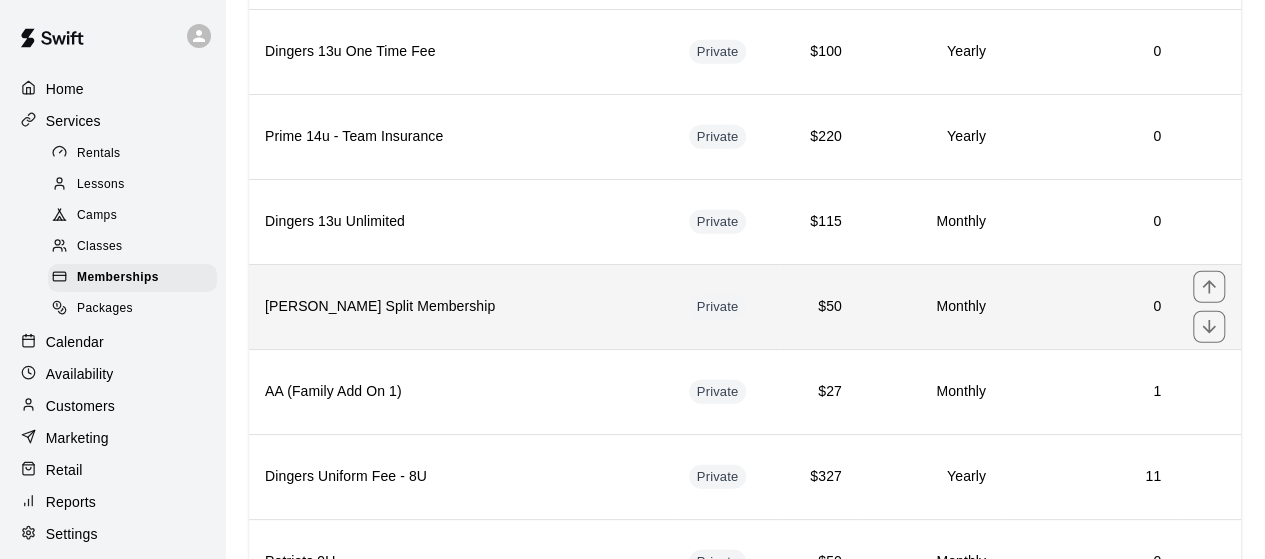 click on "Hale Split Membership" at bounding box center [461, 306] 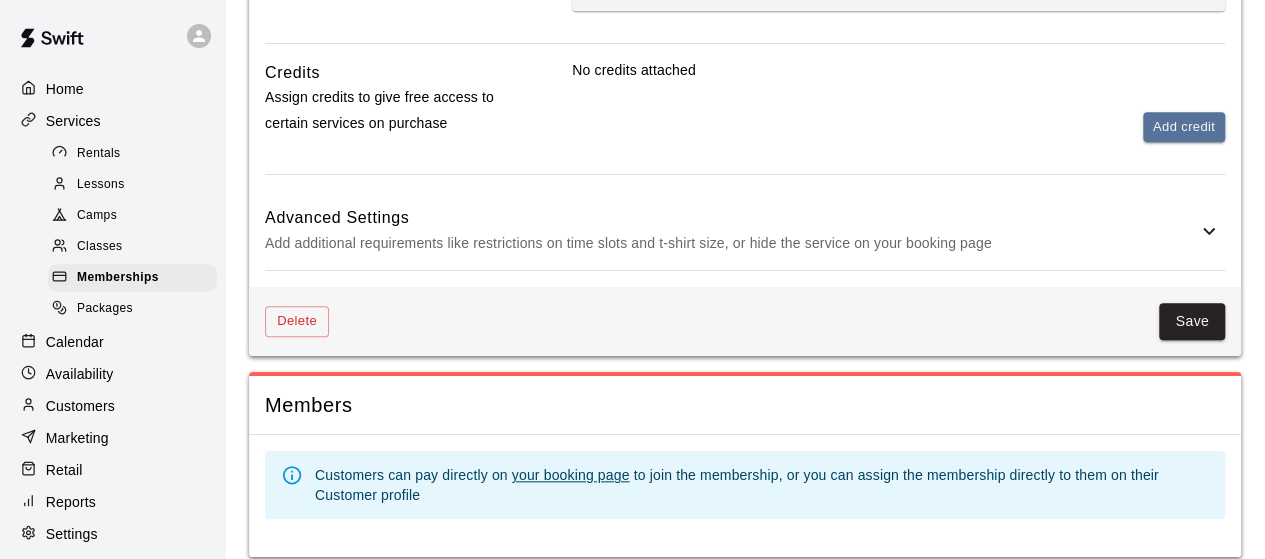 scroll, scrollTop: 849, scrollLeft: 0, axis: vertical 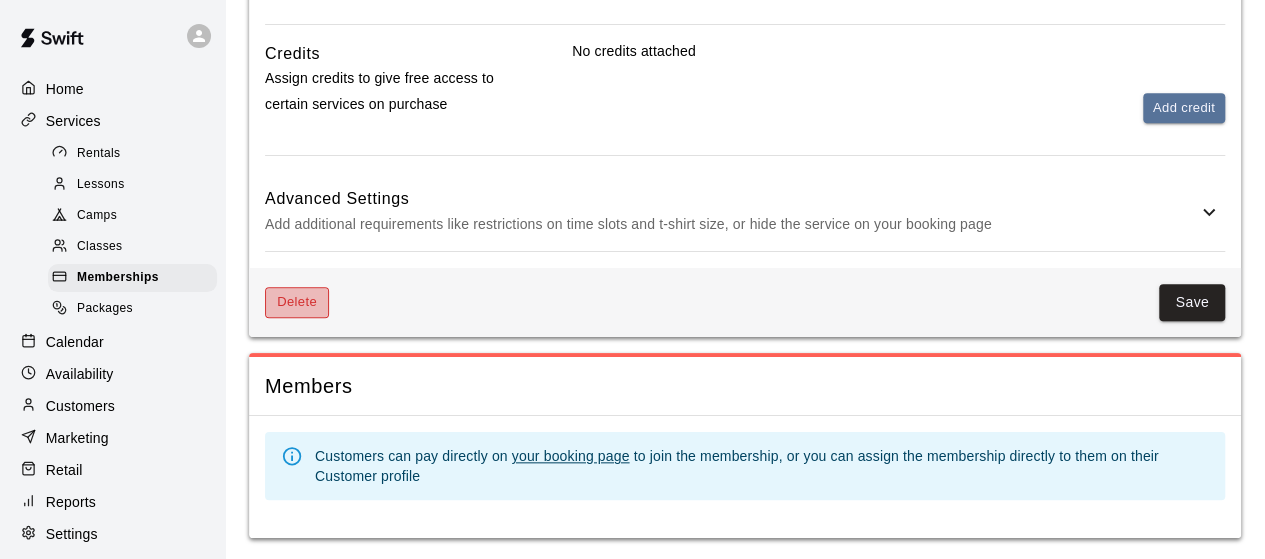 click on "Delete" at bounding box center (297, 302) 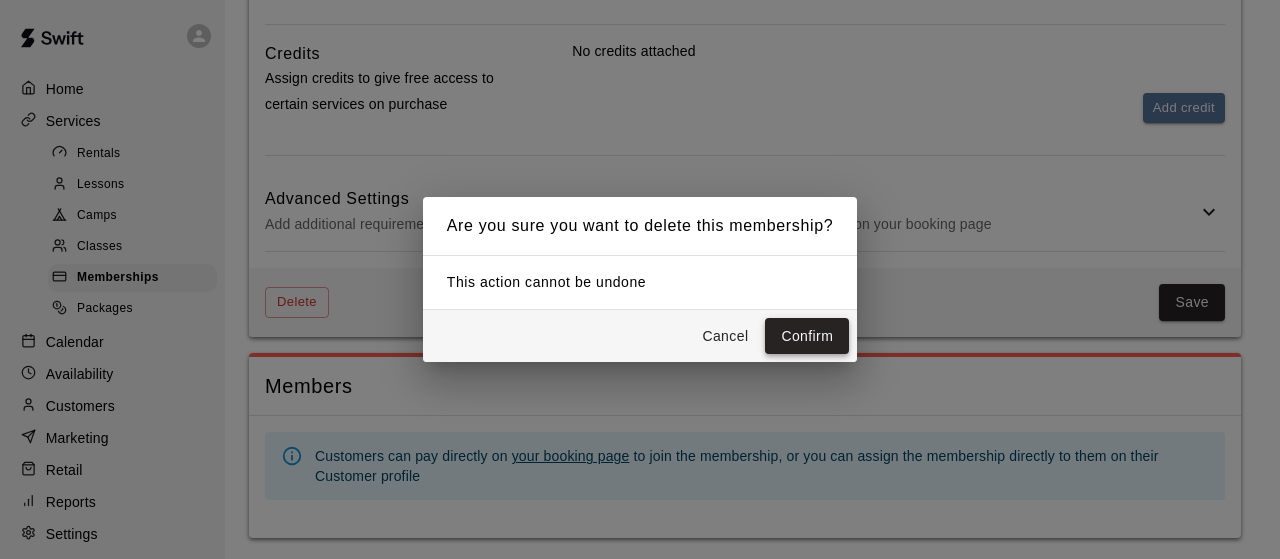click on "Confirm" at bounding box center (807, 336) 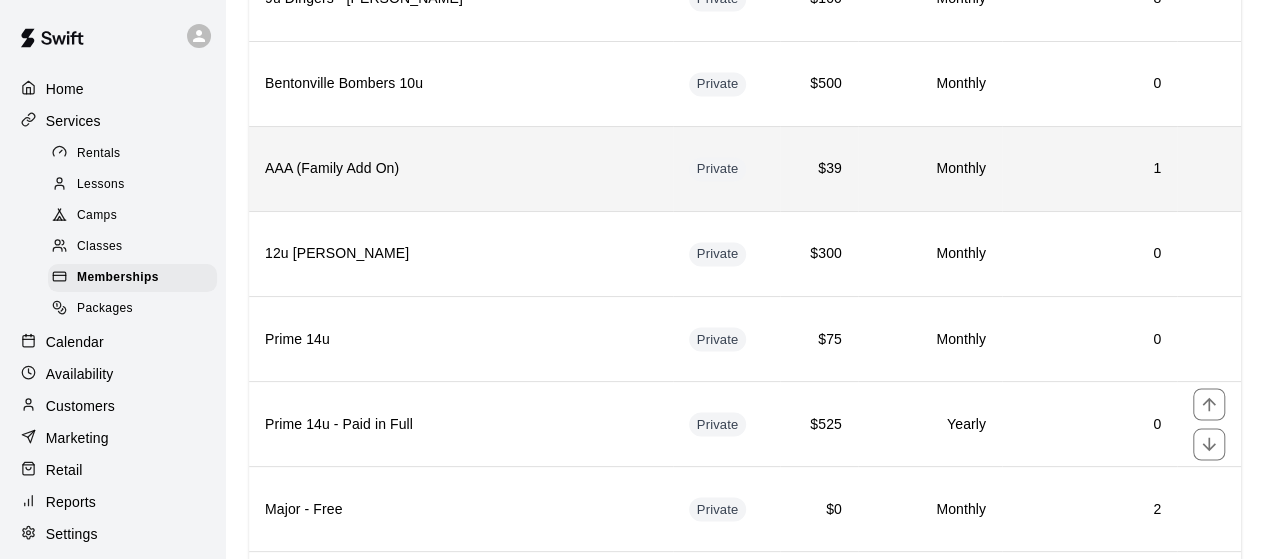scroll, scrollTop: 1604, scrollLeft: 0, axis: vertical 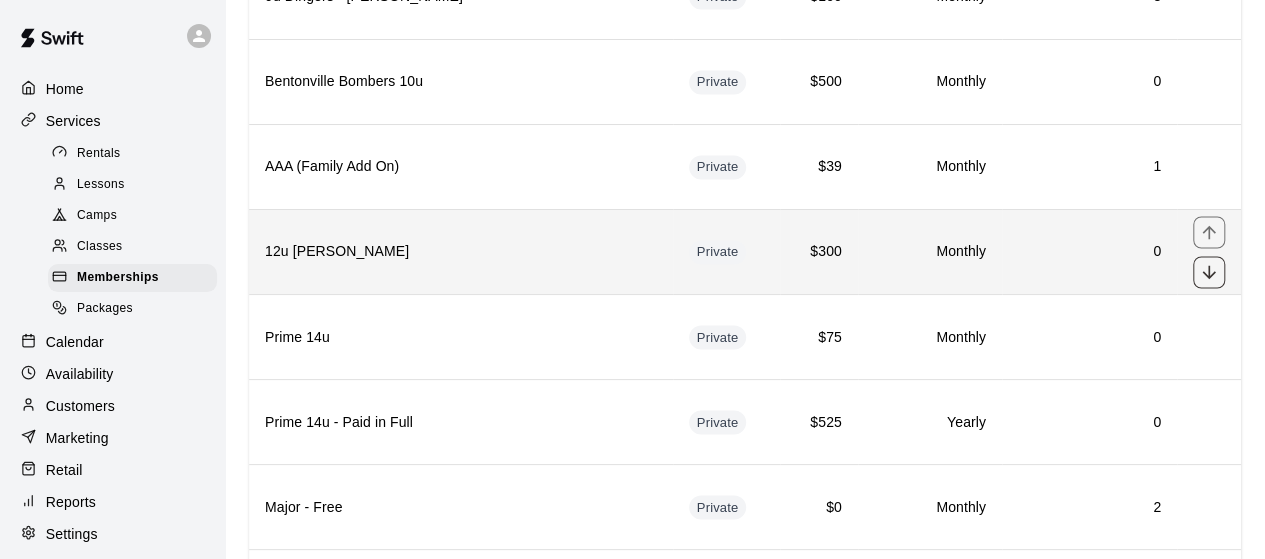 click 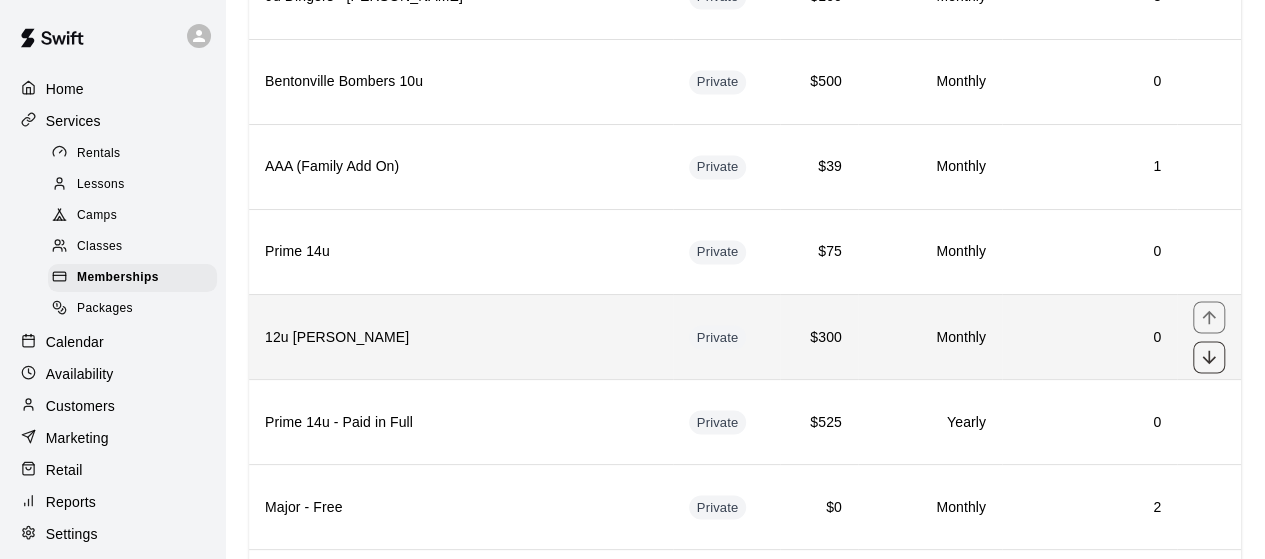 click 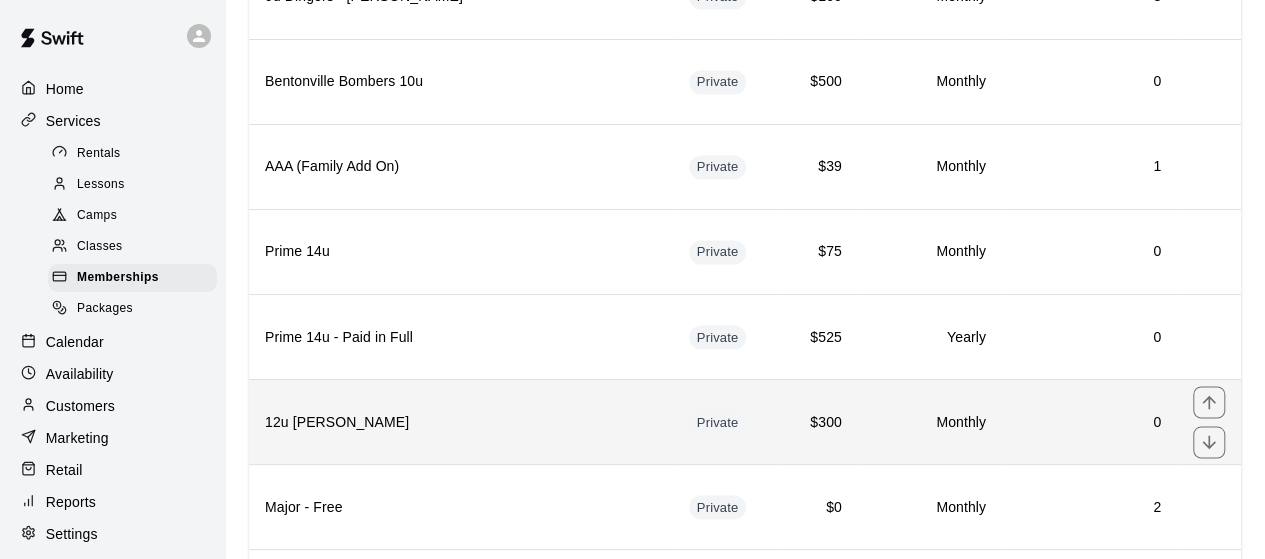 drag, startPoint x: 555, startPoint y: 286, endPoint x: 538, endPoint y: 365, distance: 80.80842 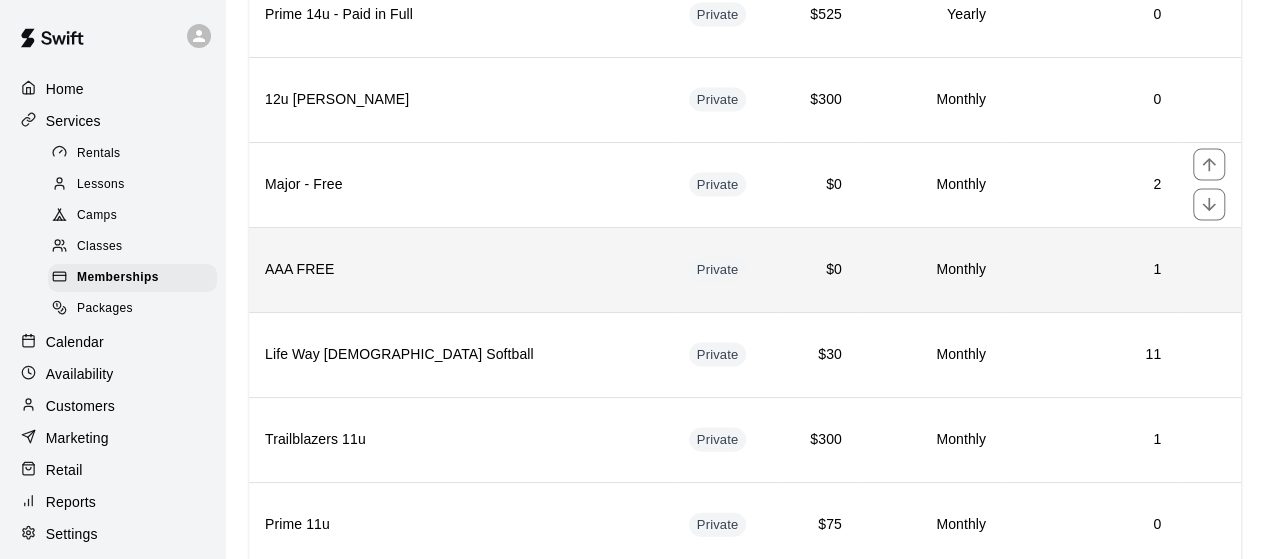 scroll, scrollTop: 1892, scrollLeft: 0, axis: vertical 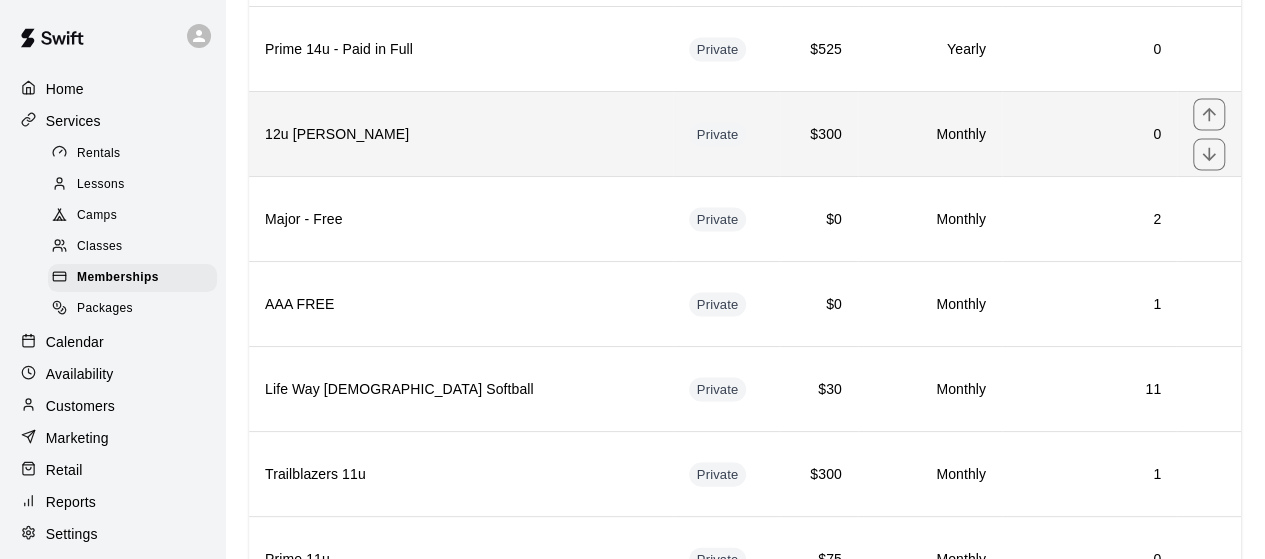 click on "12u Dingers - Adkins" at bounding box center (461, 134) 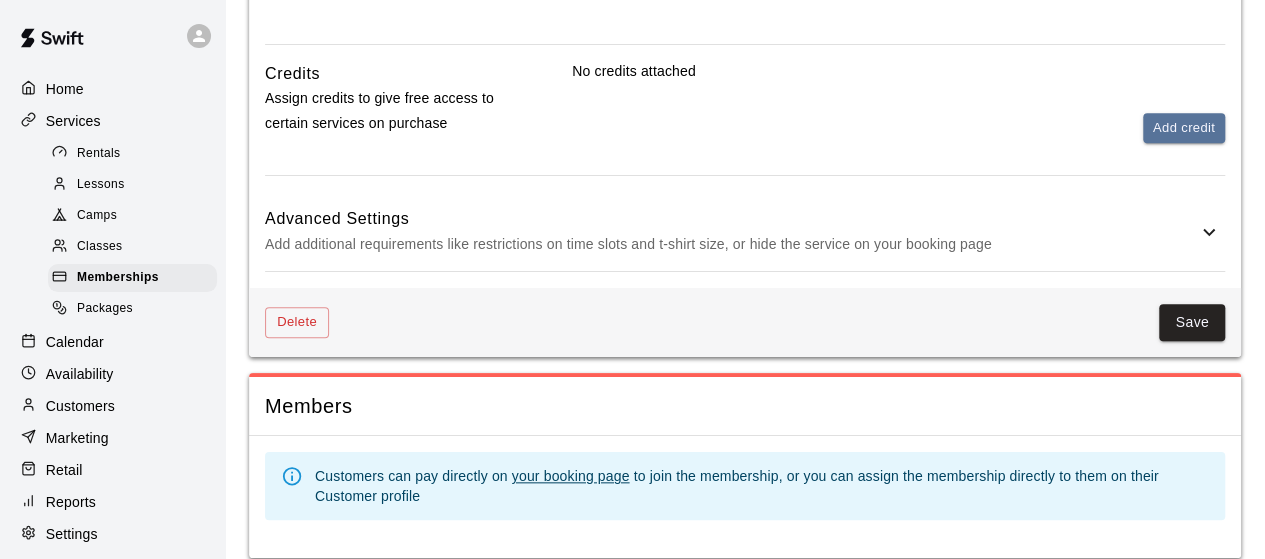 scroll, scrollTop: 853, scrollLeft: 0, axis: vertical 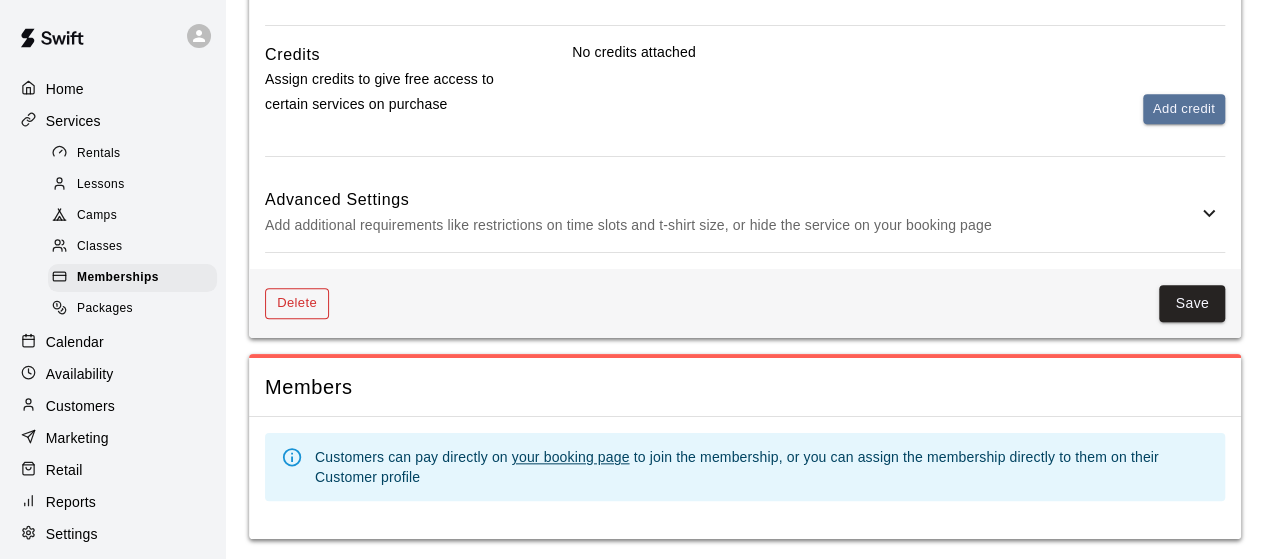 click on "Delete" at bounding box center [297, 303] 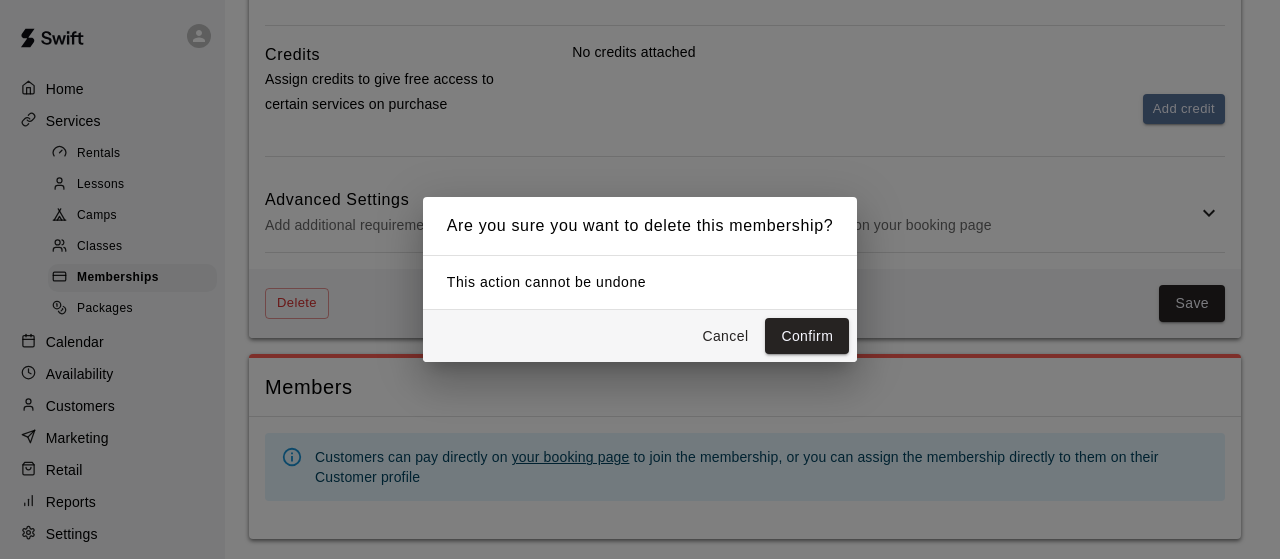 click on "Cancel" at bounding box center (725, 336) 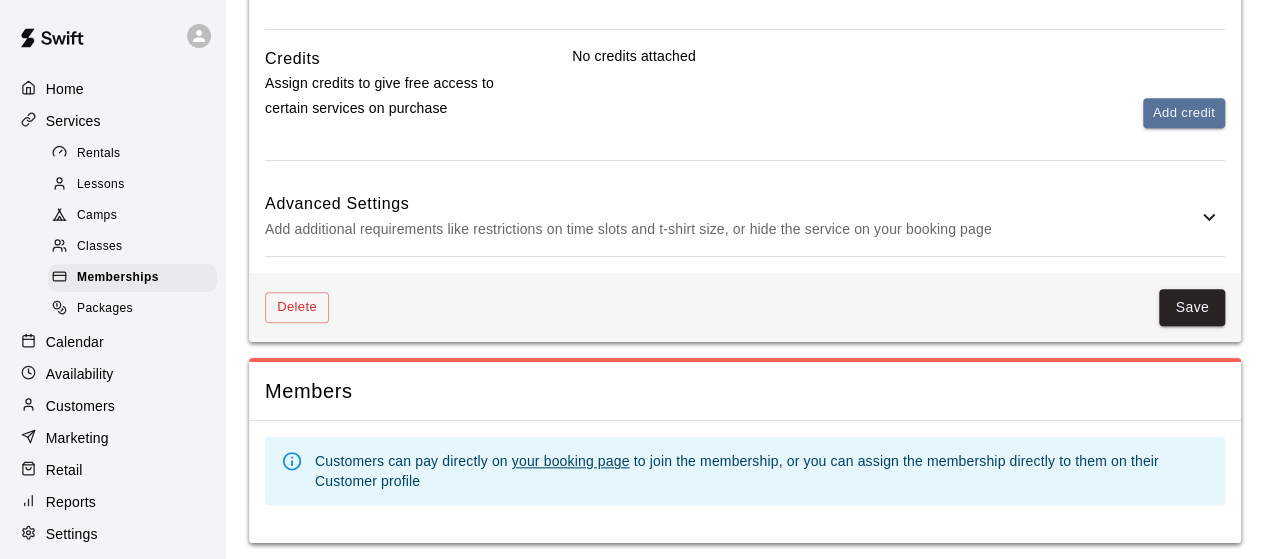 scroll, scrollTop: 853, scrollLeft: 0, axis: vertical 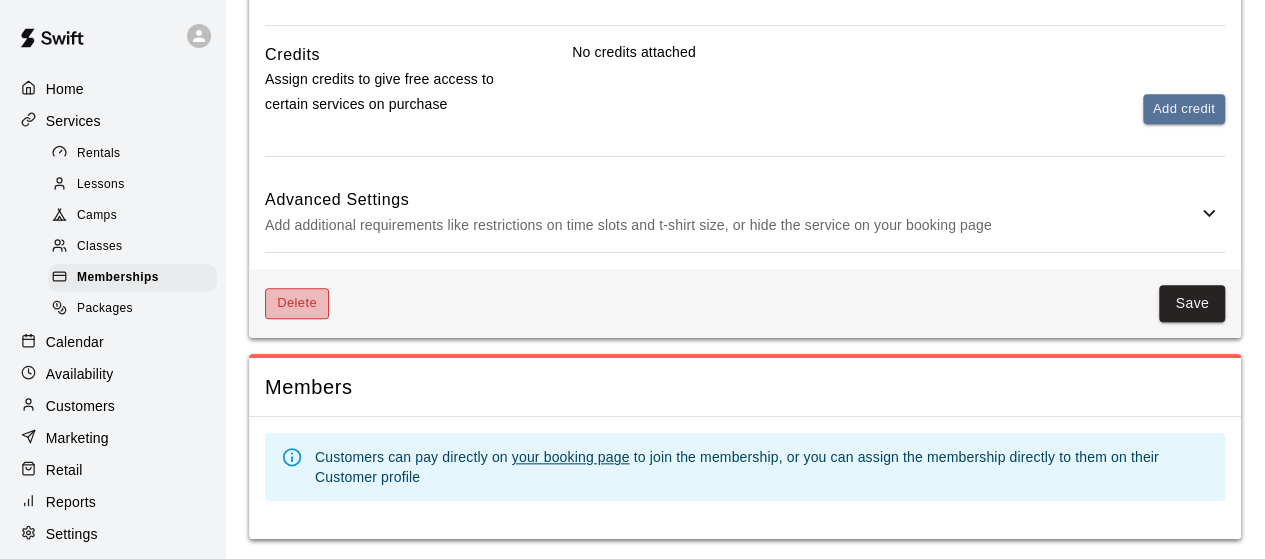 click on "Delete" at bounding box center [297, 303] 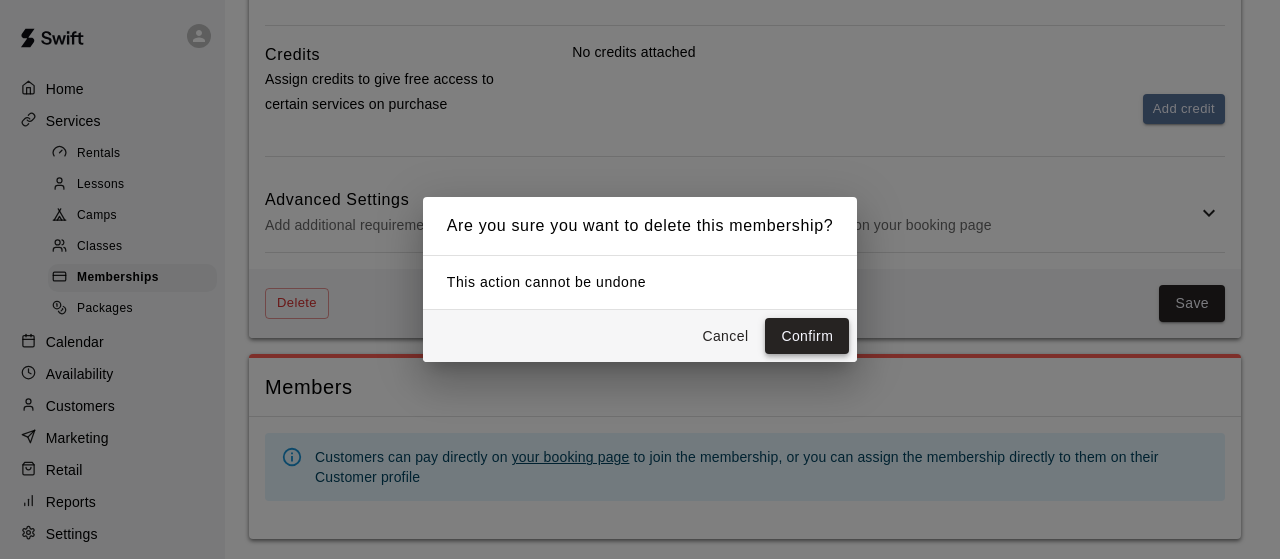 click on "Confirm" at bounding box center [807, 336] 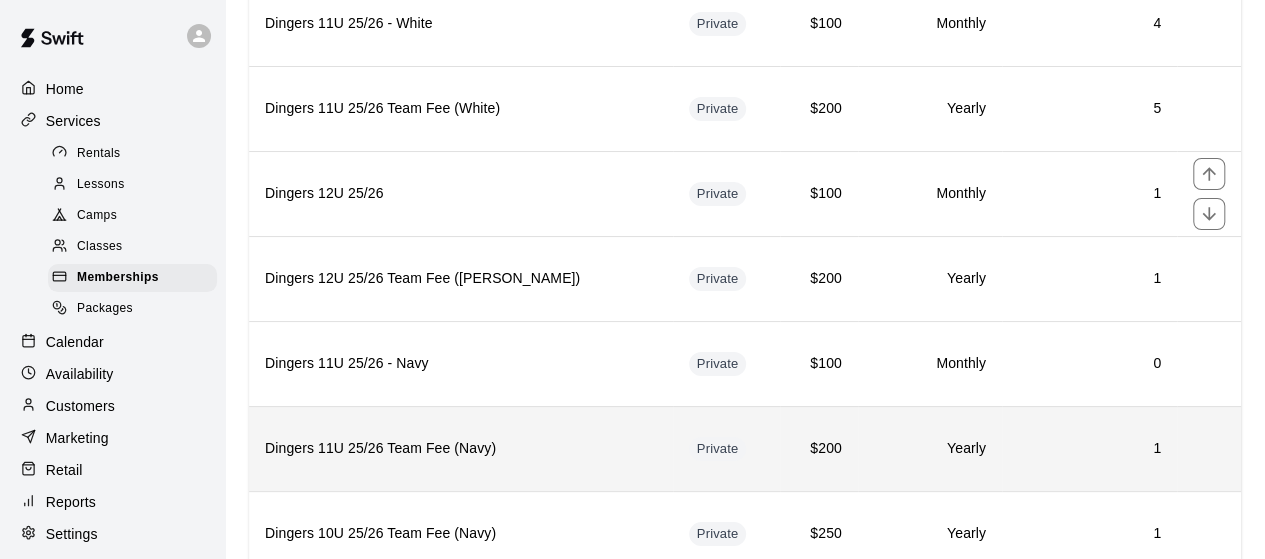 scroll, scrollTop: 3702, scrollLeft: 0, axis: vertical 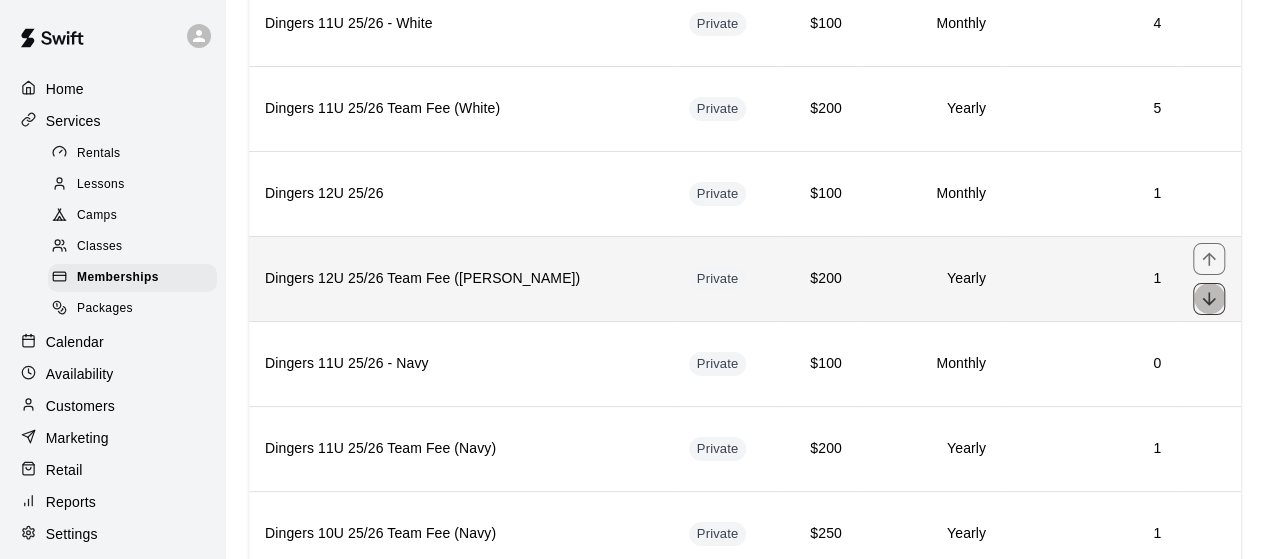click 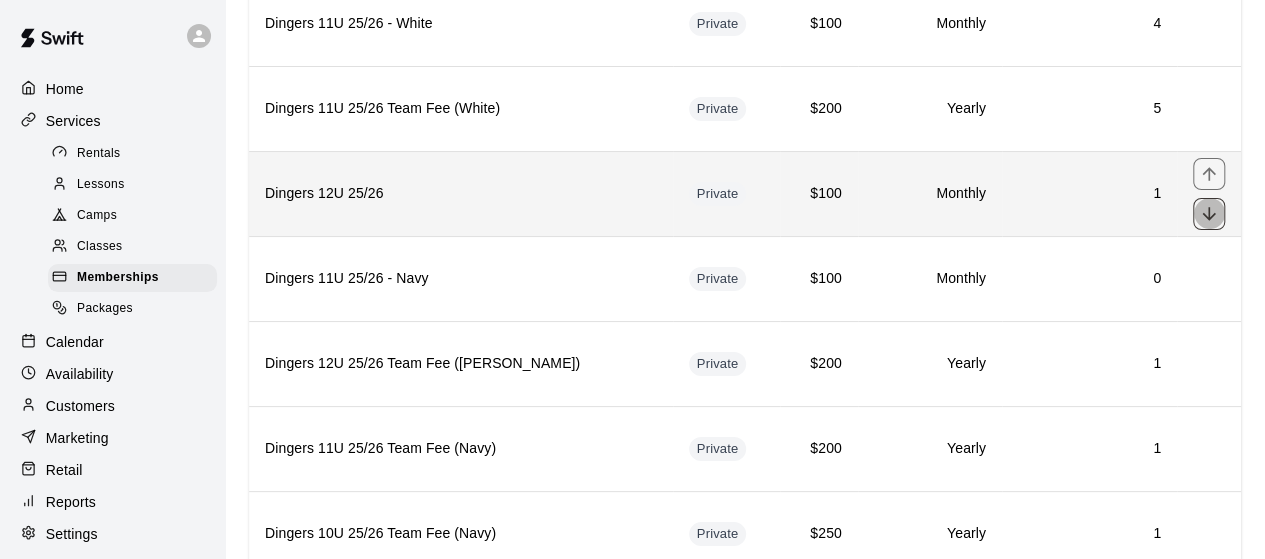 click at bounding box center [1209, 214] 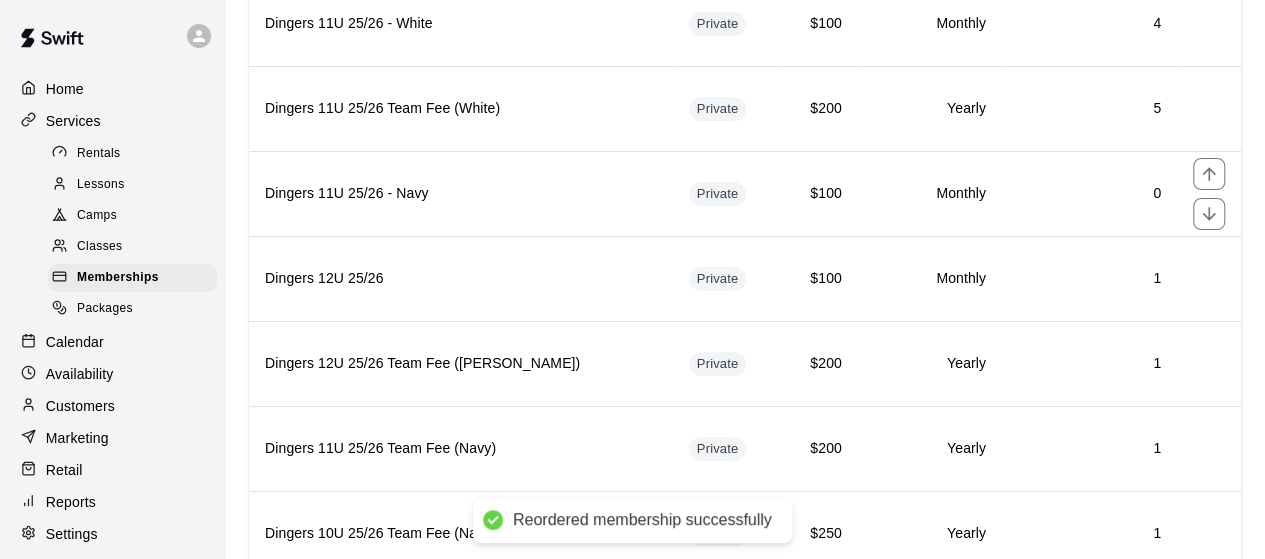click at bounding box center (1209, 214) 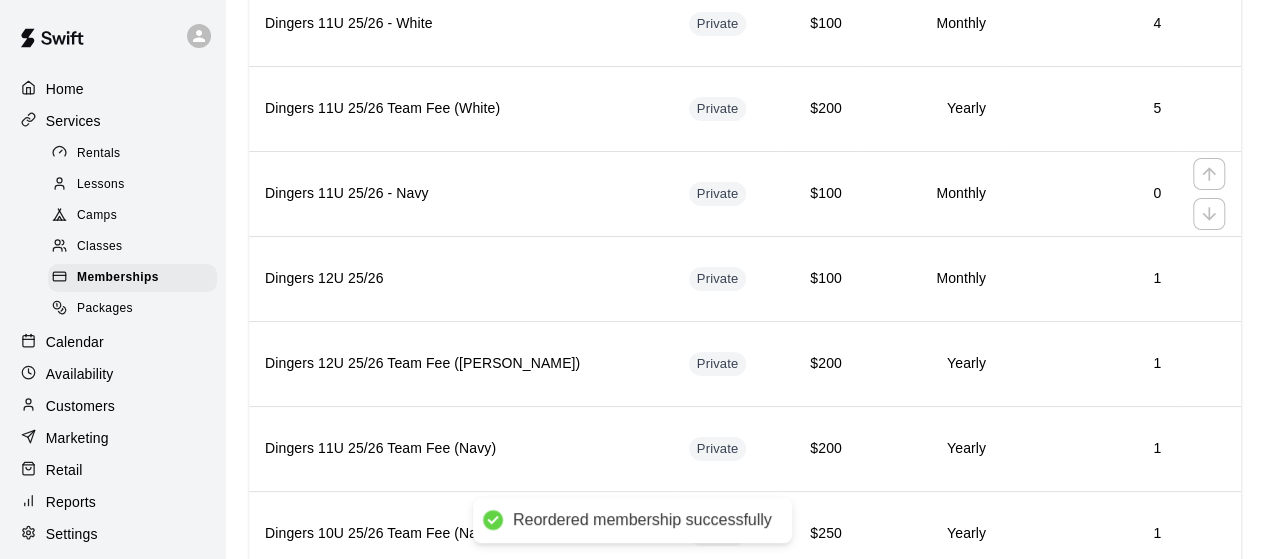 click at bounding box center (1209, 214) 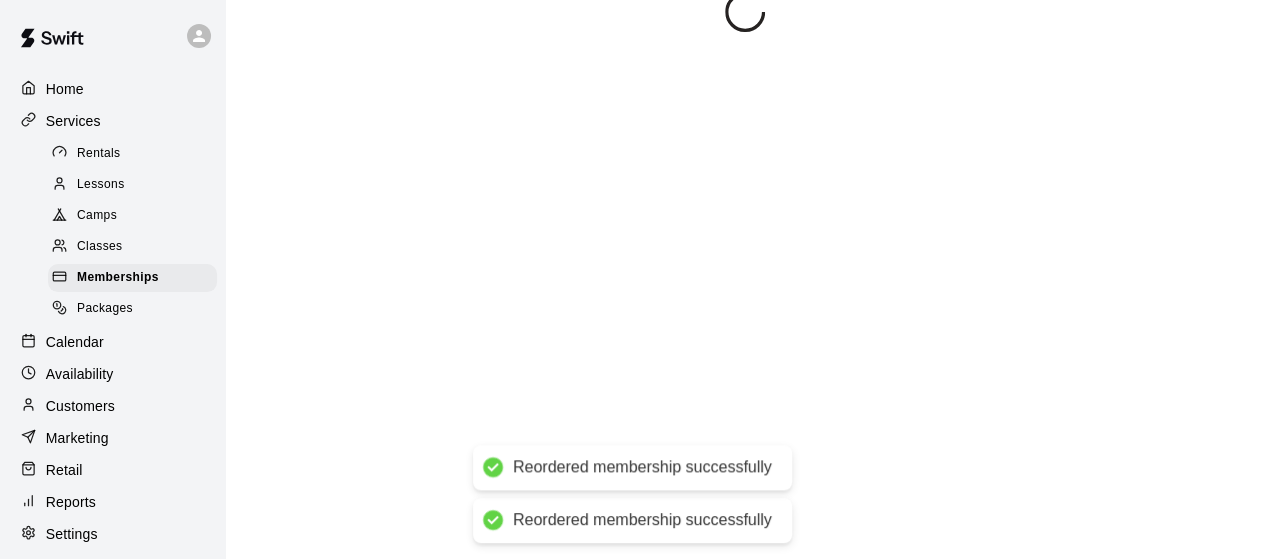 scroll, scrollTop: 0, scrollLeft: 0, axis: both 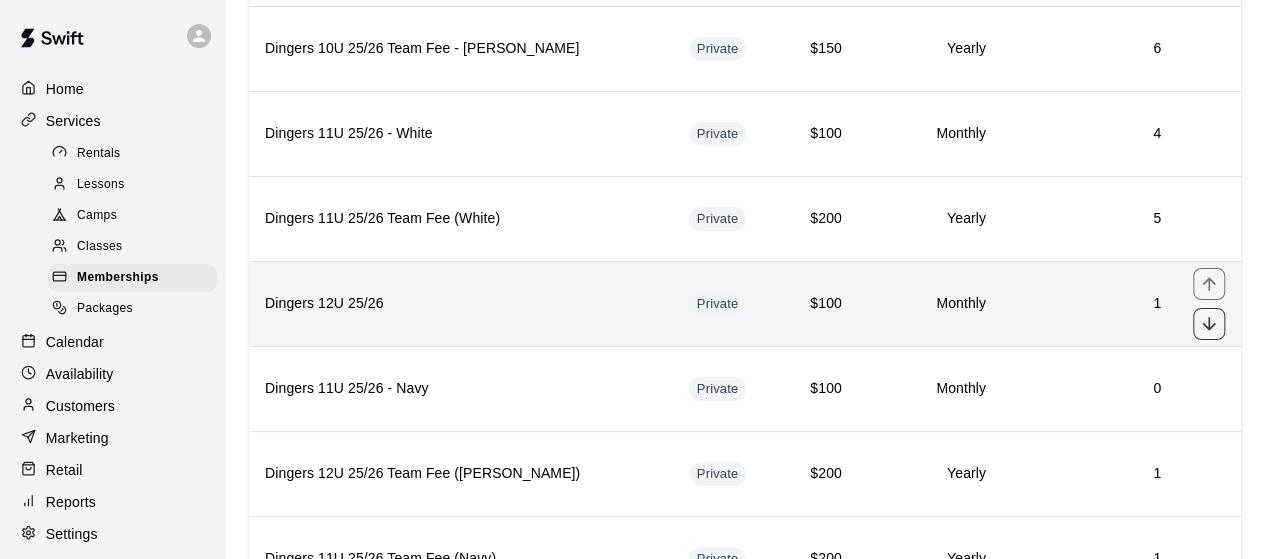 click 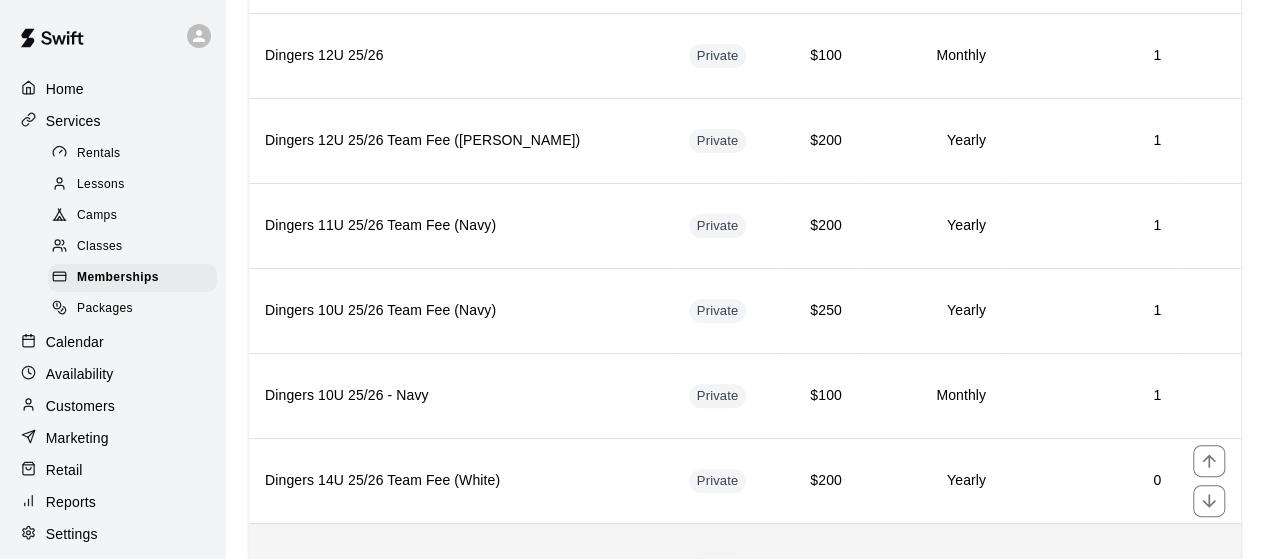 scroll, scrollTop: 3913, scrollLeft: 0, axis: vertical 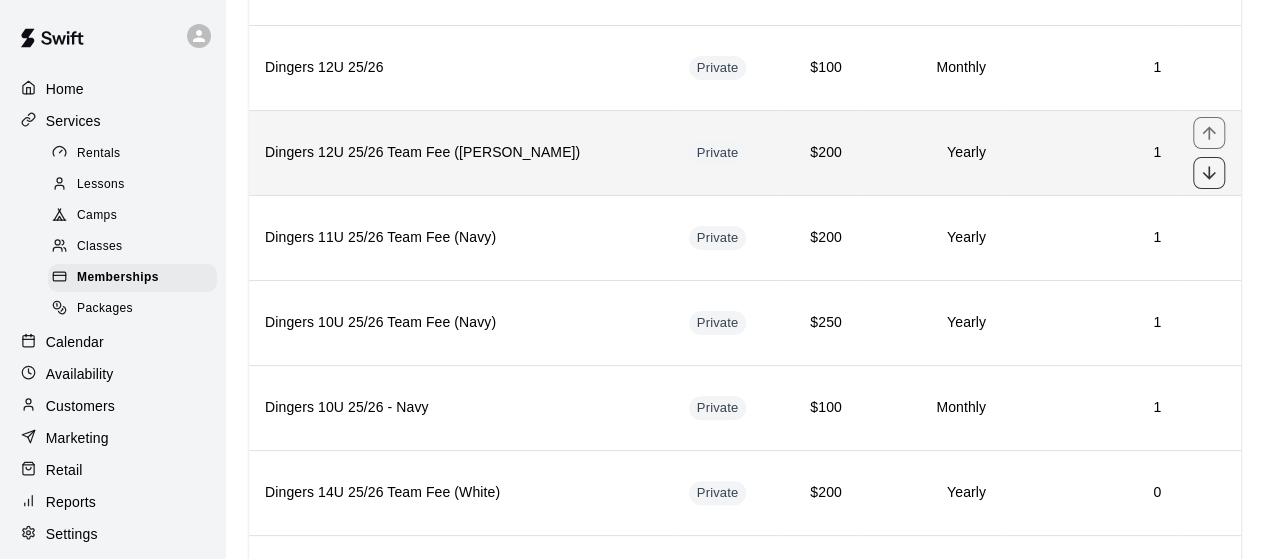 click 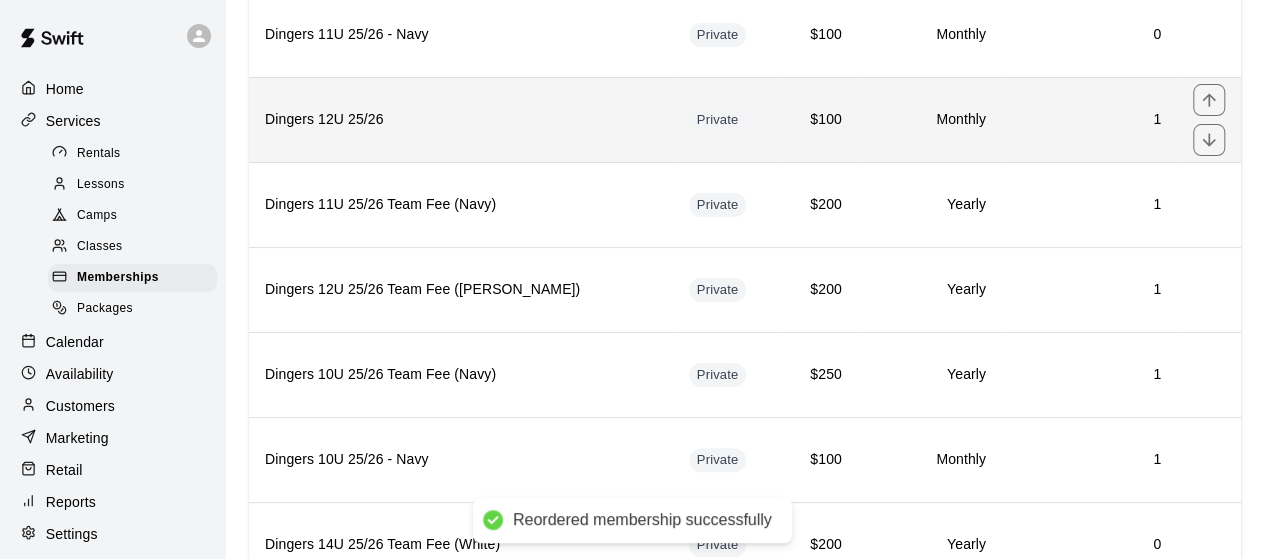 scroll, scrollTop: 3860, scrollLeft: 0, axis: vertical 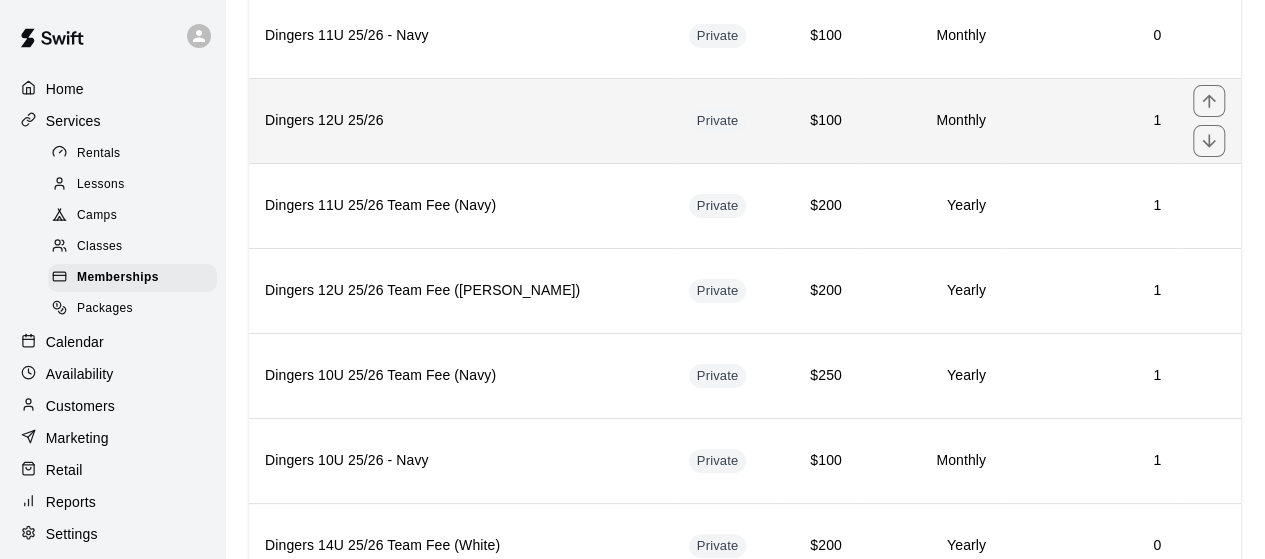 click 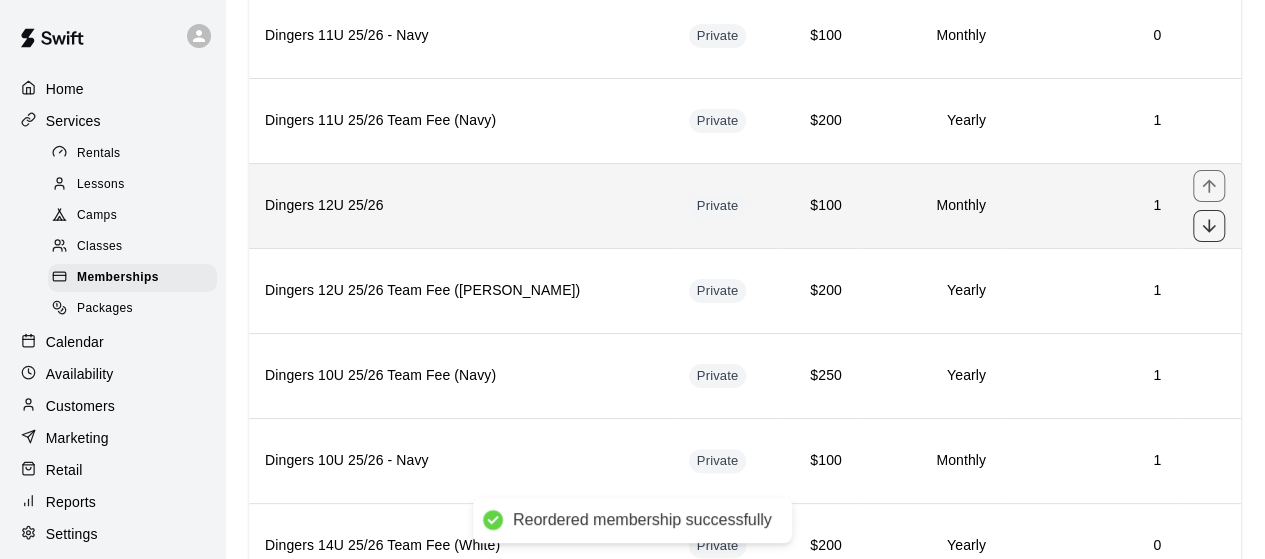 click 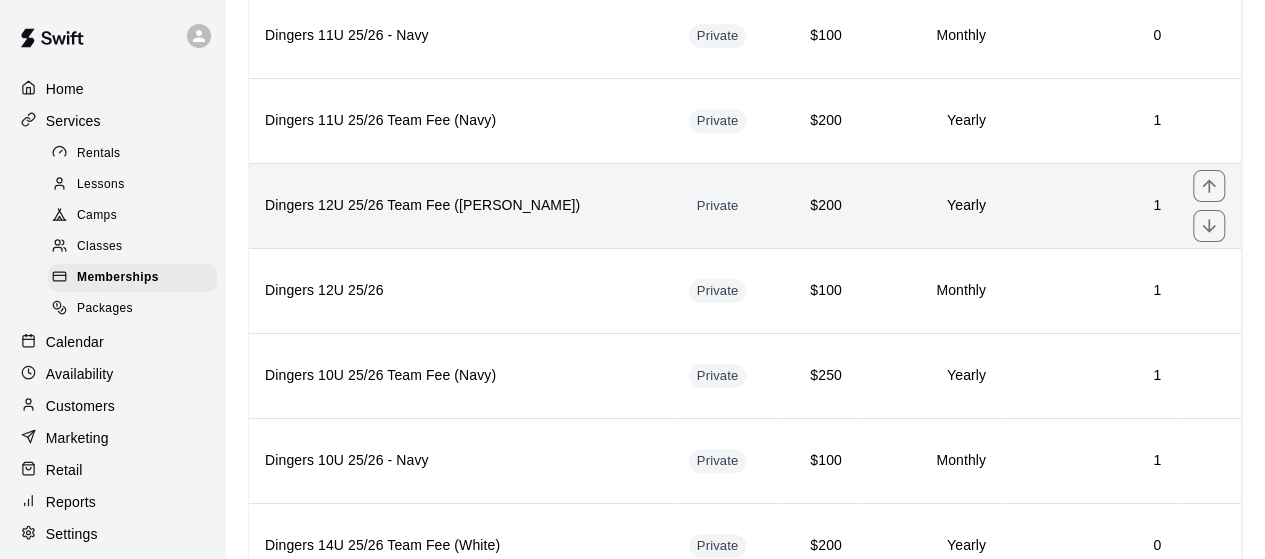 click 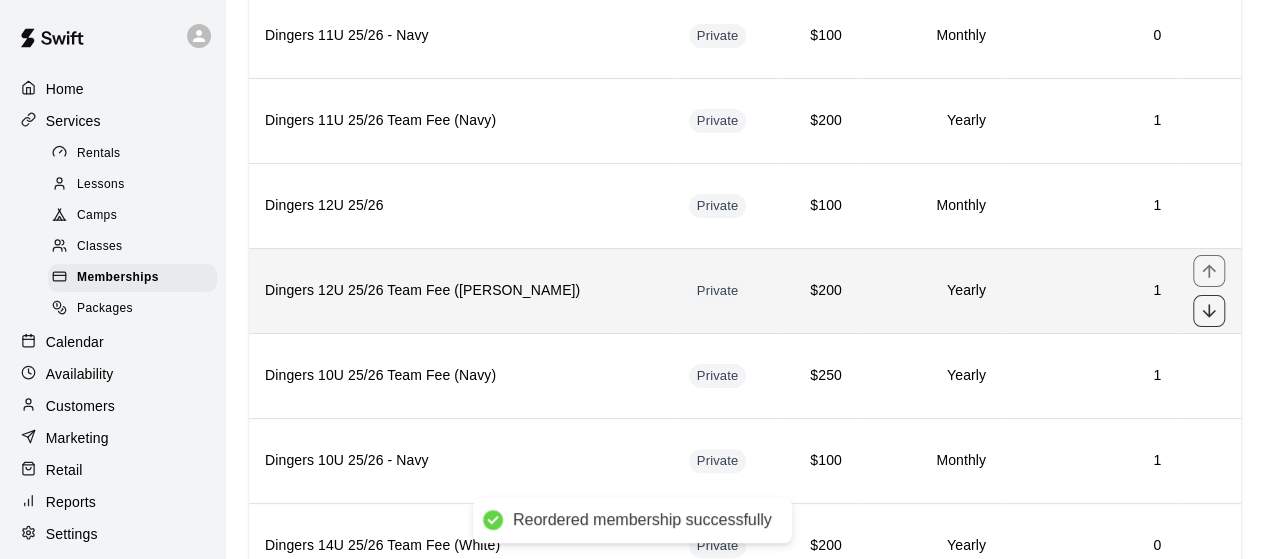 click 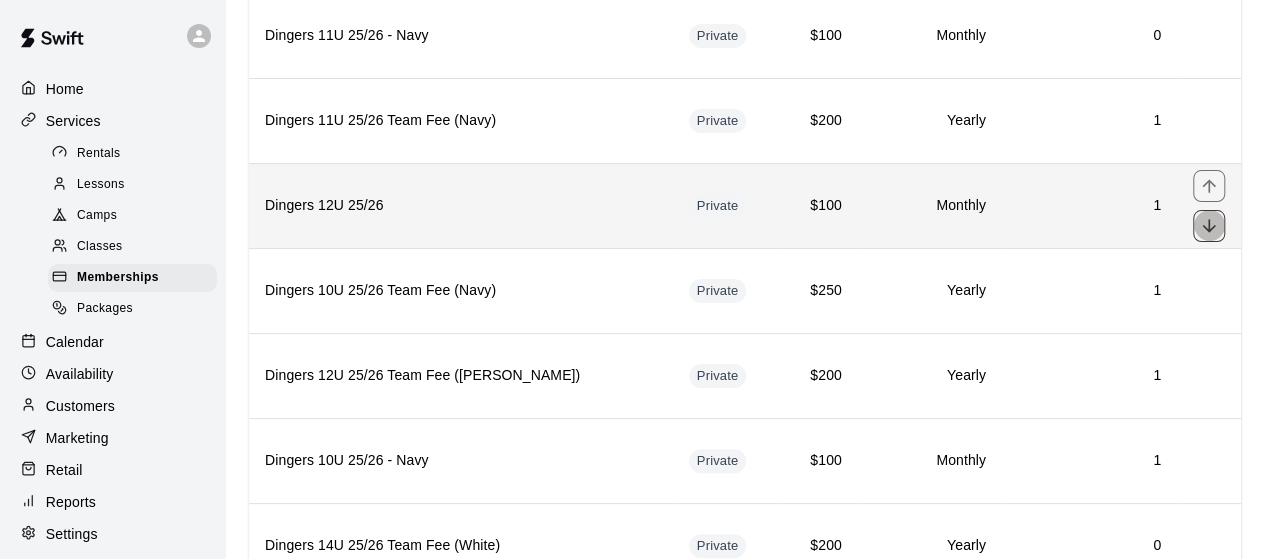 click 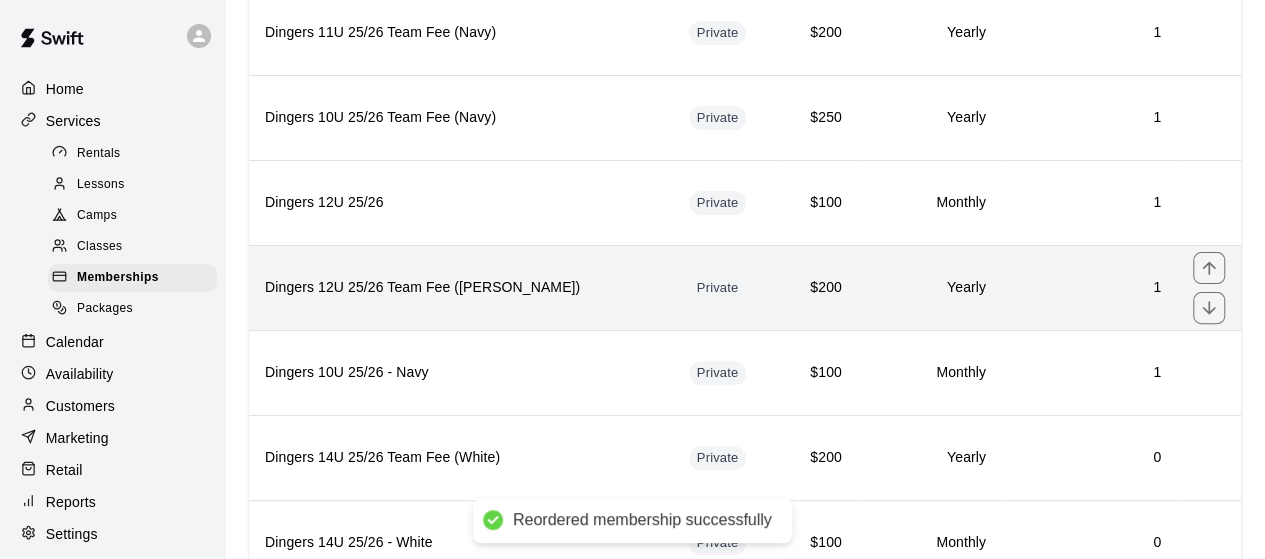 scroll, scrollTop: 3951, scrollLeft: 0, axis: vertical 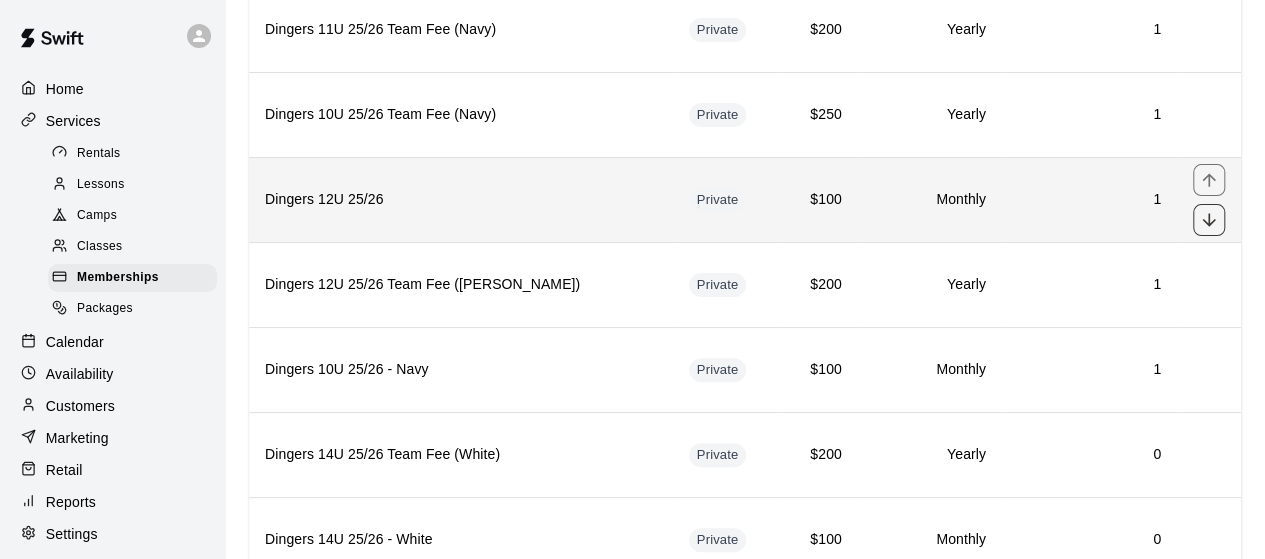 click 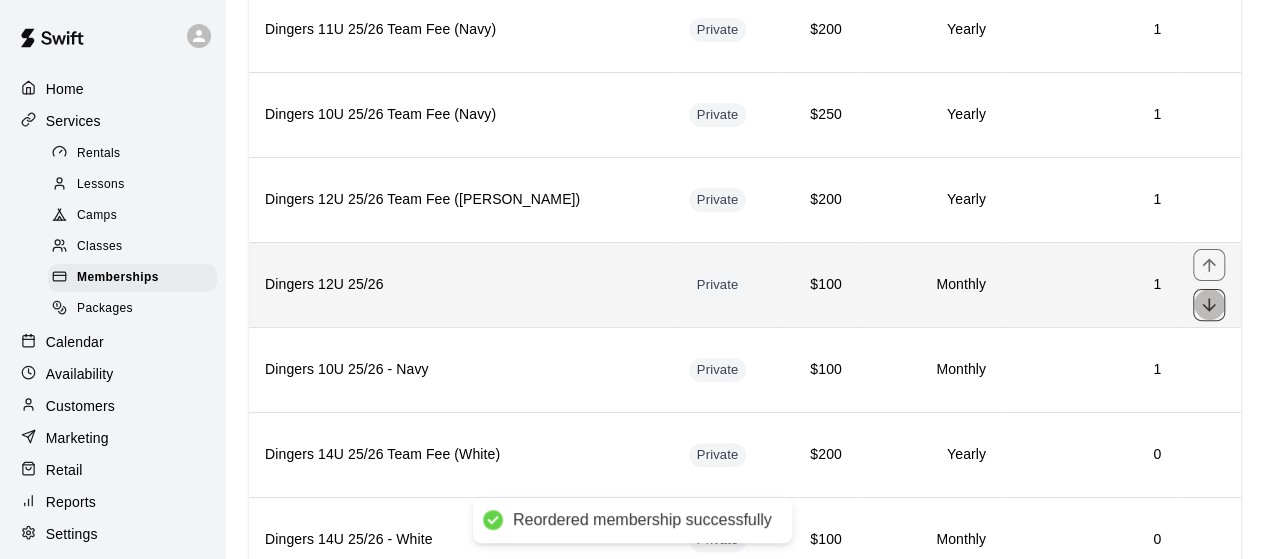 click 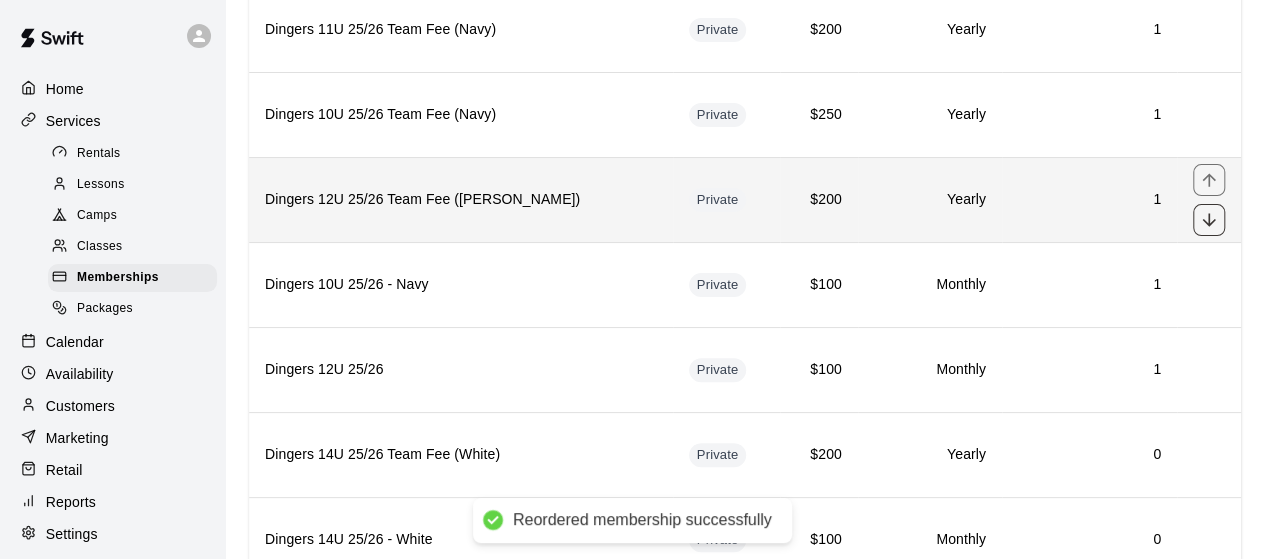 click 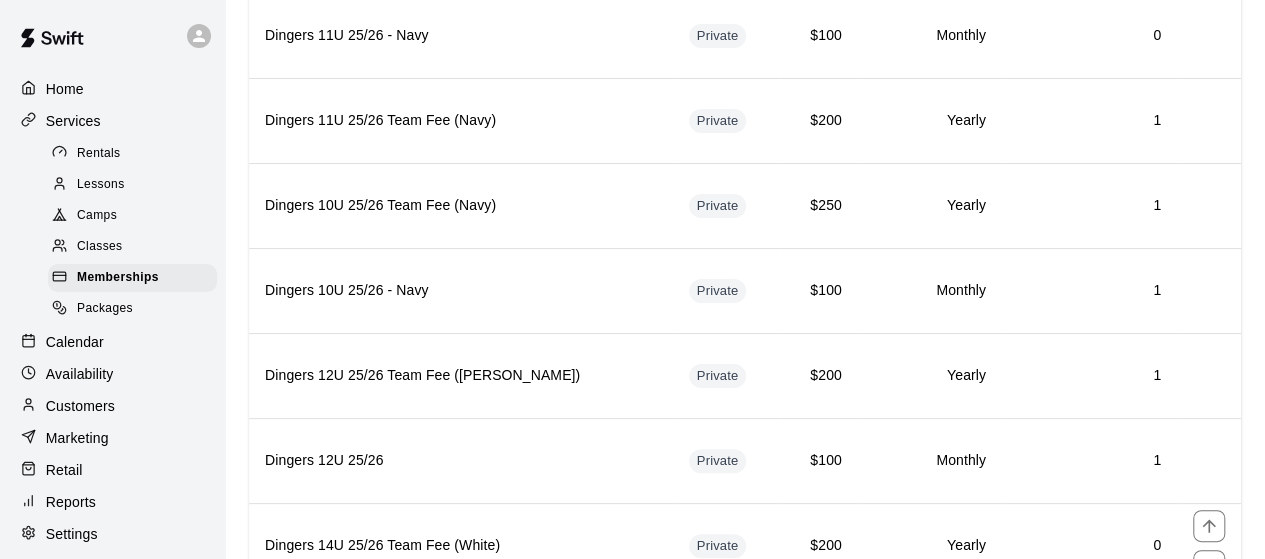 scroll, scrollTop: 3764, scrollLeft: 0, axis: vertical 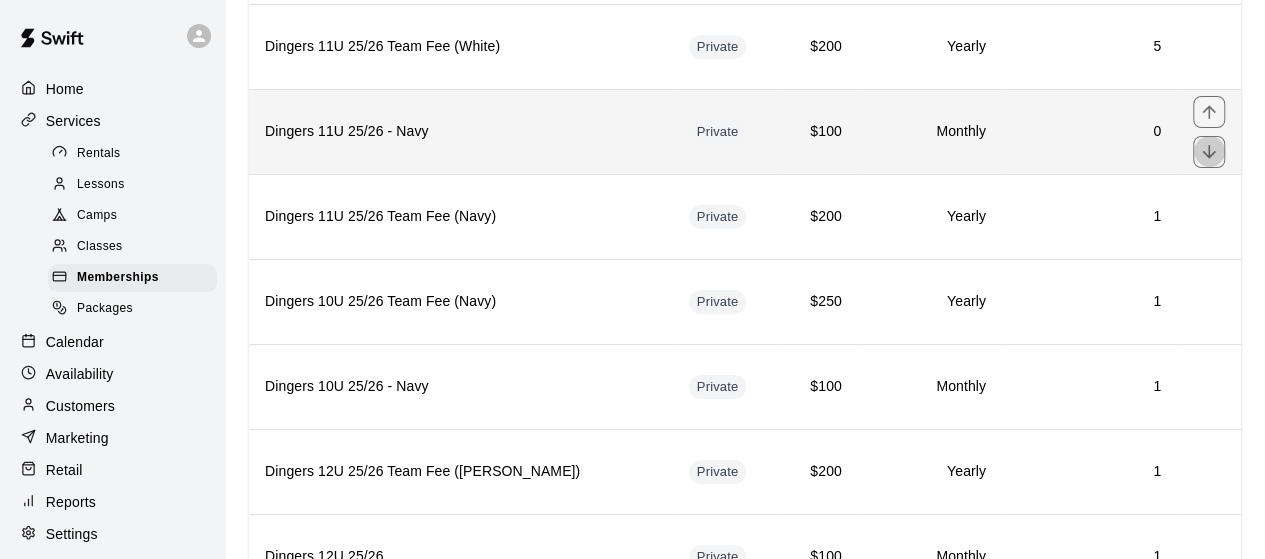 click 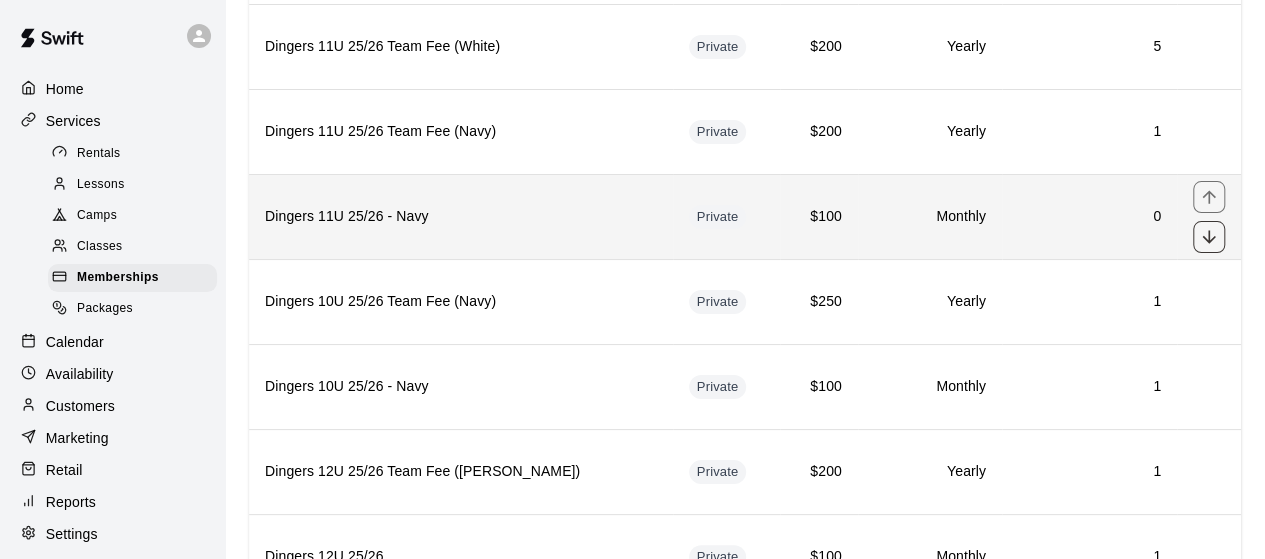 click 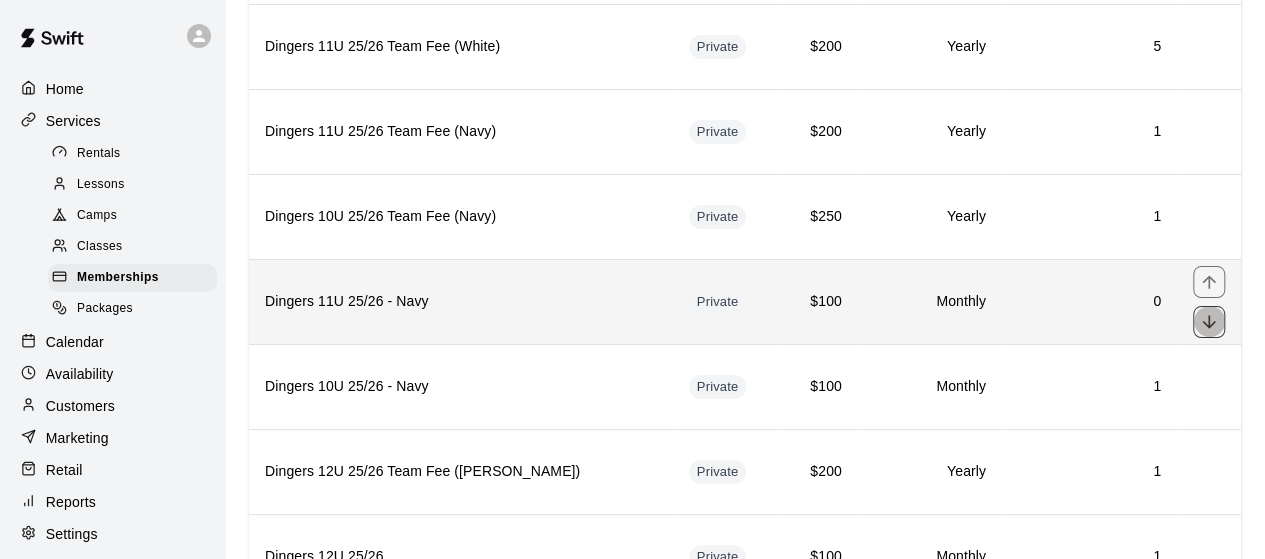 click 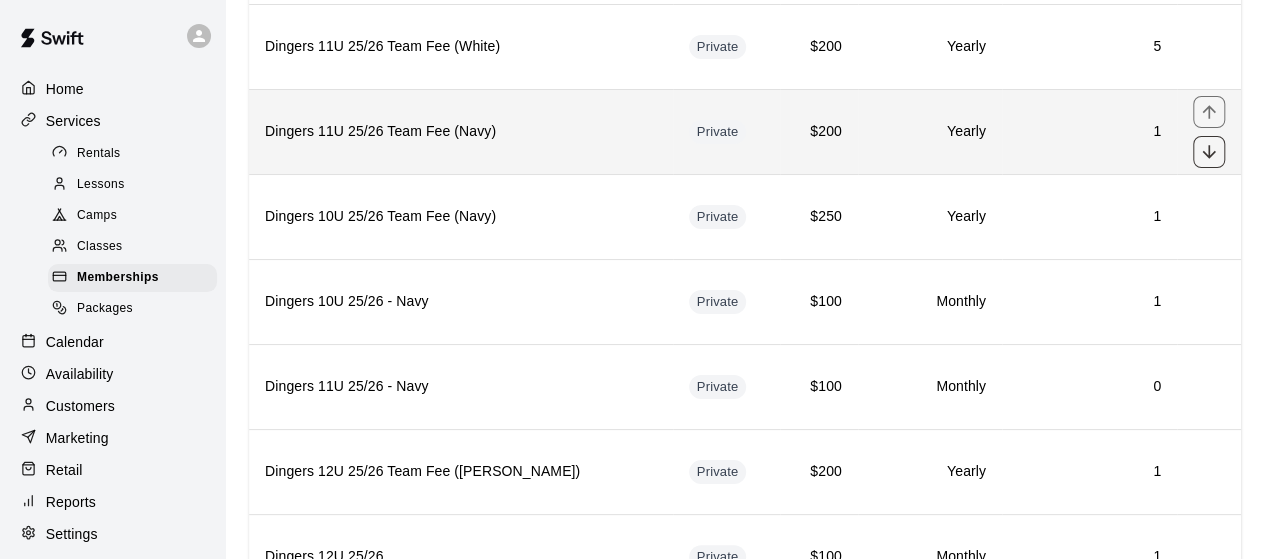 click 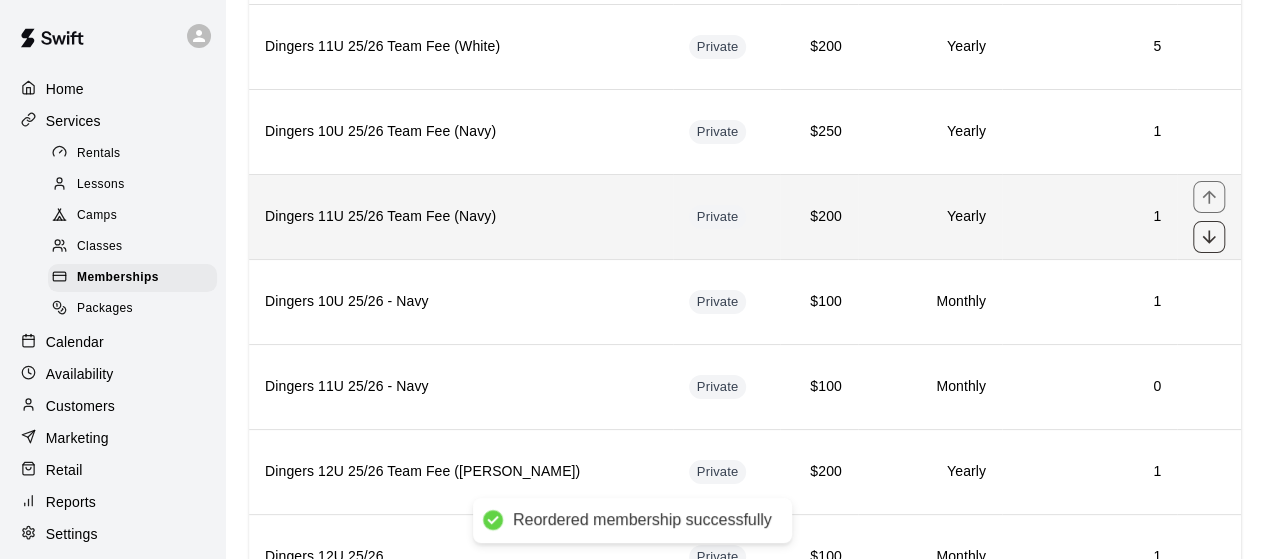 click 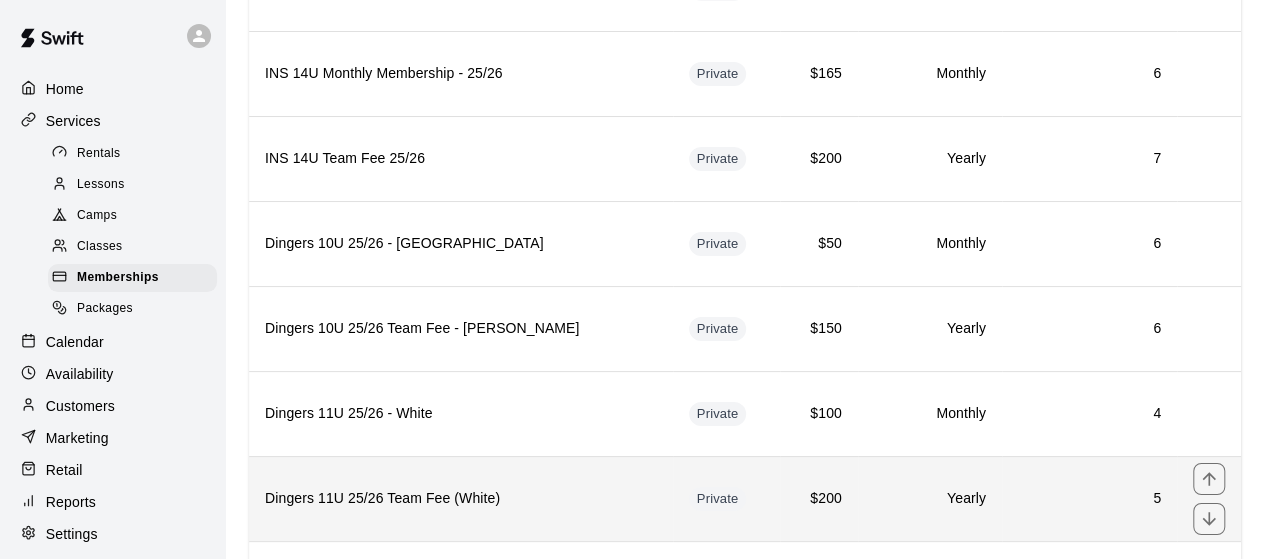 scroll, scrollTop: 3310, scrollLeft: 0, axis: vertical 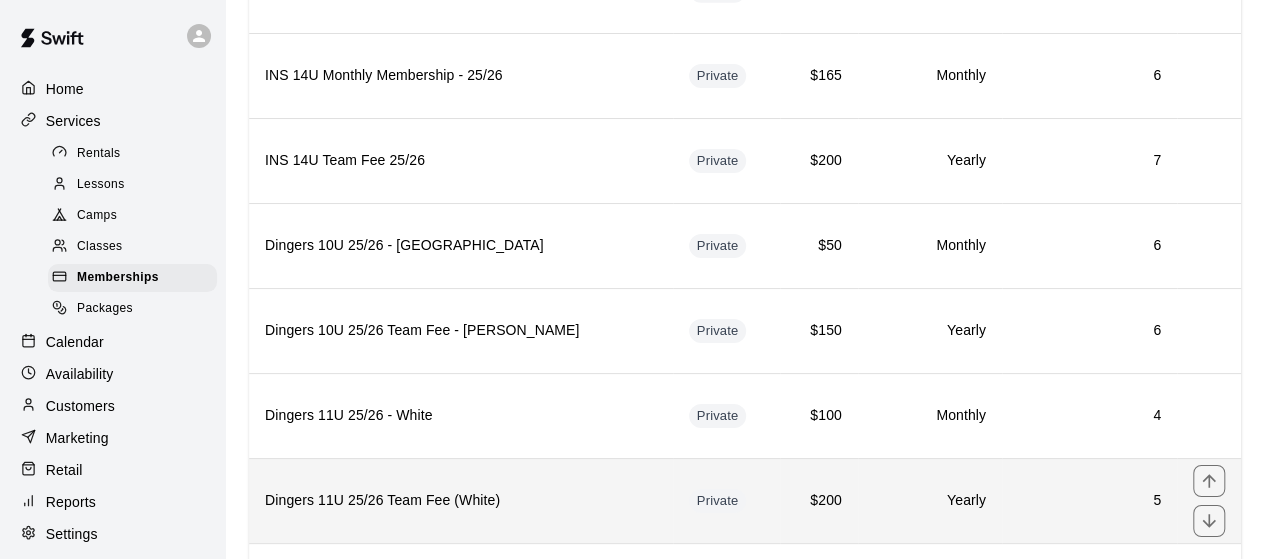 click on "6" at bounding box center [1089, 246] 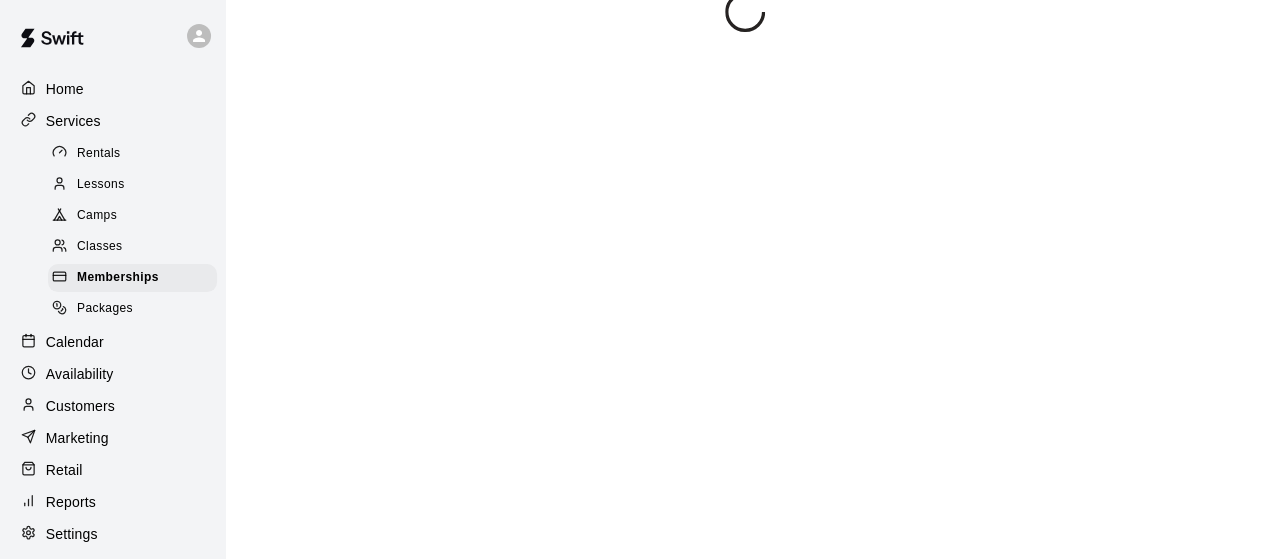 scroll, scrollTop: 0, scrollLeft: 0, axis: both 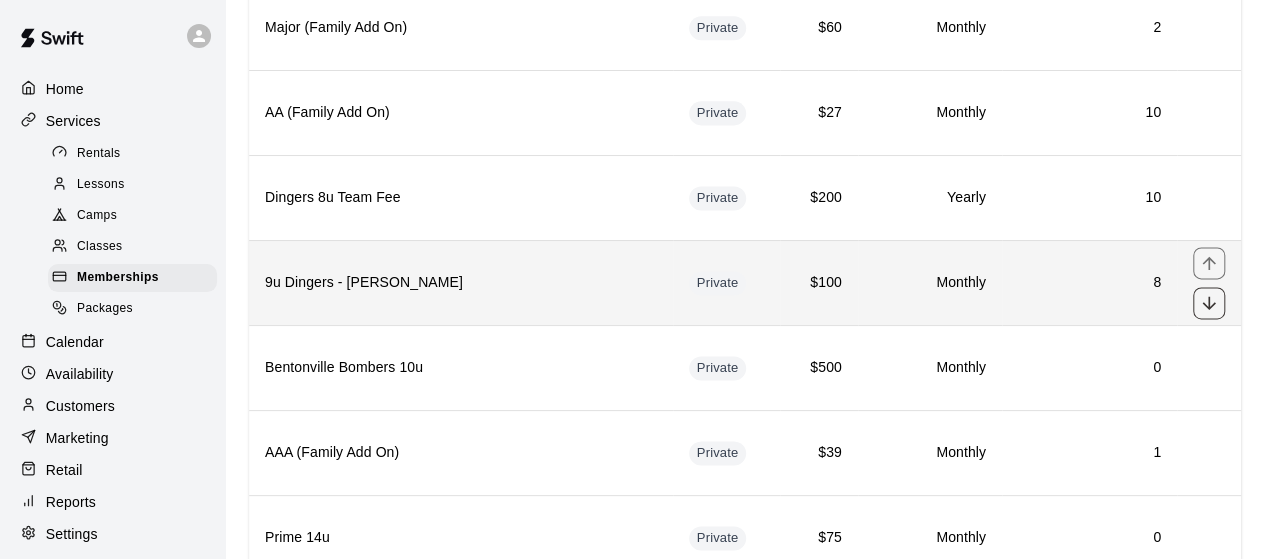 click 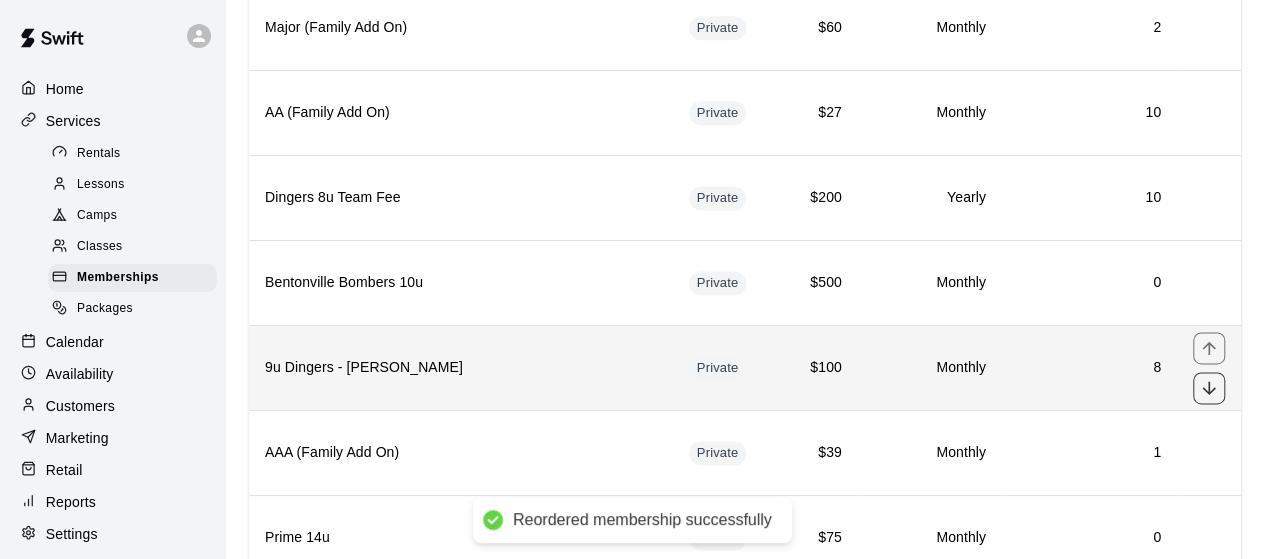 click at bounding box center [1209, 388] 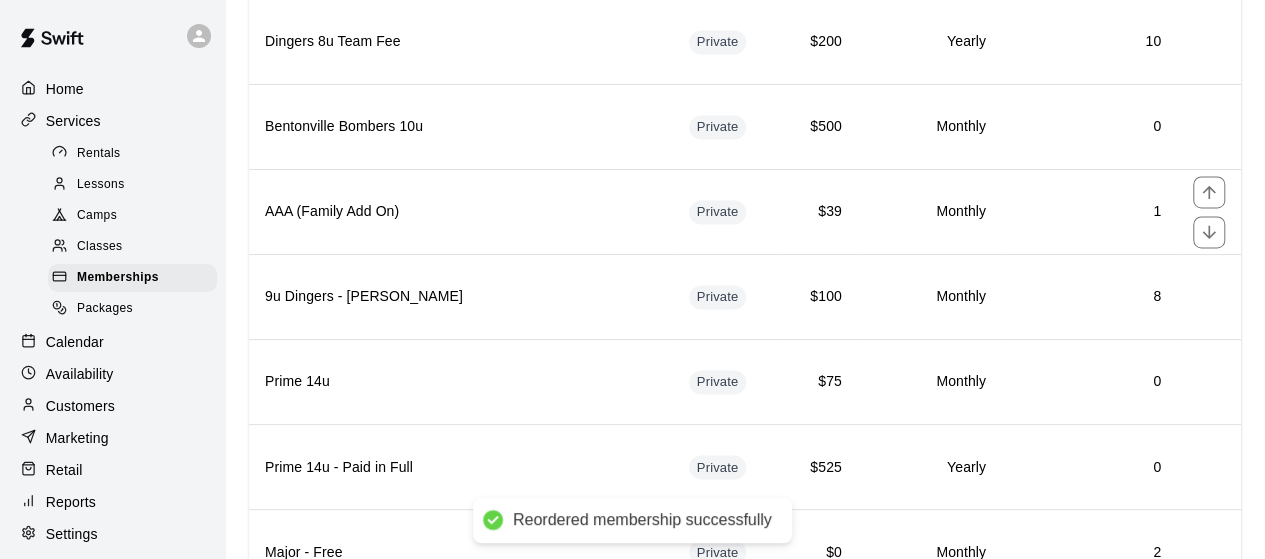 scroll, scrollTop: 1480, scrollLeft: 0, axis: vertical 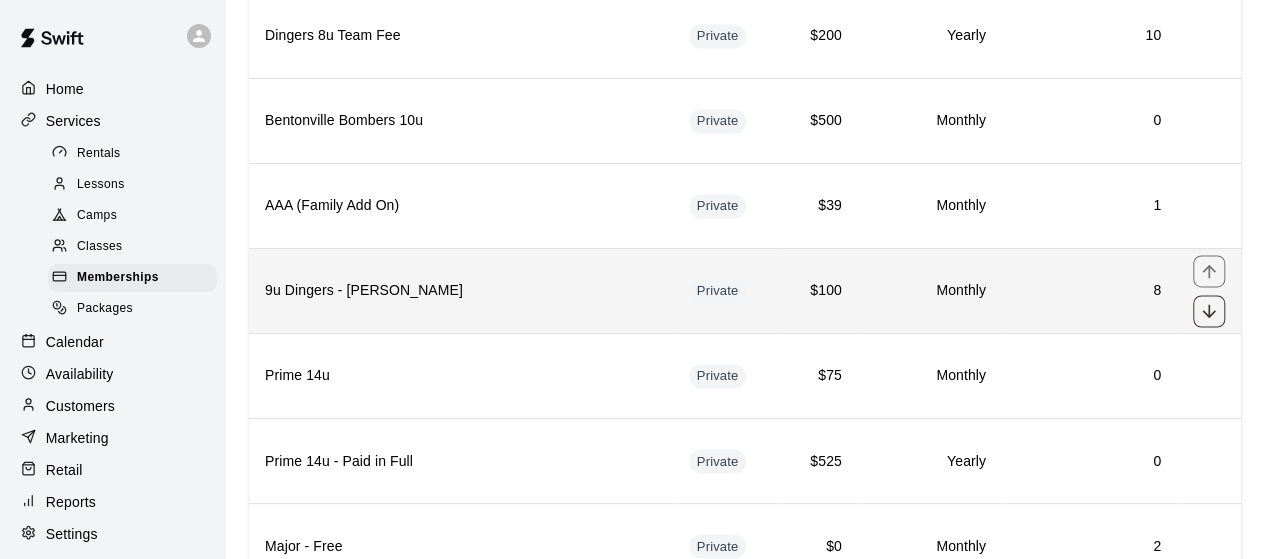 click 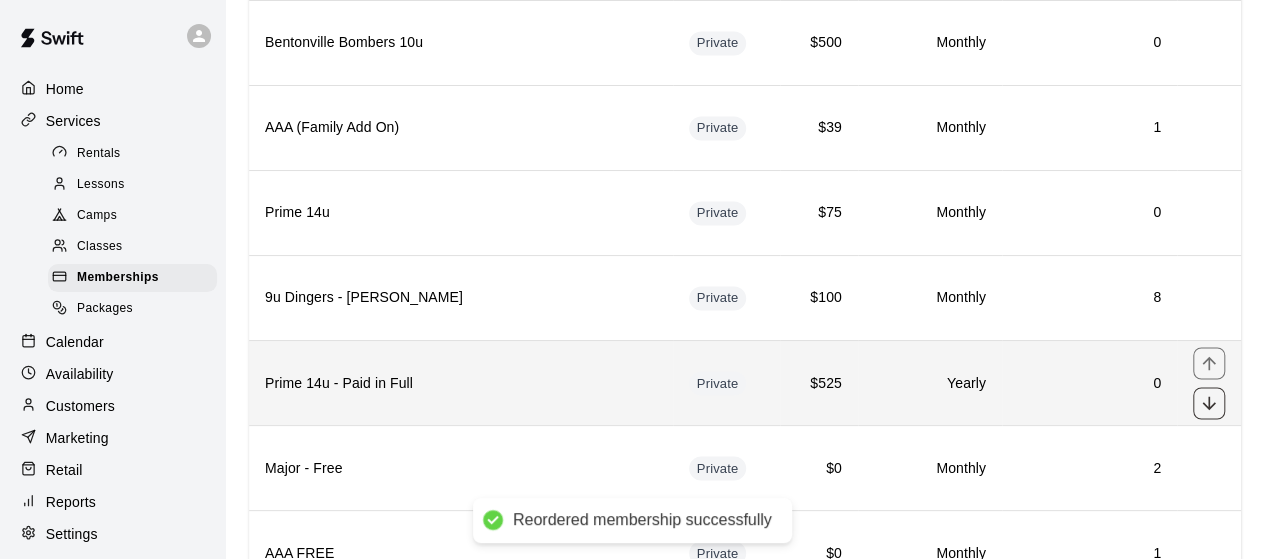 scroll, scrollTop: 1559, scrollLeft: 0, axis: vertical 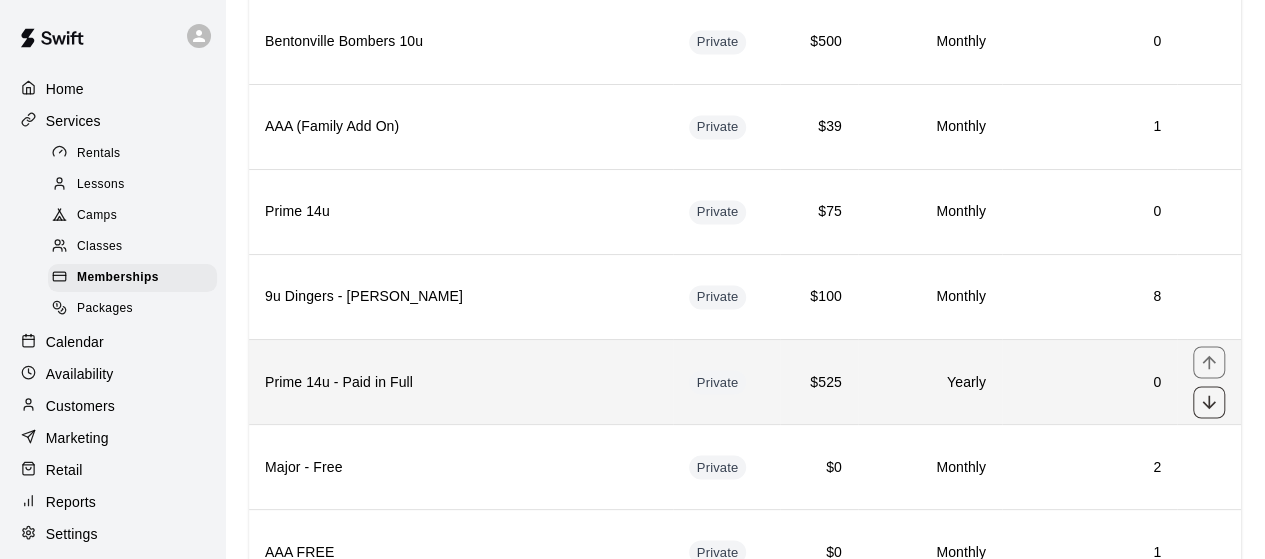 click 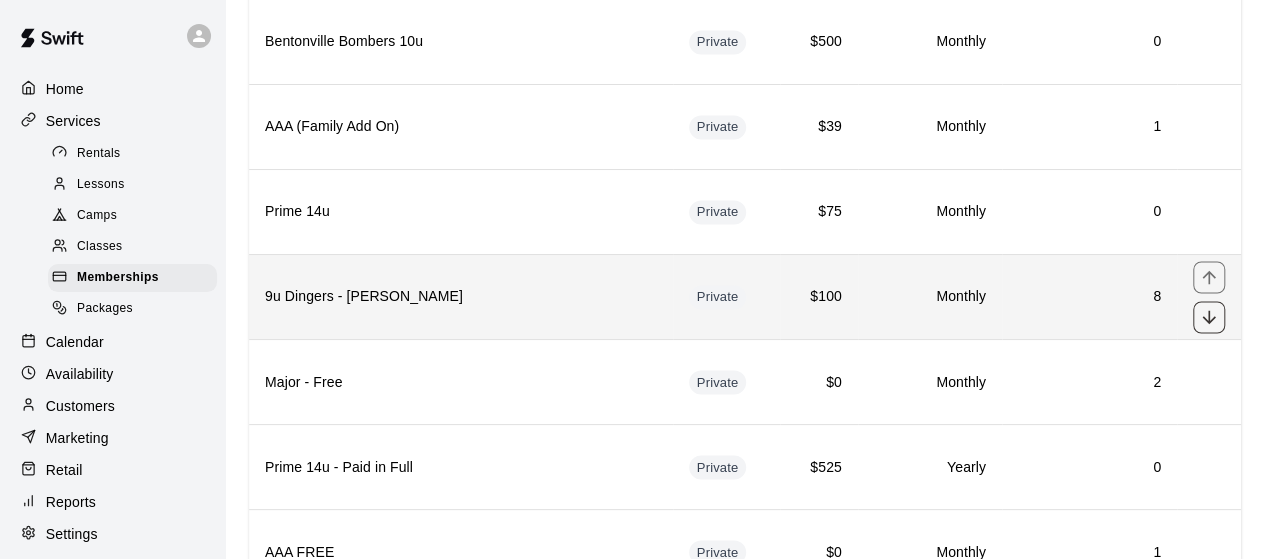 click 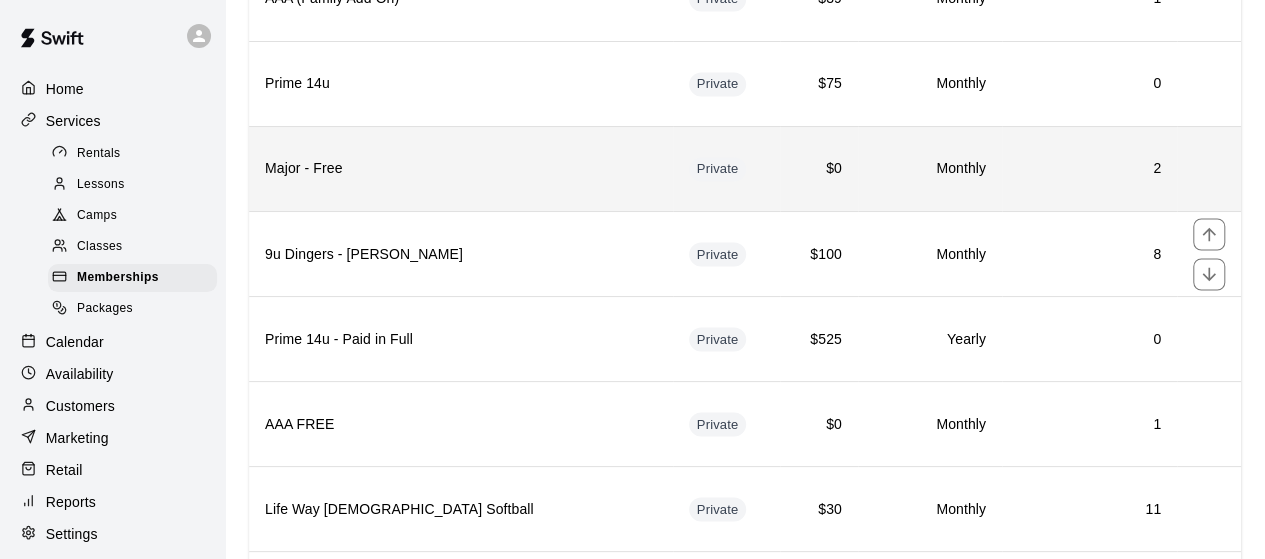 scroll, scrollTop: 1690, scrollLeft: 0, axis: vertical 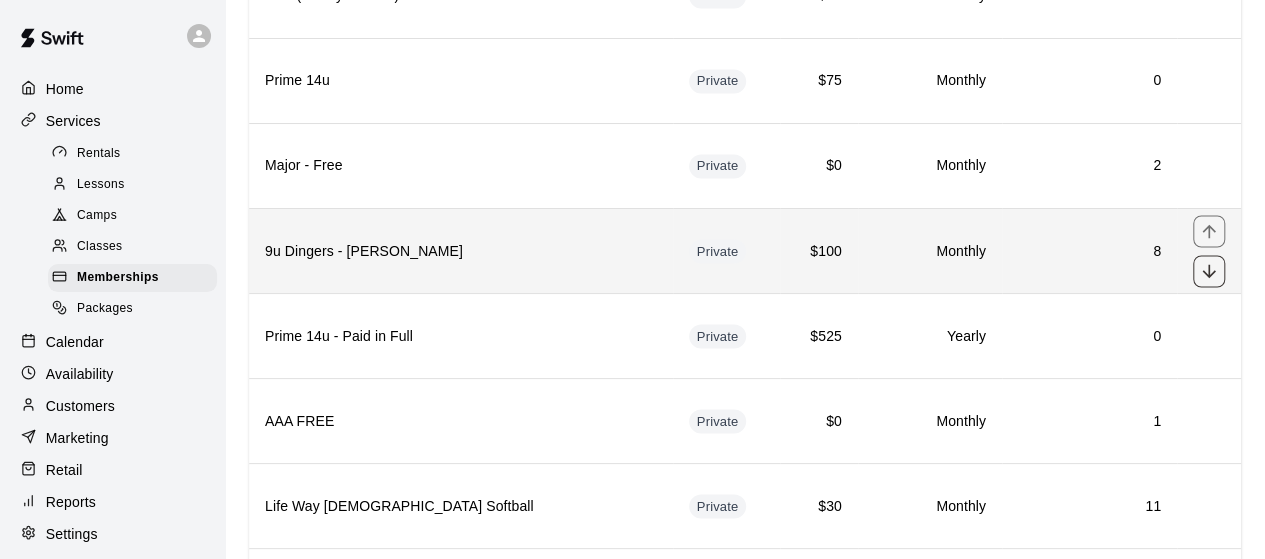 click 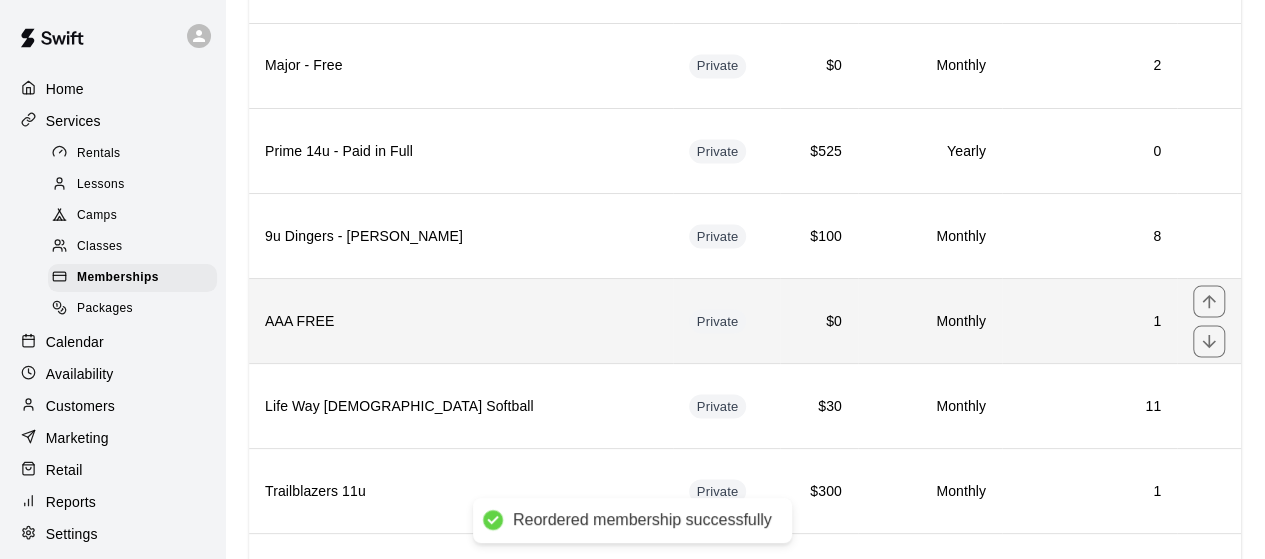 scroll, scrollTop: 1794, scrollLeft: 0, axis: vertical 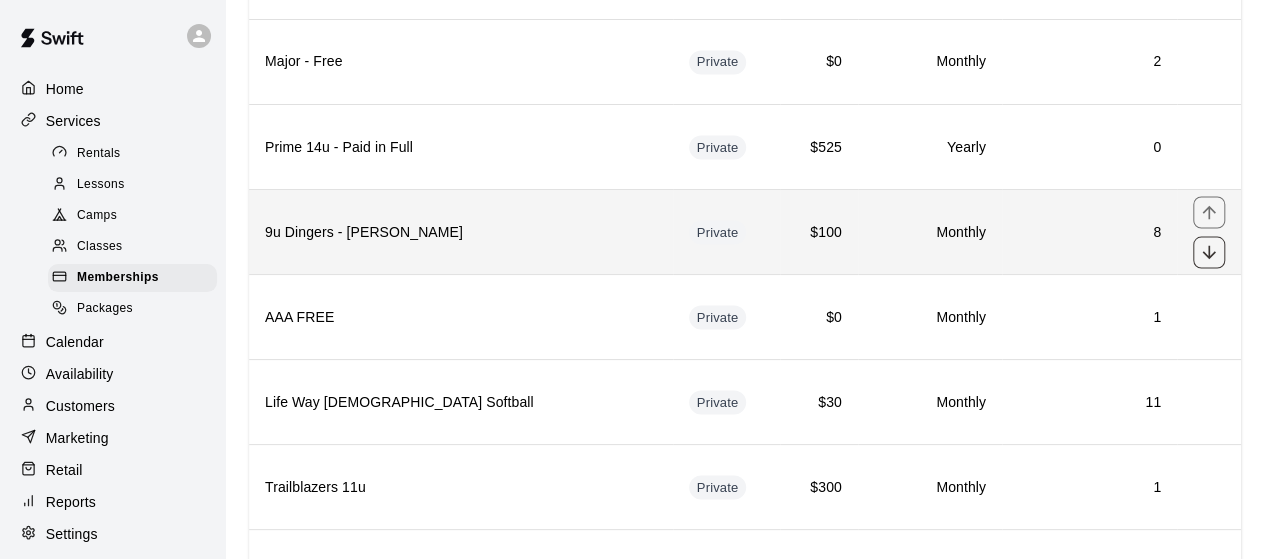 click at bounding box center (1209, 252) 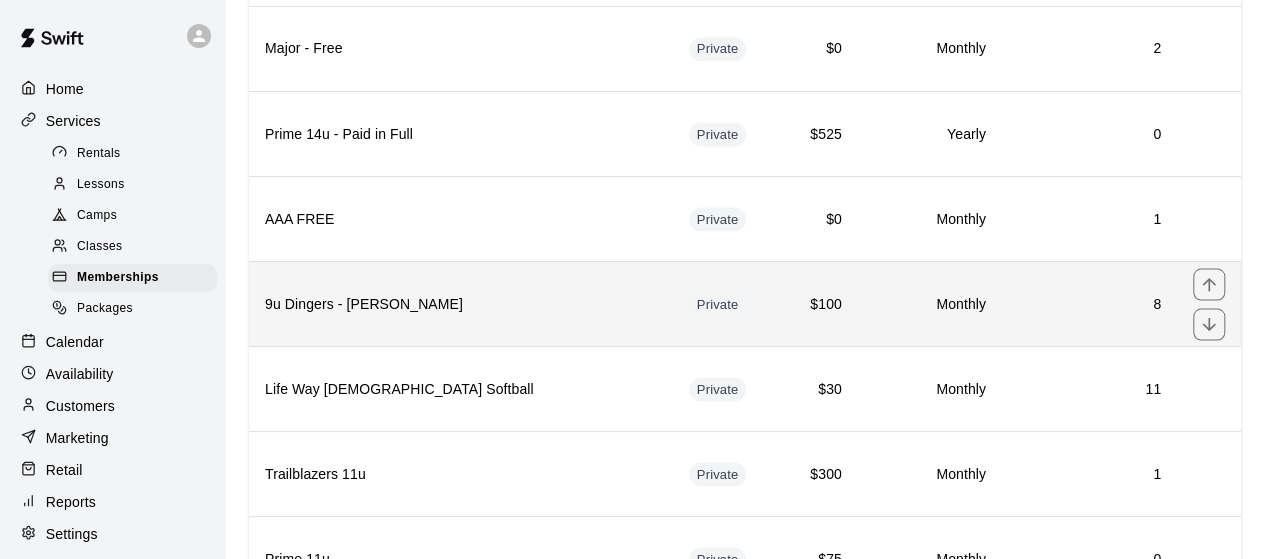 scroll, scrollTop: 1824, scrollLeft: 0, axis: vertical 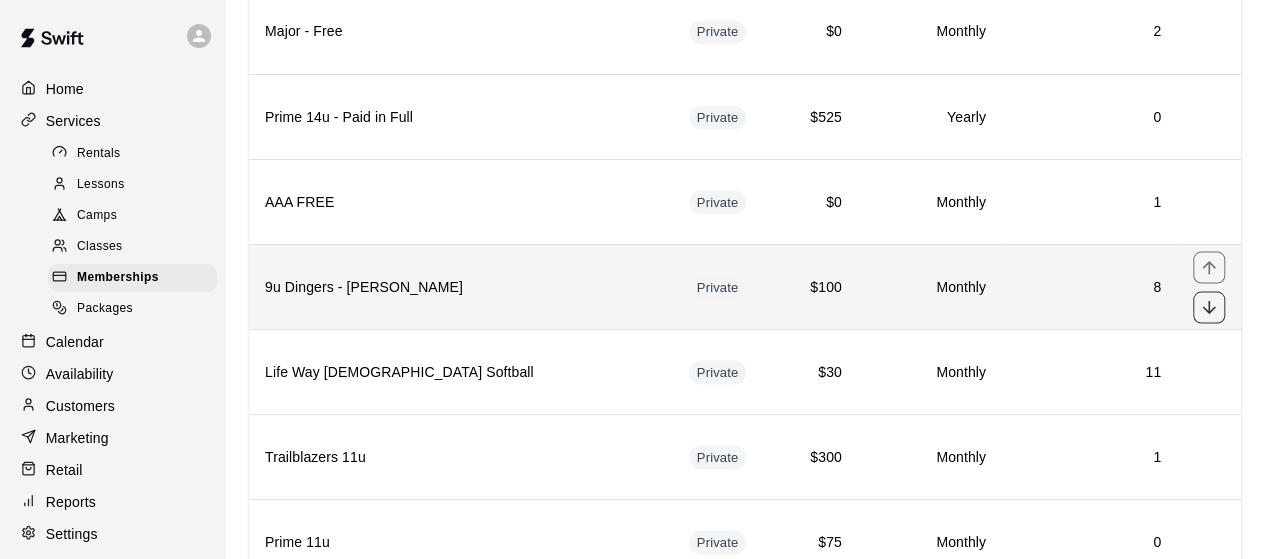 click 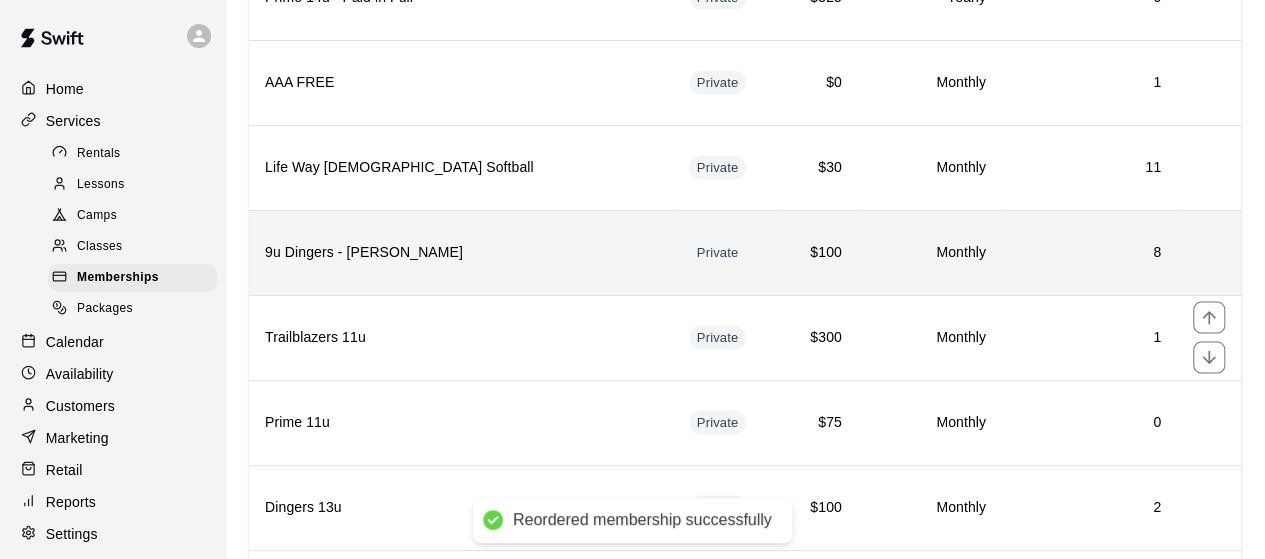 scroll, scrollTop: 1947, scrollLeft: 0, axis: vertical 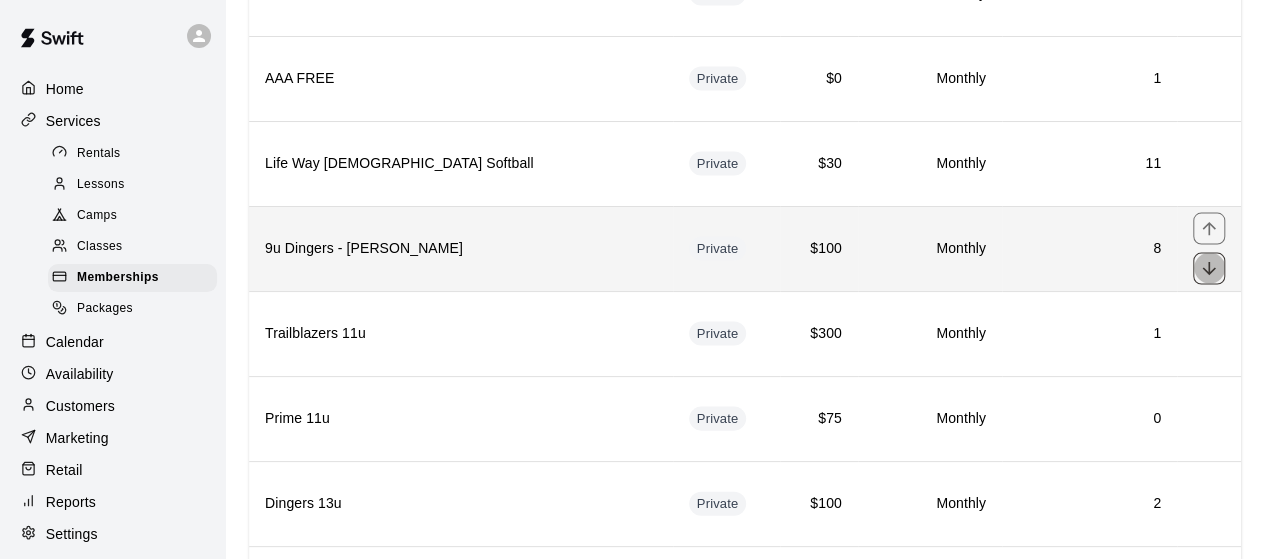 click 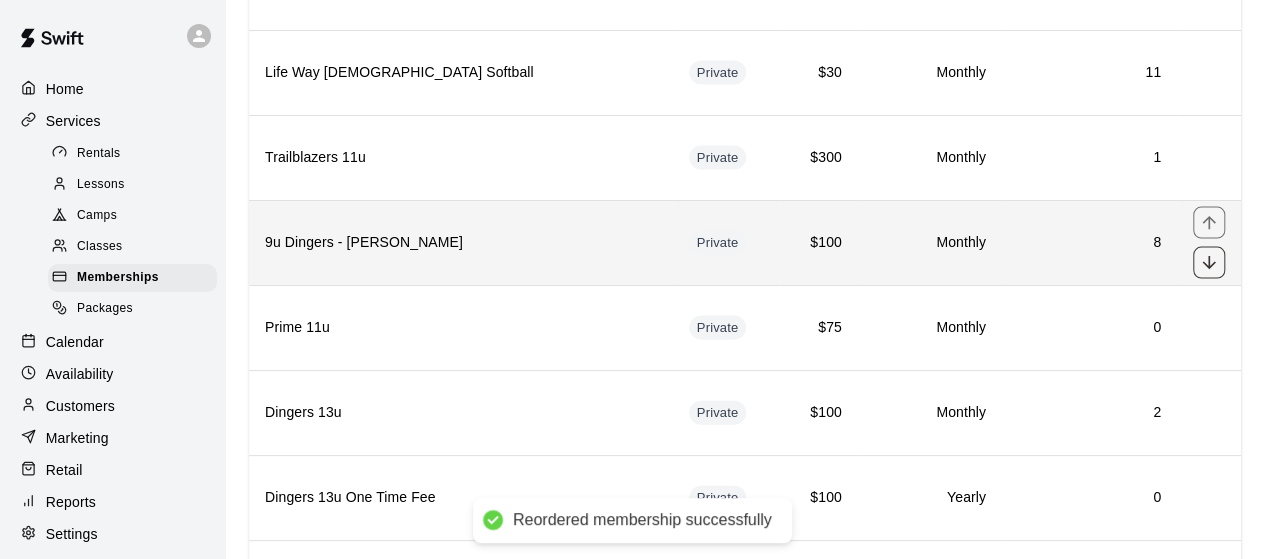 scroll, scrollTop: 2039, scrollLeft: 0, axis: vertical 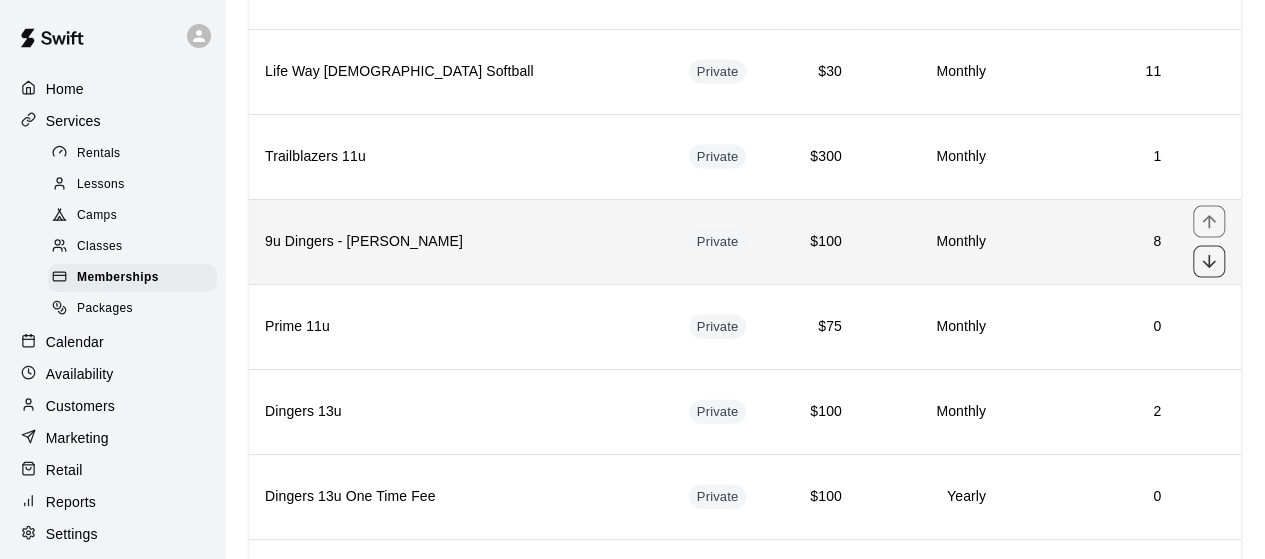 click 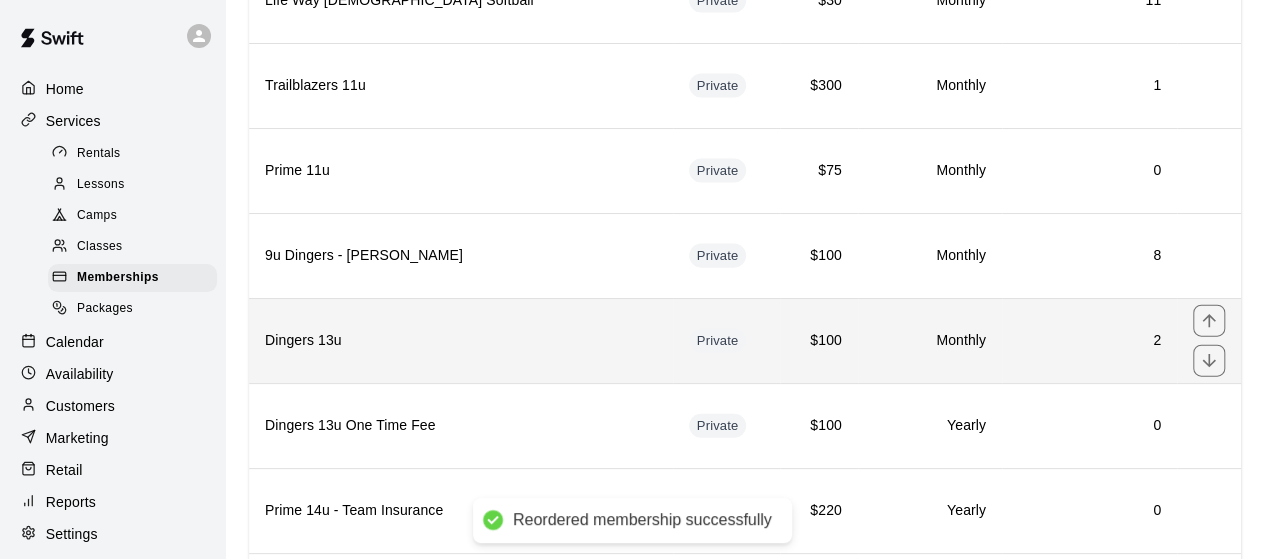 scroll, scrollTop: 2110, scrollLeft: 0, axis: vertical 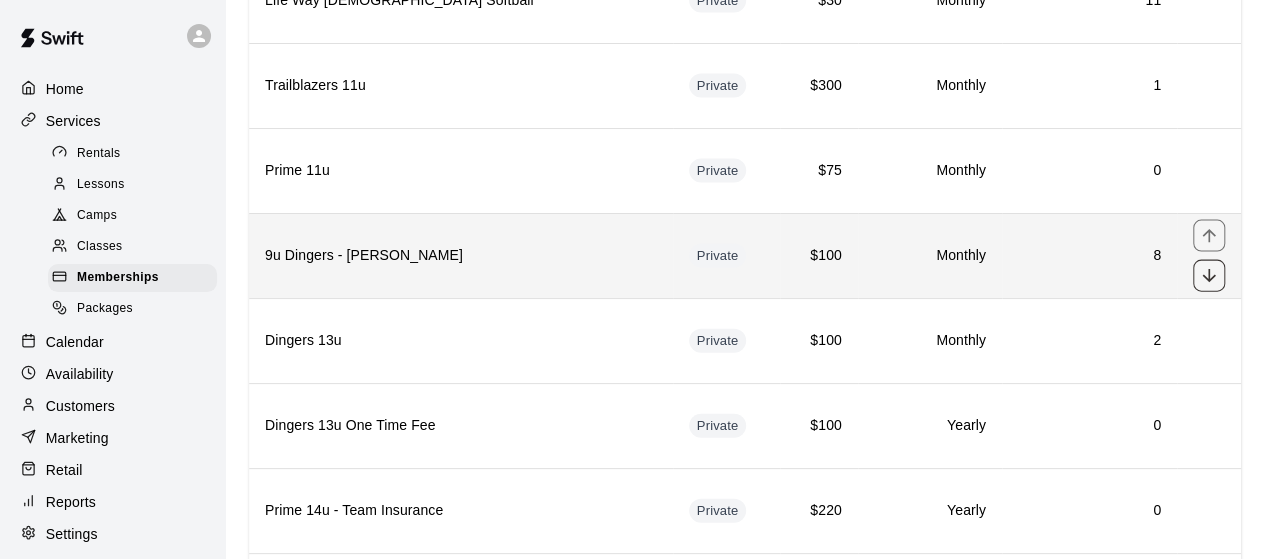 click at bounding box center (1209, 276) 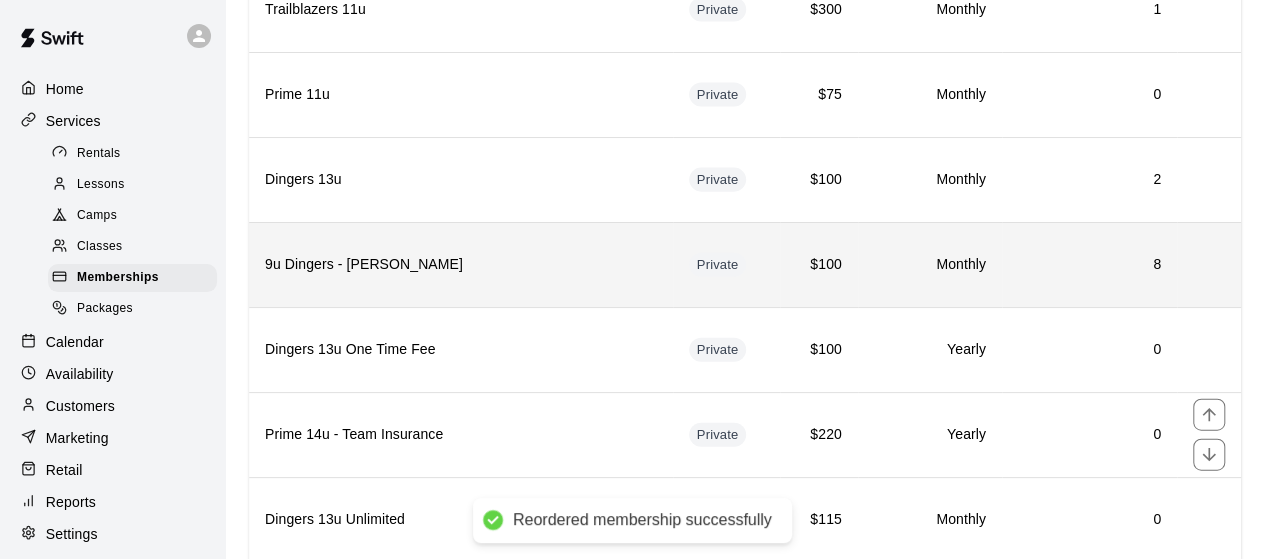 scroll, scrollTop: 2253, scrollLeft: 0, axis: vertical 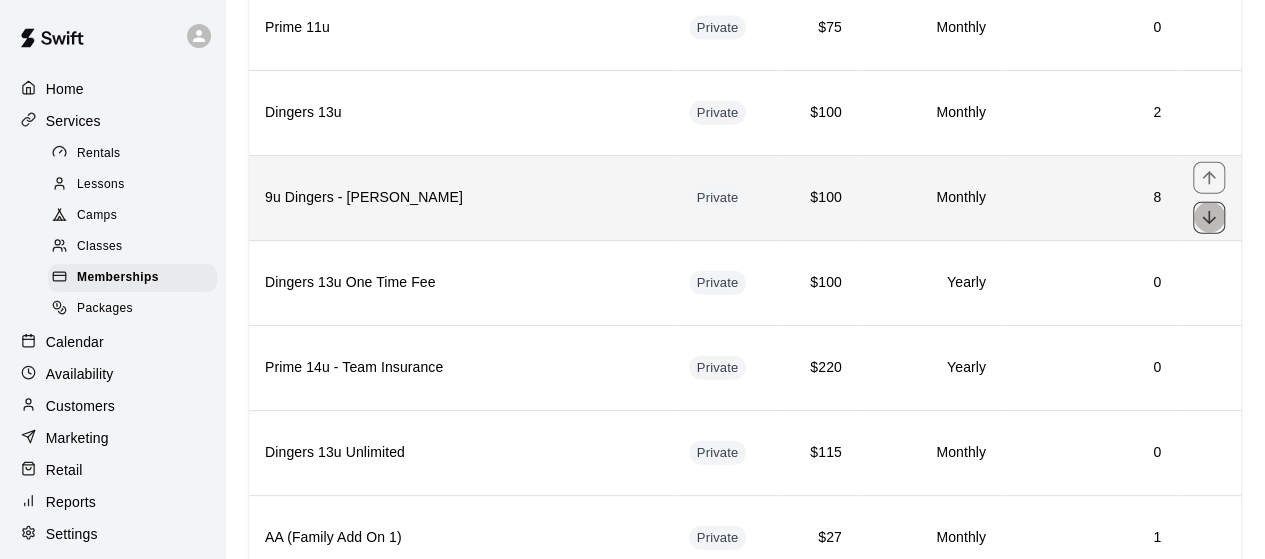 click 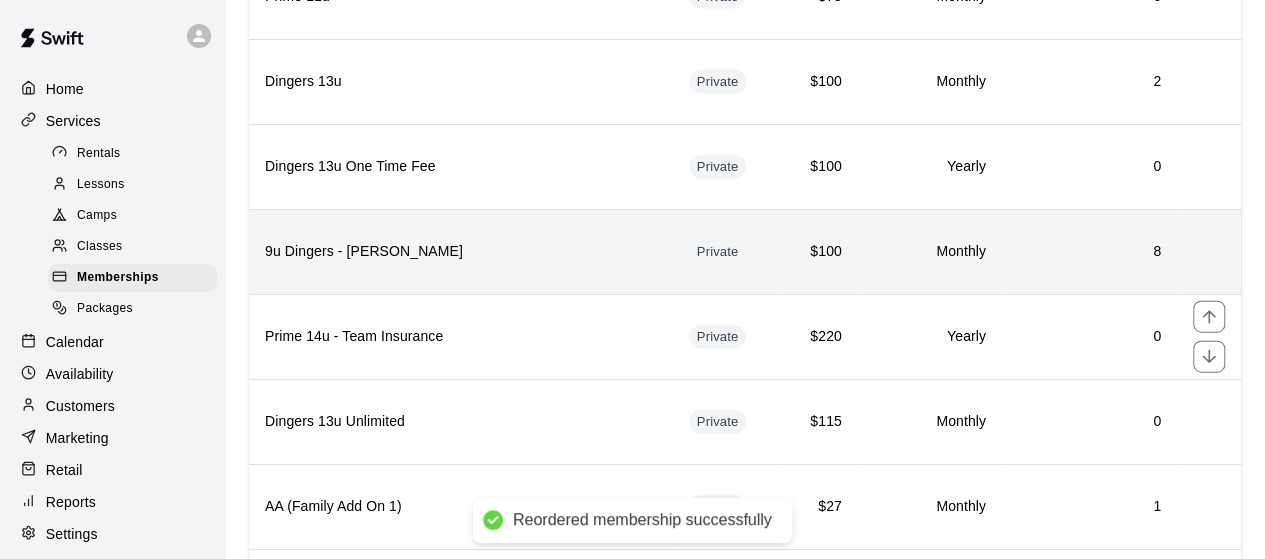 scroll, scrollTop: 2287, scrollLeft: 0, axis: vertical 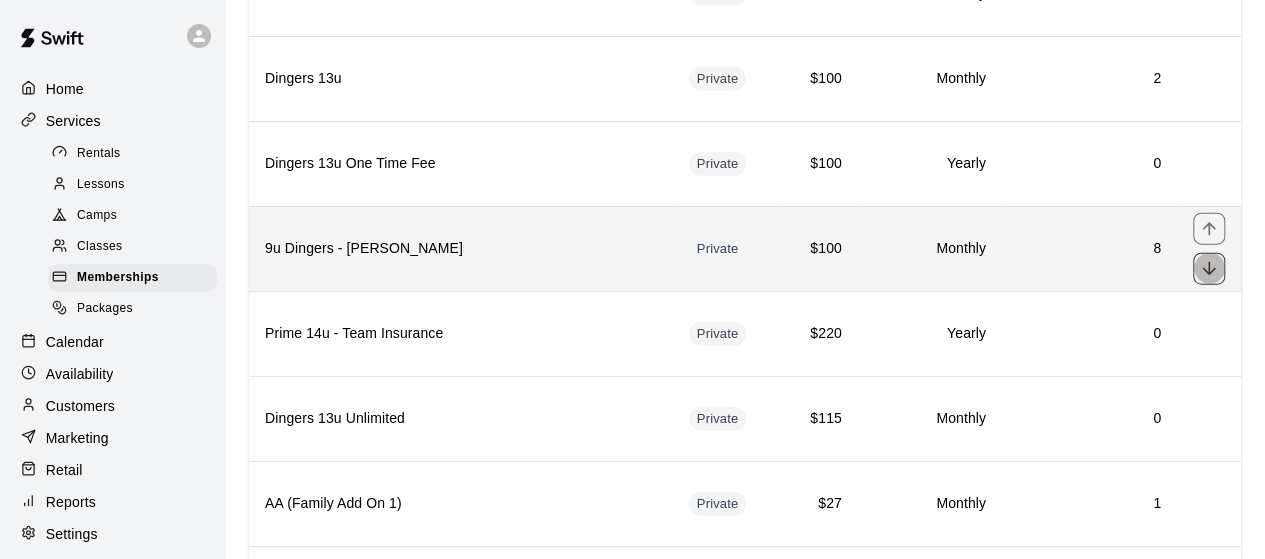 click 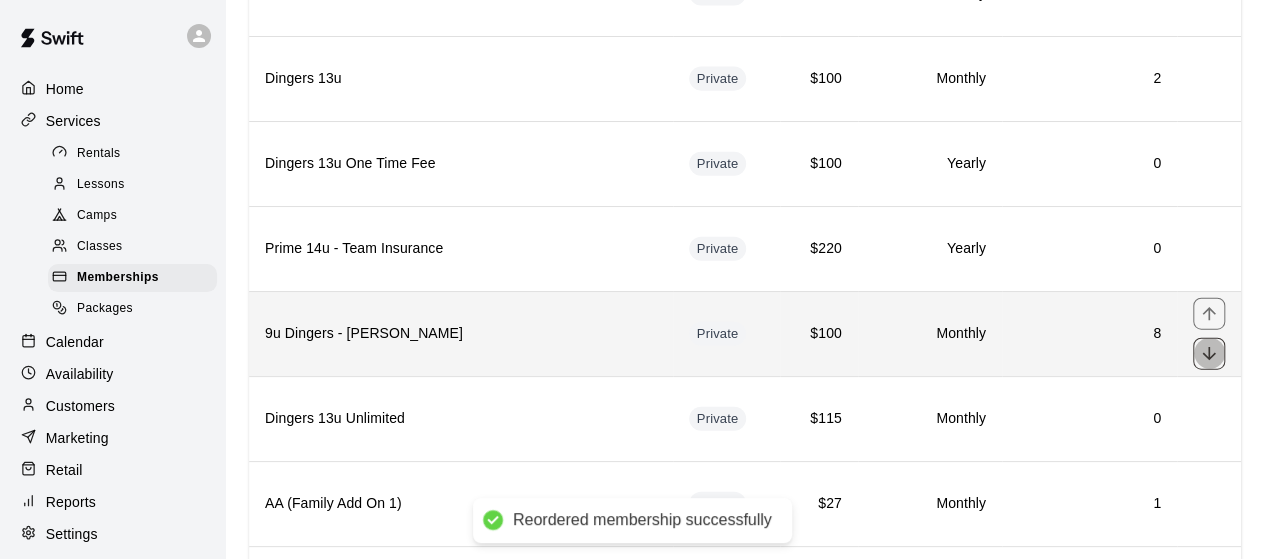 click 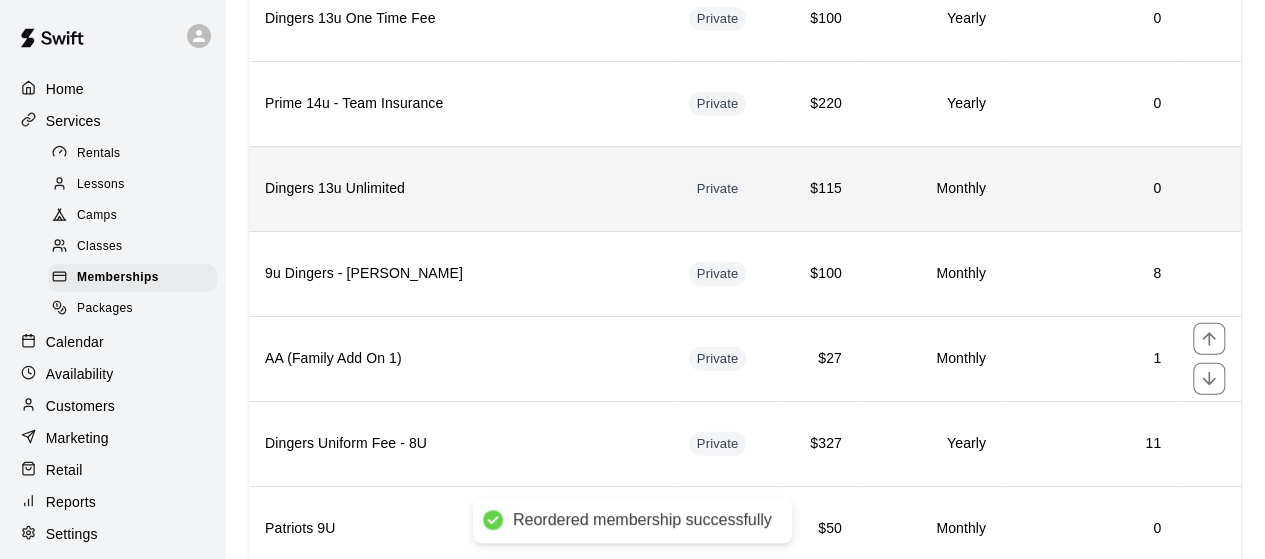 scroll, scrollTop: 2433, scrollLeft: 0, axis: vertical 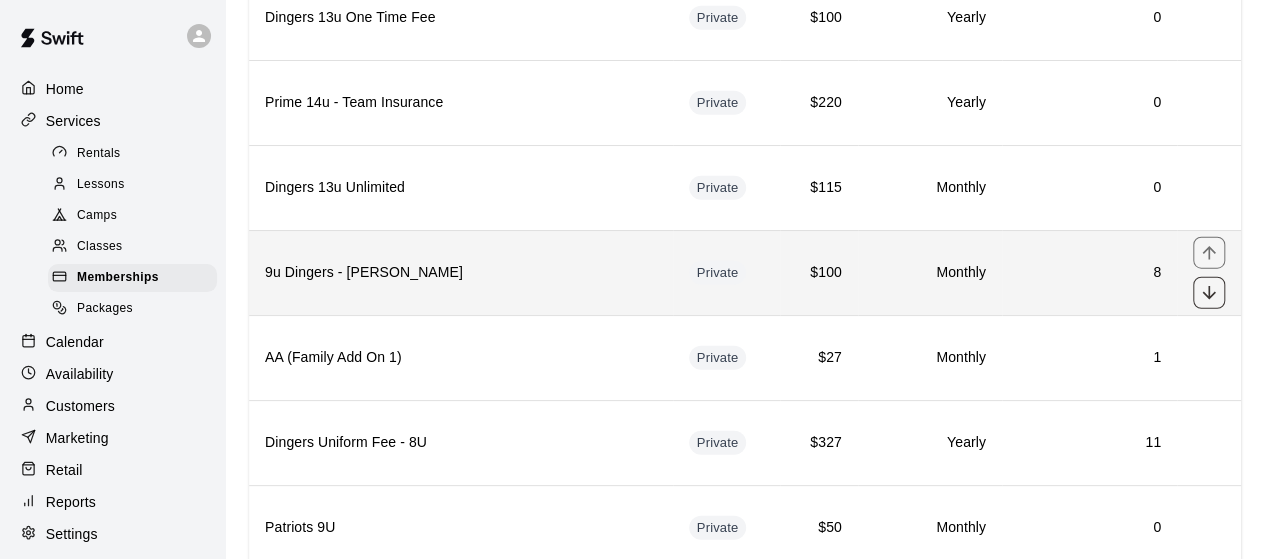 click 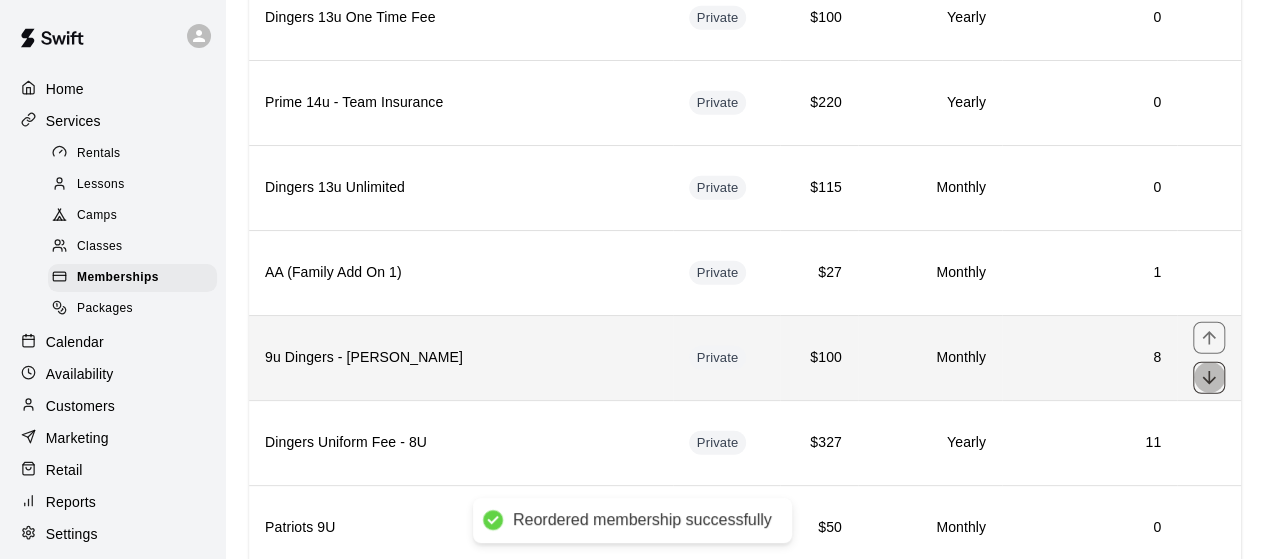 click 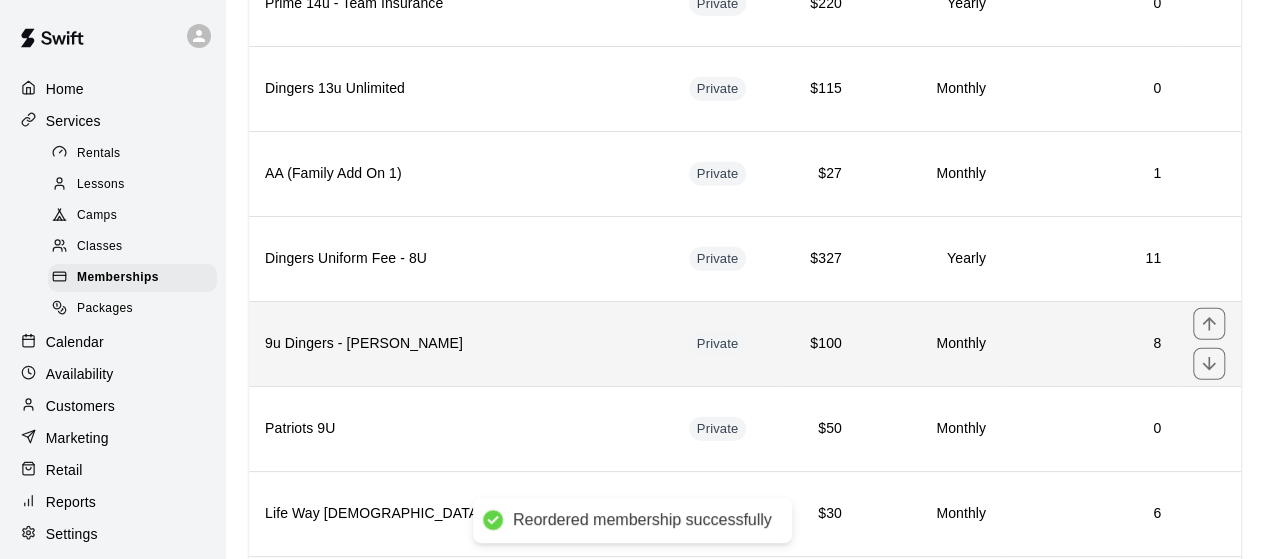 scroll, scrollTop: 2533, scrollLeft: 0, axis: vertical 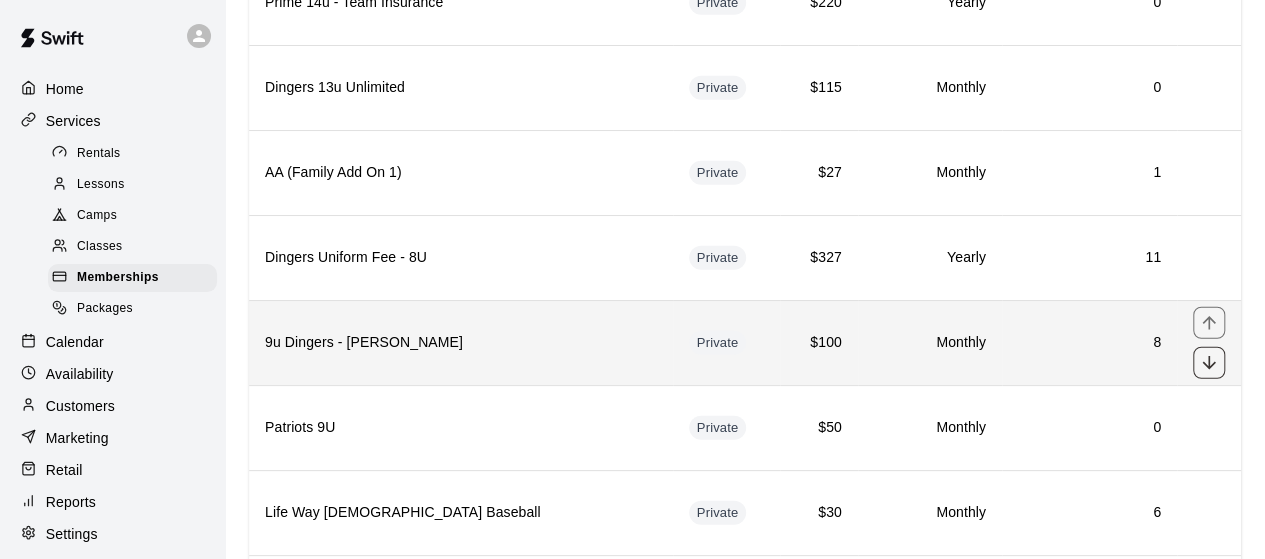click 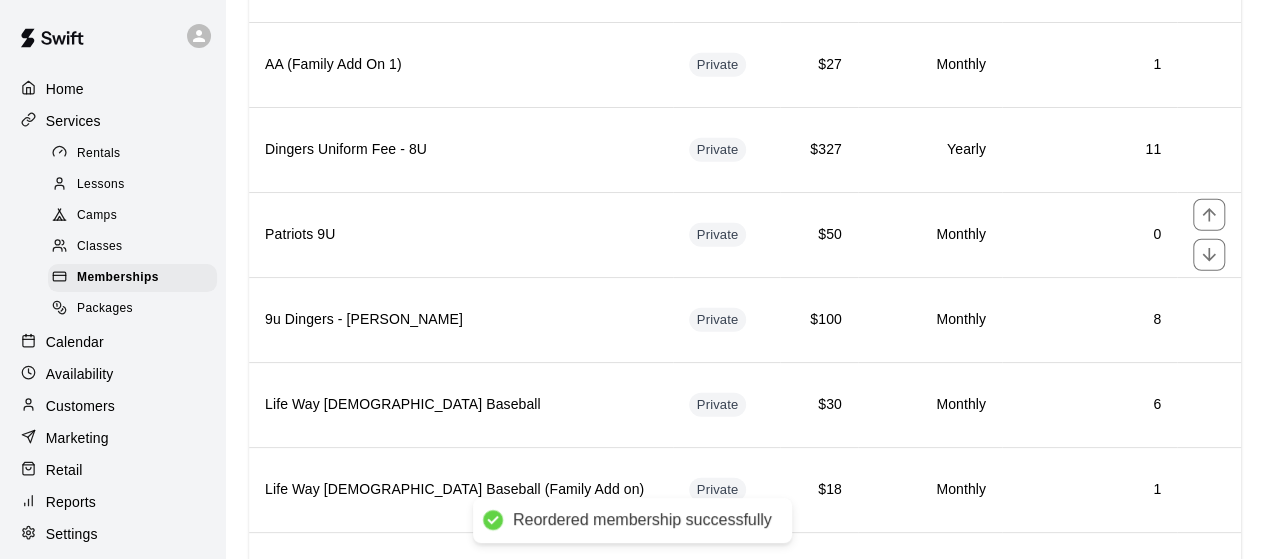 scroll, scrollTop: 2642, scrollLeft: 0, axis: vertical 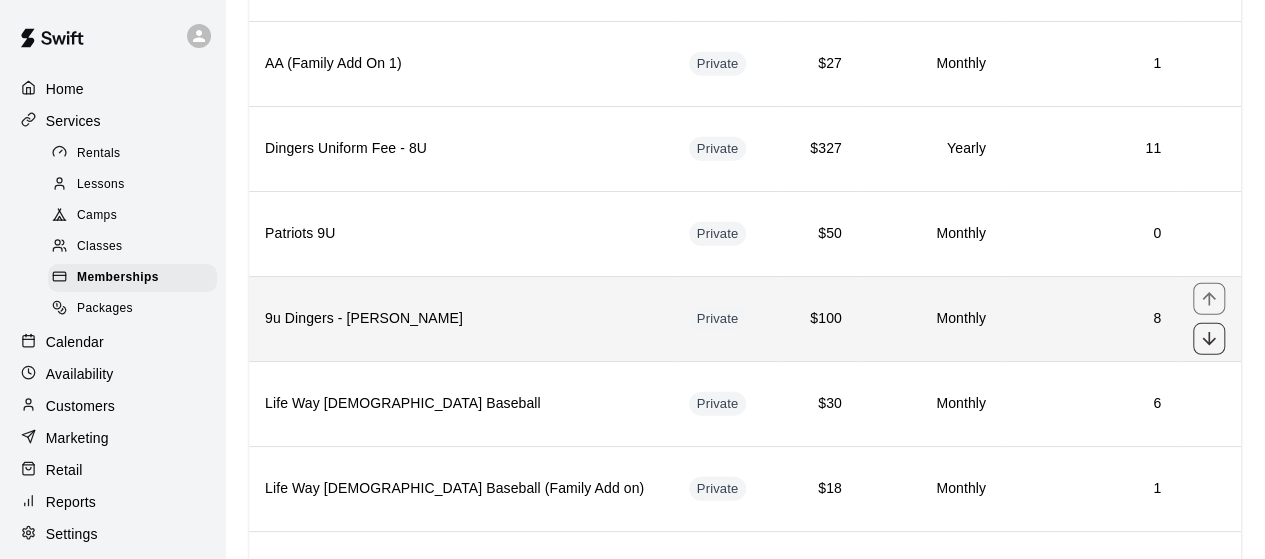 click 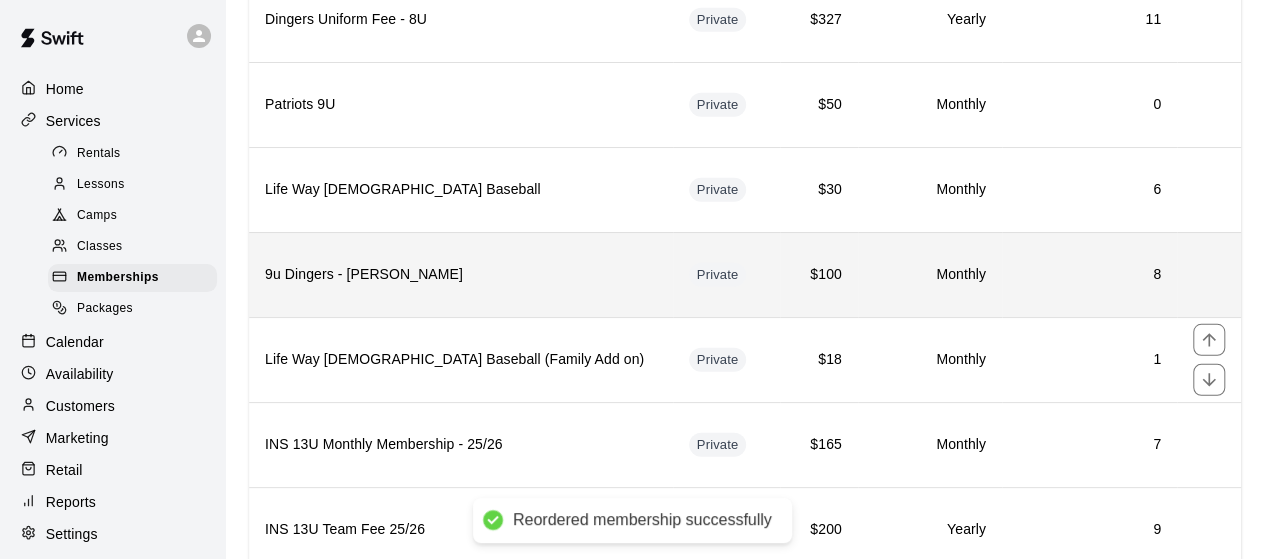 scroll, scrollTop: 2772, scrollLeft: 0, axis: vertical 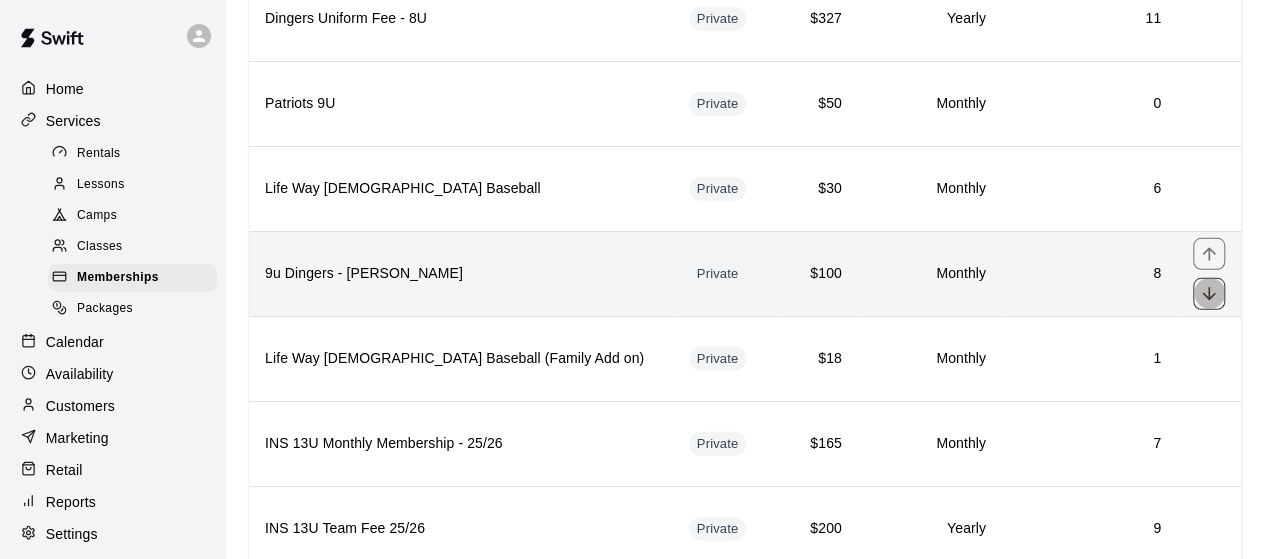click 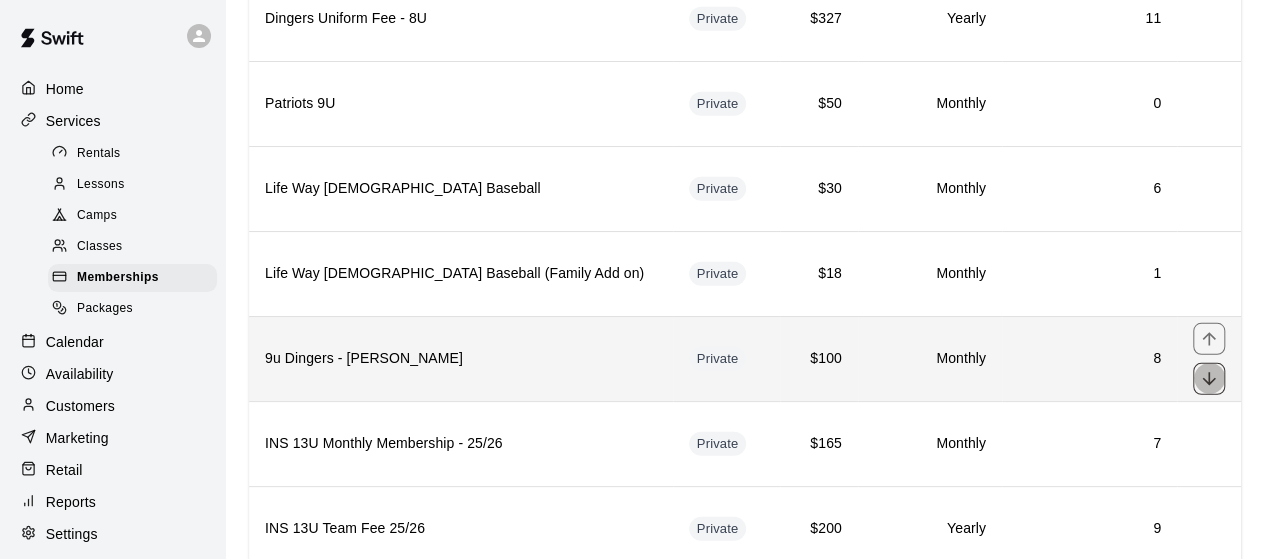 click 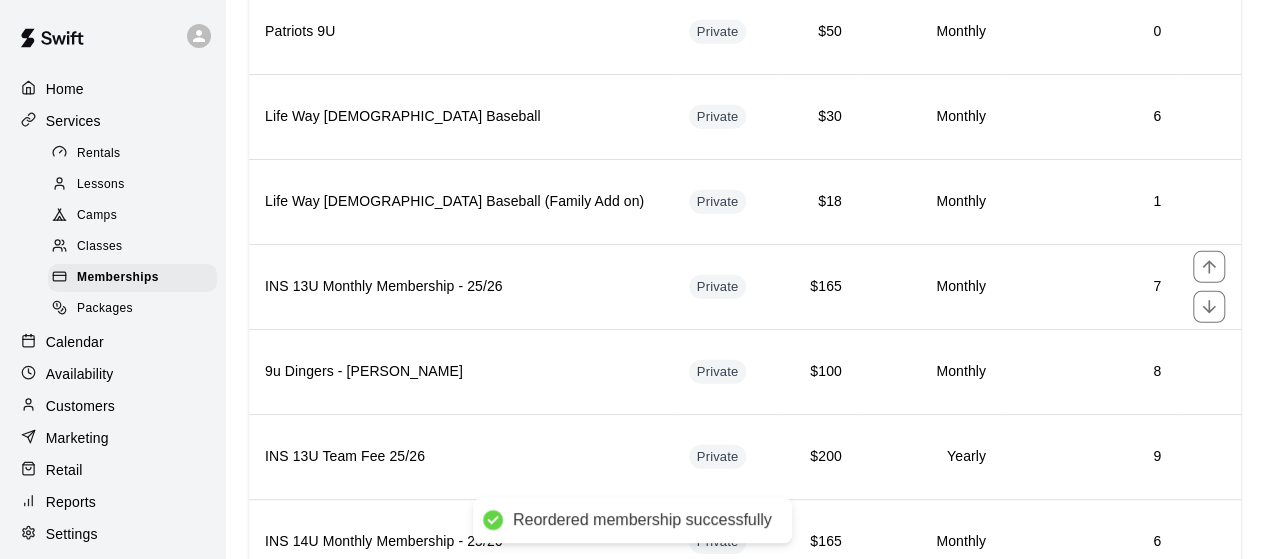 scroll, scrollTop: 2863, scrollLeft: 0, axis: vertical 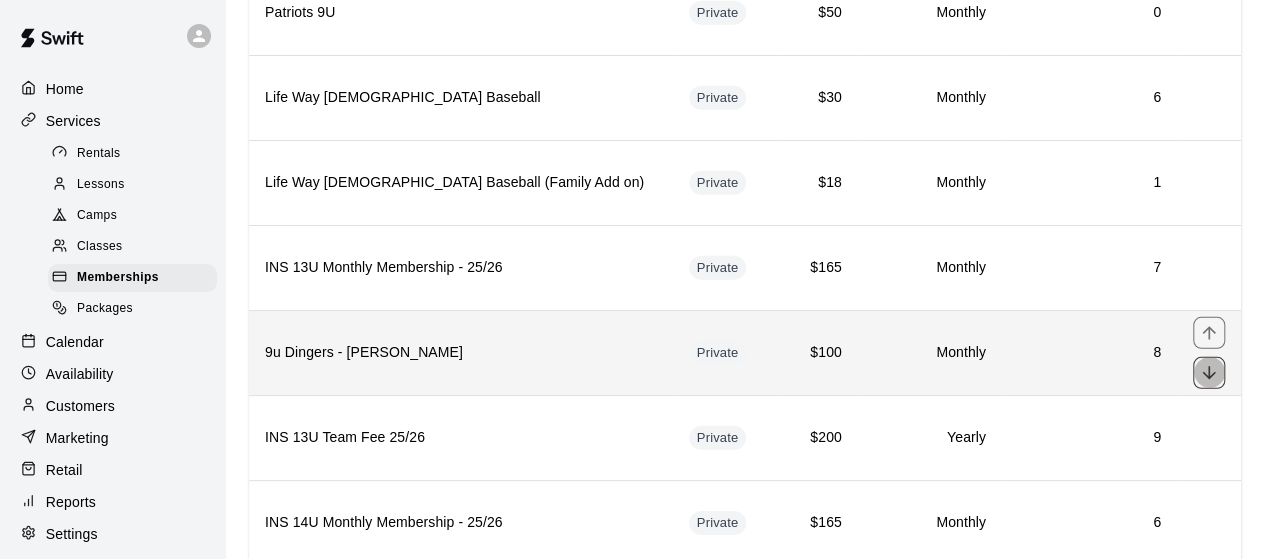 click 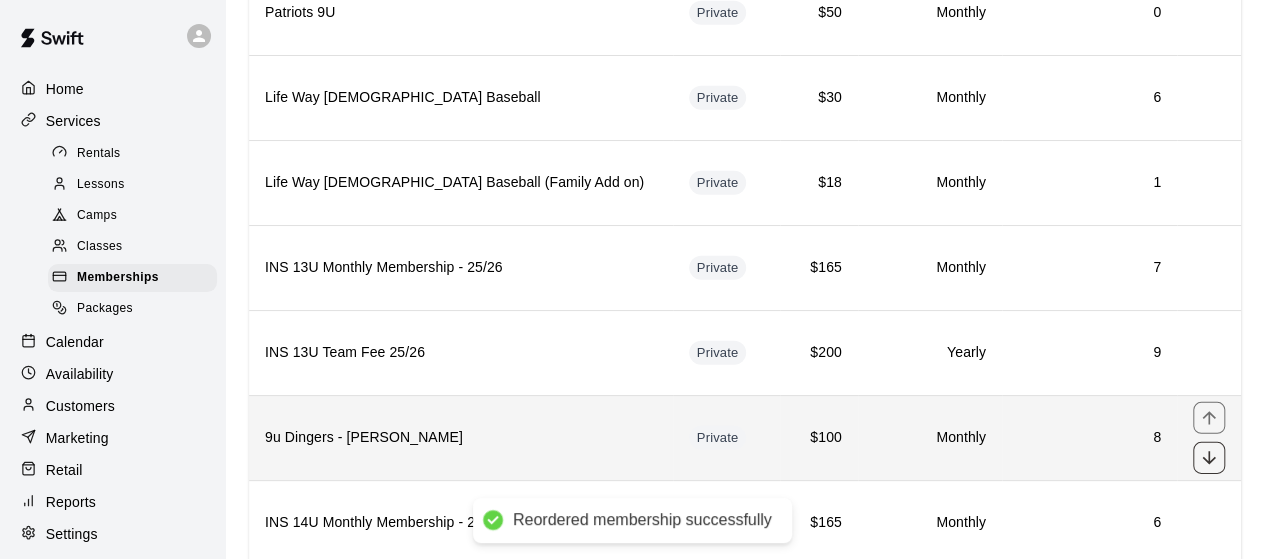 click 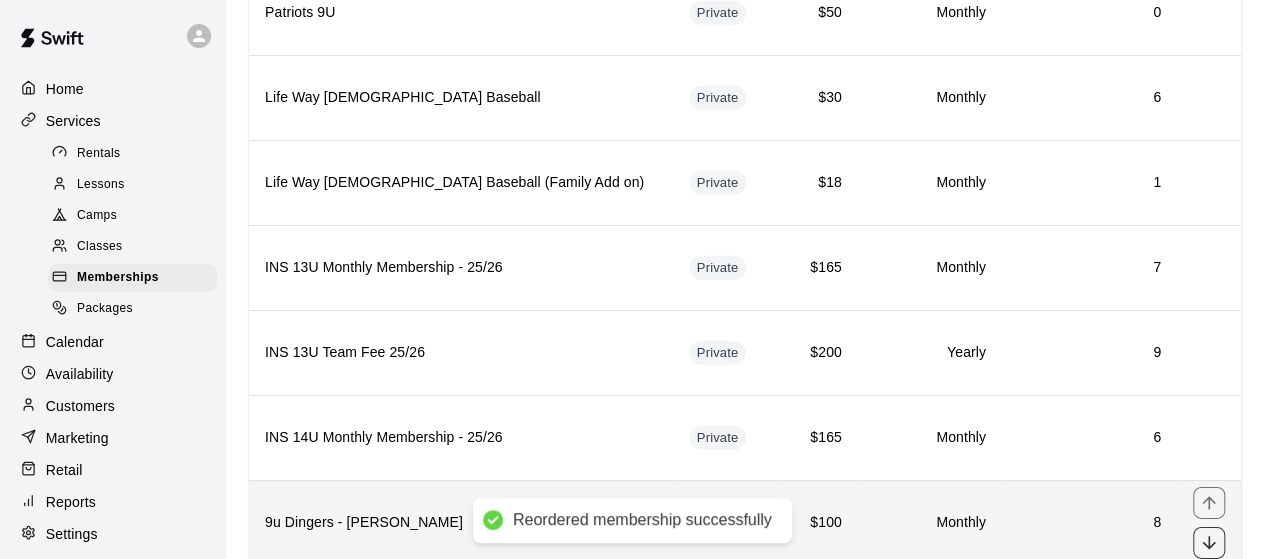 click 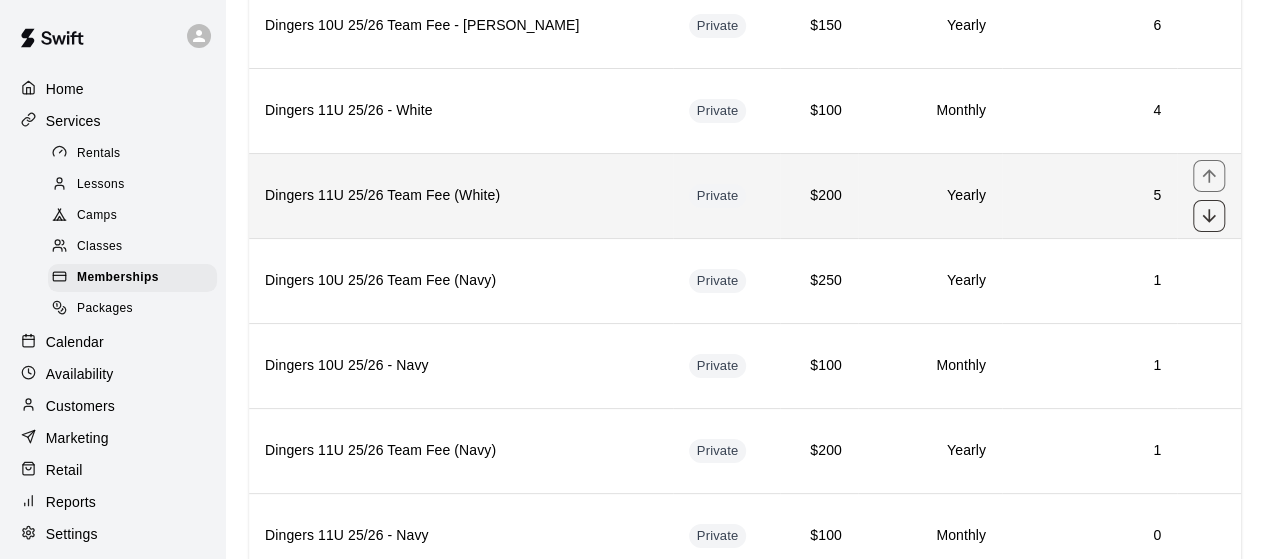 scroll, scrollTop: 3614, scrollLeft: 0, axis: vertical 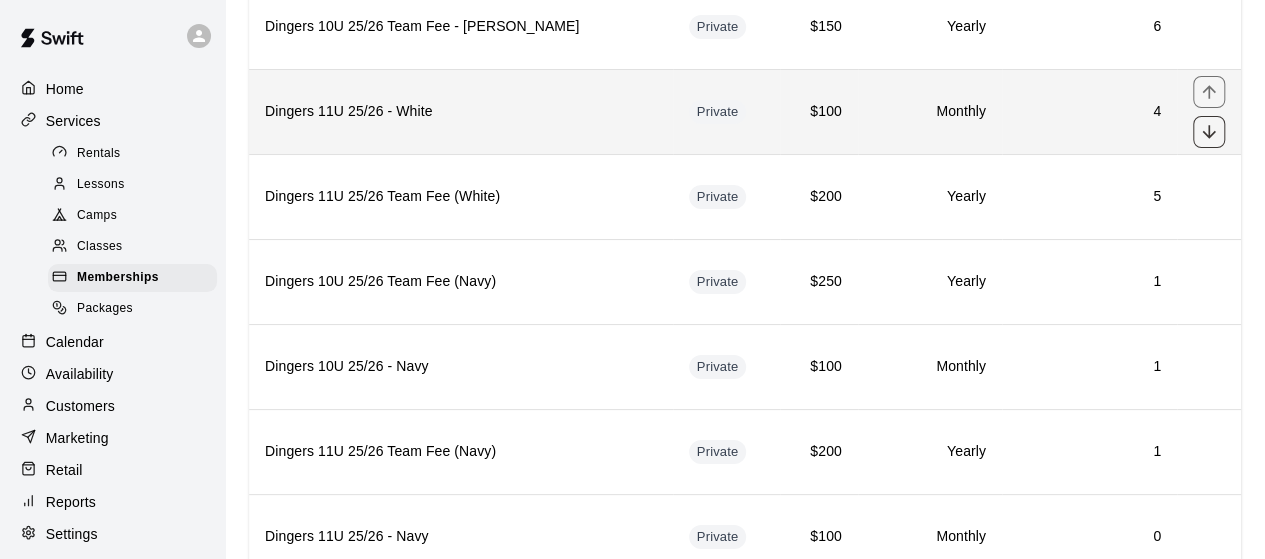 click 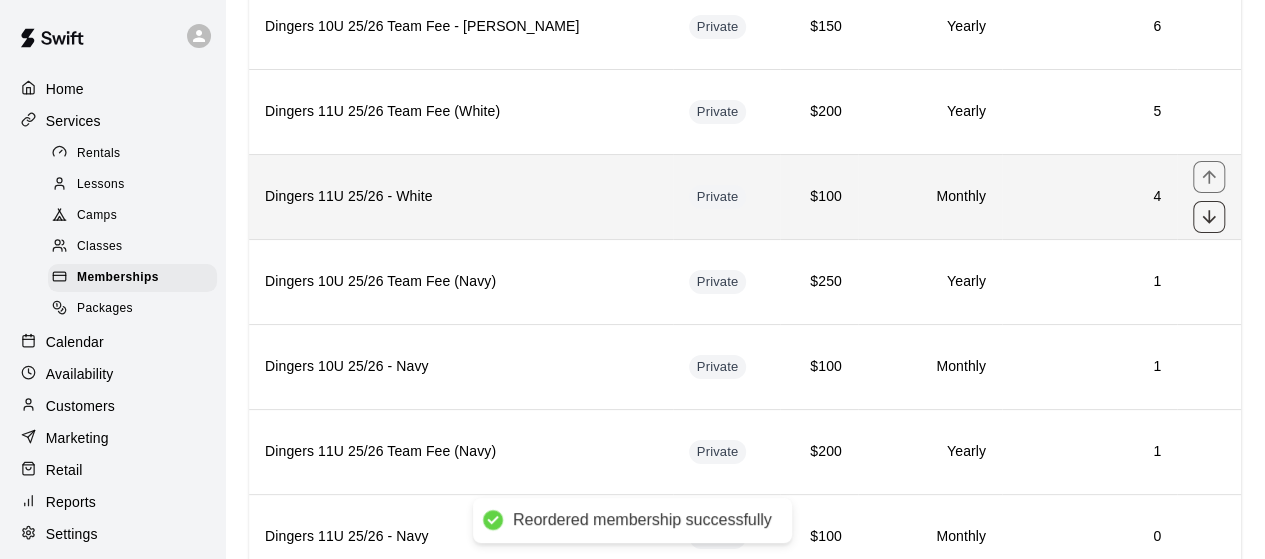 click 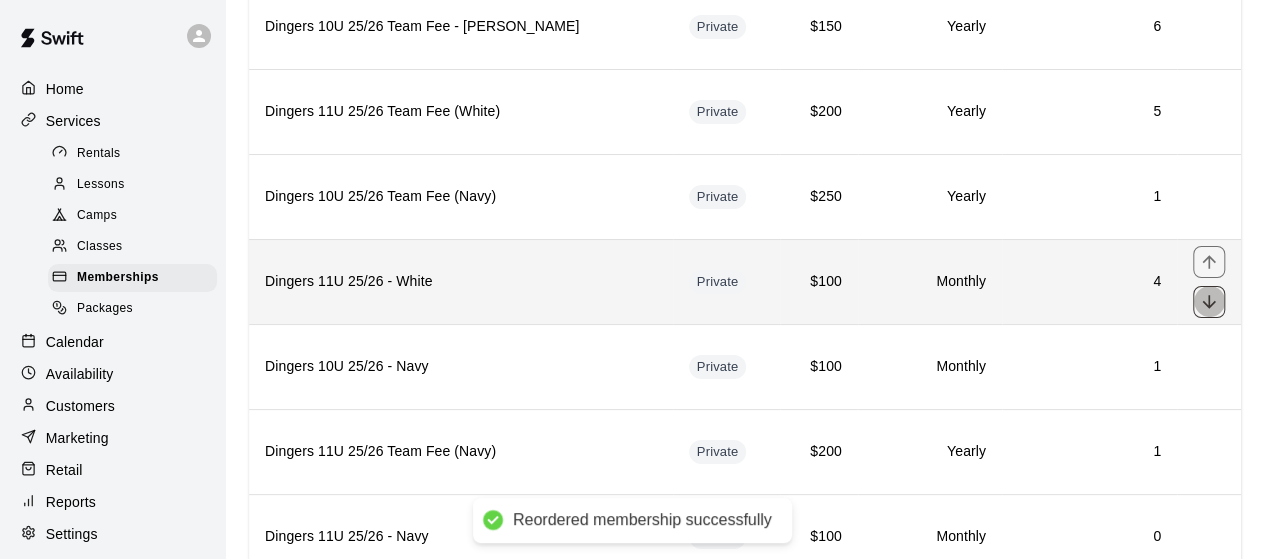 click 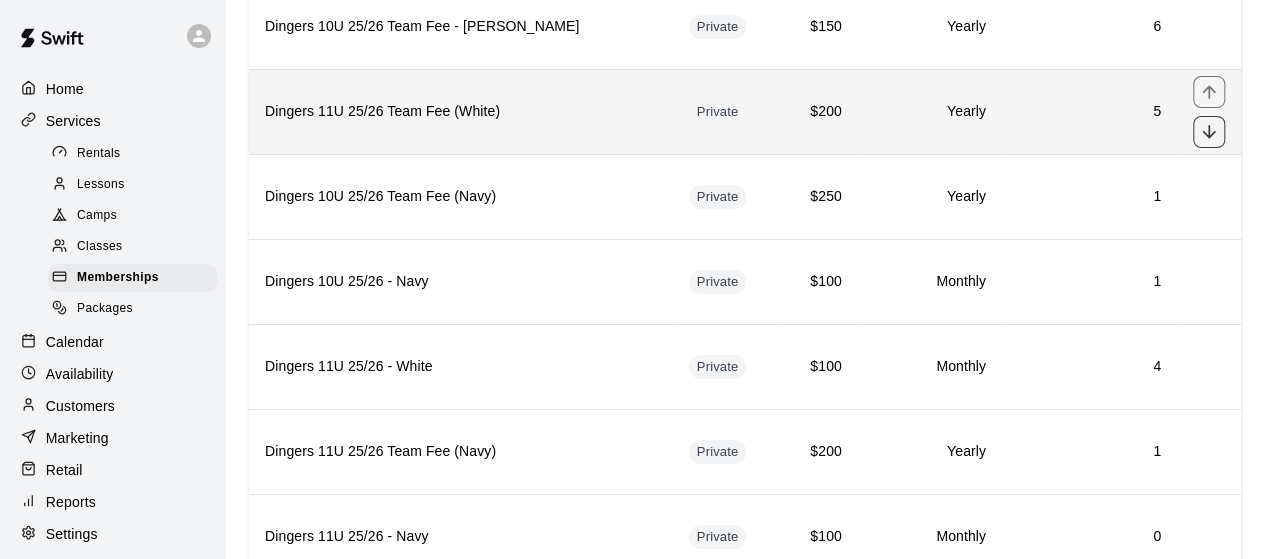 click 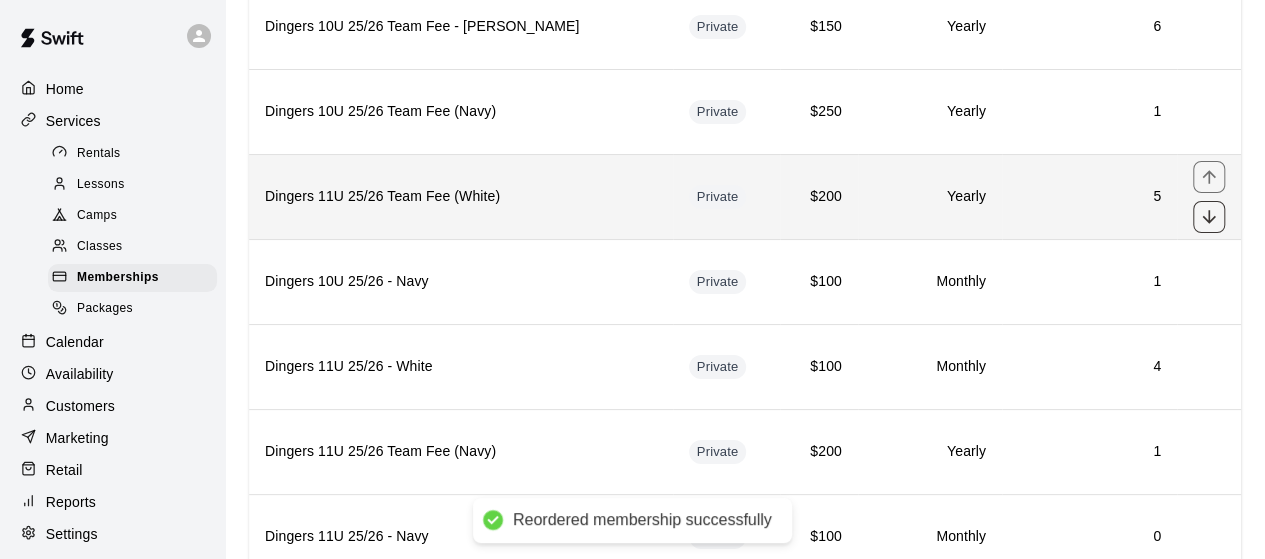 click 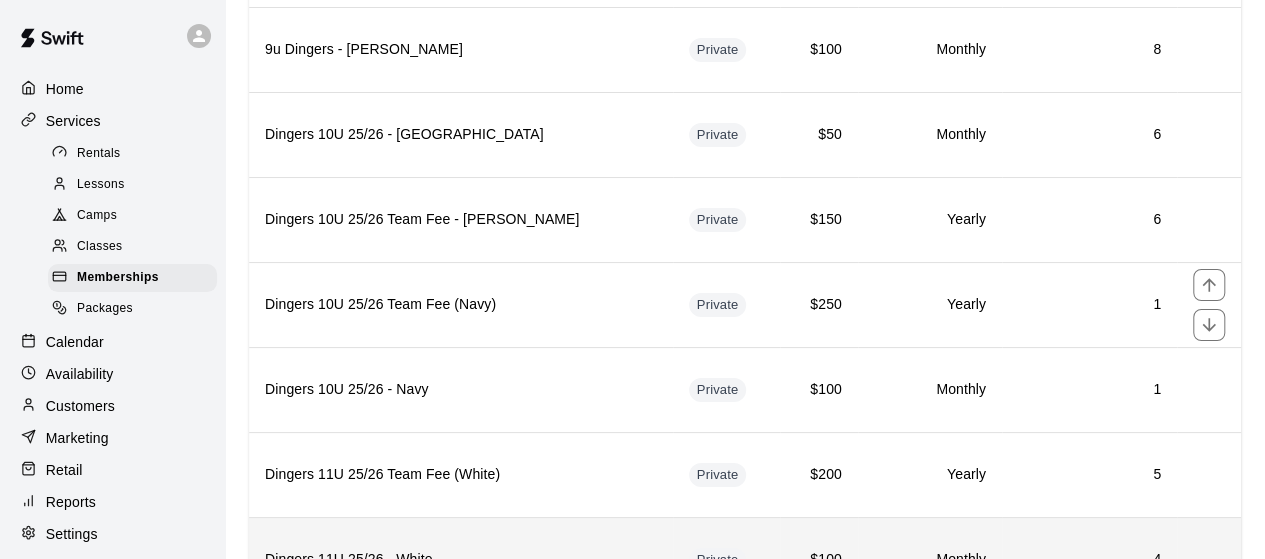 scroll, scrollTop: 3420, scrollLeft: 0, axis: vertical 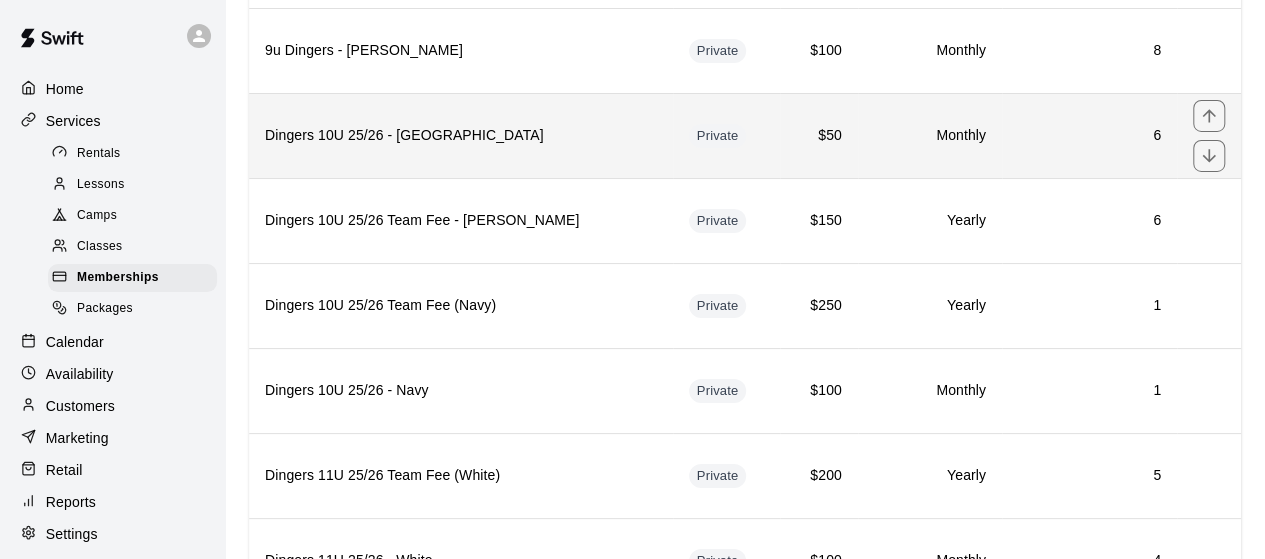 click 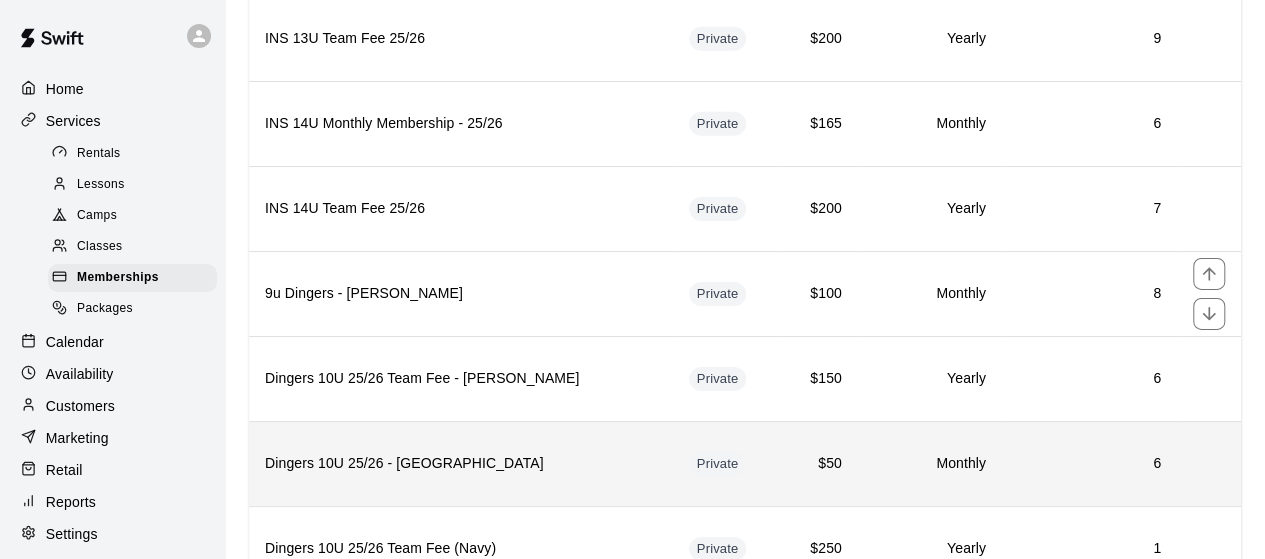scroll, scrollTop: 3176, scrollLeft: 0, axis: vertical 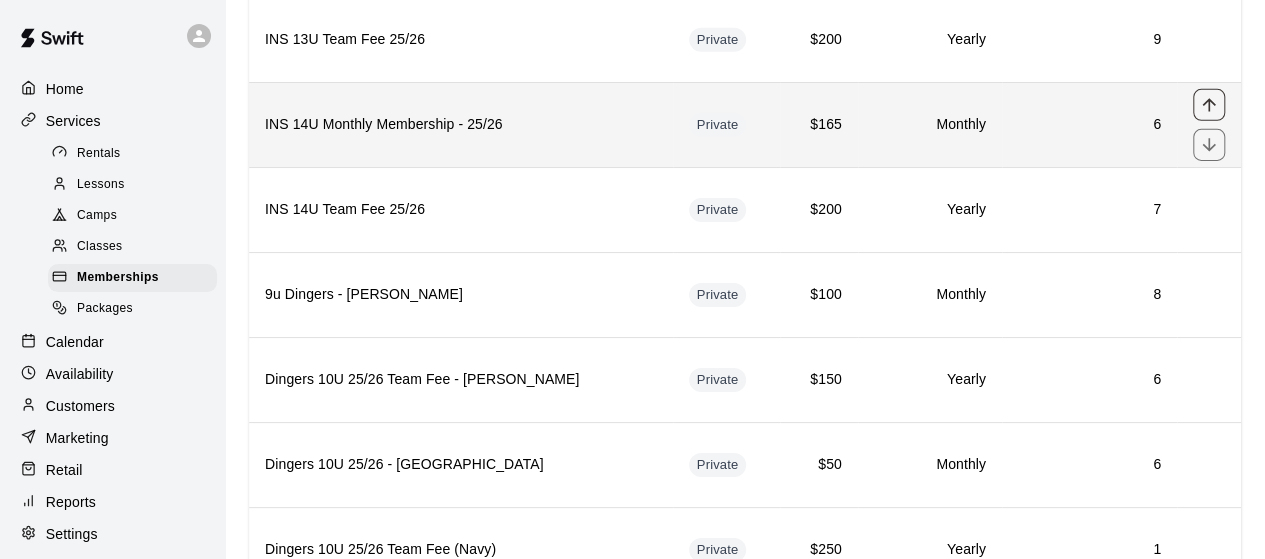 click 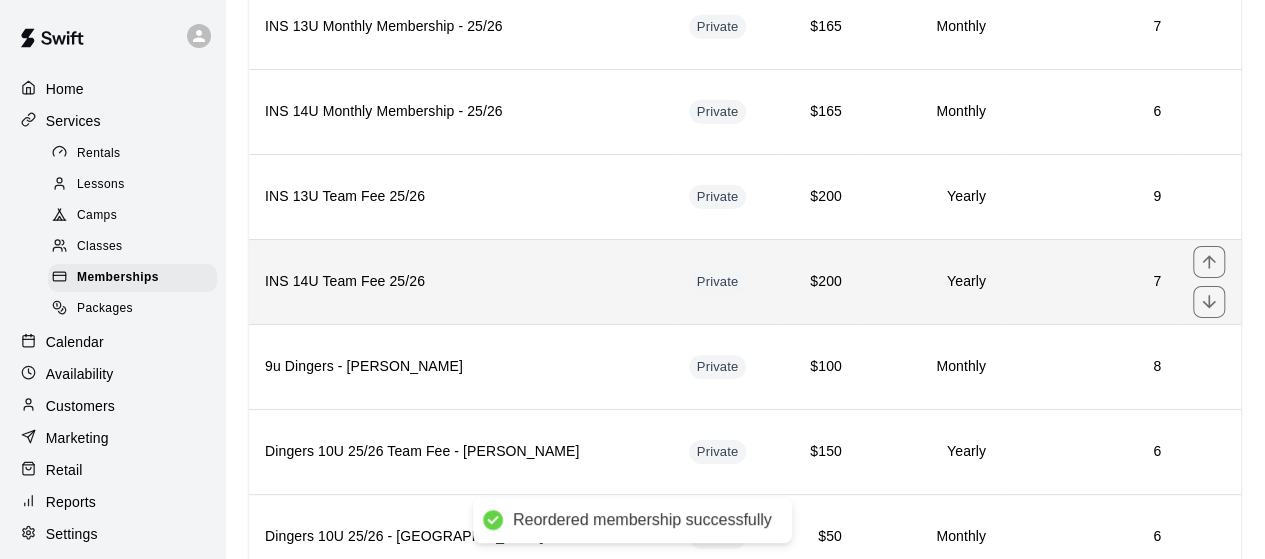 scroll, scrollTop: 3103, scrollLeft: 0, axis: vertical 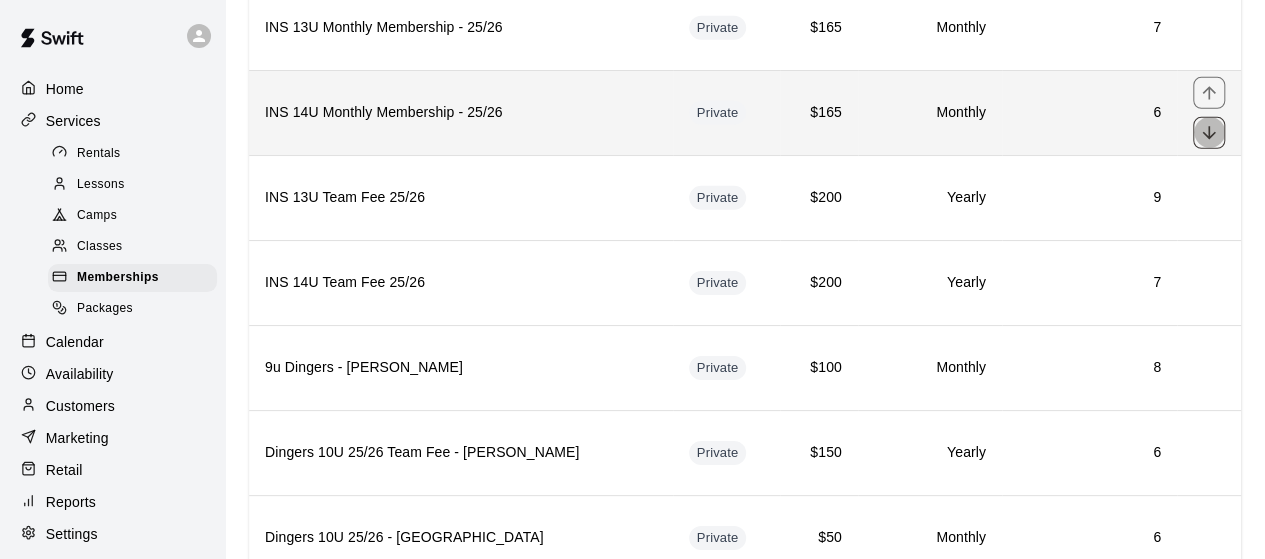 click 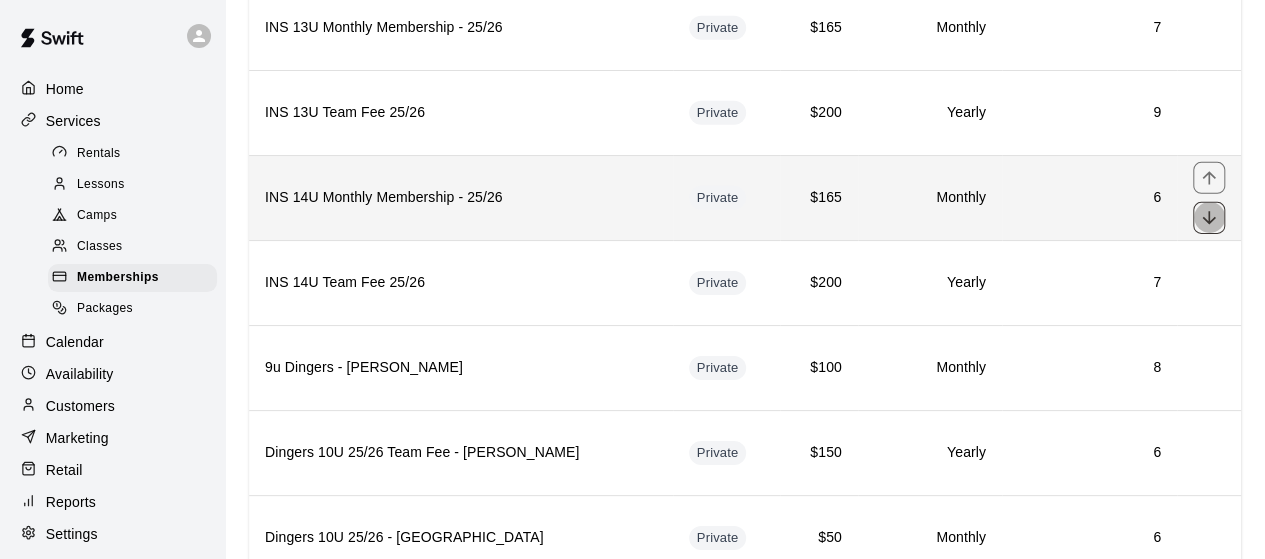 click 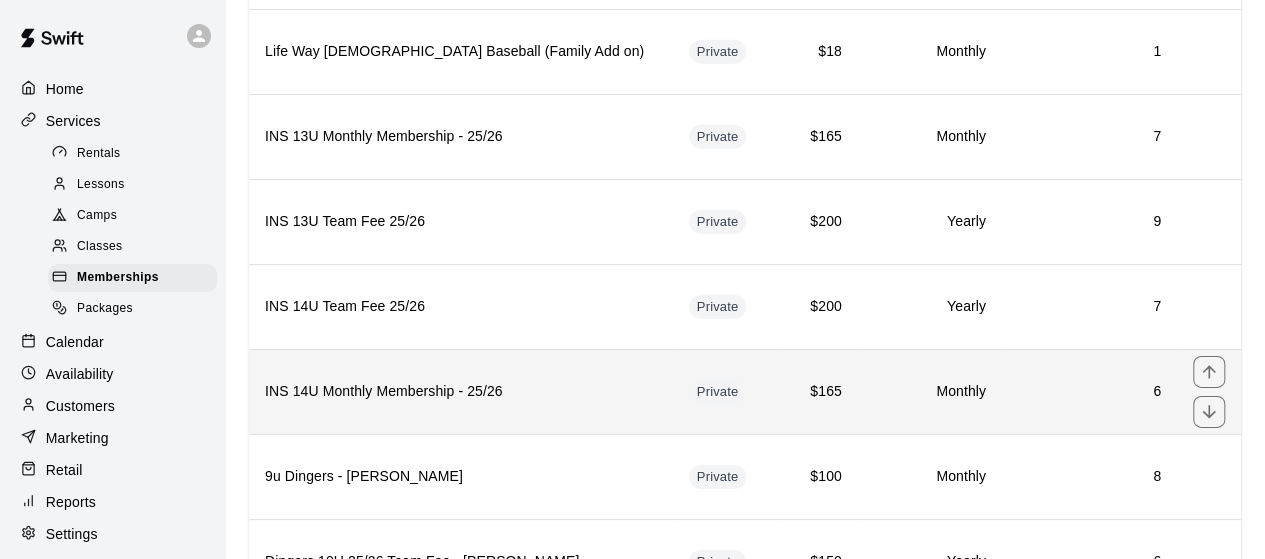 scroll, scrollTop: 2987, scrollLeft: 0, axis: vertical 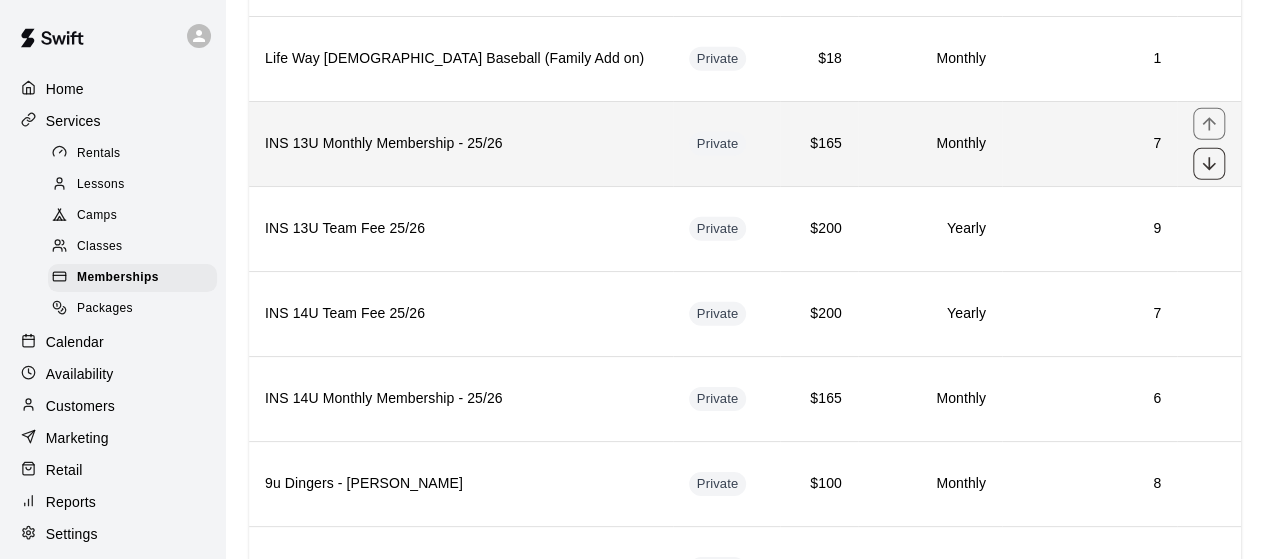 click at bounding box center (1209, 164) 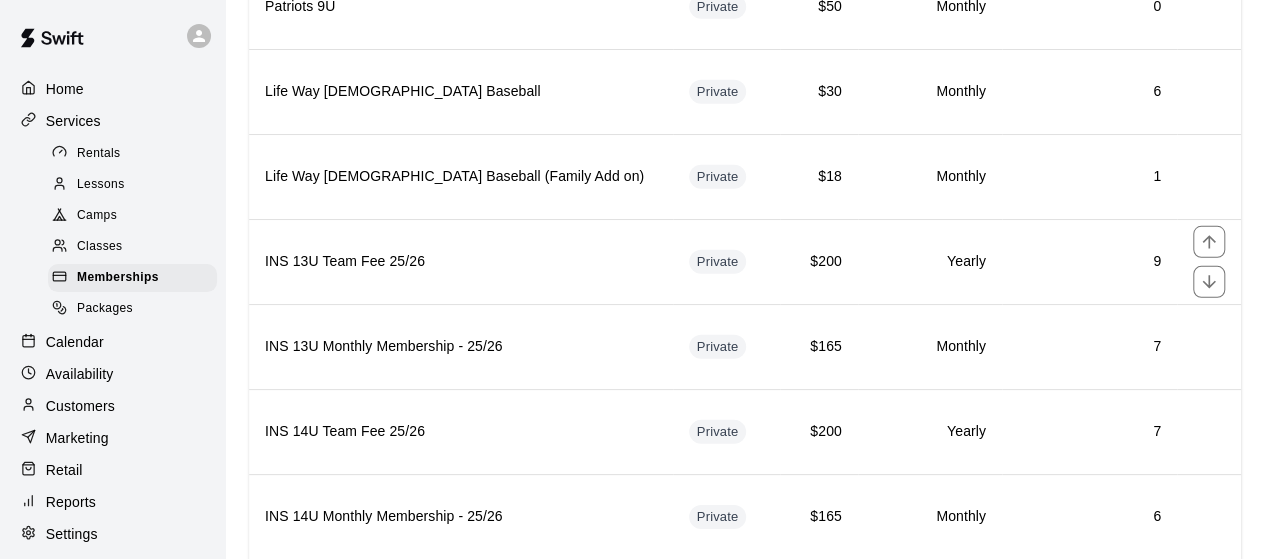 scroll, scrollTop: 2870, scrollLeft: 0, axis: vertical 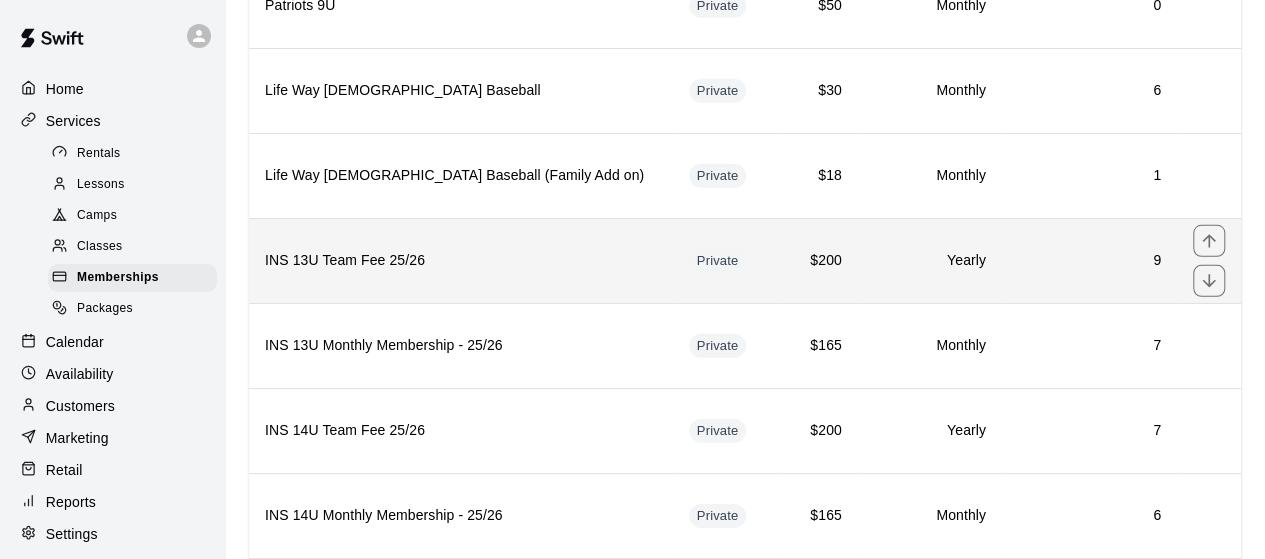 click on "INS 13U Team Fee 25/26" at bounding box center [461, 261] 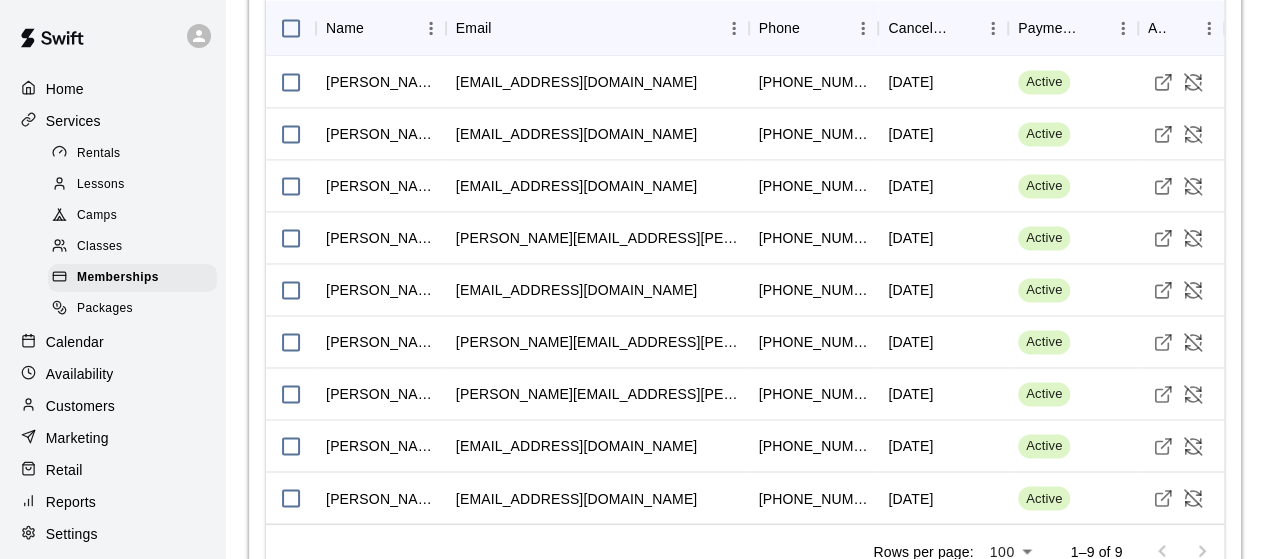 scroll, scrollTop: 1426, scrollLeft: 0, axis: vertical 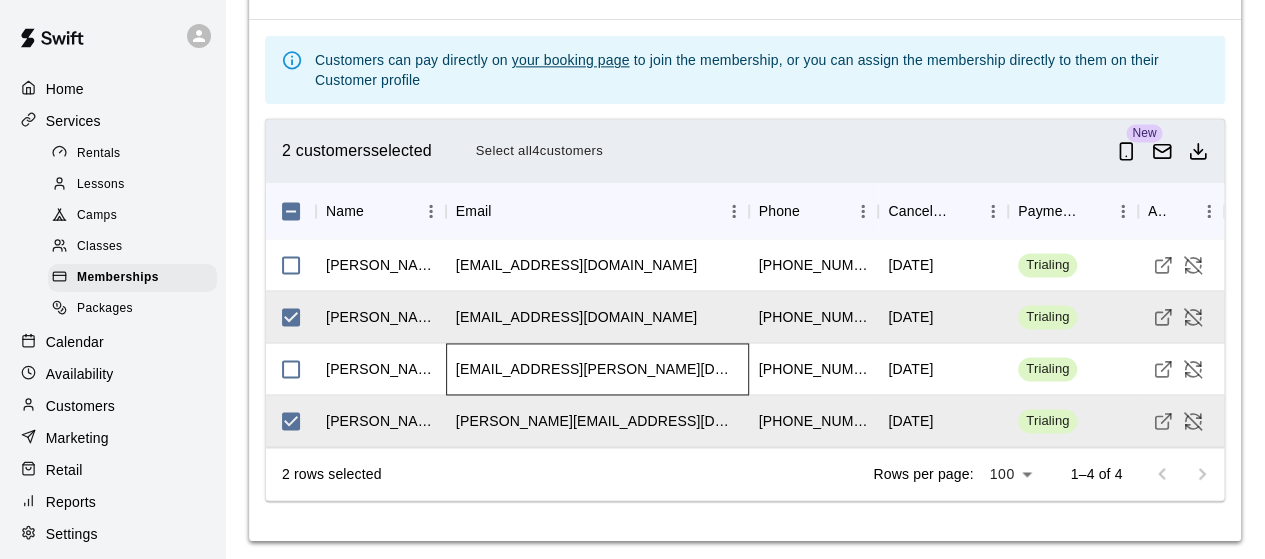 click on "[EMAIL_ADDRESS][PERSON_NAME][DOMAIN_NAME]" at bounding box center (597, 369) 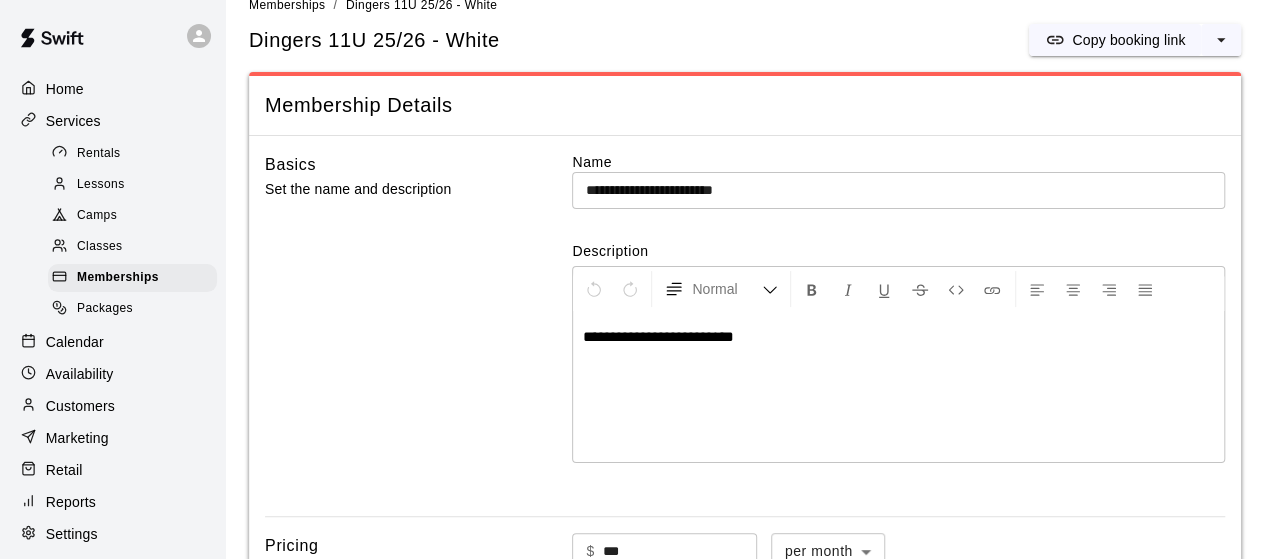 scroll, scrollTop: 0, scrollLeft: 0, axis: both 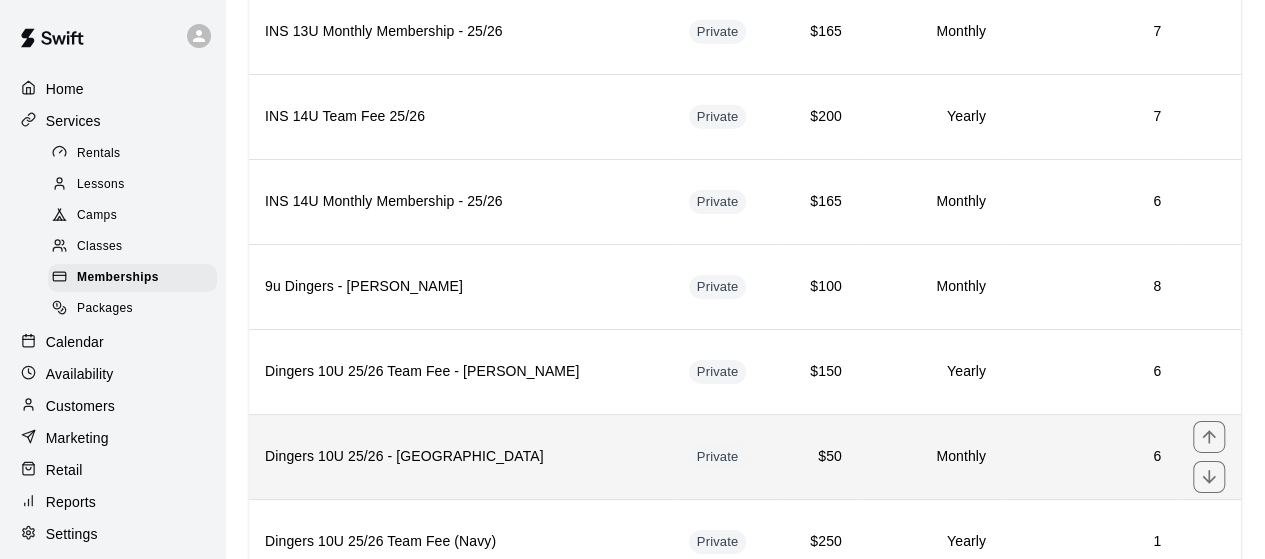 click on "Dingers 10U 25/26 - [GEOGRAPHIC_DATA]" at bounding box center [461, 456] 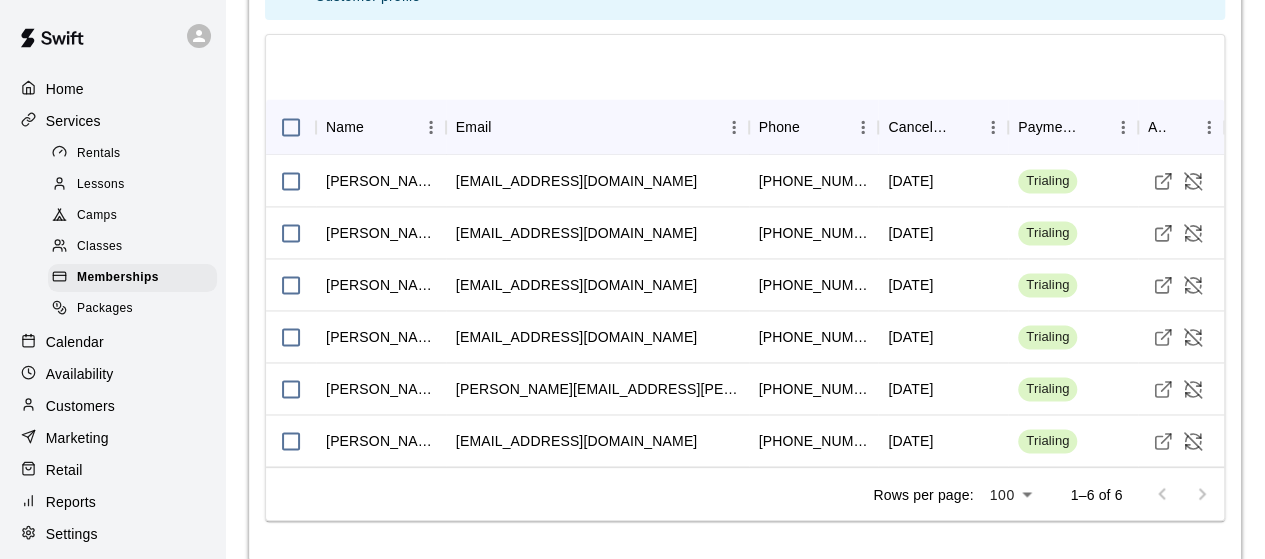 scroll, scrollTop: 1418, scrollLeft: 0, axis: vertical 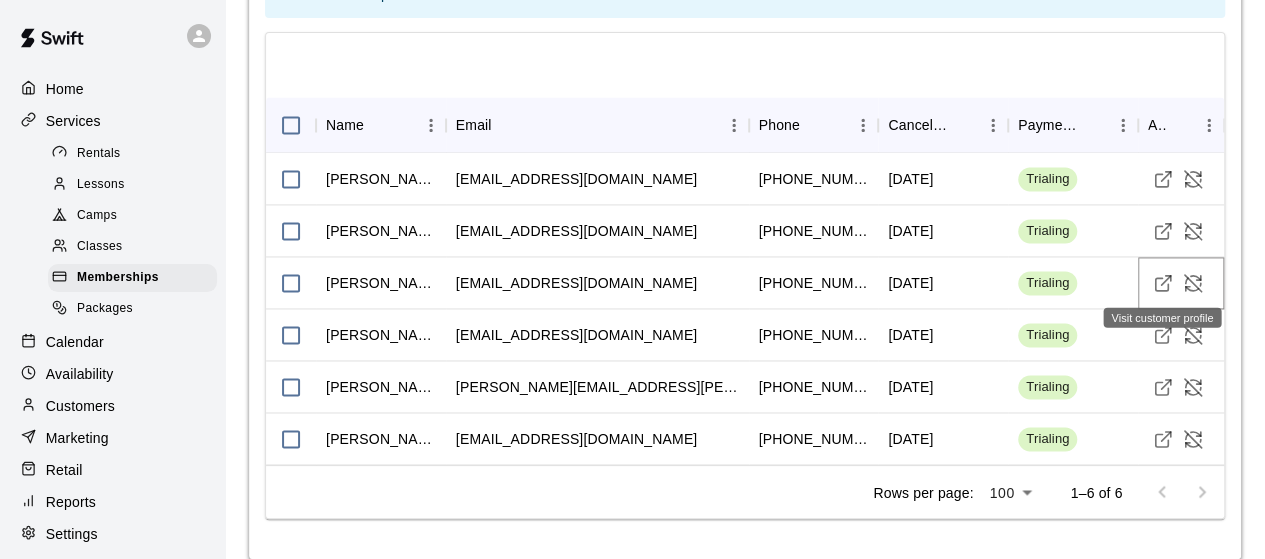 click 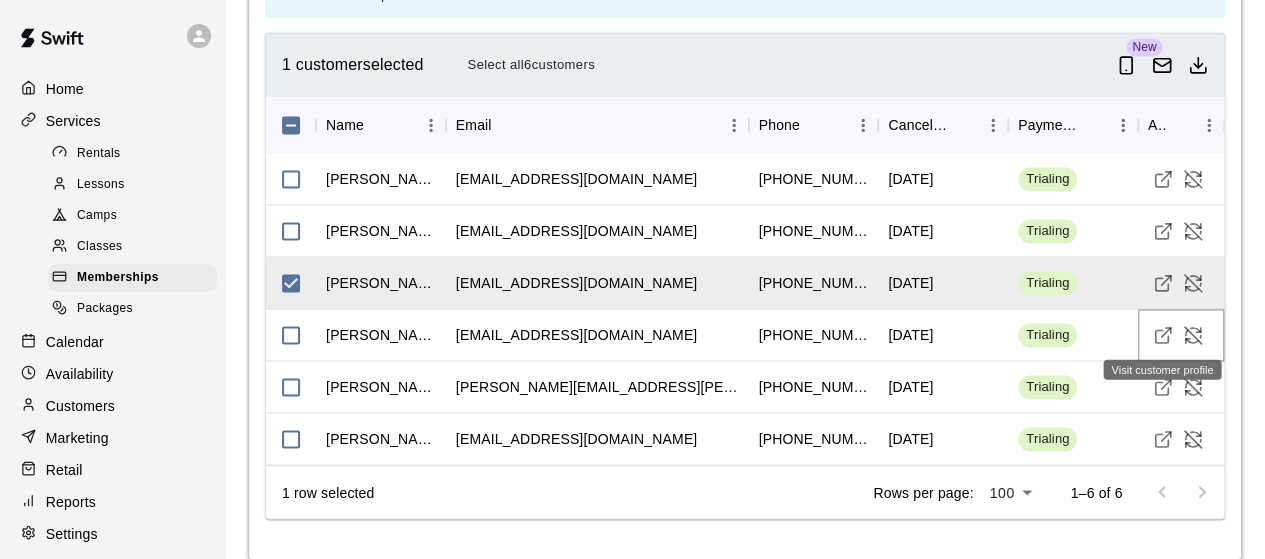 click 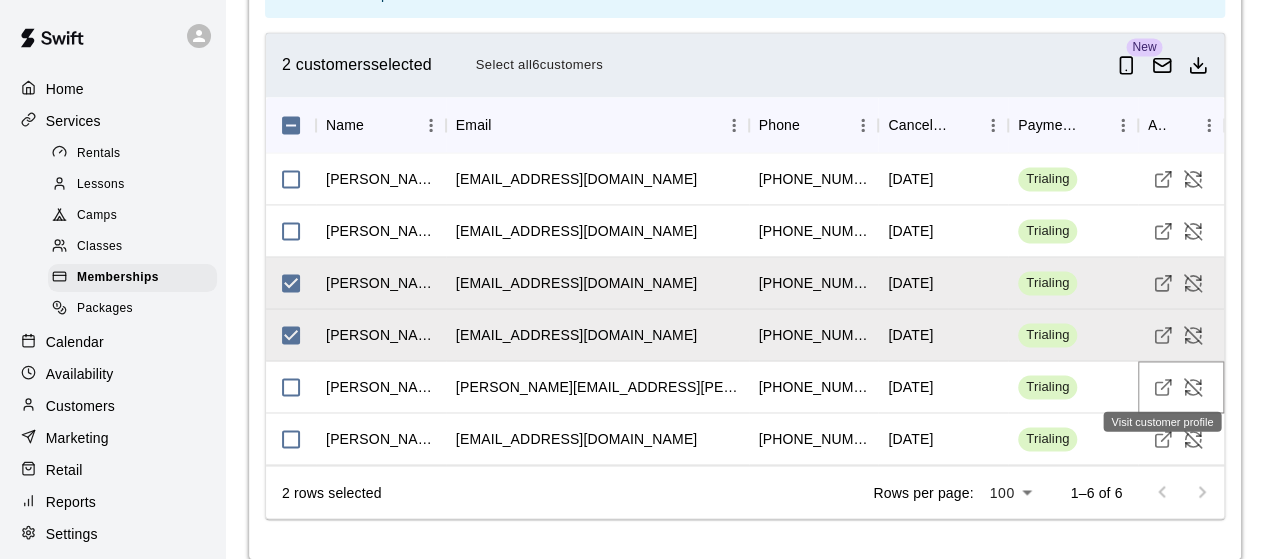 click 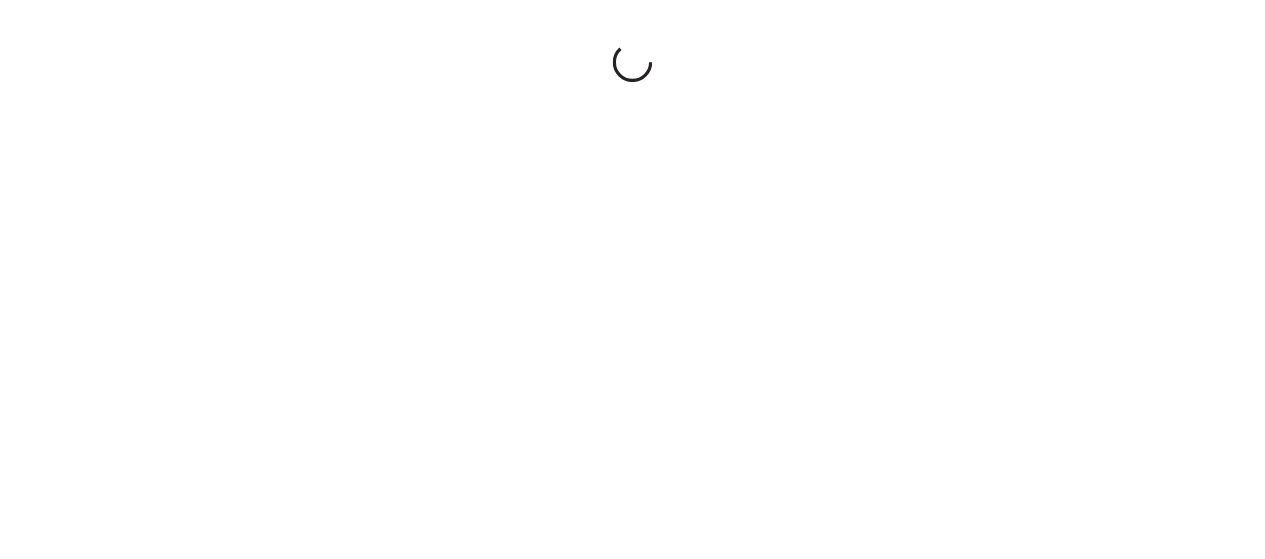 scroll, scrollTop: 0, scrollLeft: 0, axis: both 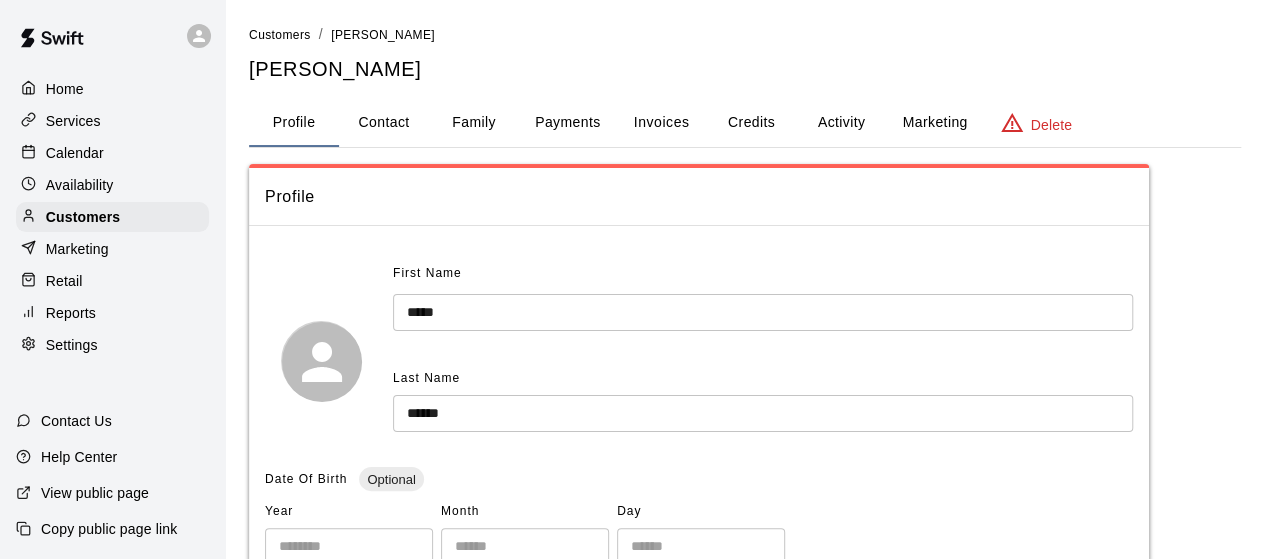 click on "Activity" at bounding box center [841, 123] 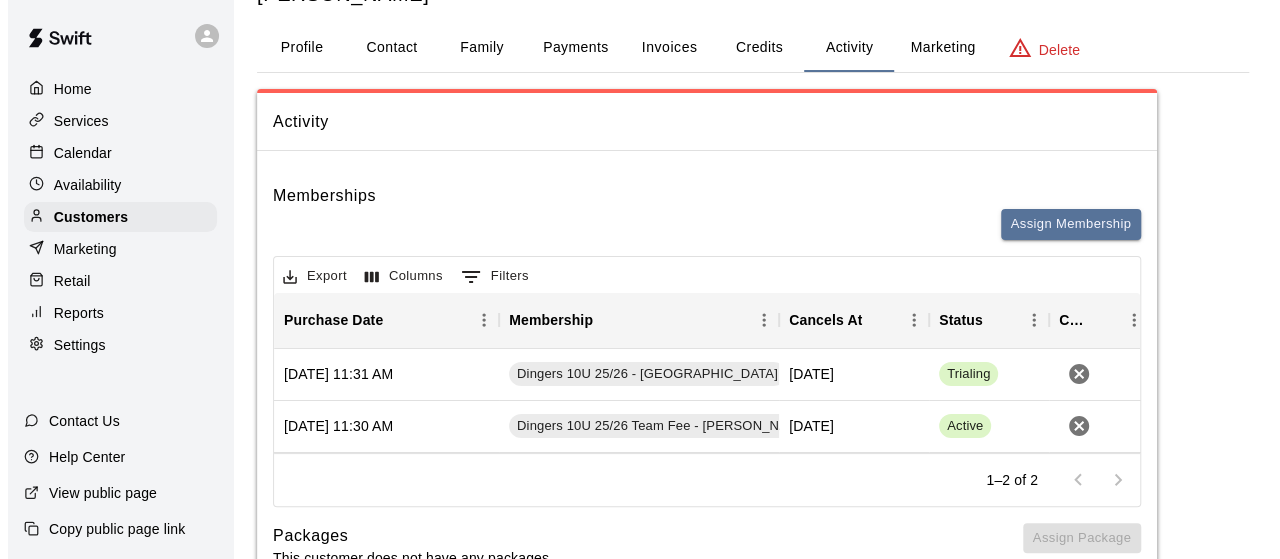 scroll, scrollTop: 76, scrollLeft: 0, axis: vertical 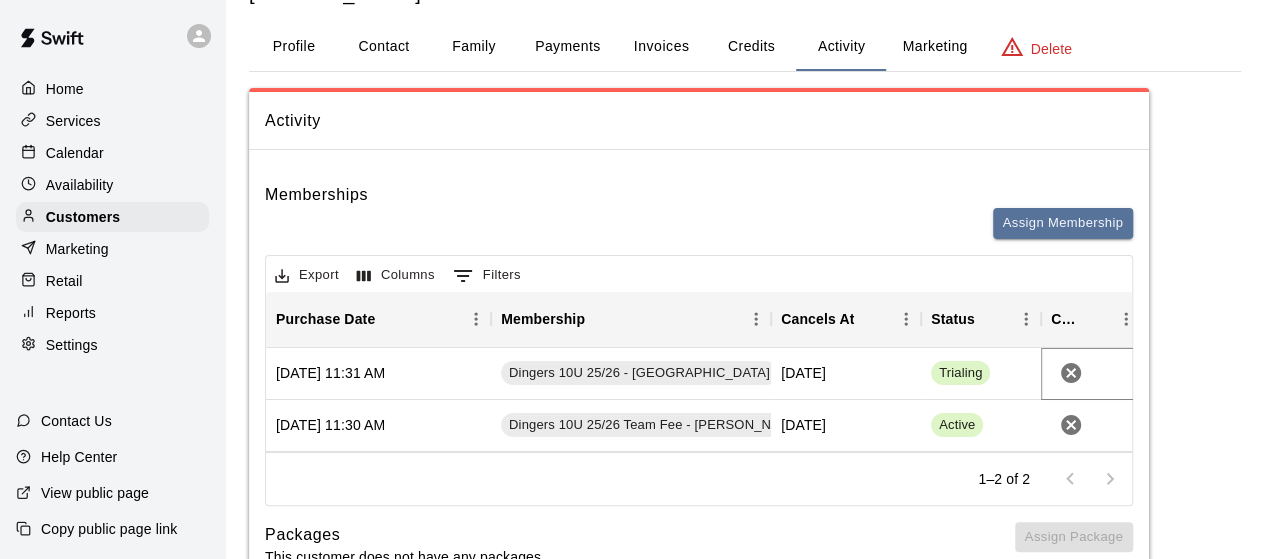 click 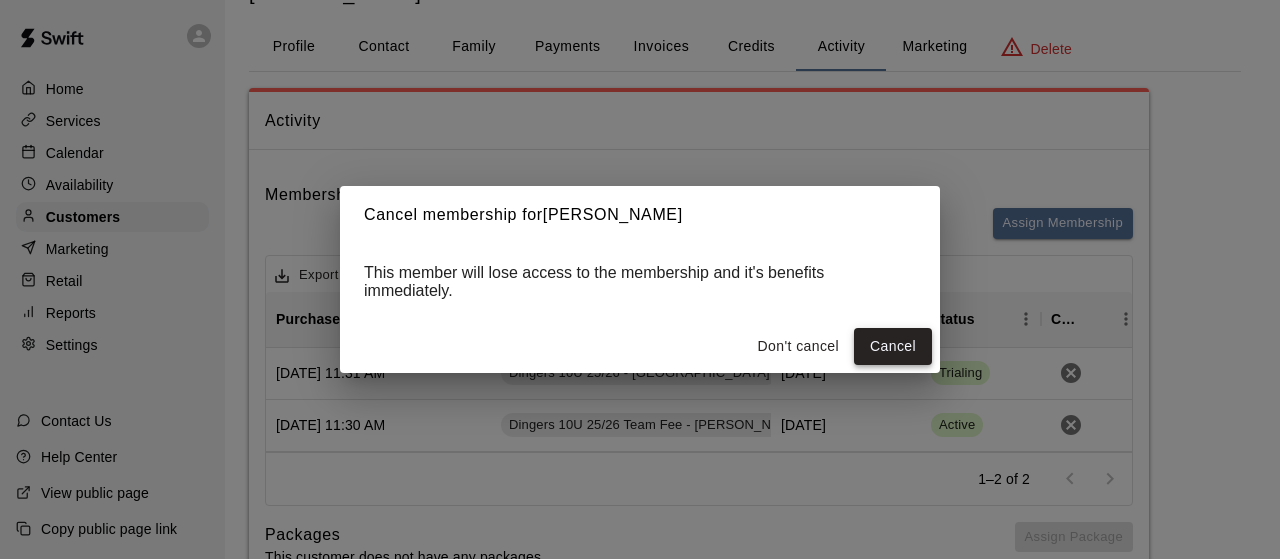 click on "Cancel" at bounding box center (893, 346) 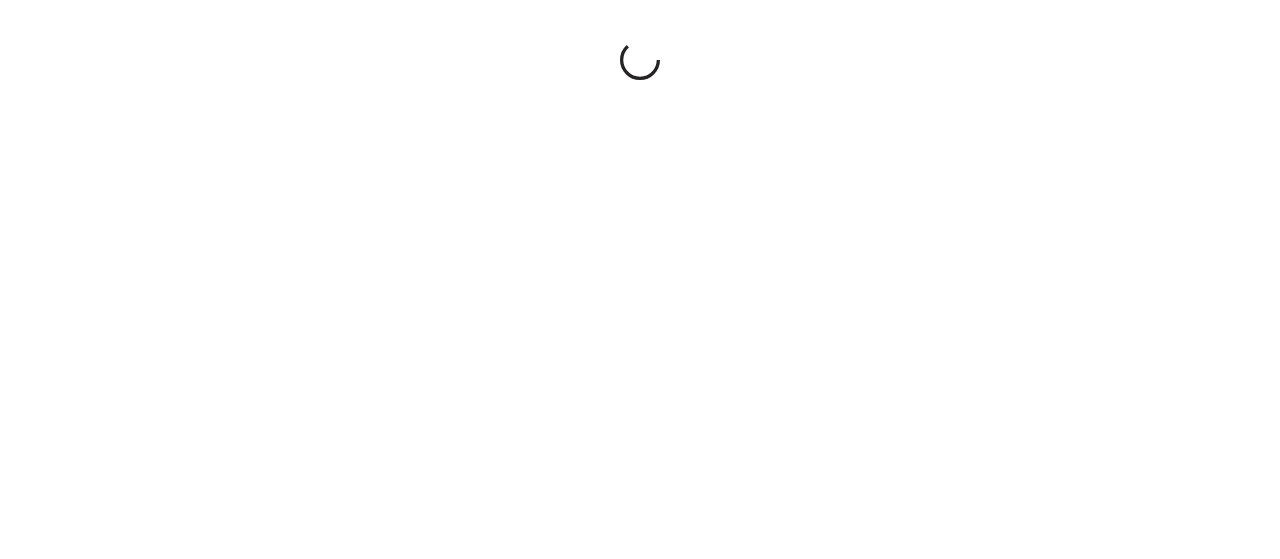 scroll, scrollTop: 0, scrollLeft: 0, axis: both 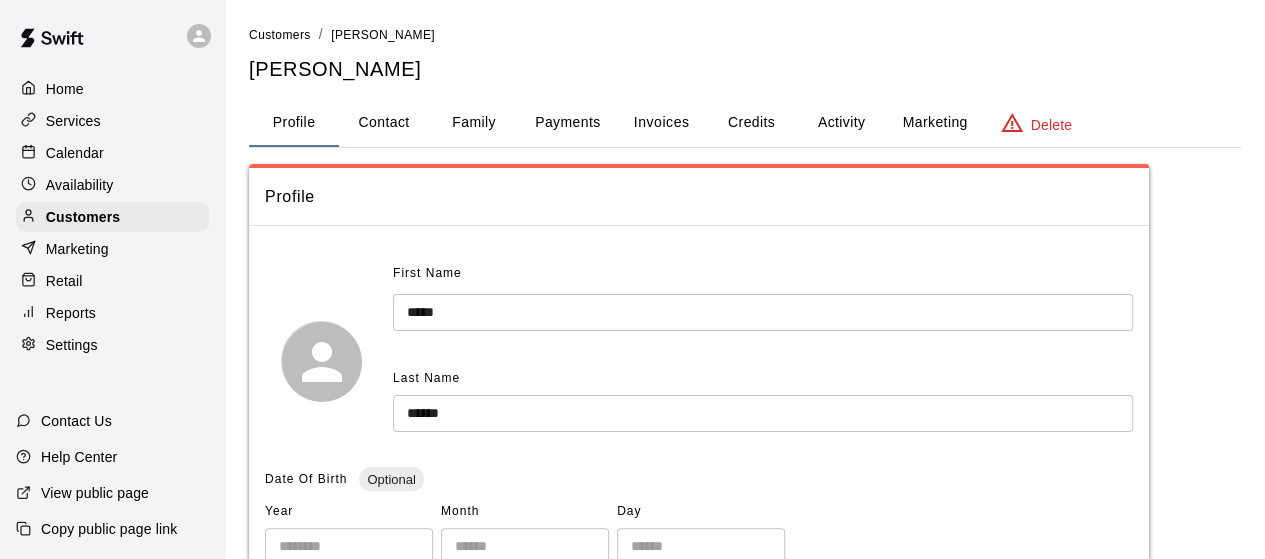 click on "Activity" at bounding box center [841, 123] 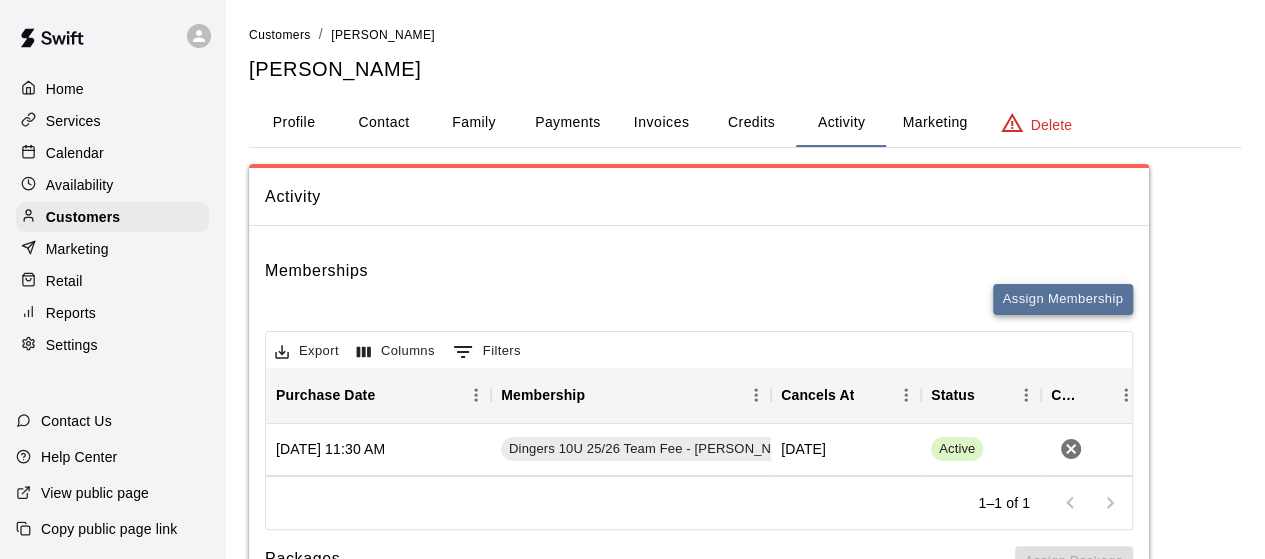 click on "Assign Membership" at bounding box center [1063, 299] 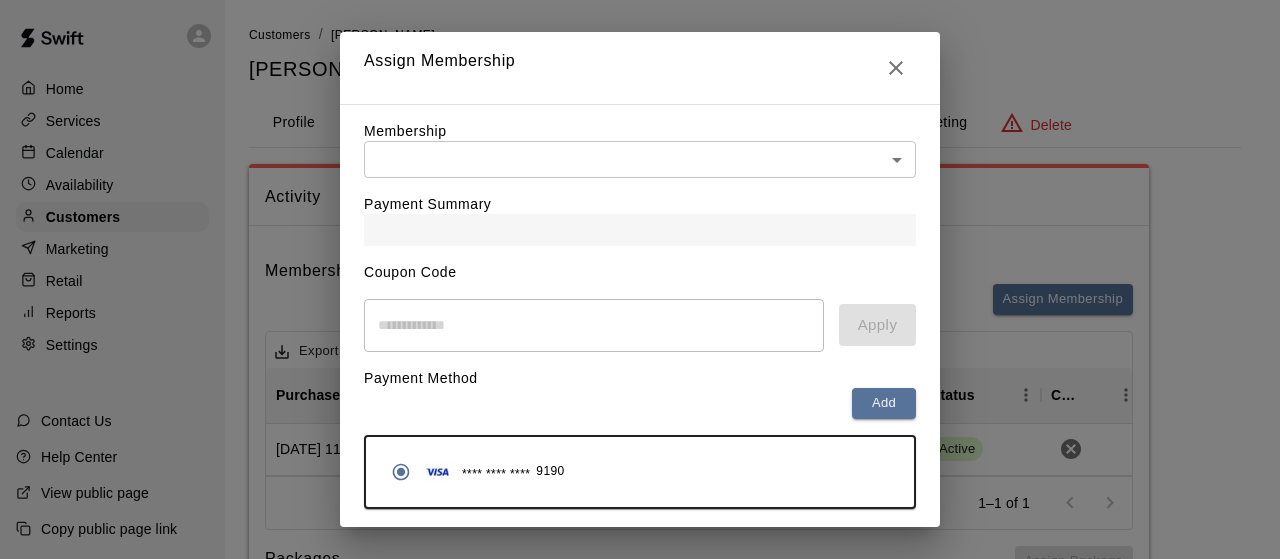 click on "Home Services Calendar Availability Customers Marketing Retail Reports Settings Contact Us Help Center View public page Copy public page link Customers / Betsy Carter Betsy Carter Profile Contact Family Payments Invoices Credits Activity Marketing Delete Activity Memberships Assign Membership Export Columns 0 Filters Purchase Date Membership Cancels At Status Cancel June 27, 2025 11:30 AM Dingers 10U 25/26 Team Fee - Wilmot June 01, 2026 Active 1–1 of 1 Packages This customer does not have any packages. Assign Package Bookings Booking Date   Service For Amount Paid Payment Method Credits Used Attendance Status Participating Staff July 01, 2025 4:30 PM Hitting Lesson Max Carter 45 Card N/A Unknown Eric Harrington June 27, 2025 3:00 PM Hitting Lesson Max Carter 50 Card N/A Unknown Eric Harrington June 17, 2025 3:00 PM Hitting Lesson Max Carter 50 Card N/A Unknown Eric Harrington June 03, 2025 3:30 PM Hitting Lesson Betsy Carter 50 Card N/A Unknown Eric Harrington May 27, 2025 4:00 PM Hitting Lesson Max Carter" at bounding box center [640, 795] 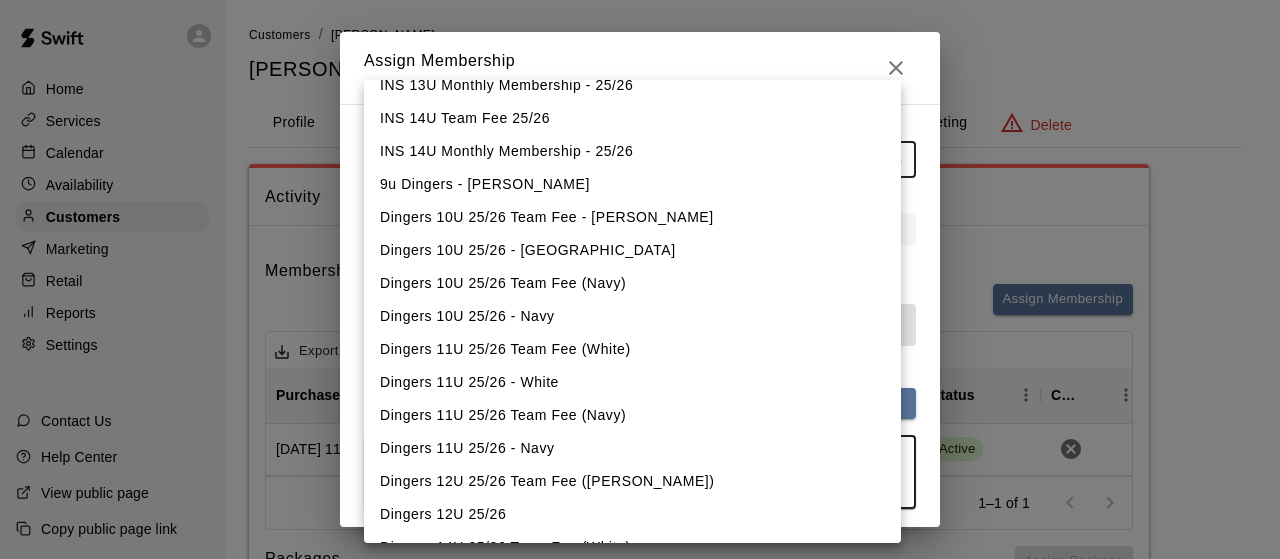 scroll, scrollTop: 1302, scrollLeft: 0, axis: vertical 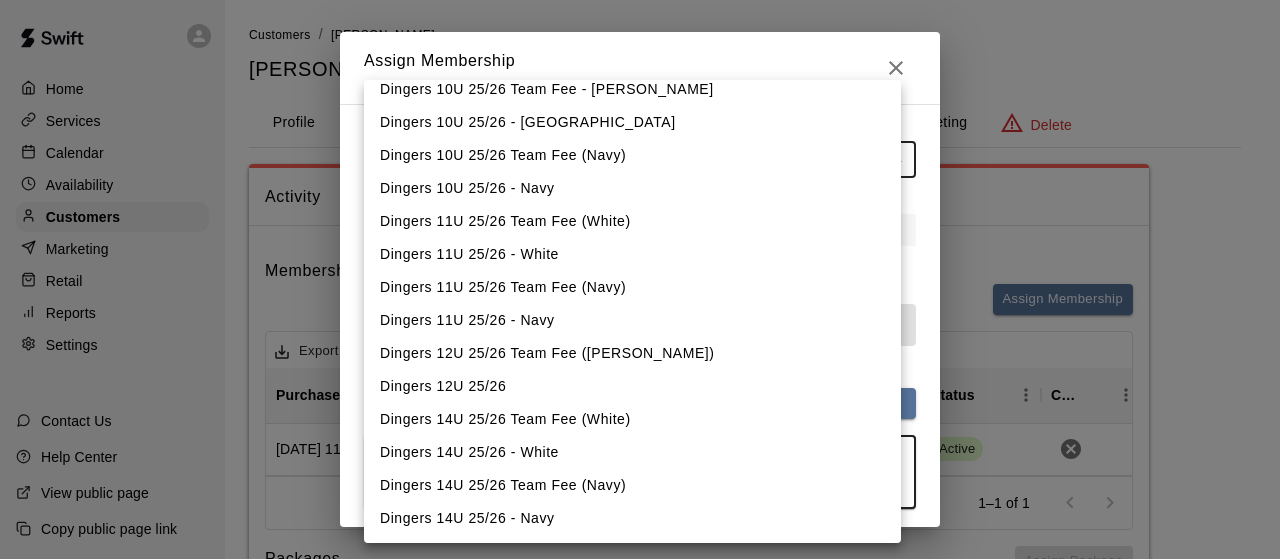 click on "Dingers 10U 25/26 - [GEOGRAPHIC_DATA]" at bounding box center [632, 122] 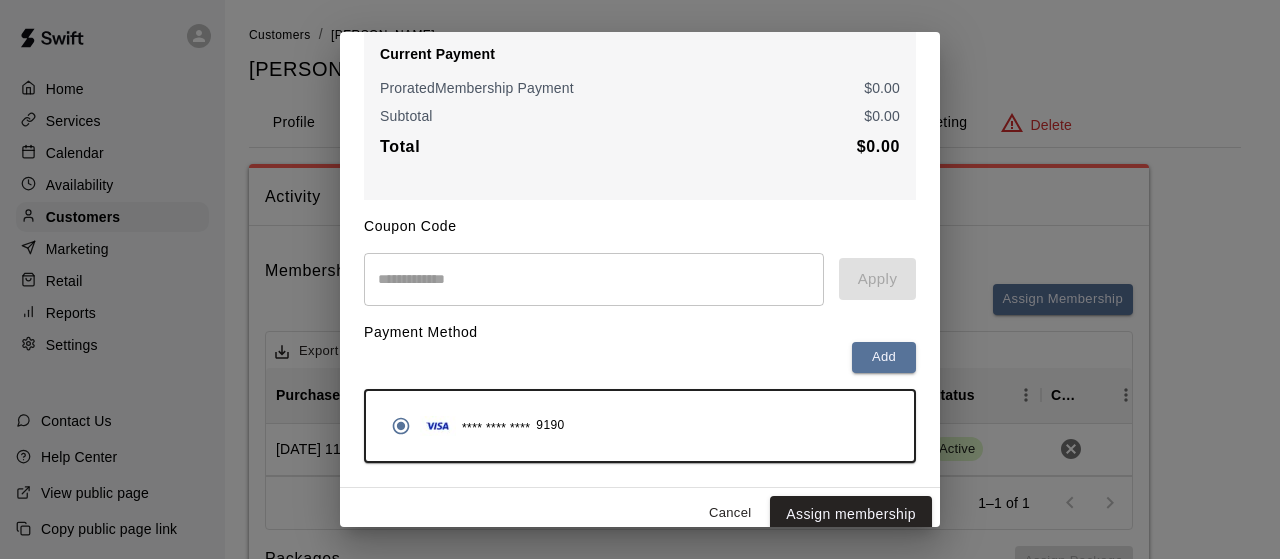 scroll, scrollTop: 316, scrollLeft: 0, axis: vertical 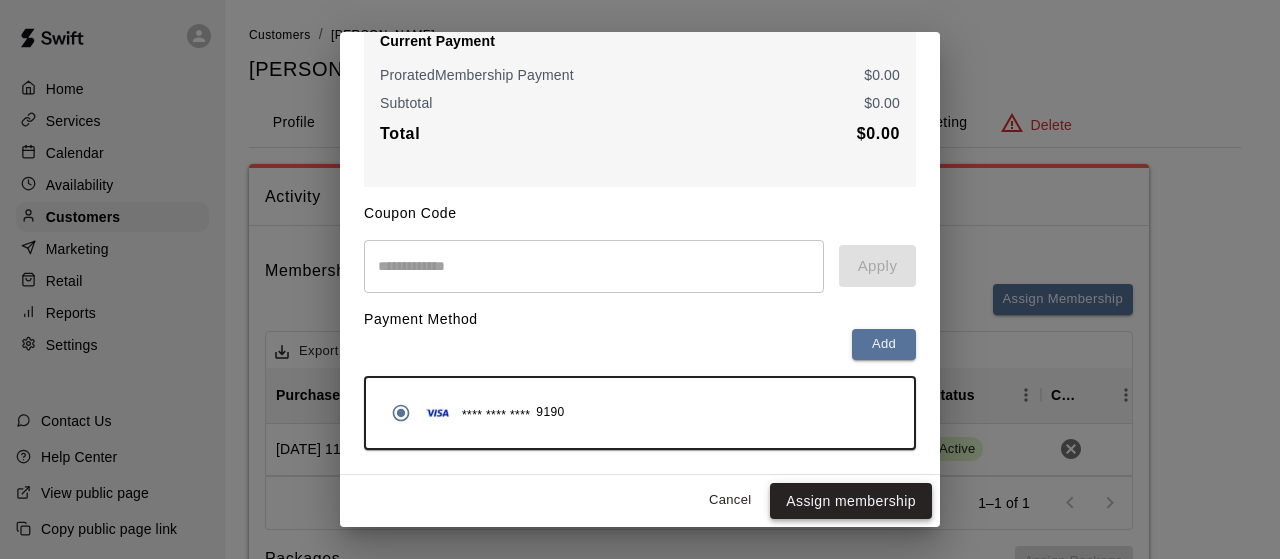 click on "Assign membership" at bounding box center (851, 501) 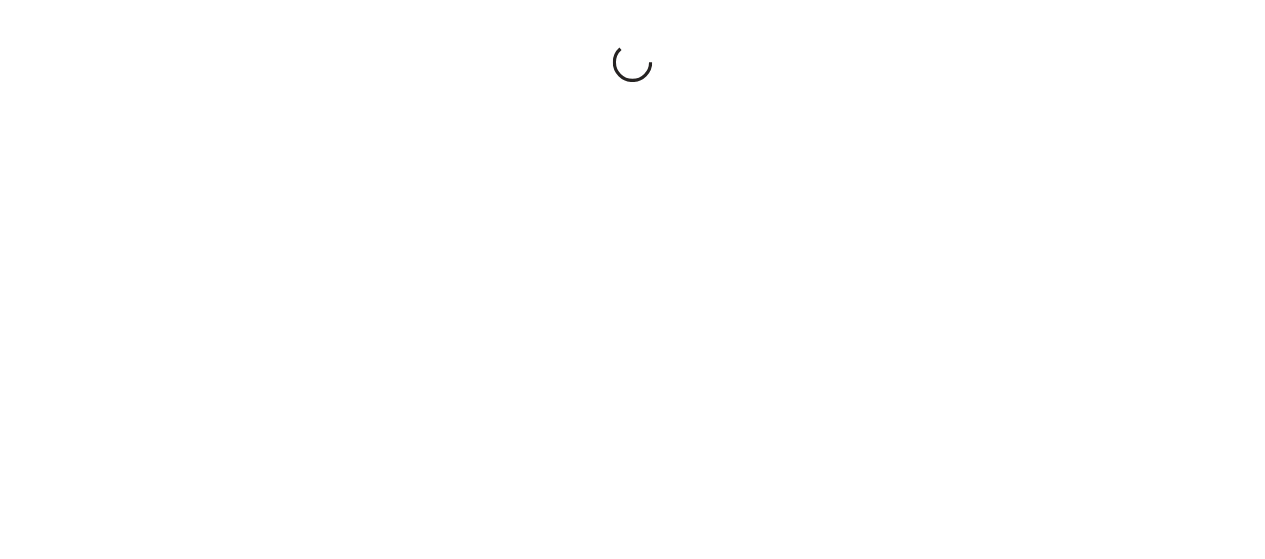 scroll, scrollTop: 0, scrollLeft: 0, axis: both 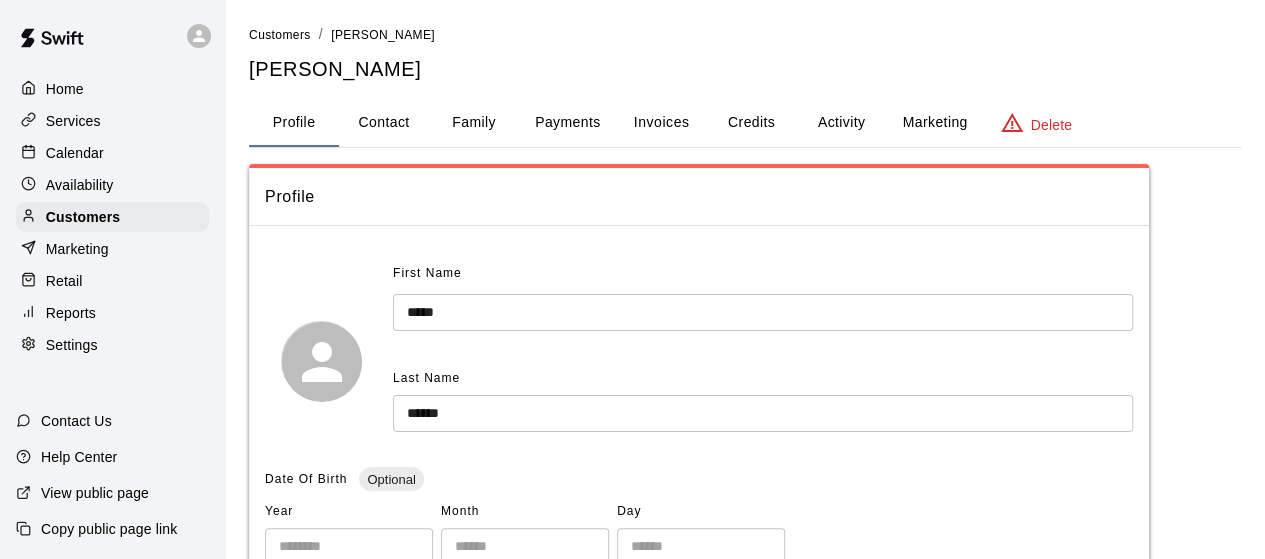 click on "Activity" at bounding box center [841, 123] 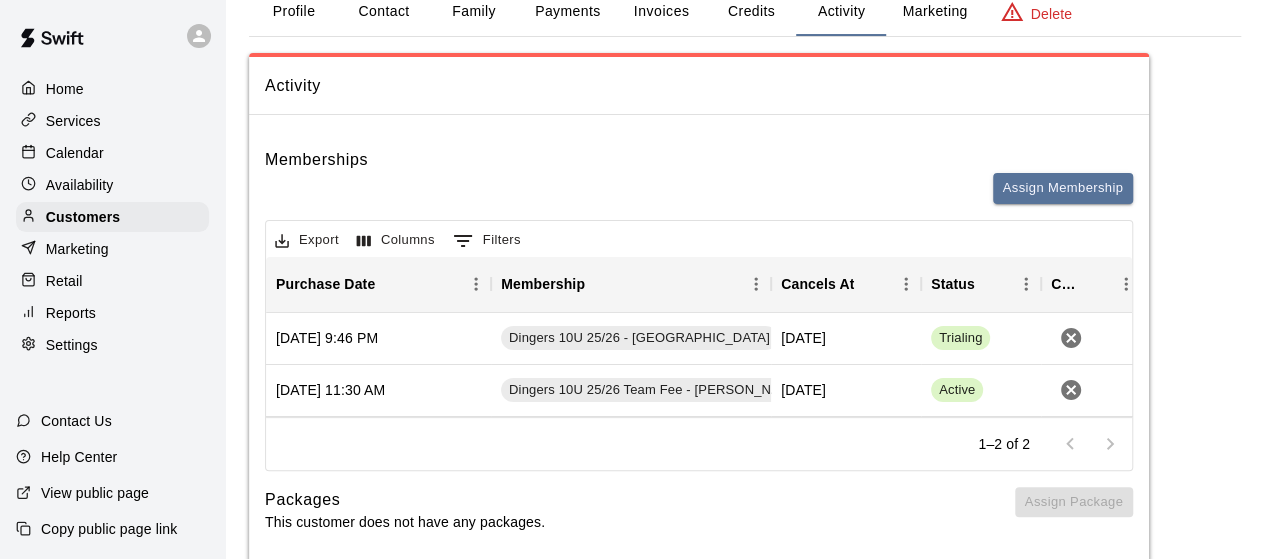 scroll, scrollTop: 112, scrollLeft: 0, axis: vertical 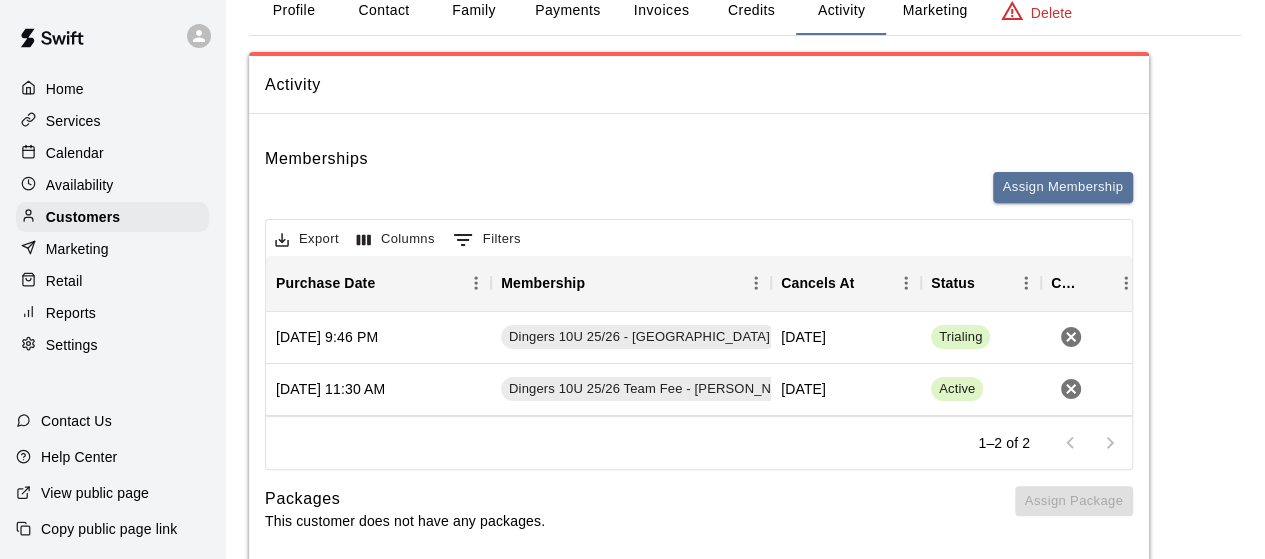 click on "Payments" at bounding box center [567, 11] 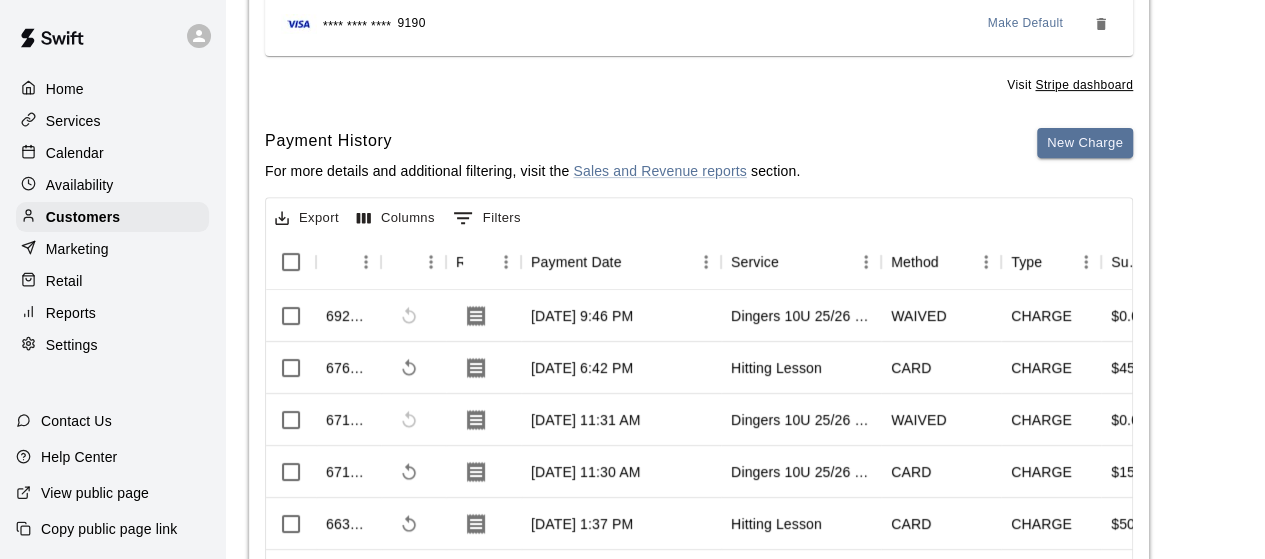 scroll, scrollTop: 320, scrollLeft: 0, axis: vertical 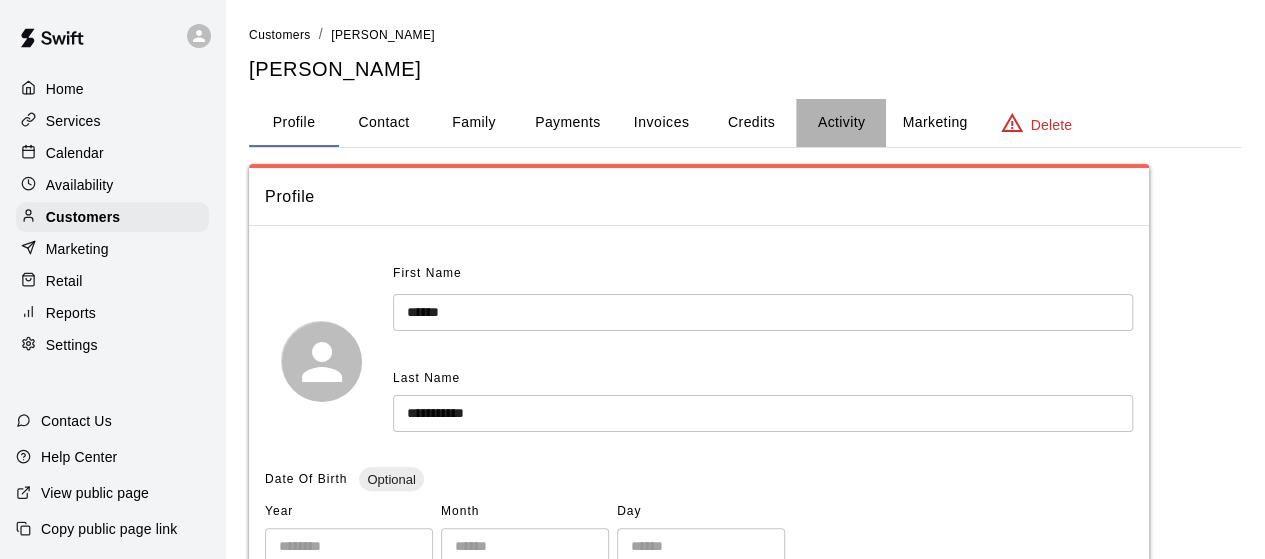 click on "Activity" at bounding box center (841, 123) 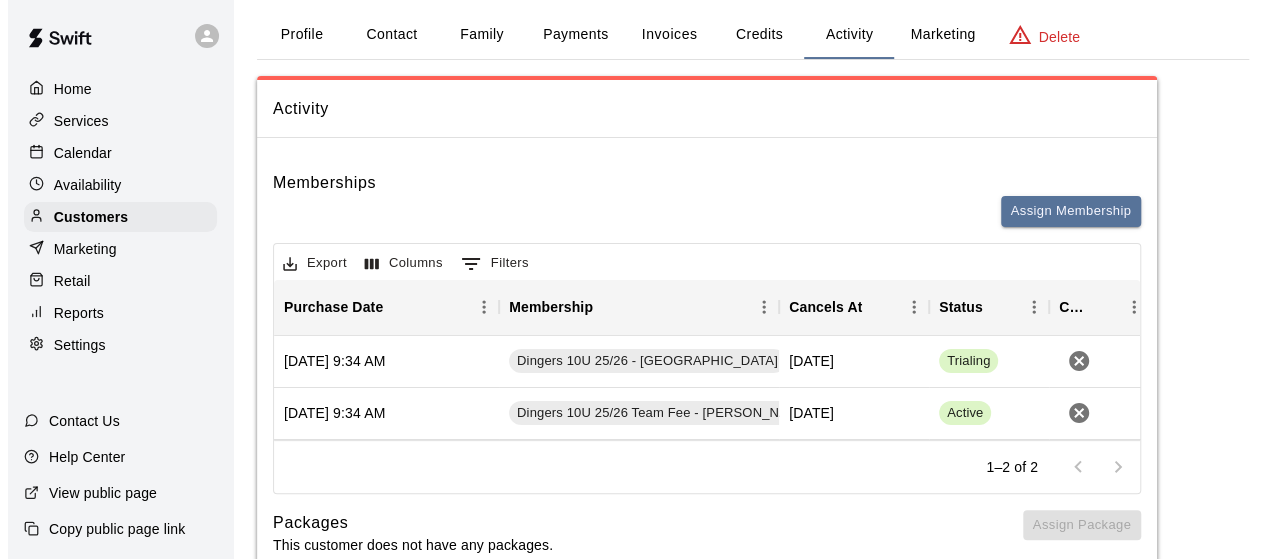 scroll, scrollTop: 88, scrollLeft: 0, axis: vertical 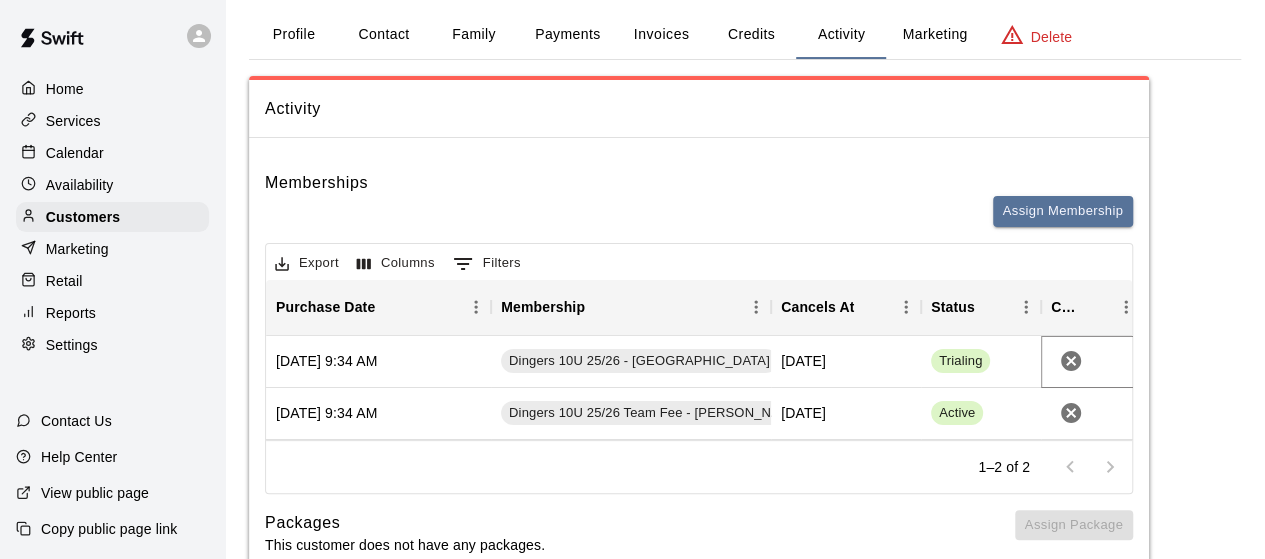 click 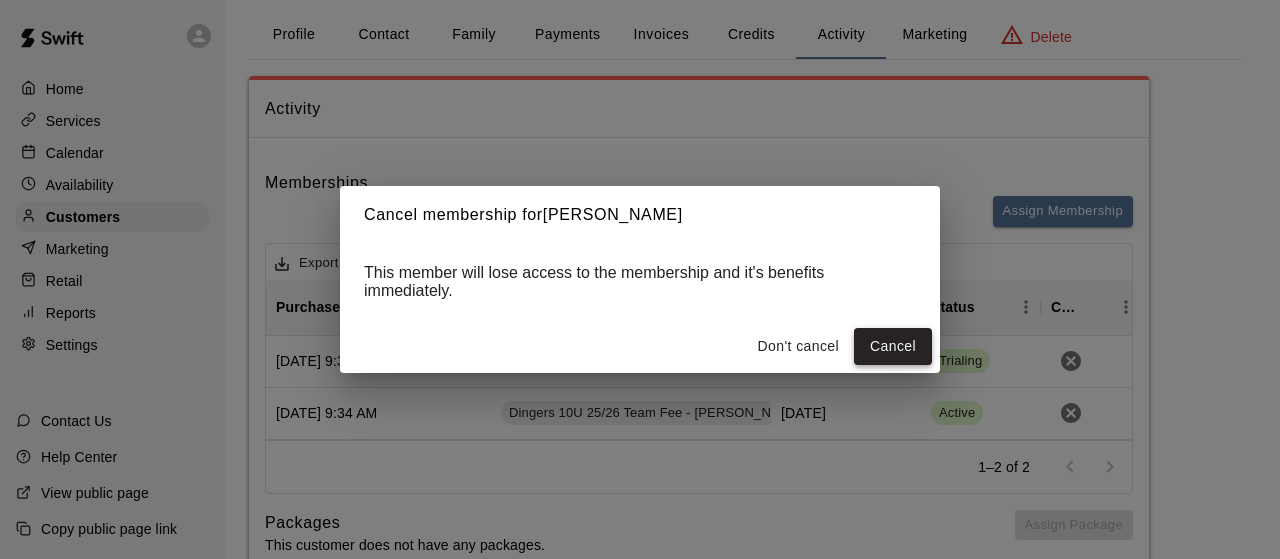 click on "Cancel" at bounding box center [893, 346] 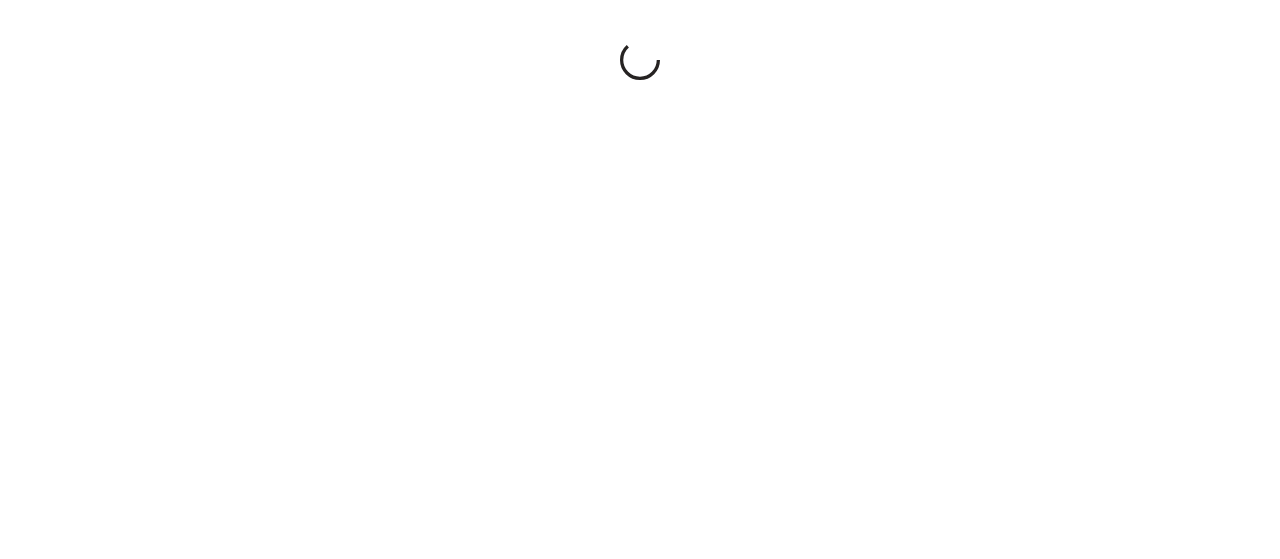 scroll, scrollTop: 0, scrollLeft: 0, axis: both 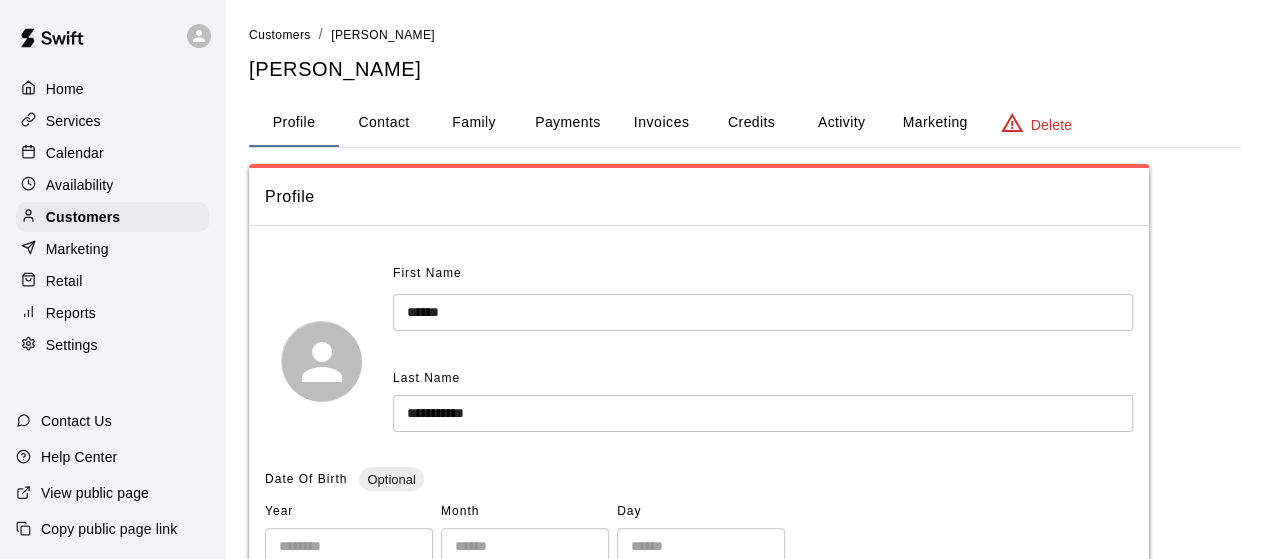click on "Activity" at bounding box center (841, 123) 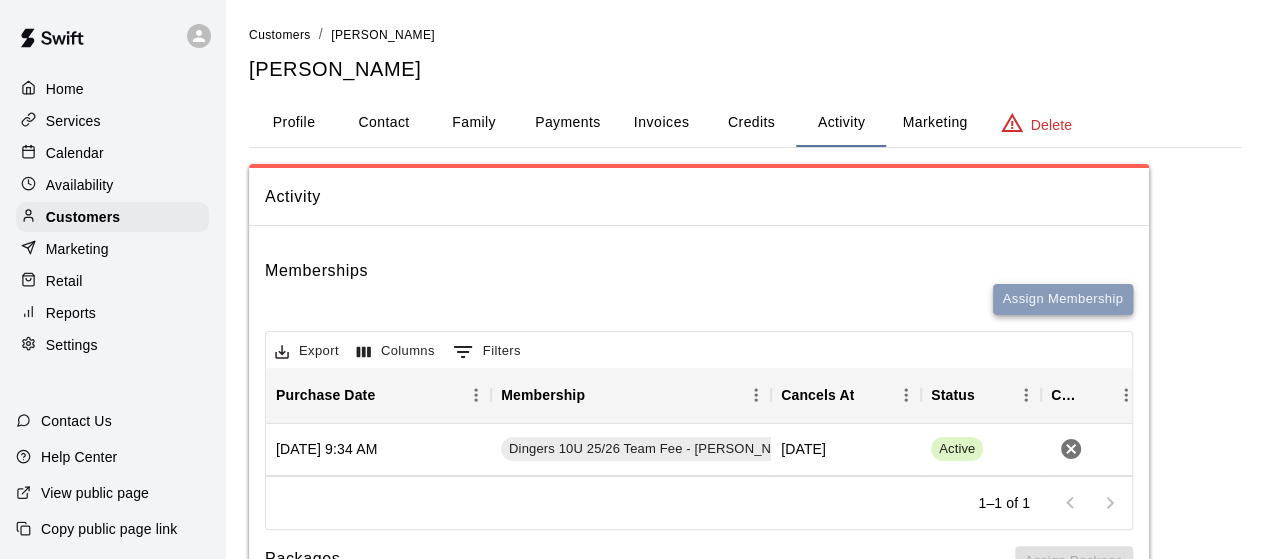 click on "Assign Membership" at bounding box center [1063, 299] 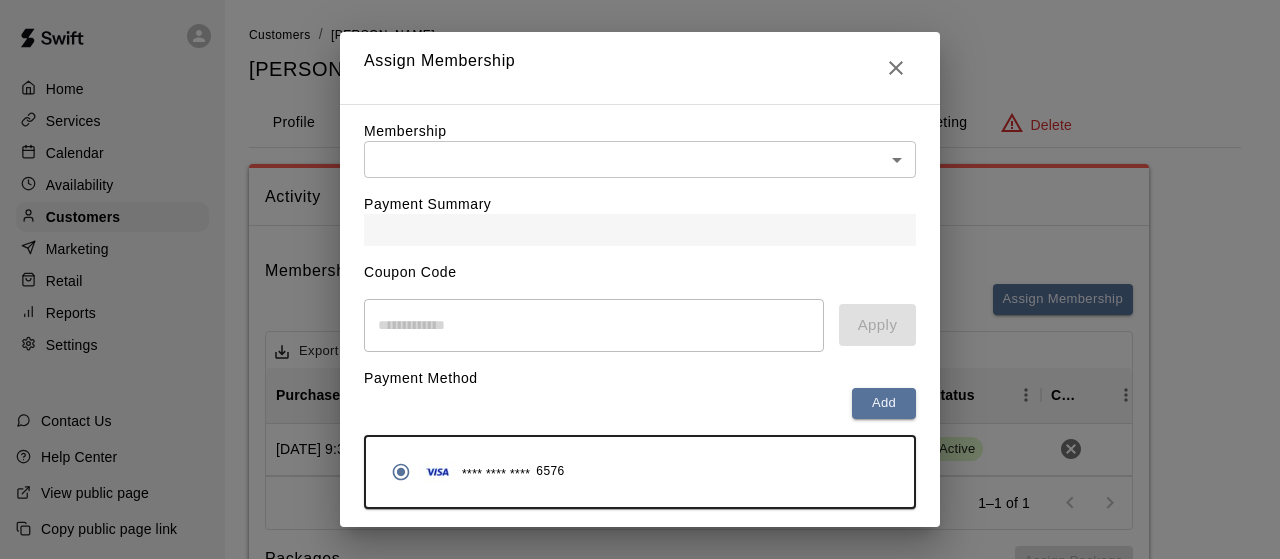 click on "Home Services Calendar Availability Customers Marketing Retail Reports Settings Contact Us Help Center View public page Copy public page link Customers / Chris  Brookhouser Chris  Brookhouser Profile Contact Family Payments Invoices Credits Activity Marketing Delete Activity Memberships Assign Membership Export Columns 0 Filters Purchase Date Membership Cancels At Status Cancel June 30, 2025 9:34 AM Dingers 10U 25/26 Team Fee - Wilmot June 01, 2026 Active 1–1 of 1 Packages This customer does not have any packages. Assign Package Bookings Loading bookings... /customers/243738 Hide chevron-down Assign Membership Membership ​ ​ Payment Summary Coupon Code ​ Apply Payment Method   Add **** **** **** 6576 Cancel Assign membership" at bounding box center [640, 374] 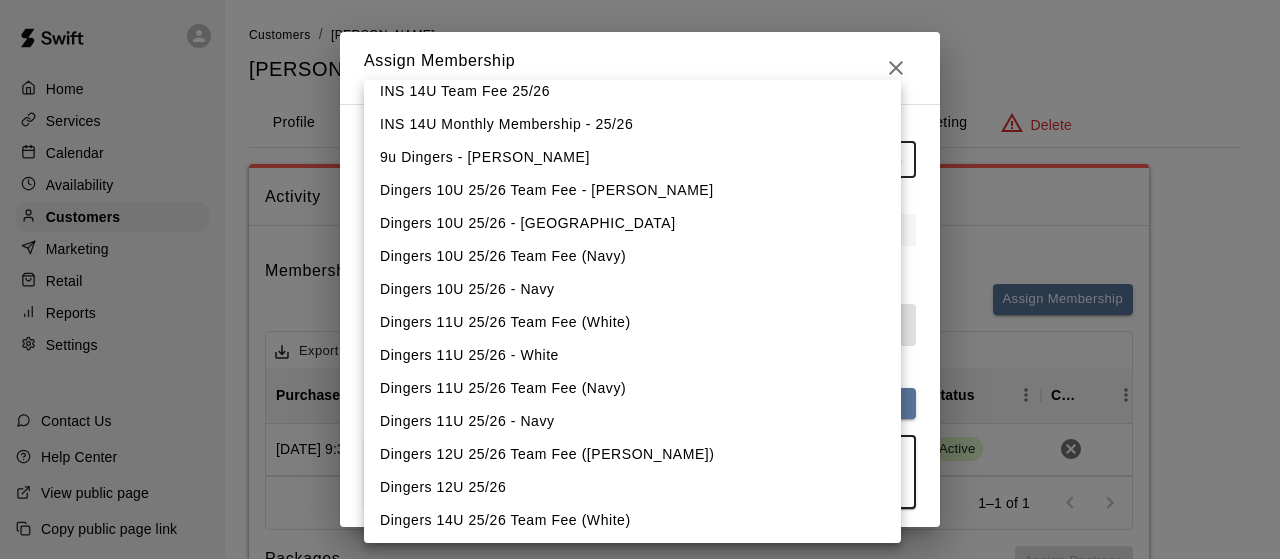 scroll, scrollTop: 1202, scrollLeft: 0, axis: vertical 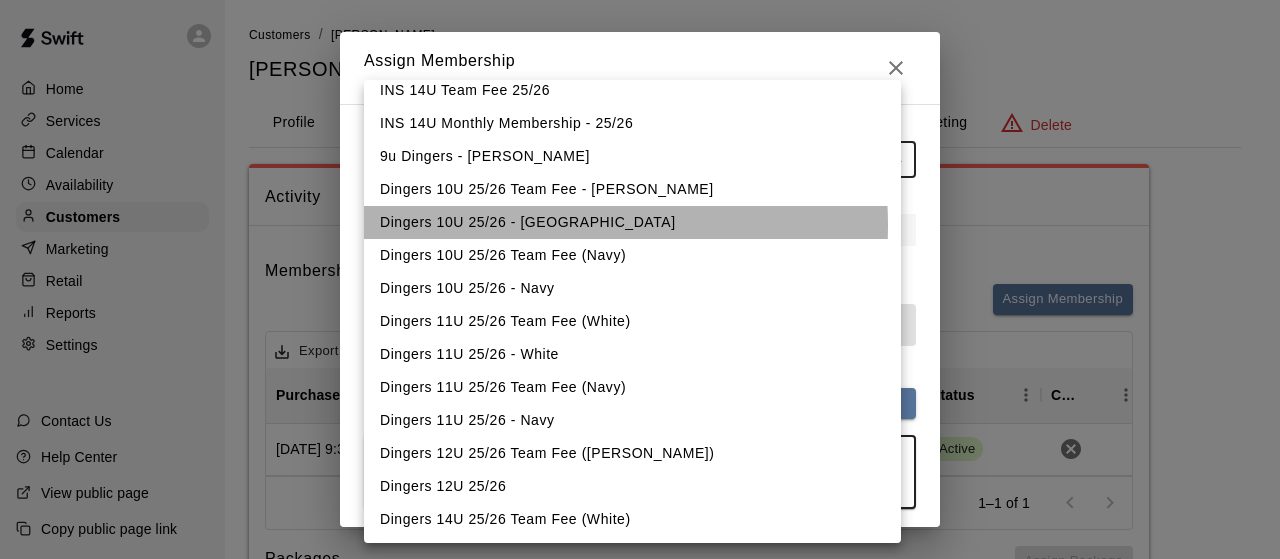 click on "Dingers 10U 25/26 - [GEOGRAPHIC_DATA]" at bounding box center (632, 222) 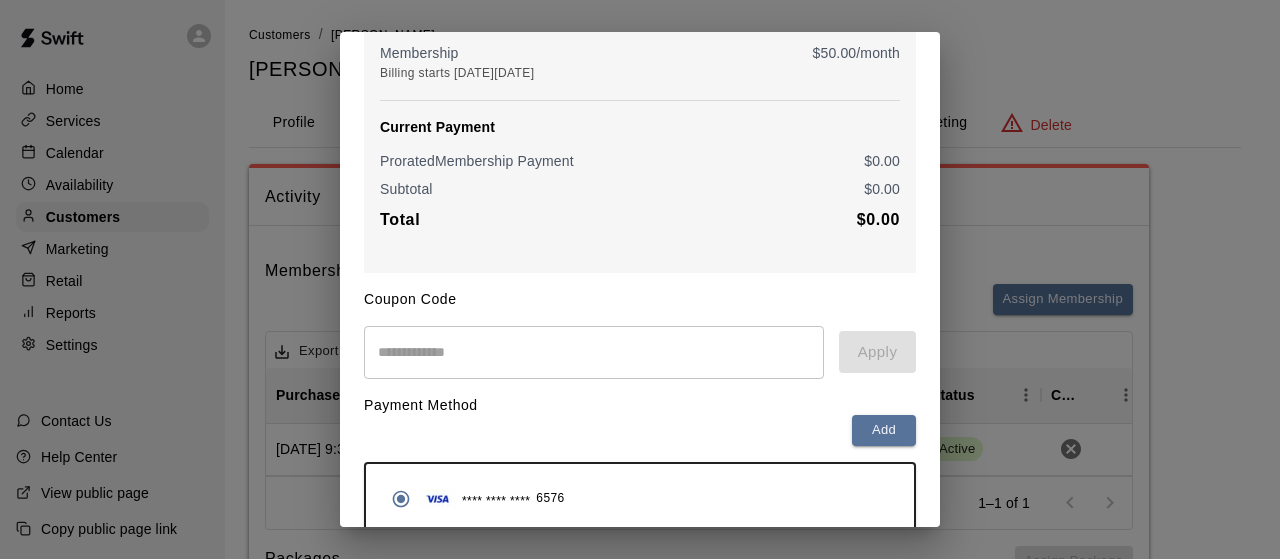 scroll, scrollTop: 316, scrollLeft: 0, axis: vertical 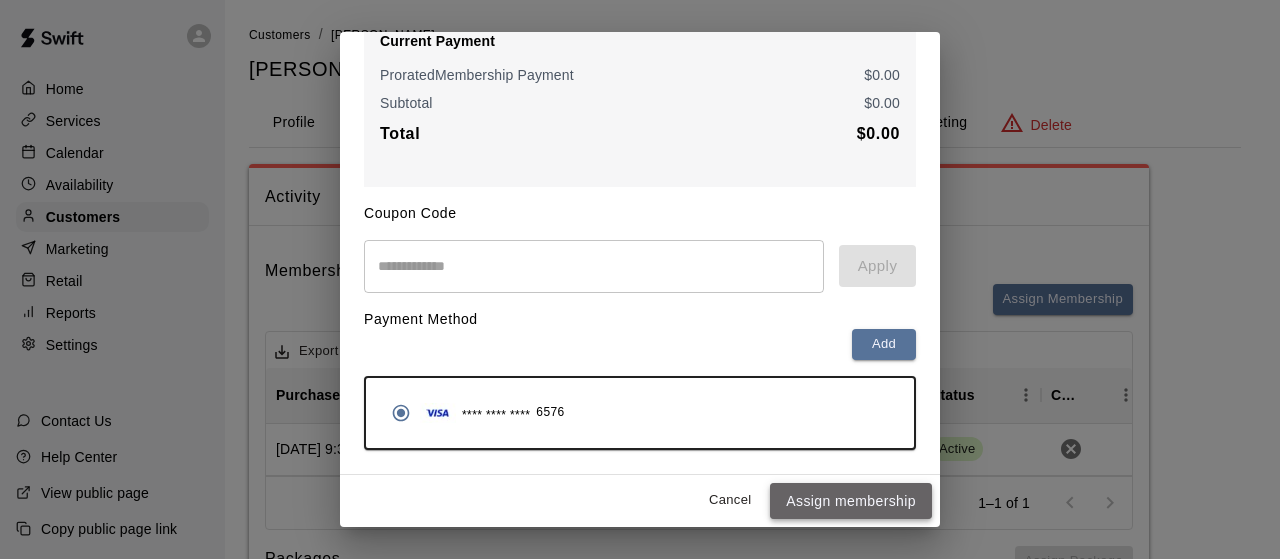 click on "Assign membership" at bounding box center [851, 501] 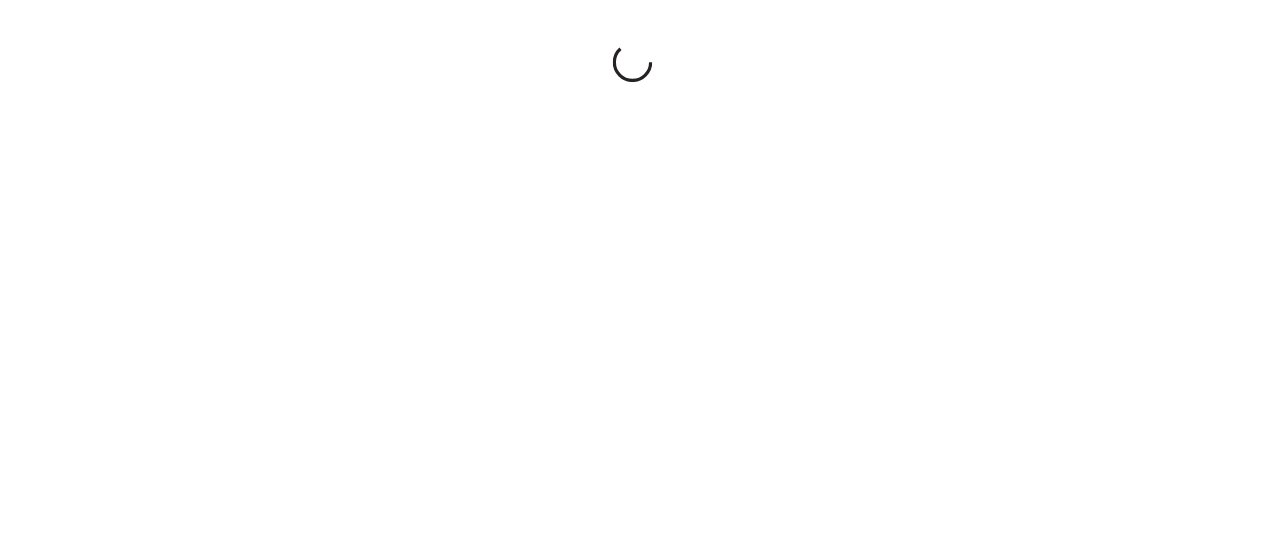 scroll, scrollTop: 0, scrollLeft: 0, axis: both 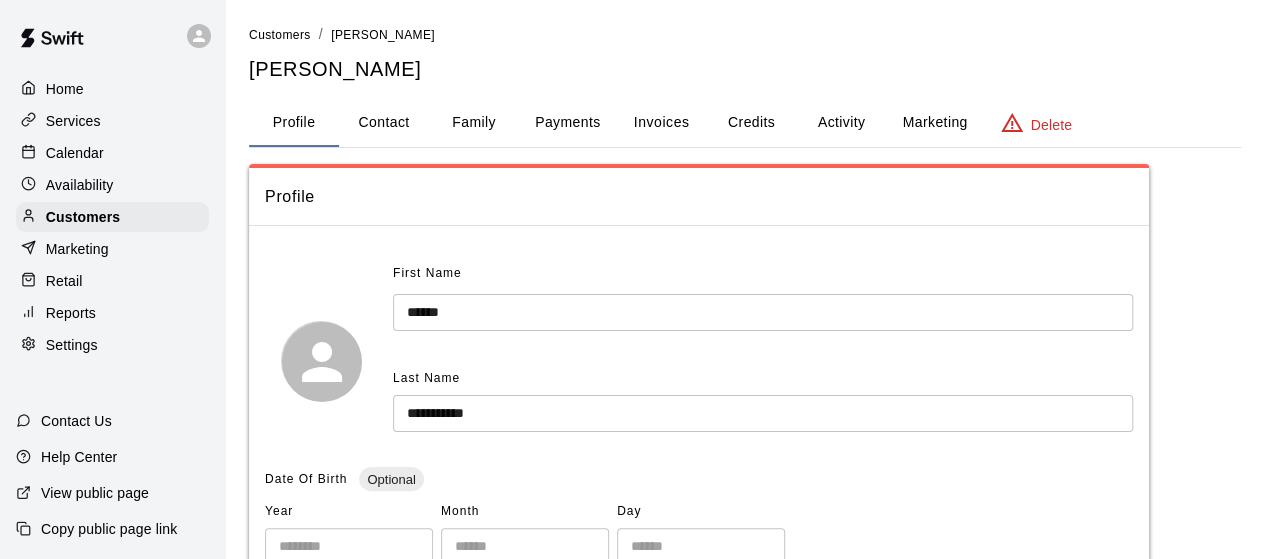click on "Activity" at bounding box center [841, 123] 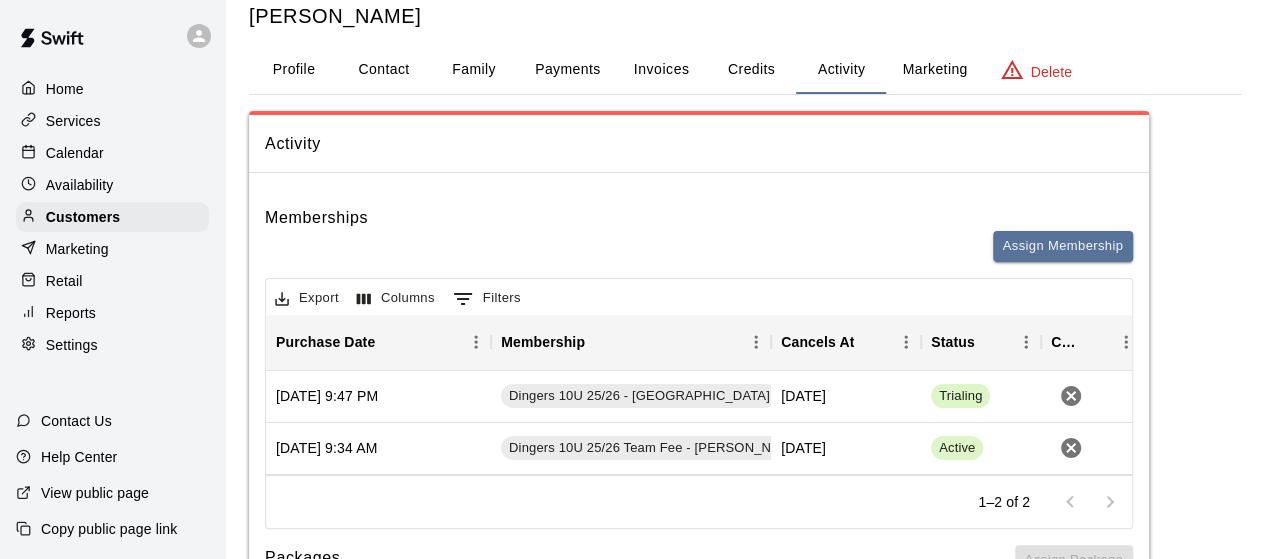 scroll, scrollTop: 63, scrollLeft: 0, axis: vertical 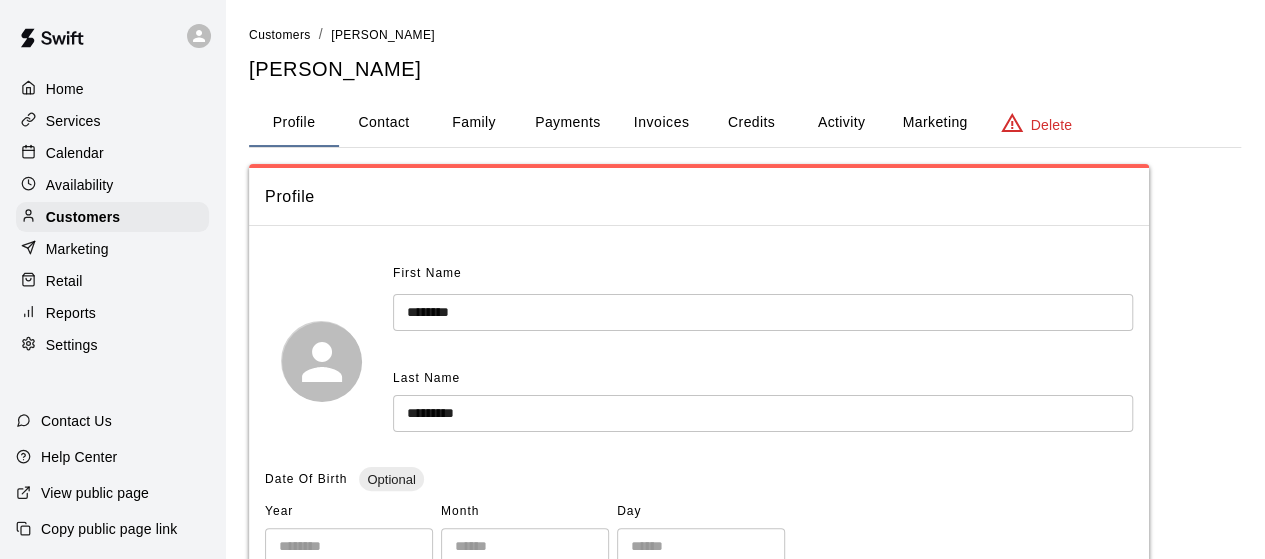 click on "Activity" at bounding box center (841, 123) 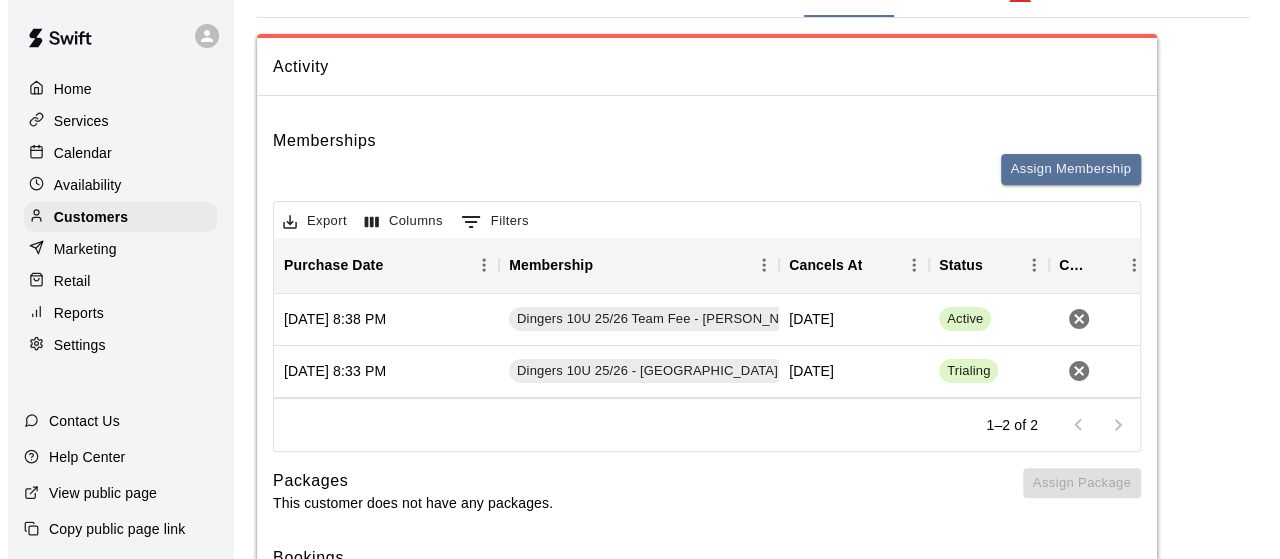 scroll, scrollTop: 160, scrollLeft: 0, axis: vertical 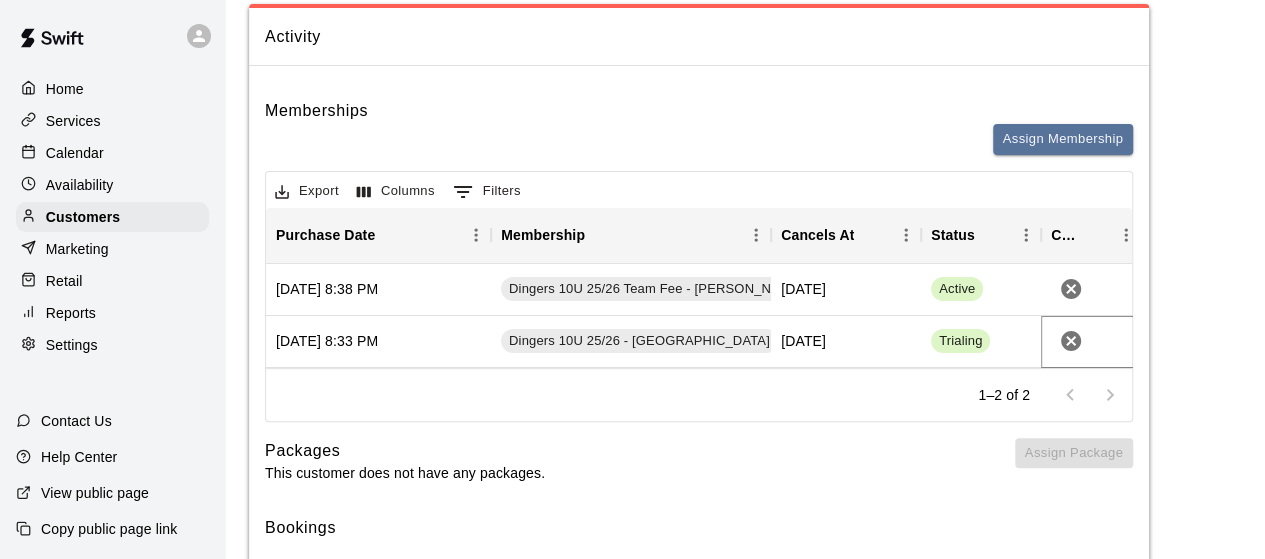 click 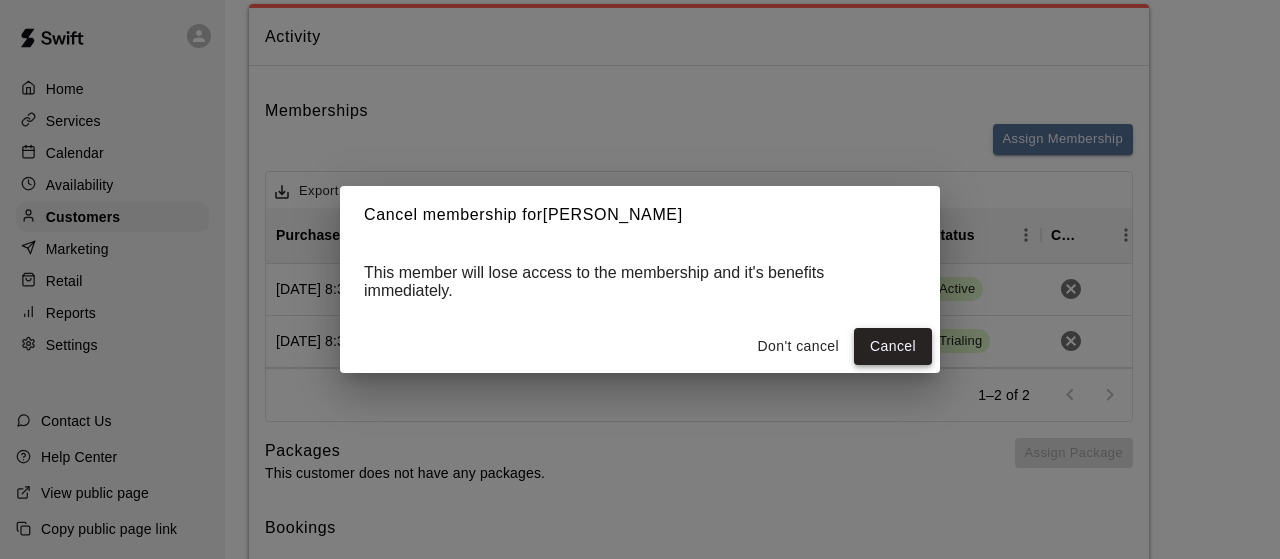 click on "Cancel" at bounding box center [893, 346] 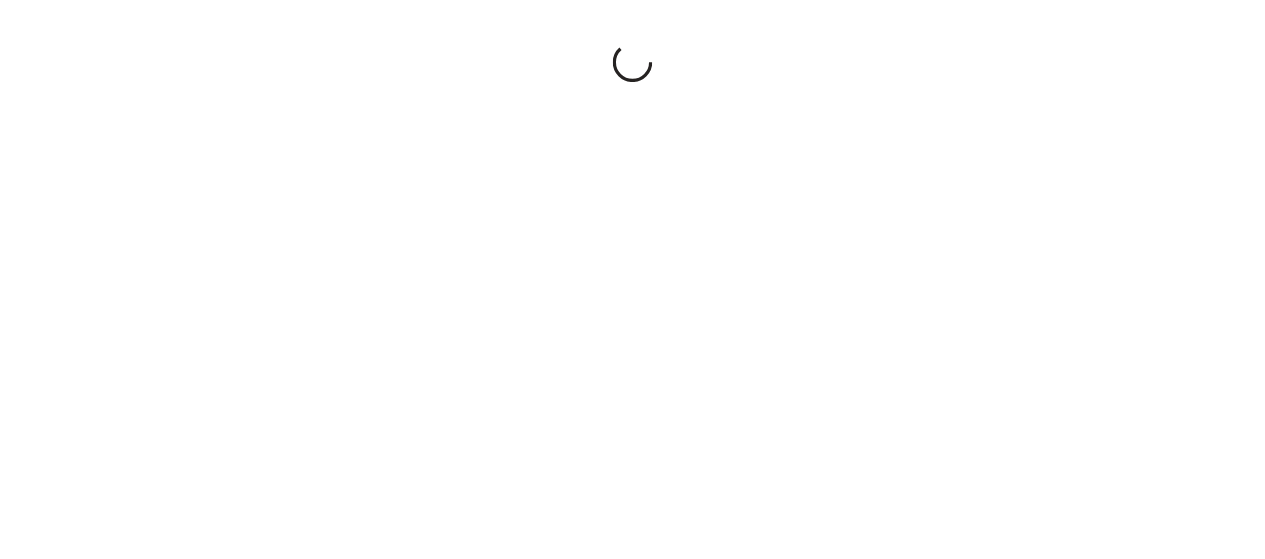 scroll, scrollTop: 0, scrollLeft: 0, axis: both 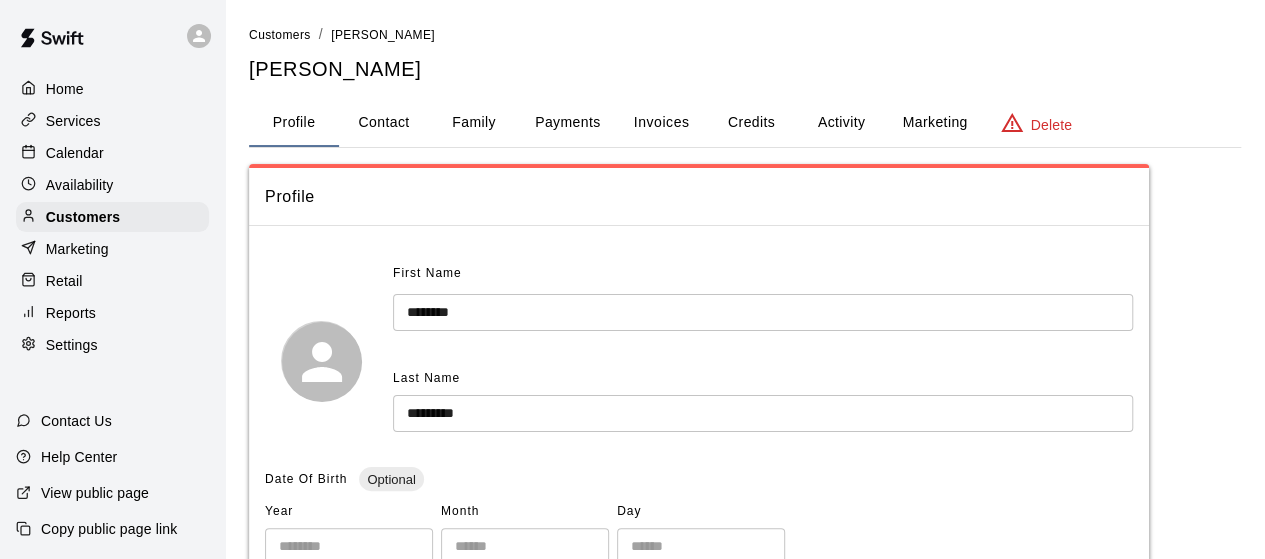 click on "Activity" at bounding box center (841, 123) 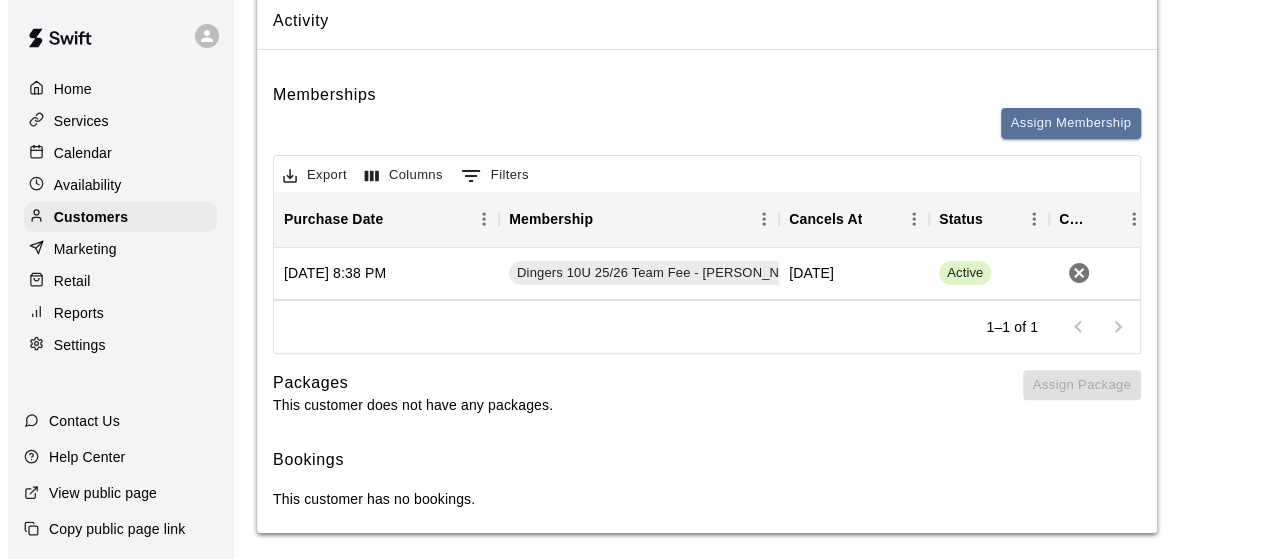 scroll, scrollTop: 203, scrollLeft: 0, axis: vertical 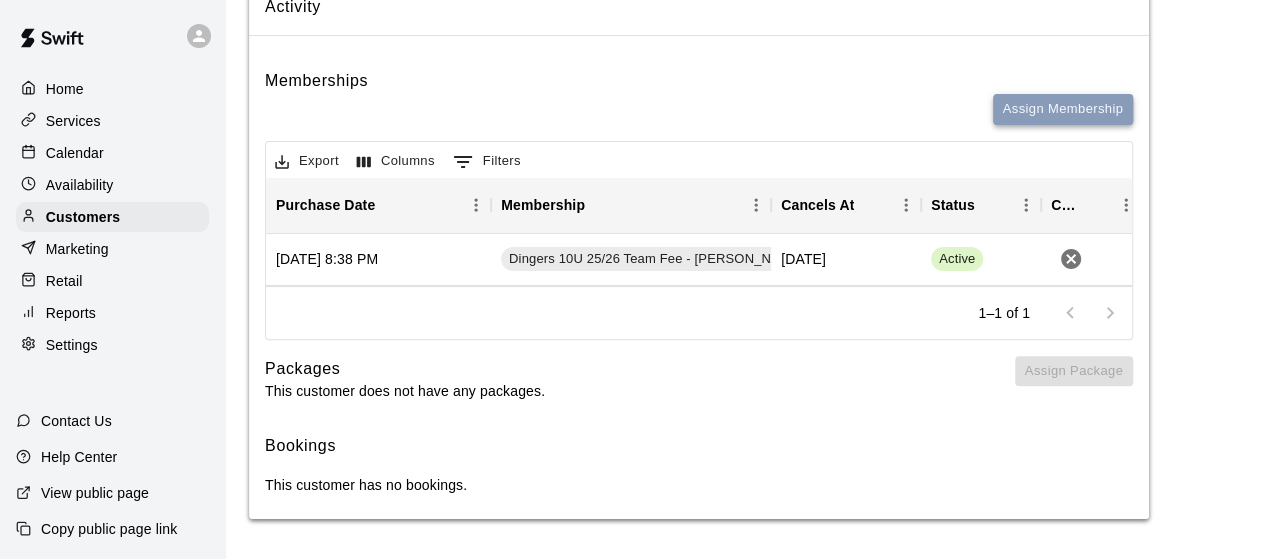 click on "Assign Membership" at bounding box center [1063, 109] 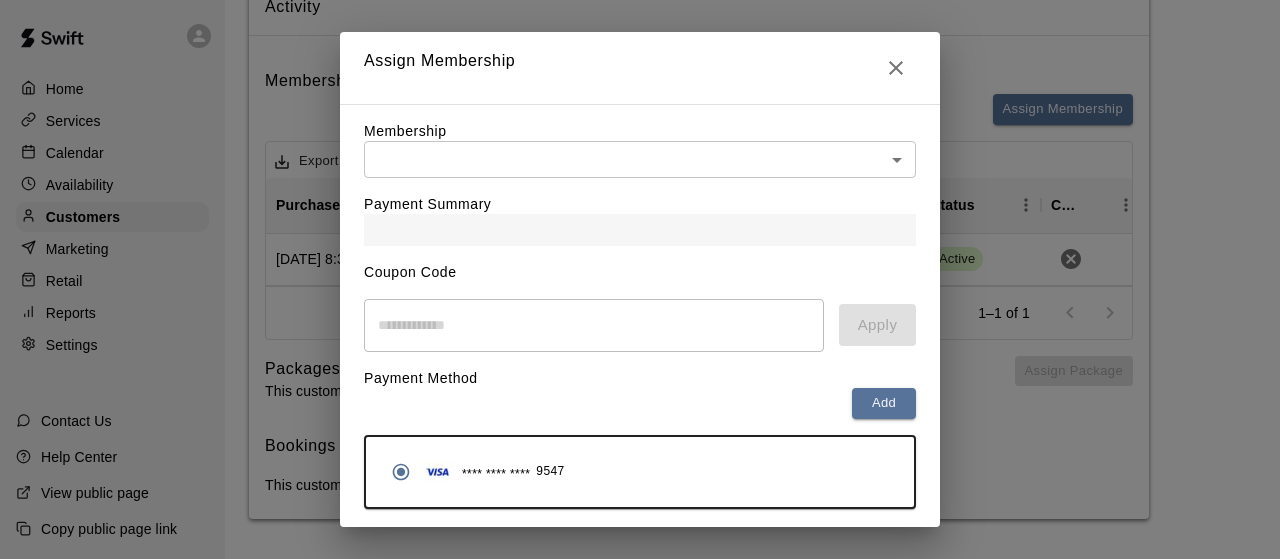 click on "Home Services Calendar Availability Customers Marketing Retail Reports Settings Contact Us Help Center View public page Copy public page link Customers / Jonathan Gallagher Jonathan Gallagher Profile Contact Family Payments Invoices Credits Activity Marketing Delete Activity Memberships Assign Membership Export Columns 0 Filters Purchase Date Membership Cancels At Status Cancel June 30, 2025 8:38 PM Dingers 10U 25/26 Team Fee - Wilmot June 01, 2026 Active 1–1 of 1 Packages This customer does not have any packages. Assign Package Bookings This customer has no bookings. /customers/243977 Hide chevron-down Assign Membership Membership ​ ​ Payment Summary Coupon Code ​ Apply Payment Method   Add **** **** **** 9547 Cancel Assign membership" at bounding box center (640, 184) 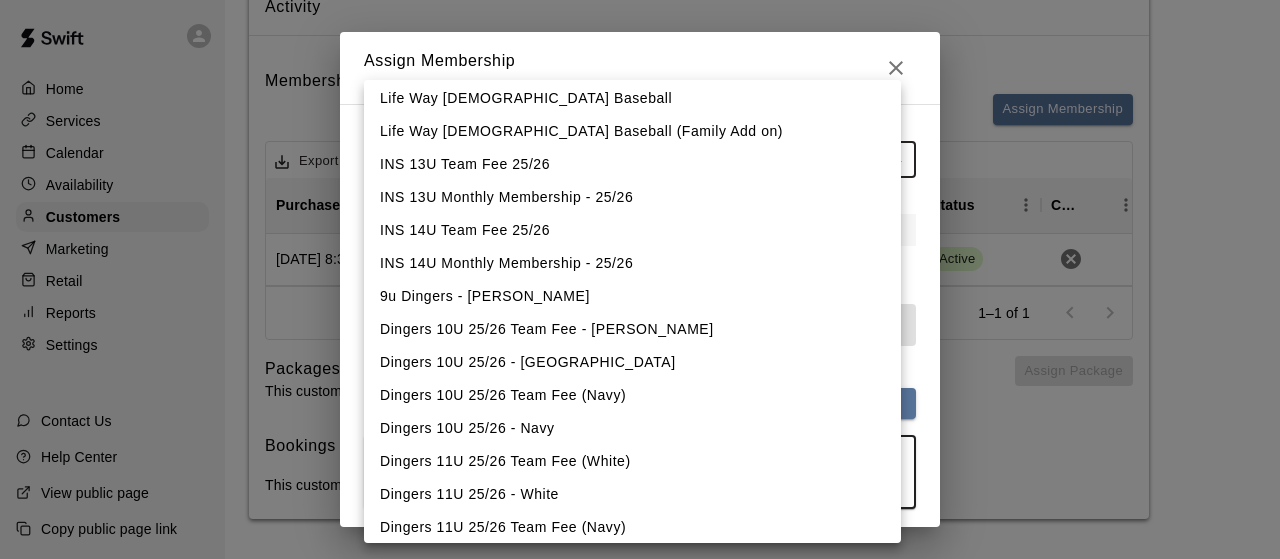 scroll, scrollTop: 1063, scrollLeft: 0, axis: vertical 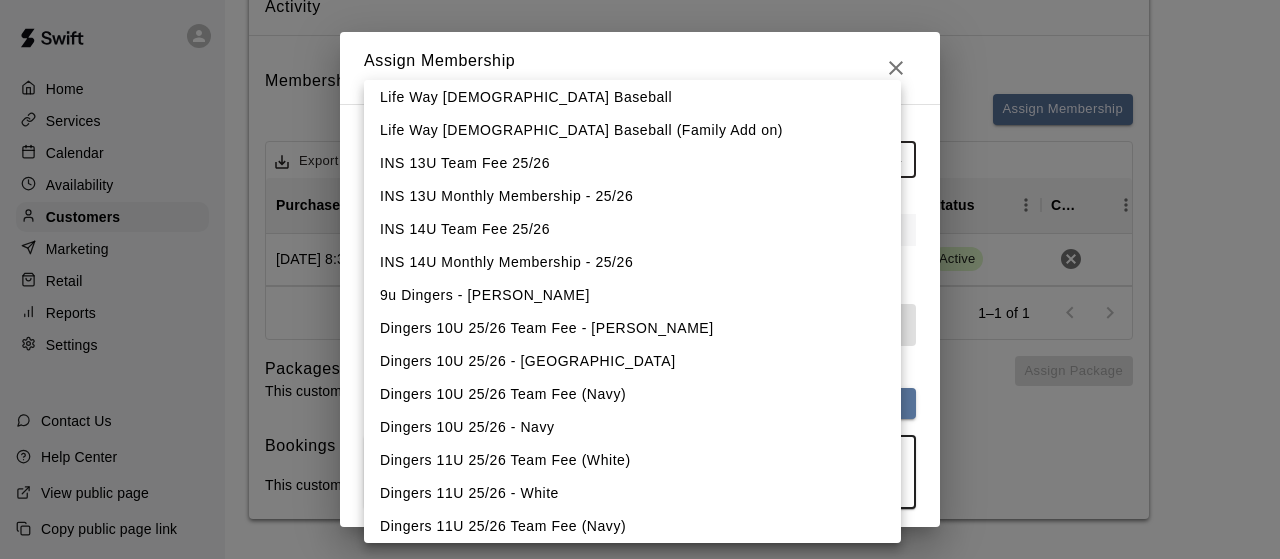click on "Dingers 10U 25/26 - Wilmot" at bounding box center (632, 361) 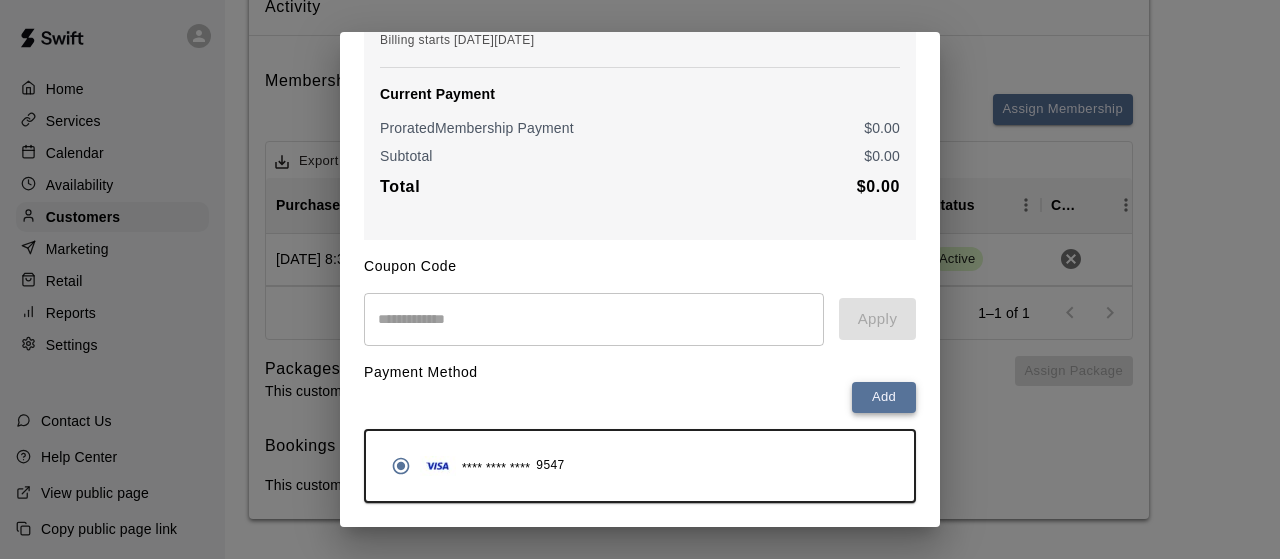 scroll, scrollTop: 316, scrollLeft: 0, axis: vertical 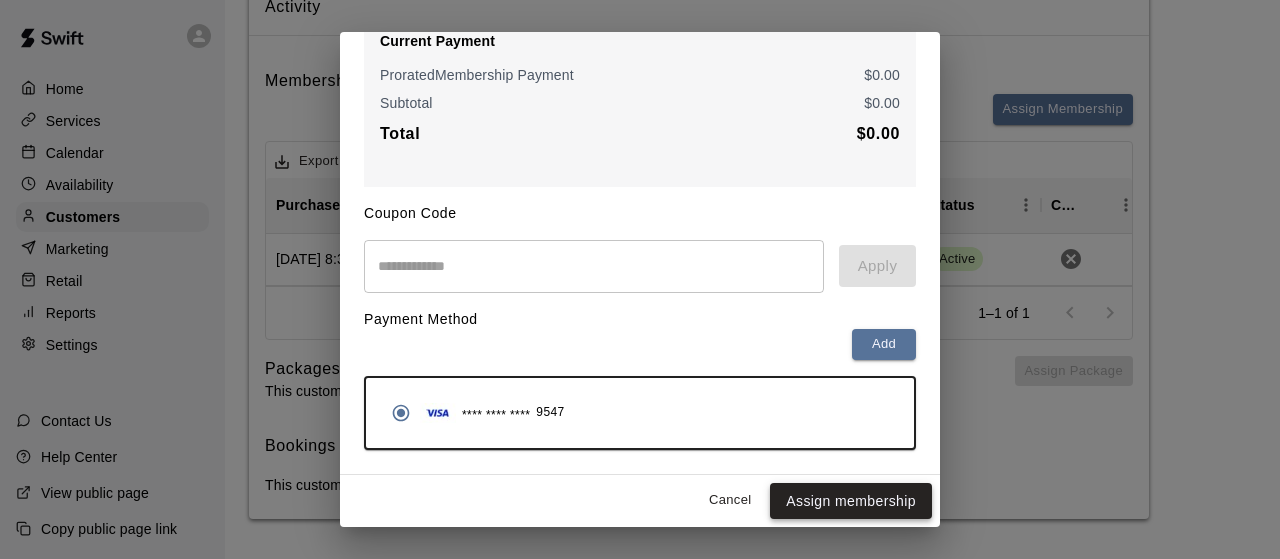 click on "Assign membership" at bounding box center [851, 501] 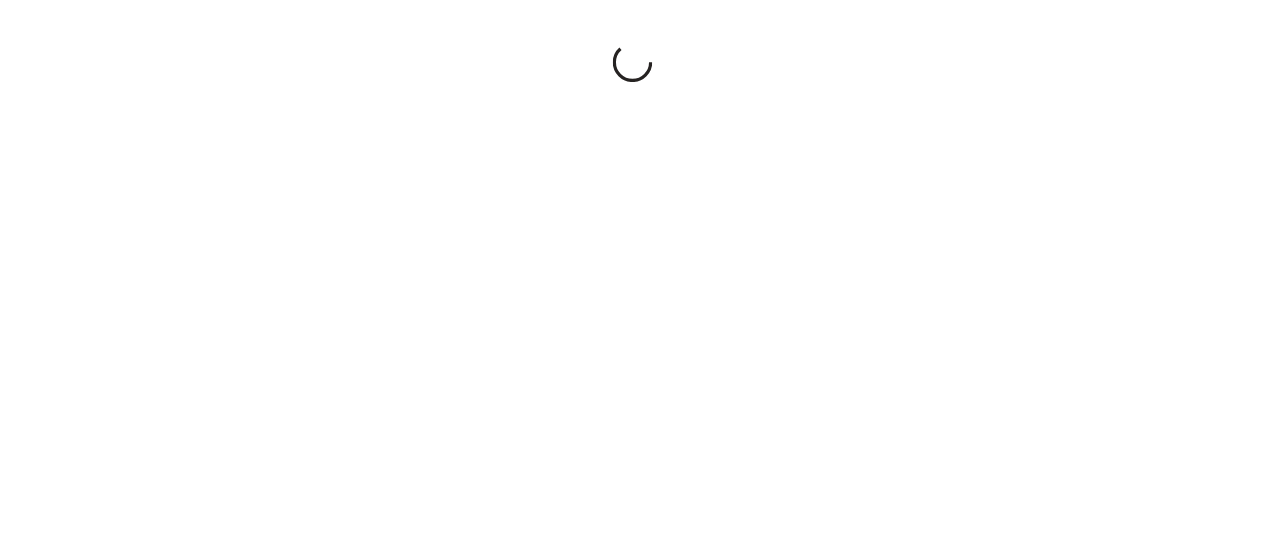scroll, scrollTop: 0, scrollLeft: 0, axis: both 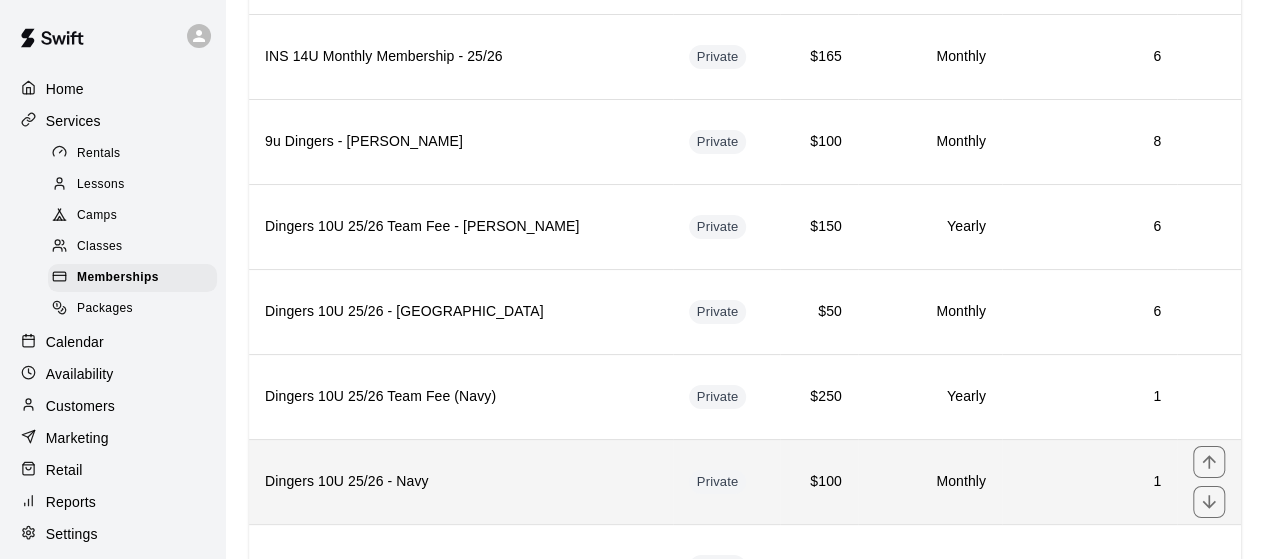 click on "Dingers 10U 25/26 - Navy" at bounding box center (461, 482) 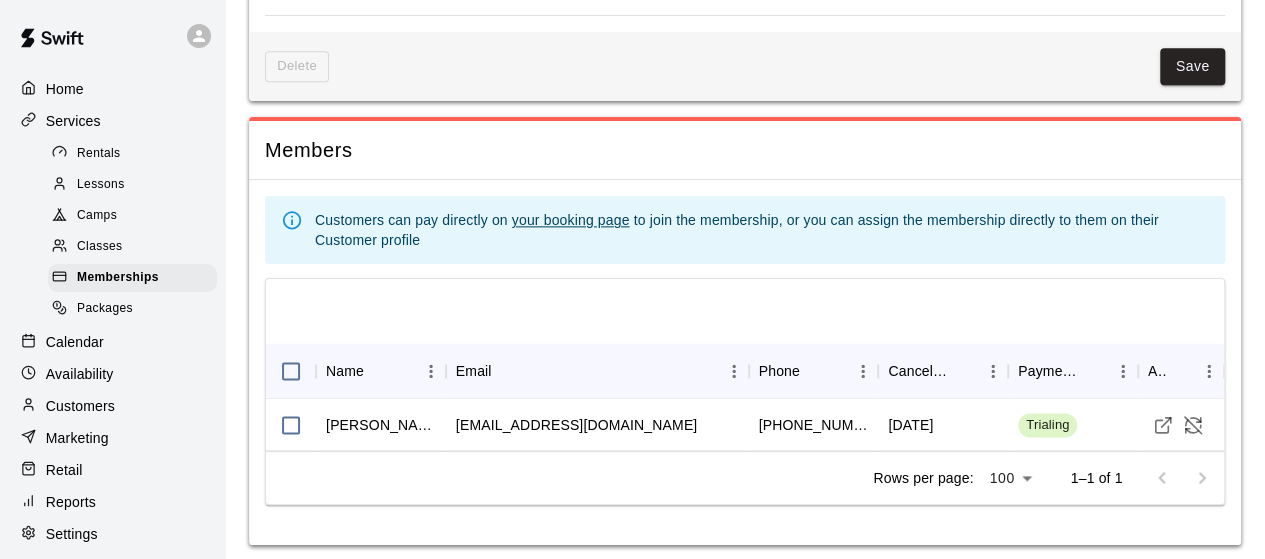 scroll, scrollTop: 1176, scrollLeft: 0, axis: vertical 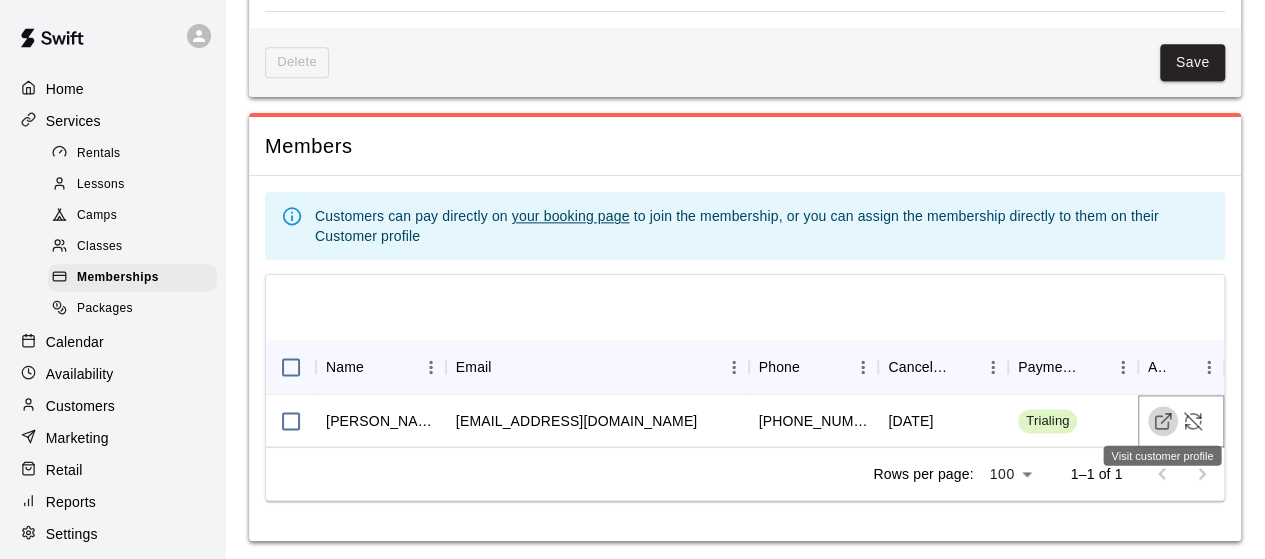 click 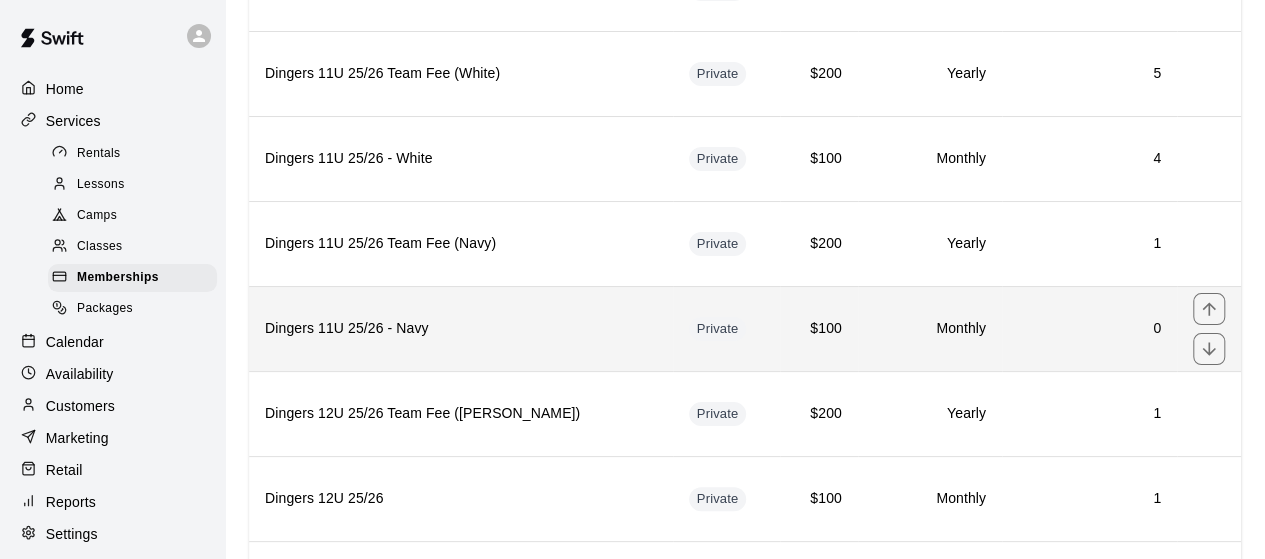scroll, scrollTop: 3823, scrollLeft: 0, axis: vertical 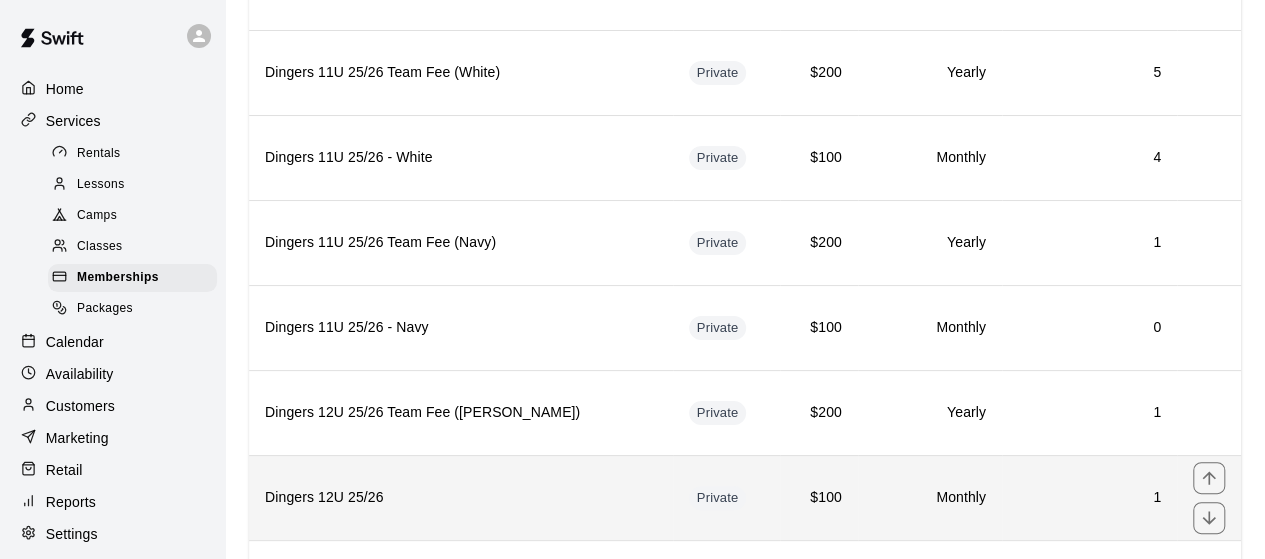click on "Dingers 12U 25/26" at bounding box center (461, 498) 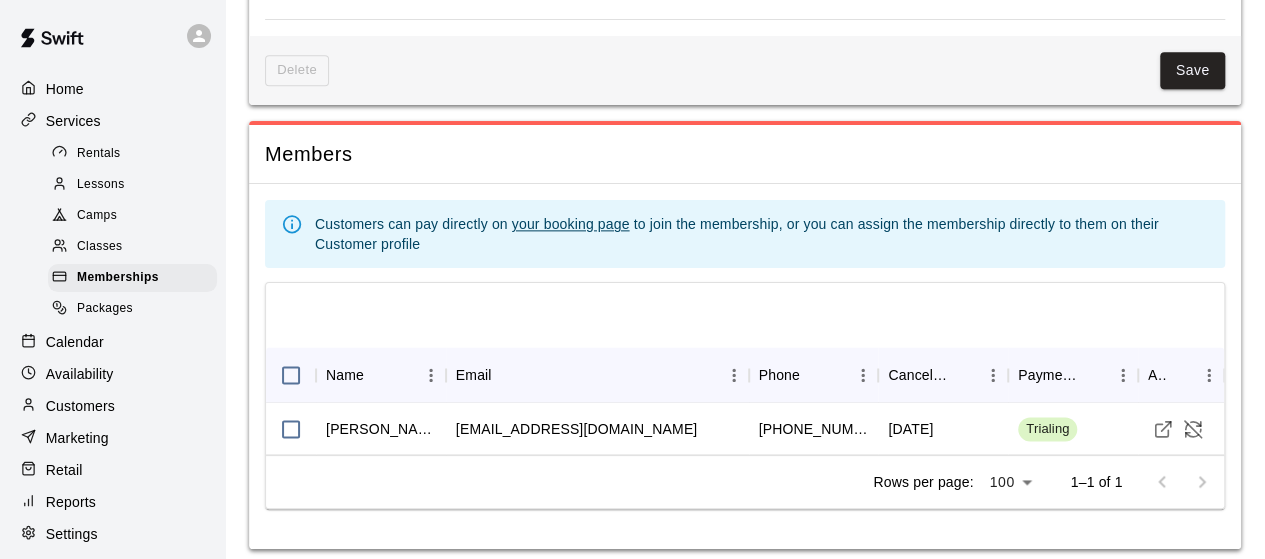 scroll, scrollTop: 1176, scrollLeft: 0, axis: vertical 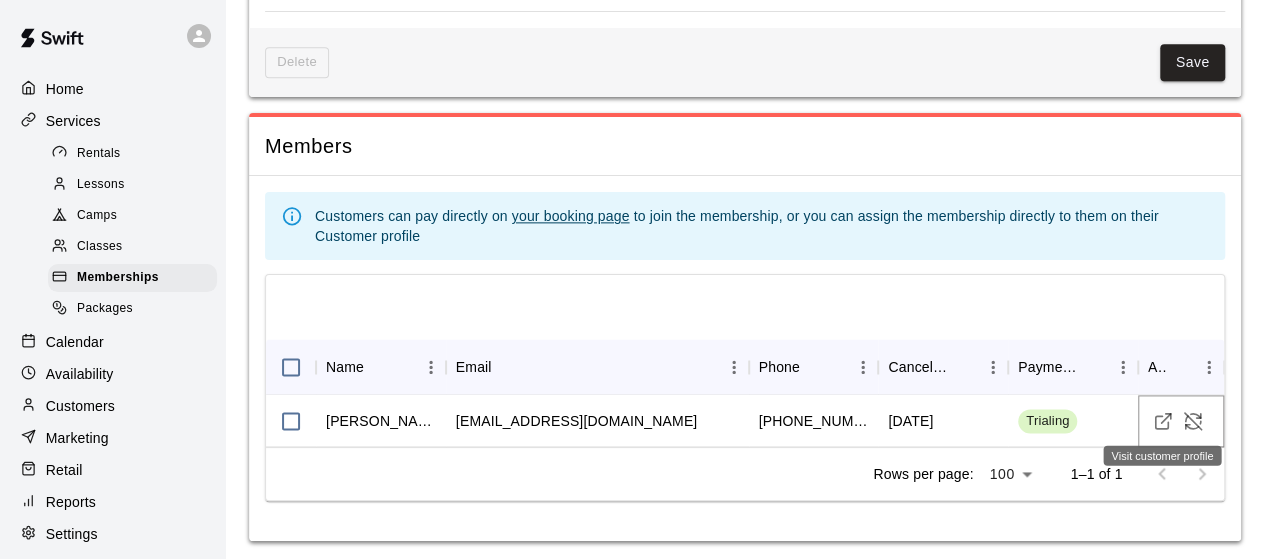 click 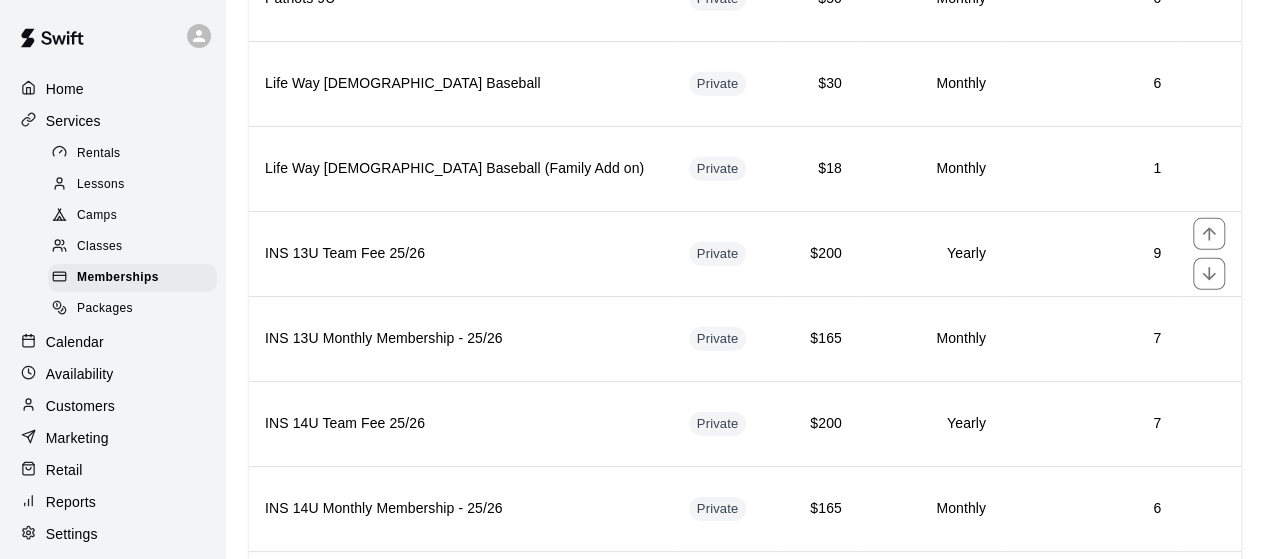 scroll, scrollTop: 2875, scrollLeft: 0, axis: vertical 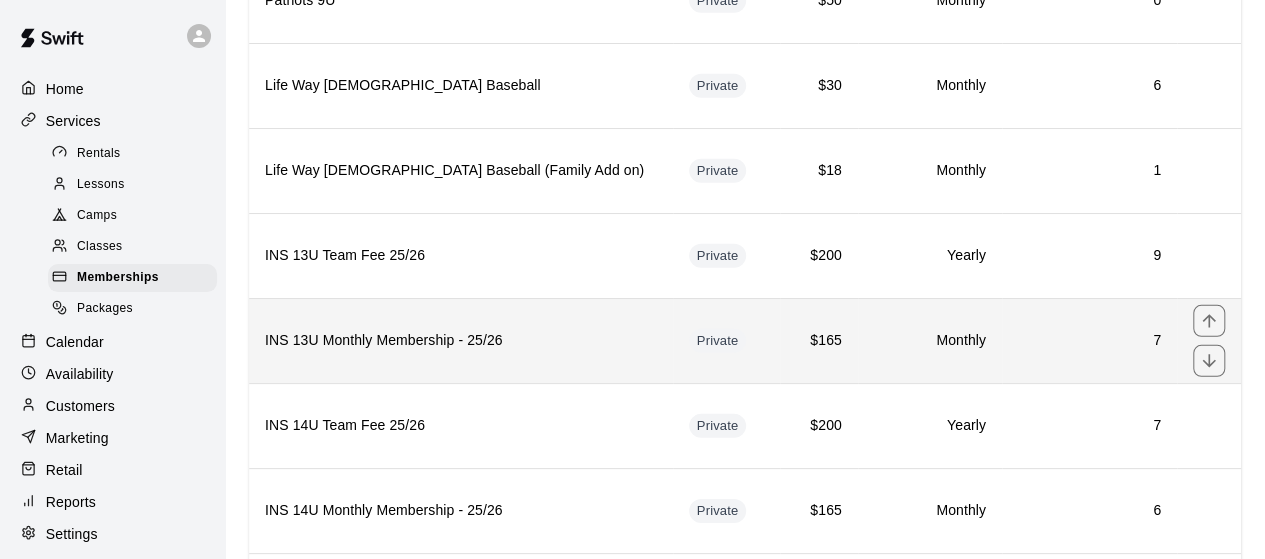 click on "INS 13U Monthly Membership - 25/26" at bounding box center [461, 341] 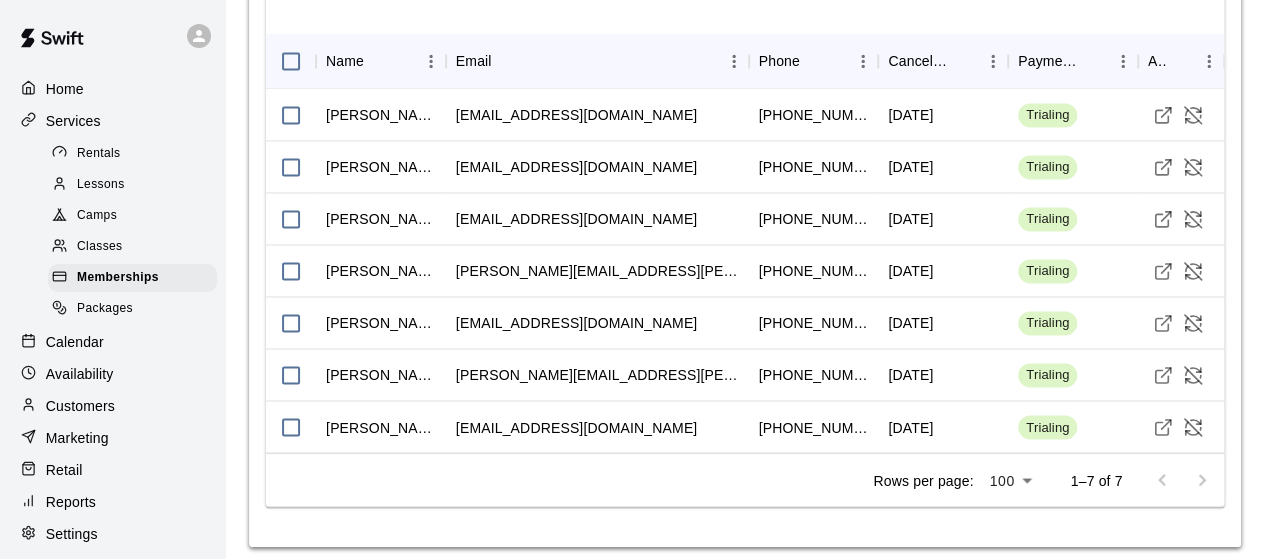 scroll, scrollTop: 1488, scrollLeft: 0, axis: vertical 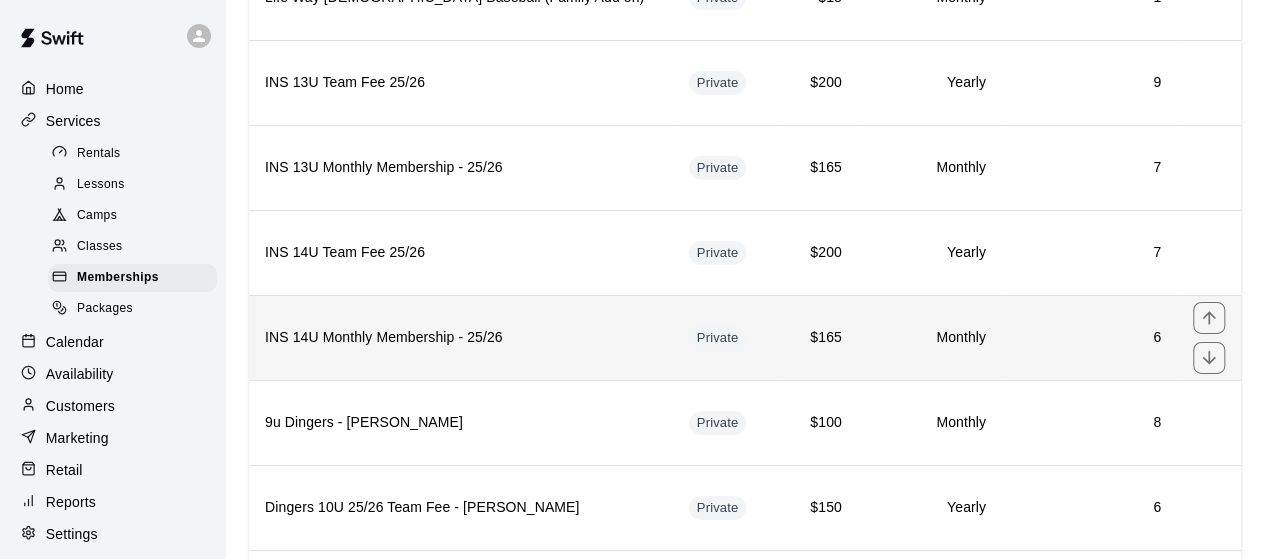 click on "INS 14U Monthly Membership - 25/26" at bounding box center [461, 337] 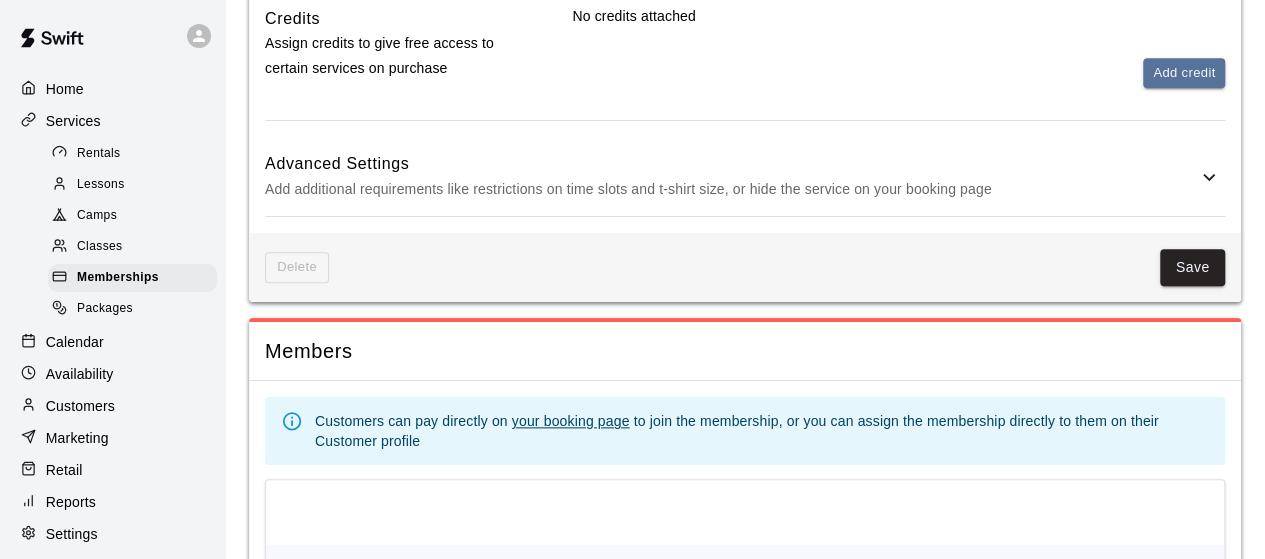 scroll, scrollTop: 969, scrollLeft: 0, axis: vertical 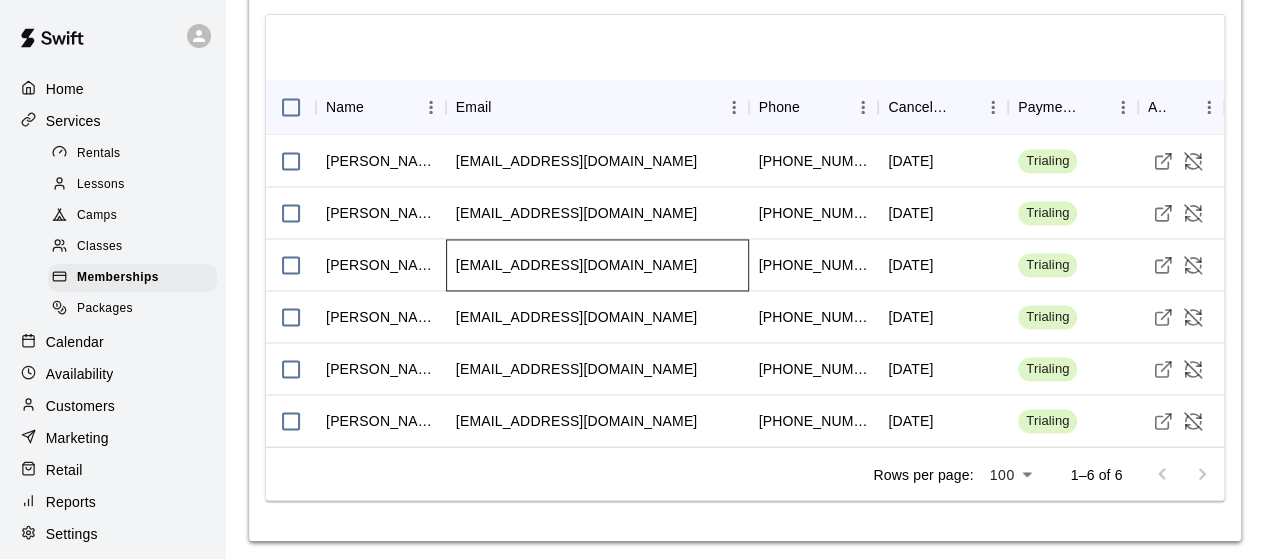 click on "kreeve00@yahoo.com" at bounding box center [576, 265] 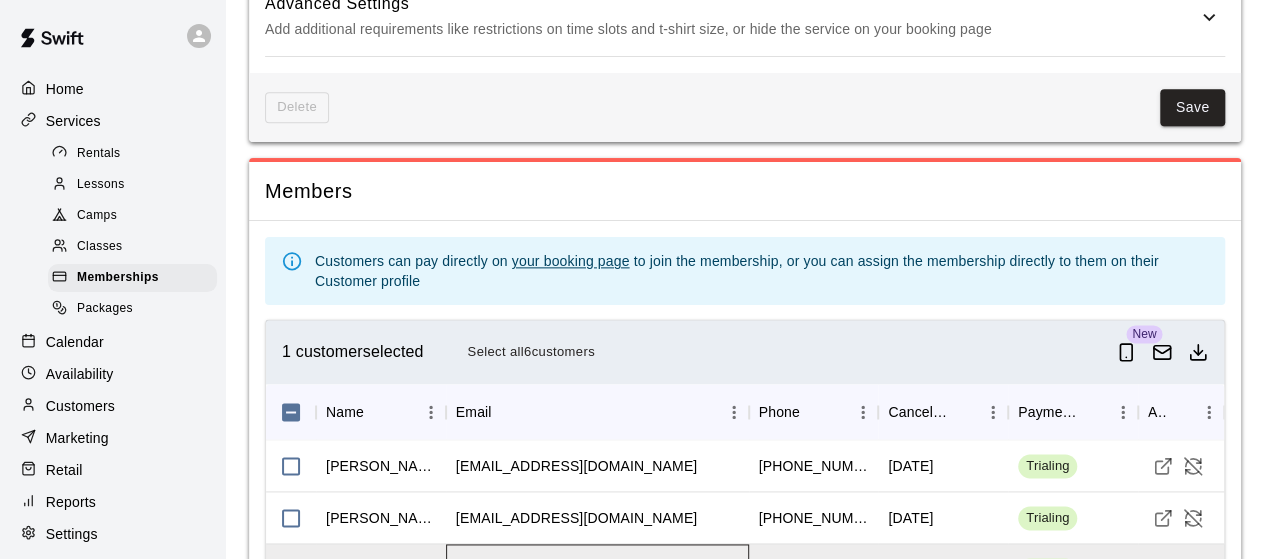 scroll, scrollTop: 1132, scrollLeft: 0, axis: vertical 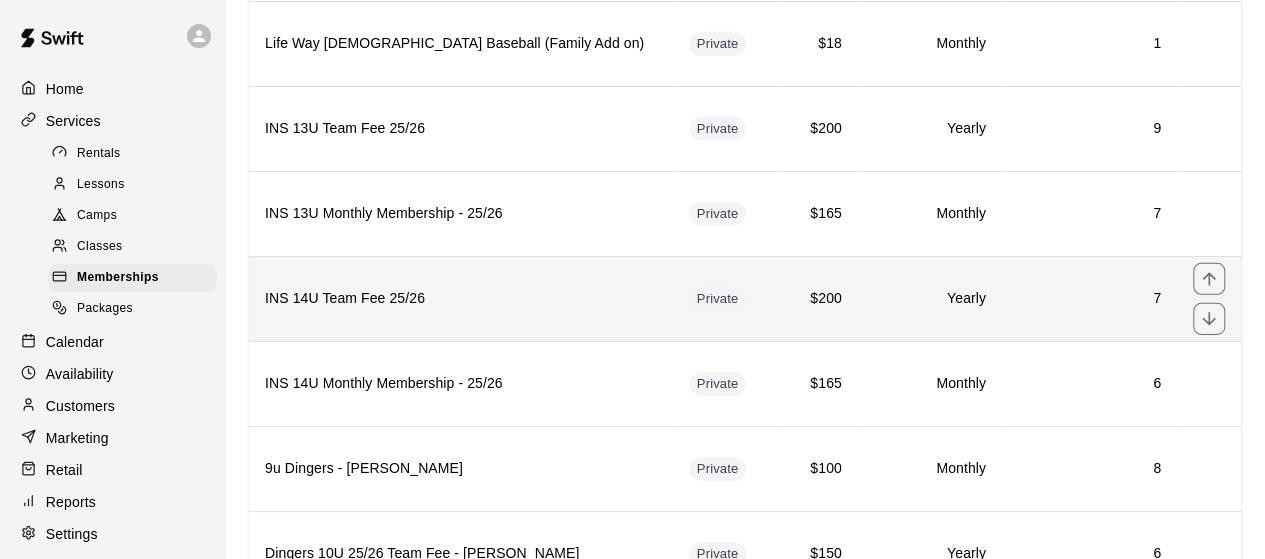click on "INS 14U Team Fee 25/26" at bounding box center (461, 299) 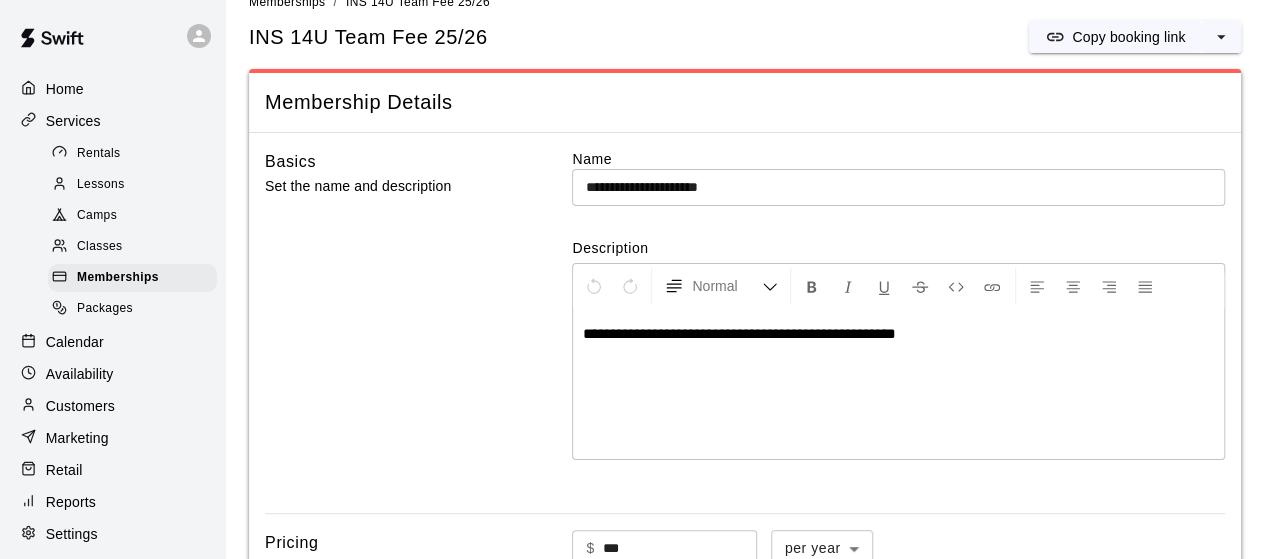 scroll, scrollTop: 0, scrollLeft: 0, axis: both 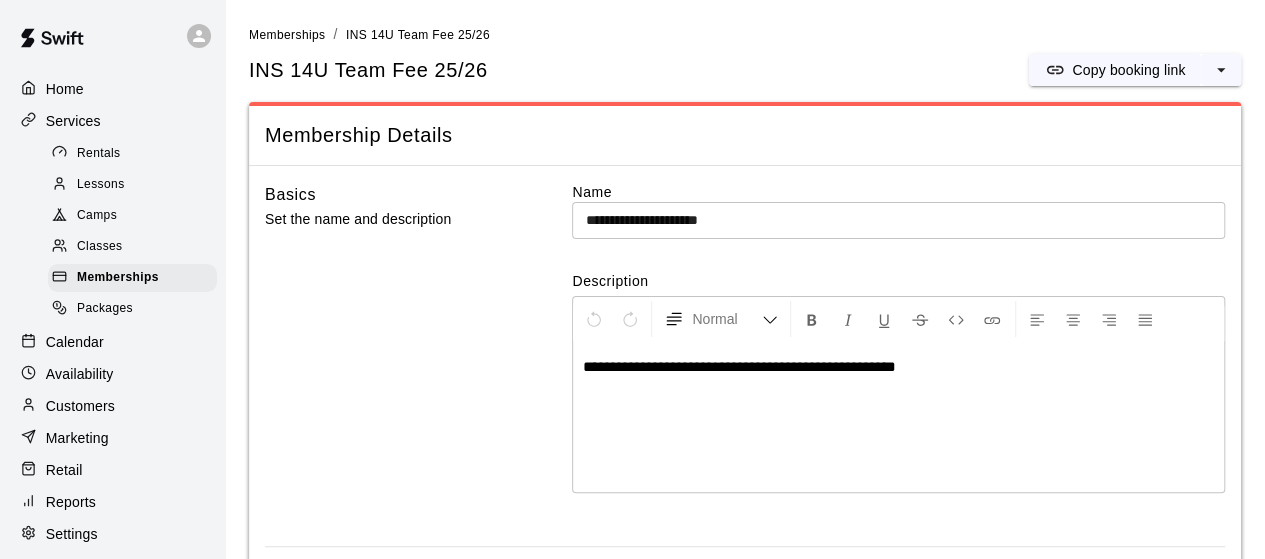 click on "**********" at bounding box center [739, 366] 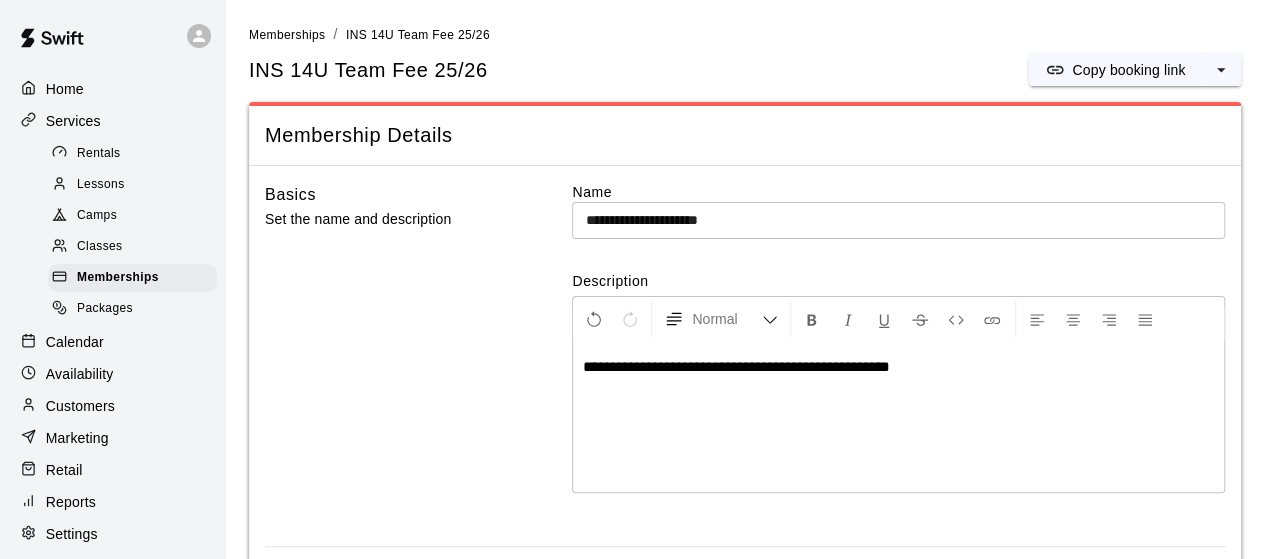 click on "**********" at bounding box center [898, 417] 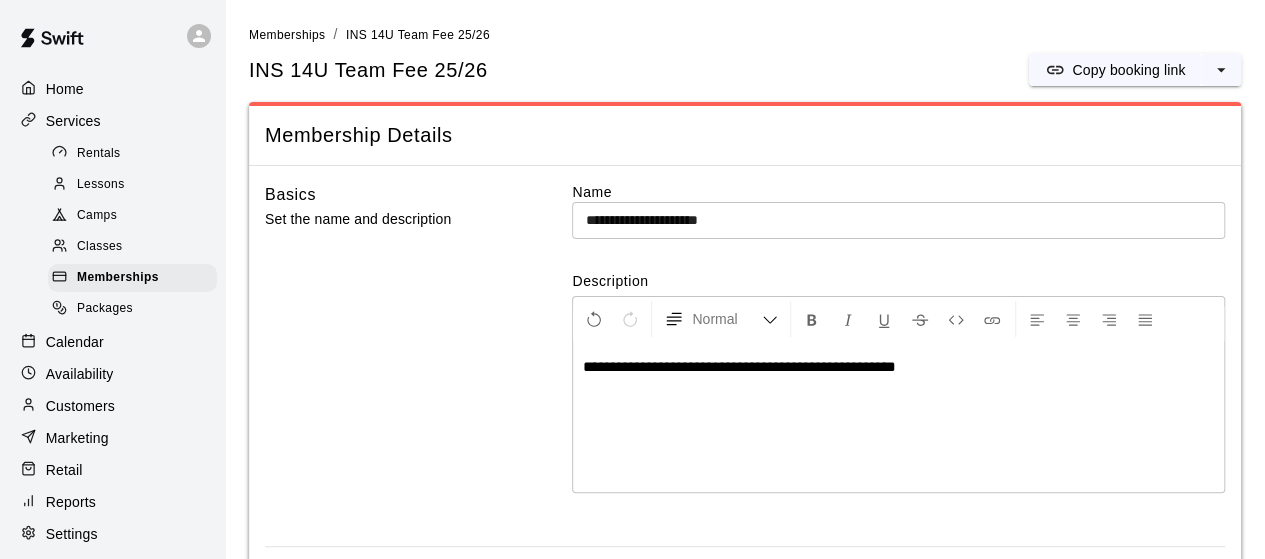 click on "**********" at bounding box center [898, 417] 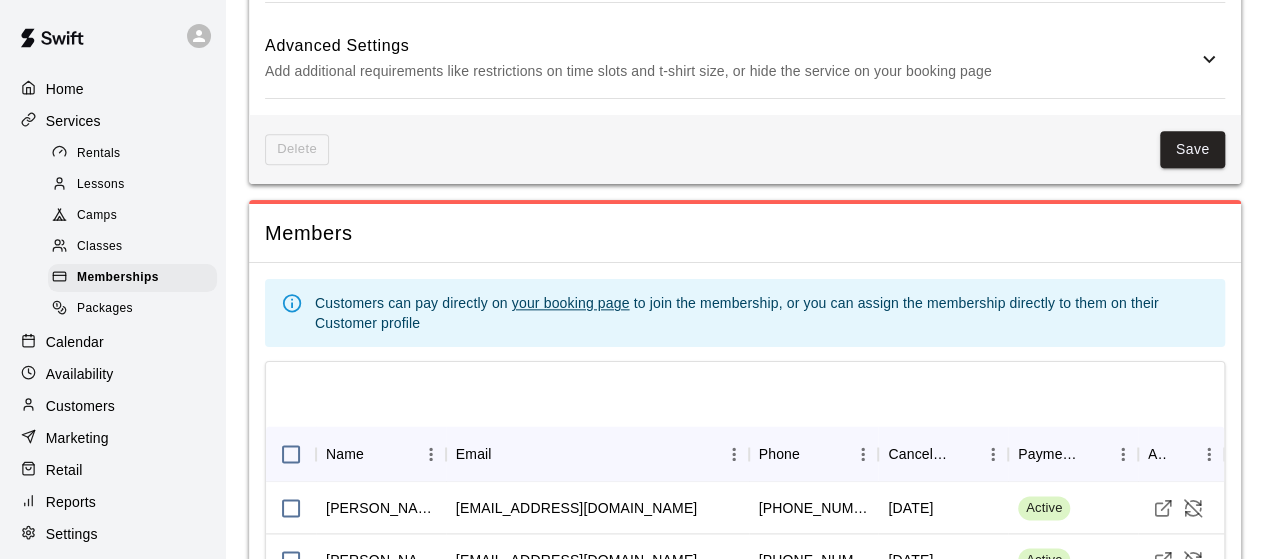 scroll, scrollTop: 1002, scrollLeft: 0, axis: vertical 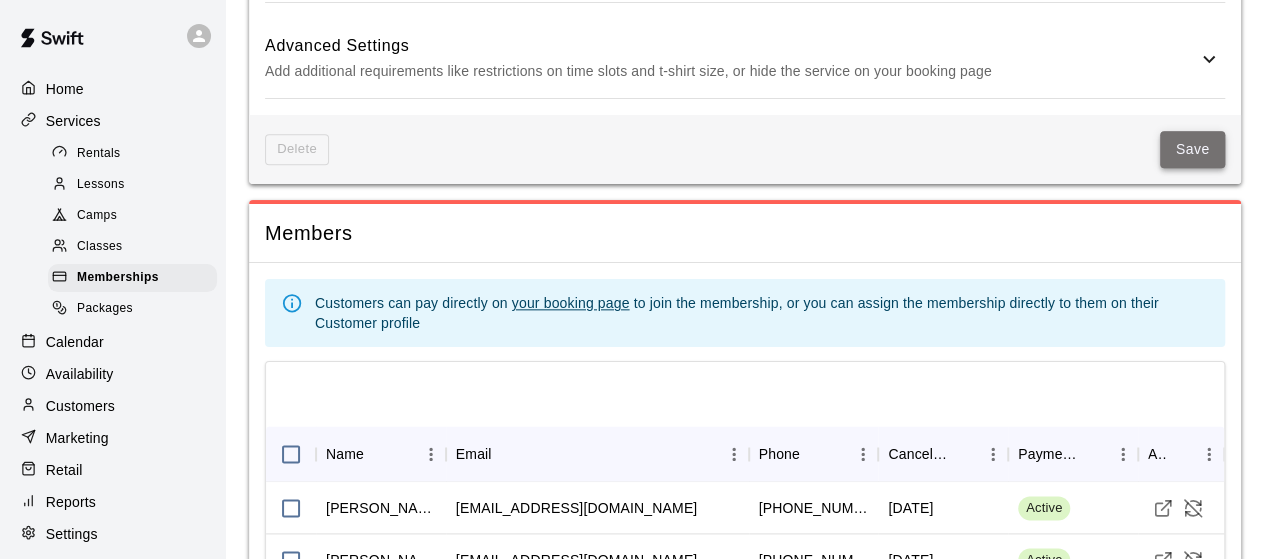 click on "Save" at bounding box center [1193, 149] 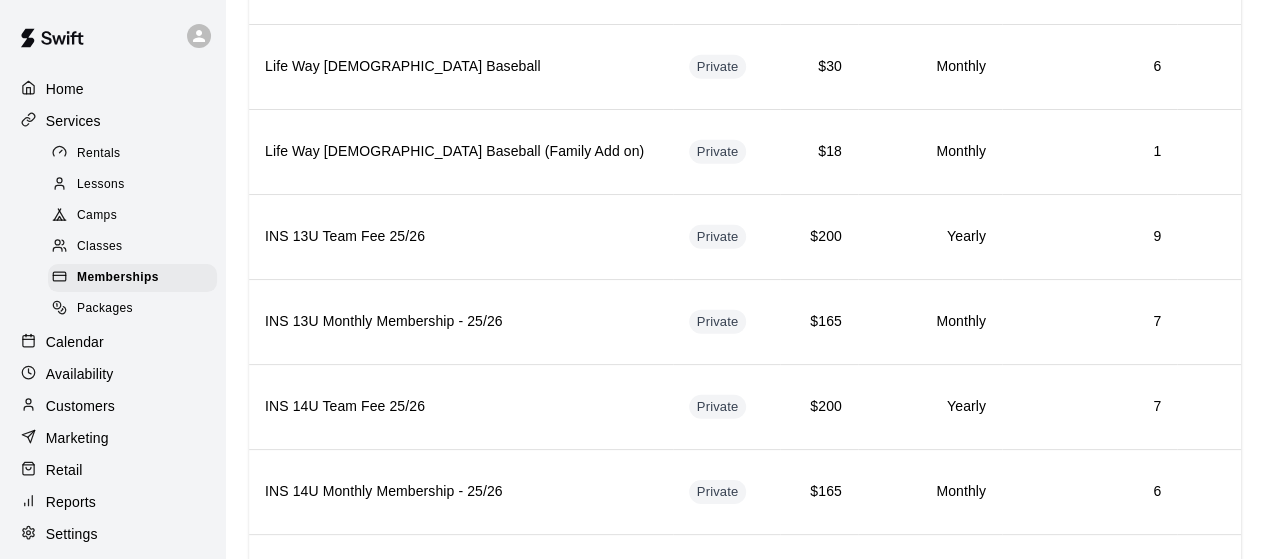 scroll, scrollTop: 2899, scrollLeft: 0, axis: vertical 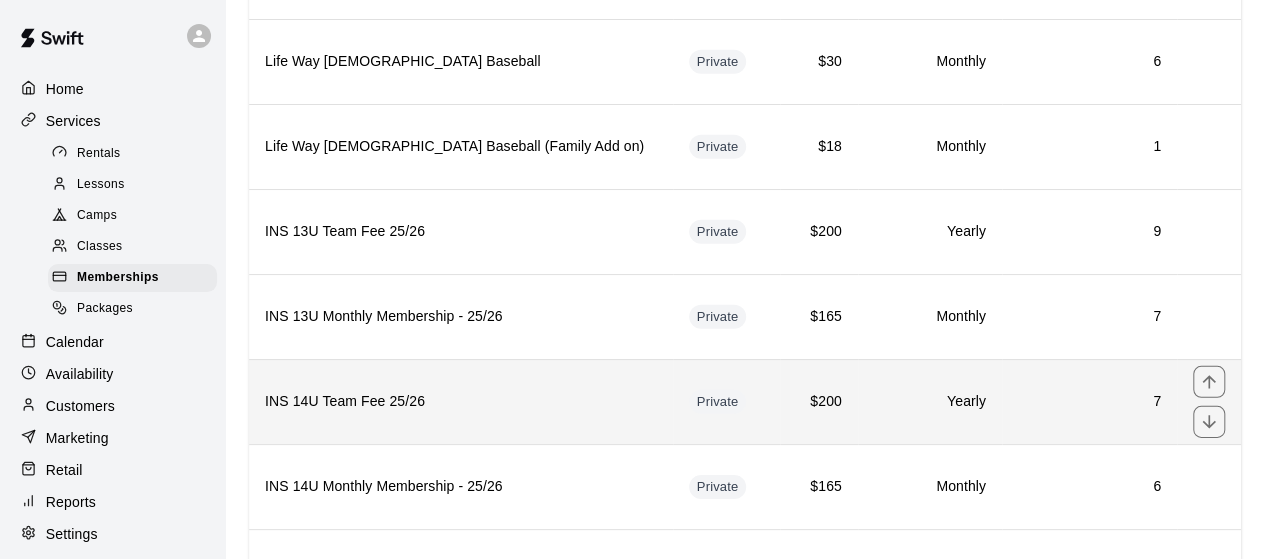 click on "INS 14U Team Fee 25/26" at bounding box center (461, 402) 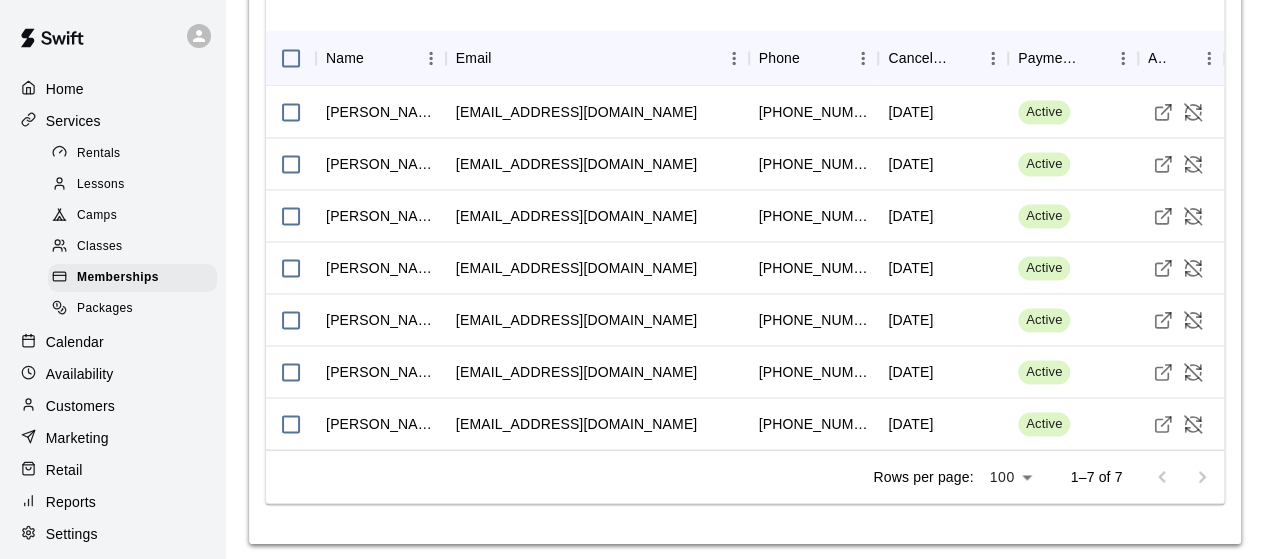 scroll, scrollTop: 1403, scrollLeft: 0, axis: vertical 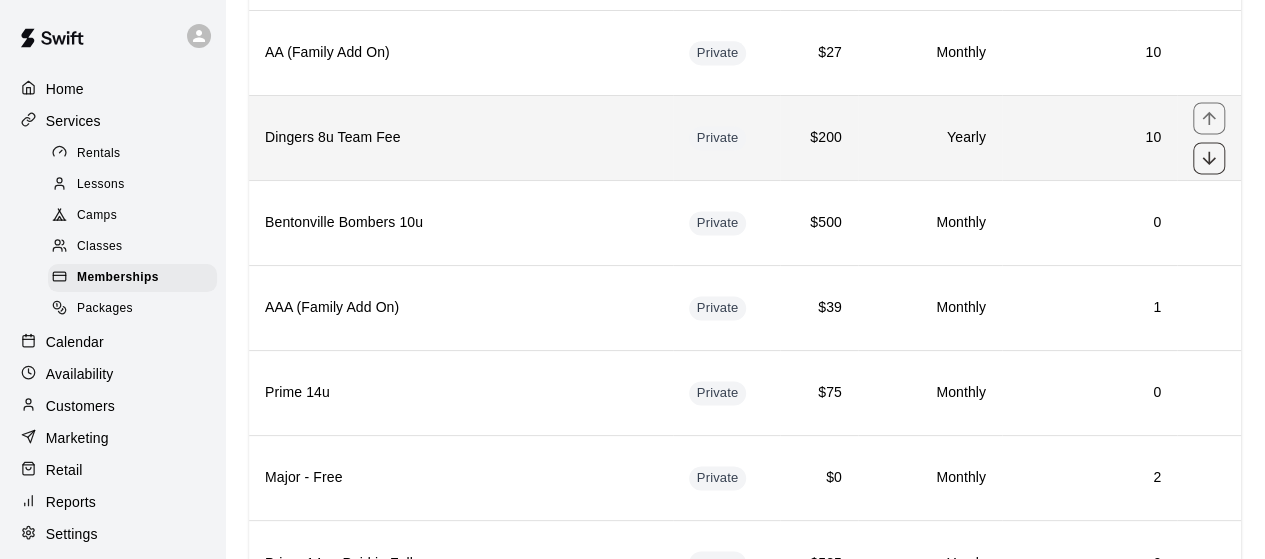 click 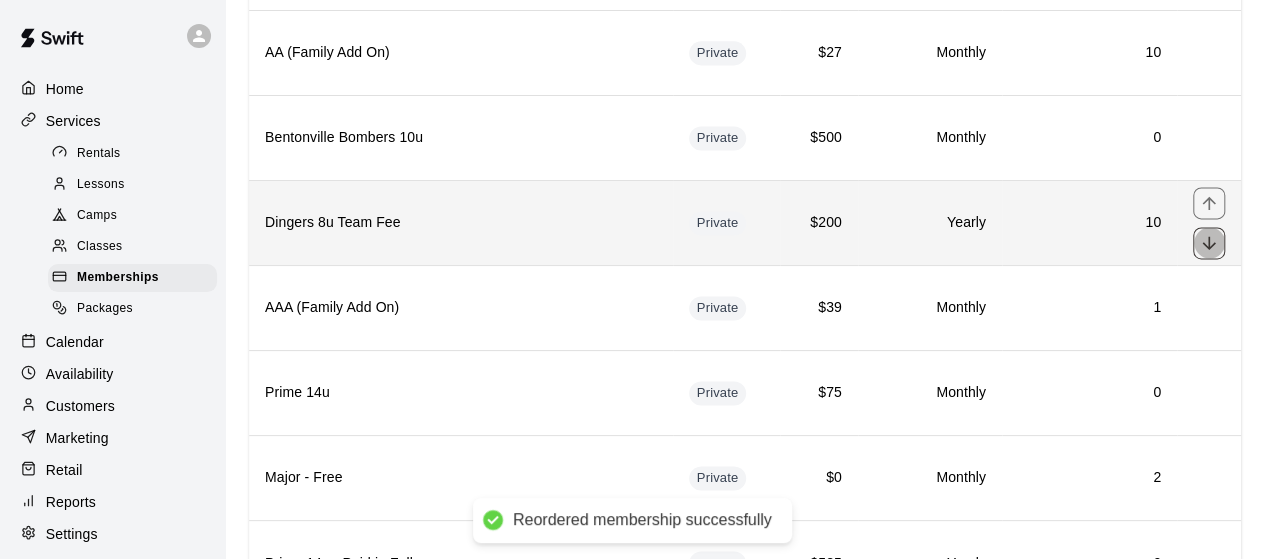 click 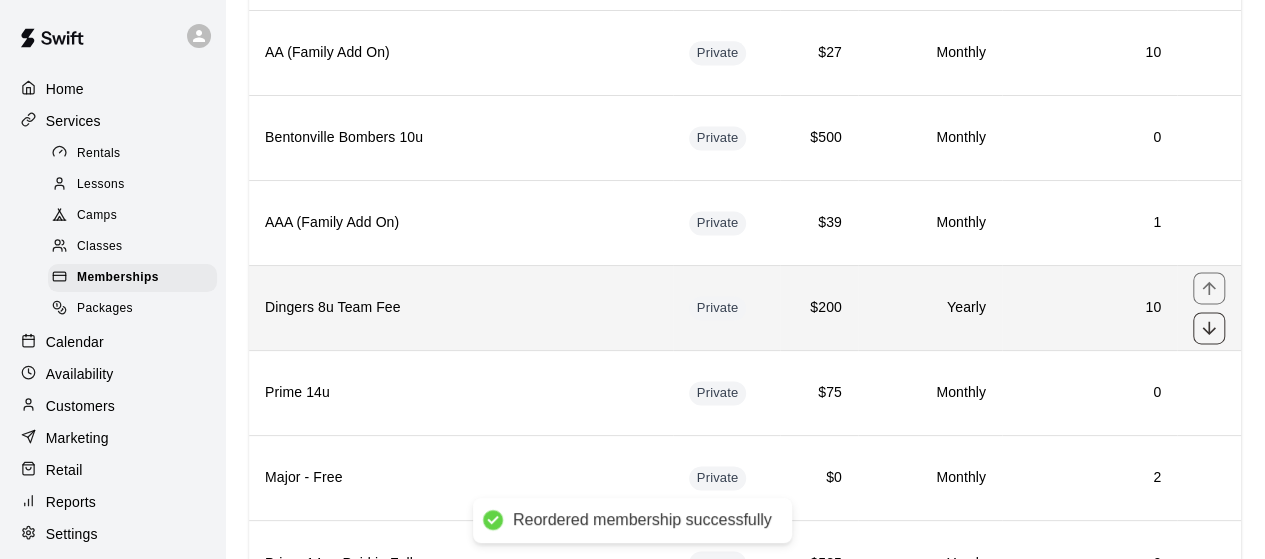 click 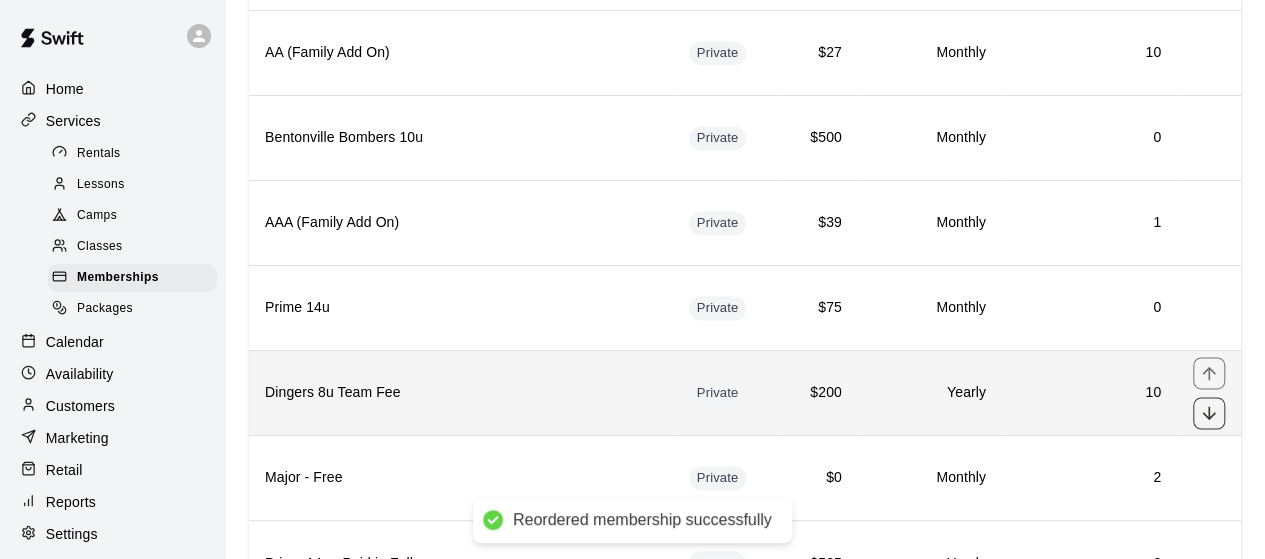click 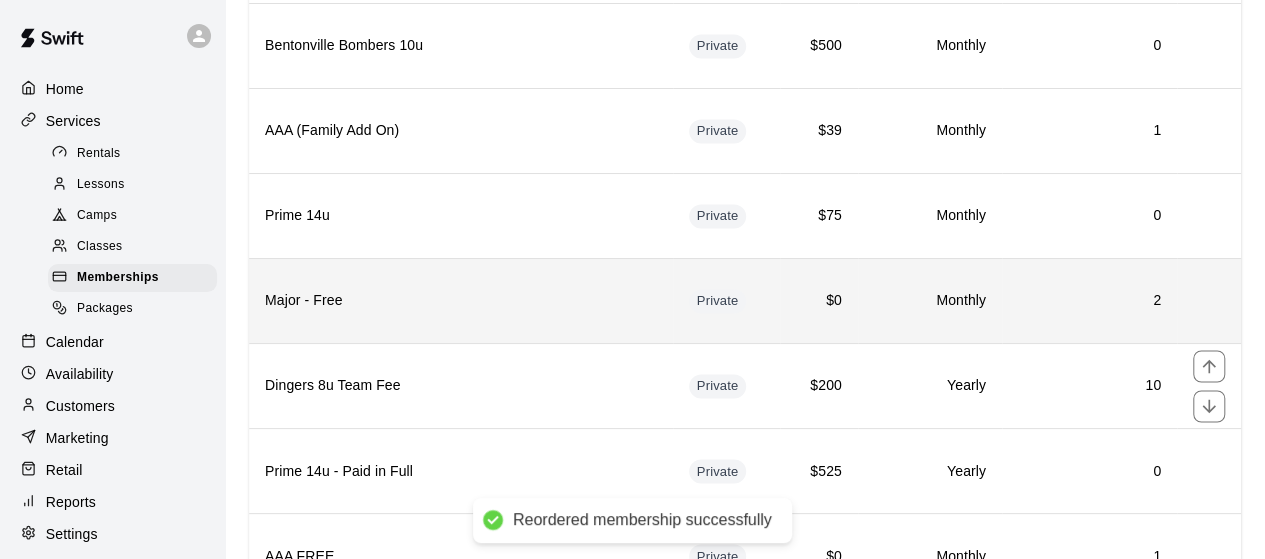 scroll, scrollTop: 1502, scrollLeft: 0, axis: vertical 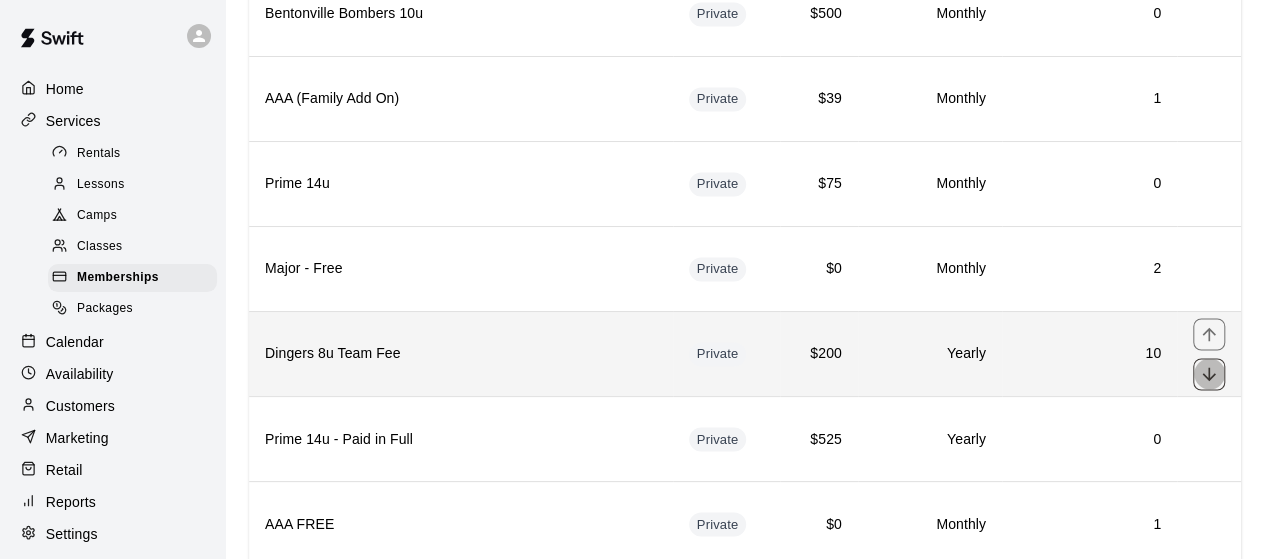 click 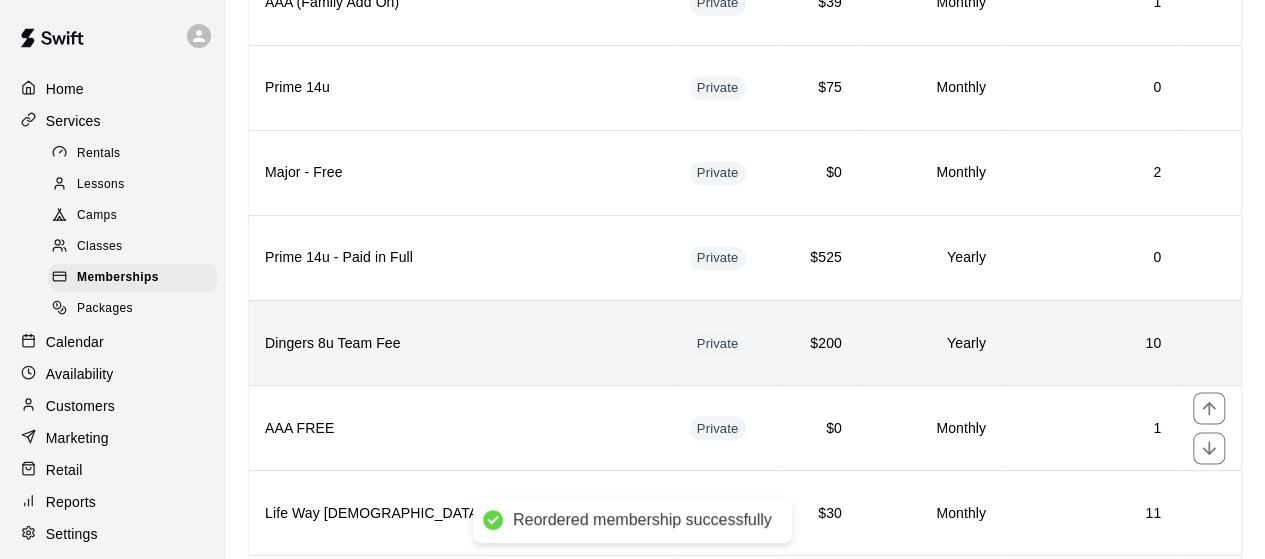 scroll, scrollTop: 1632, scrollLeft: 0, axis: vertical 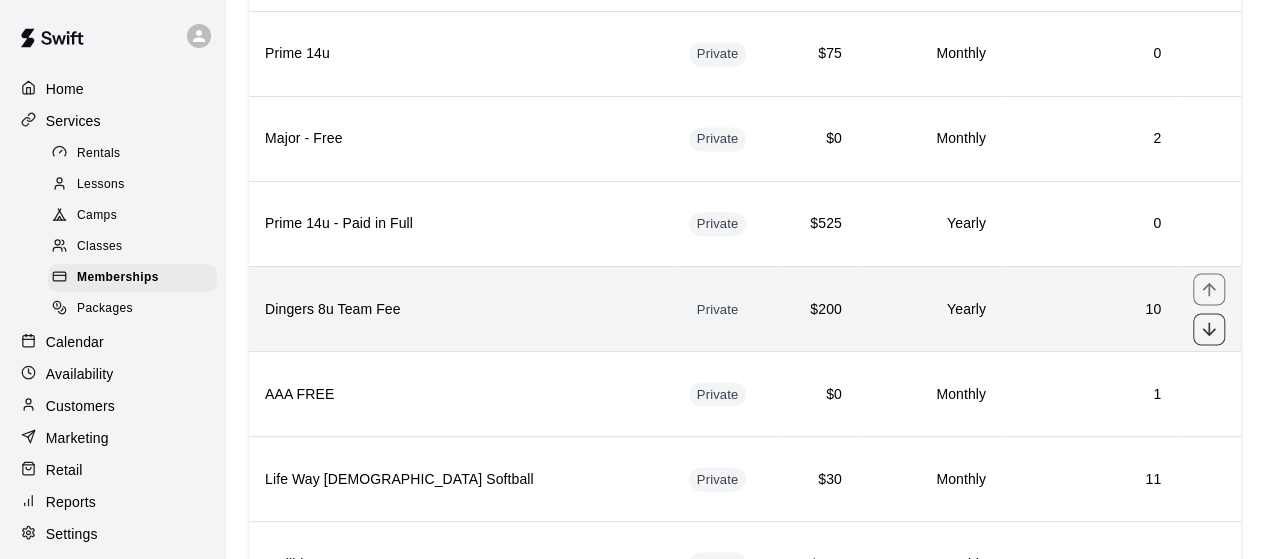 click 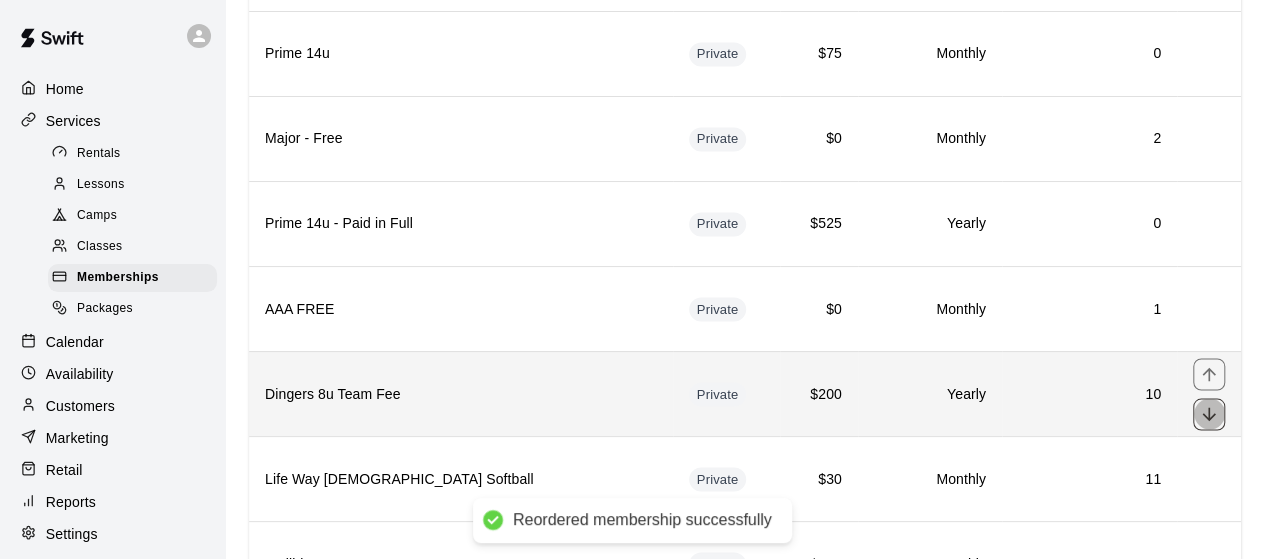 click 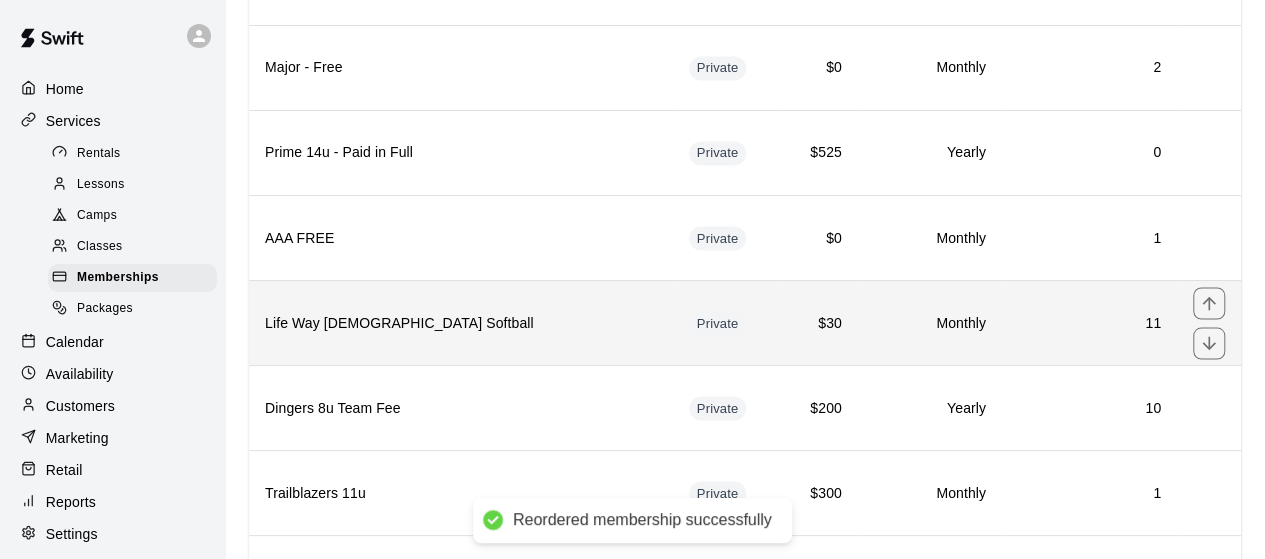 scroll, scrollTop: 1710, scrollLeft: 0, axis: vertical 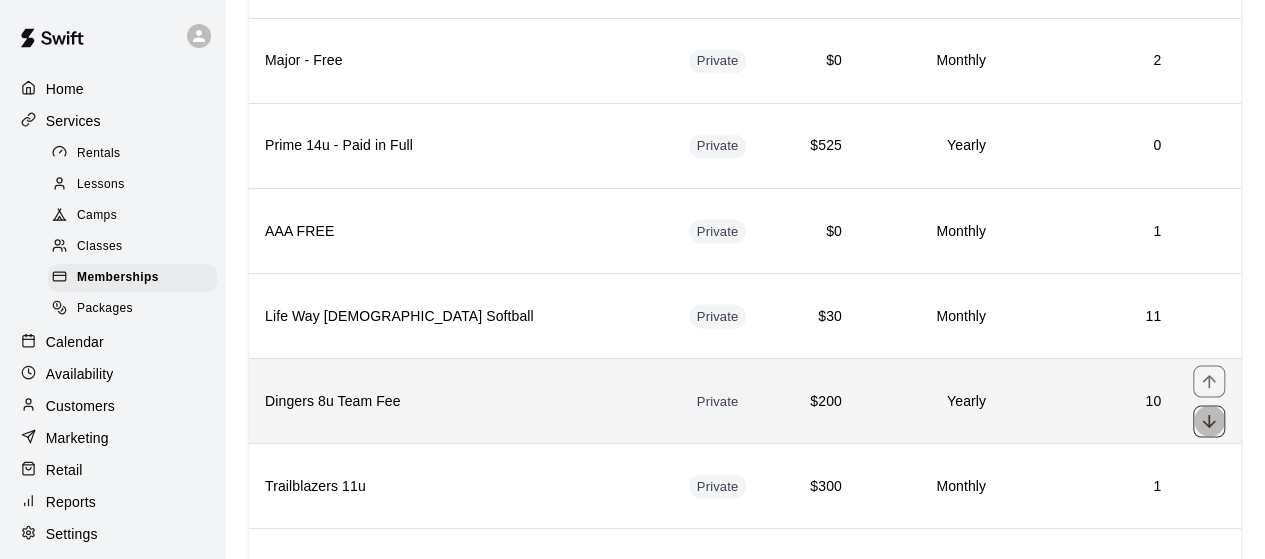 click 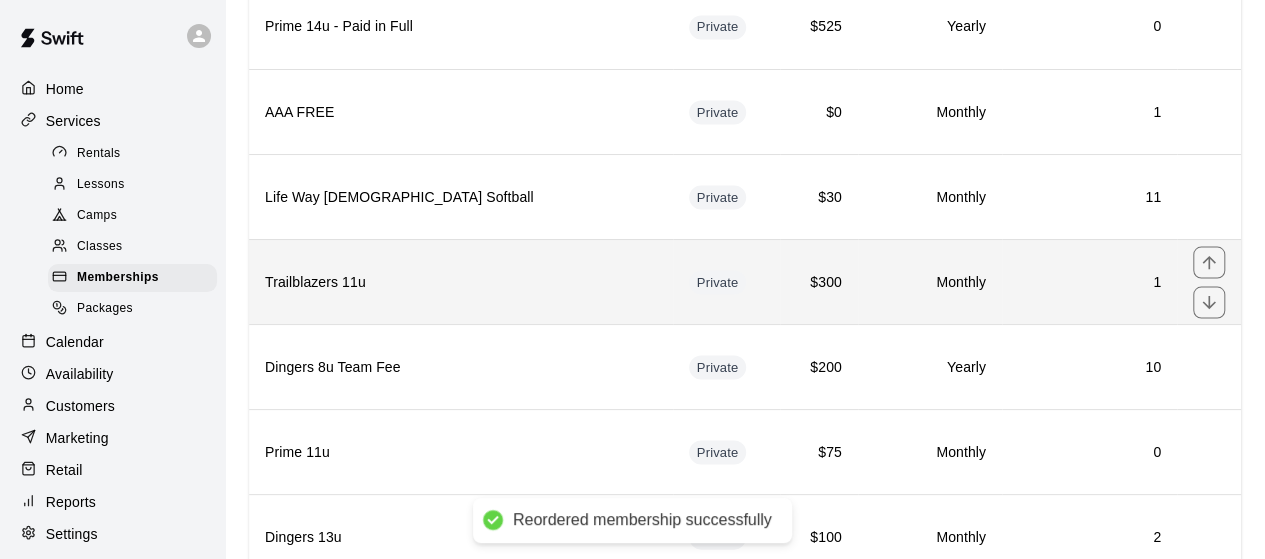 scroll, scrollTop: 1830, scrollLeft: 0, axis: vertical 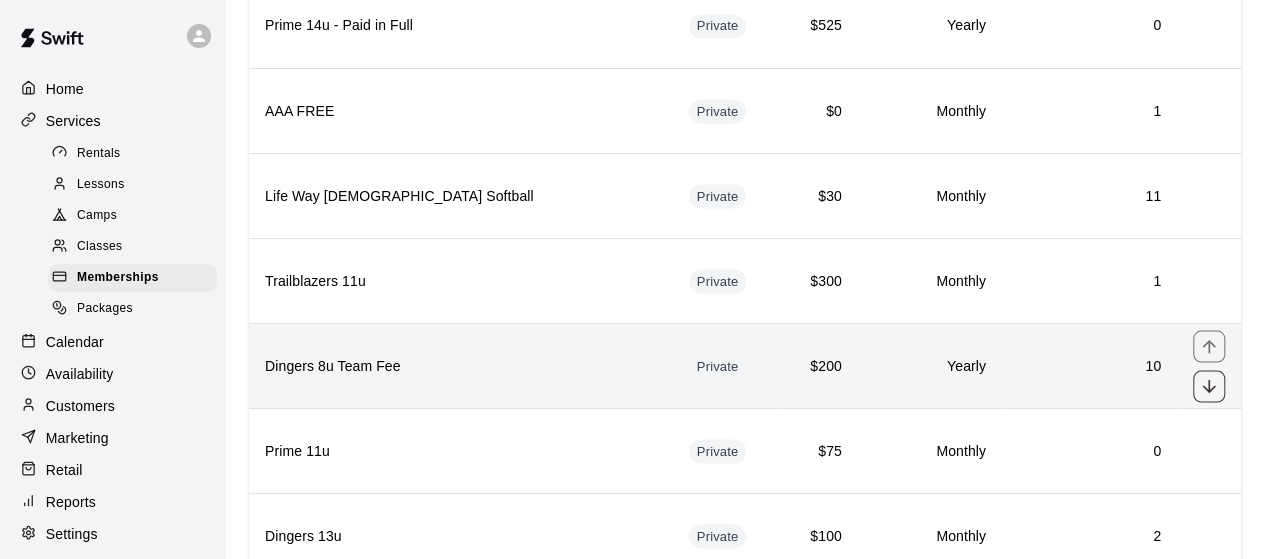 click 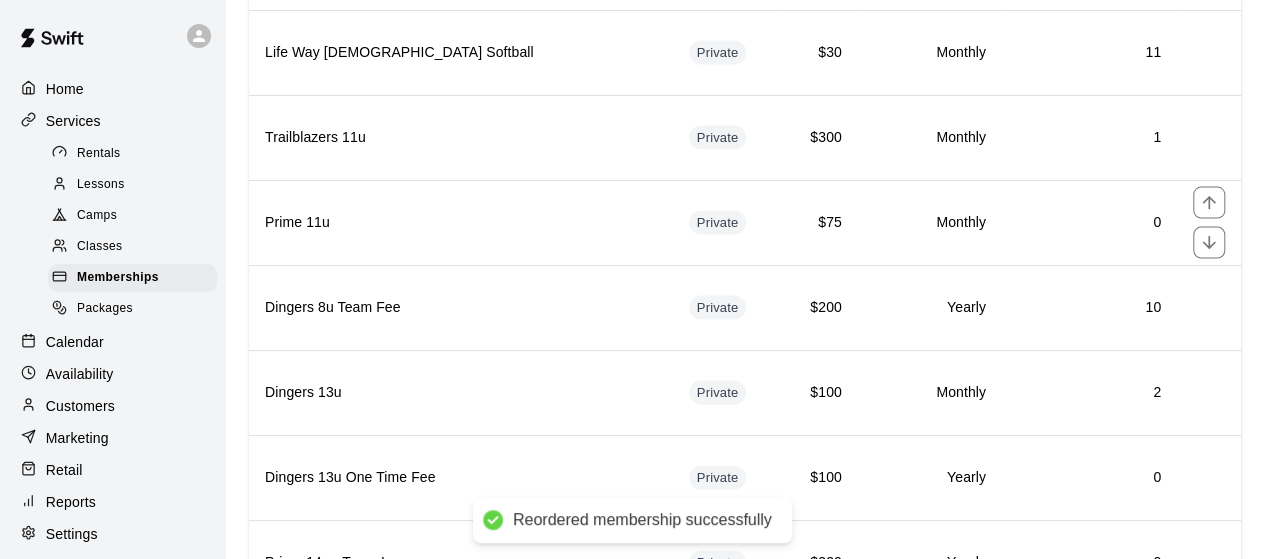 scroll, scrollTop: 1974, scrollLeft: 0, axis: vertical 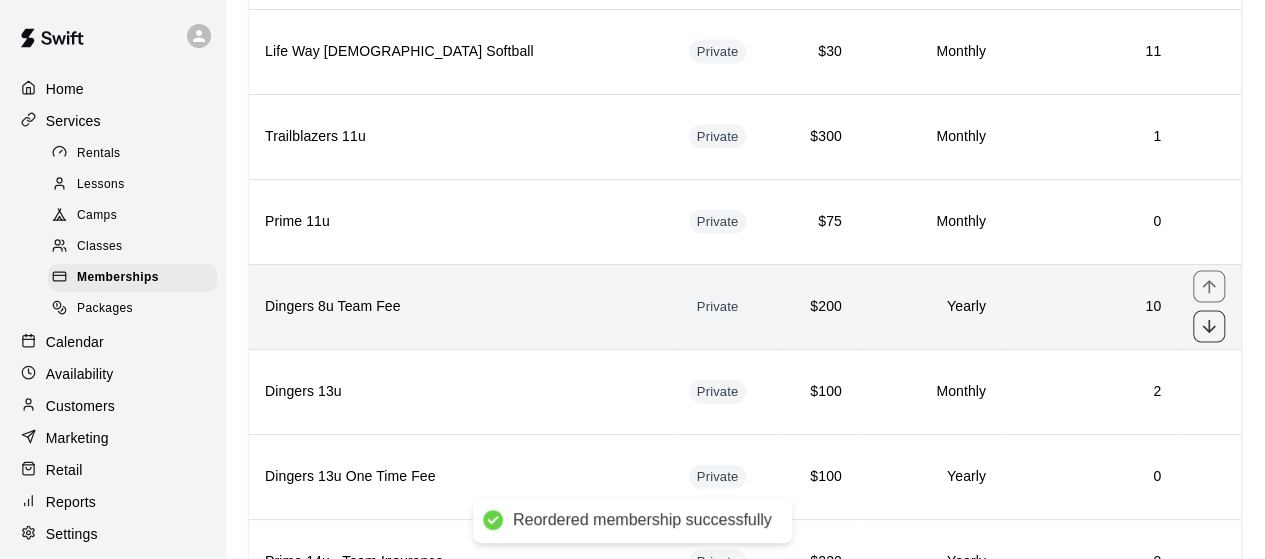 click 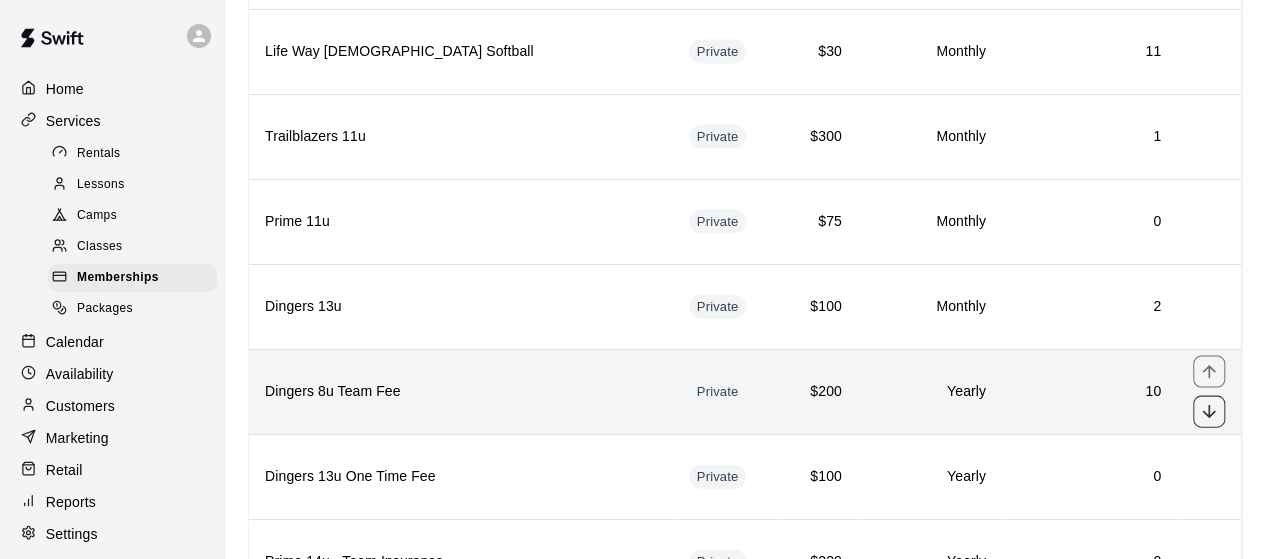 click 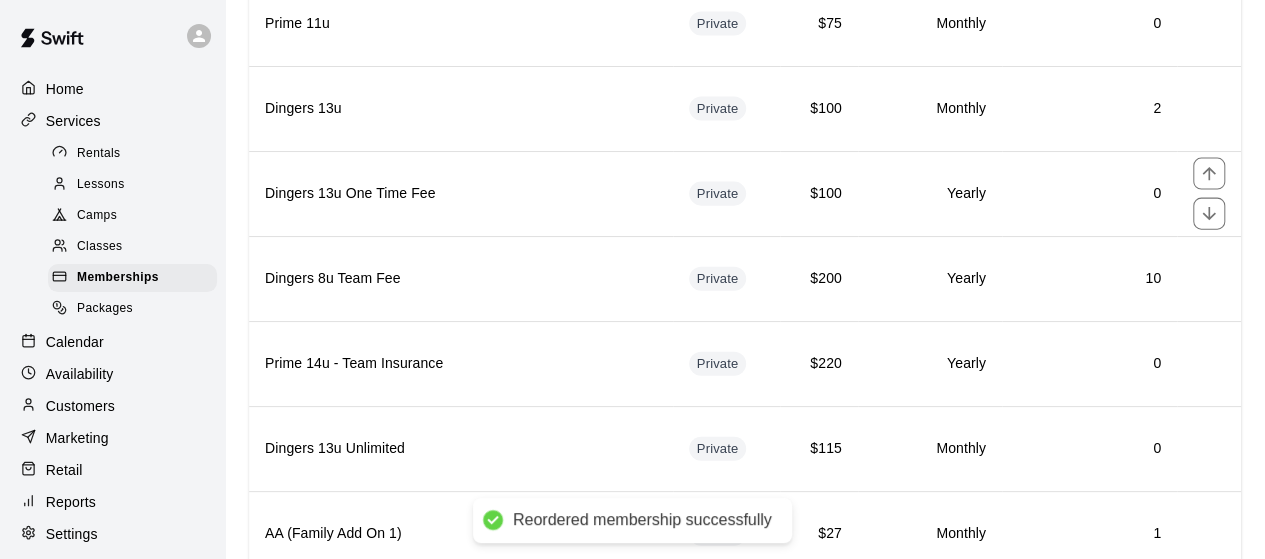 scroll, scrollTop: 2174, scrollLeft: 0, axis: vertical 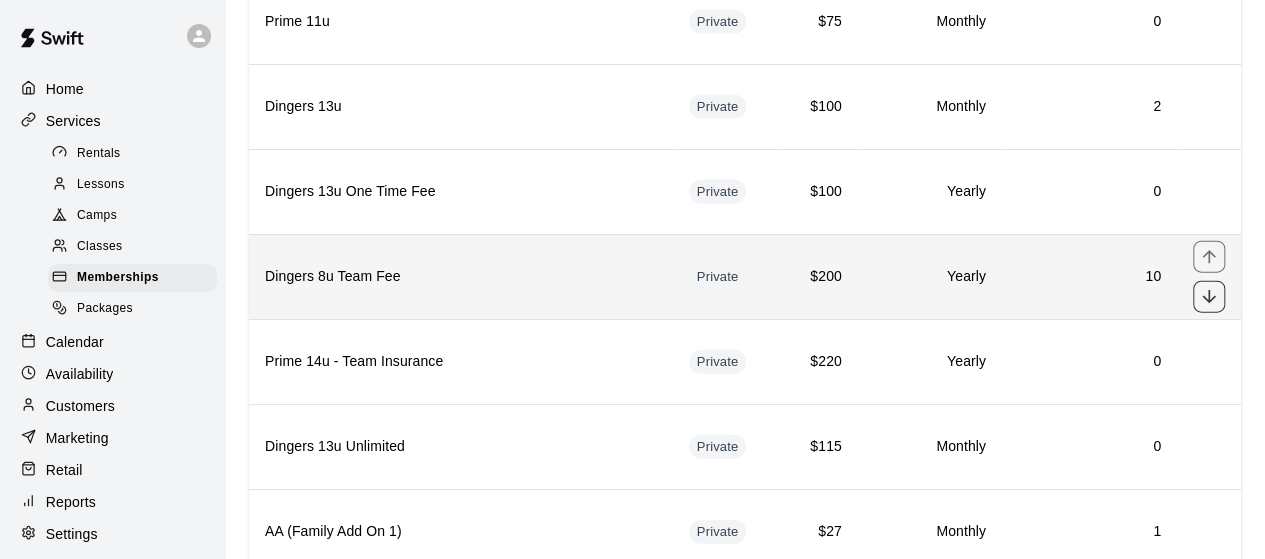 click 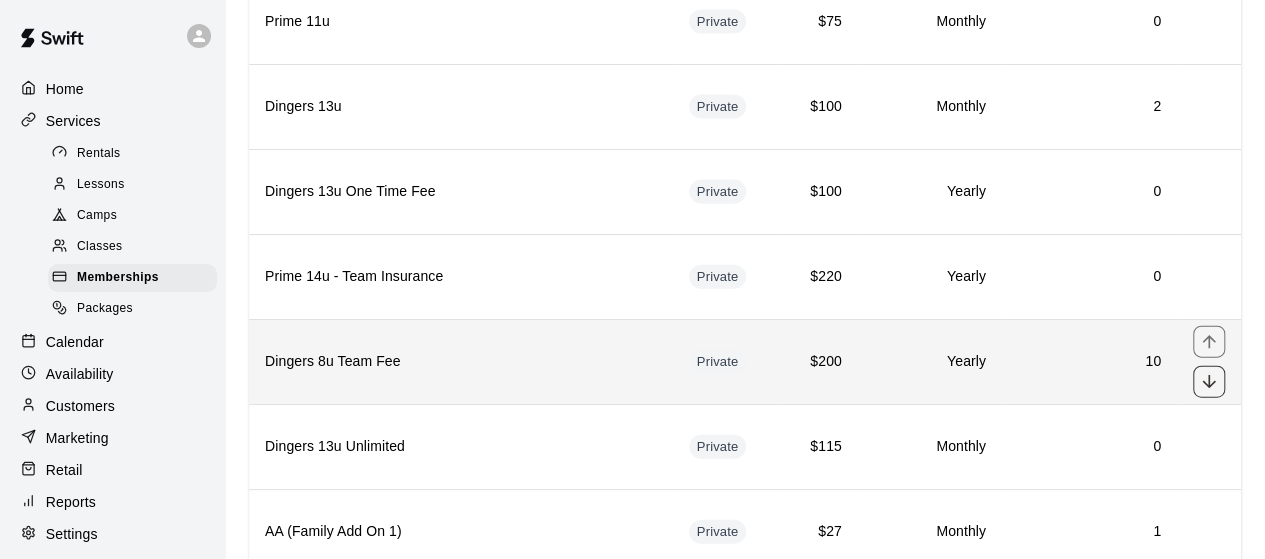 click 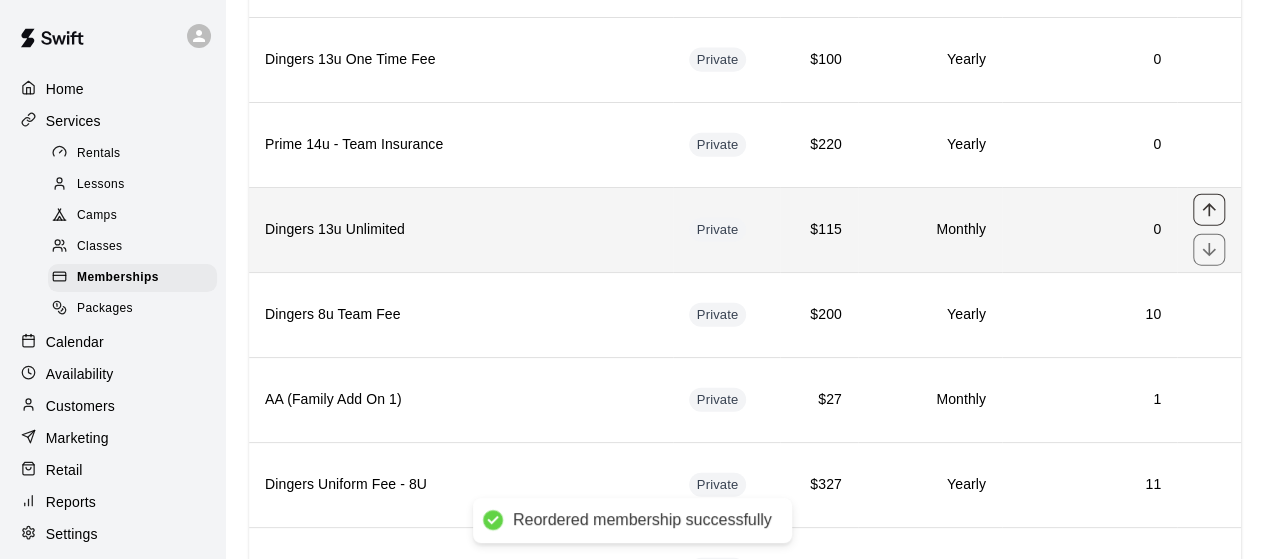 scroll, scrollTop: 2306, scrollLeft: 0, axis: vertical 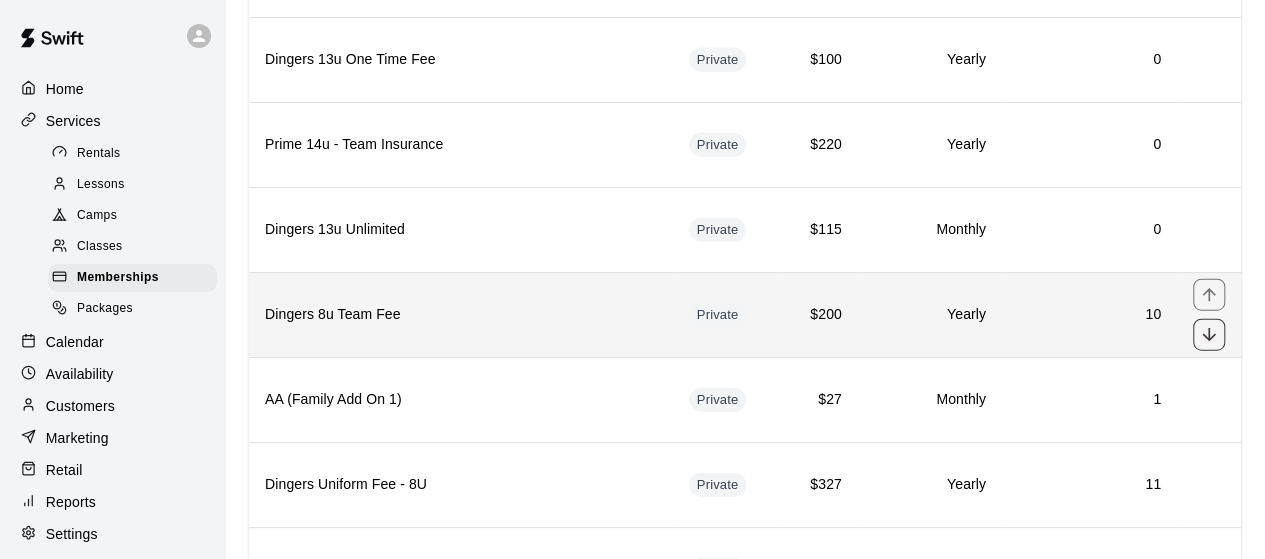 click 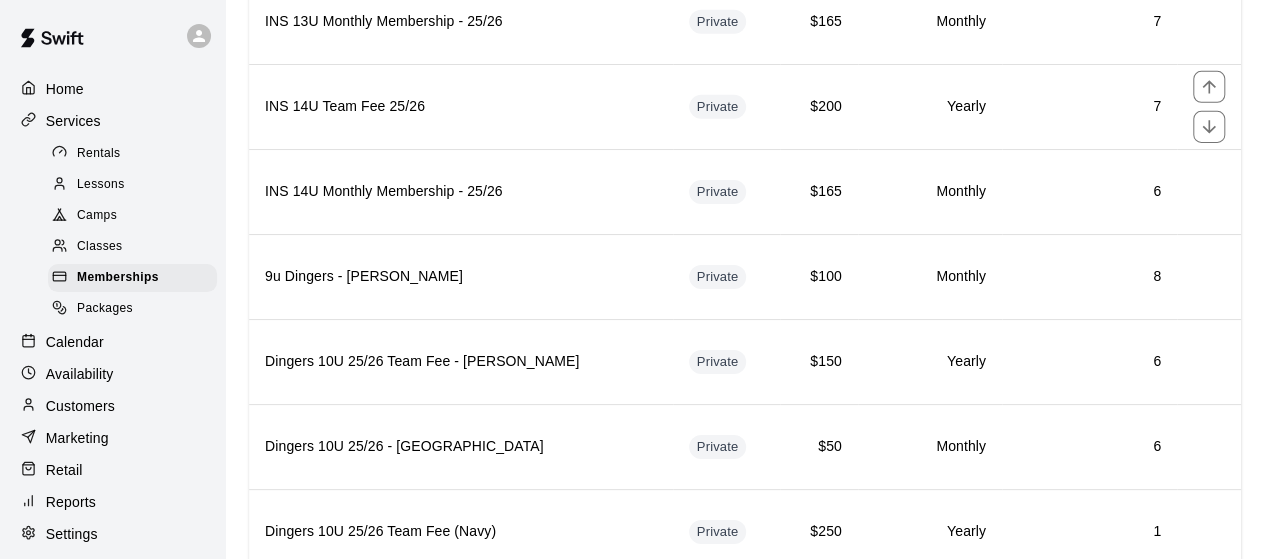 scroll, scrollTop: 3195, scrollLeft: 0, axis: vertical 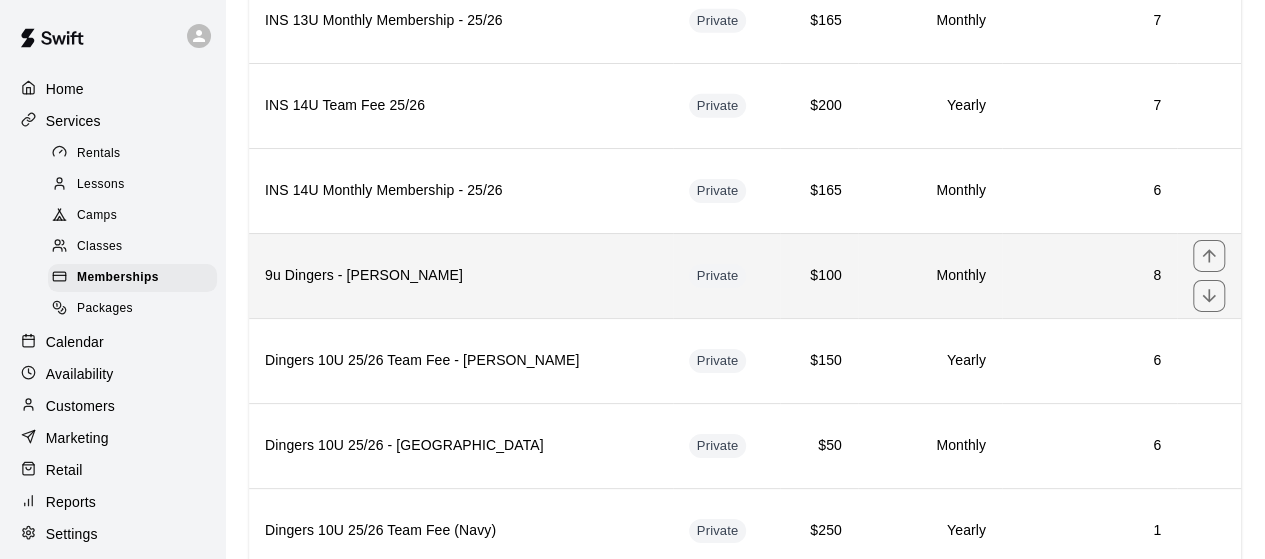 click on "8" at bounding box center (1089, 275) 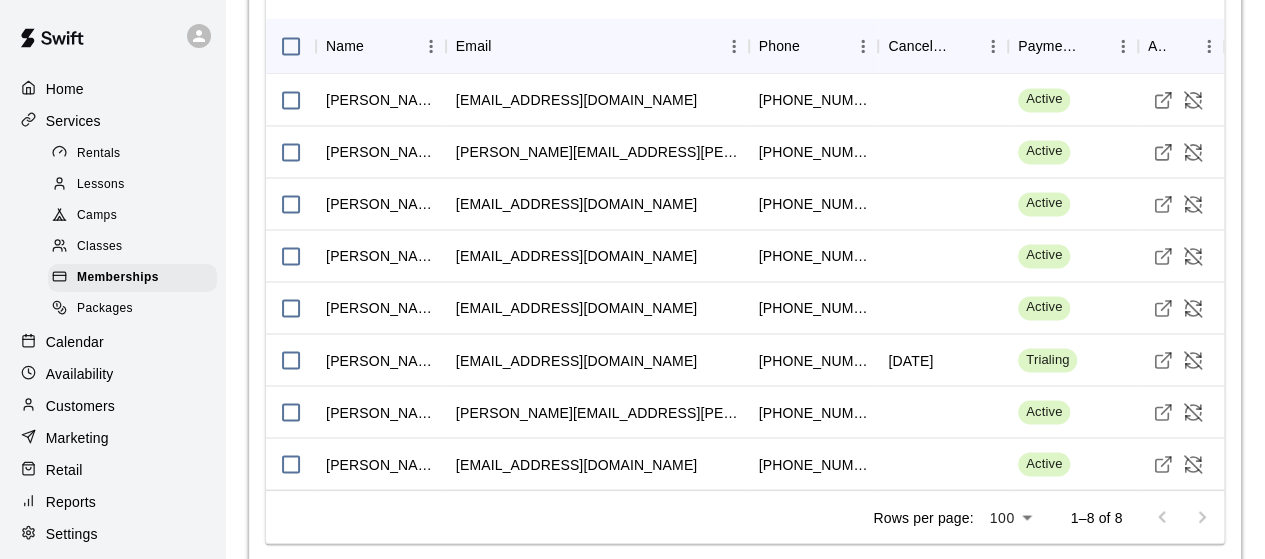 scroll, scrollTop: 1600, scrollLeft: 0, axis: vertical 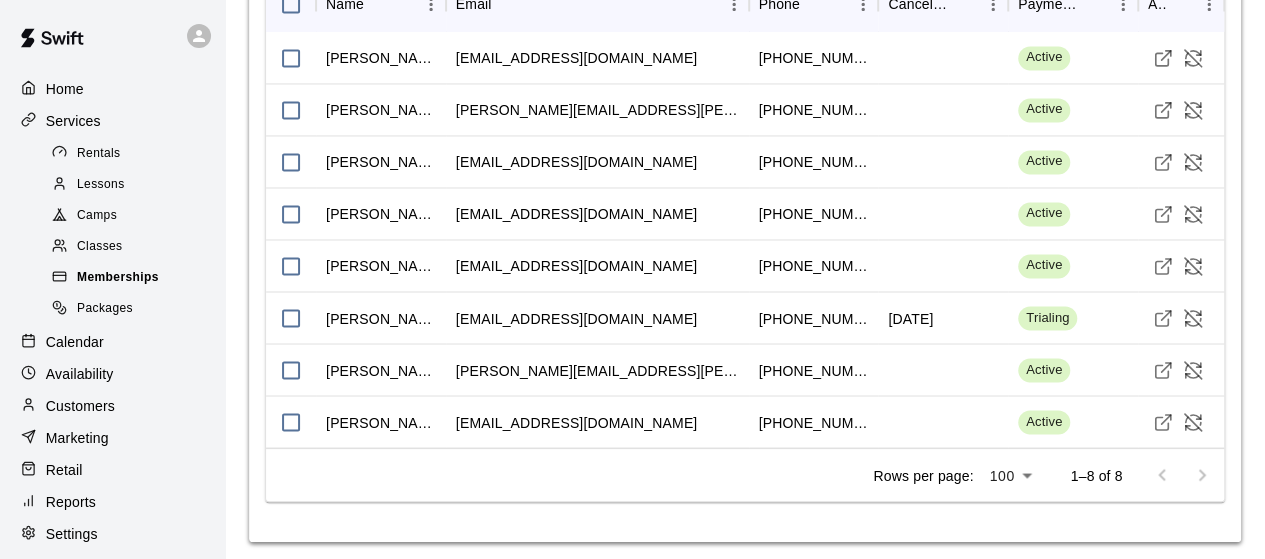 click on "Memberships" at bounding box center (118, 278) 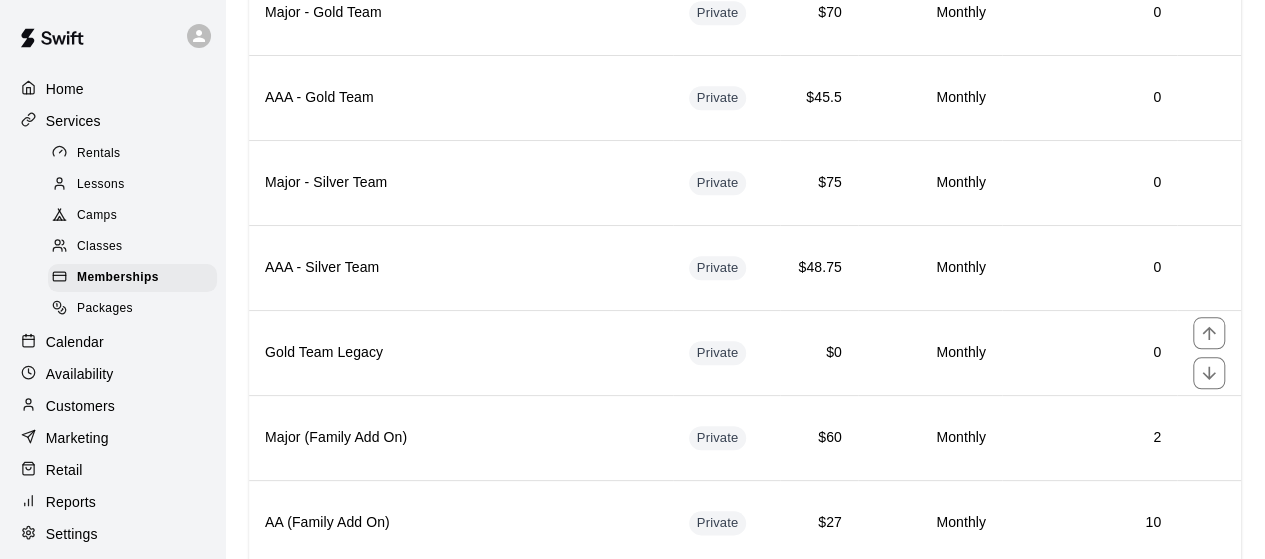 scroll, scrollTop: 909, scrollLeft: 0, axis: vertical 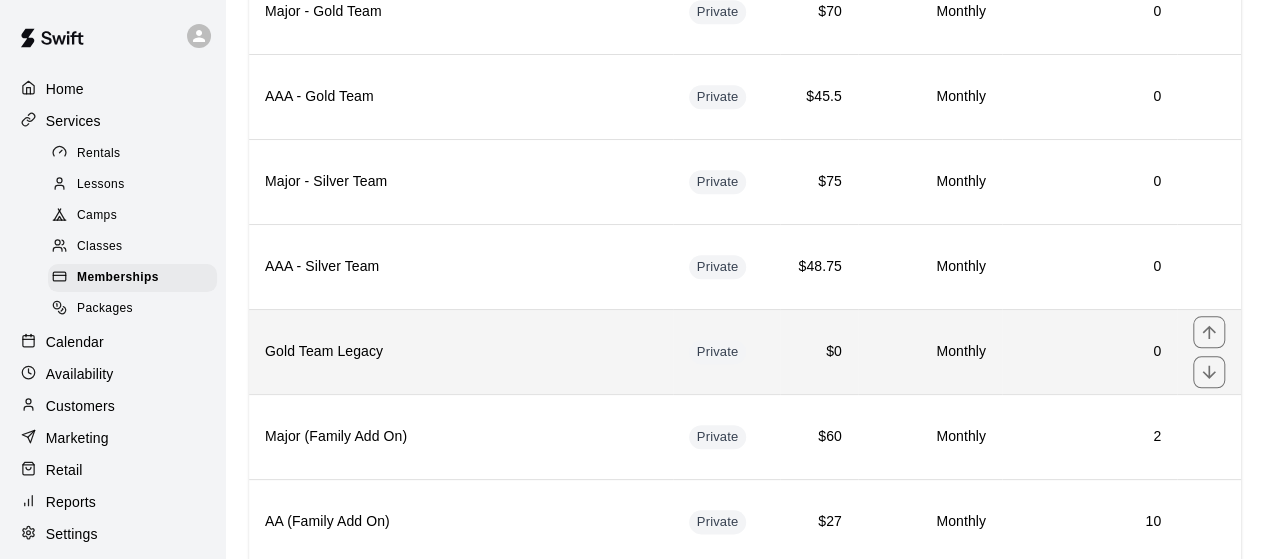 click on "Gold Team Legacy" at bounding box center (461, 352) 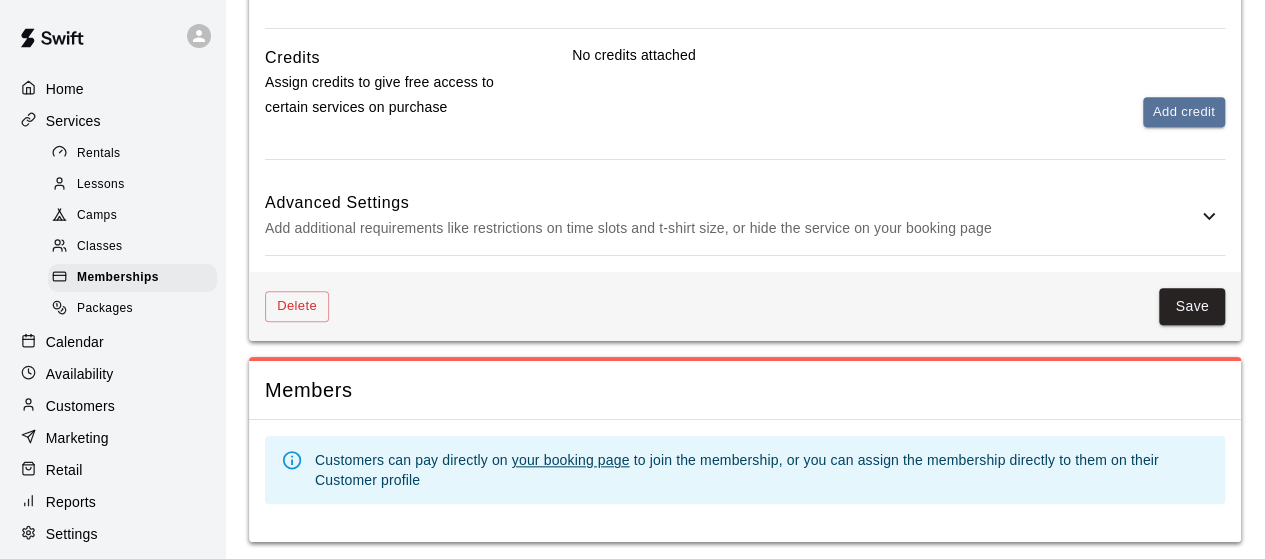 scroll, scrollTop: 853, scrollLeft: 0, axis: vertical 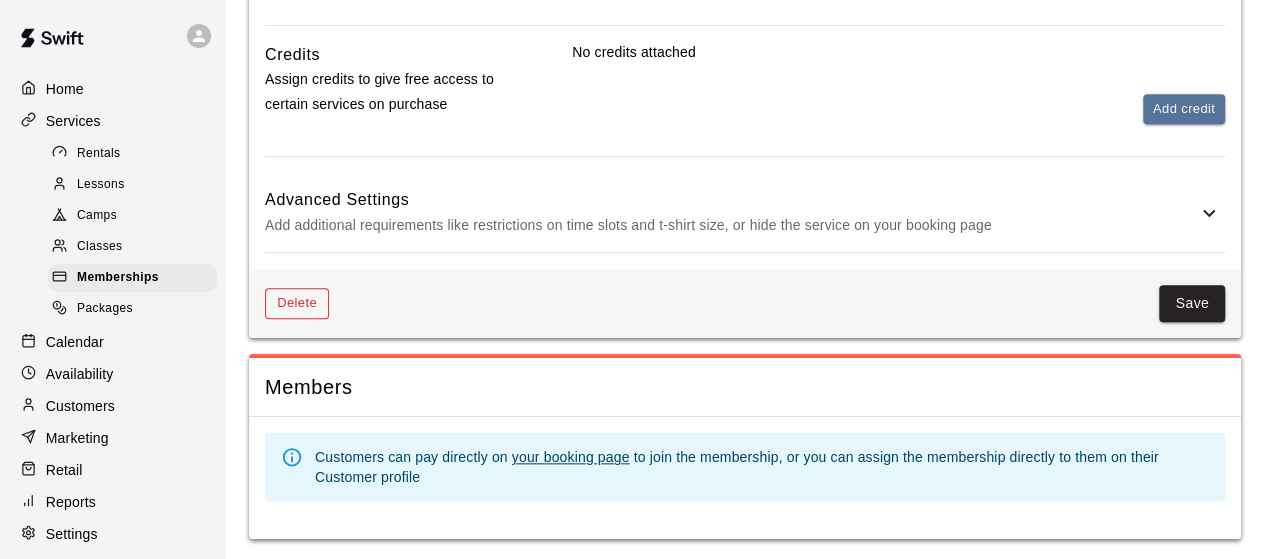 click on "Delete" at bounding box center (297, 303) 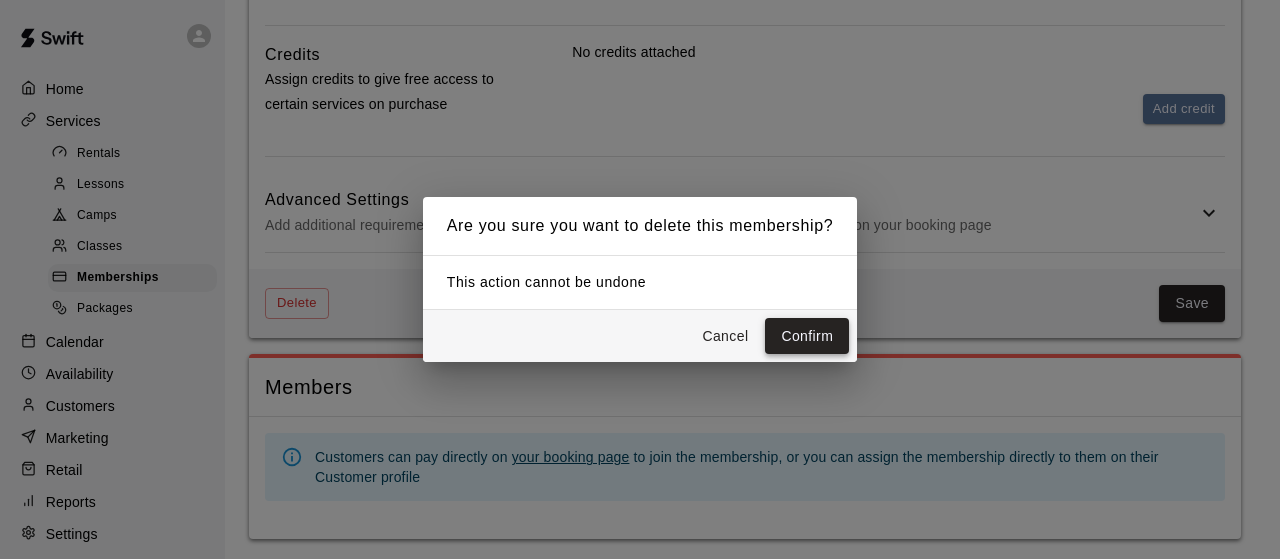 click on "Confirm" at bounding box center [807, 336] 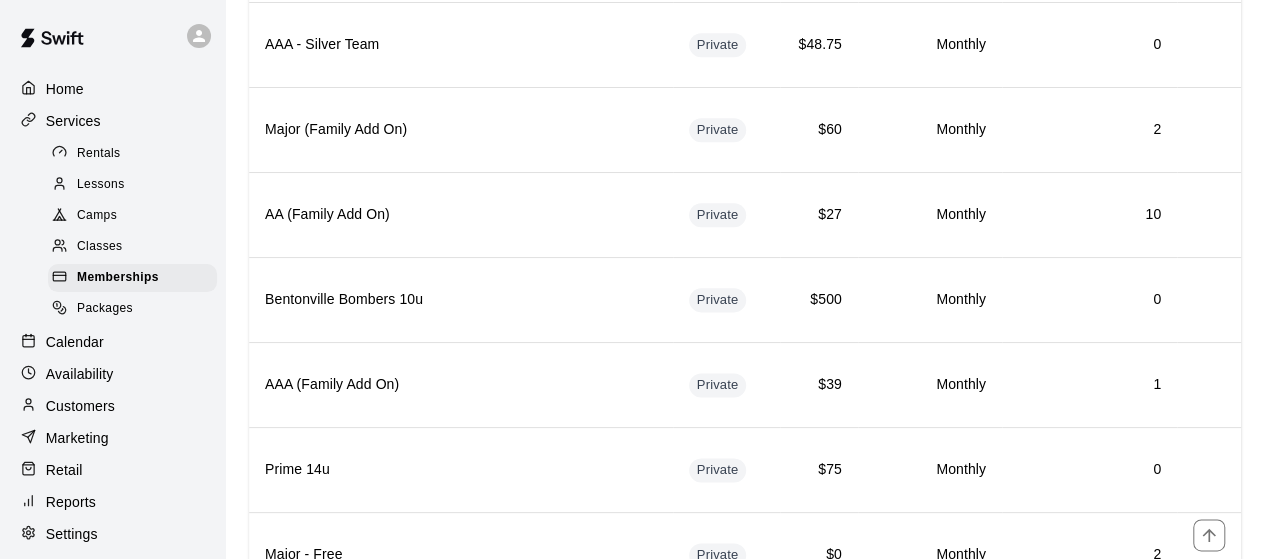 scroll, scrollTop: 1135, scrollLeft: 0, axis: vertical 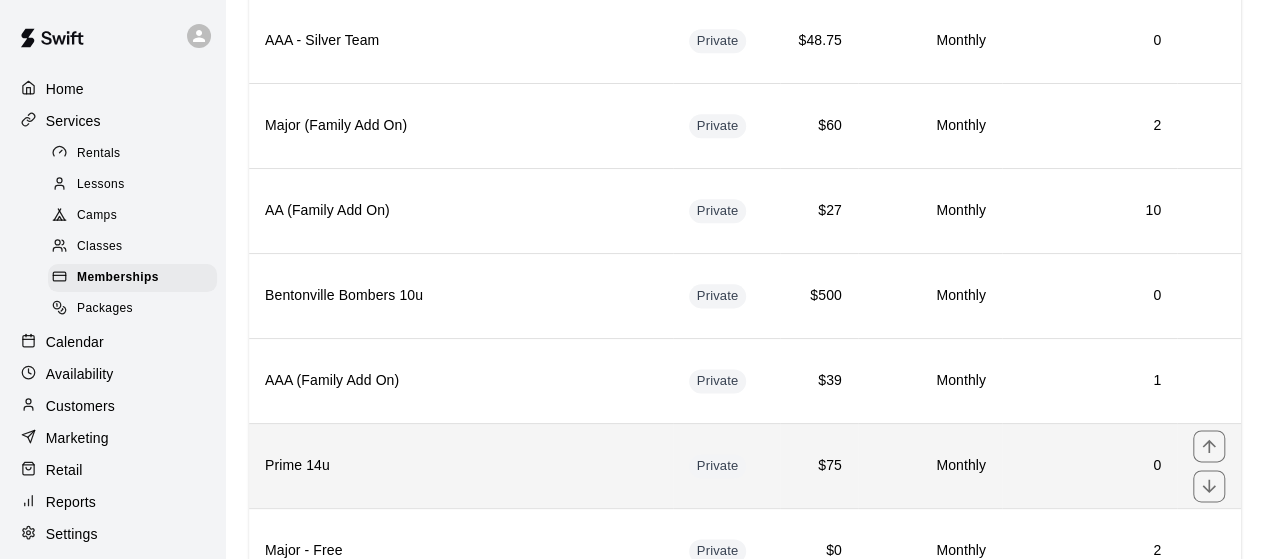 click on "Prime 14u" at bounding box center (461, 466) 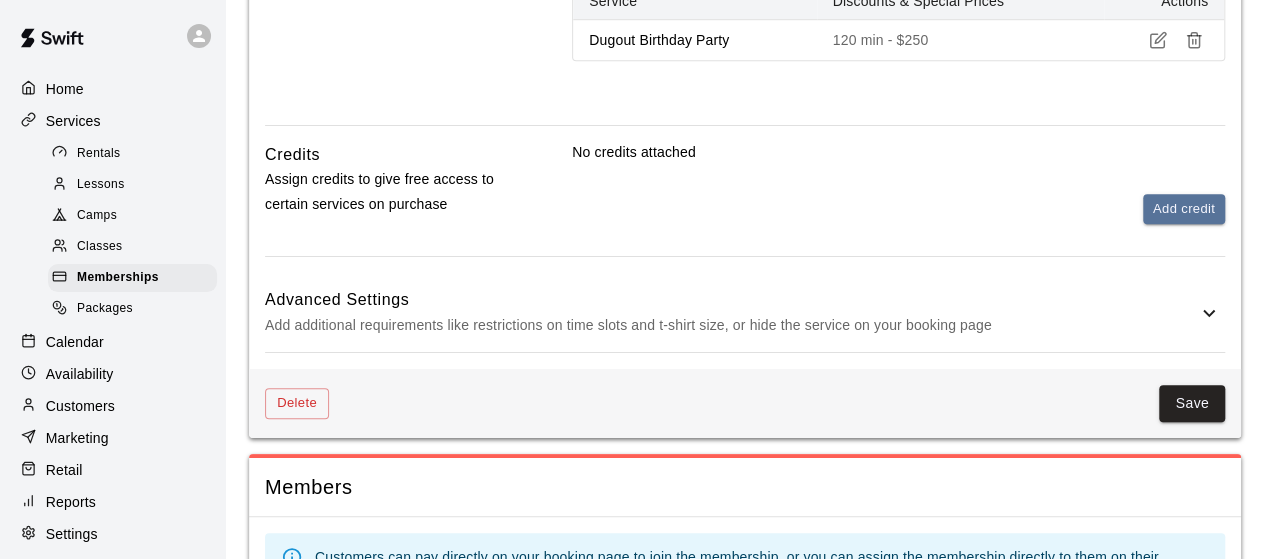 scroll, scrollTop: 853, scrollLeft: 0, axis: vertical 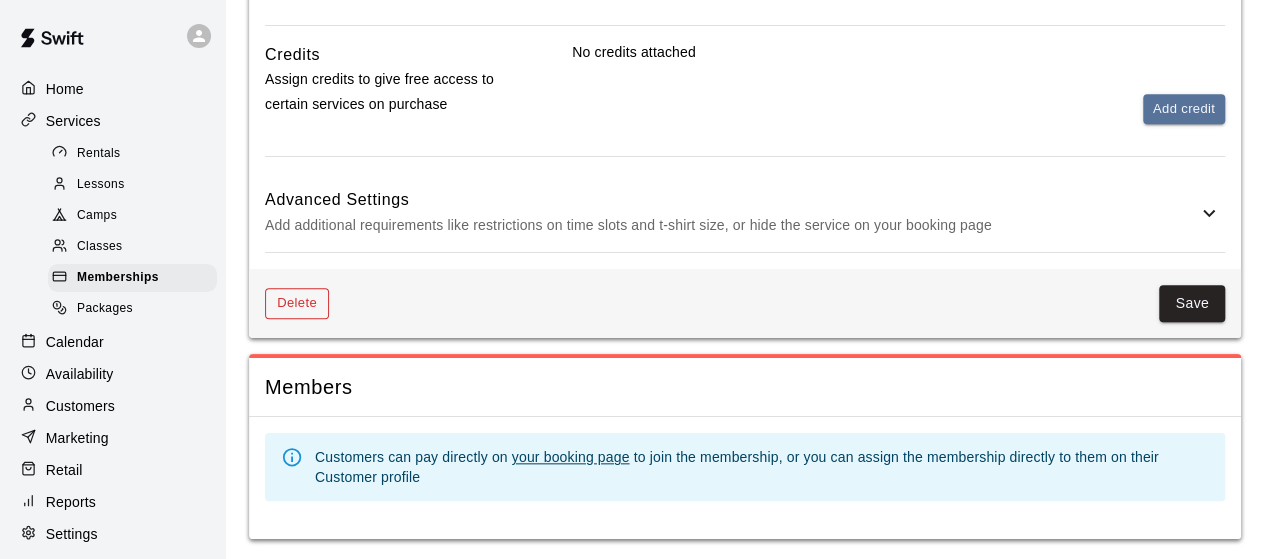 click on "Delete" at bounding box center [297, 303] 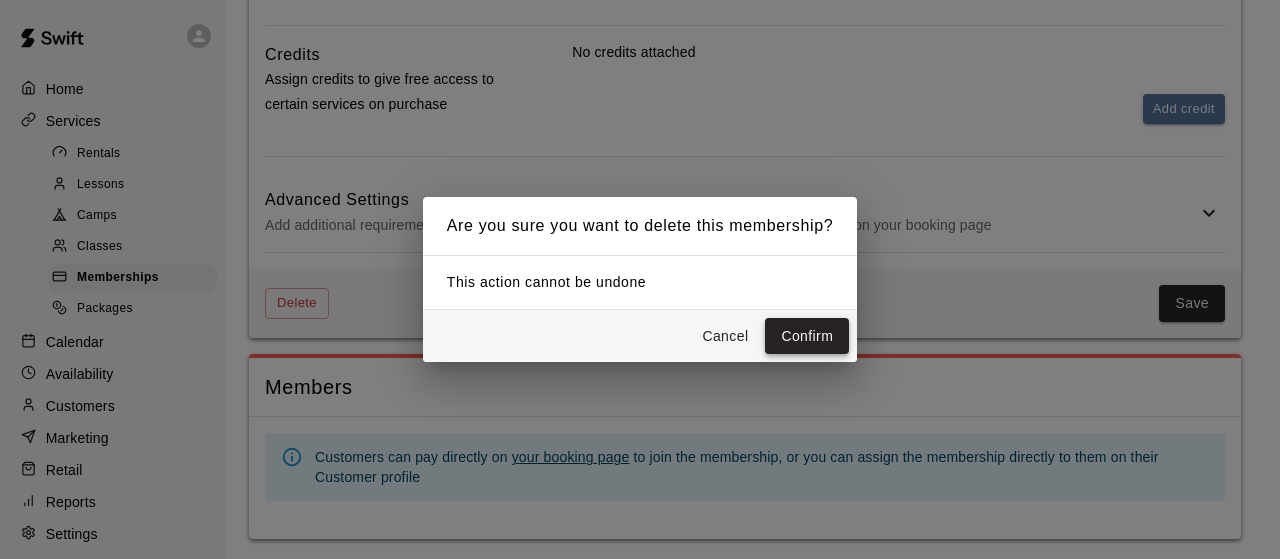 click on "Confirm" at bounding box center [807, 336] 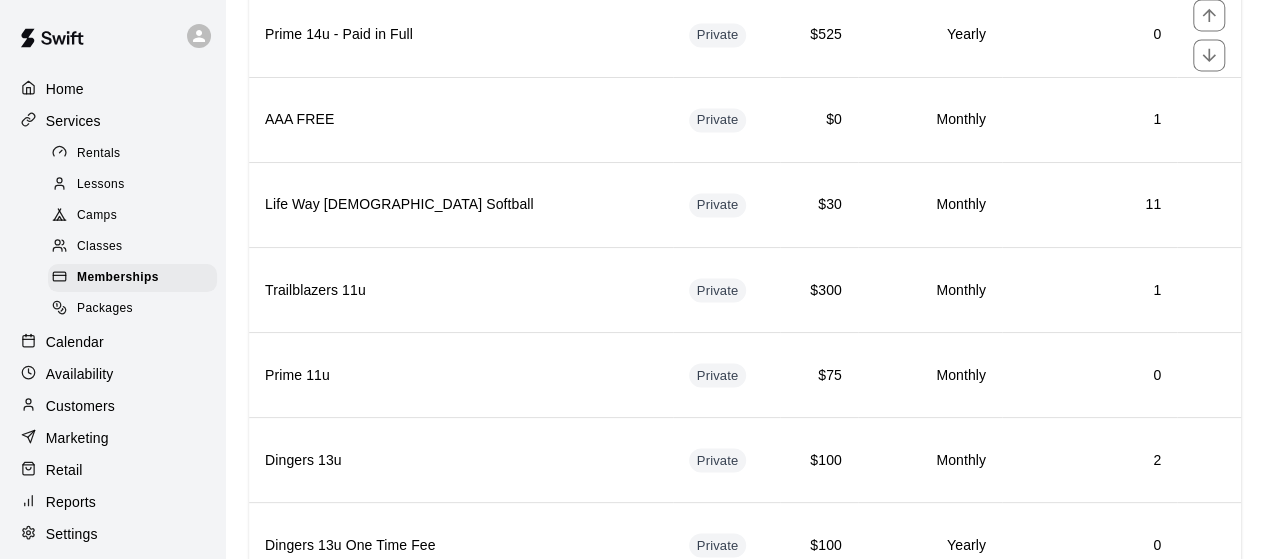 scroll, scrollTop: 1659, scrollLeft: 0, axis: vertical 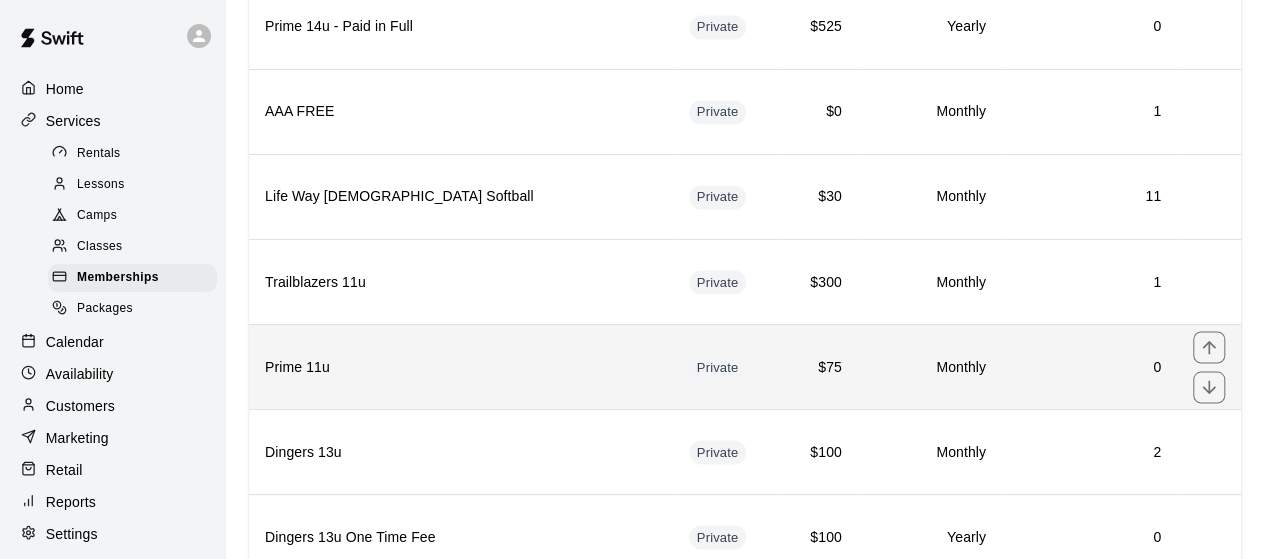click on "Prime 11u" at bounding box center (461, 367) 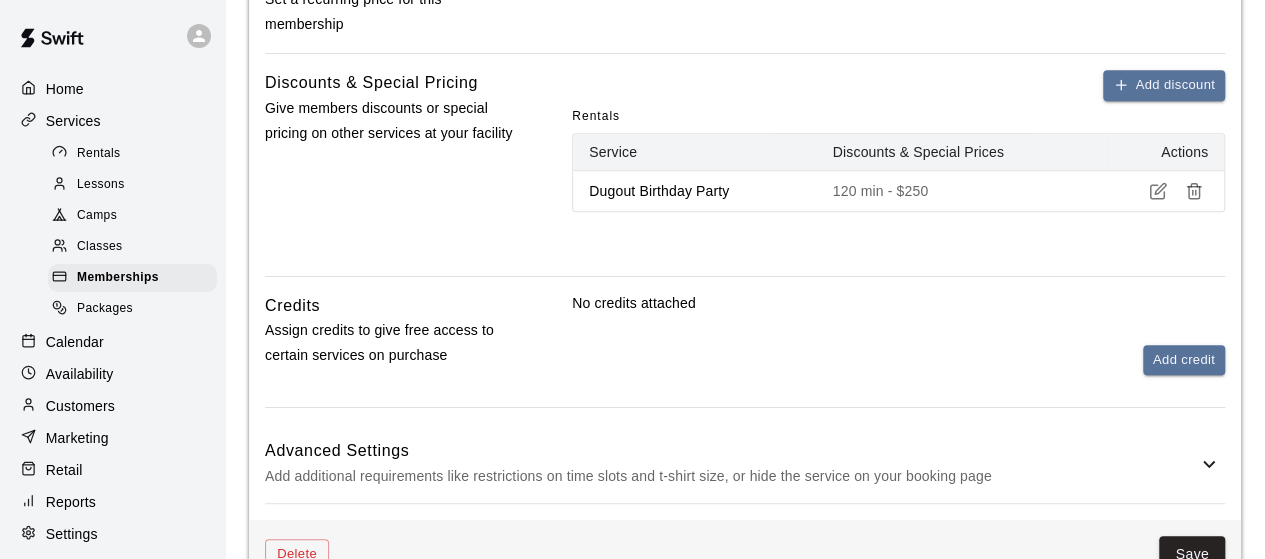 scroll, scrollTop: 853, scrollLeft: 0, axis: vertical 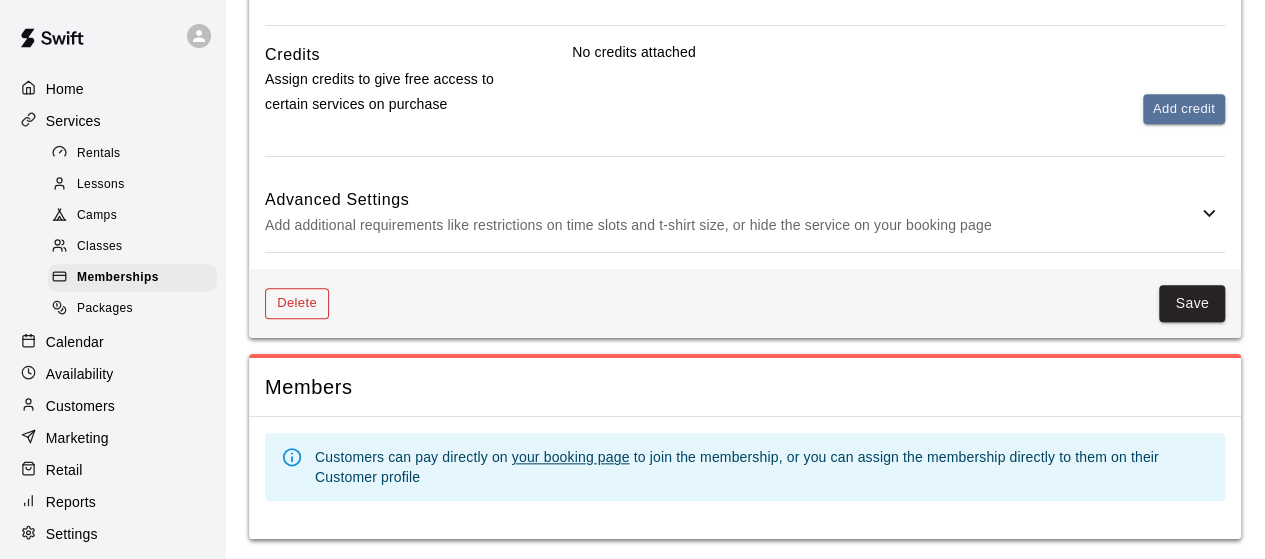 click on "Delete" at bounding box center [297, 303] 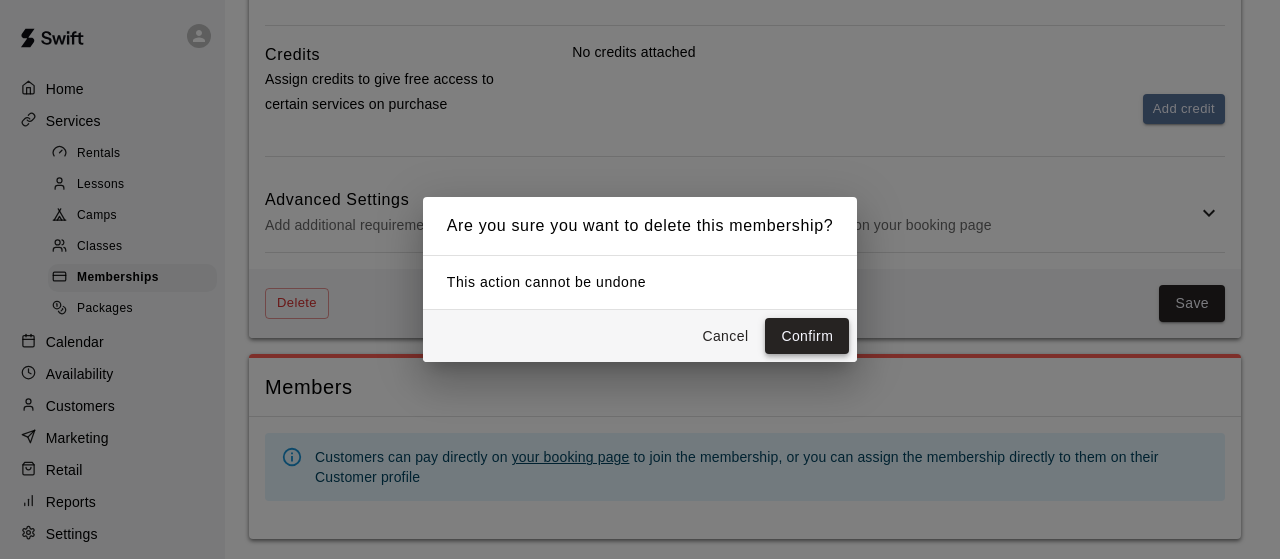 click on "Confirm" at bounding box center [807, 336] 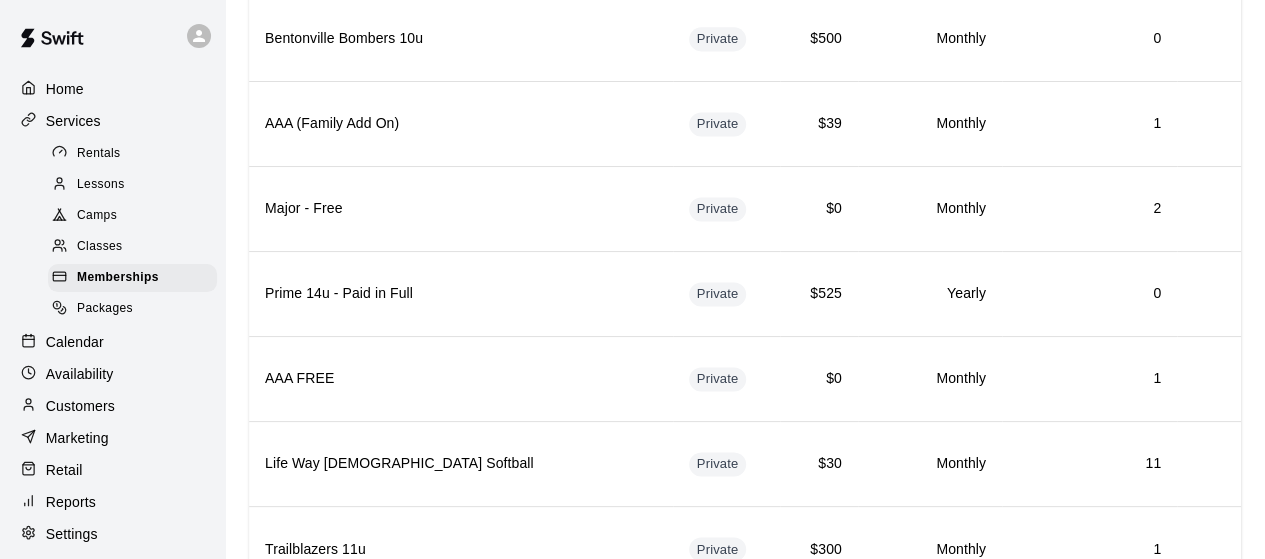 scroll, scrollTop: 1420, scrollLeft: 0, axis: vertical 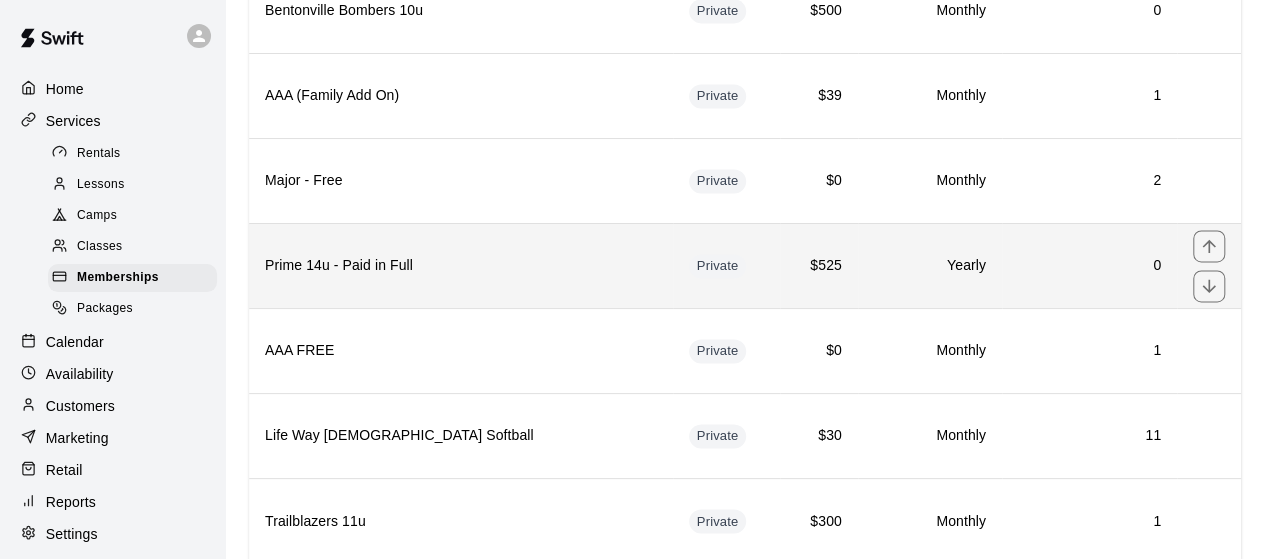 click on "Prime 14u - Paid in Full" at bounding box center [461, 266] 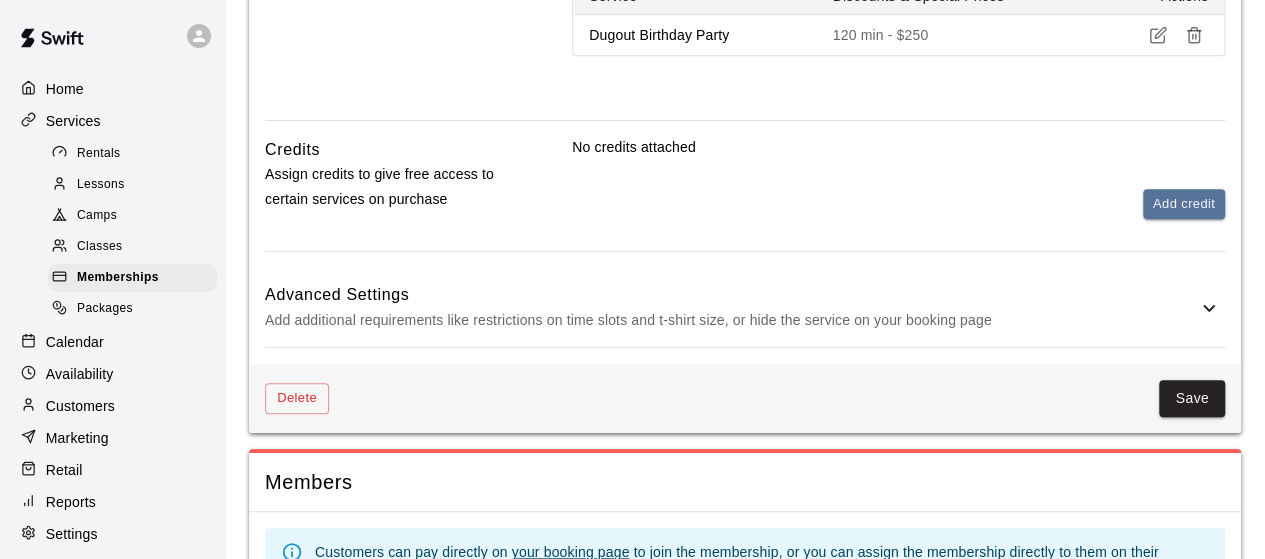scroll, scrollTop: 853, scrollLeft: 0, axis: vertical 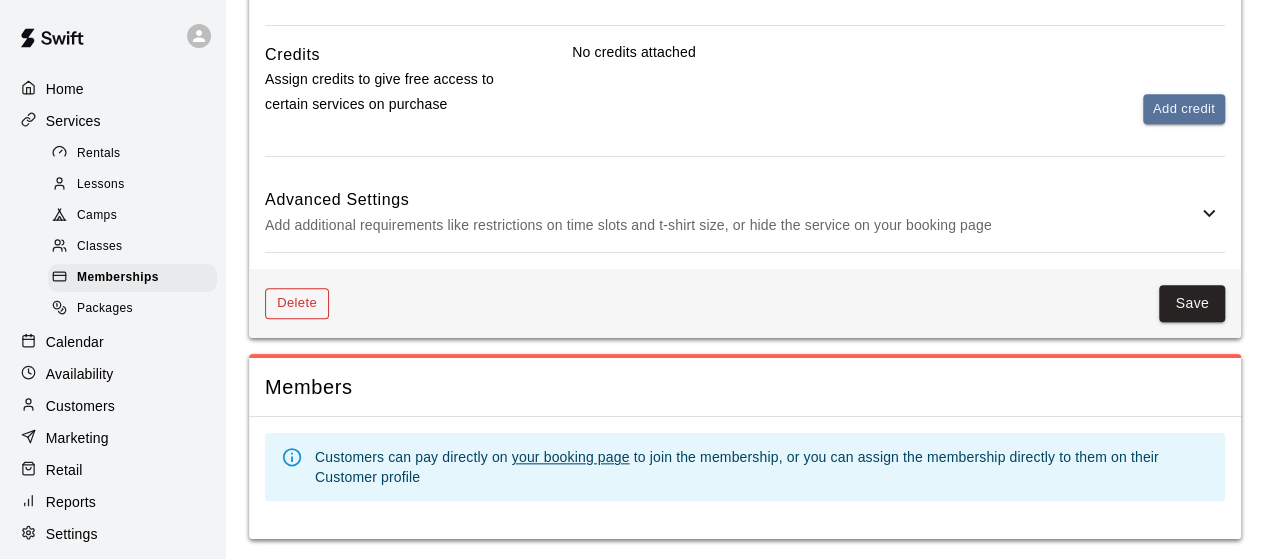 click on "Delete" at bounding box center (297, 303) 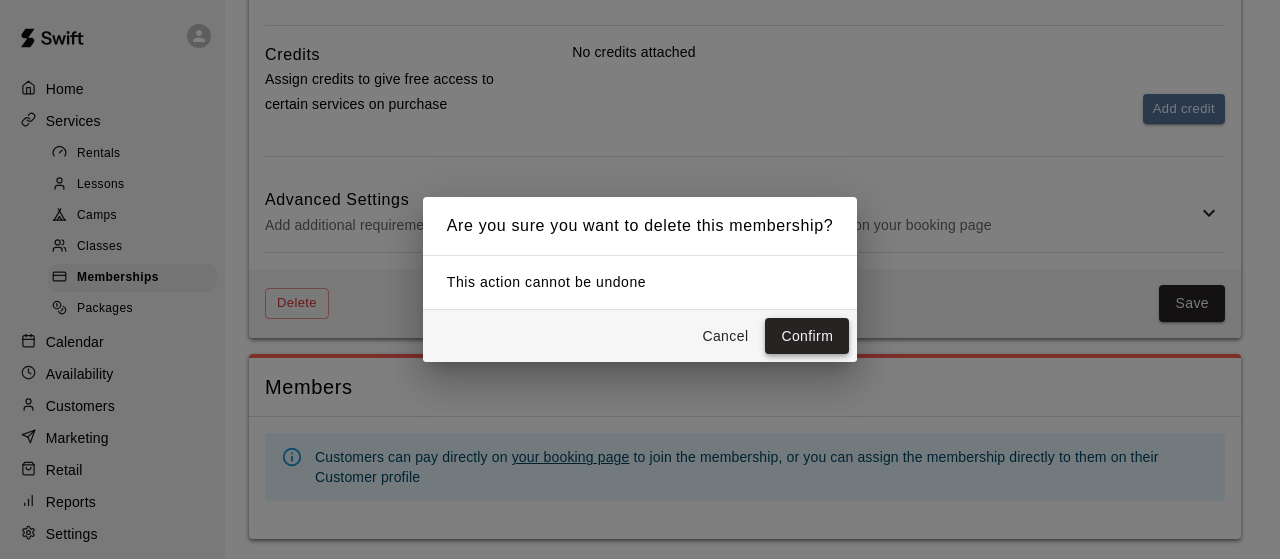 click on "Confirm" at bounding box center (807, 336) 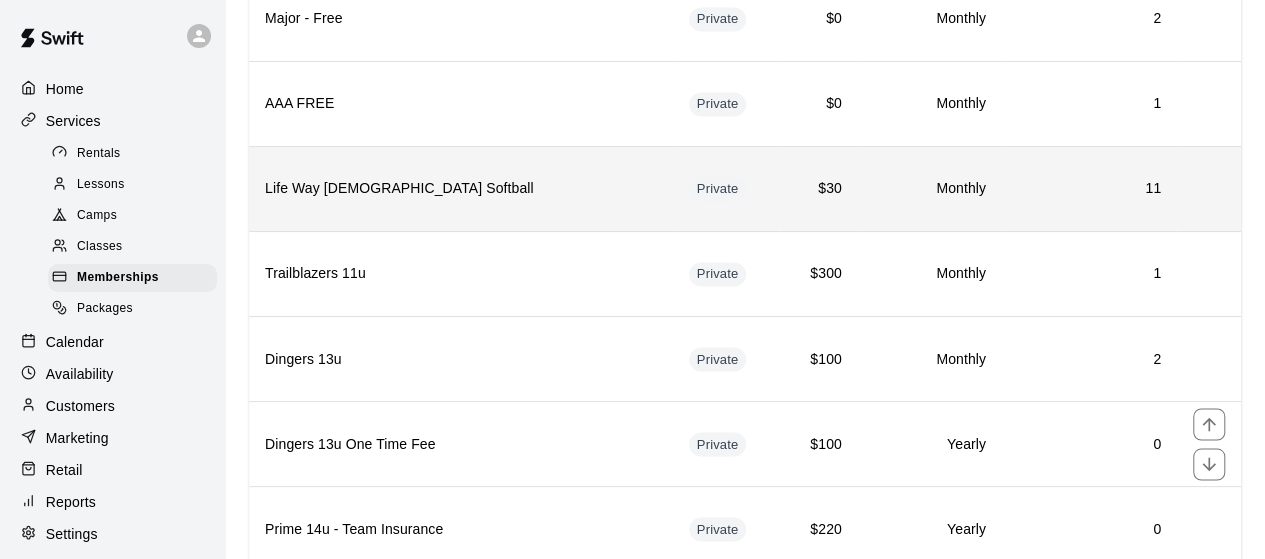 scroll, scrollTop: 1617, scrollLeft: 0, axis: vertical 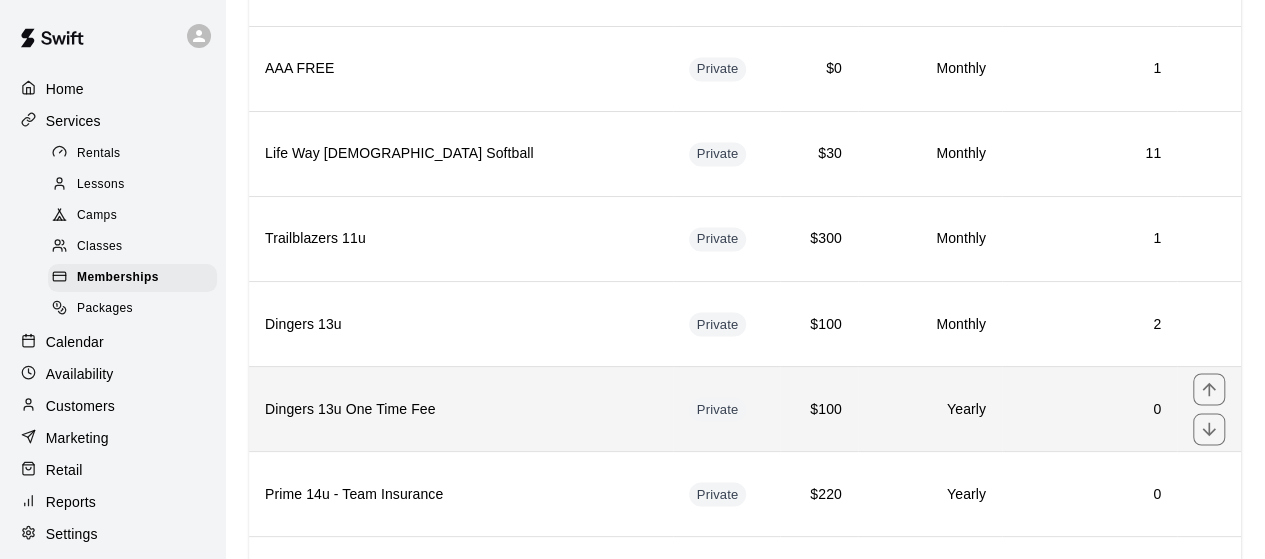 click on "Dingers 13u One Time Fee" at bounding box center [461, 409] 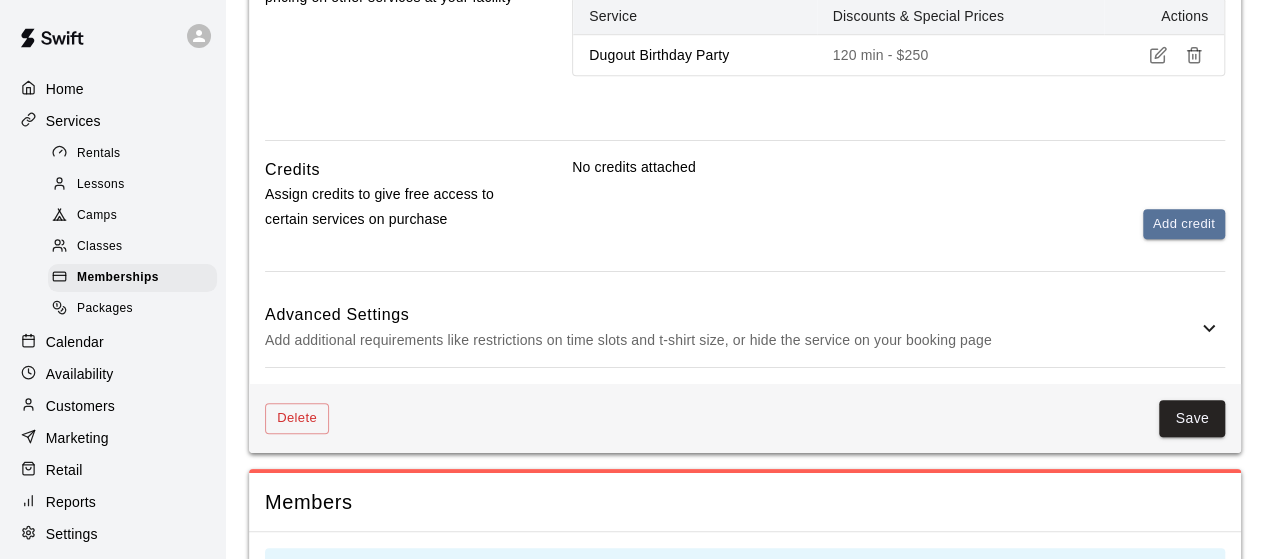 scroll, scrollTop: 853, scrollLeft: 0, axis: vertical 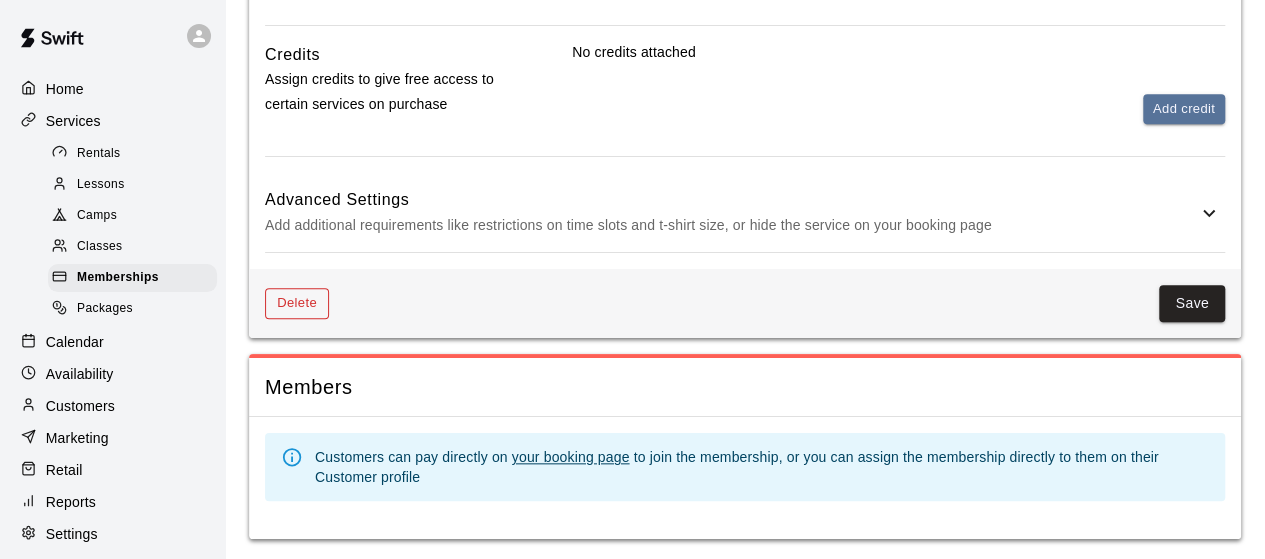 click on "Delete" at bounding box center [297, 303] 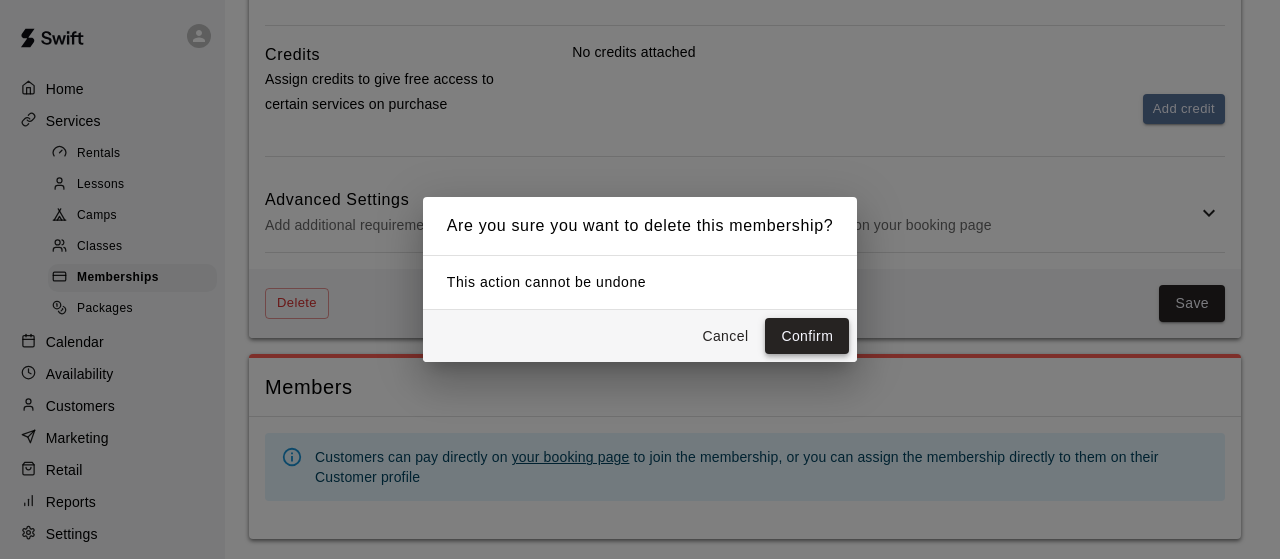 click on "Confirm" at bounding box center [807, 336] 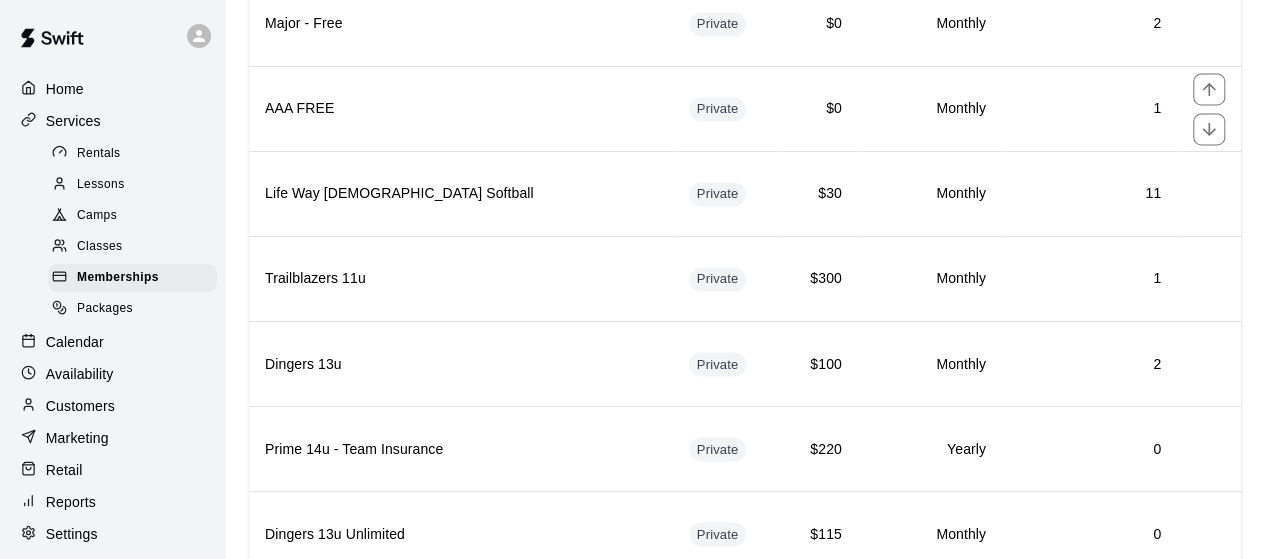 scroll, scrollTop: 1578, scrollLeft: 0, axis: vertical 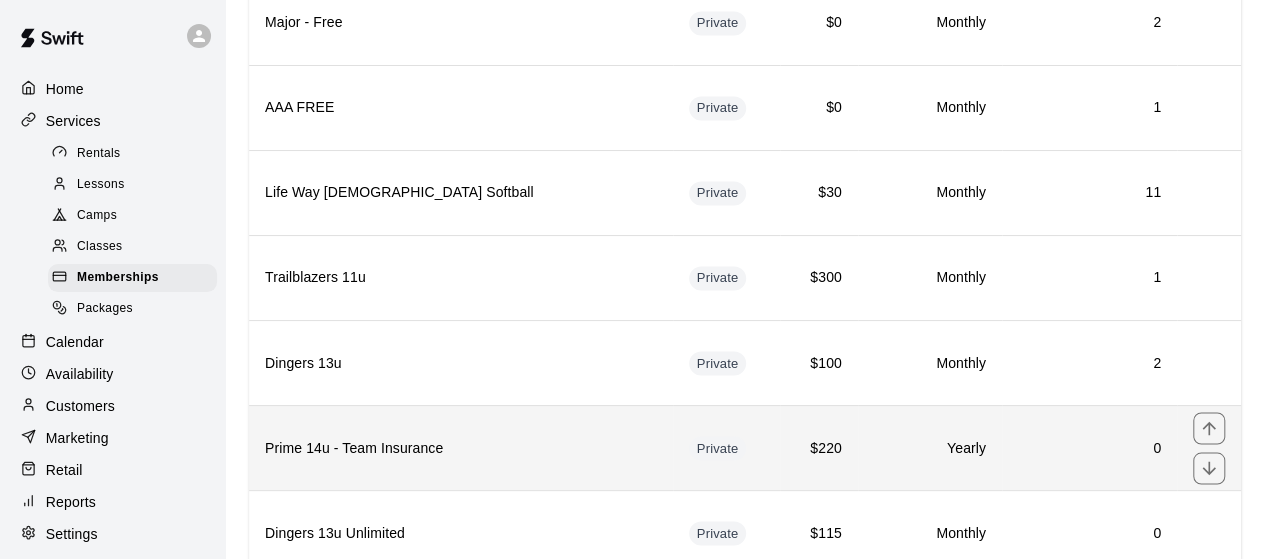 click on "Prime 14u - Team Insurance" at bounding box center [461, 448] 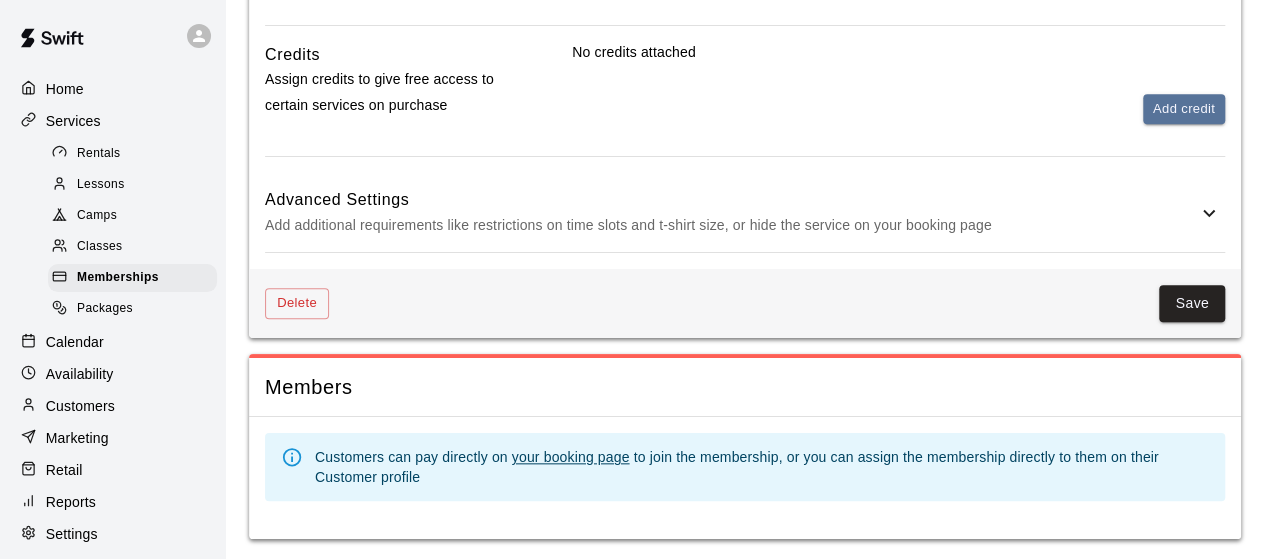 scroll, scrollTop: 849, scrollLeft: 0, axis: vertical 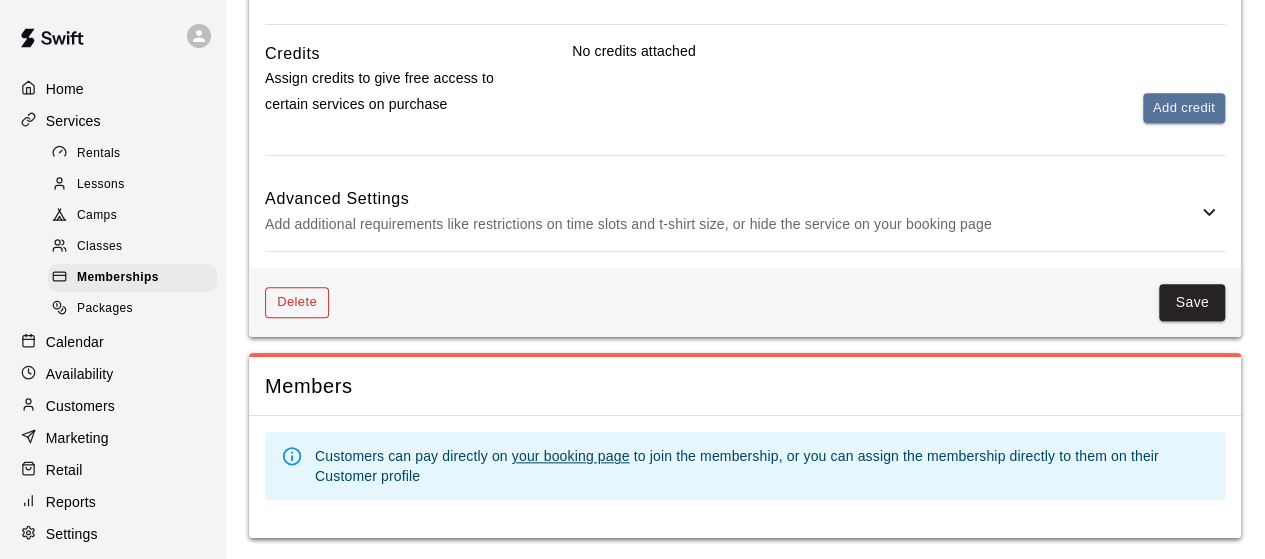 click on "Delete" at bounding box center (297, 302) 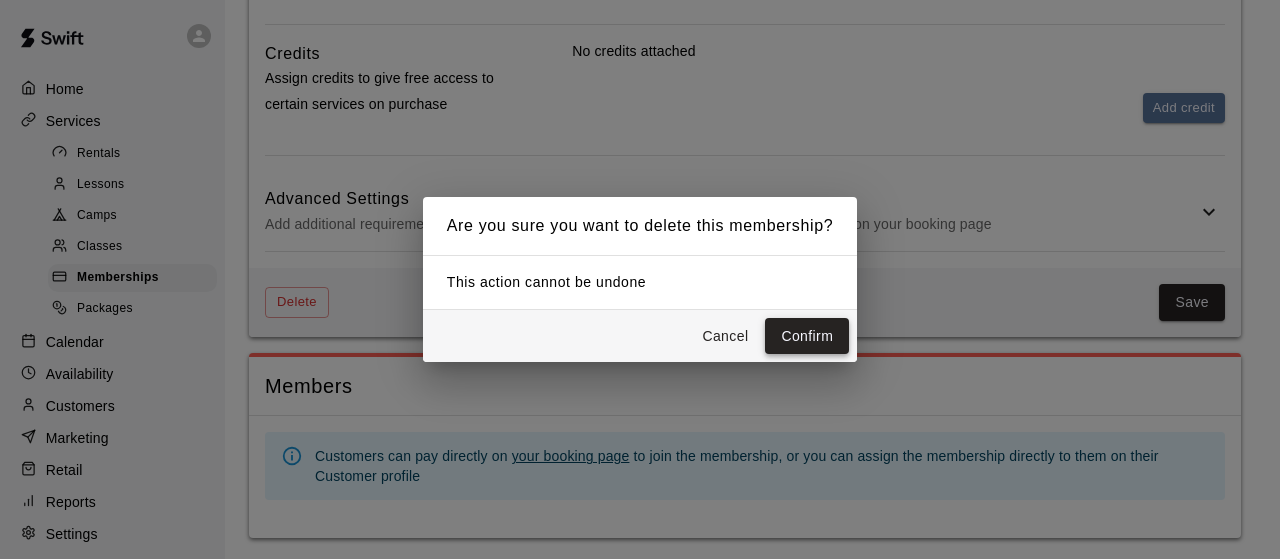 click on "Confirm" at bounding box center [807, 336] 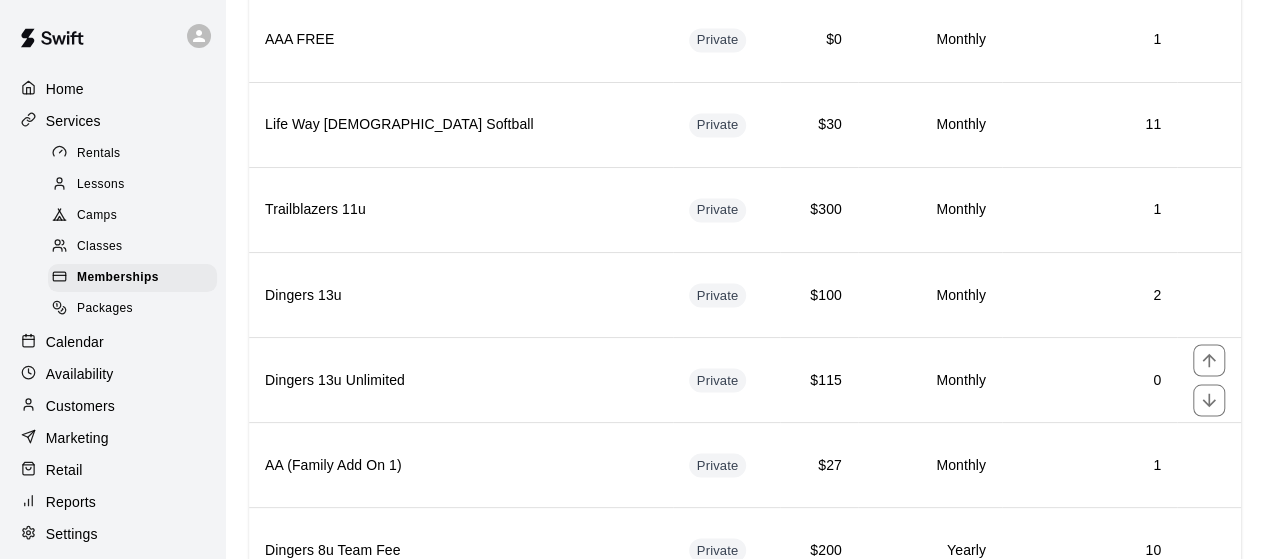 scroll, scrollTop: 1659, scrollLeft: 0, axis: vertical 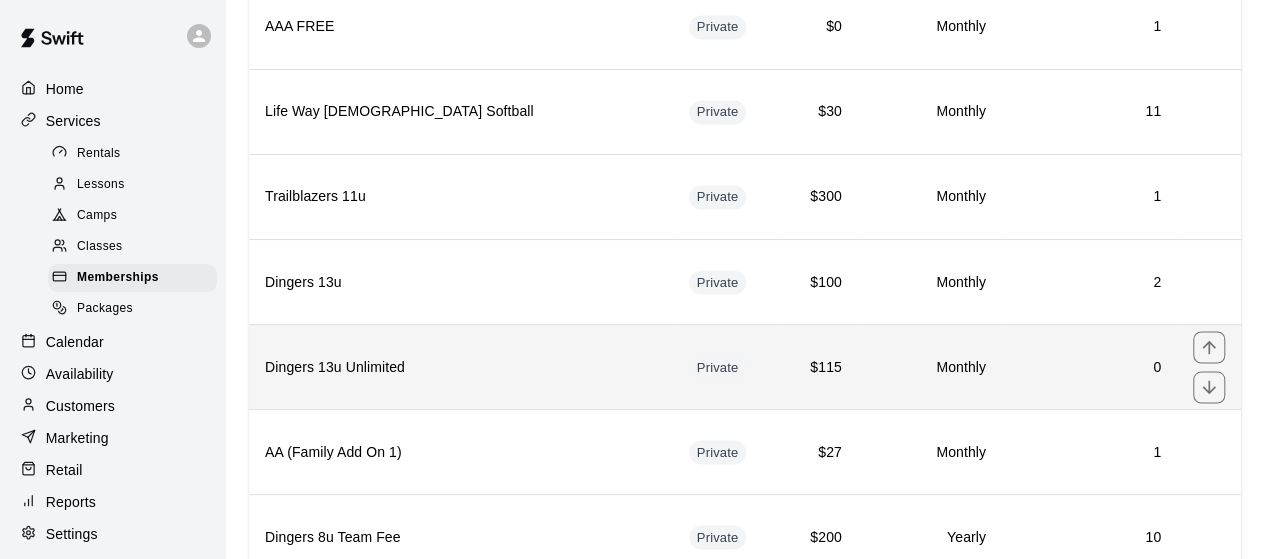click on "Dingers 13u Unlimited" at bounding box center (461, 366) 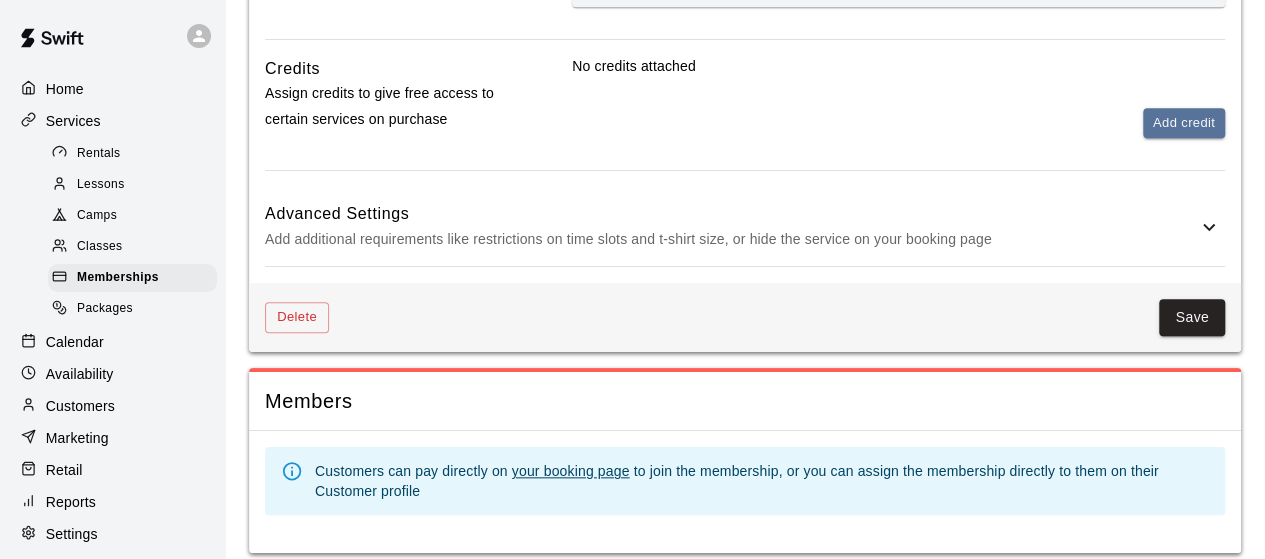 scroll, scrollTop: 849, scrollLeft: 0, axis: vertical 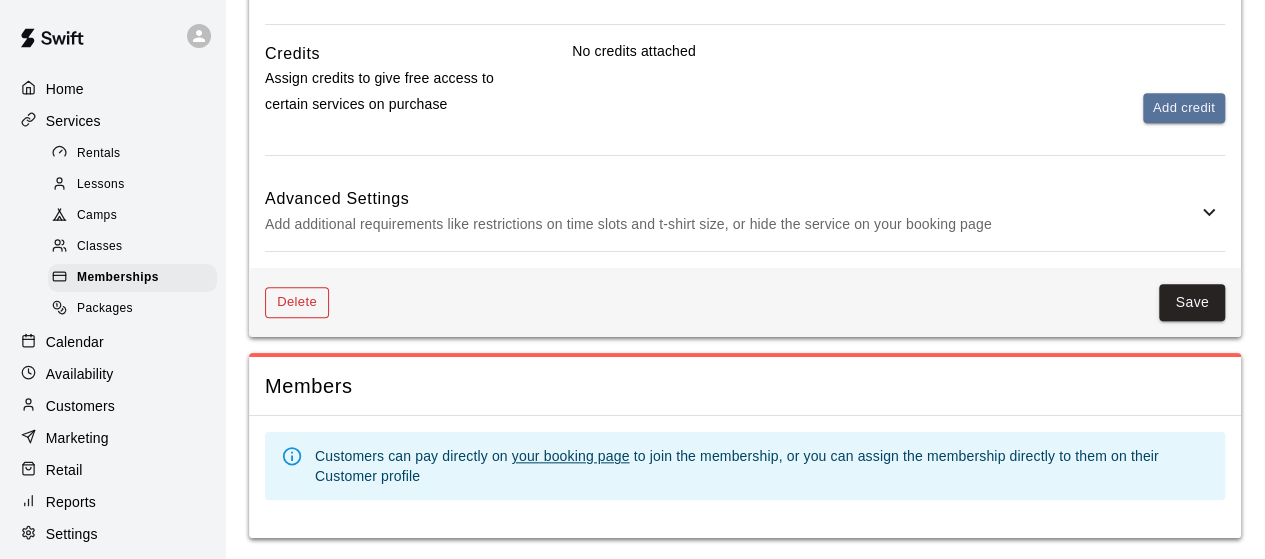 click on "Delete" at bounding box center [297, 302] 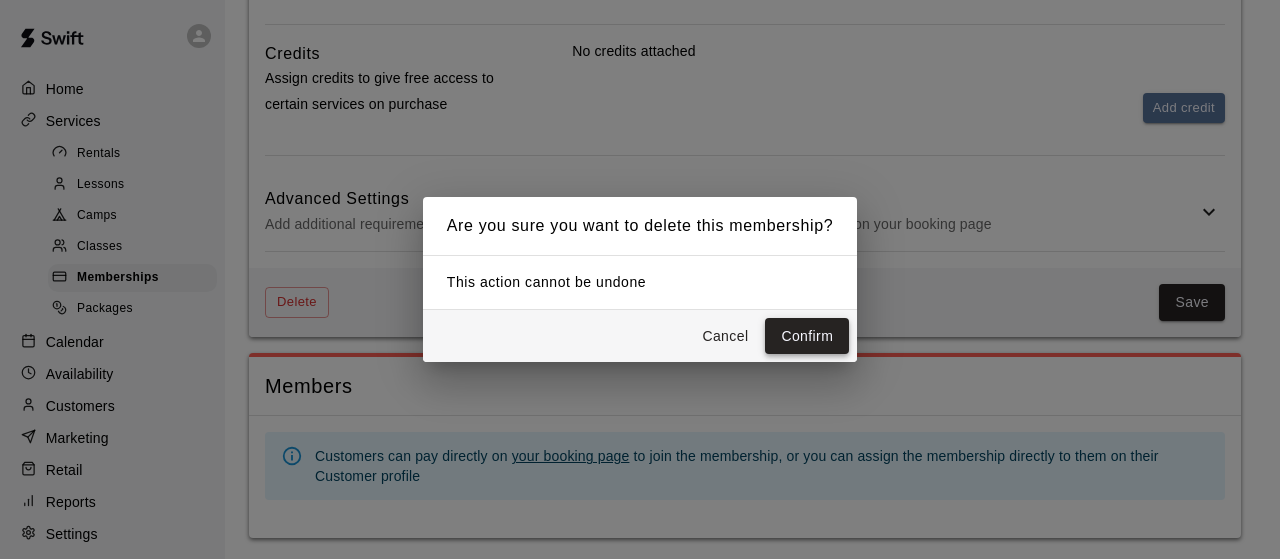 click on "Confirm" at bounding box center [807, 336] 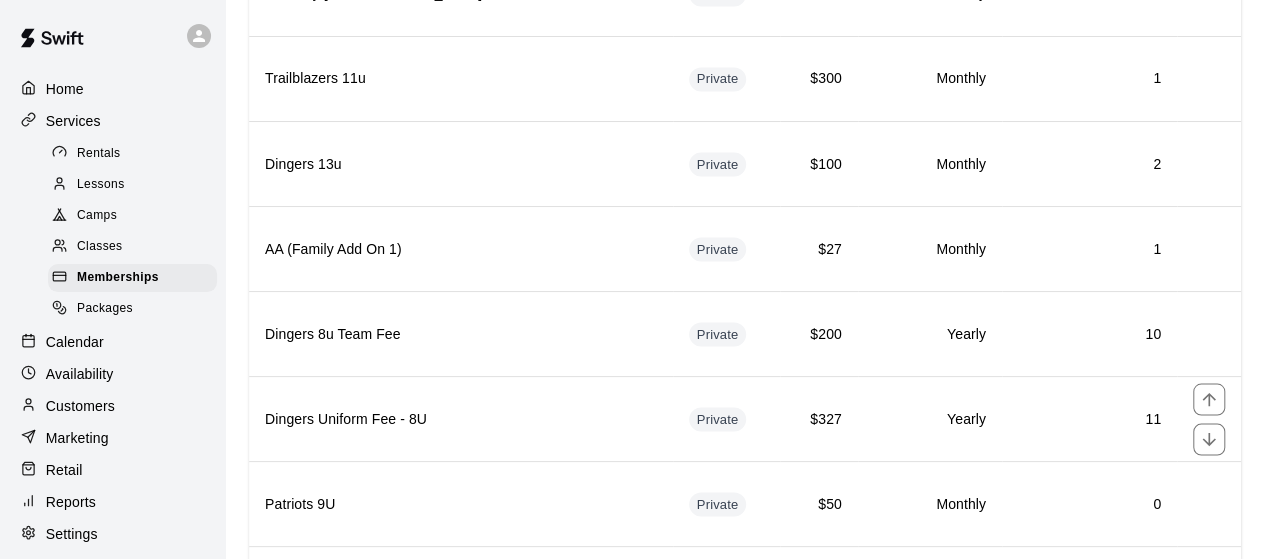 scroll, scrollTop: 1780, scrollLeft: 0, axis: vertical 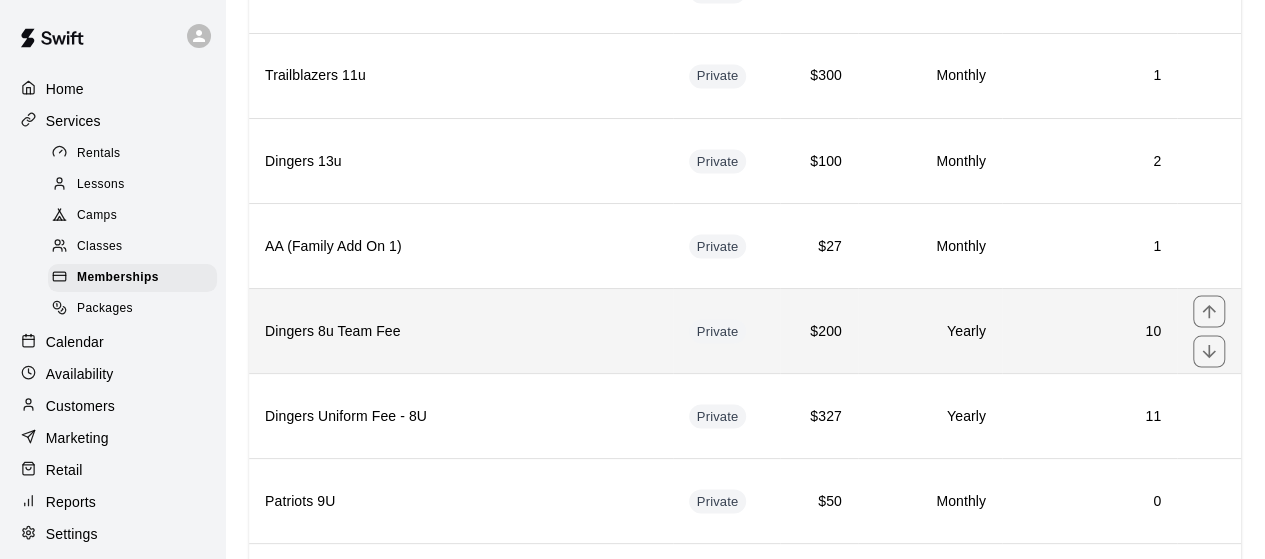 click on "Dingers 8u Team Fee" at bounding box center (461, 331) 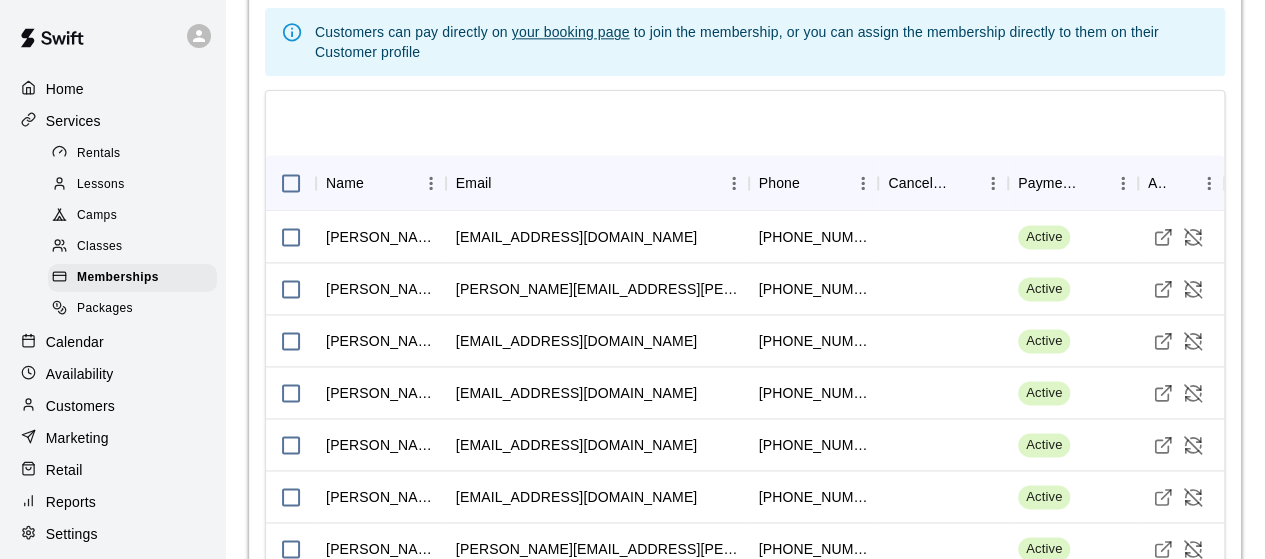 scroll, scrollTop: 1272, scrollLeft: 0, axis: vertical 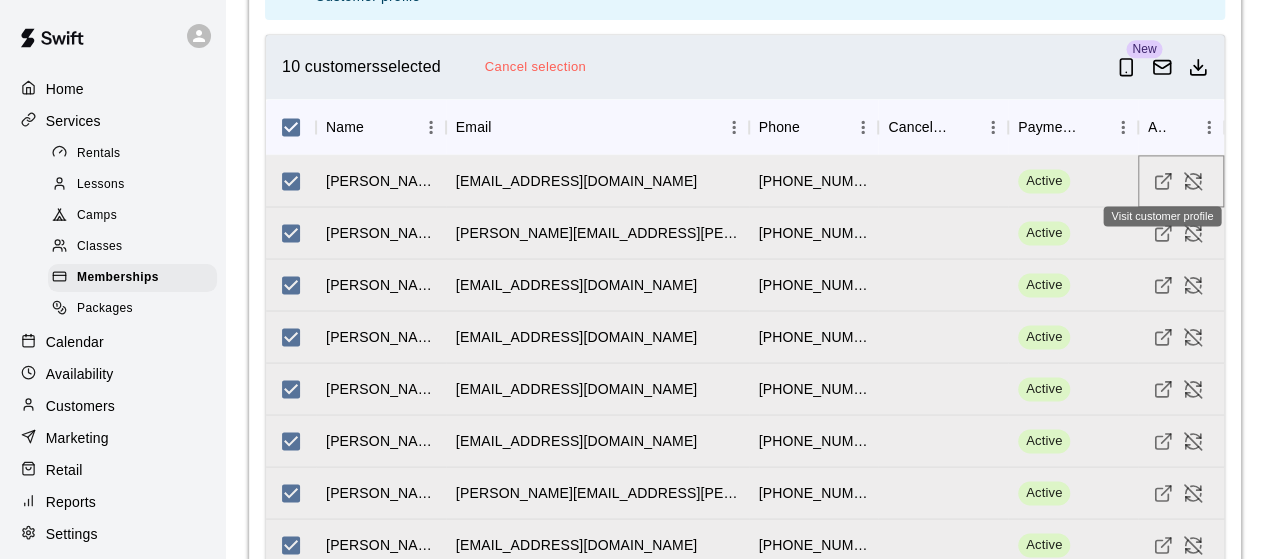 click 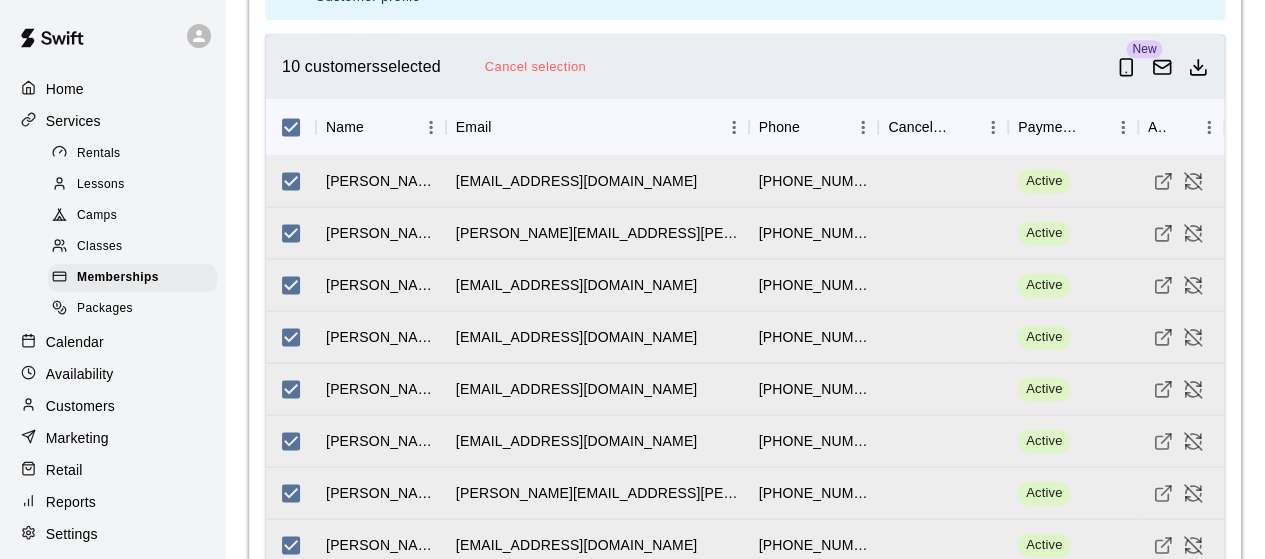 click on "Cancel selection" at bounding box center [535, 67] 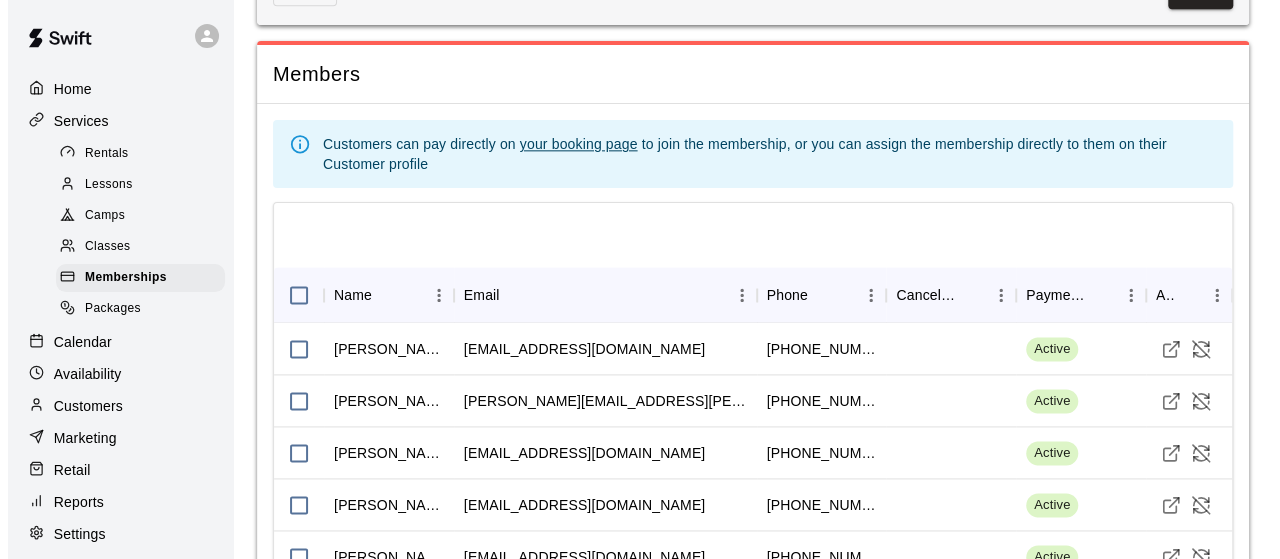 scroll, scrollTop: 1175, scrollLeft: 0, axis: vertical 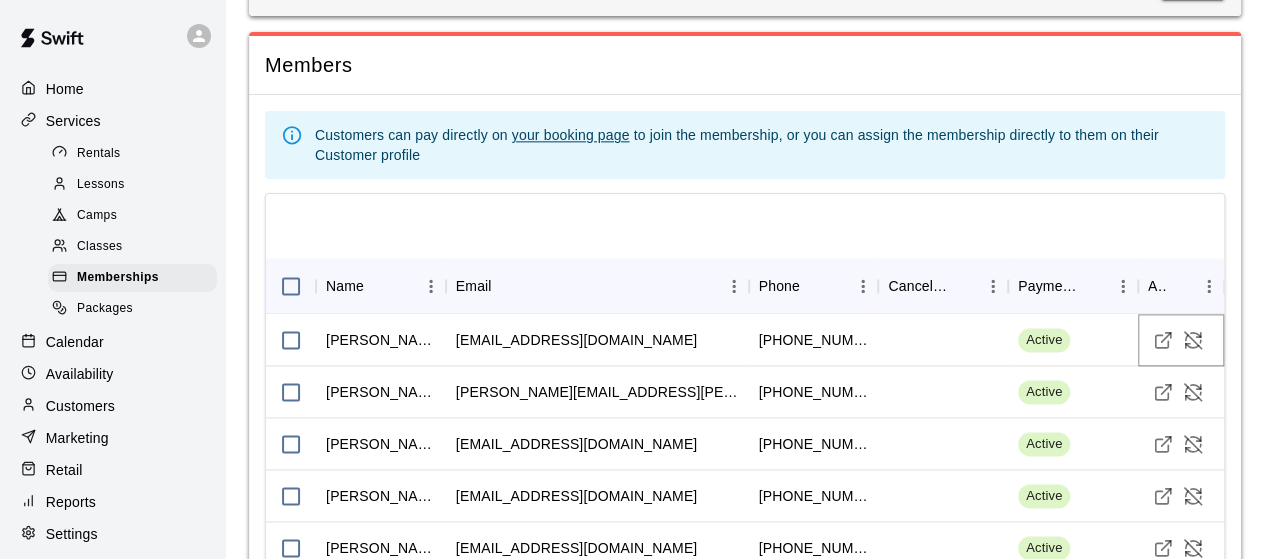 click 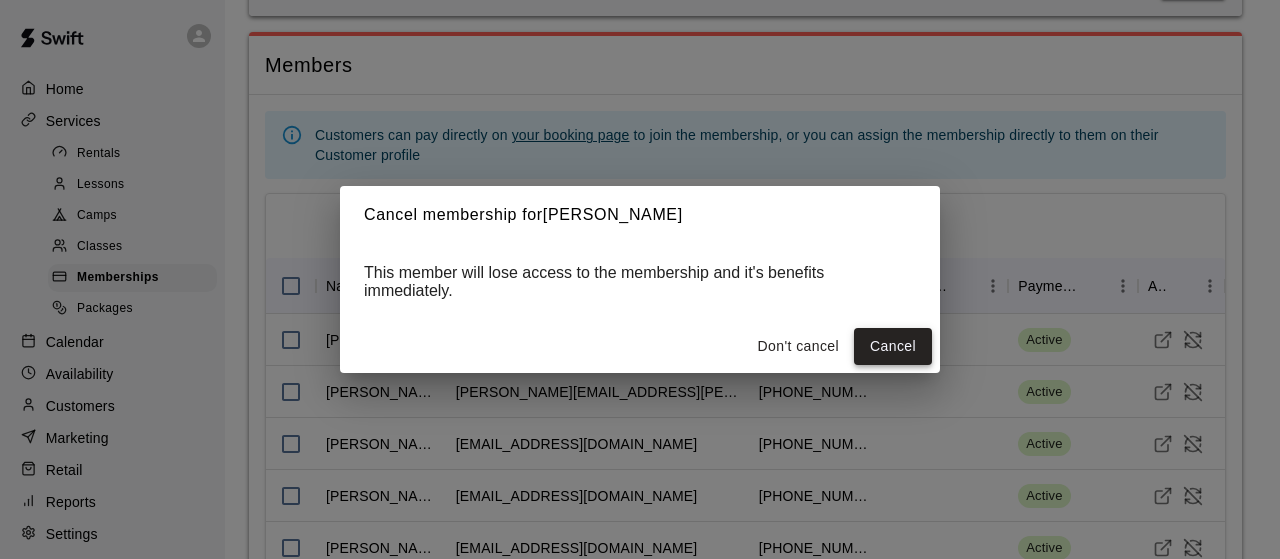click on "Cancel" at bounding box center (893, 346) 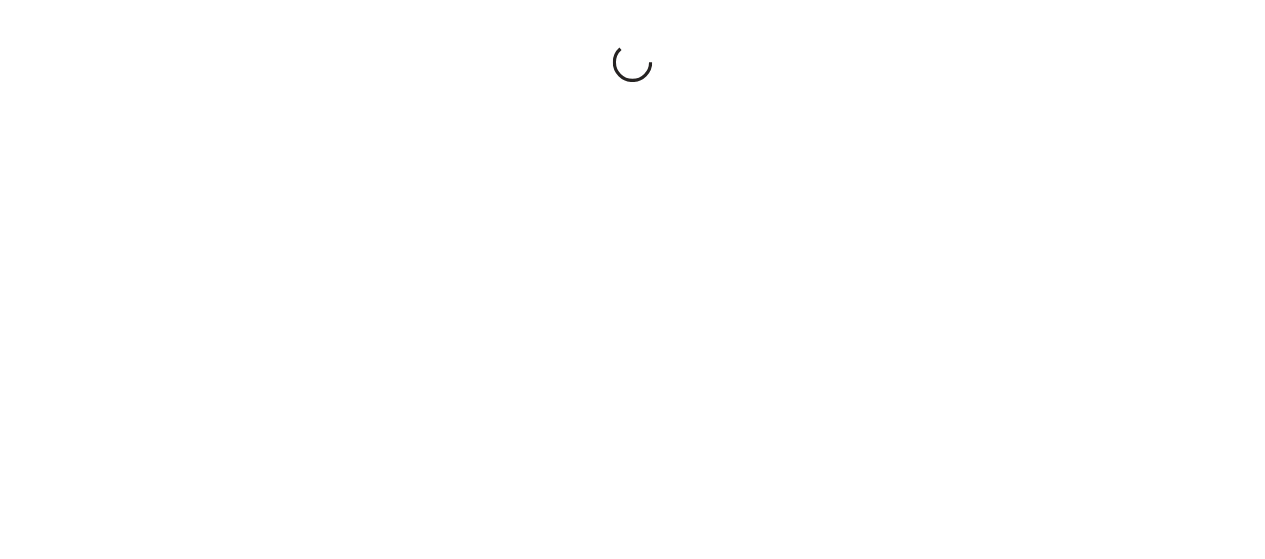 scroll, scrollTop: 0, scrollLeft: 0, axis: both 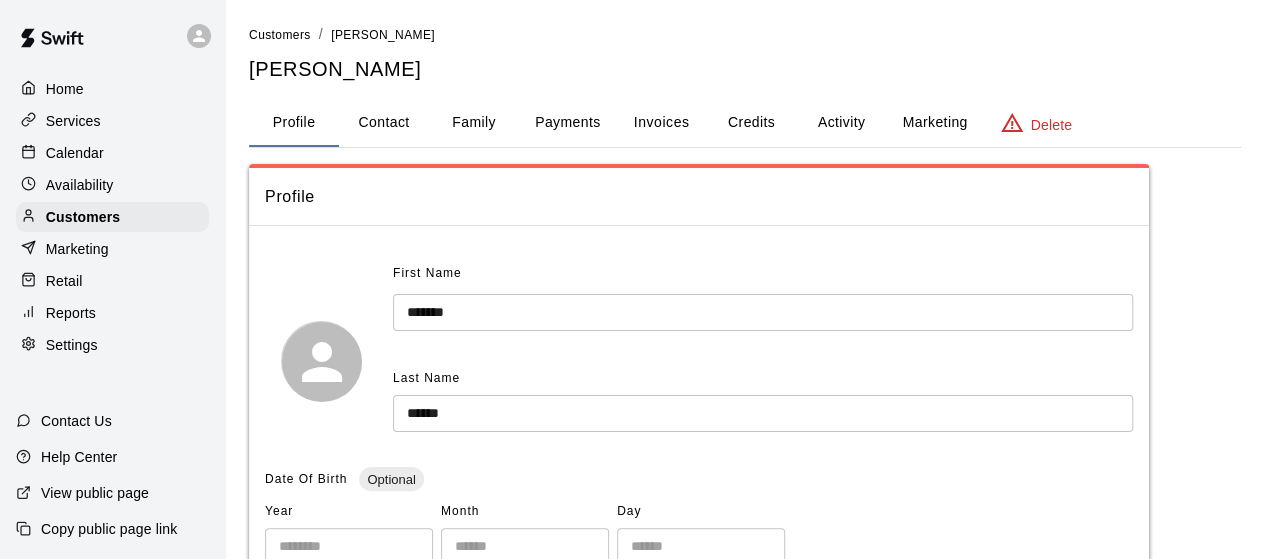 click on "Payments" at bounding box center [567, 123] 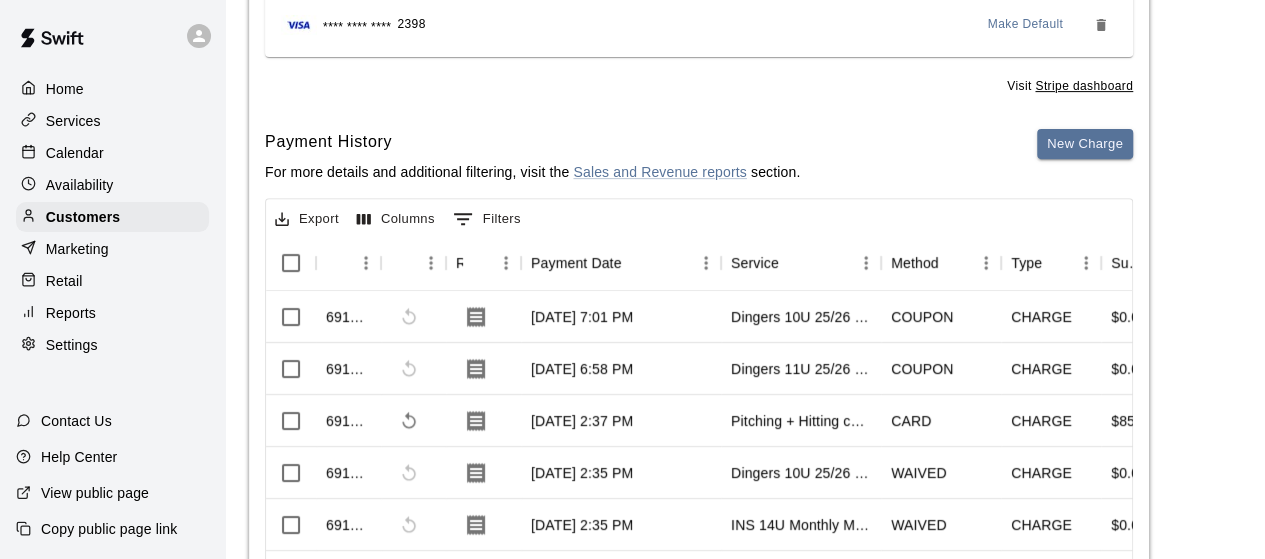 scroll, scrollTop: 318, scrollLeft: 0, axis: vertical 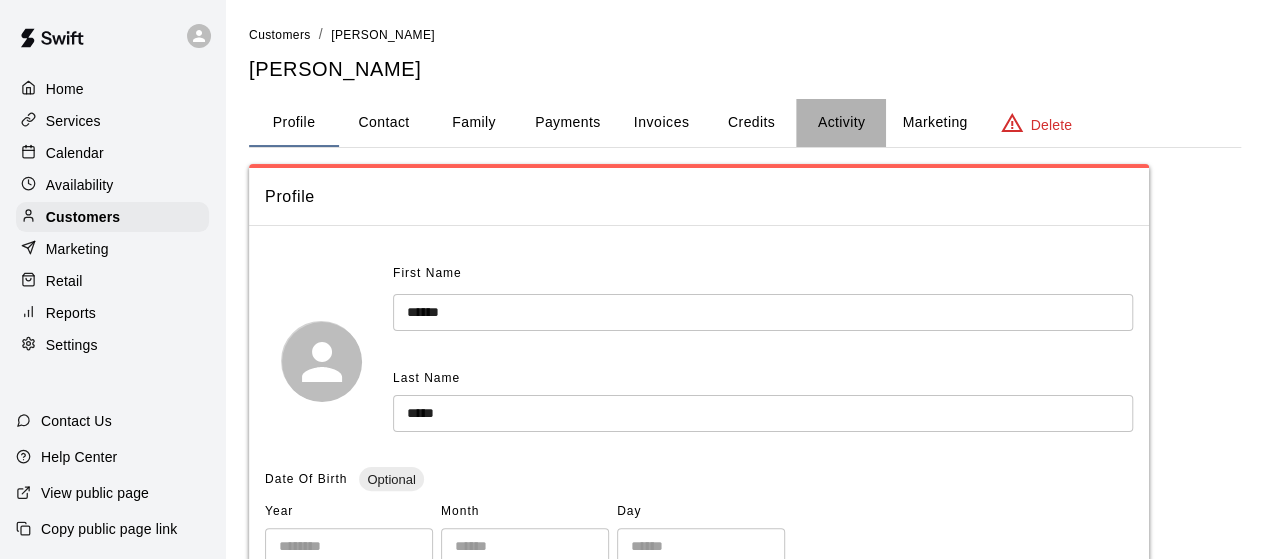 click on "Activity" at bounding box center [841, 123] 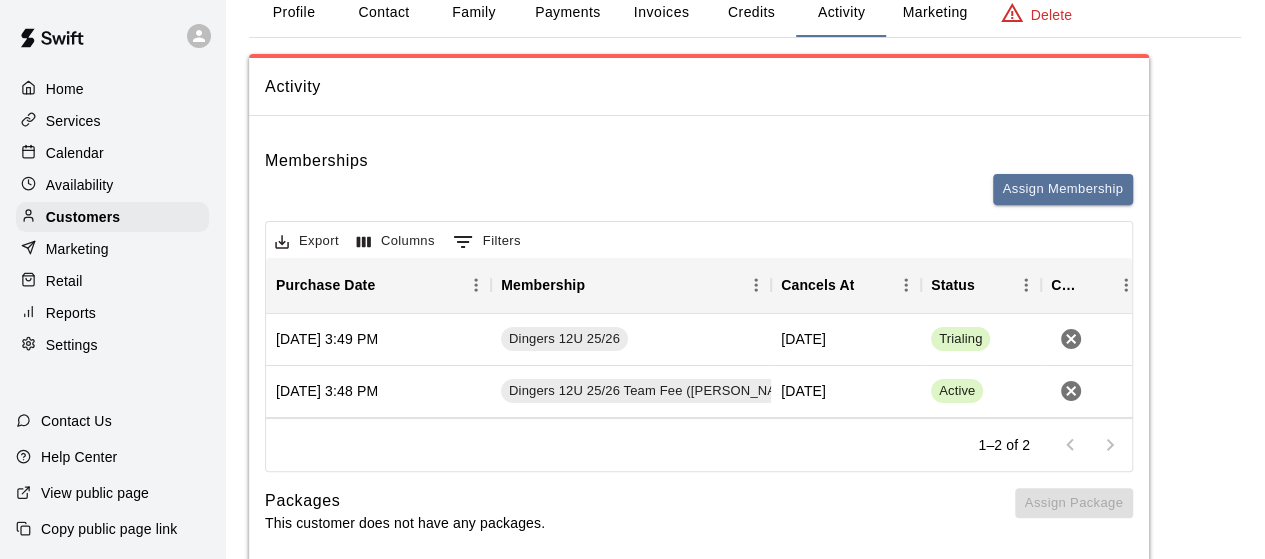 scroll, scrollTop: 110, scrollLeft: 0, axis: vertical 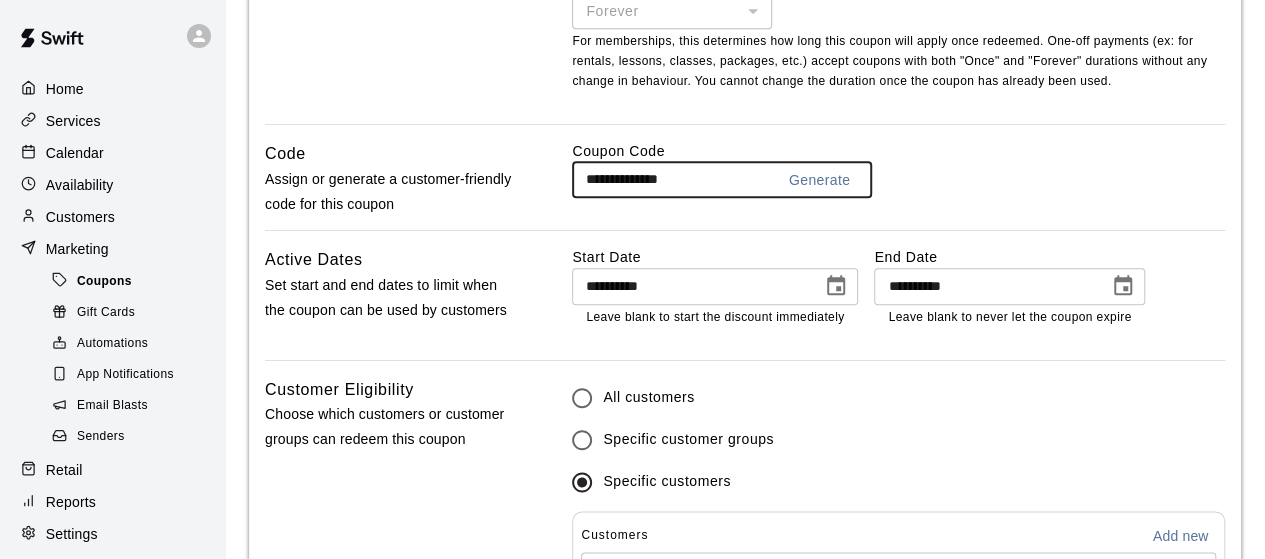 click on "Coupons" at bounding box center [104, 282] 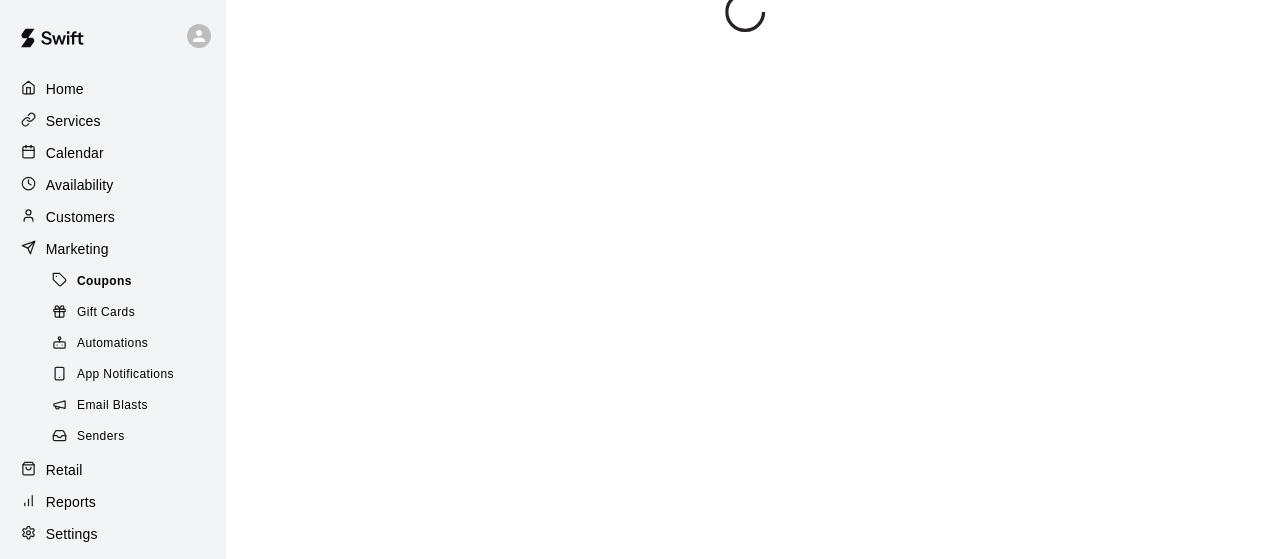 scroll, scrollTop: 0, scrollLeft: 0, axis: both 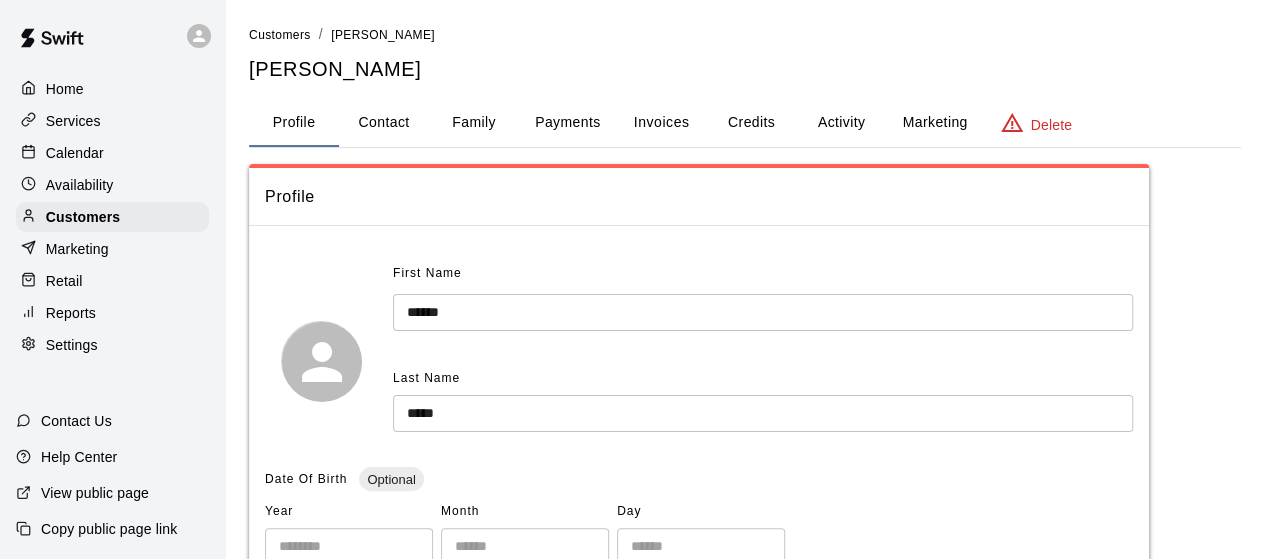 click on "Activity" at bounding box center [841, 123] 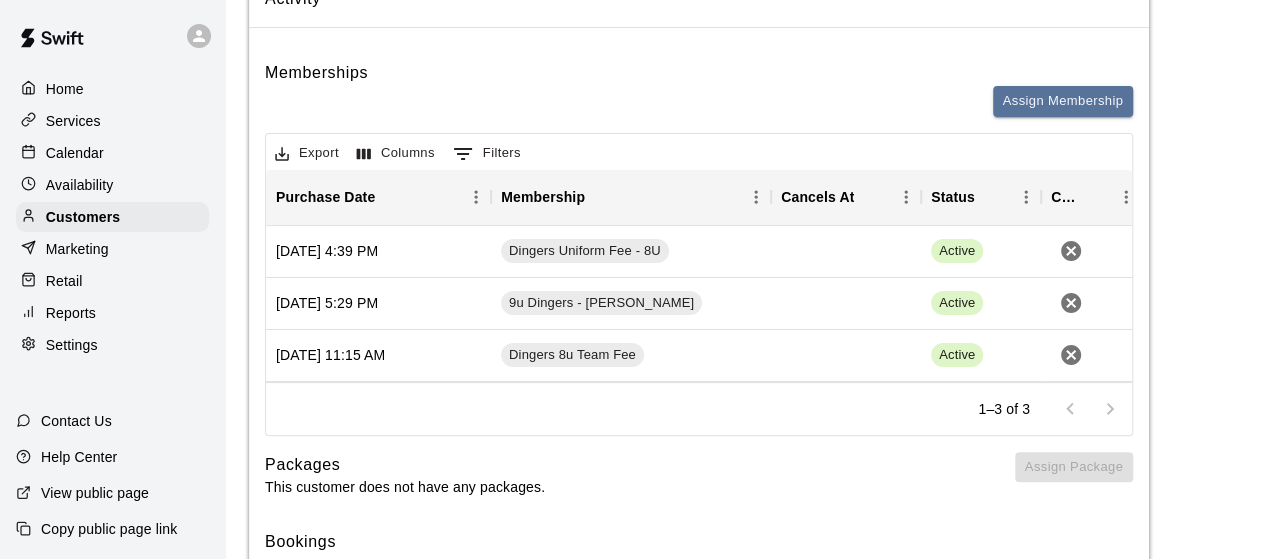scroll, scrollTop: 197, scrollLeft: 0, axis: vertical 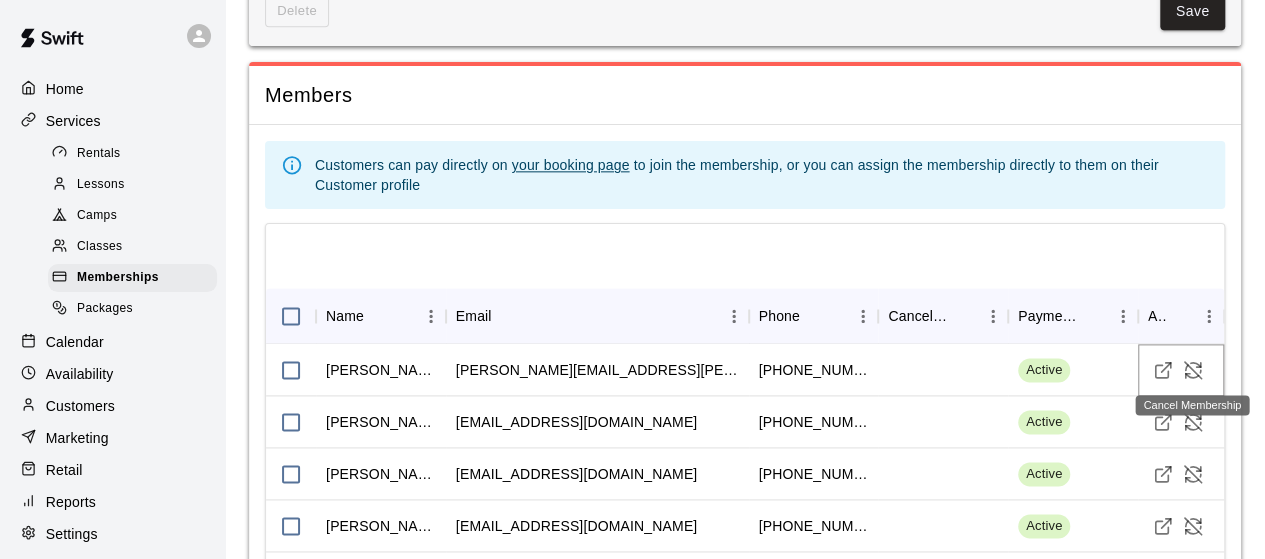 click 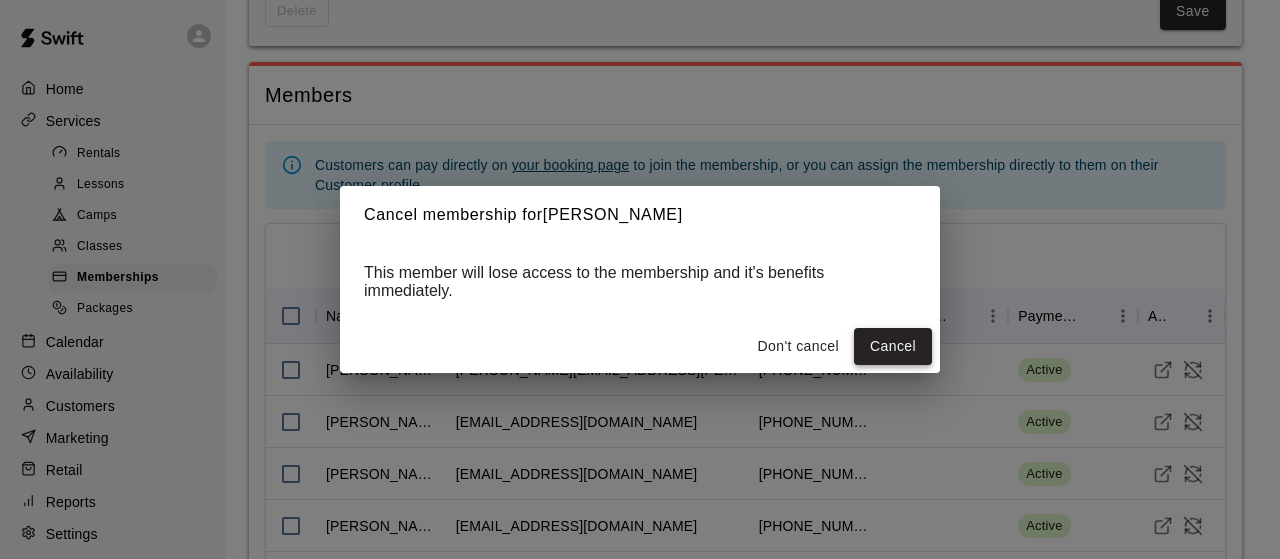 click on "Cancel" at bounding box center (893, 346) 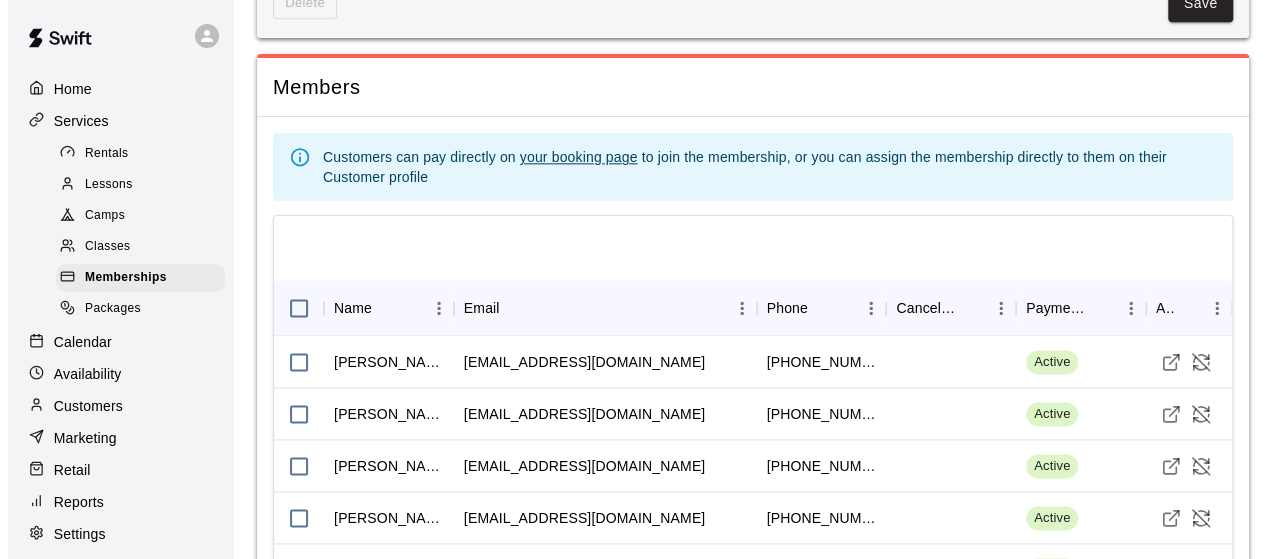 scroll, scrollTop: 1154, scrollLeft: 0, axis: vertical 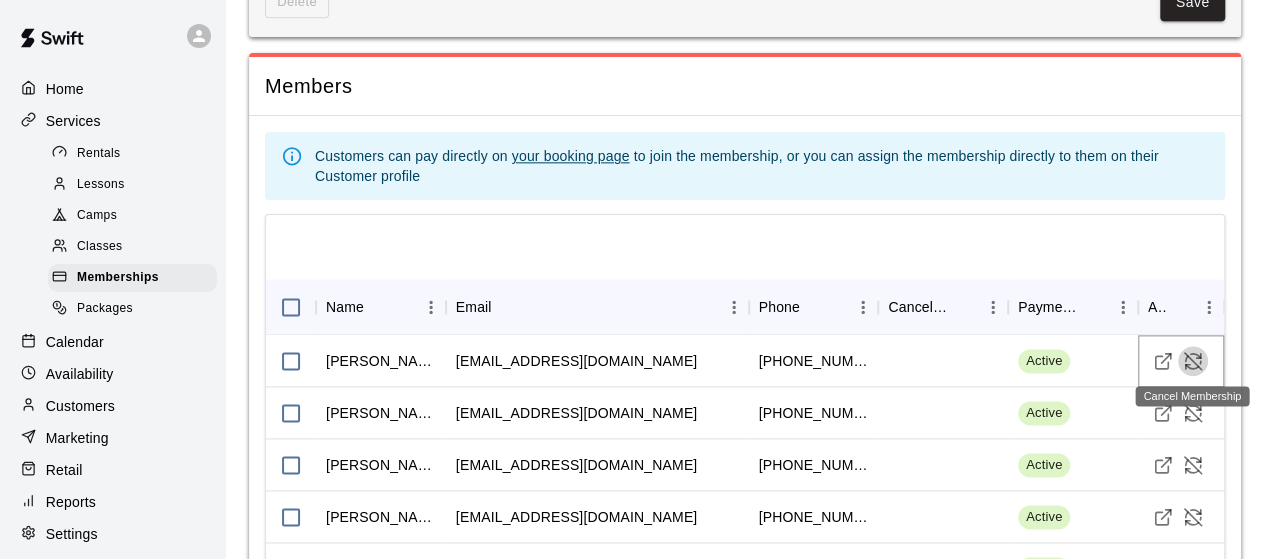 click 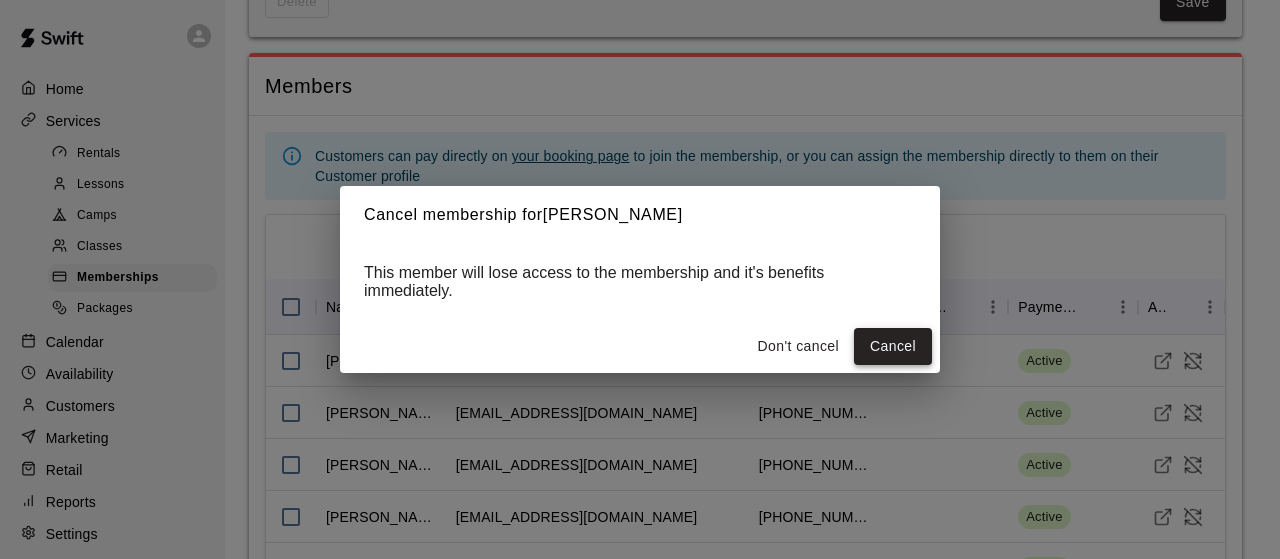 click on "Cancel" at bounding box center (893, 346) 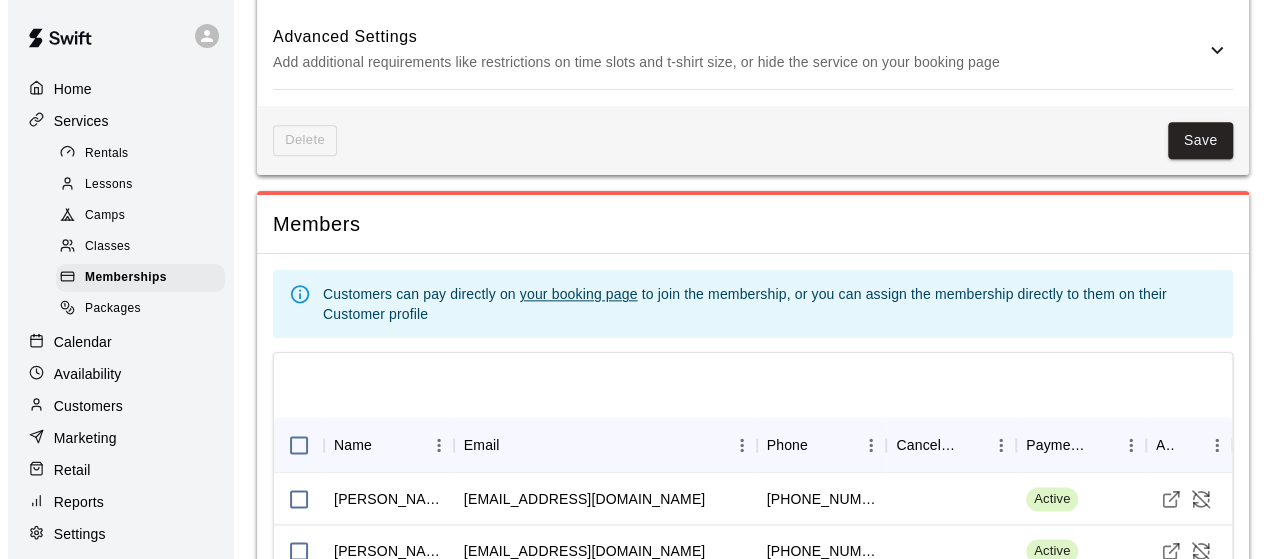 scroll, scrollTop: 1017, scrollLeft: 0, axis: vertical 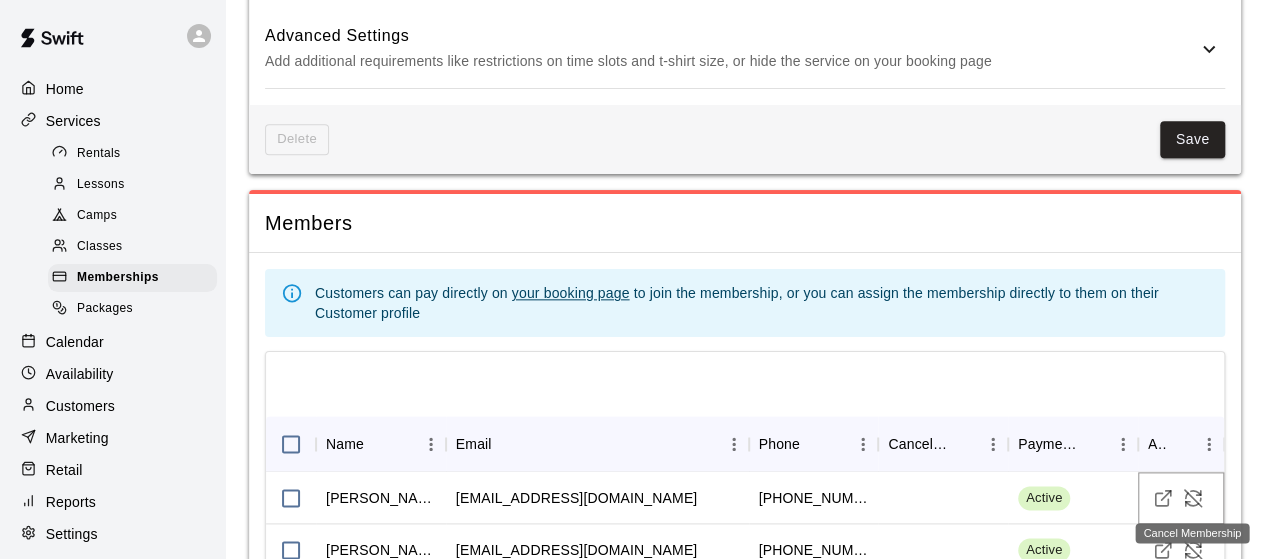 click 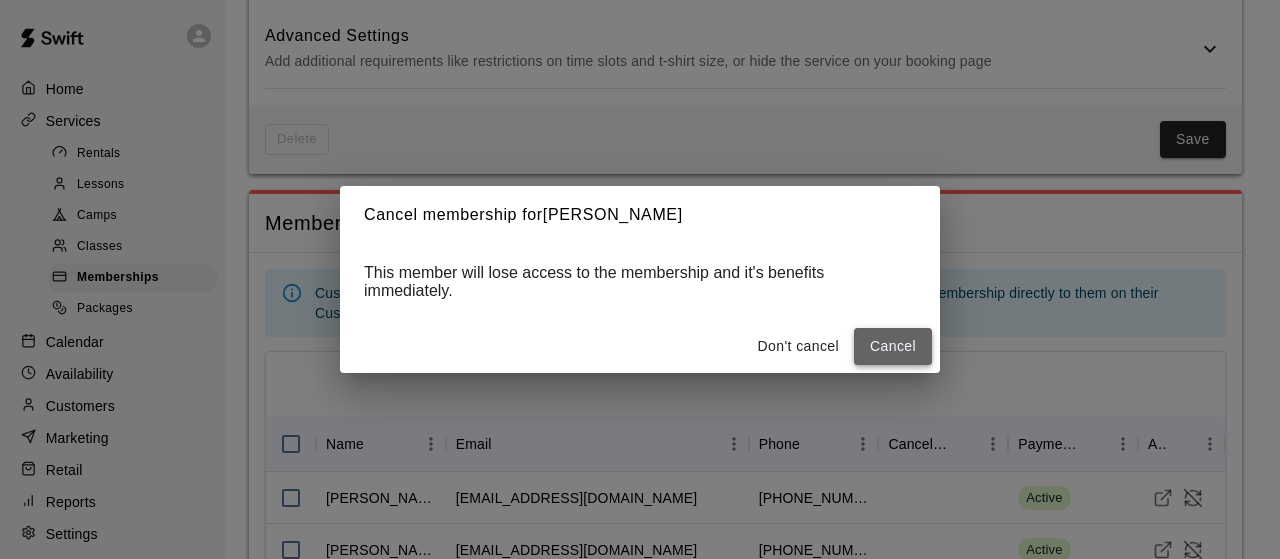 click on "Cancel" at bounding box center [893, 346] 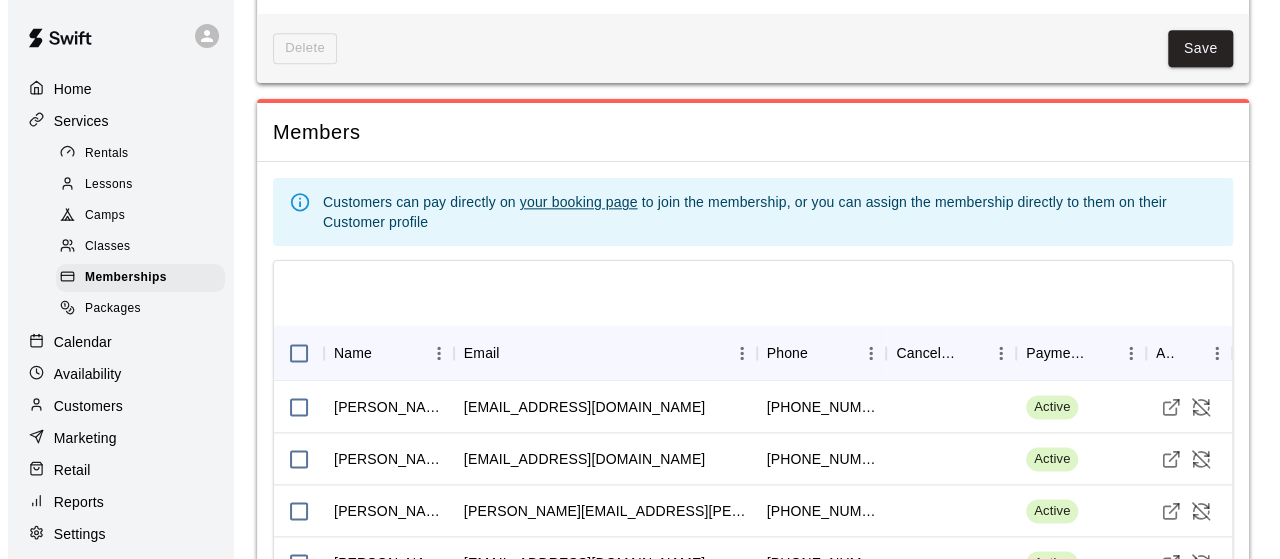 scroll, scrollTop: 1157, scrollLeft: 0, axis: vertical 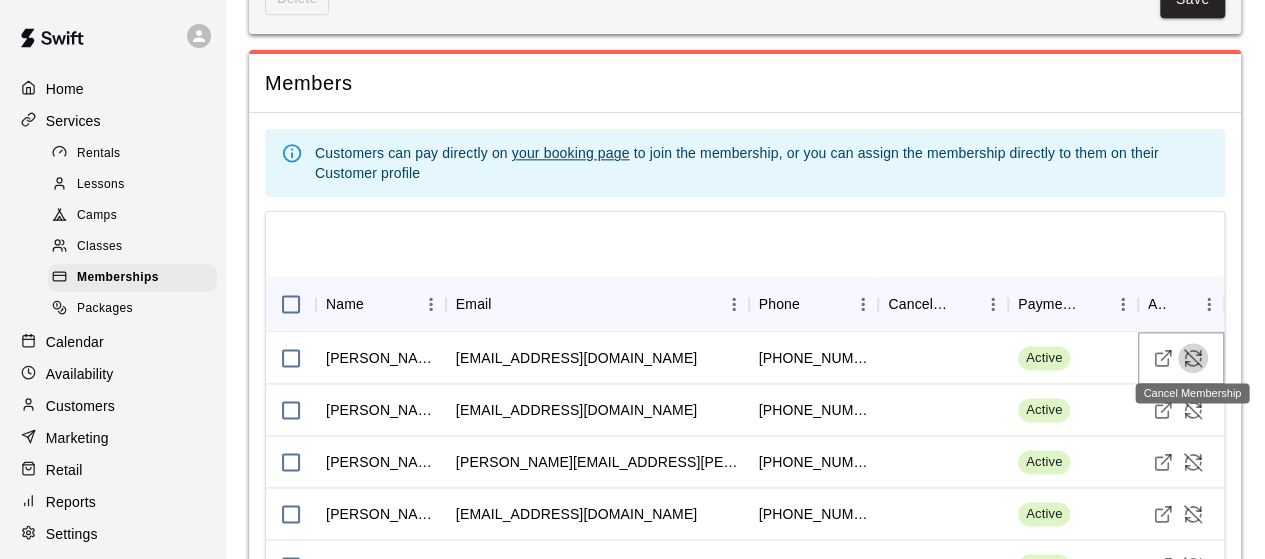 click 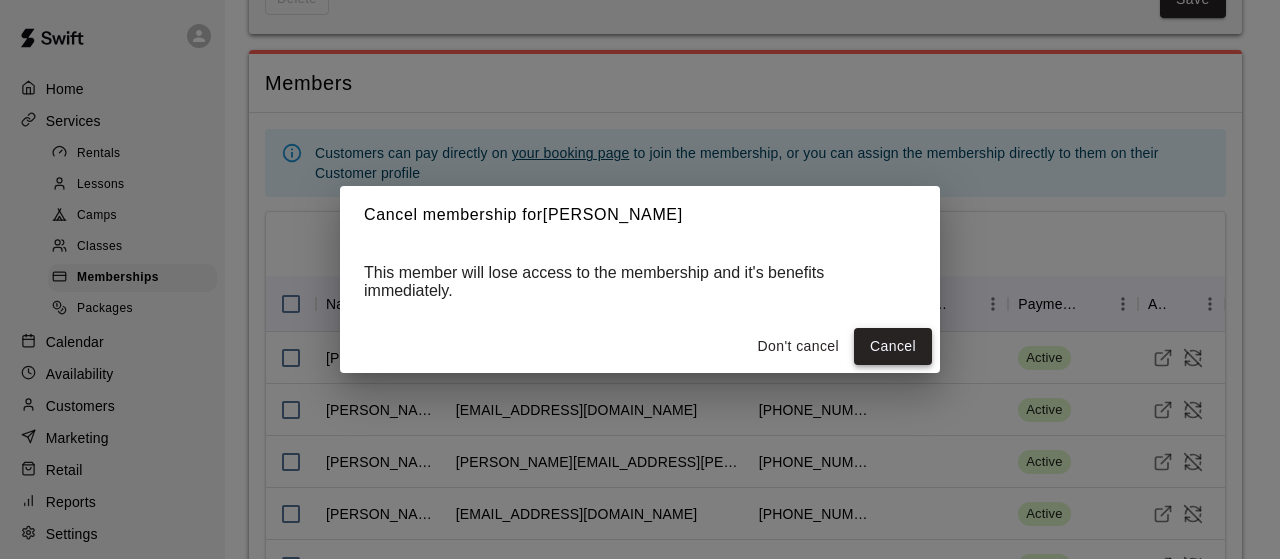 click on "Cancel" at bounding box center (893, 346) 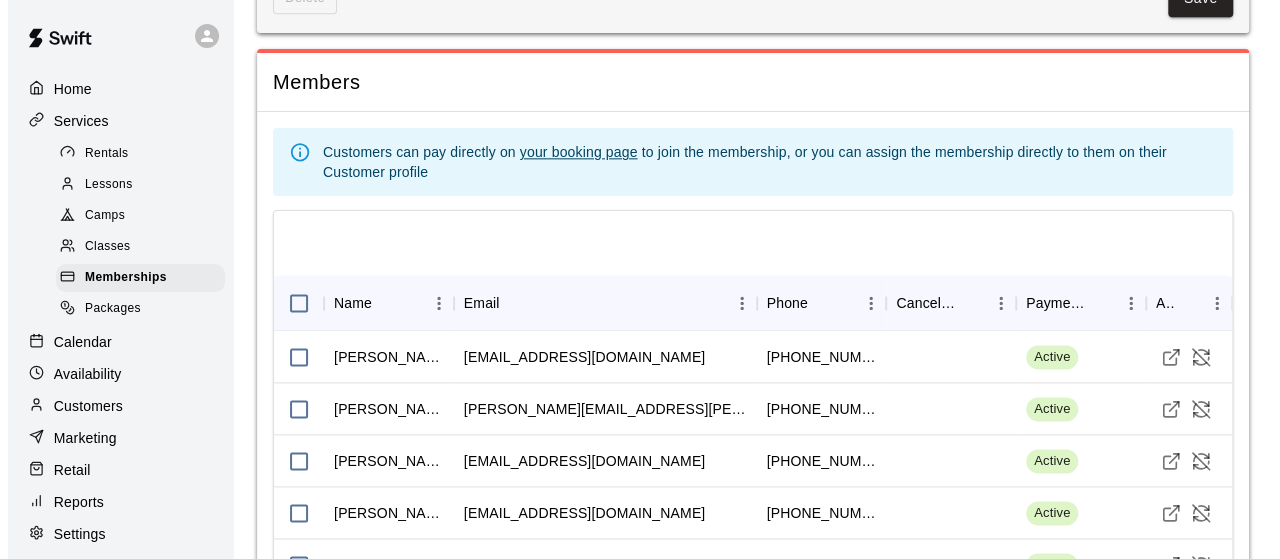 scroll, scrollTop: 1162, scrollLeft: 0, axis: vertical 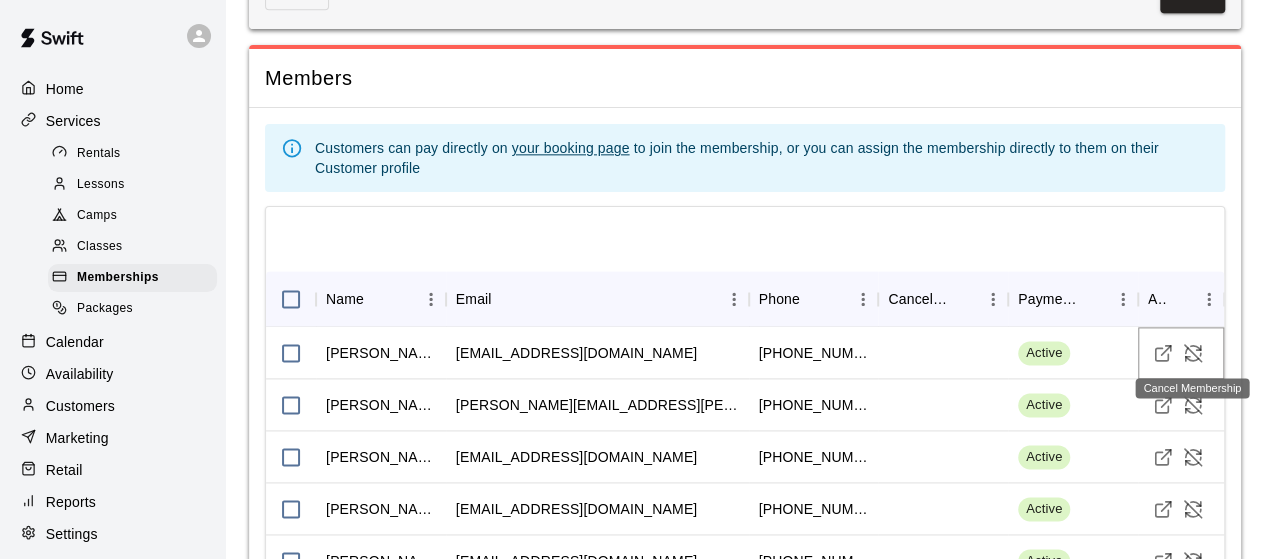 click 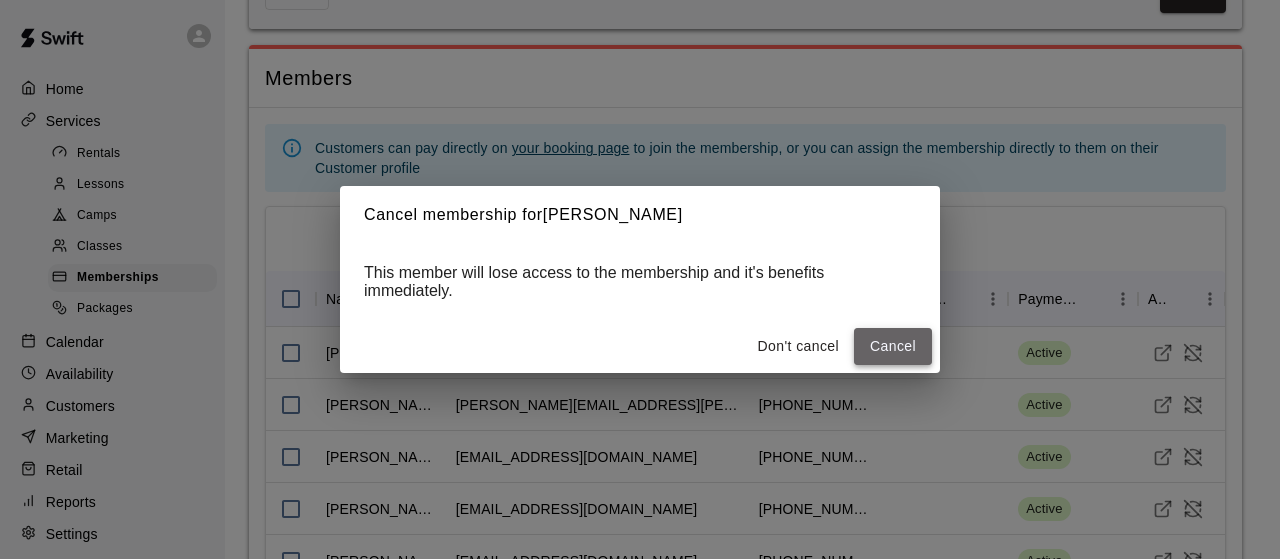 click on "Cancel" at bounding box center [893, 346] 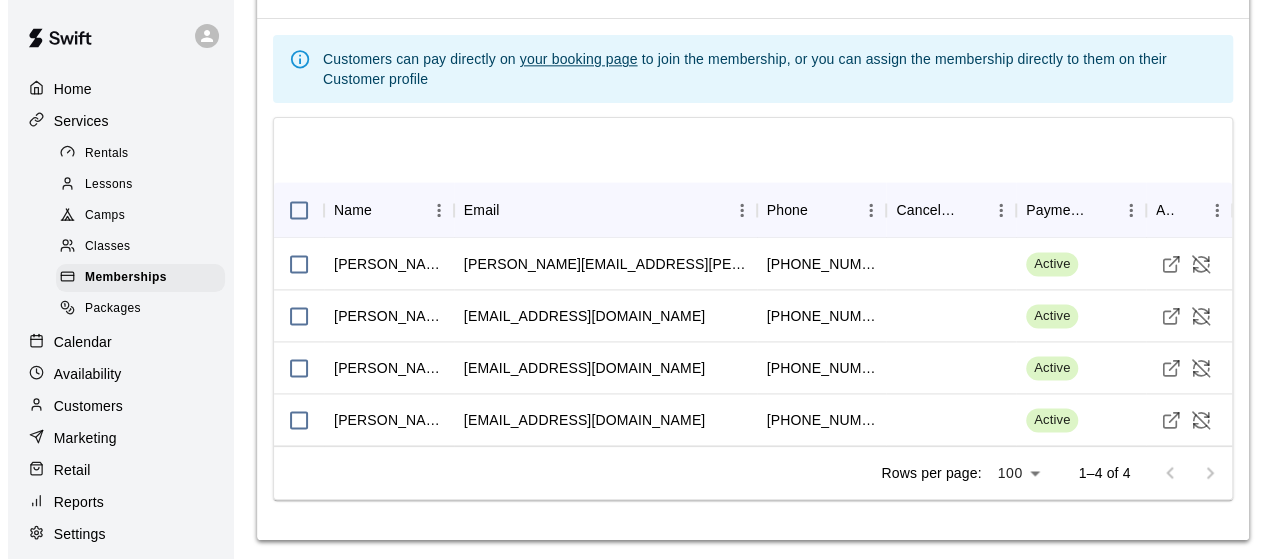 scroll, scrollTop: 1245, scrollLeft: 0, axis: vertical 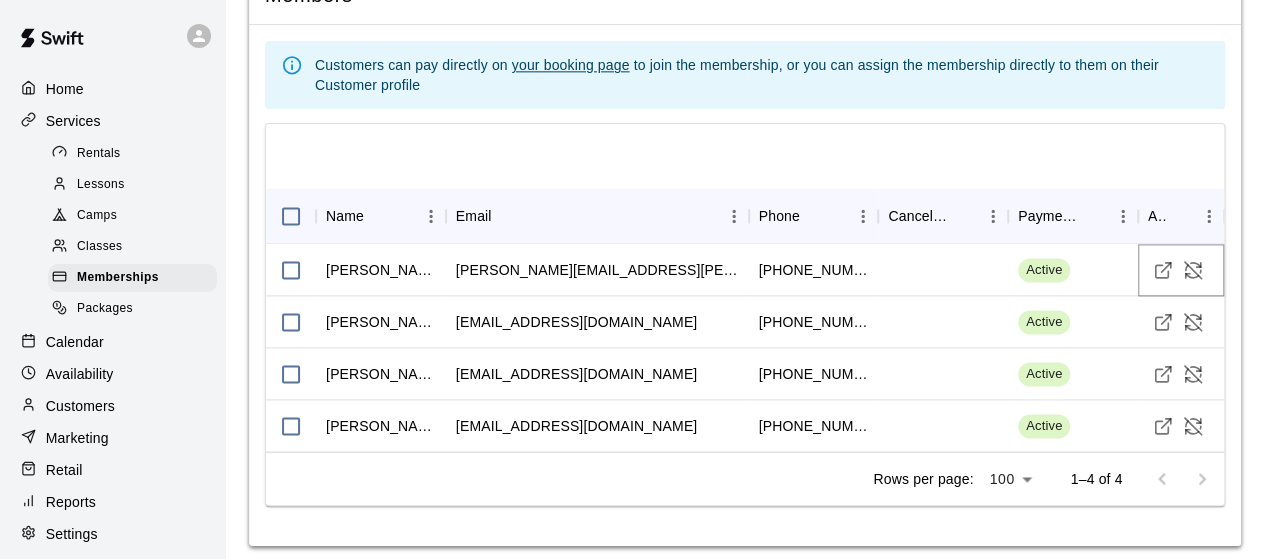 click 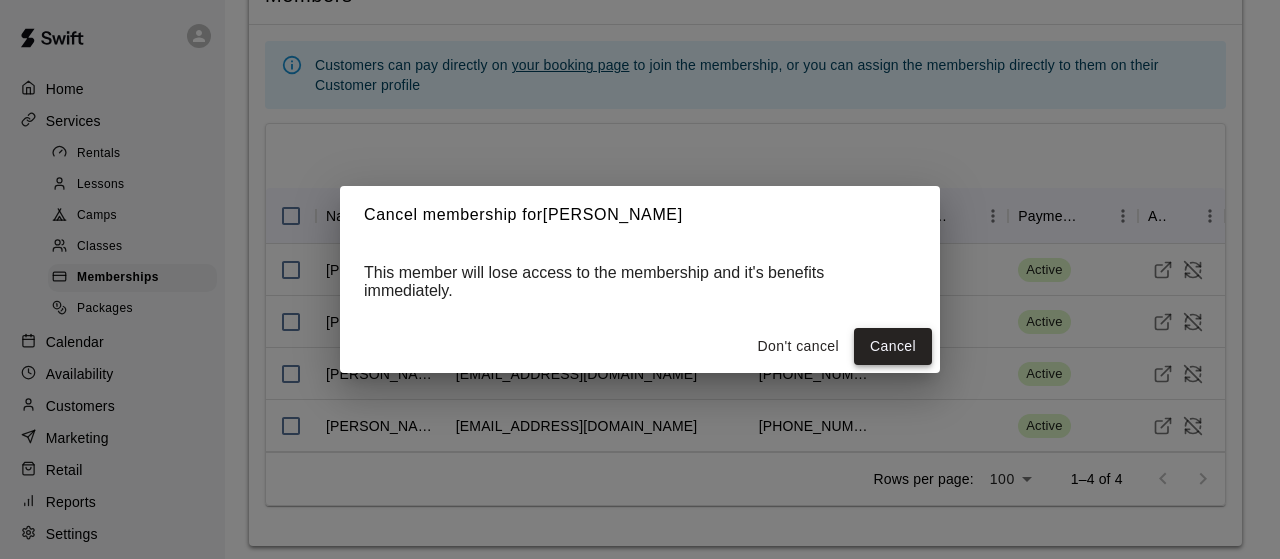 click on "Cancel" at bounding box center [893, 346] 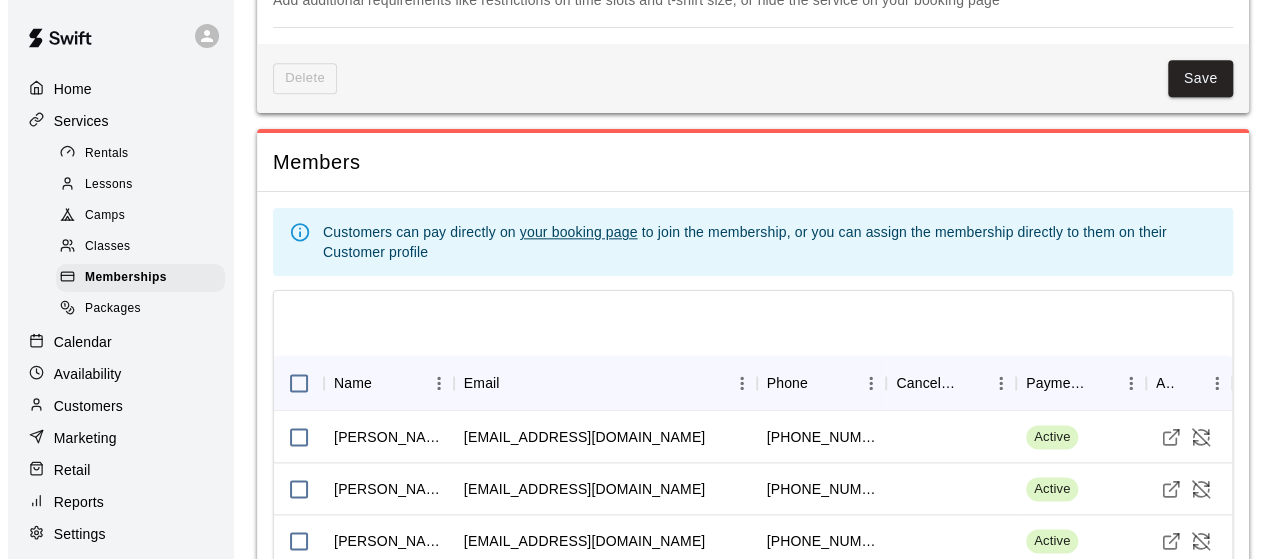 scroll, scrollTop: 1078, scrollLeft: 0, axis: vertical 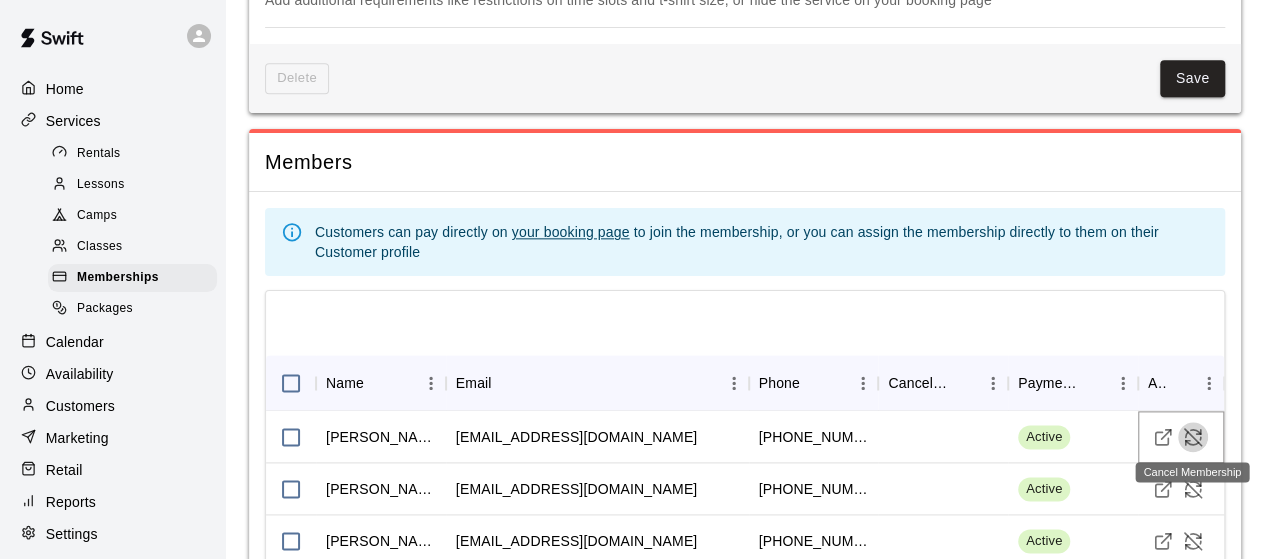 click 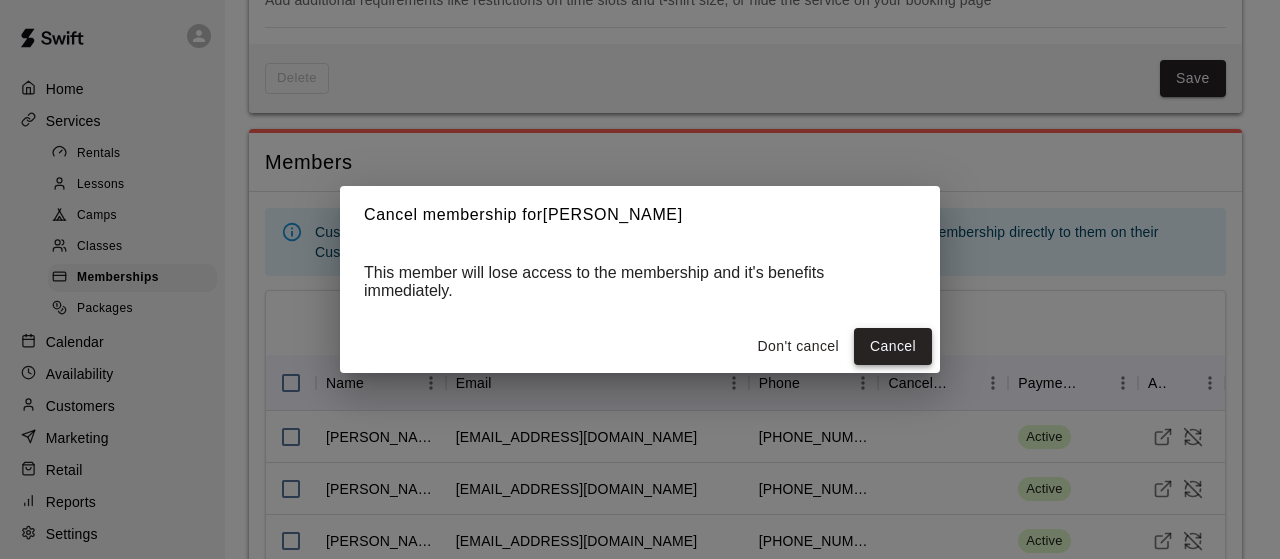 click on "Cancel" at bounding box center [893, 346] 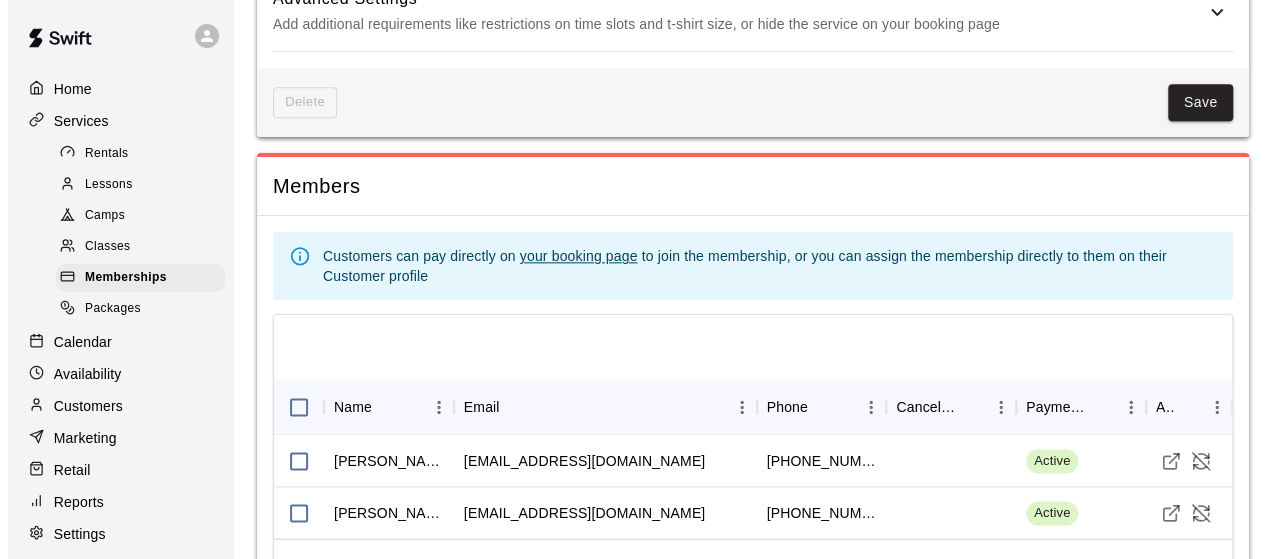 scroll, scrollTop: 1095, scrollLeft: 0, axis: vertical 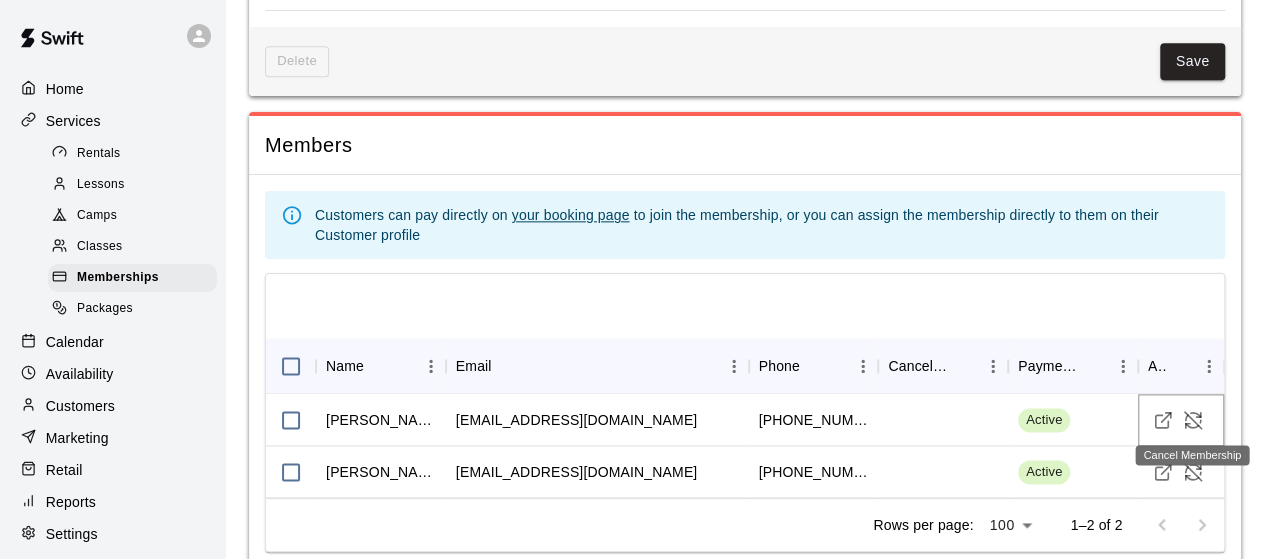 click 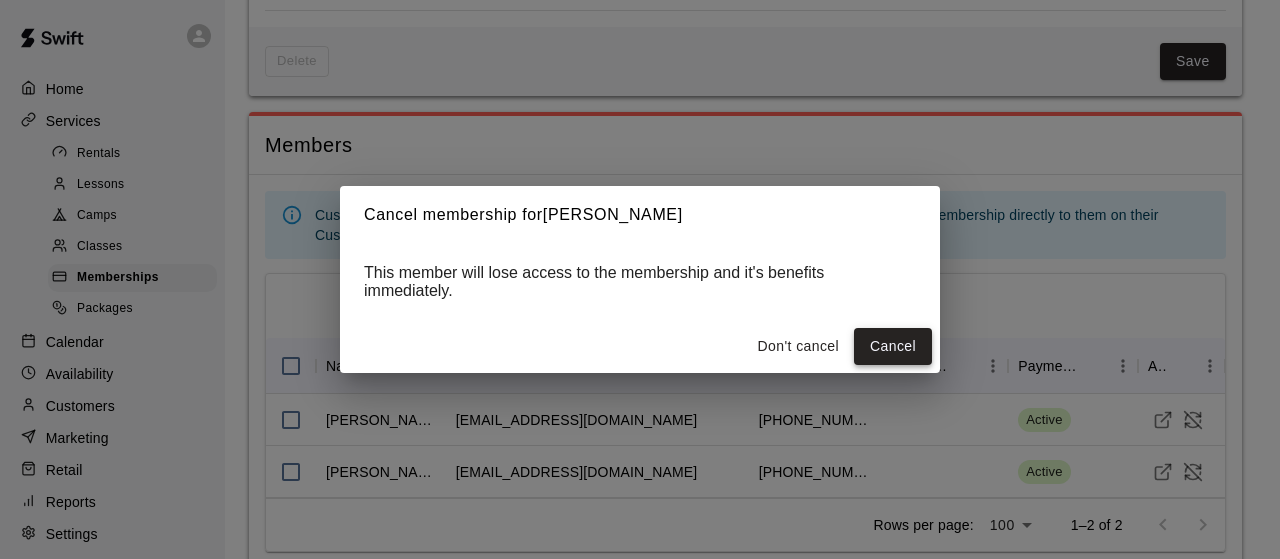 click on "Cancel" at bounding box center [893, 346] 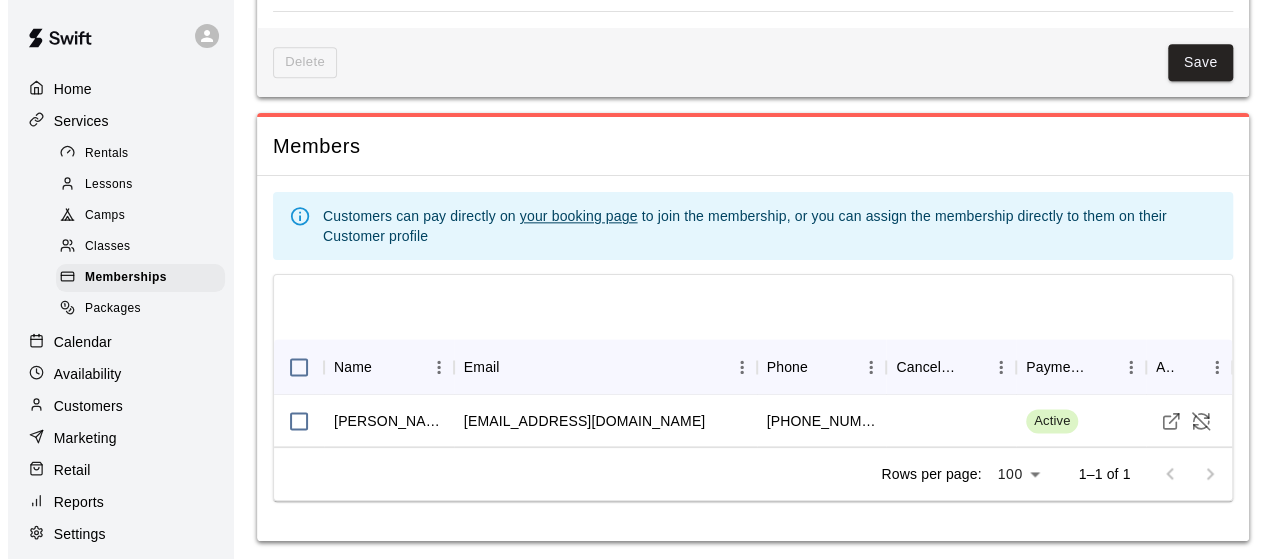 scroll, scrollTop: 1095, scrollLeft: 0, axis: vertical 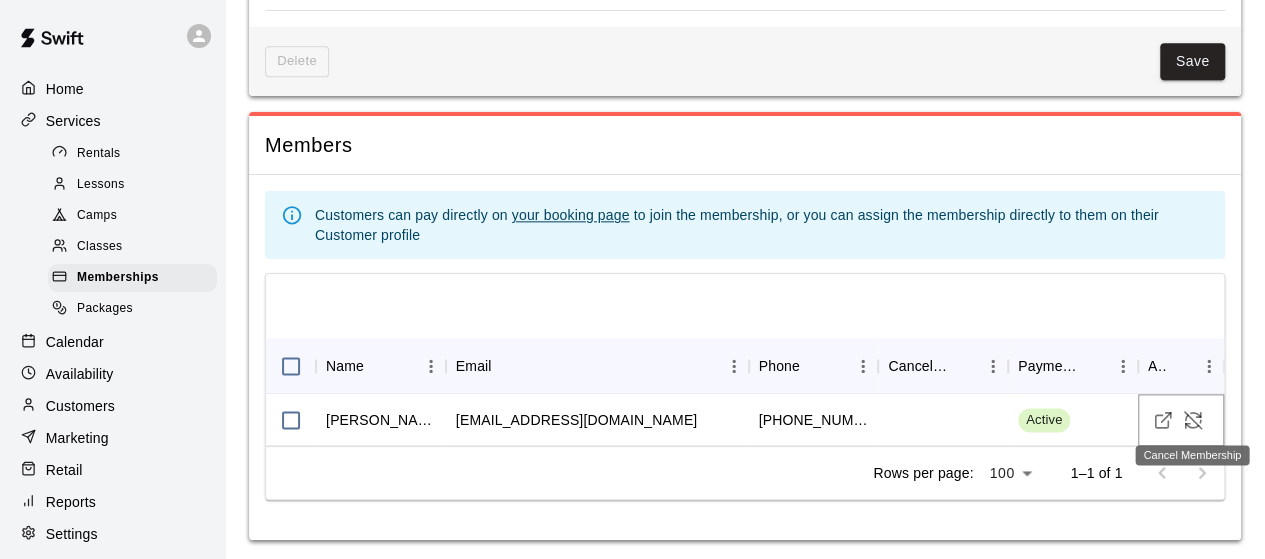 click 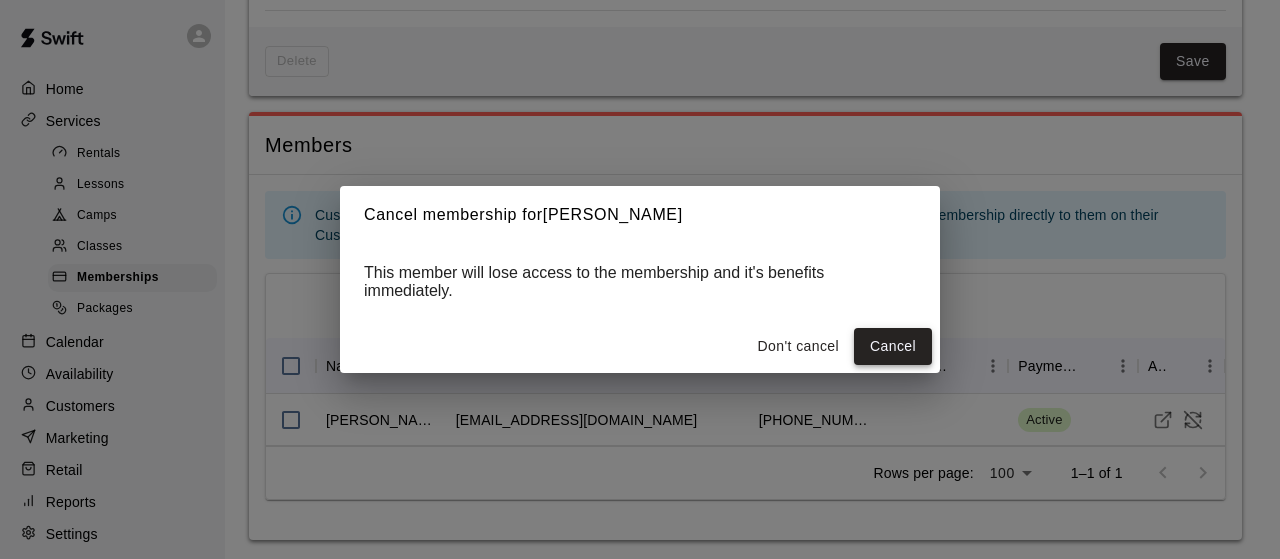 click on "Cancel" at bounding box center (893, 346) 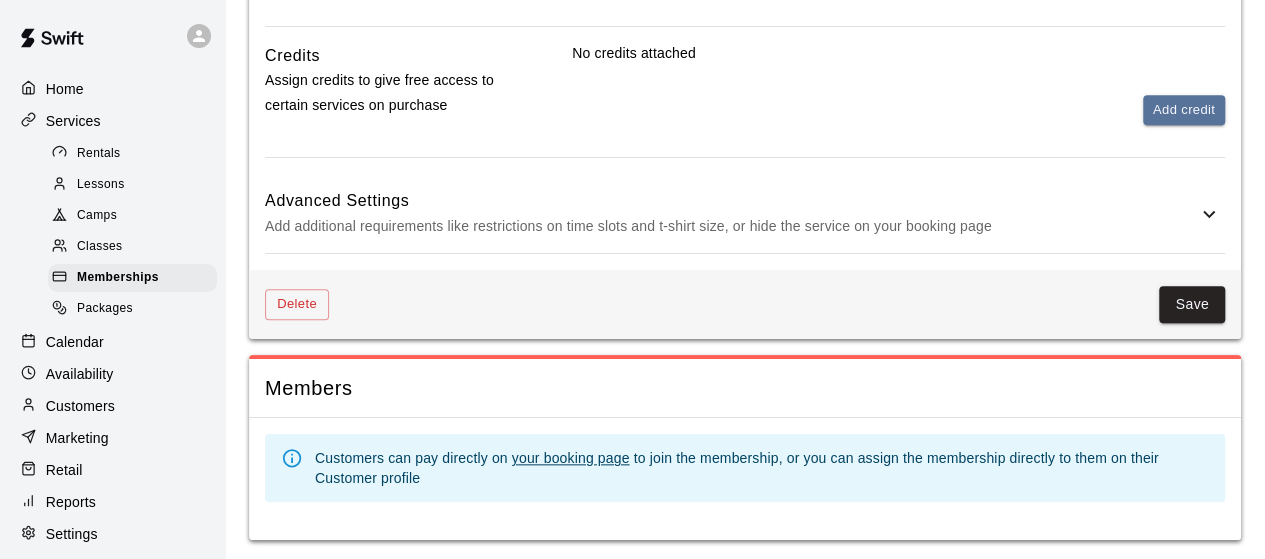 scroll, scrollTop: 853, scrollLeft: 0, axis: vertical 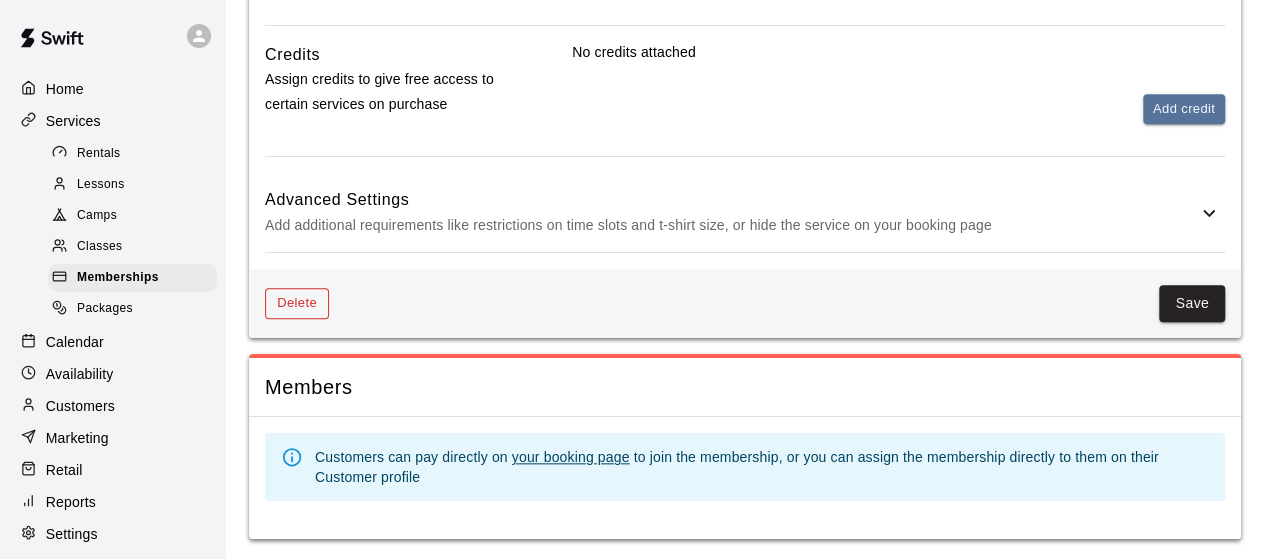 click on "Delete" at bounding box center [297, 303] 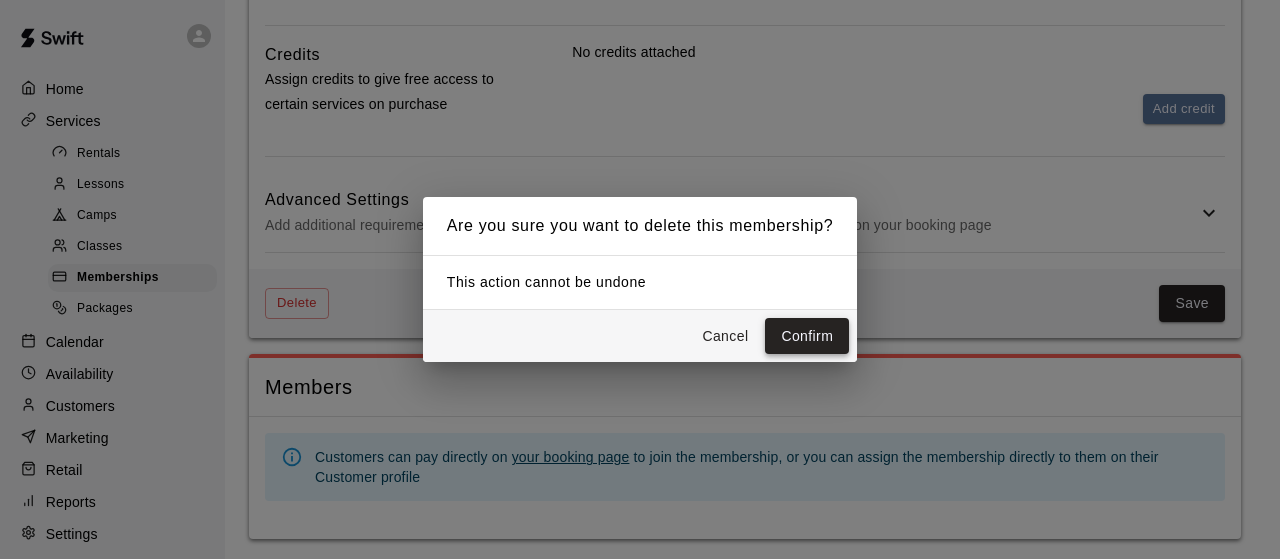 click on "Confirm" at bounding box center [807, 336] 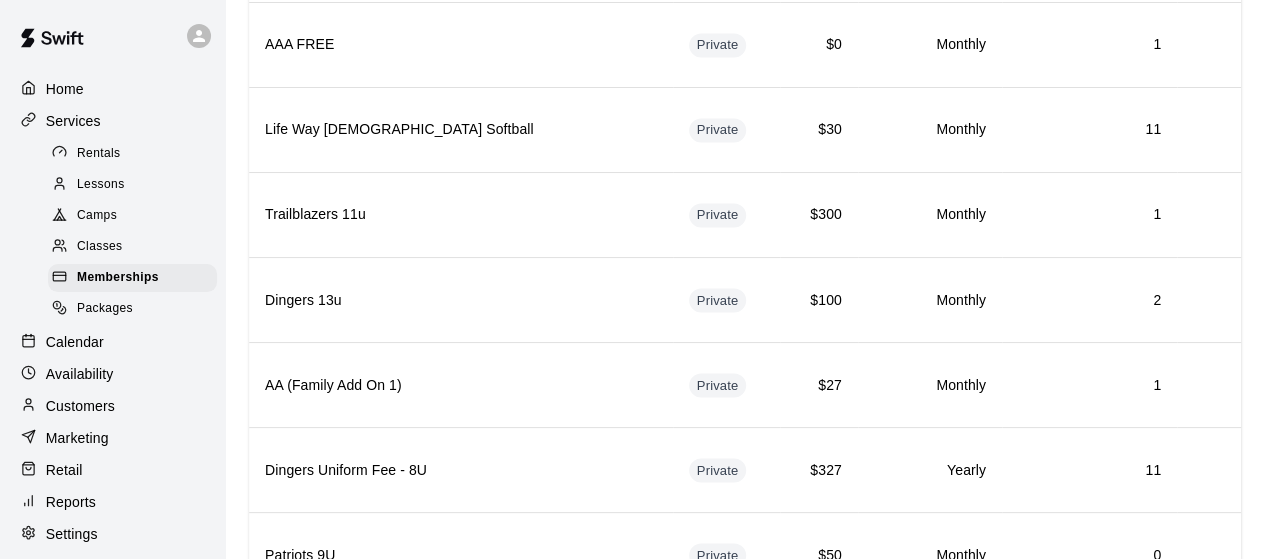 scroll, scrollTop: 1646, scrollLeft: 0, axis: vertical 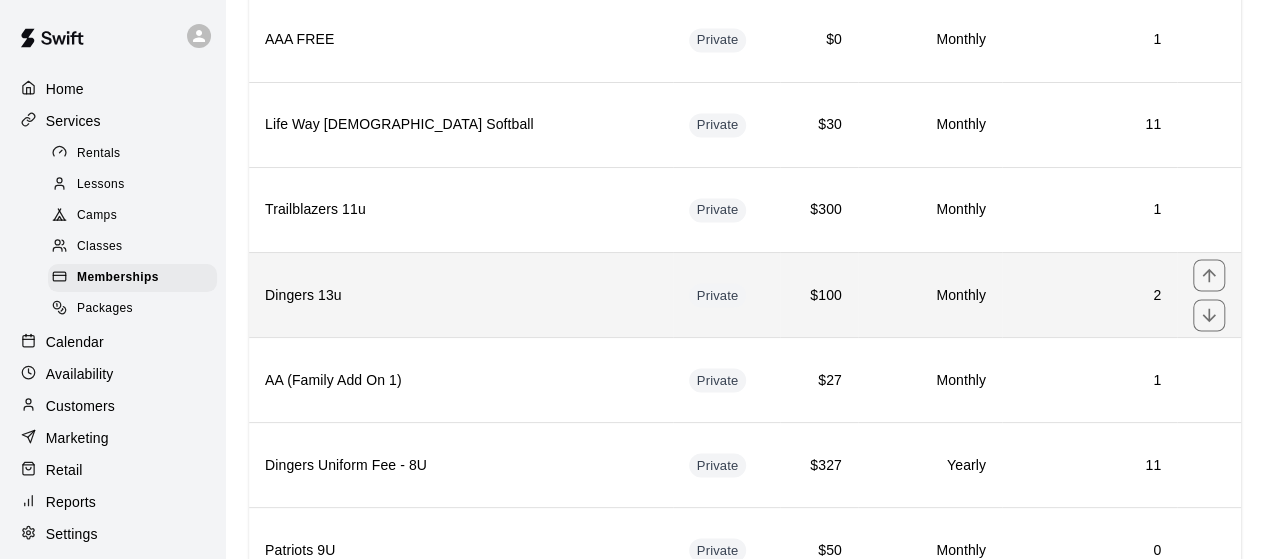 click on "Dingers 13u" at bounding box center (461, 295) 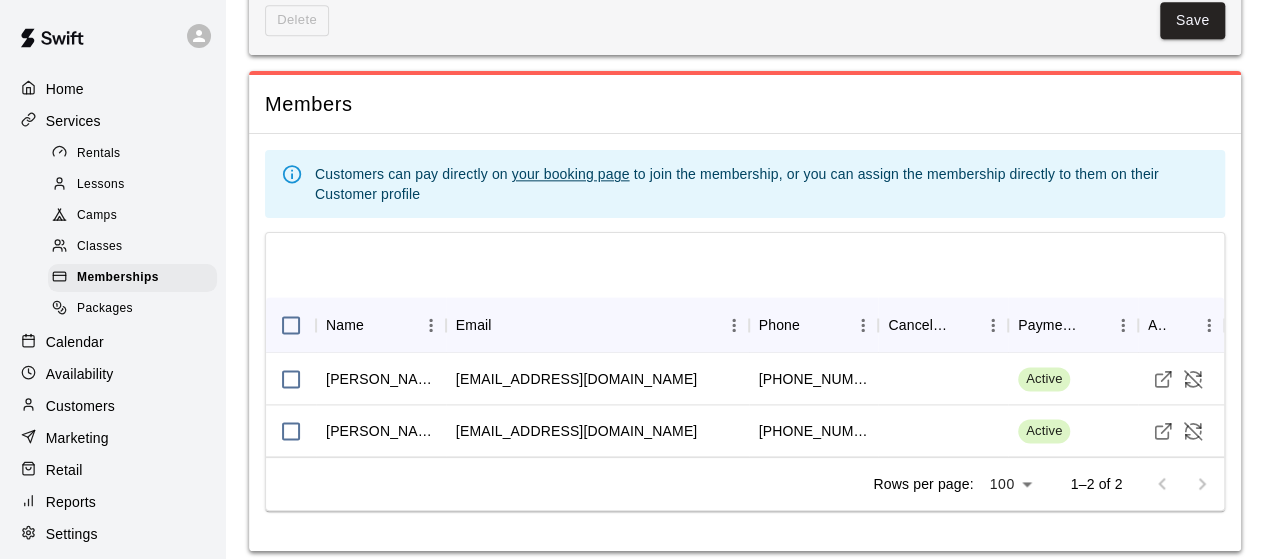 scroll, scrollTop: 1147, scrollLeft: 0, axis: vertical 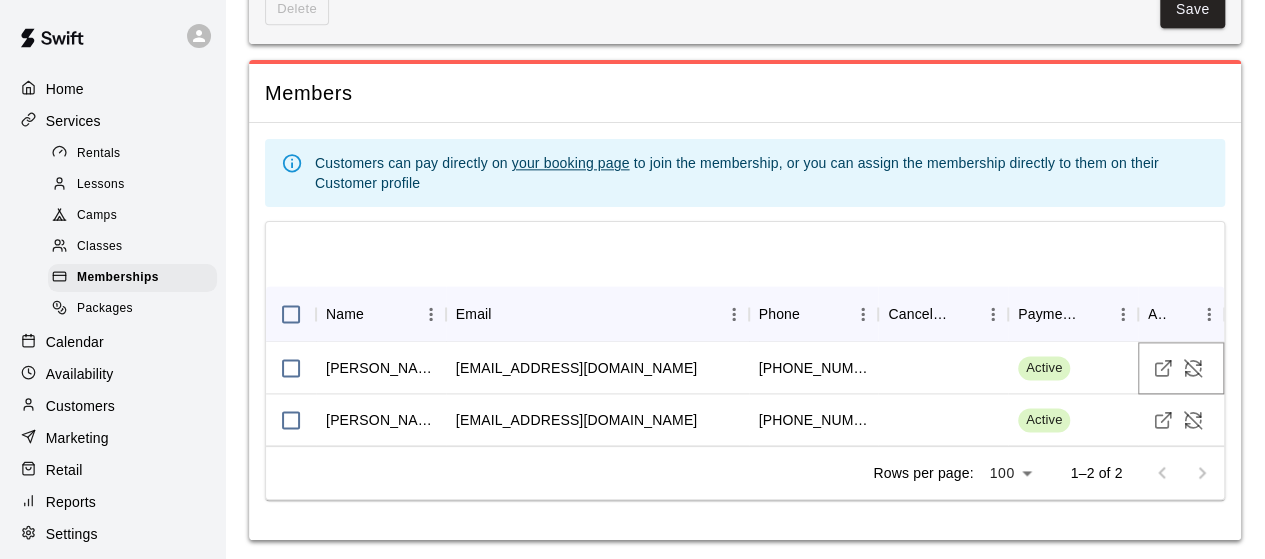 click 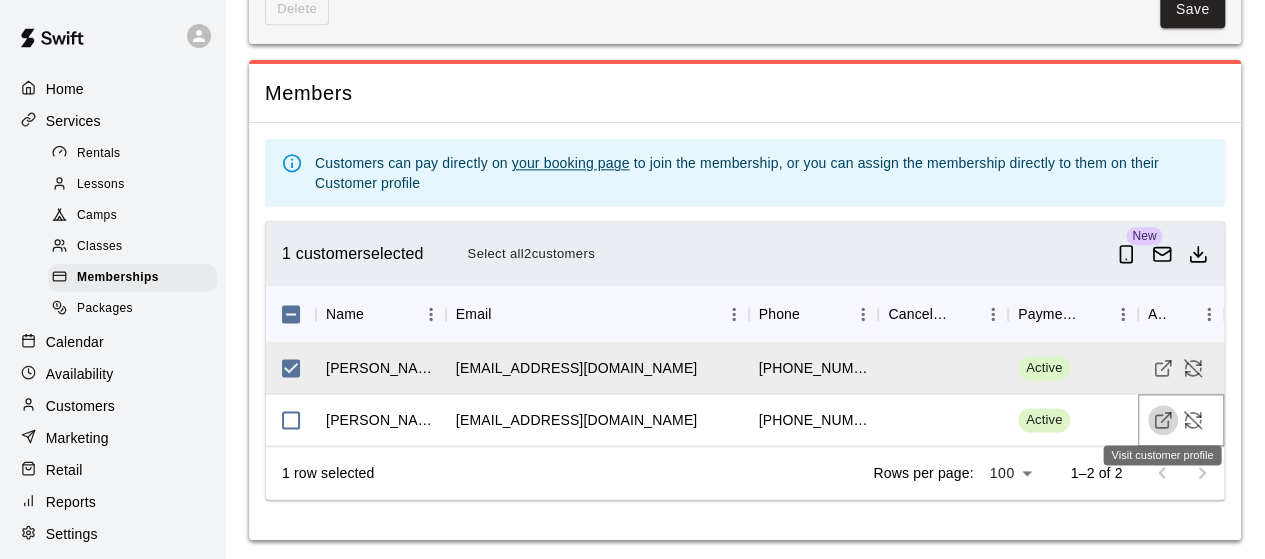 click 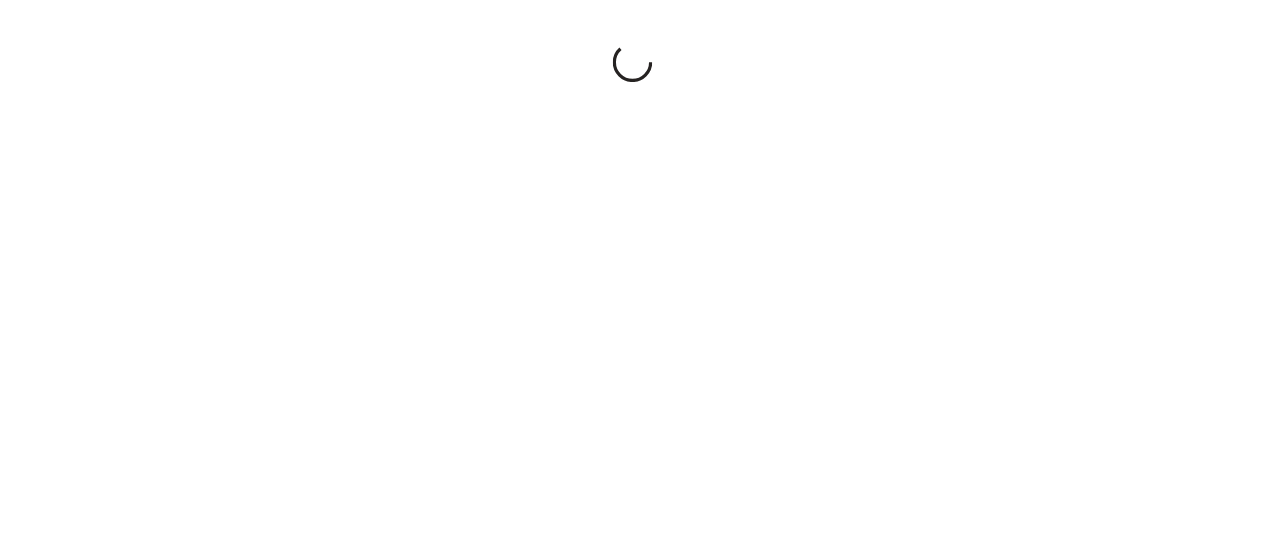 scroll, scrollTop: 0, scrollLeft: 0, axis: both 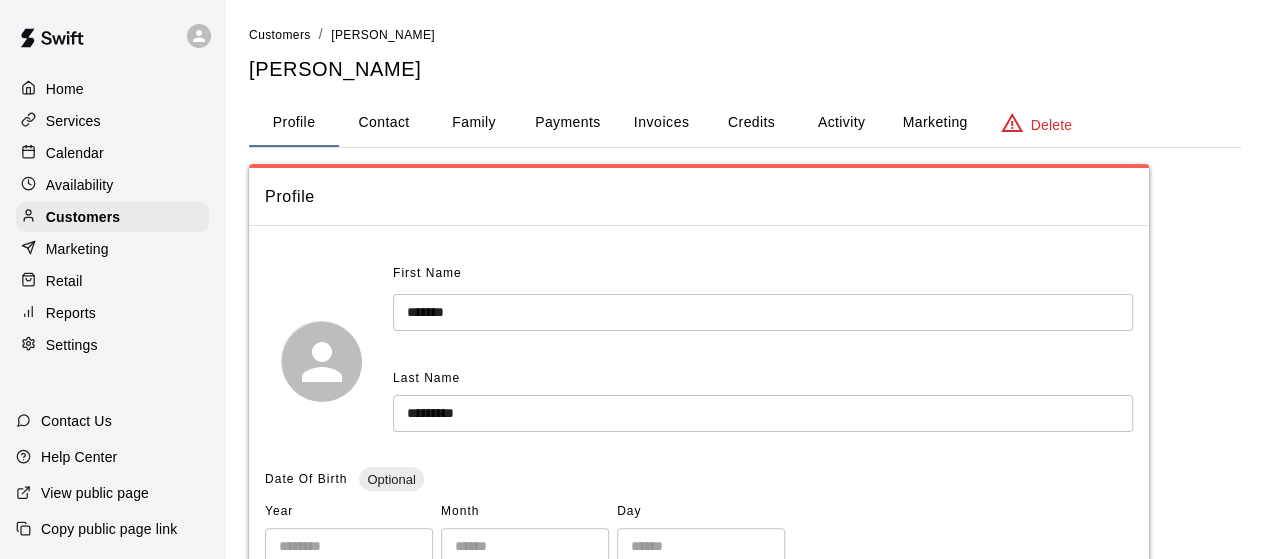 click on "Activity" at bounding box center (841, 123) 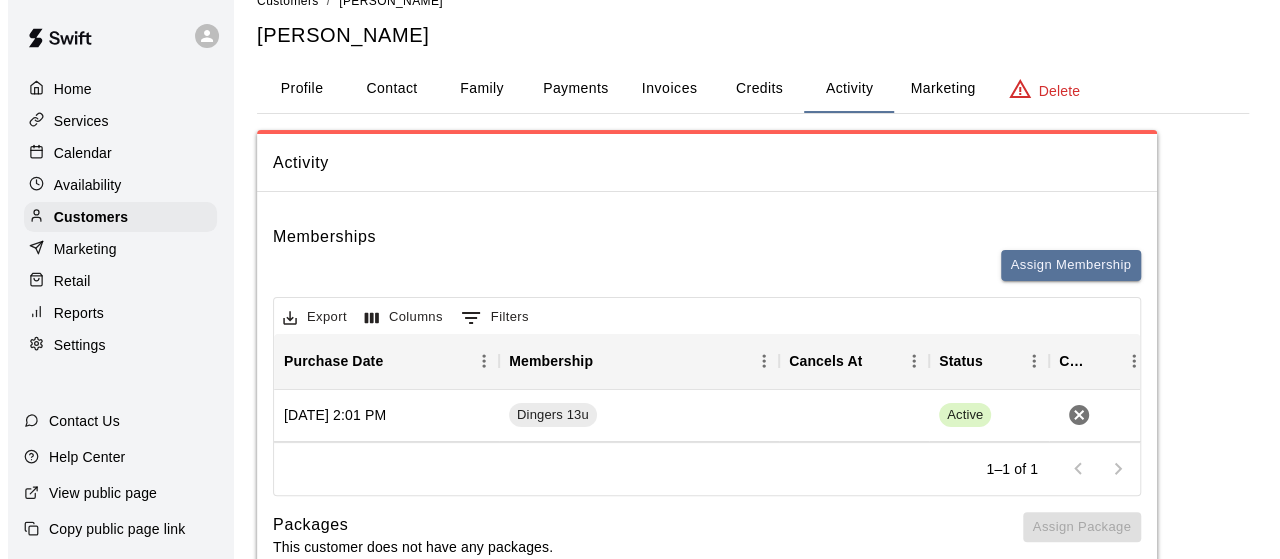 scroll, scrollTop: 0, scrollLeft: 0, axis: both 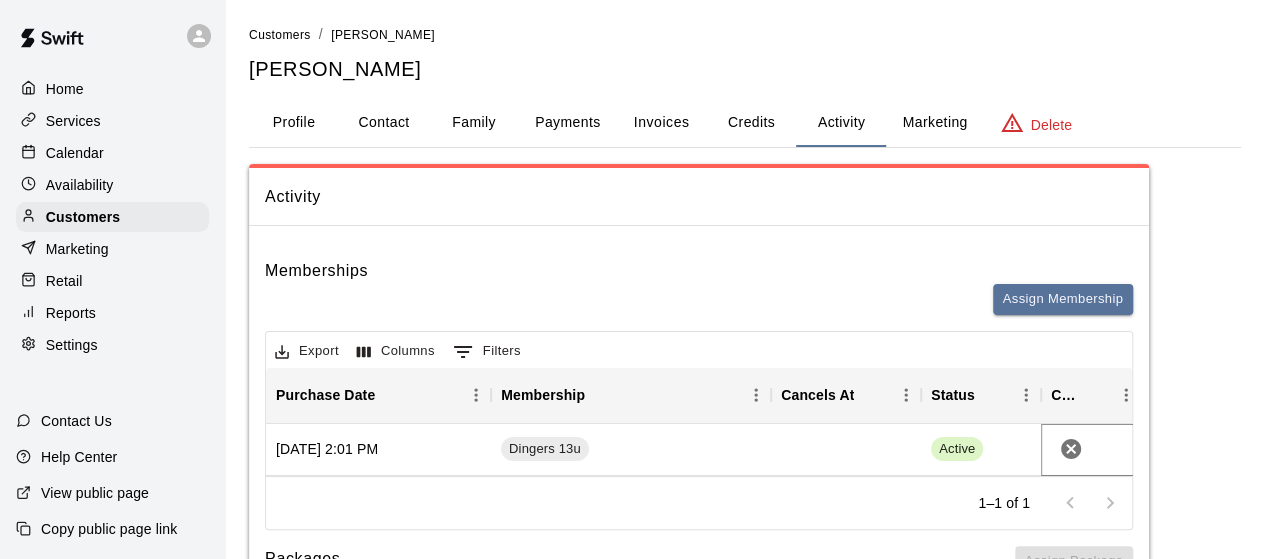 click 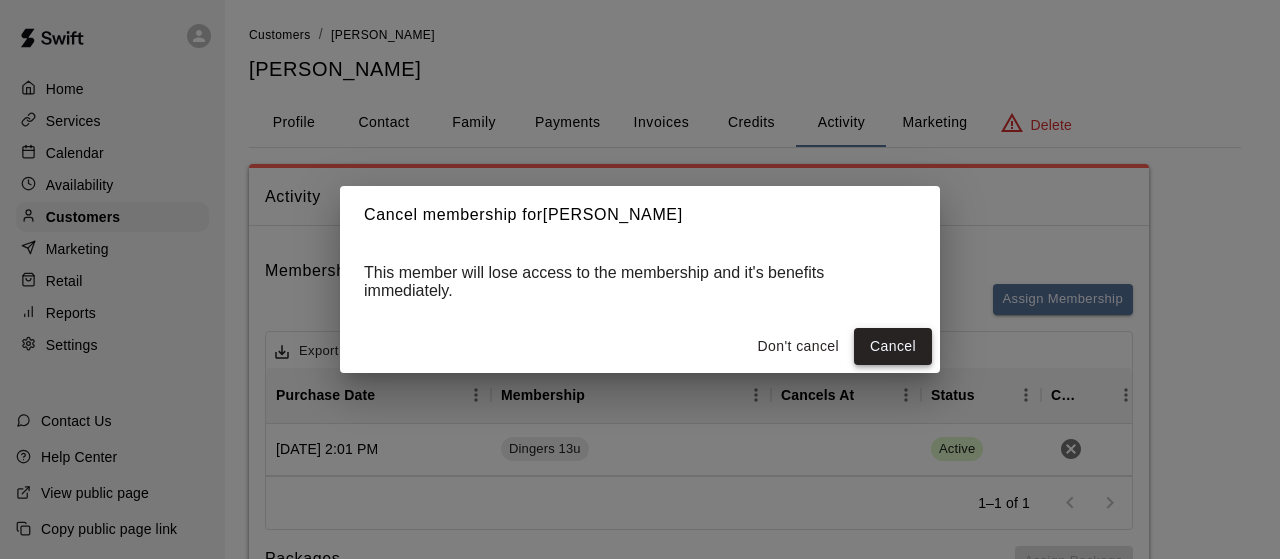 click on "Cancel" at bounding box center [893, 346] 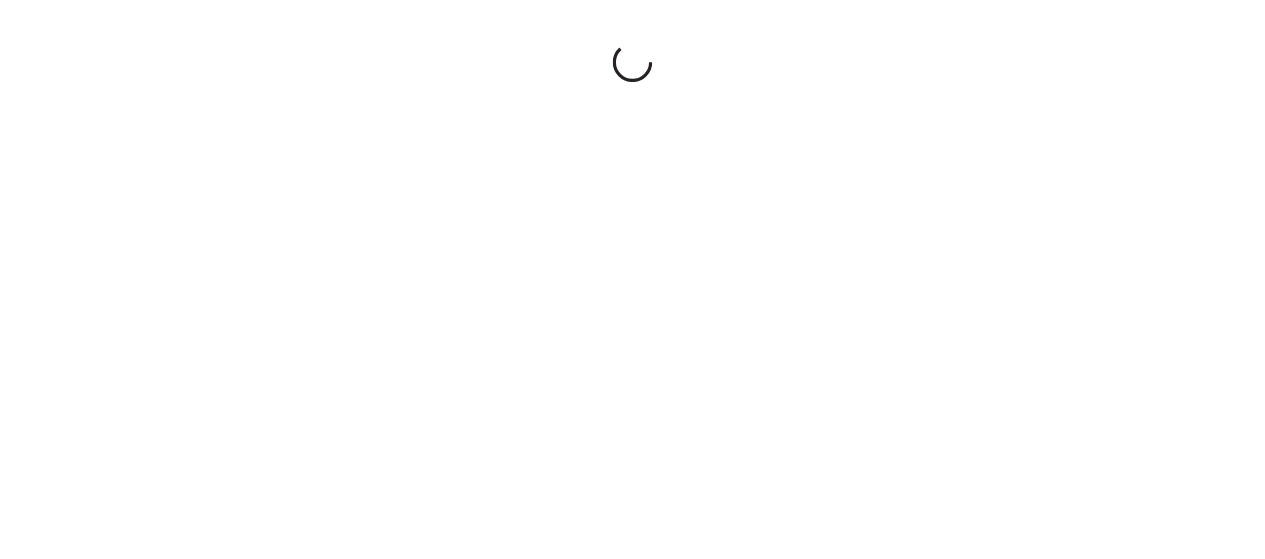 scroll, scrollTop: 0, scrollLeft: 0, axis: both 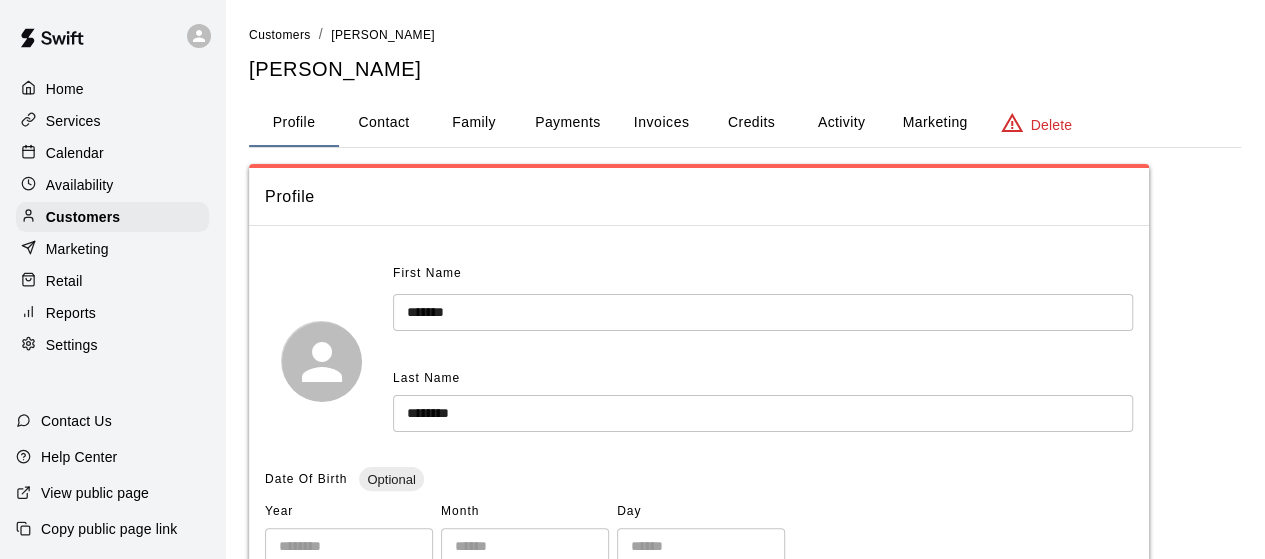 click on "Activity" at bounding box center (841, 123) 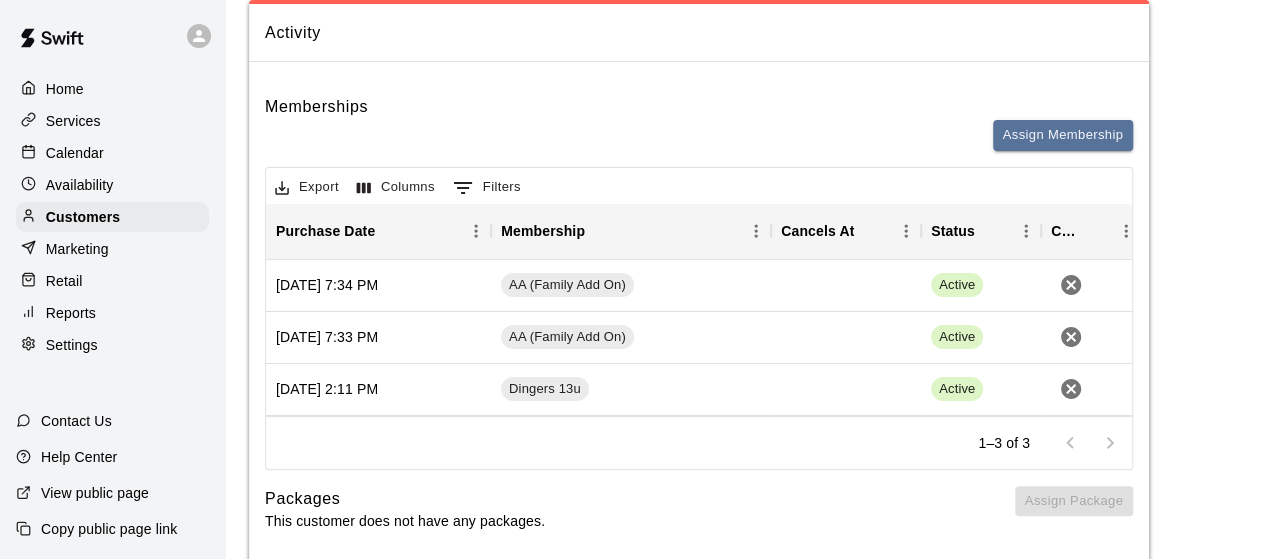 scroll, scrollTop: 166, scrollLeft: 0, axis: vertical 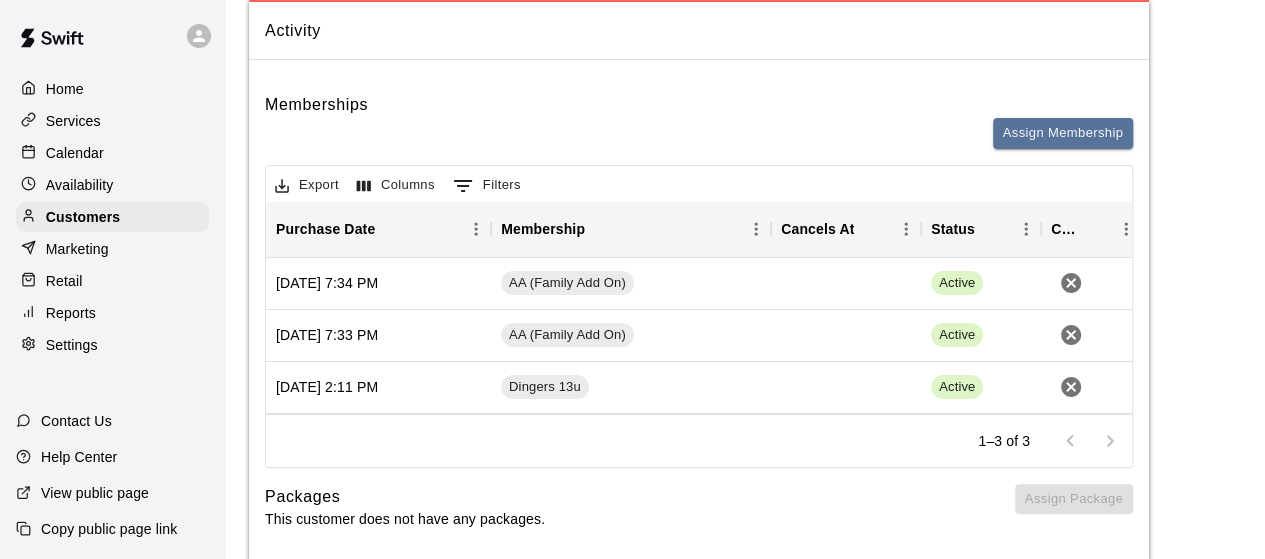 type 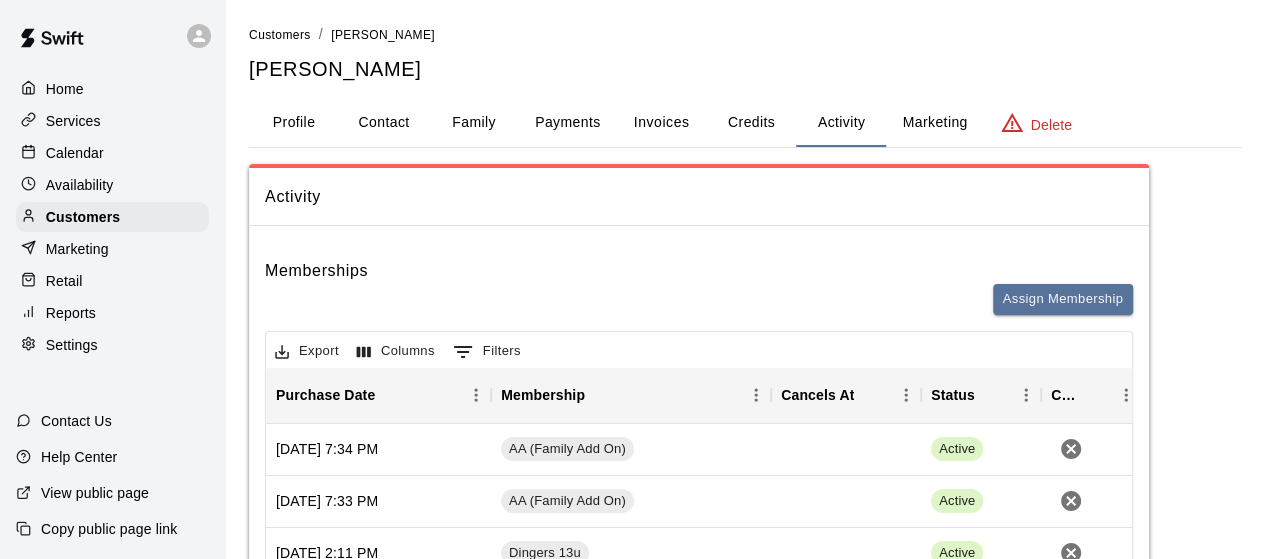 click on "Payments" at bounding box center [567, 123] 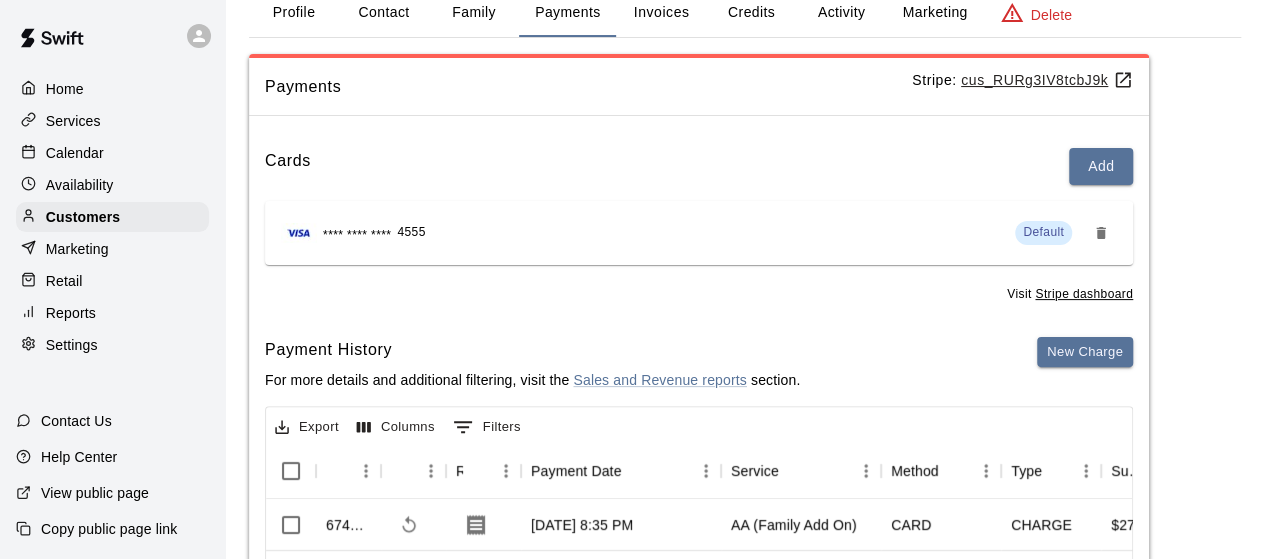 scroll, scrollTop: 222, scrollLeft: 0, axis: vertical 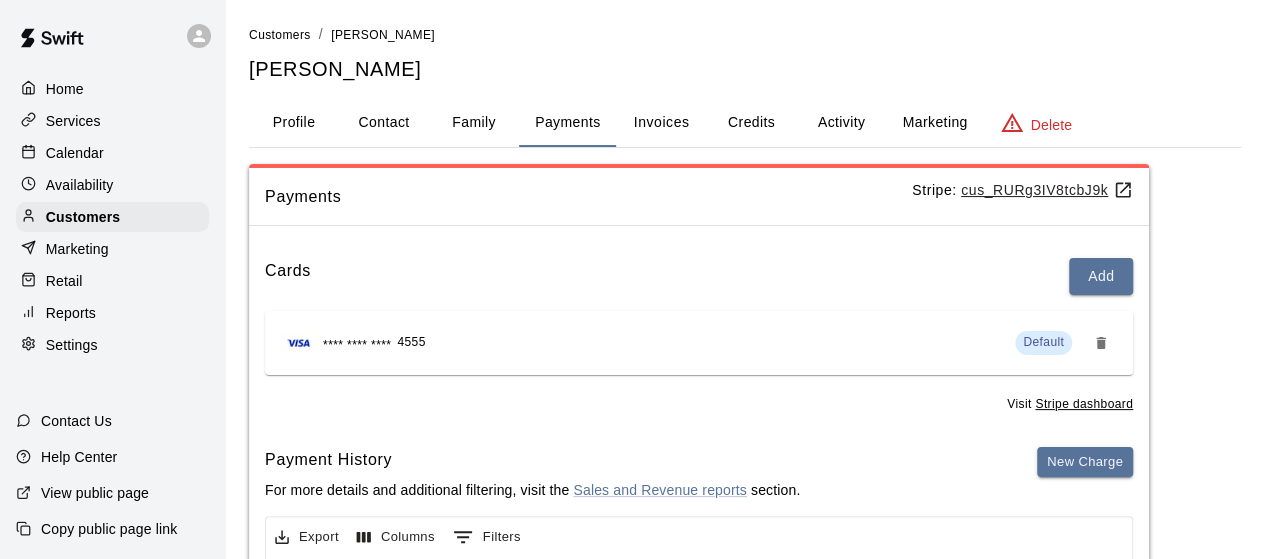 click on "Contact" at bounding box center [384, 123] 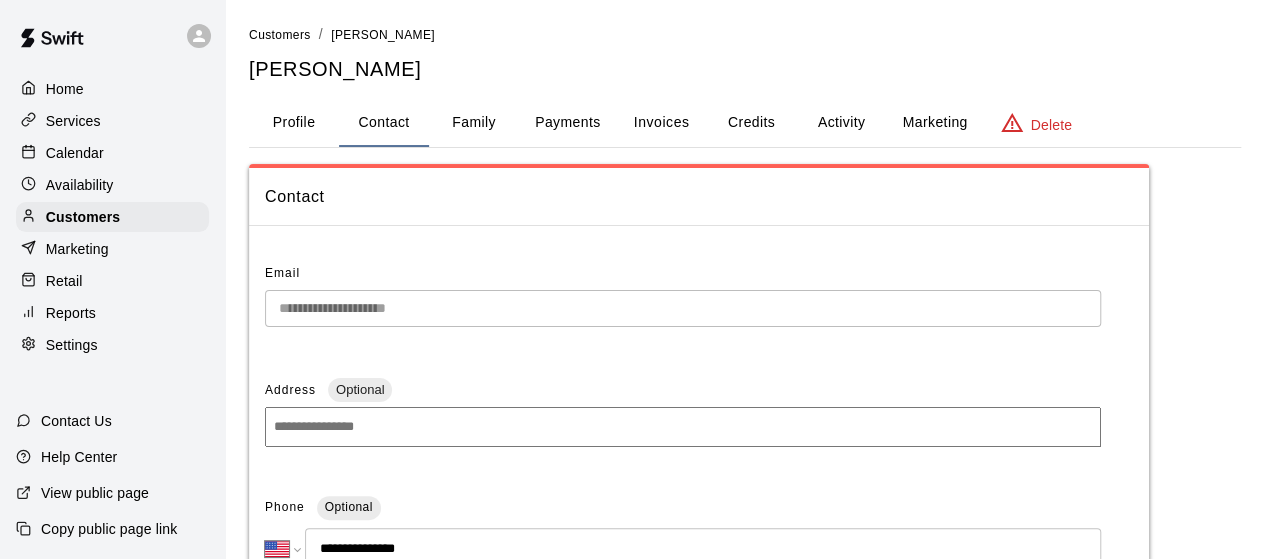 click on "Payments" at bounding box center [567, 123] 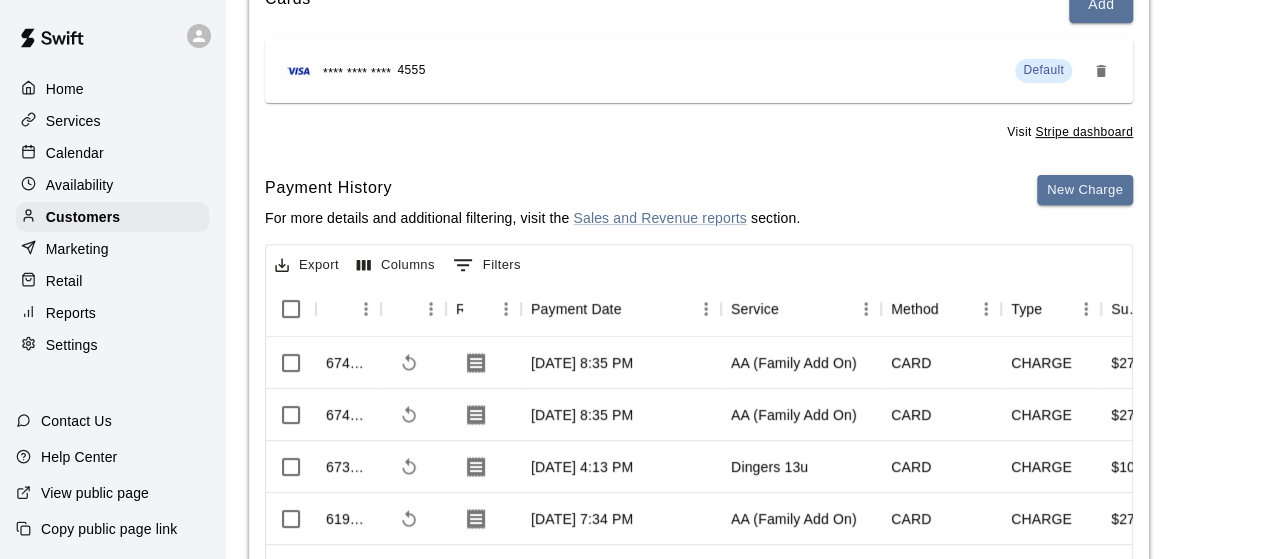 scroll, scrollTop: 273, scrollLeft: 0, axis: vertical 